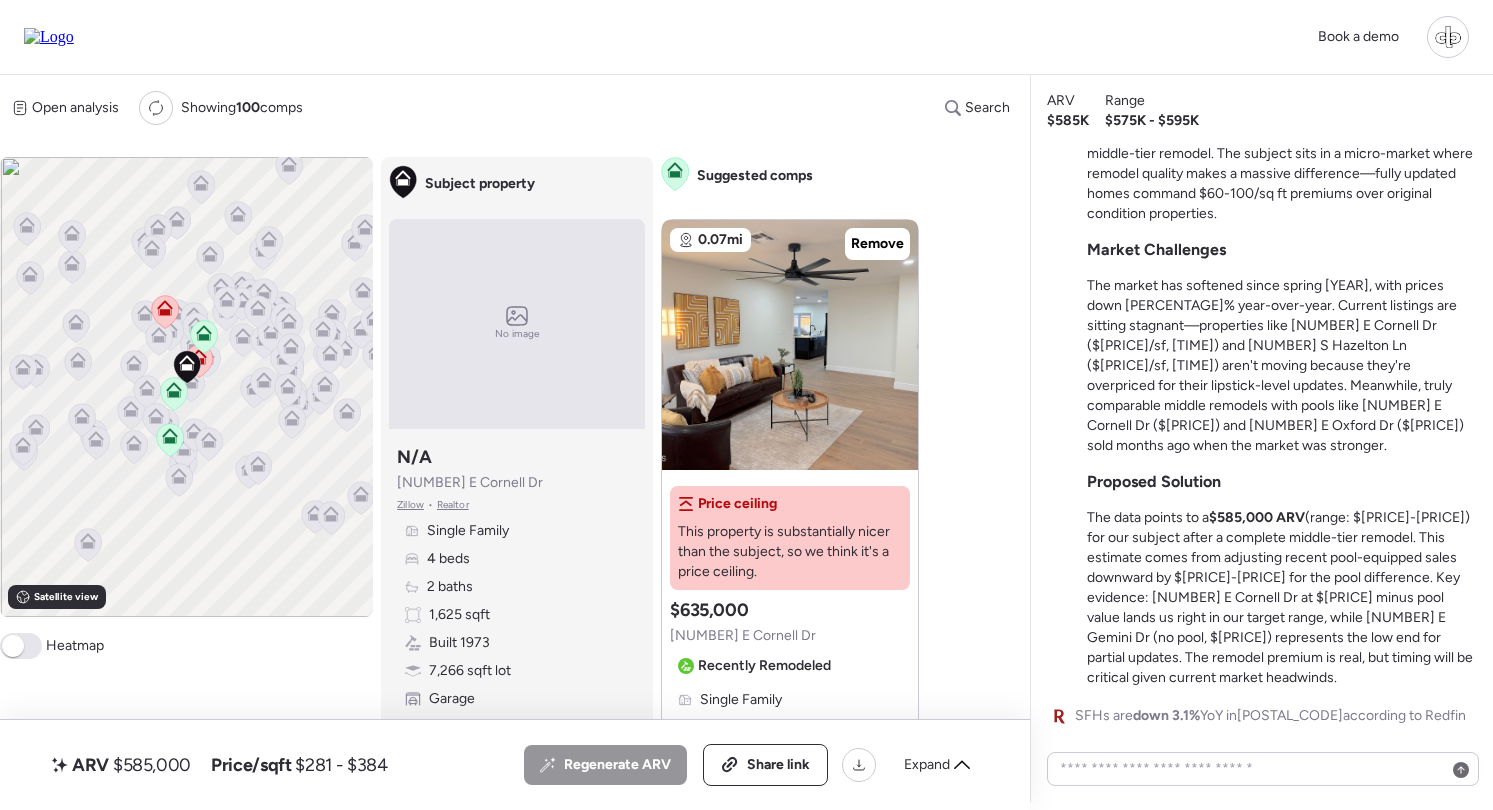 scroll, scrollTop: 0, scrollLeft: 0, axis: both 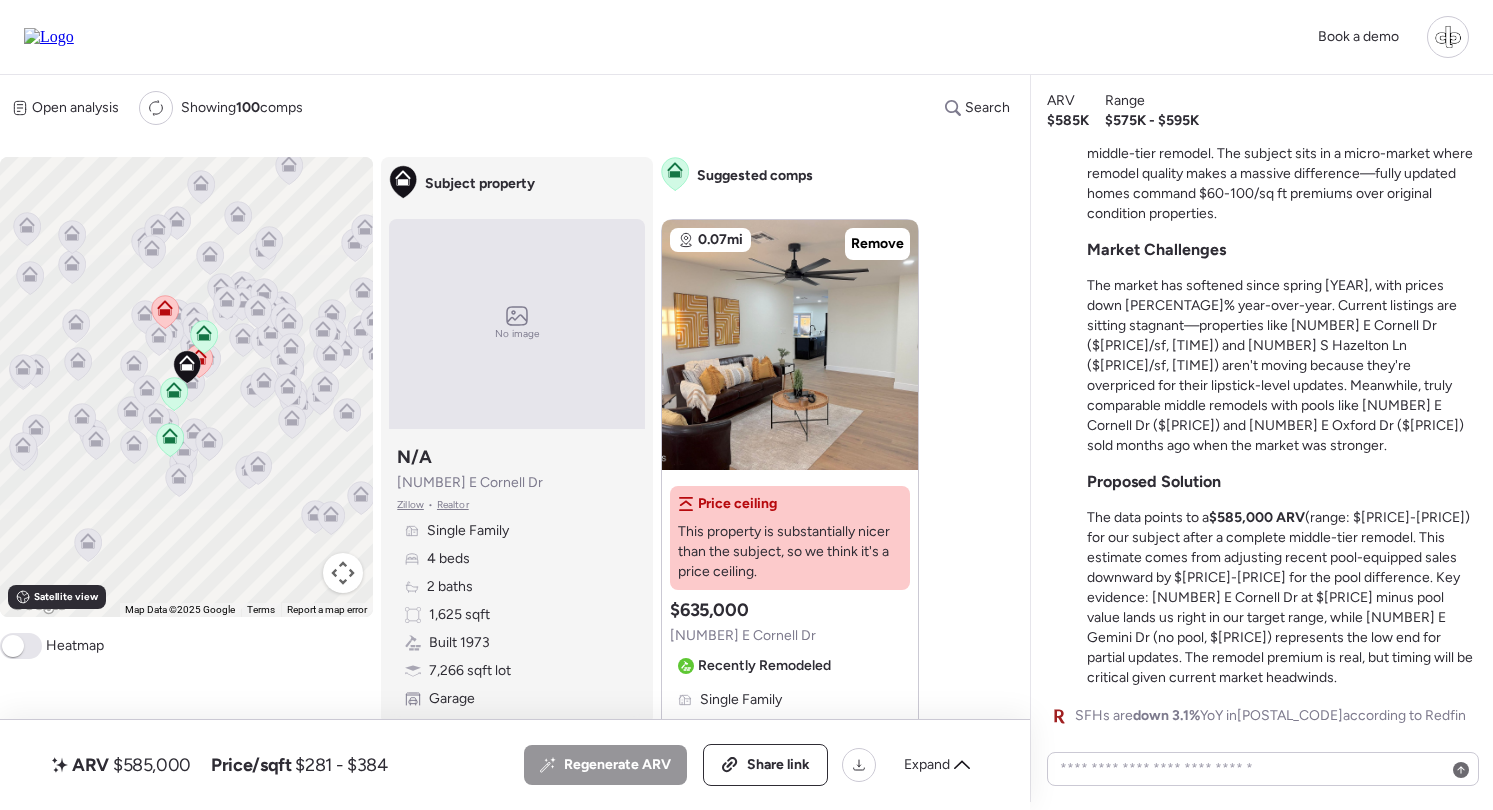 click at bounding box center [49, 37] 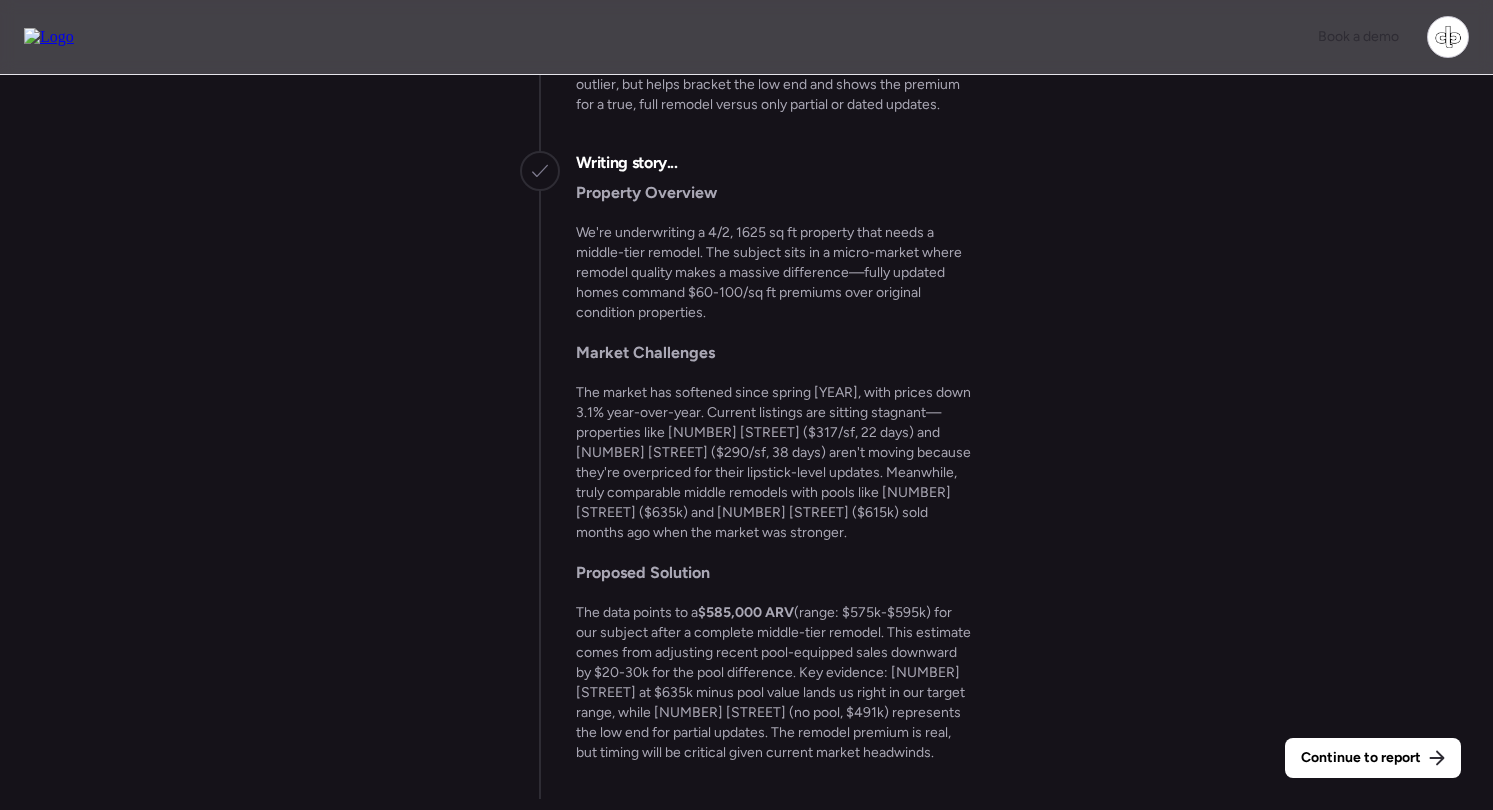 scroll, scrollTop: 0, scrollLeft: 0, axis: both 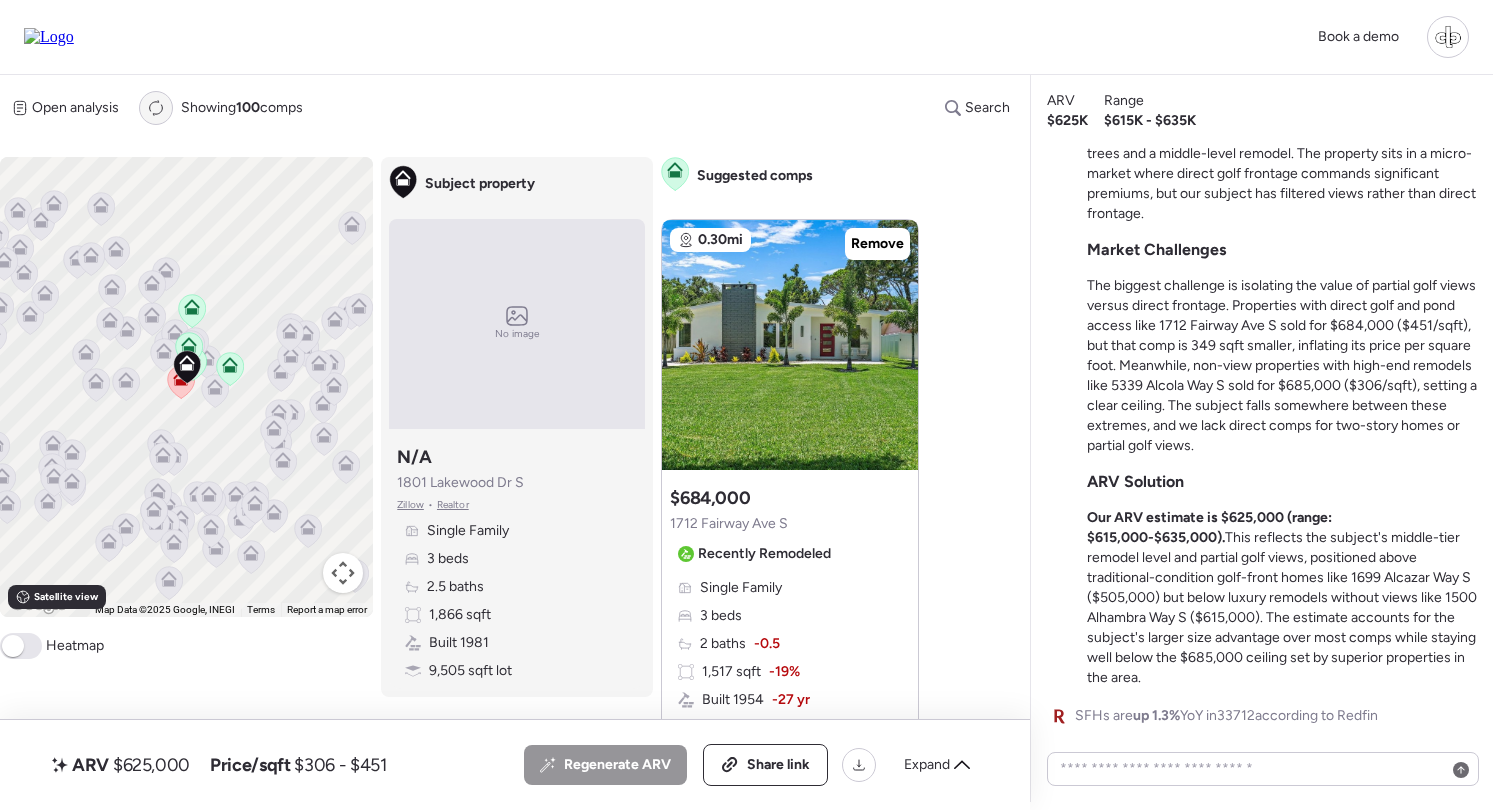 click 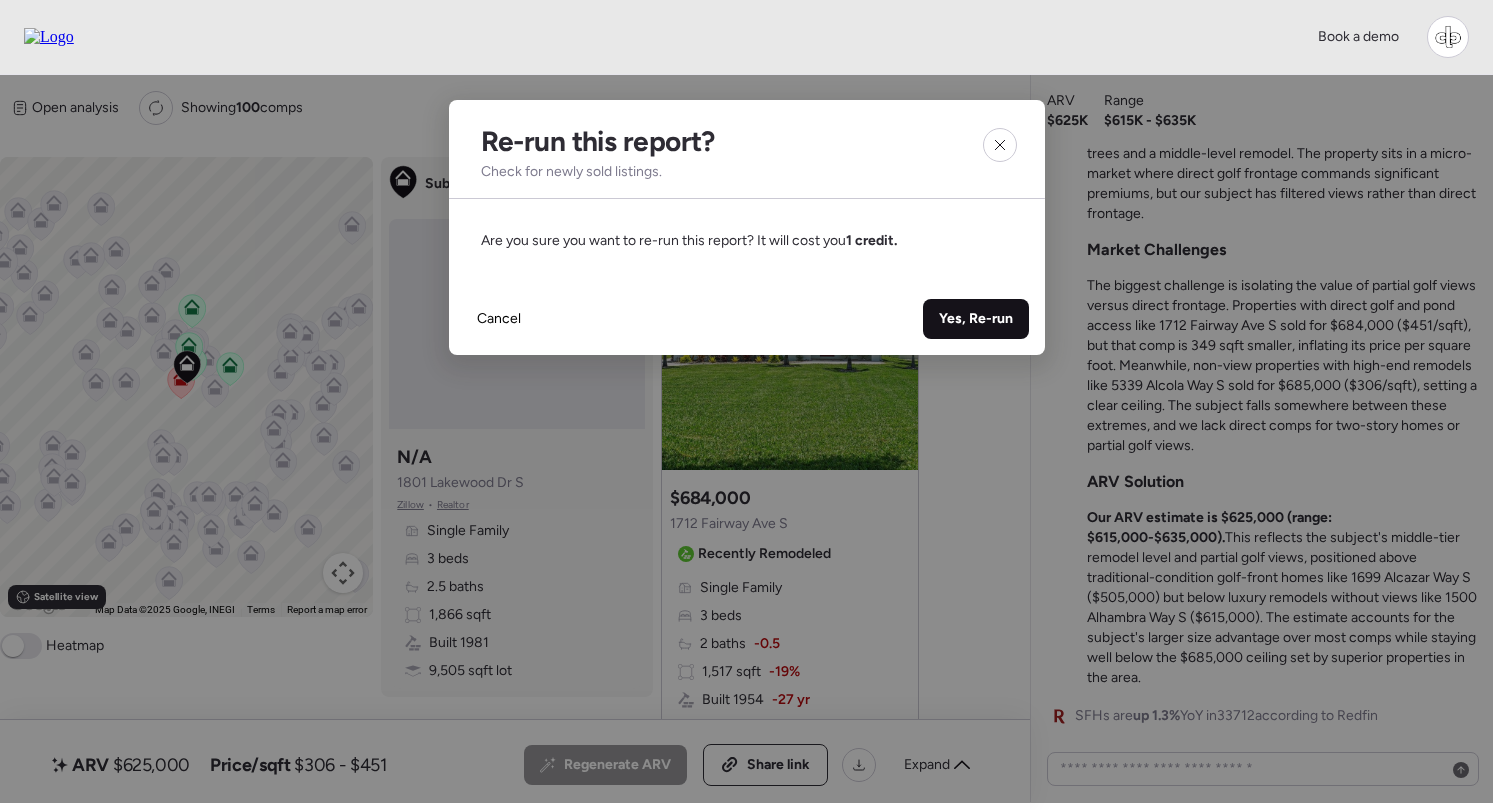 click on "Yes, Re-run" at bounding box center (976, 319) 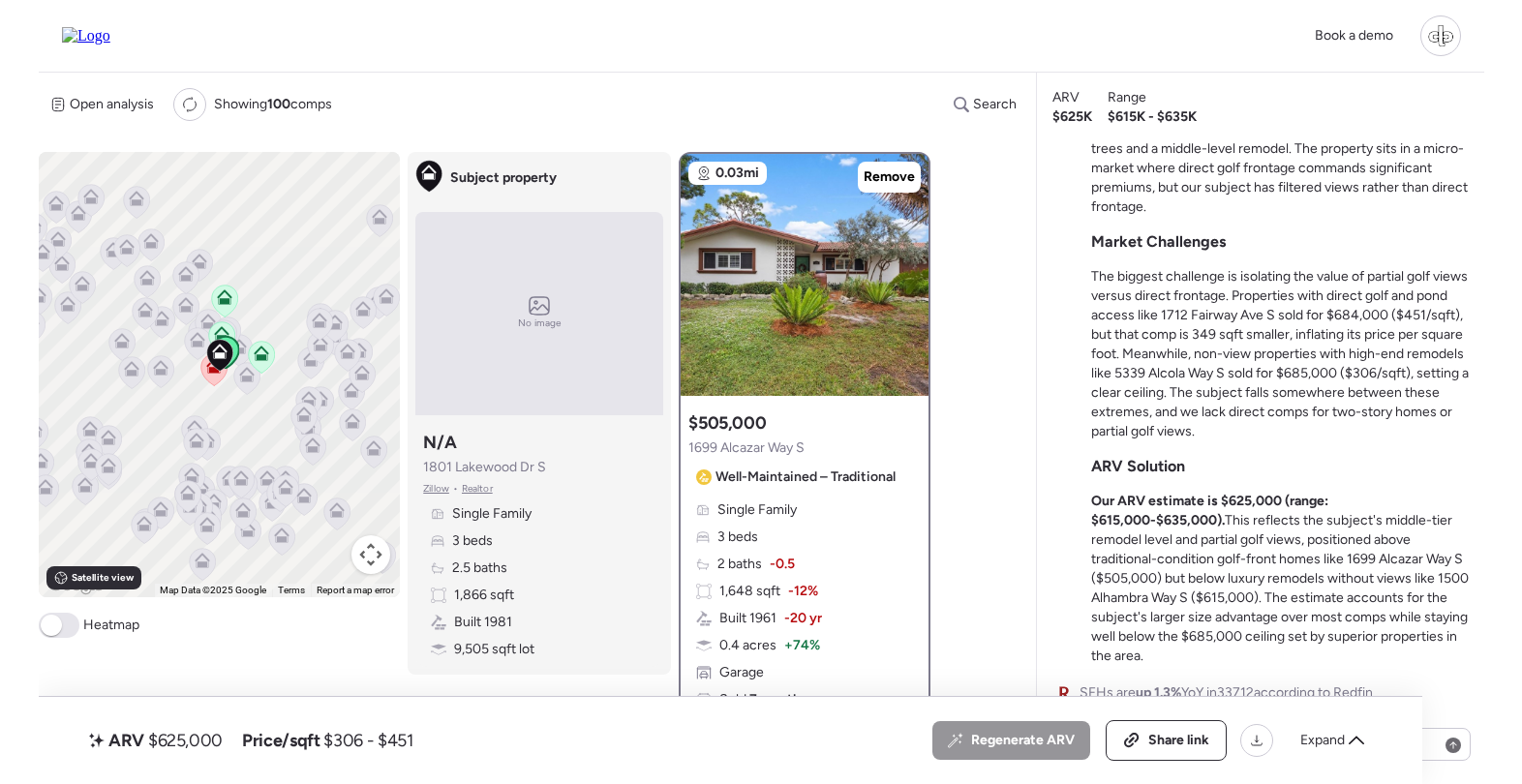 scroll, scrollTop: 0, scrollLeft: 0, axis: both 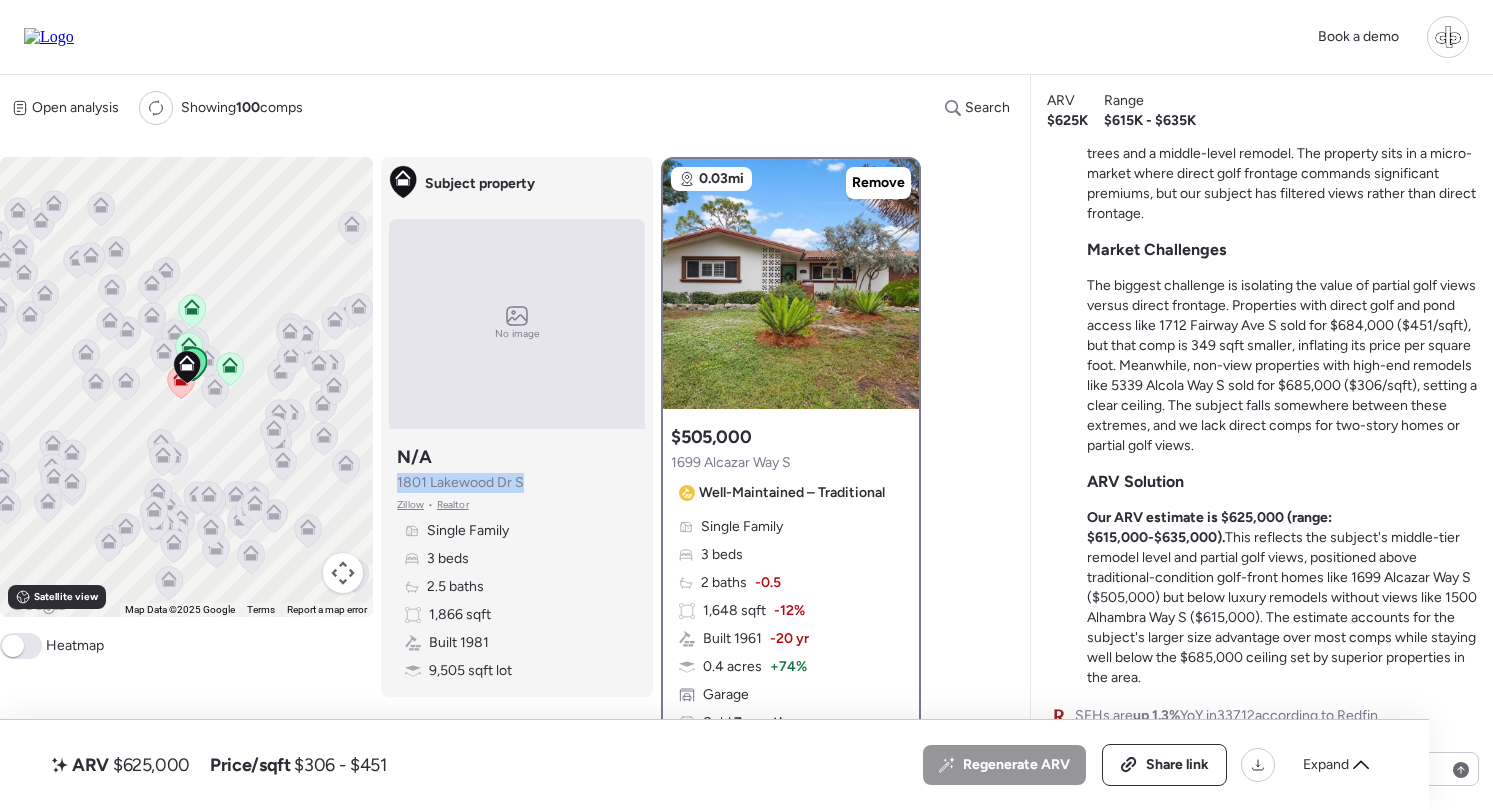 drag, startPoint x: 536, startPoint y: 487, endPoint x: 397, endPoint y: 486, distance: 139.0036 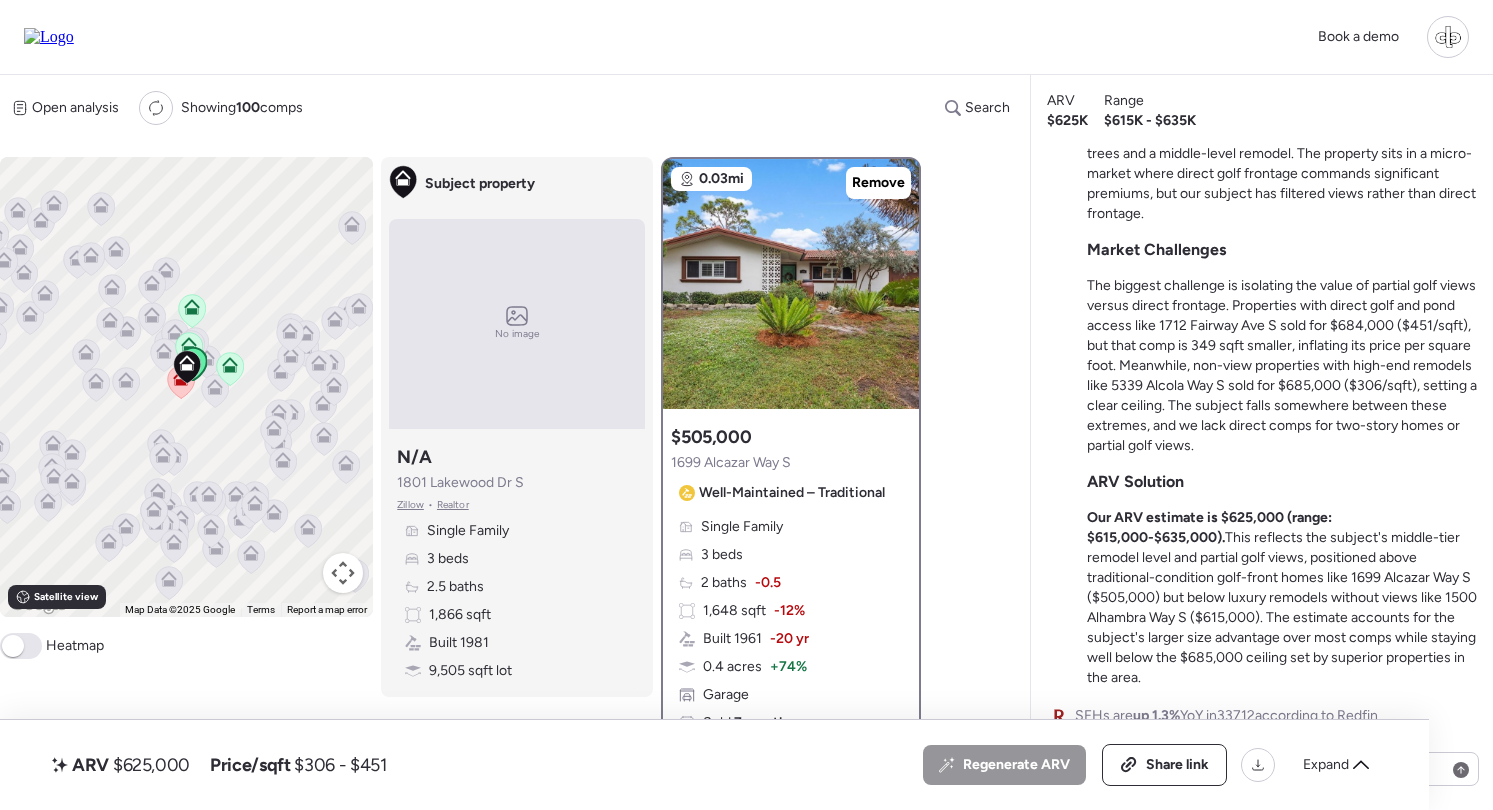 click on "A B+ B B- C+ C C- D Heatmap" at bounding box center (186, 646) 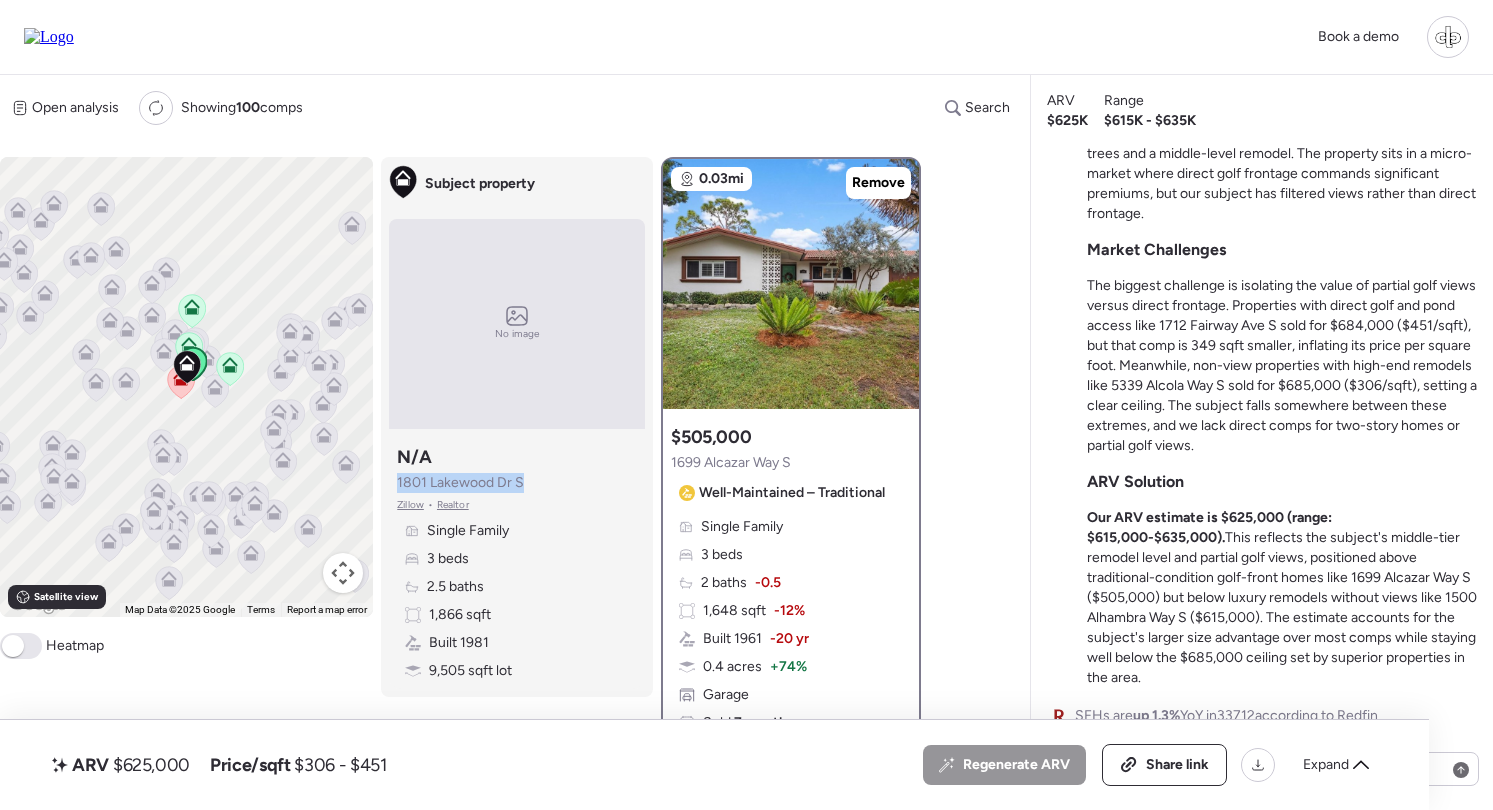 drag, startPoint x: 531, startPoint y: 479, endPoint x: 399, endPoint y: 478, distance: 132.00378 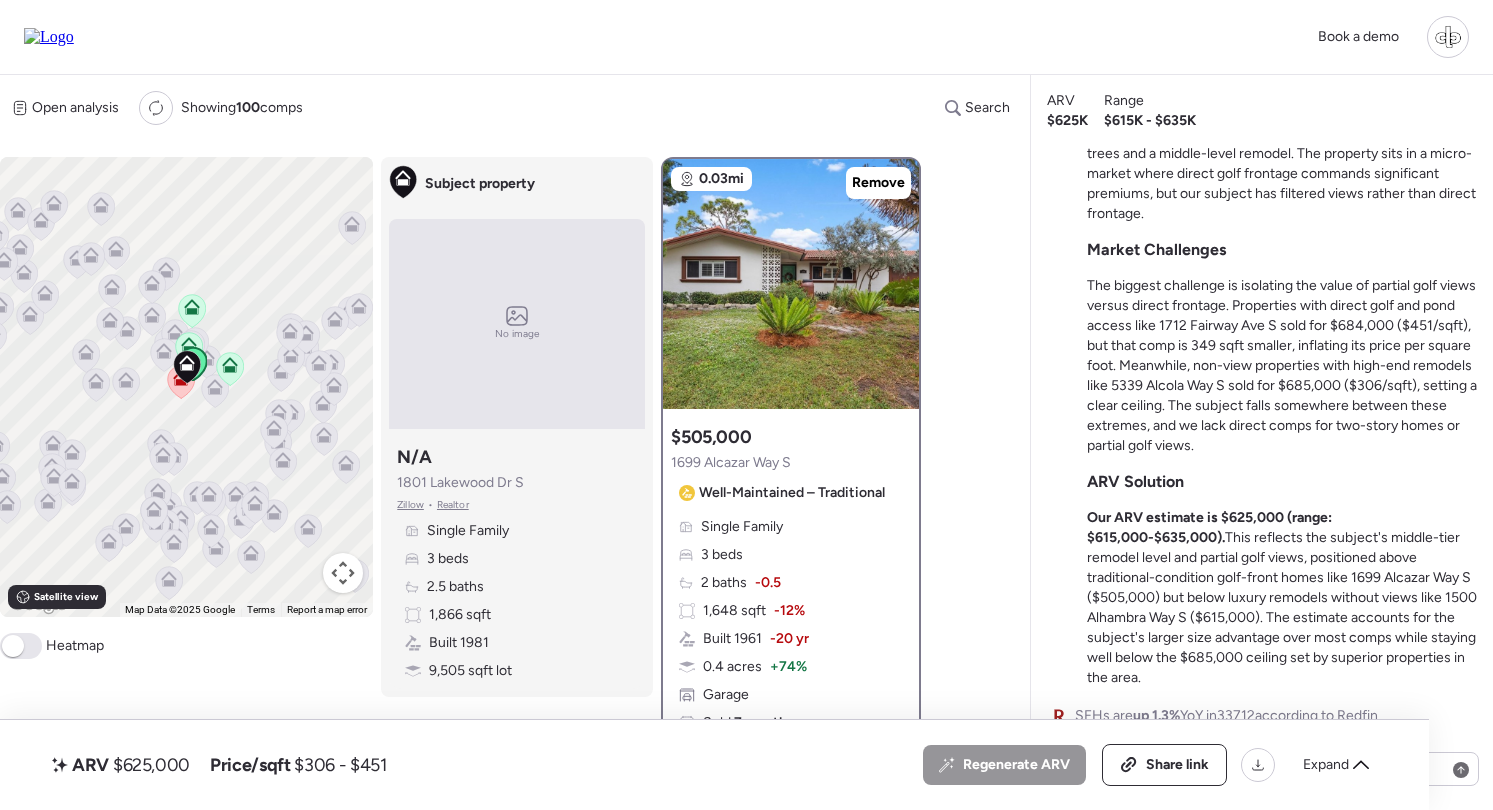 click on "Book a demo" at bounding box center [746, 37] 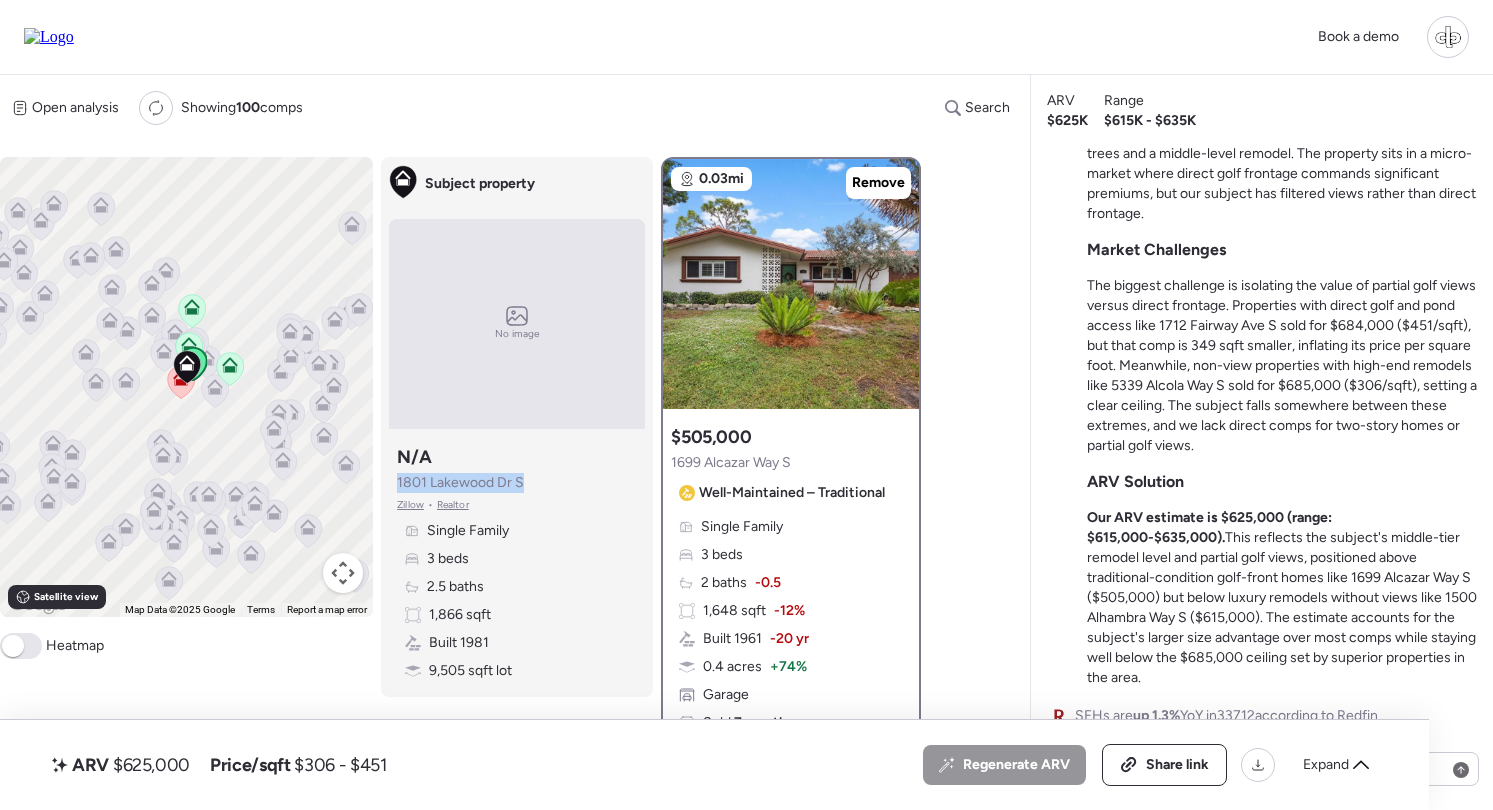 drag, startPoint x: 522, startPoint y: 479, endPoint x: 389, endPoint y: 480, distance: 133.00375 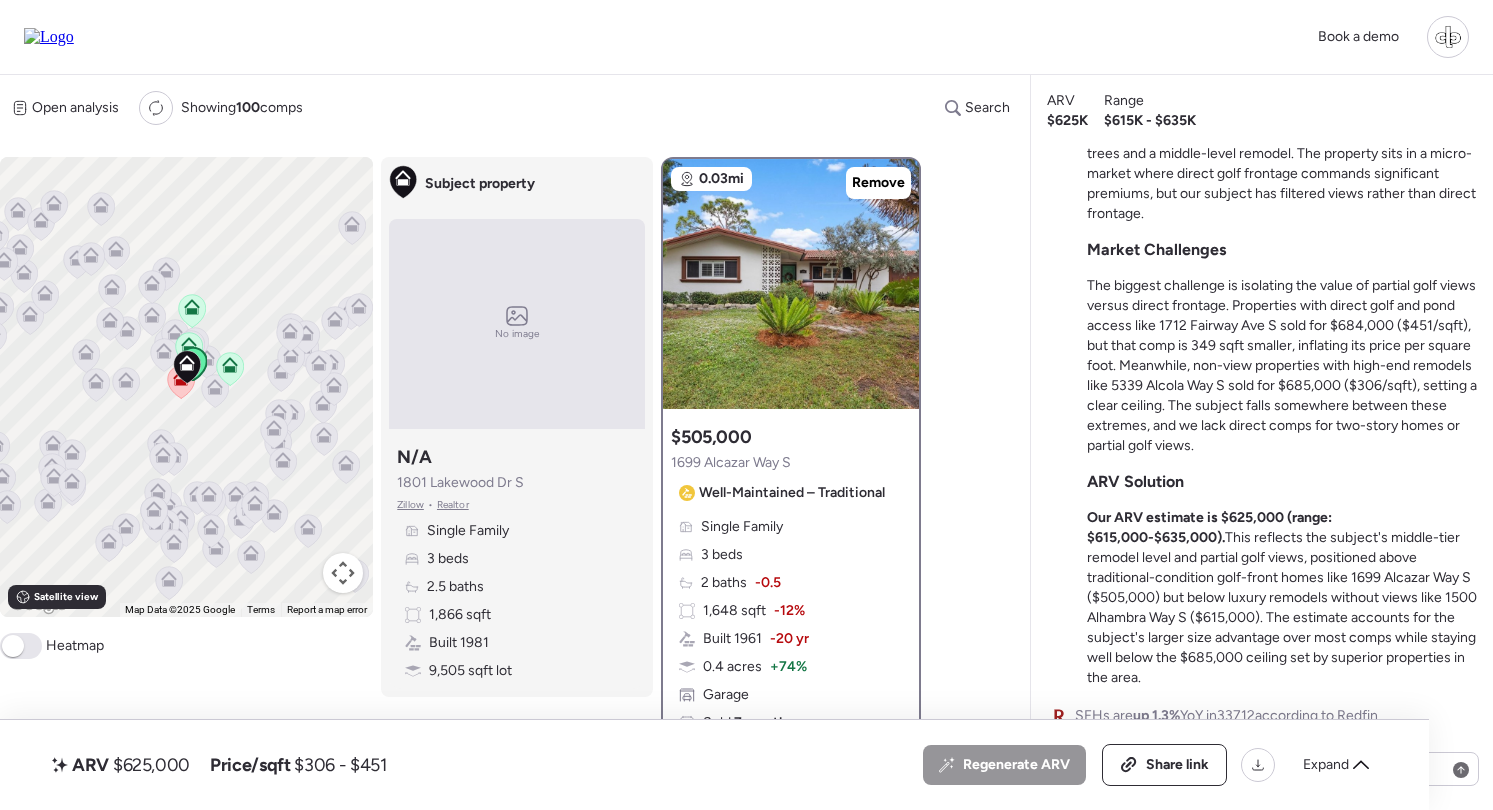 click on "Single Family 3 beds 2.5 baths 1,866 sqft Built 1981 9,505 sqft lot" at bounding box center (517, 601) 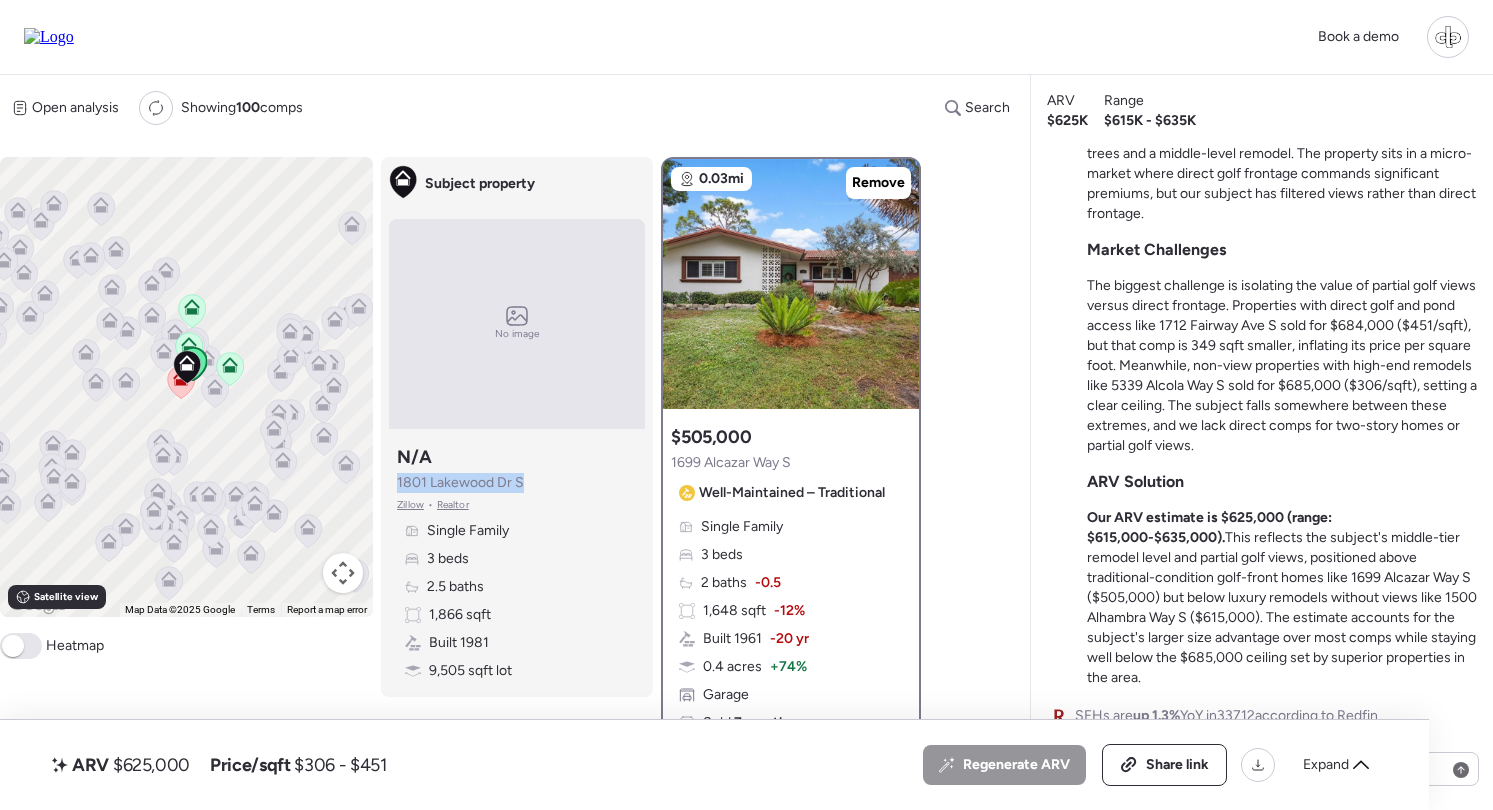drag, startPoint x: 393, startPoint y: 487, endPoint x: 535, endPoint y: 487, distance: 142 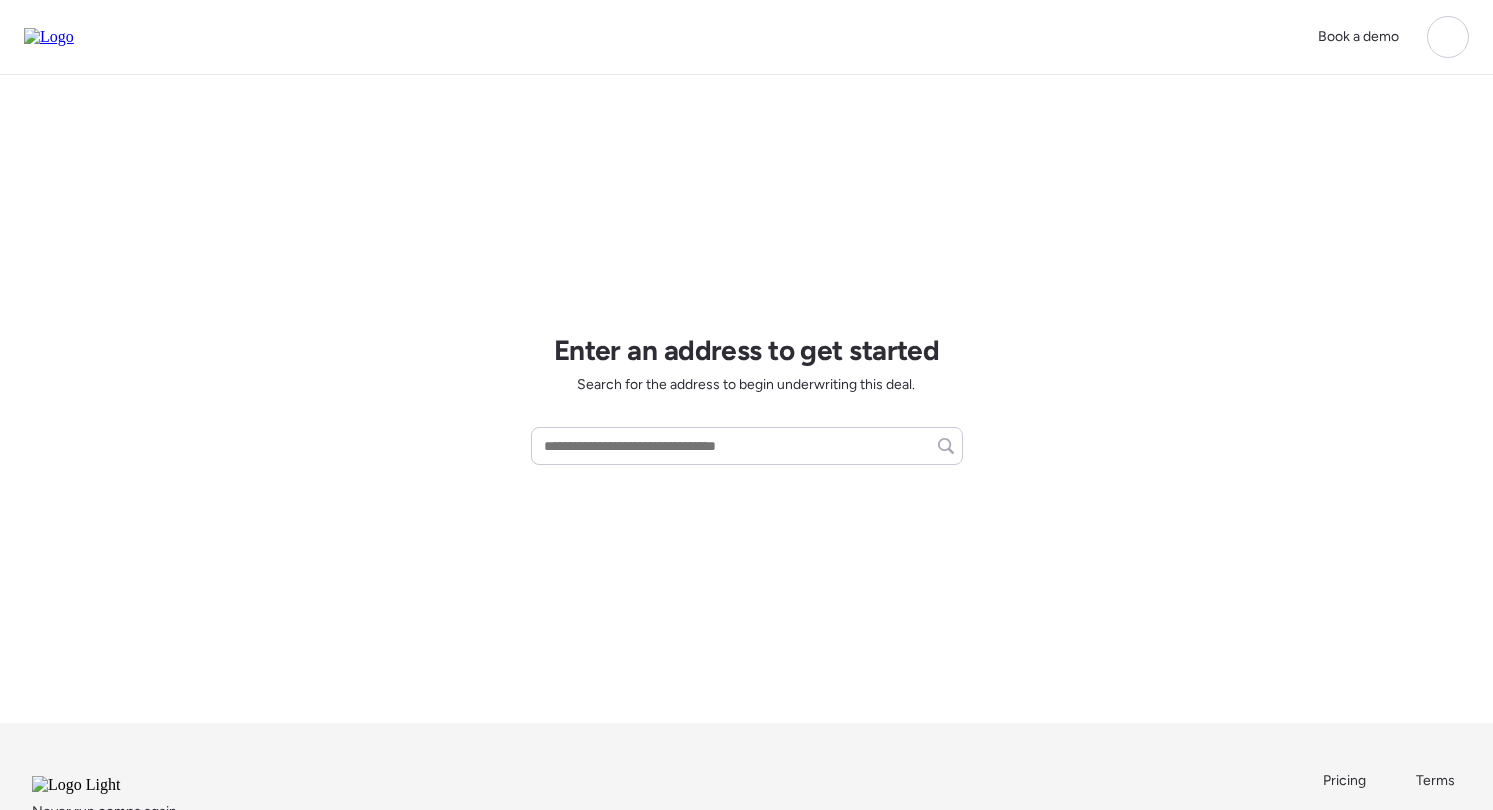 scroll, scrollTop: 0, scrollLeft: 0, axis: both 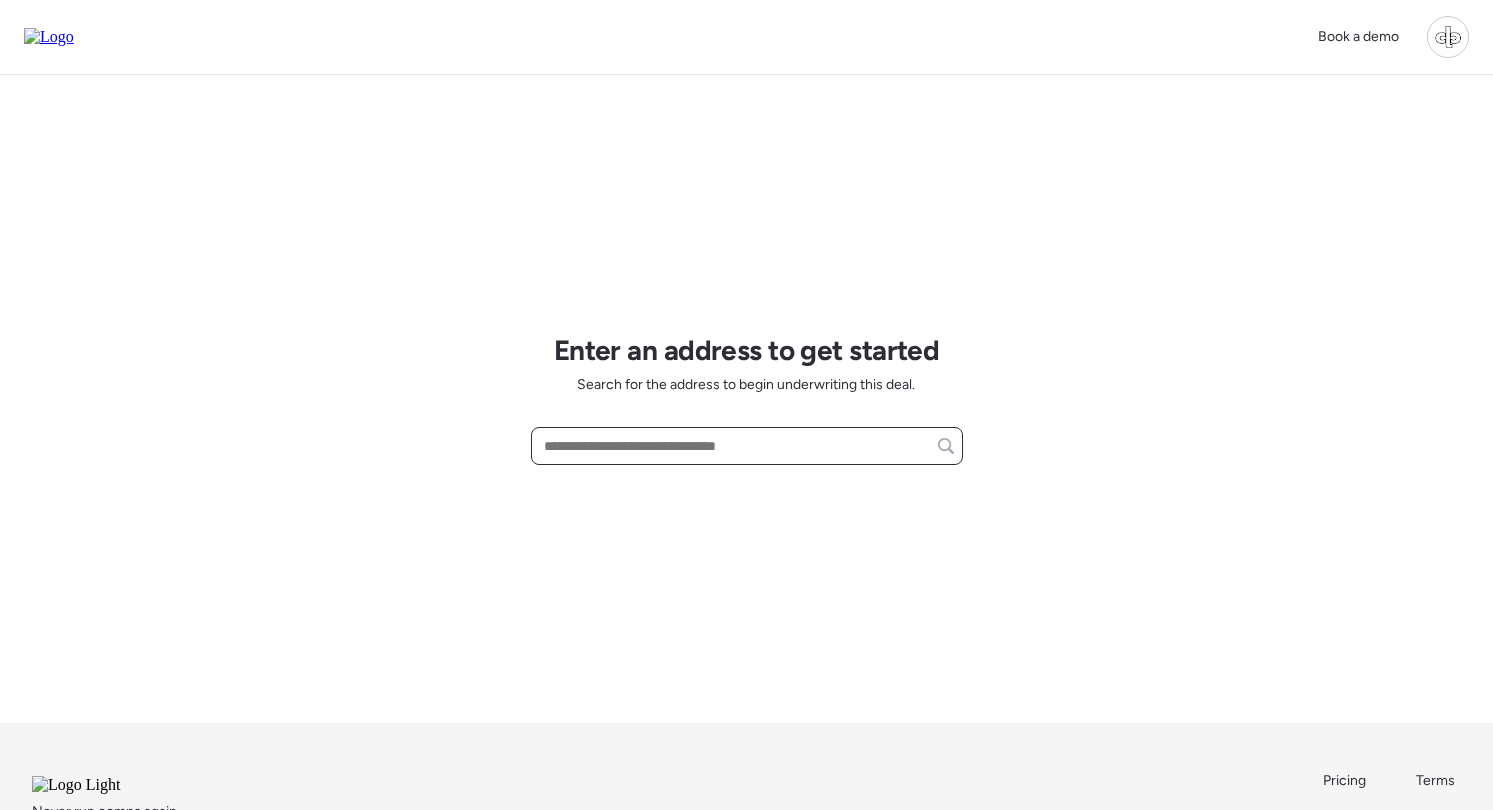 click at bounding box center (747, 446) 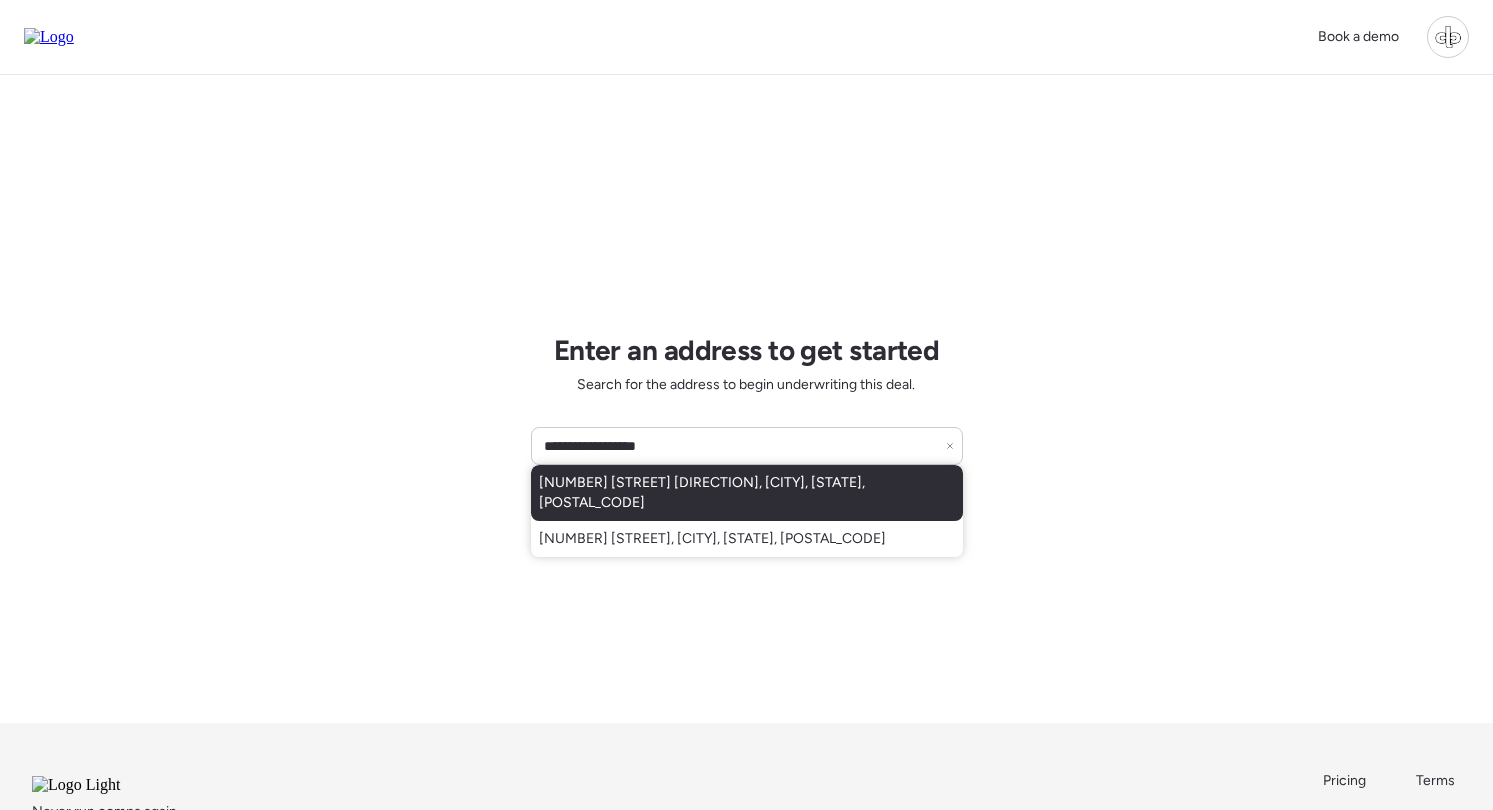 click on "[NUMBER] [STREET] [DIRECTION], [CITY], [STATE], [POSTAL_CODE]" at bounding box center (747, 493) 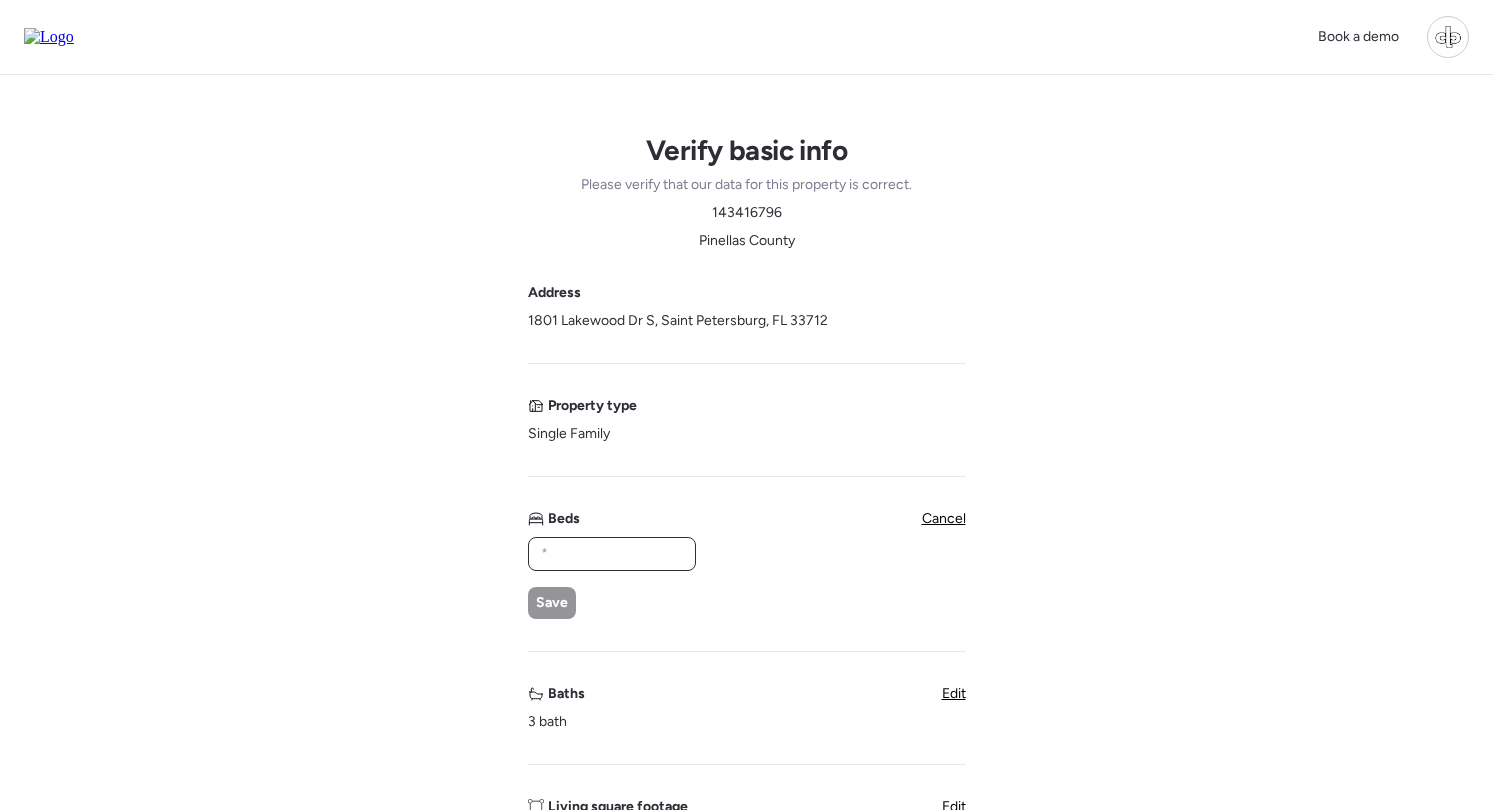 click at bounding box center (612, 554) 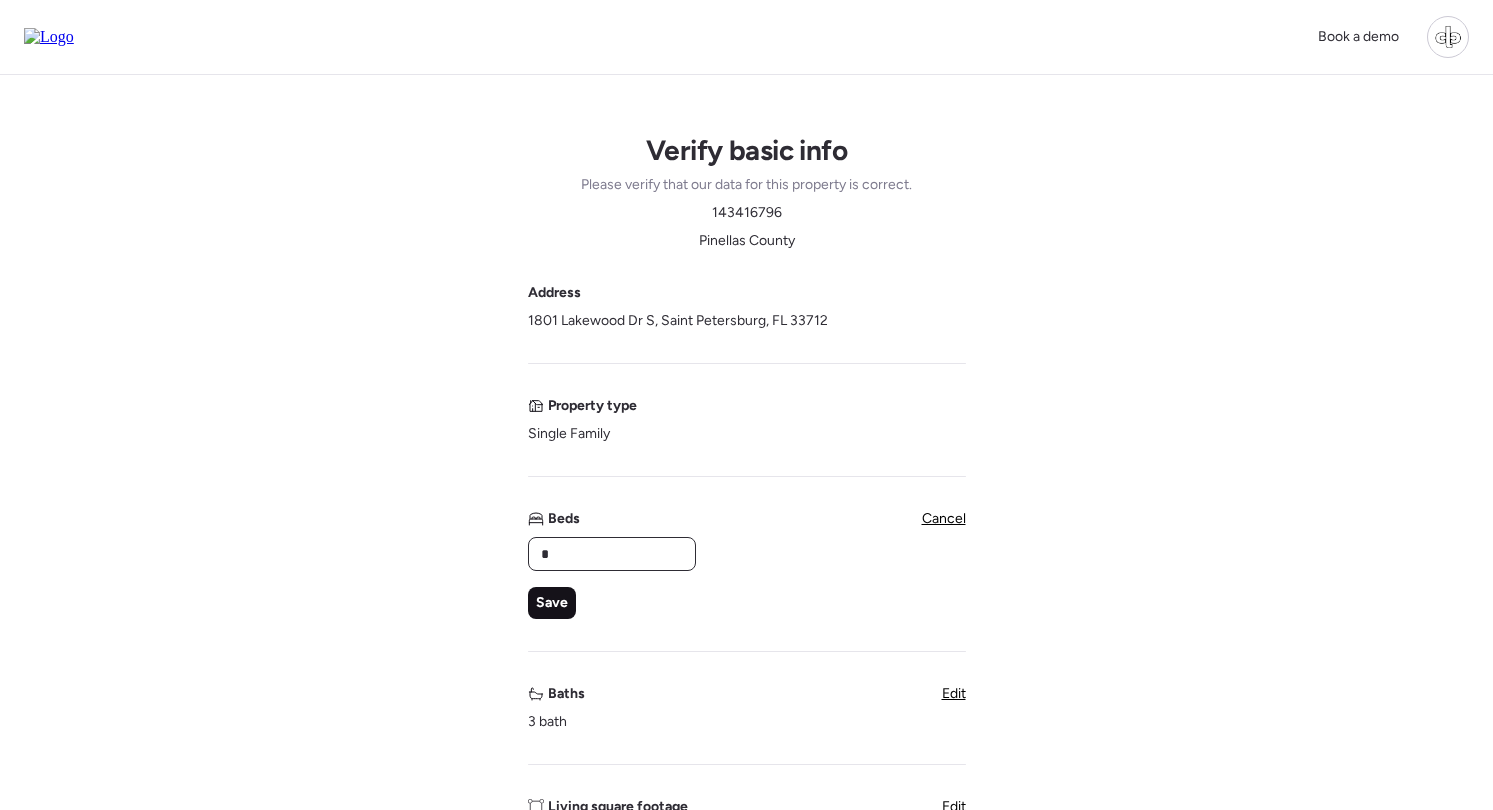 type on "*" 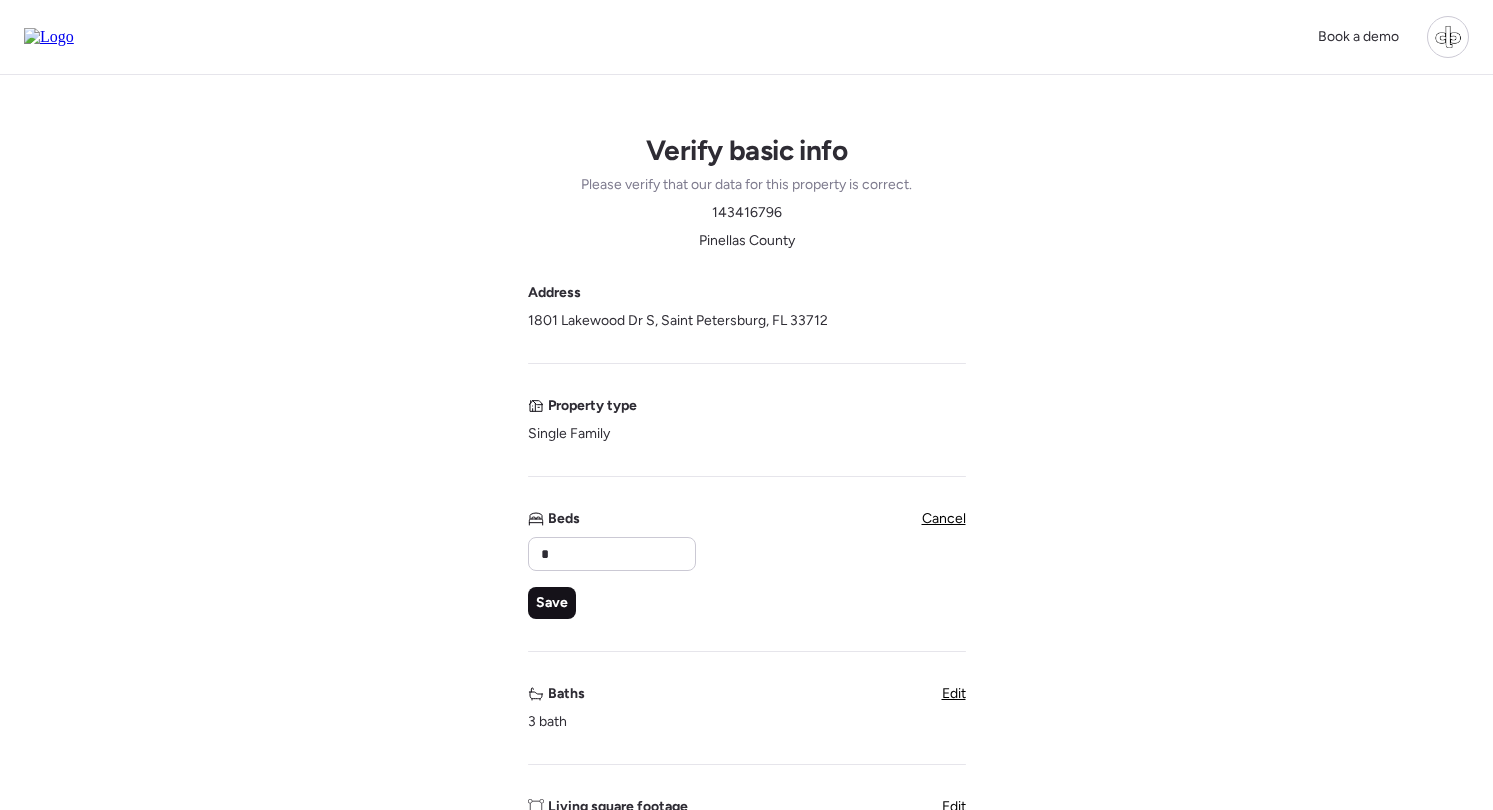 click on "Save" at bounding box center (552, 603) 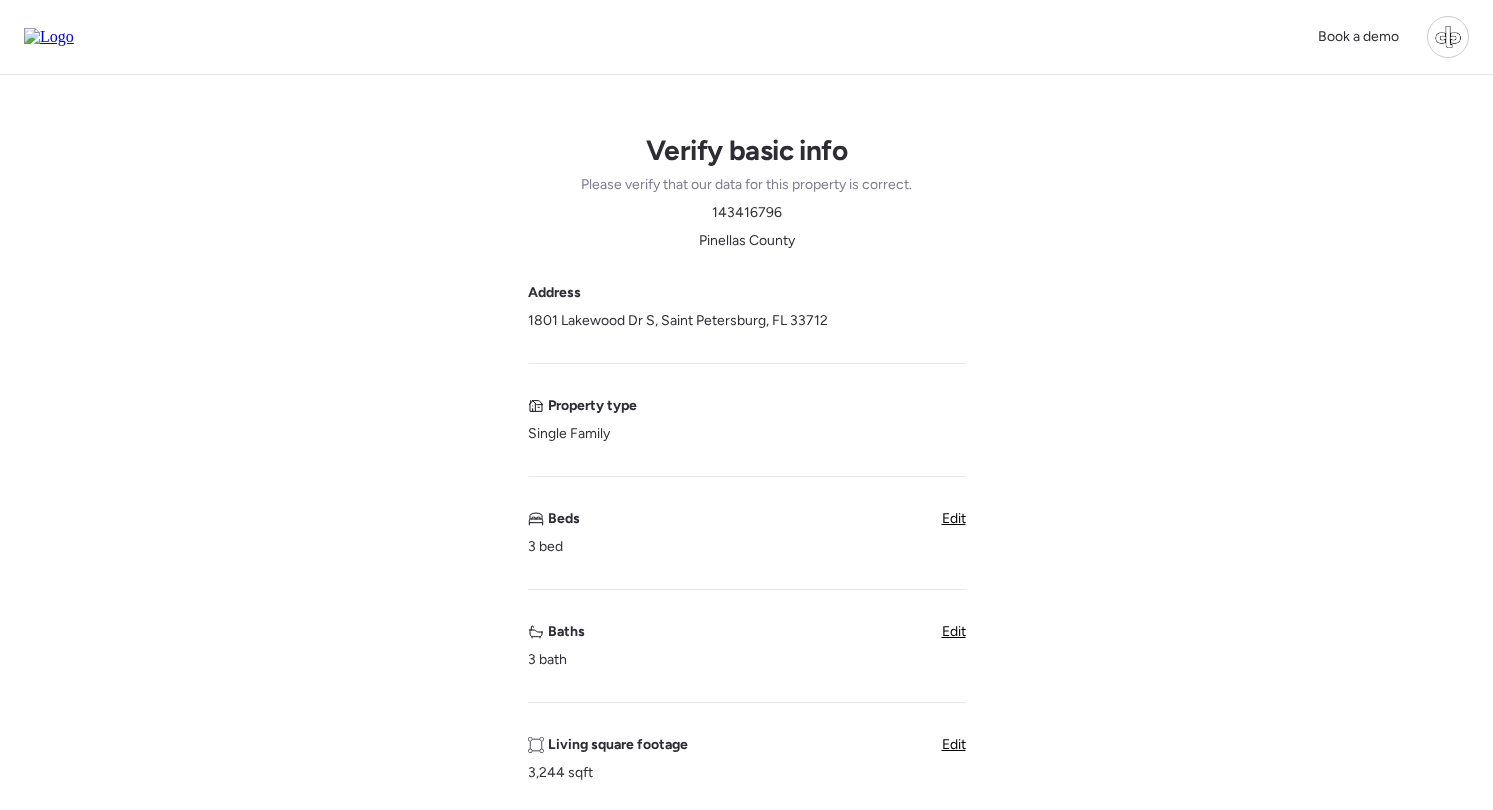 drag, startPoint x: 958, startPoint y: 634, endPoint x: 839, endPoint y: 634, distance: 119 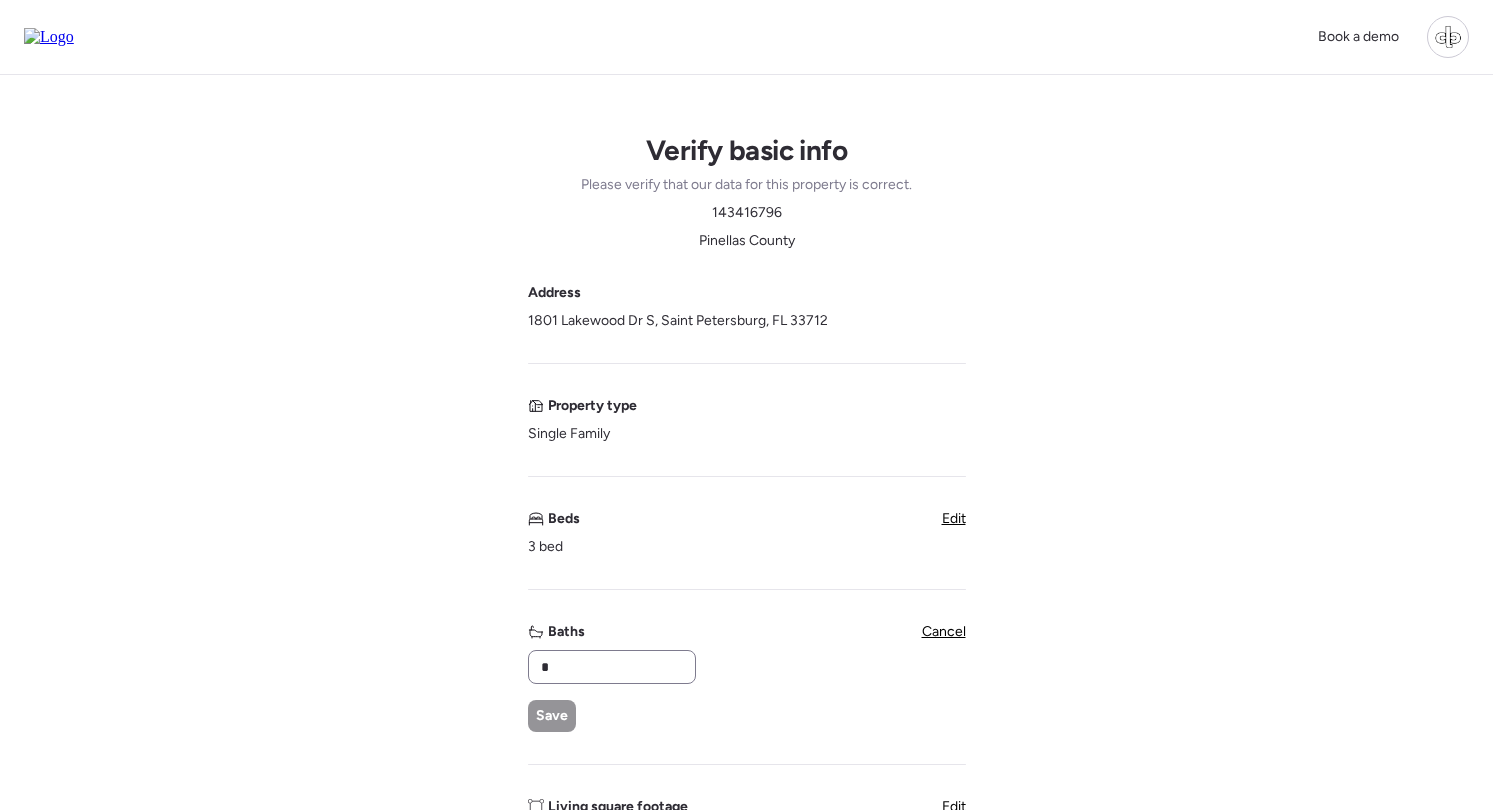 click on "*" at bounding box center (612, 667) 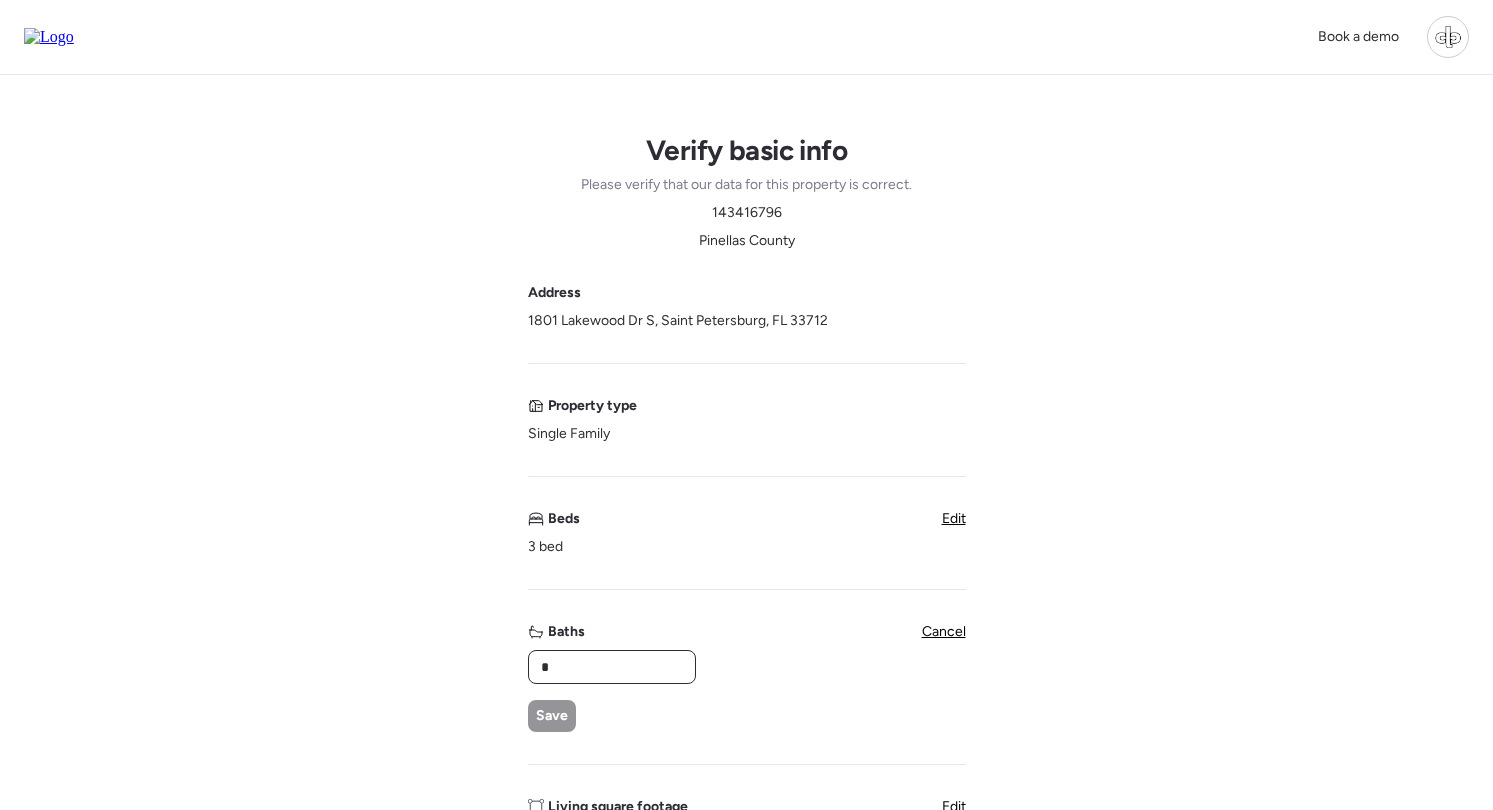 click on "*" at bounding box center (612, 667) 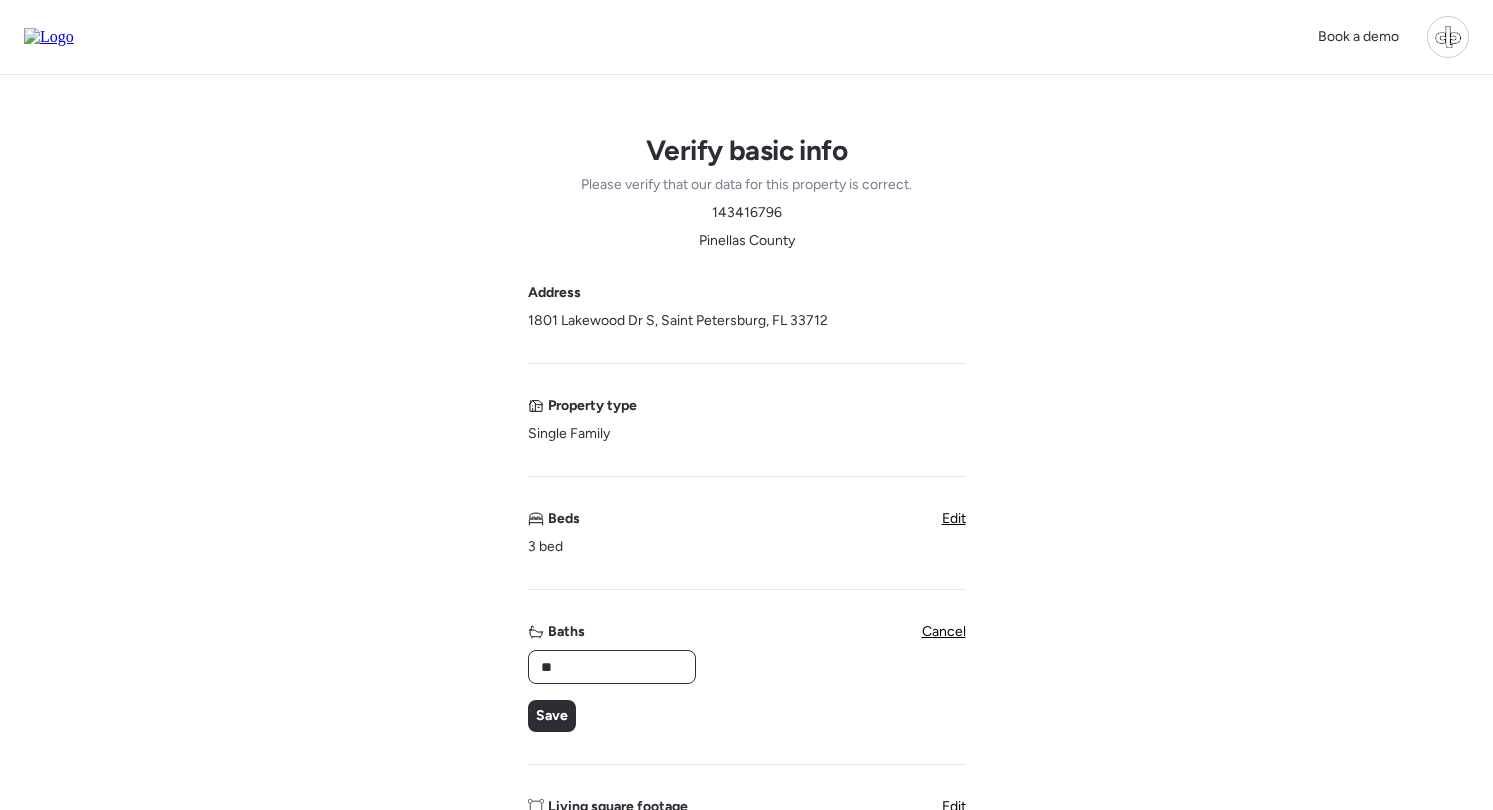 type on "***" 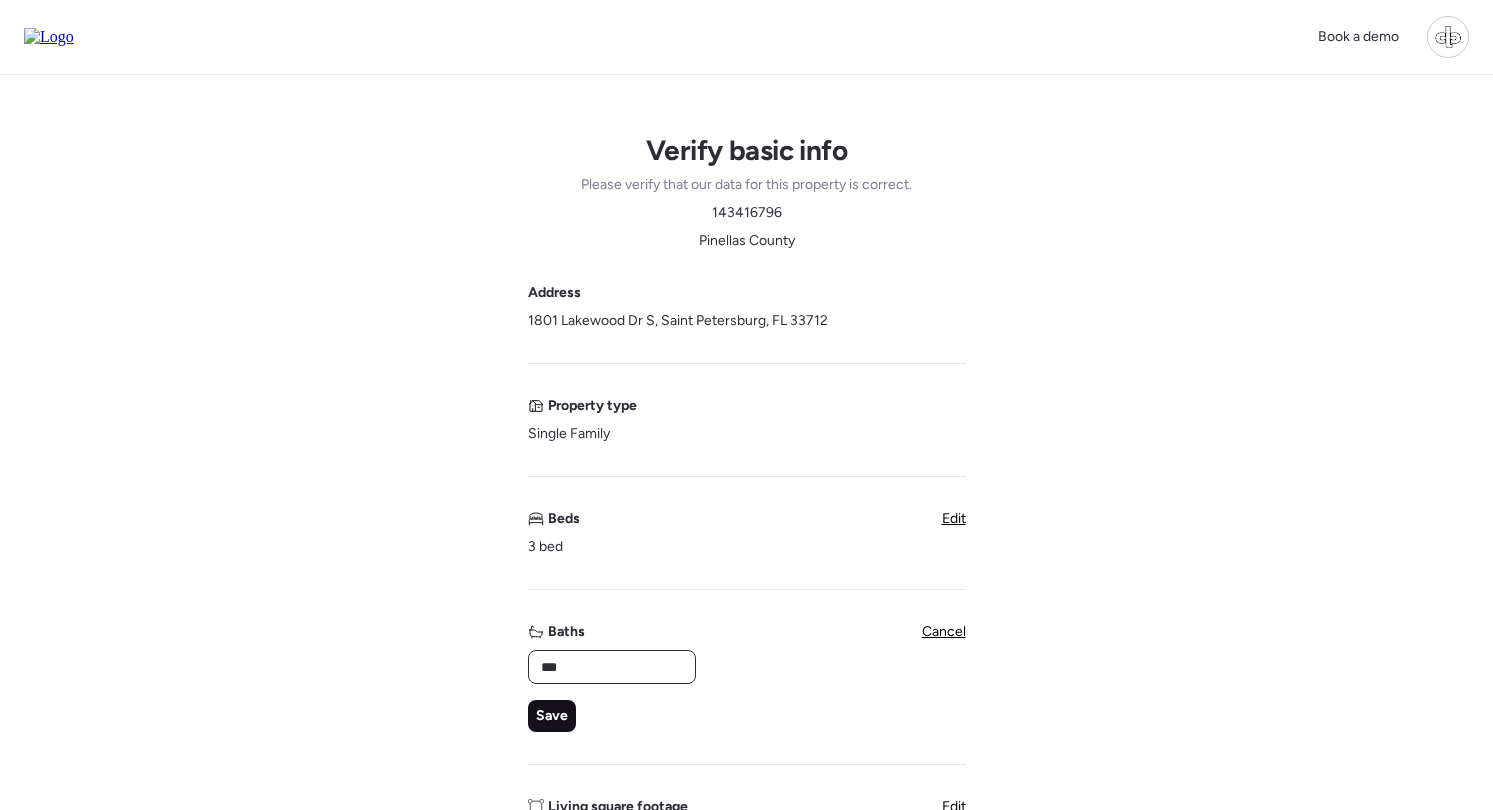 type on "***" 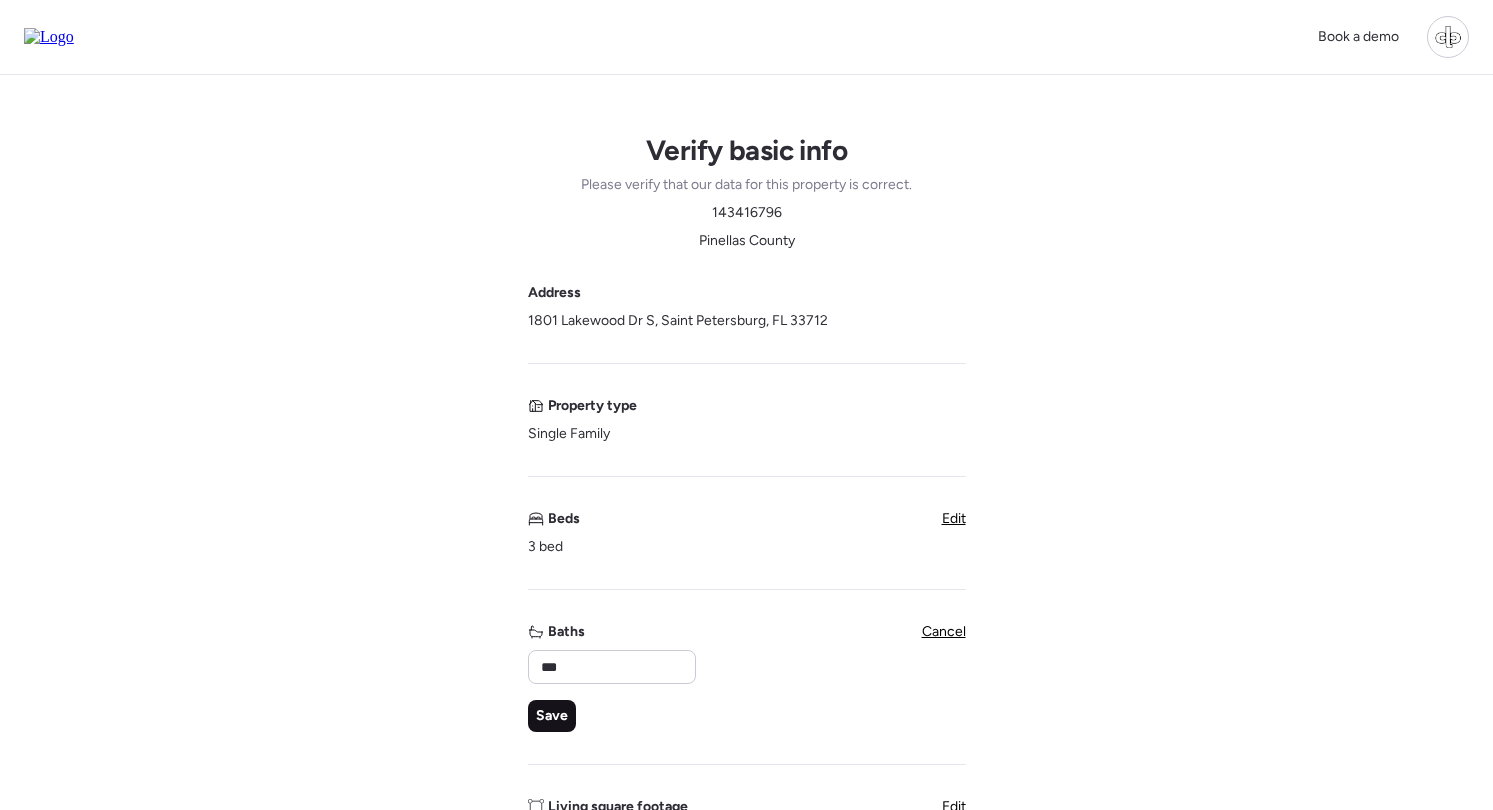 click on "Save" at bounding box center (552, 716) 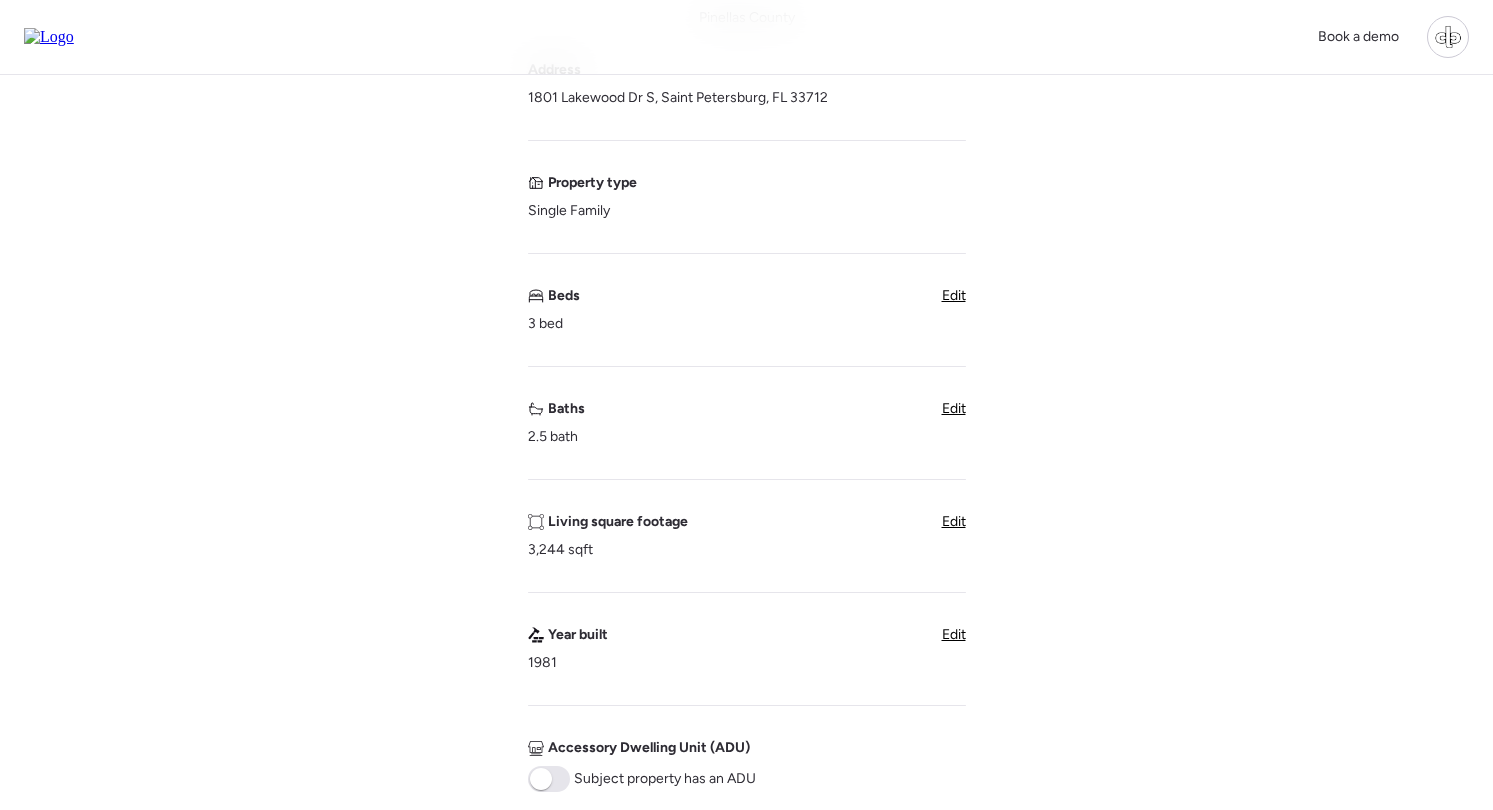 scroll, scrollTop: 232, scrollLeft: 0, axis: vertical 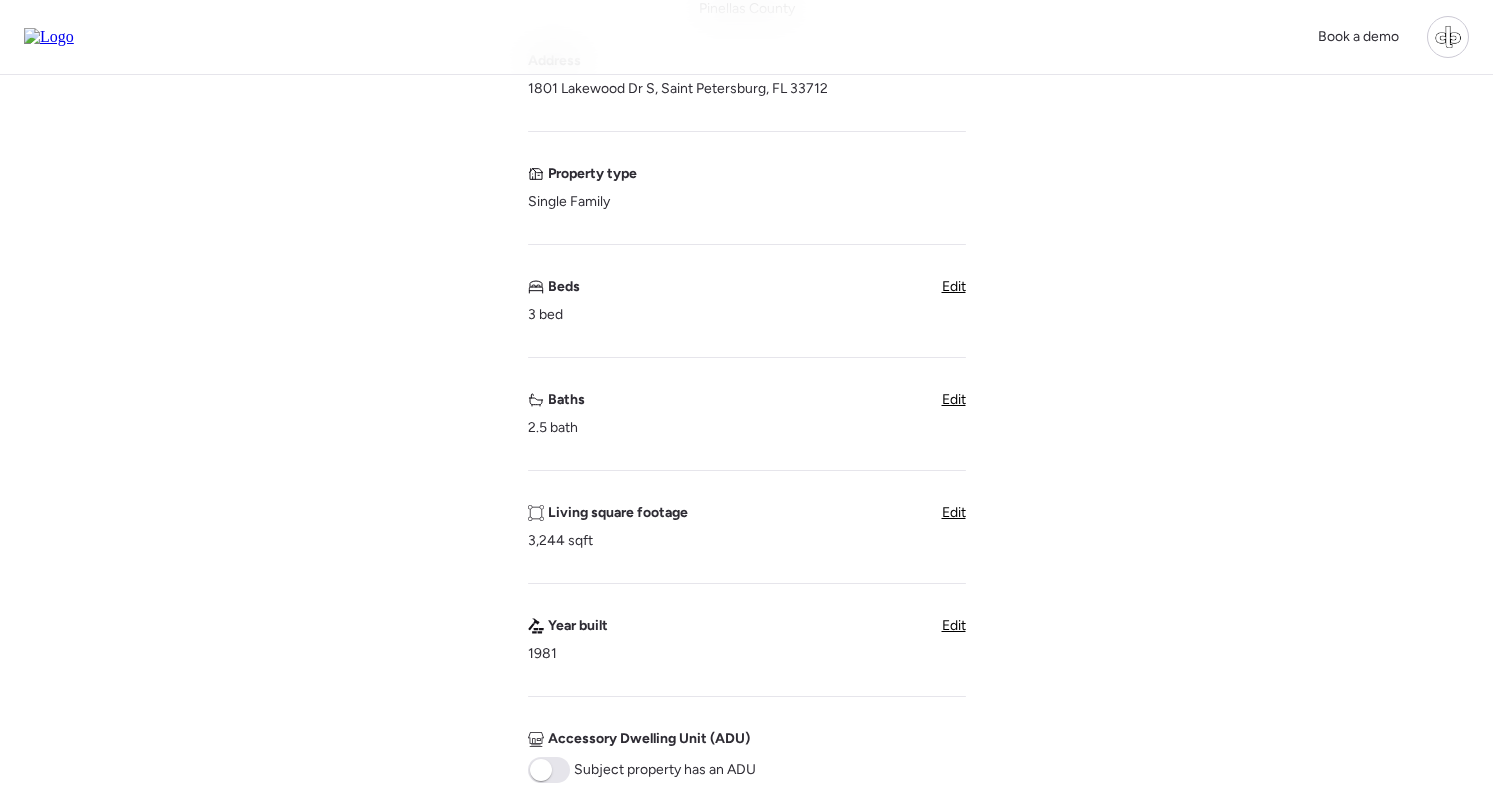 click on "Edit" at bounding box center (954, 512) 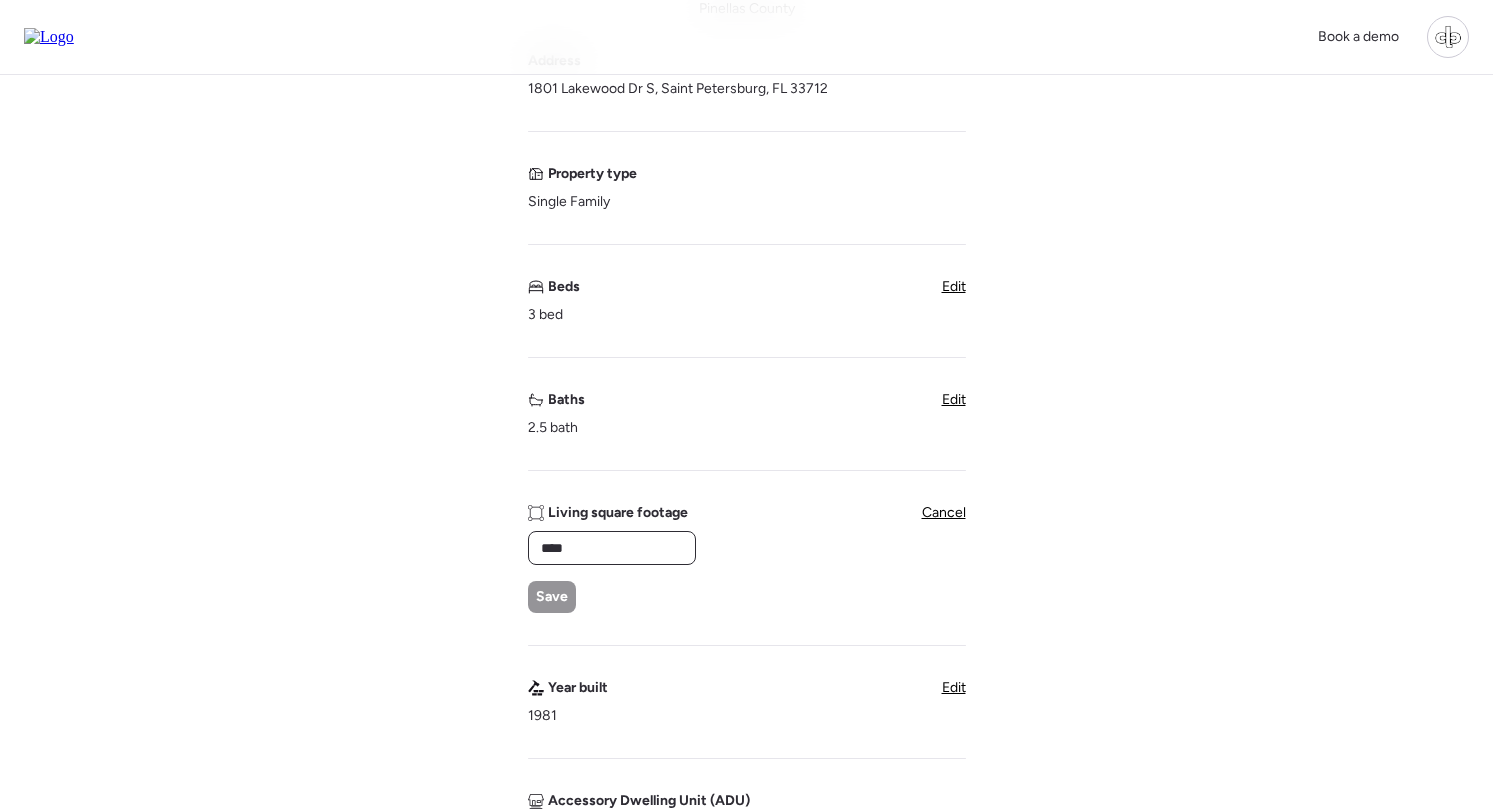 click on "****" at bounding box center (612, 548) 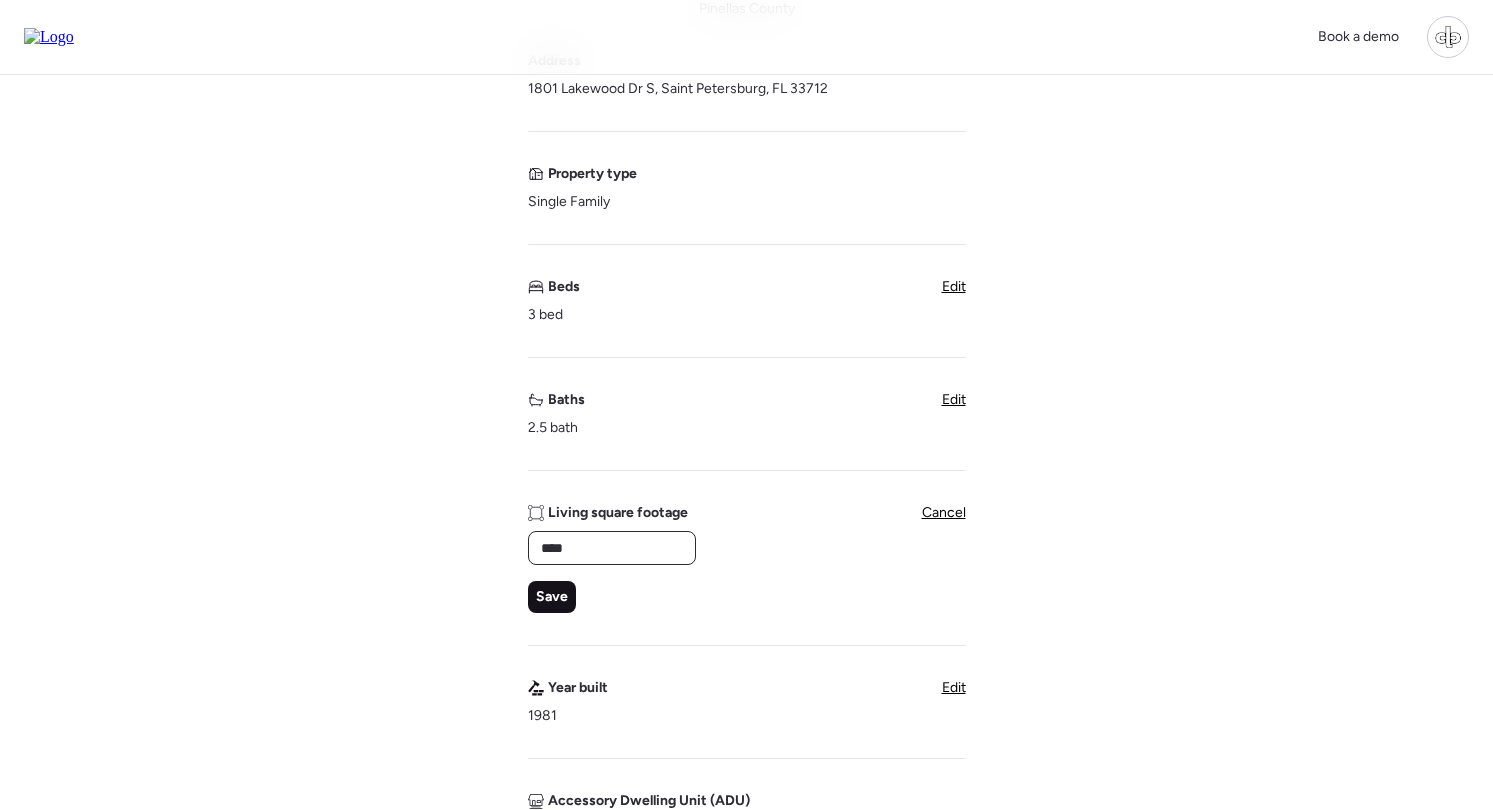 type on "****" 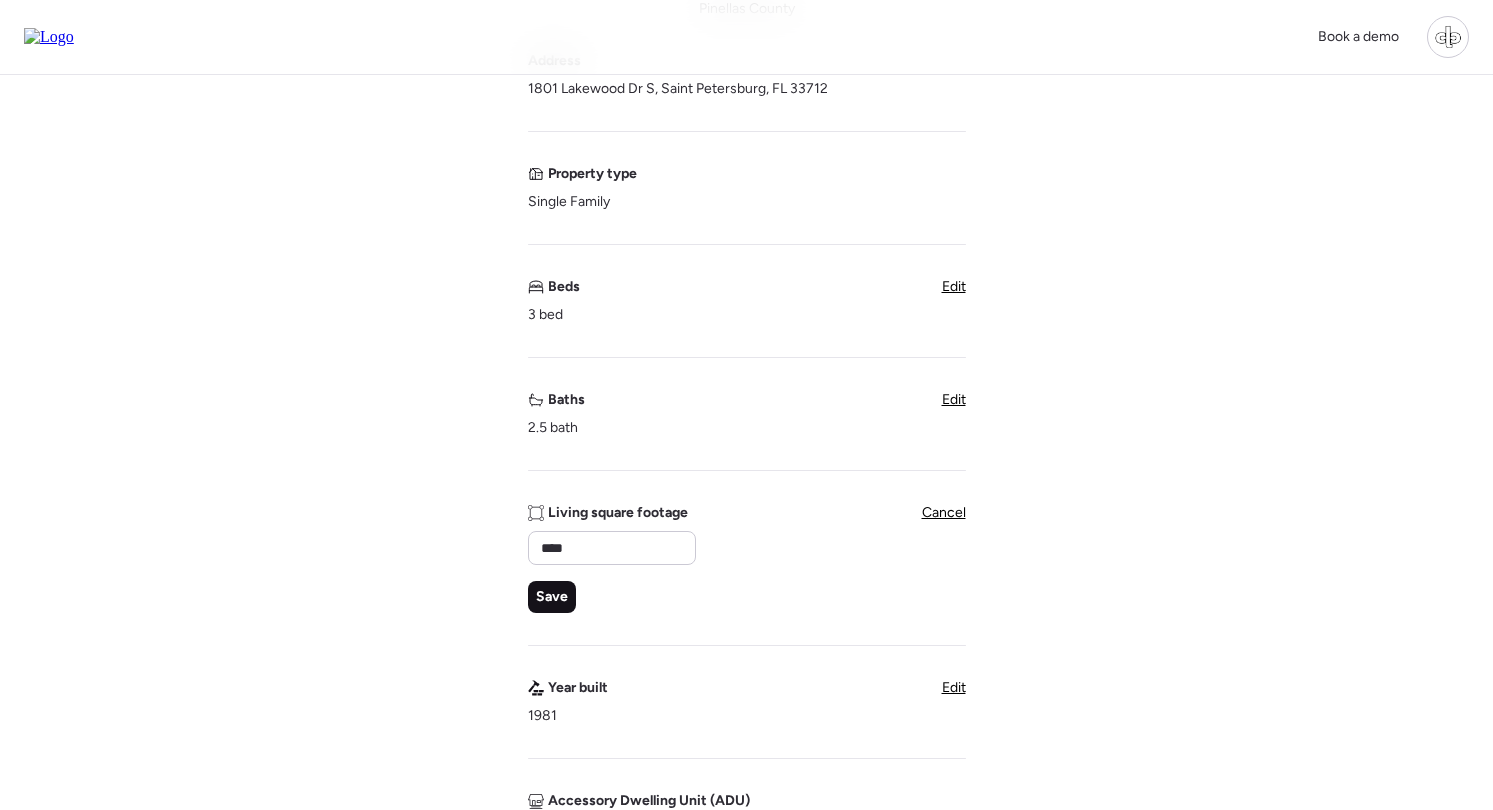 click on "Save" at bounding box center [552, 597] 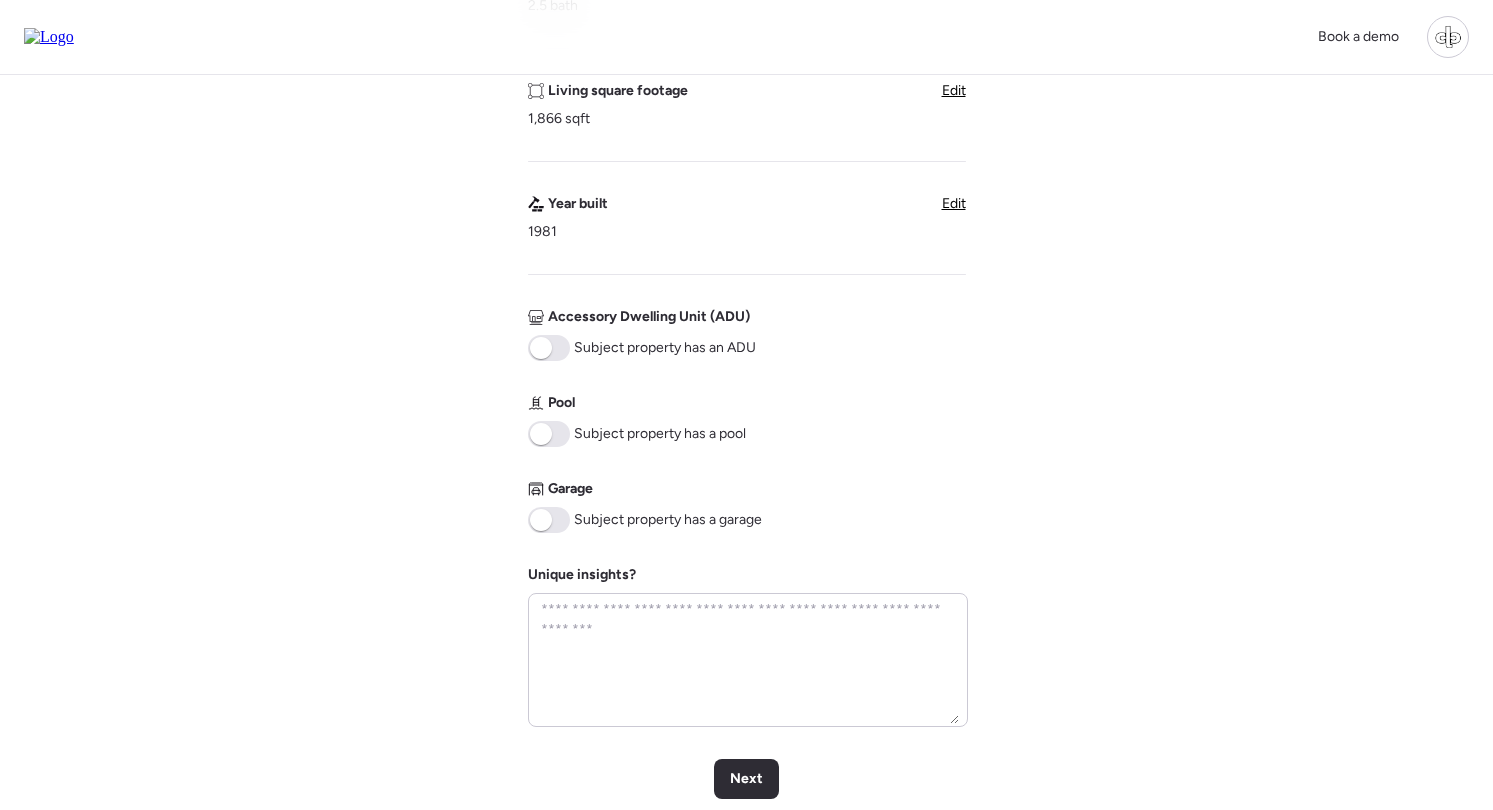 scroll, scrollTop: 767, scrollLeft: 0, axis: vertical 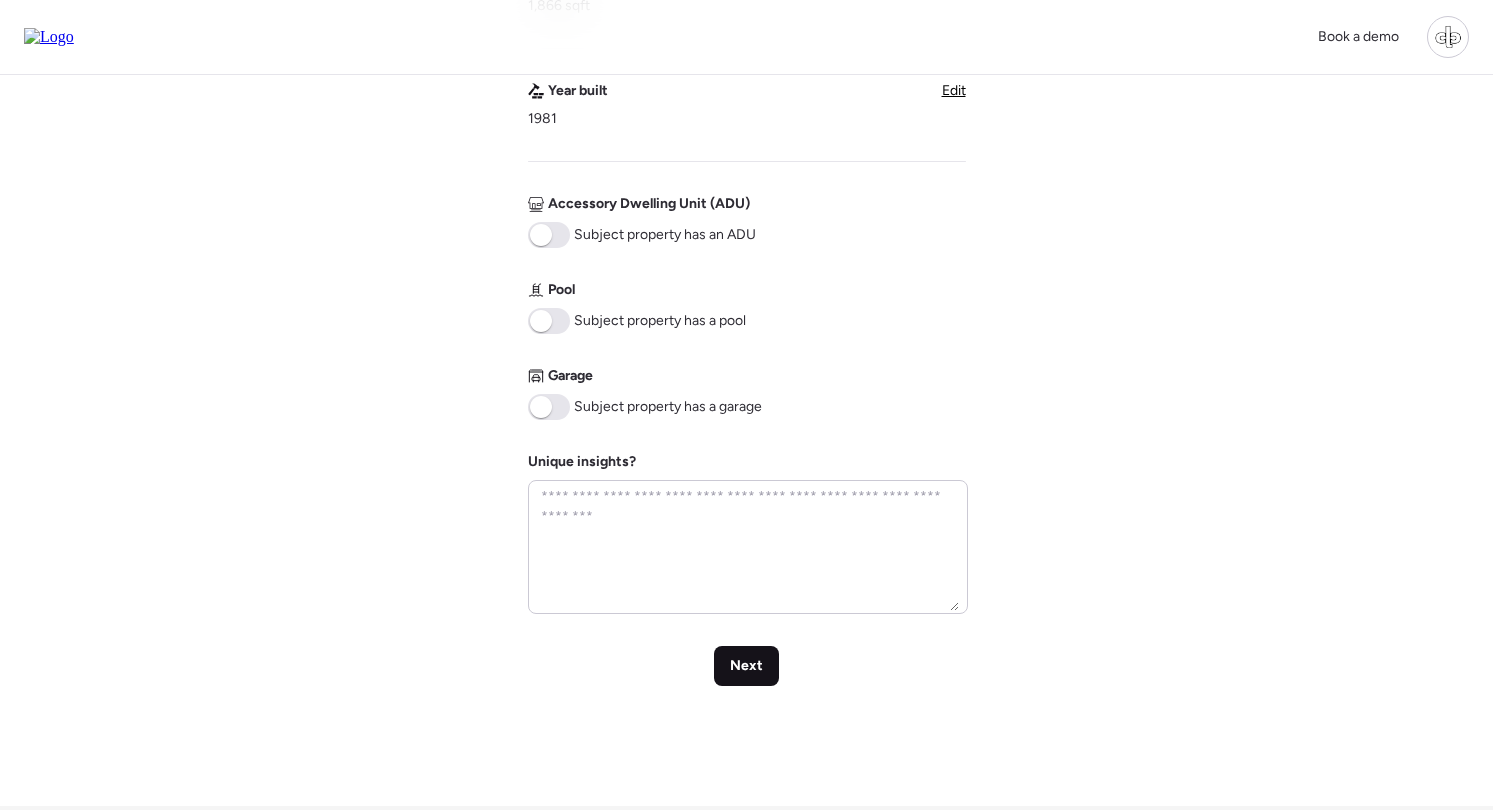 click on "Next" at bounding box center [746, 666] 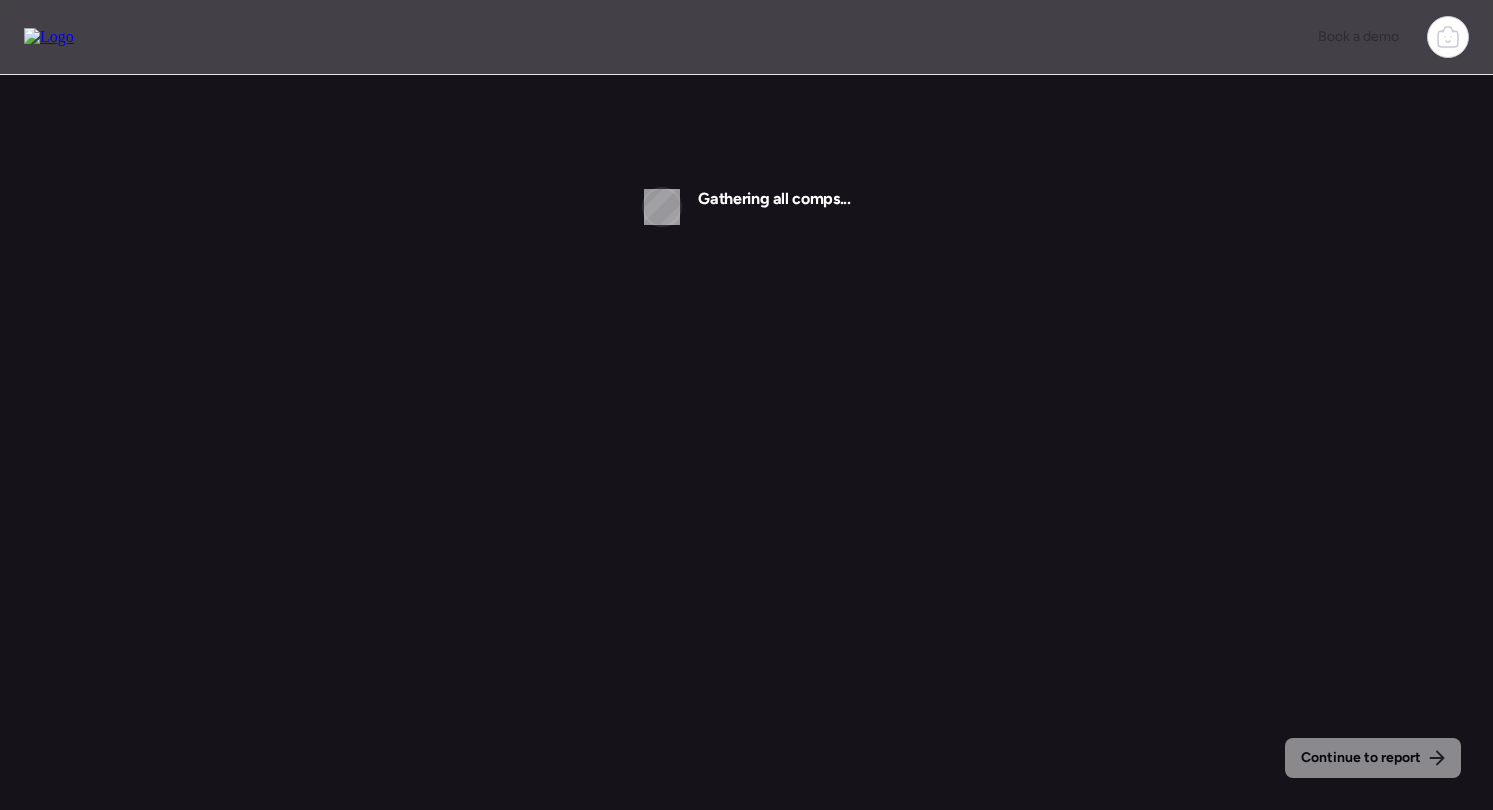 scroll, scrollTop: 0, scrollLeft: 0, axis: both 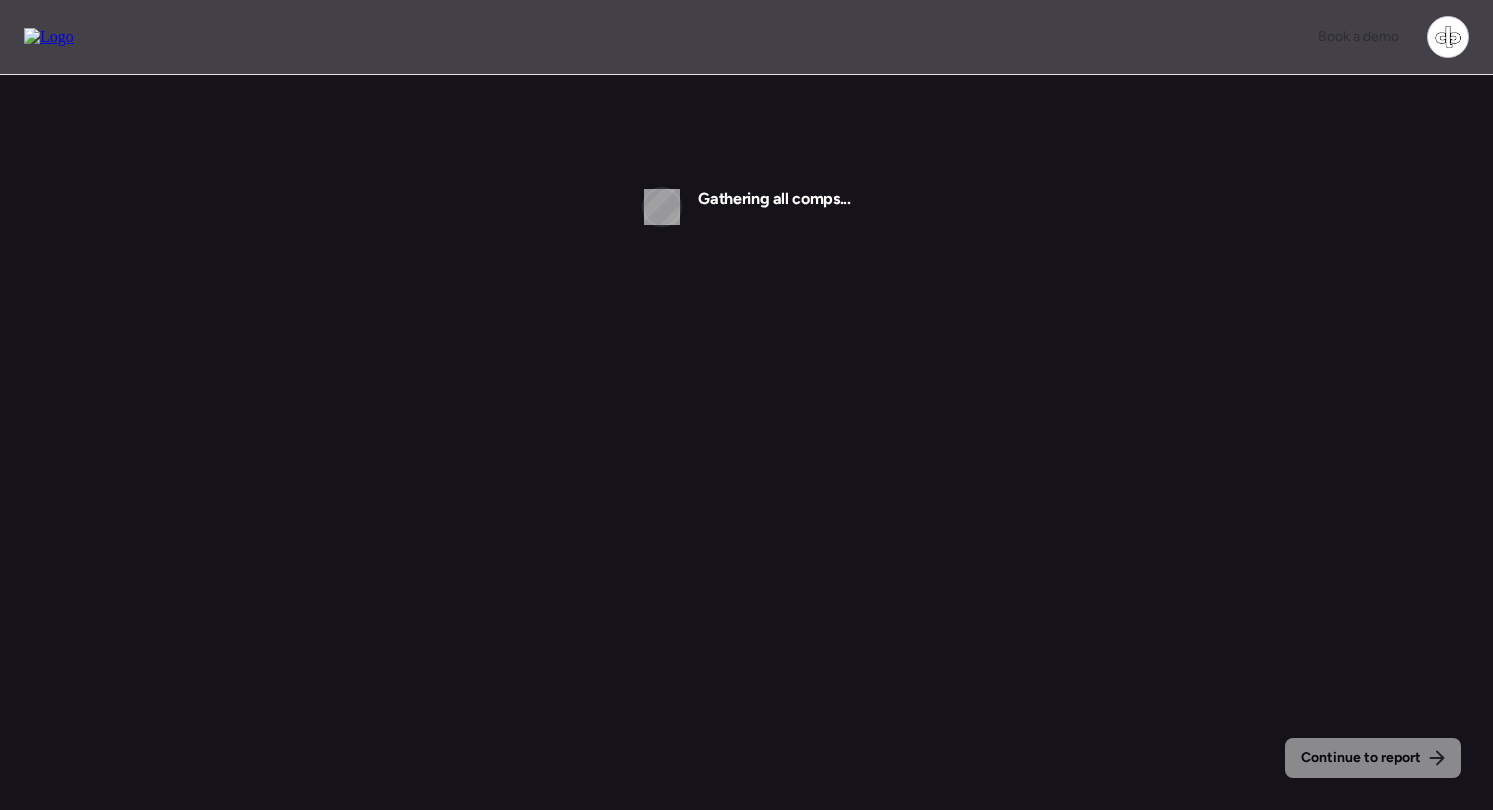 click at bounding box center (49, 37) 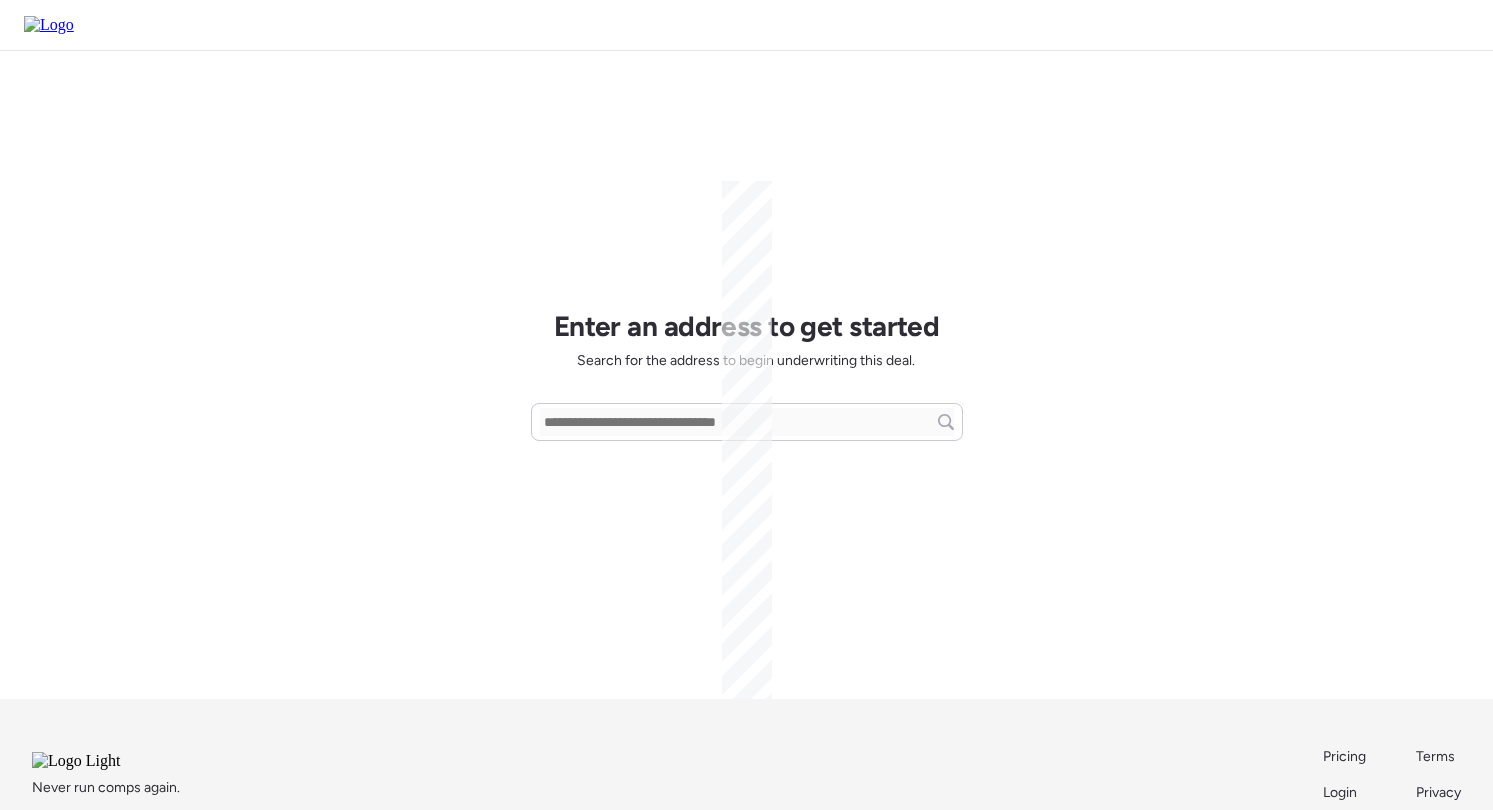scroll, scrollTop: 0, scrollLeft: 0, axis: both 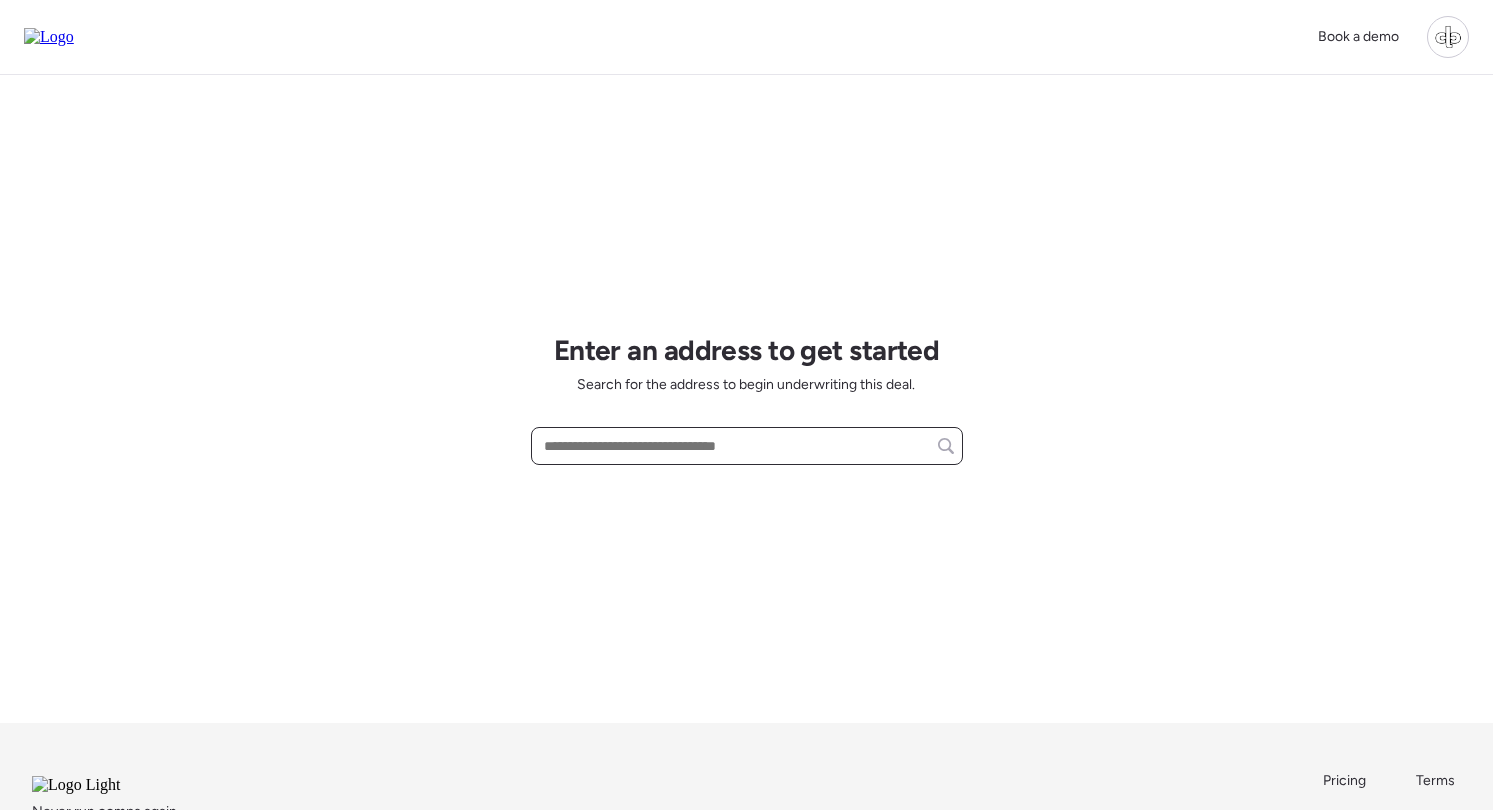 click at bounding box center [747, 446] 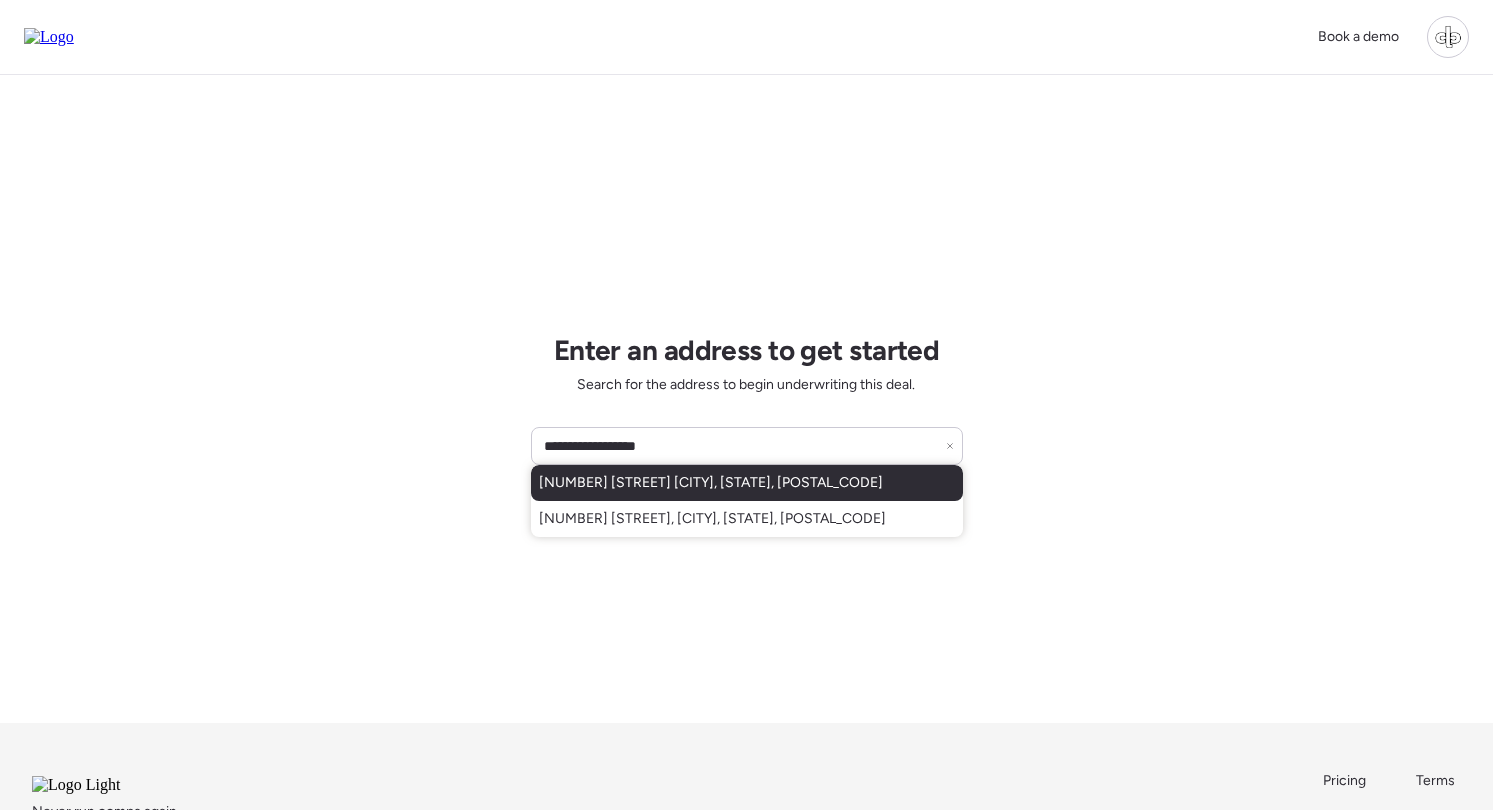 click on "1801 Lakewood Dr S, Saint Petersburg, FL, 33712" at bounding box center (747, 483) 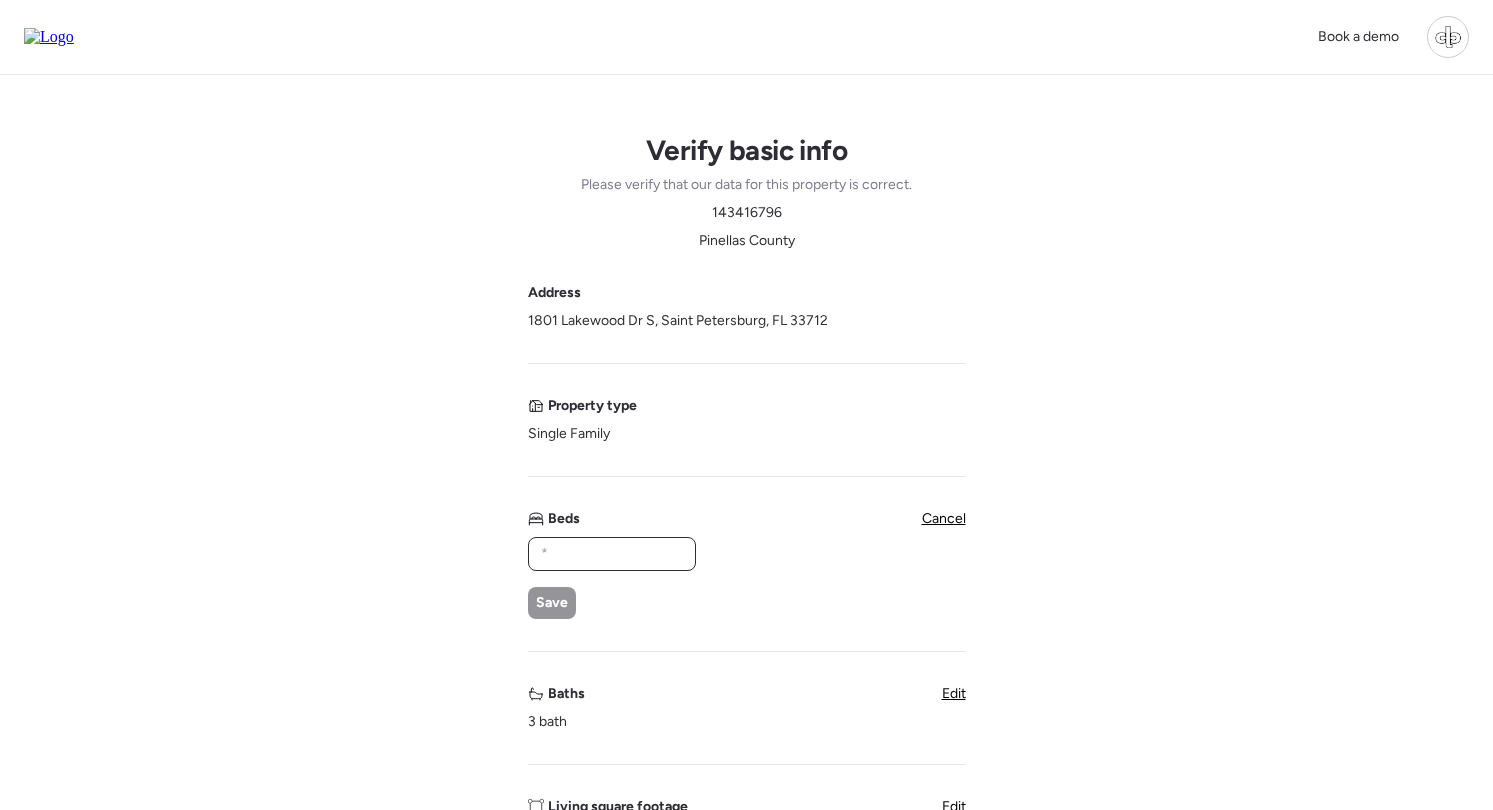 click at bounding box center (612, 554) 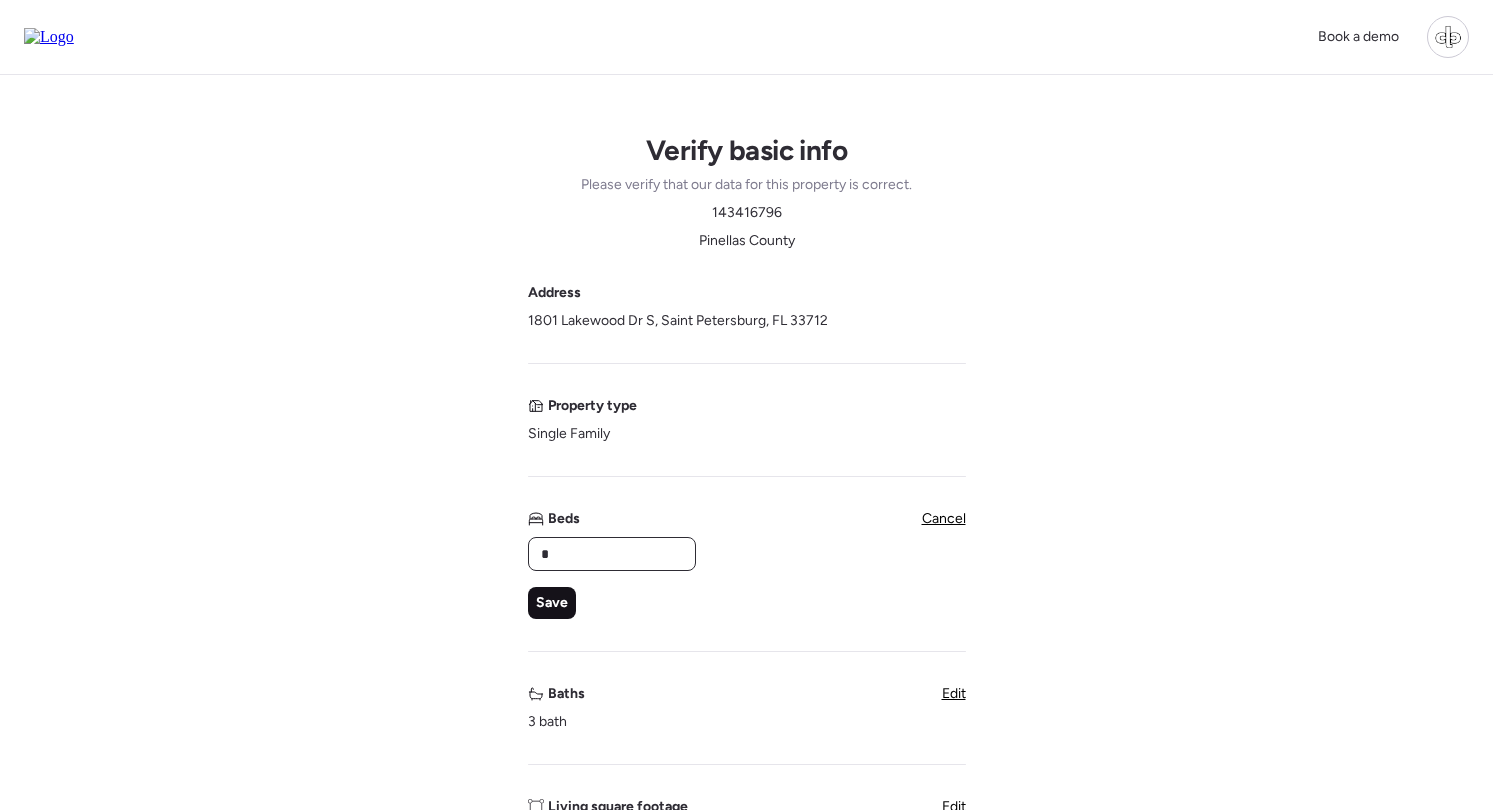 type on "*" 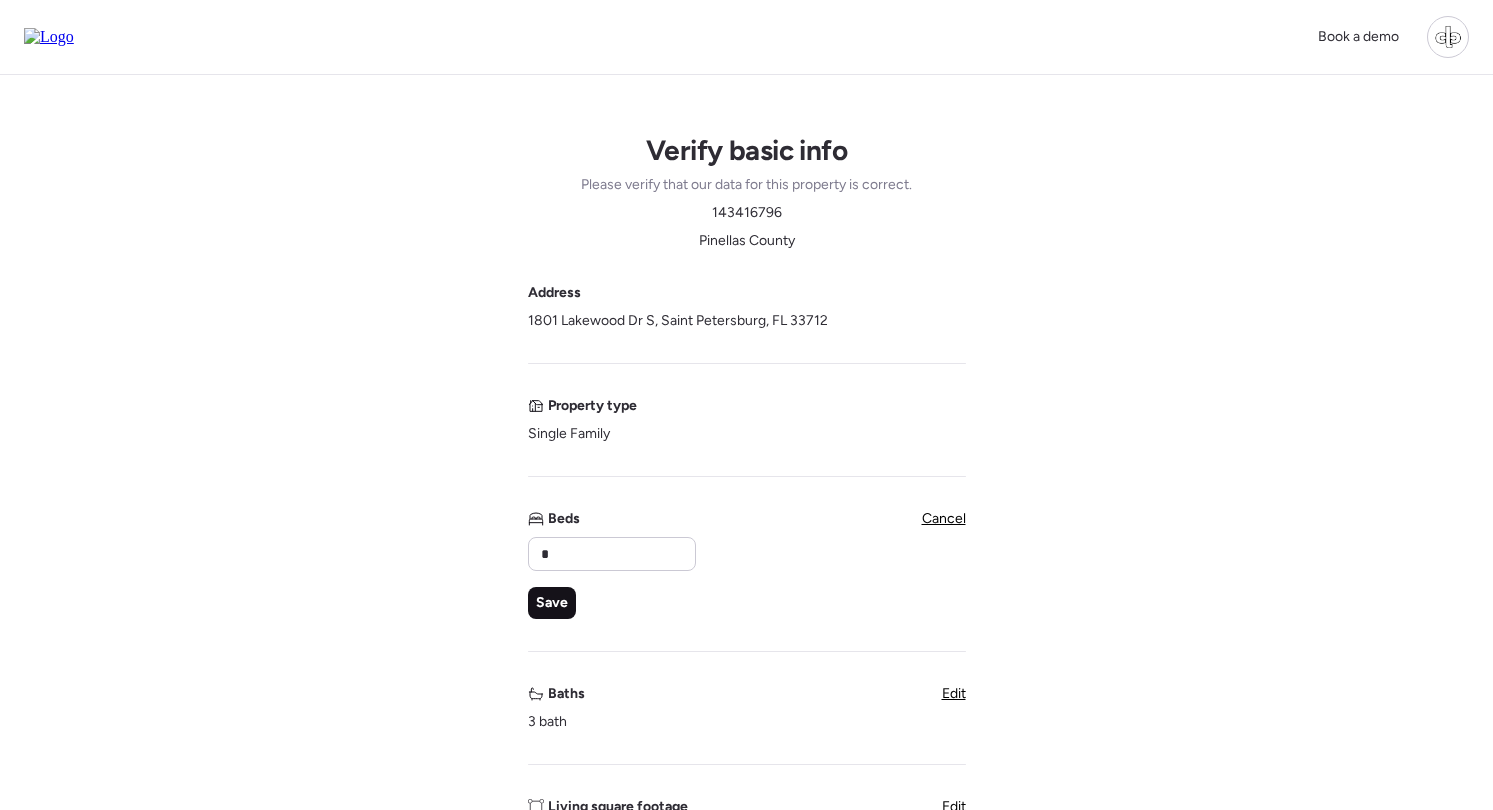 click on "Save" at bounding box center [552, 603] 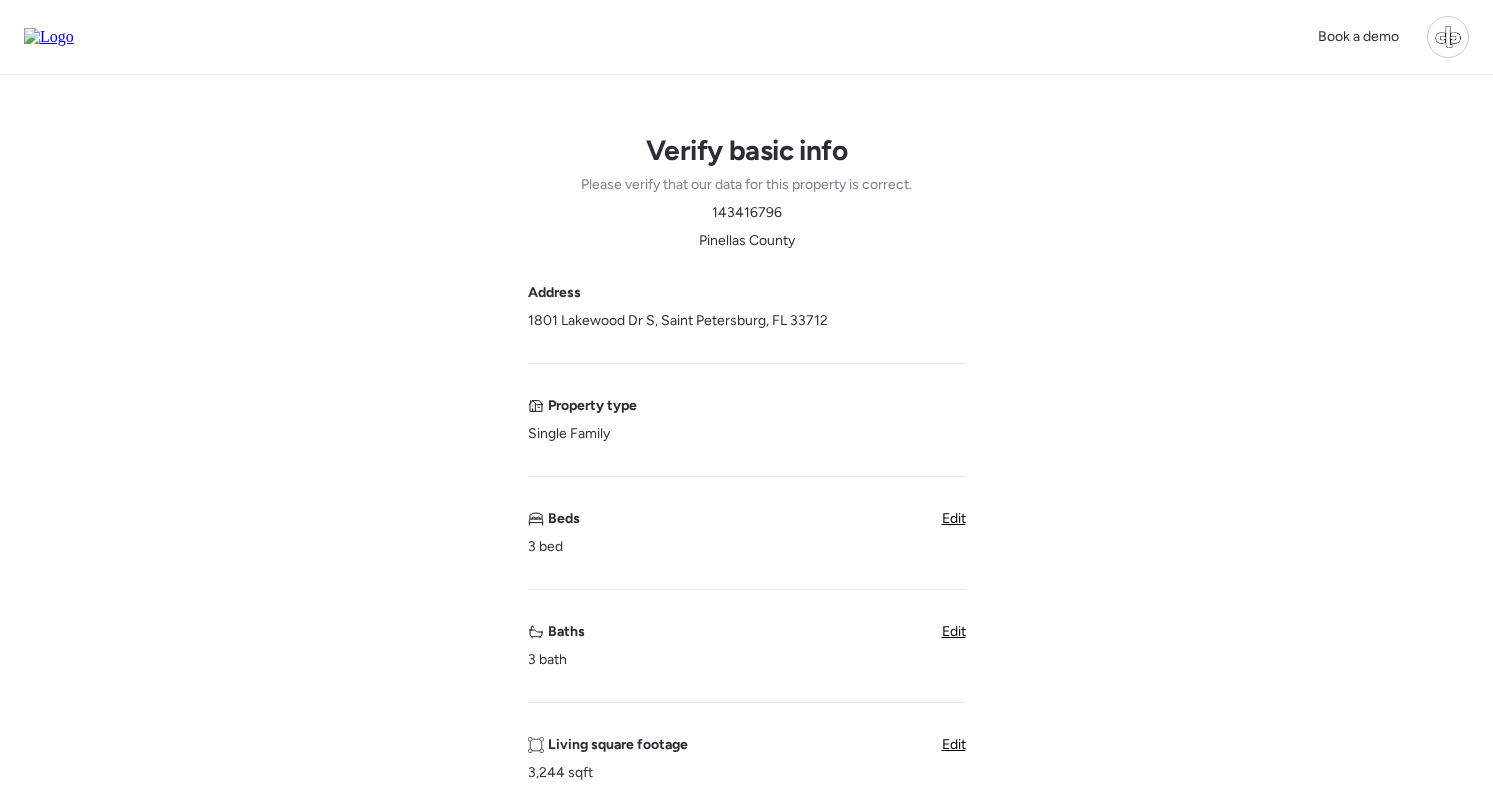 click on "Edit" at bounding box center (954, 631) 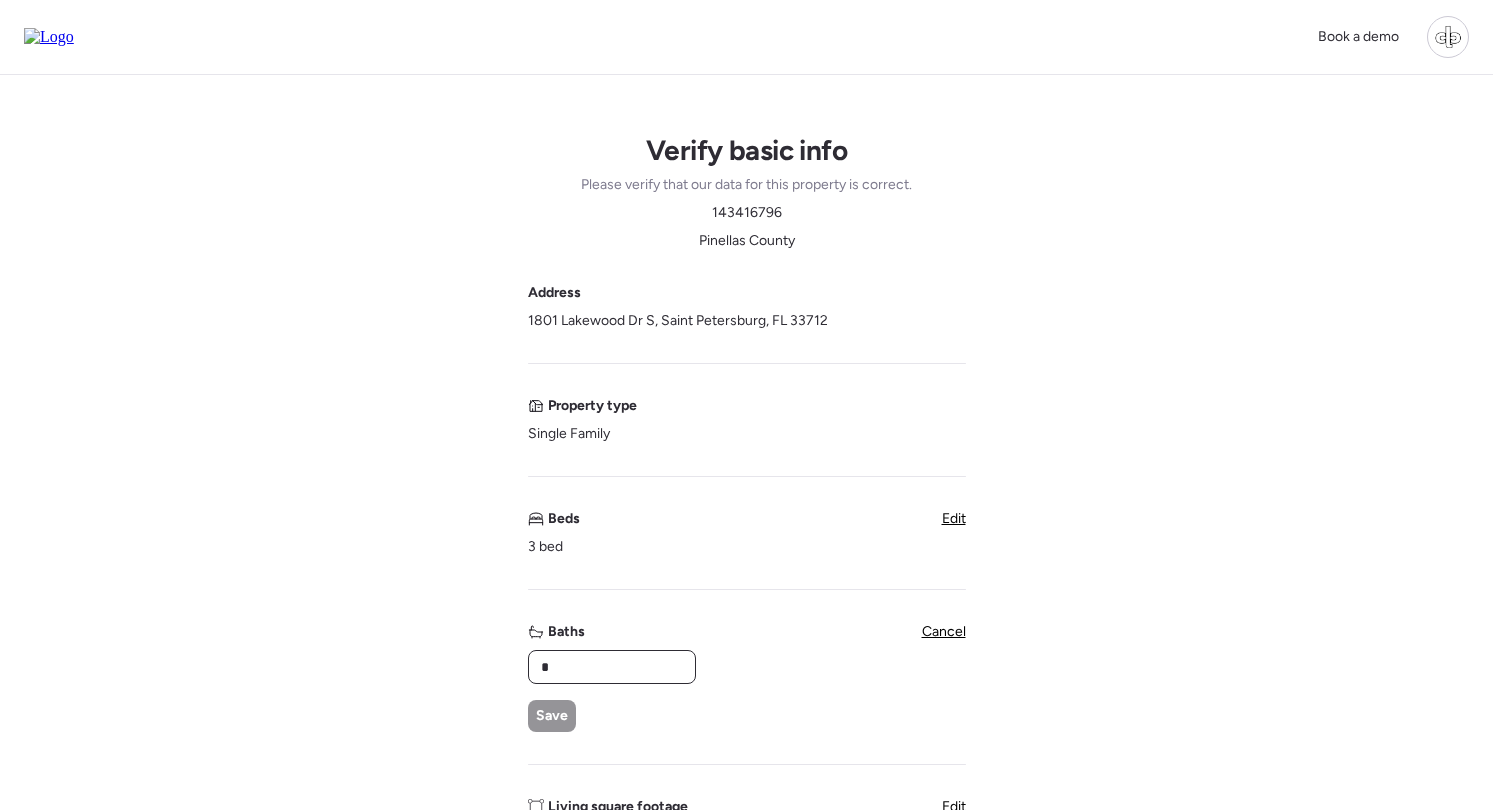 click on "*" at bounding box center (612, 667) 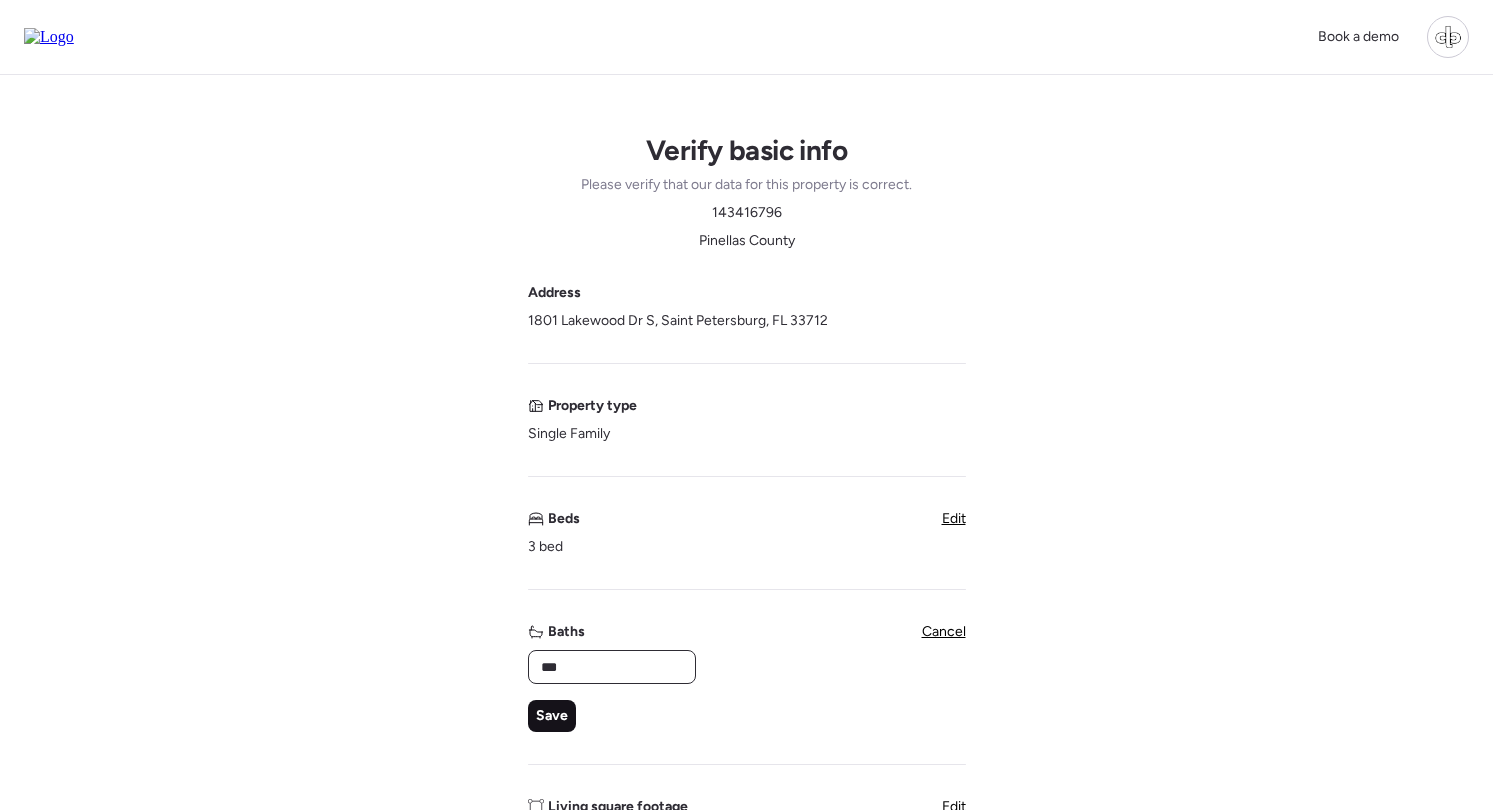 type on "***" 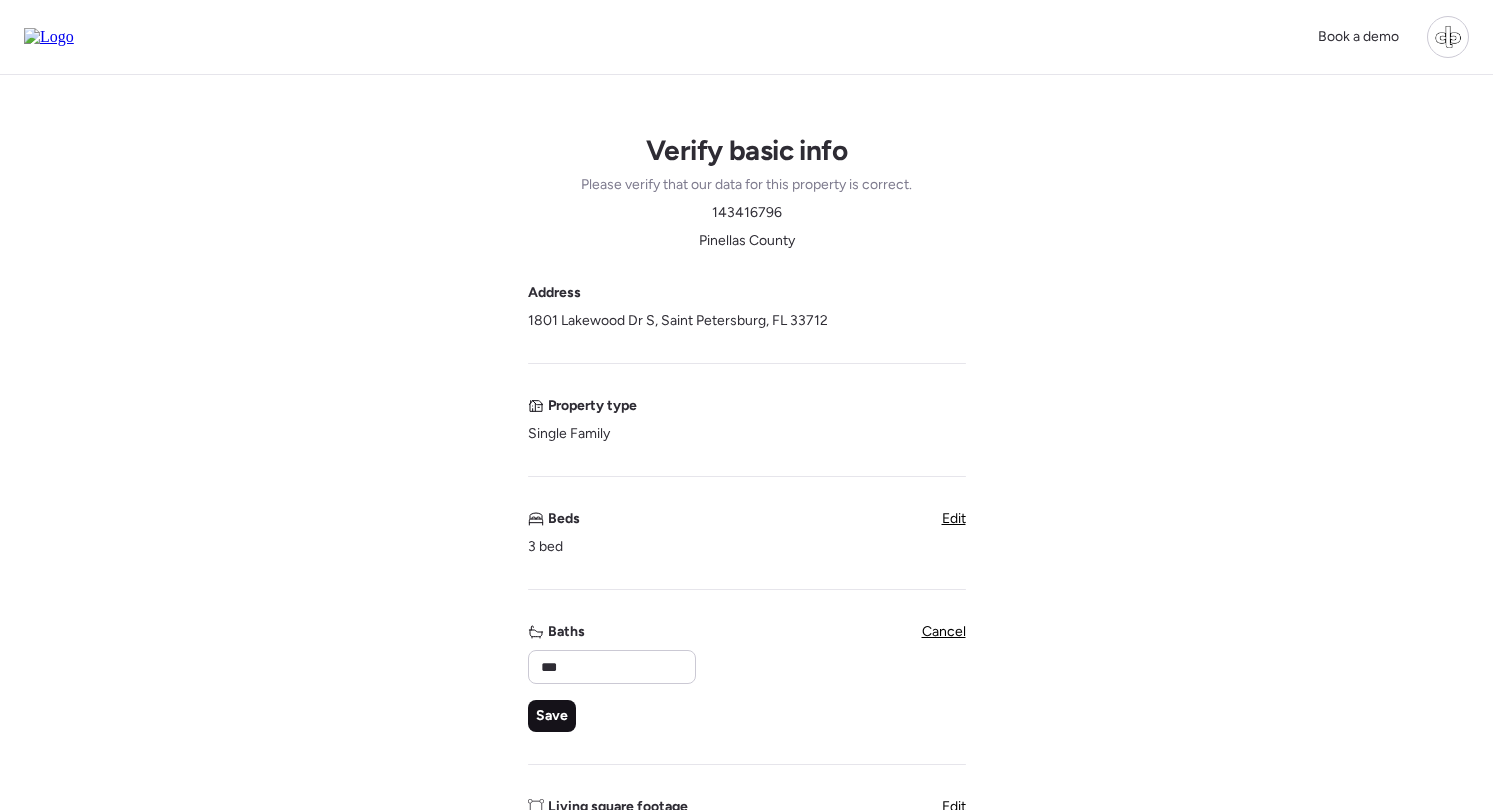 click on "Save" at bounding box center (552, 716) 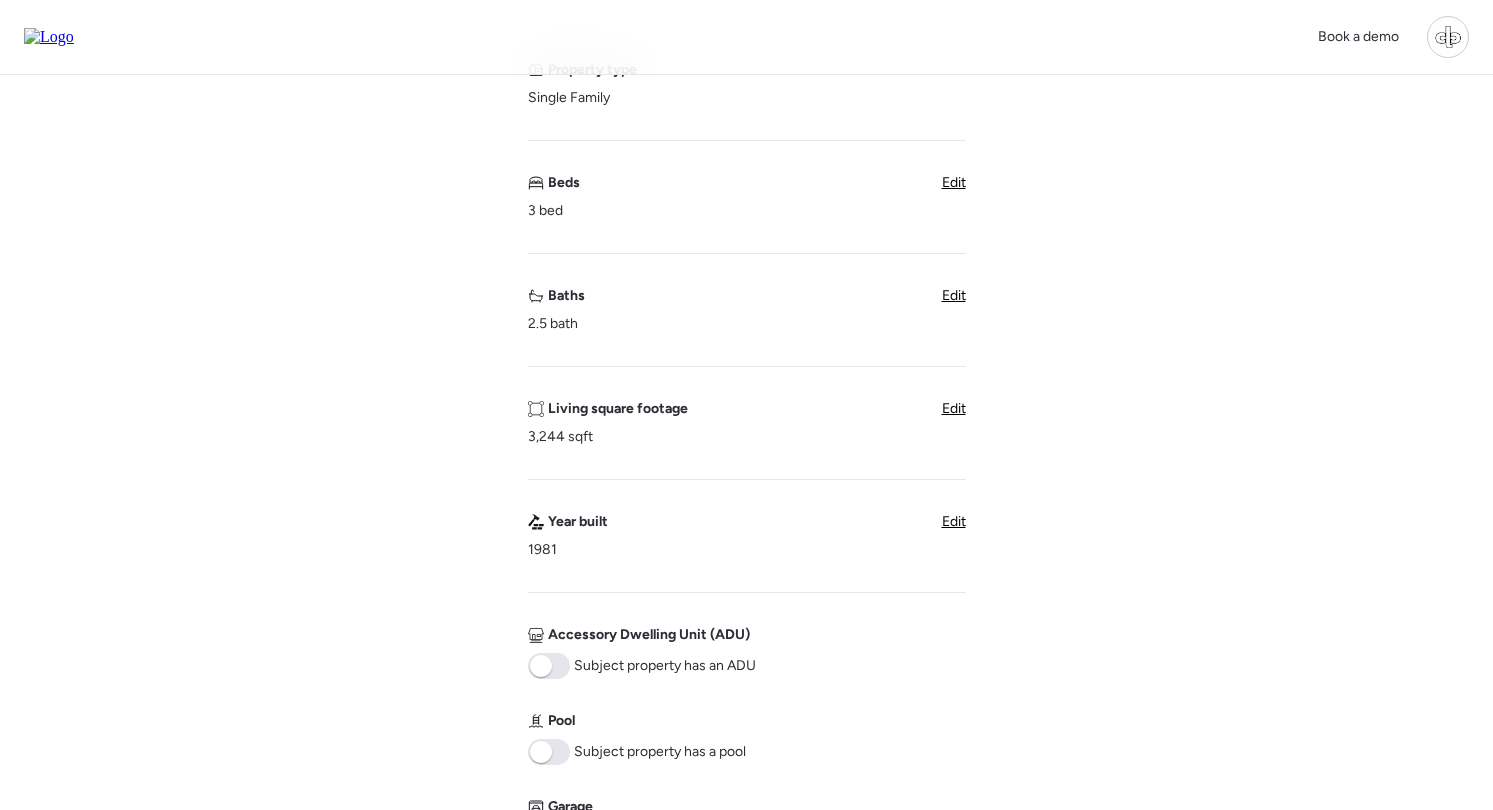 scroll, scrollTop: 340, scrollLeft: 0, axis: vertical 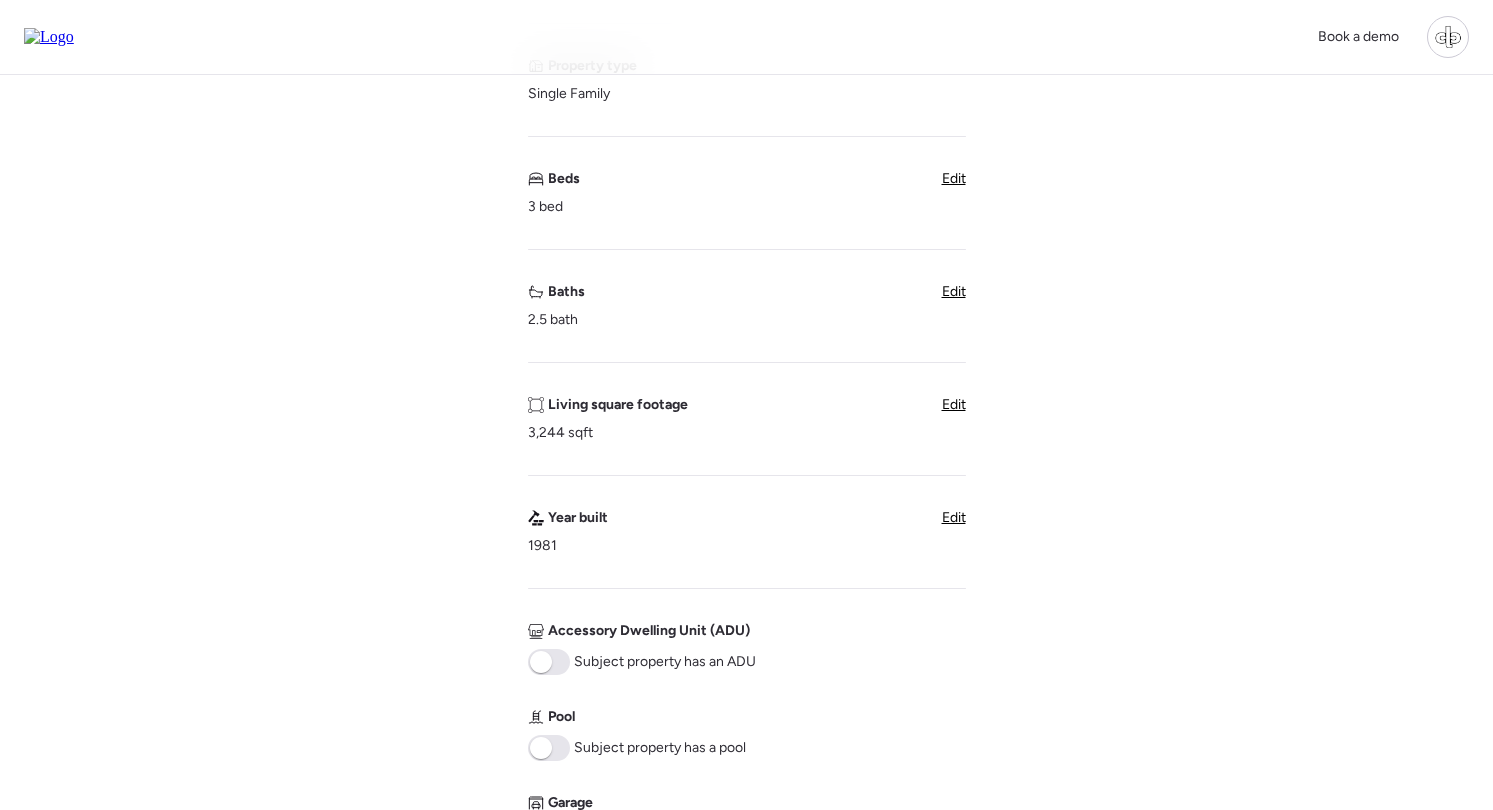 click on "Edit" at bounding box center (954, 404) 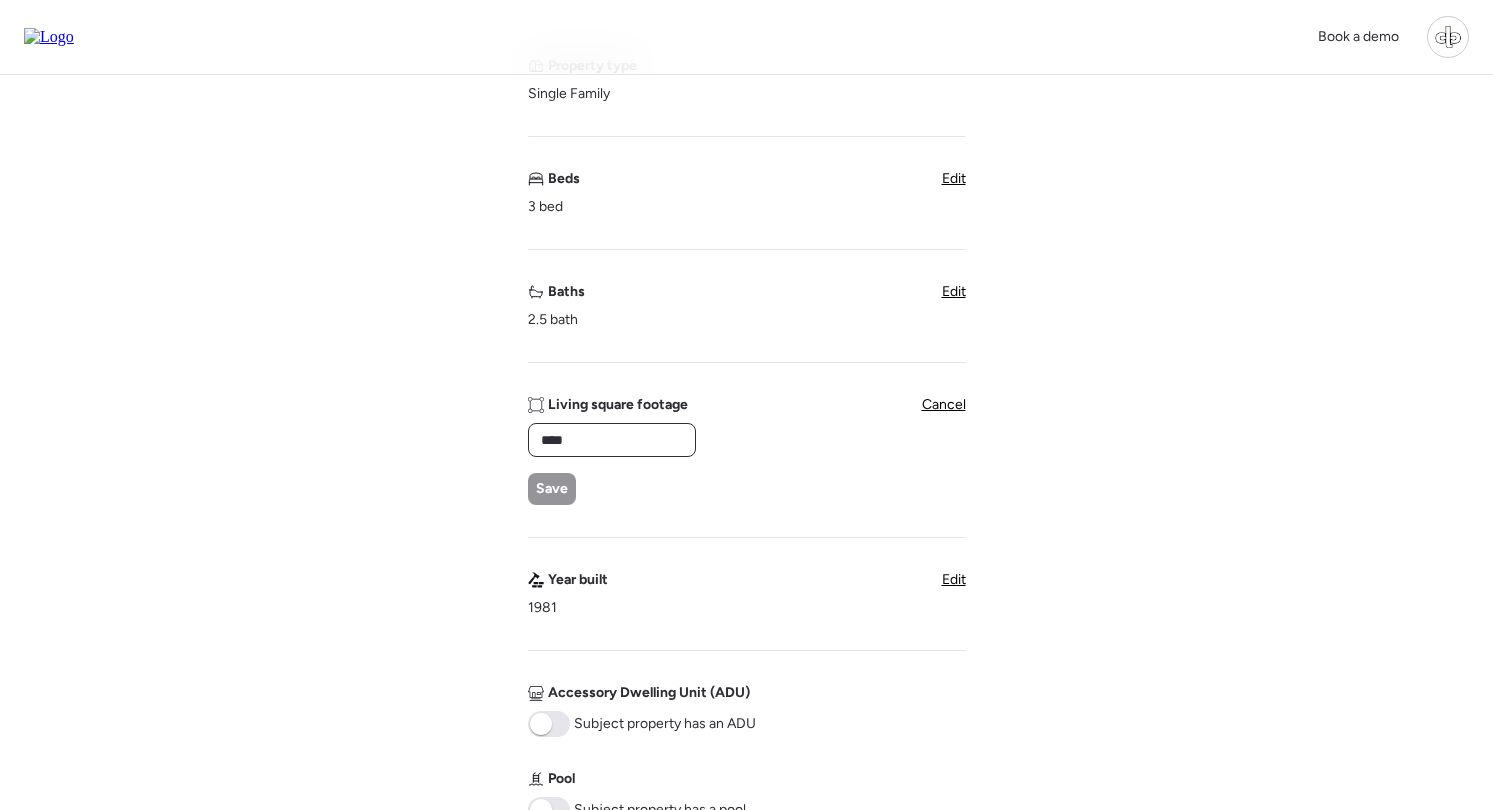 click on "****" at bounding box center [612, 440] 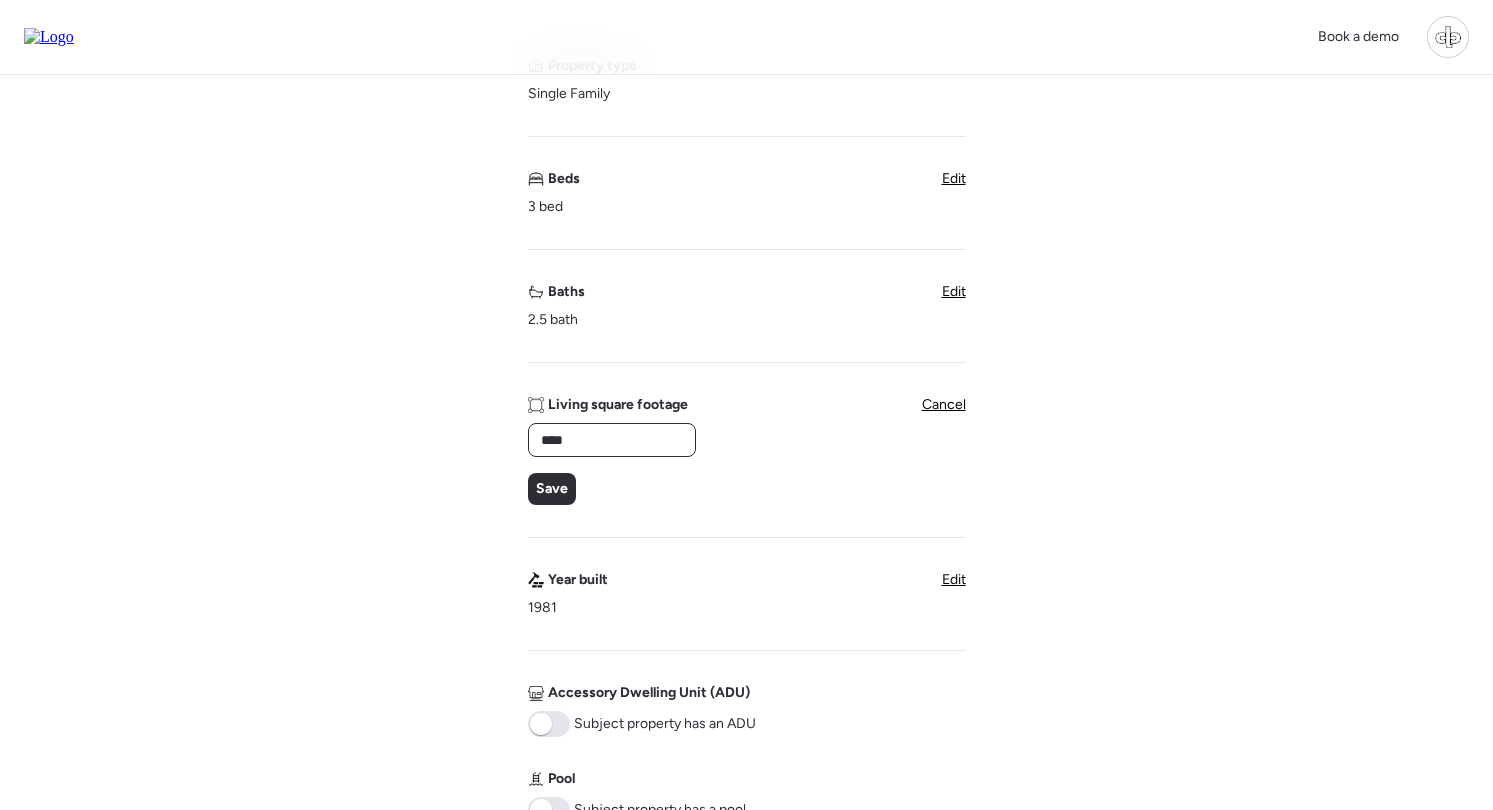 type on "****" 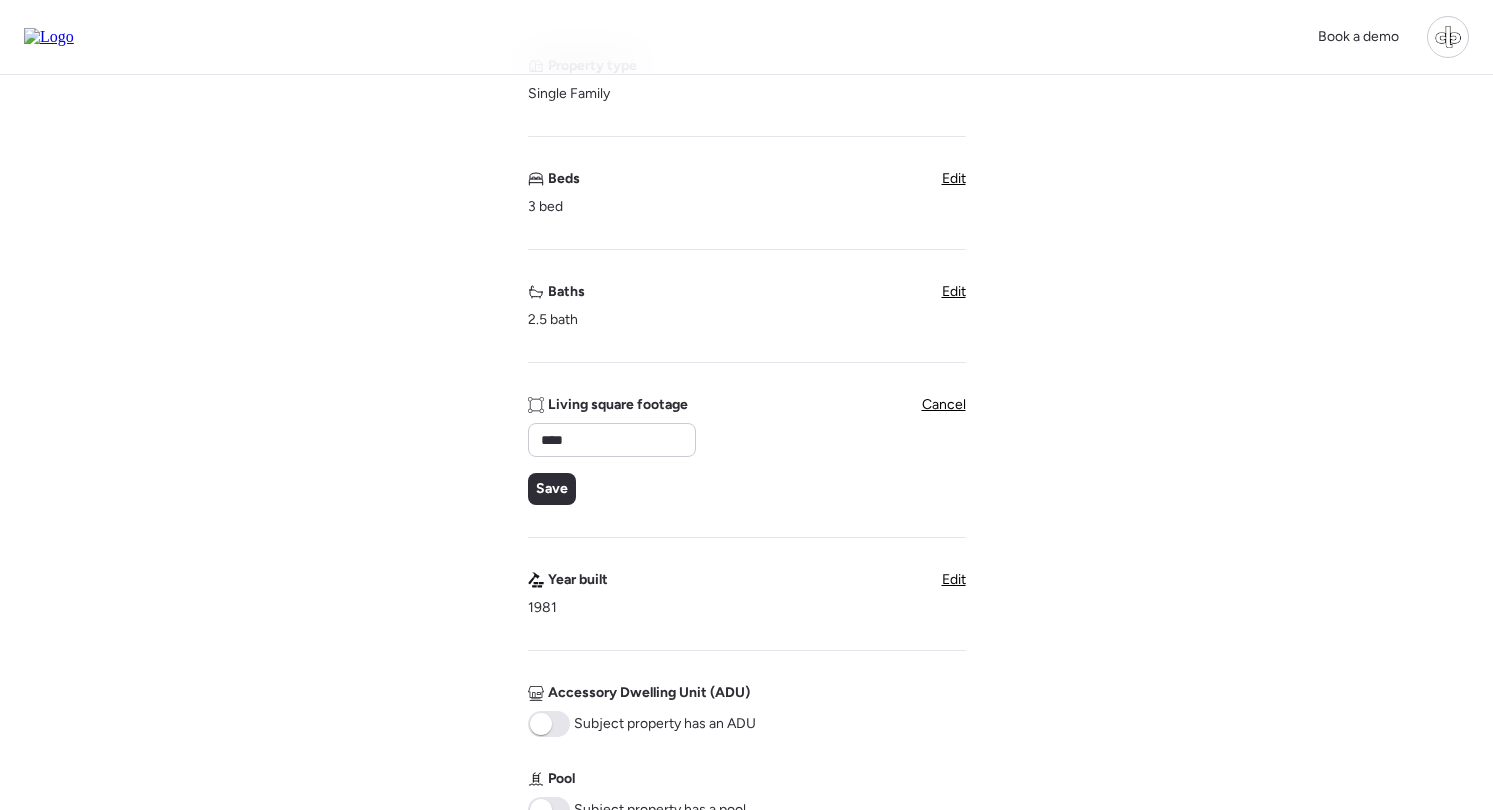 click on "Address 1801 Lakewood Dr S, Saint Petersburg, FL 33712 Property type Single Family Beds 3 bed Edit Baths 2.5 bath Edit Living square footage **** Save Cancel Year built 1981 Edit Accessory Dwelling Unit (ADU) Subject property has an ADU Pool Subject property has a pool Garage Subject property has a garage Unique insights?" at bounding box center (747, 523) 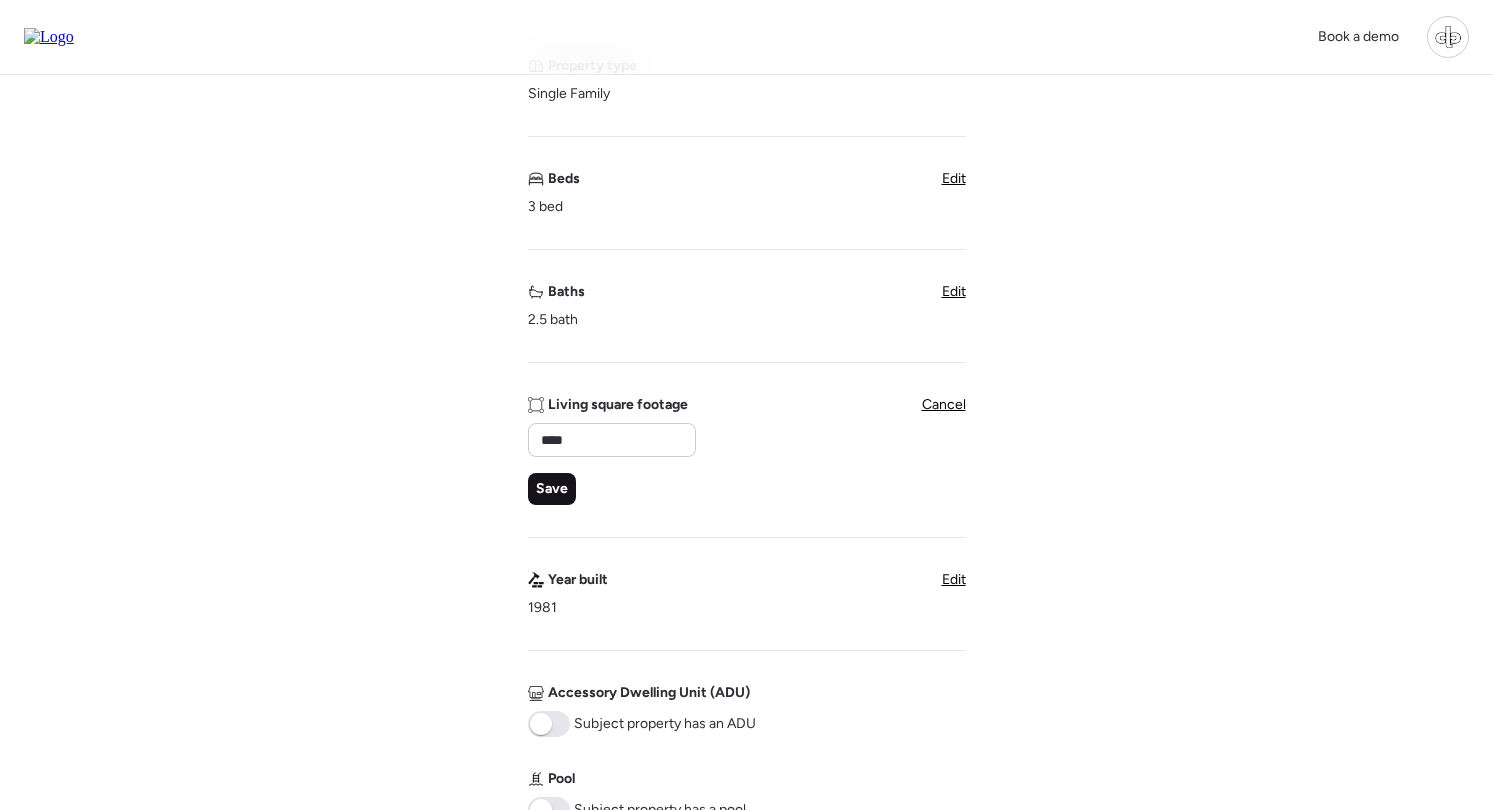 click on "Save" at bounding box center [552, 489] 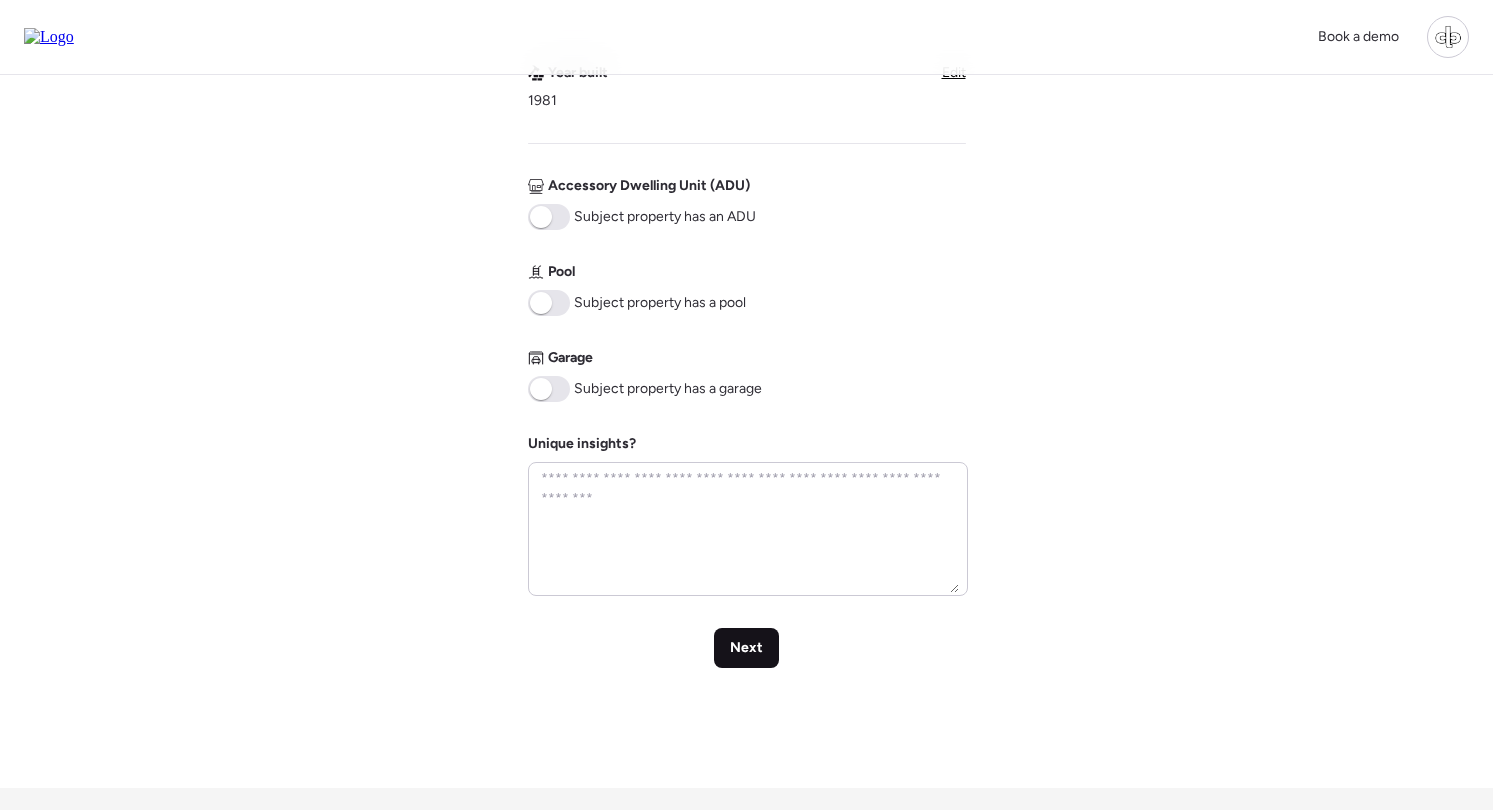 click on "Next" at bounding box center (746, 648) 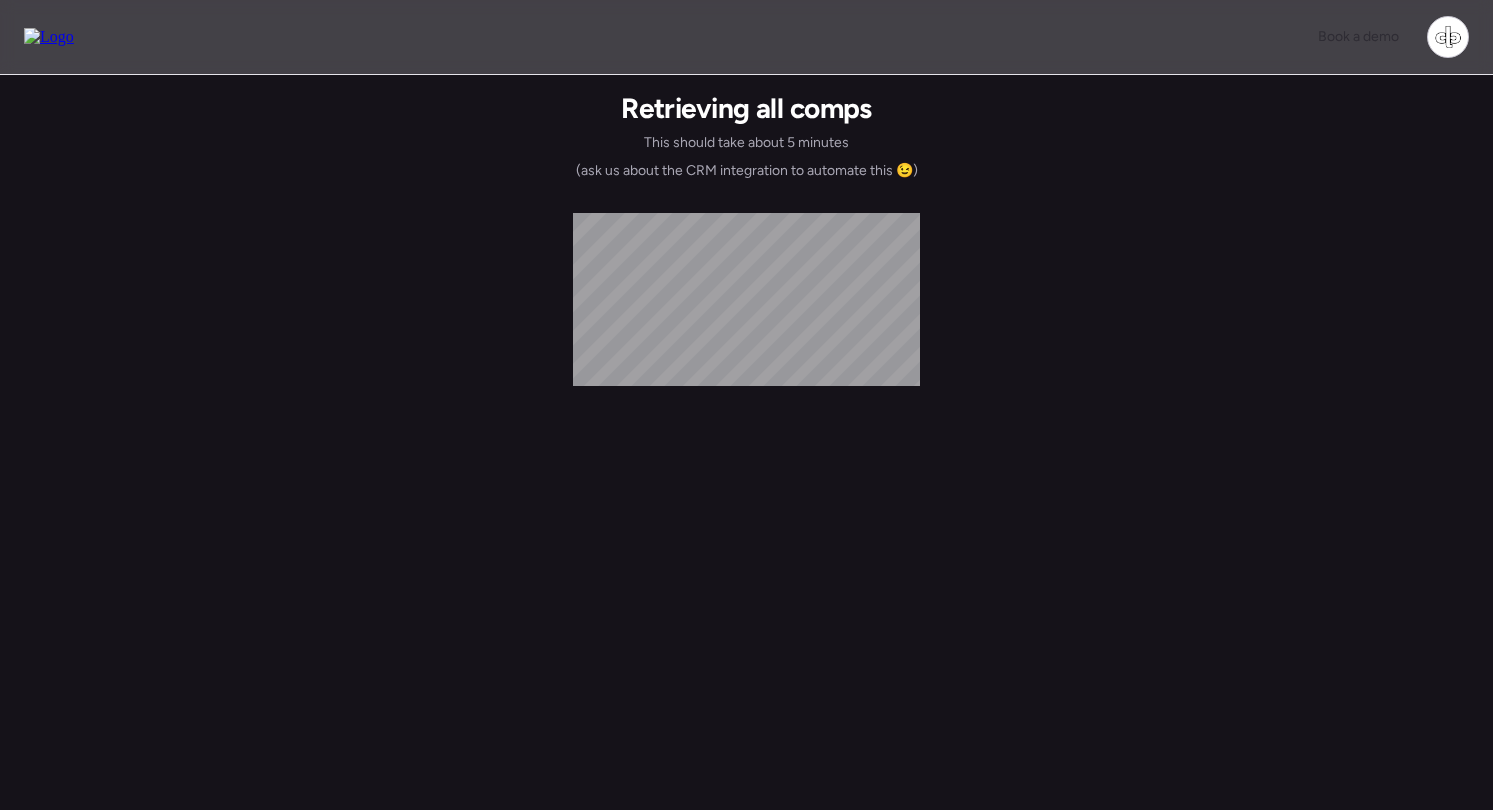 scroll, scrollTop: 0, scrollLeft: 0, axis: both 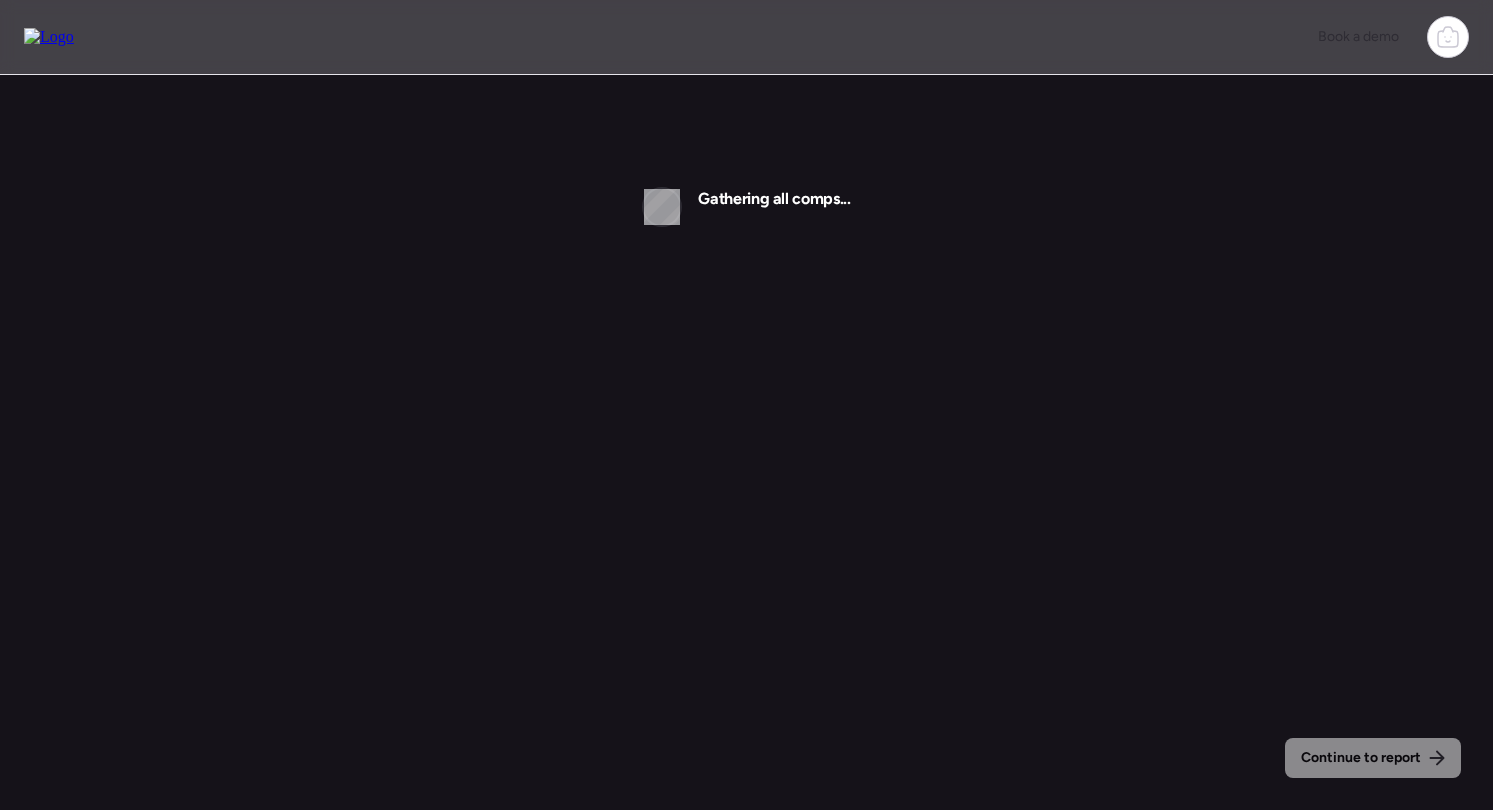 click at bounding box center (49, 37) 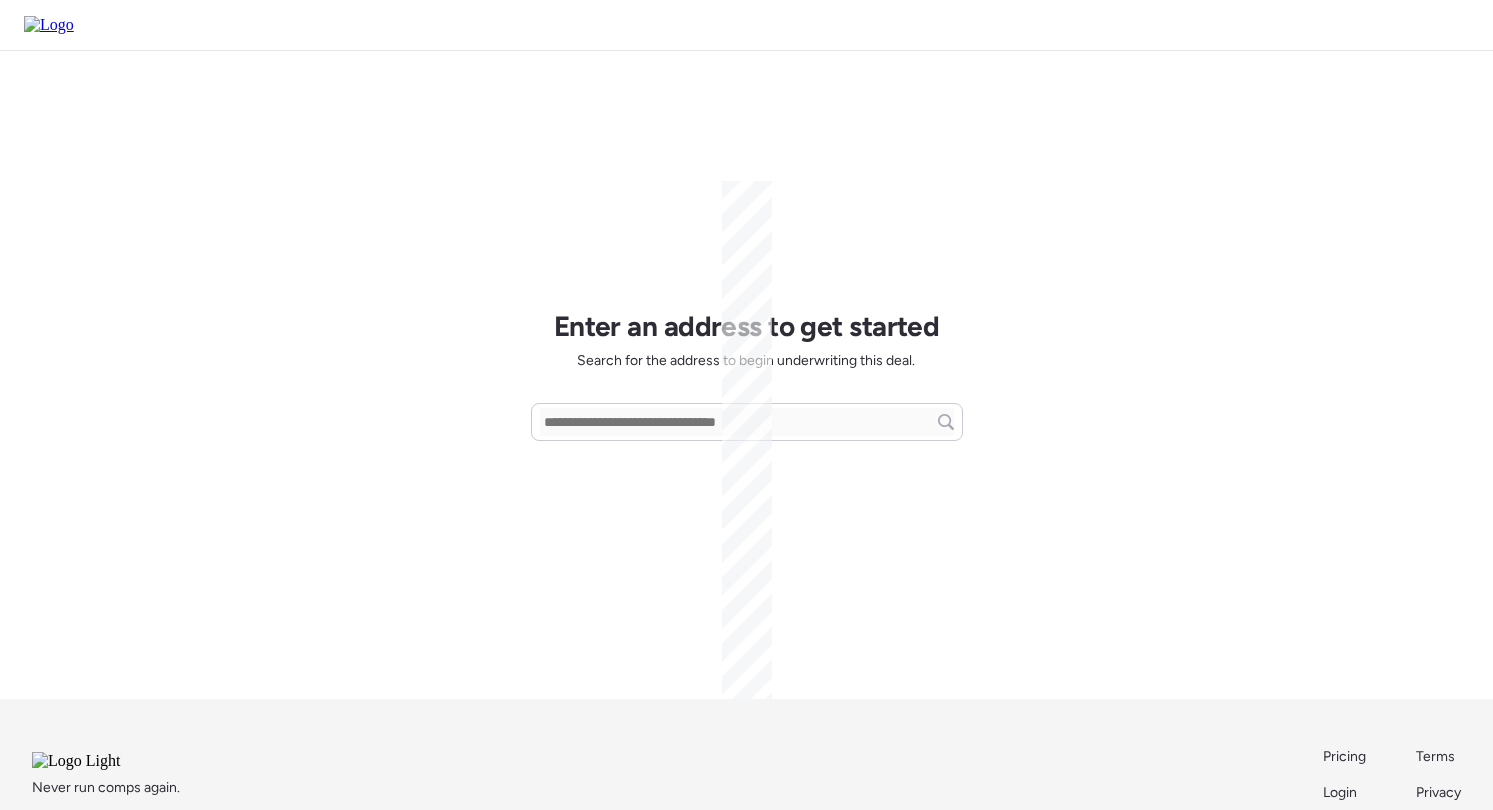 scroll, scrollTop: 0, scrollLeft: 0, axis: both 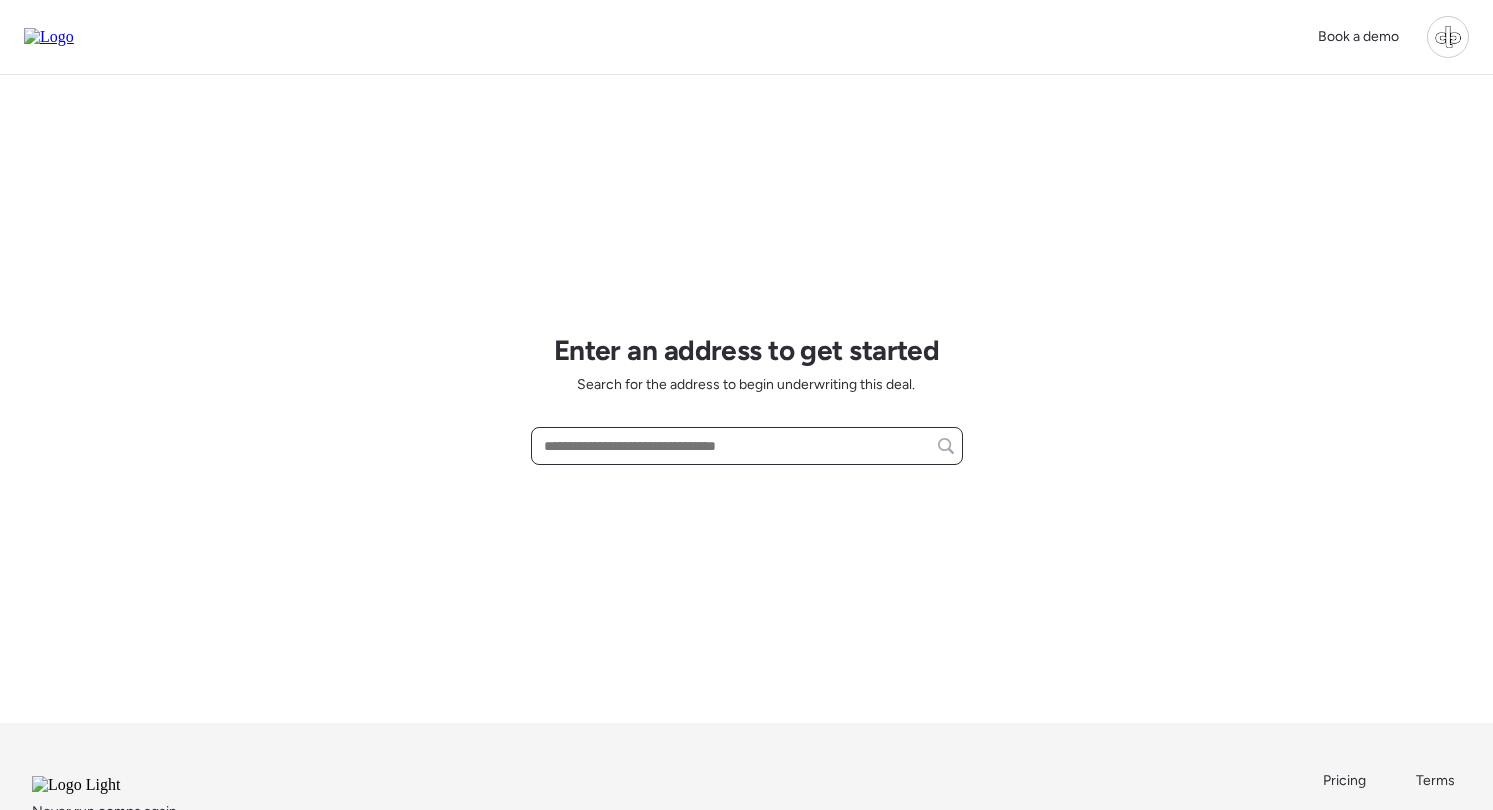 click at bounding box center (747, 446) 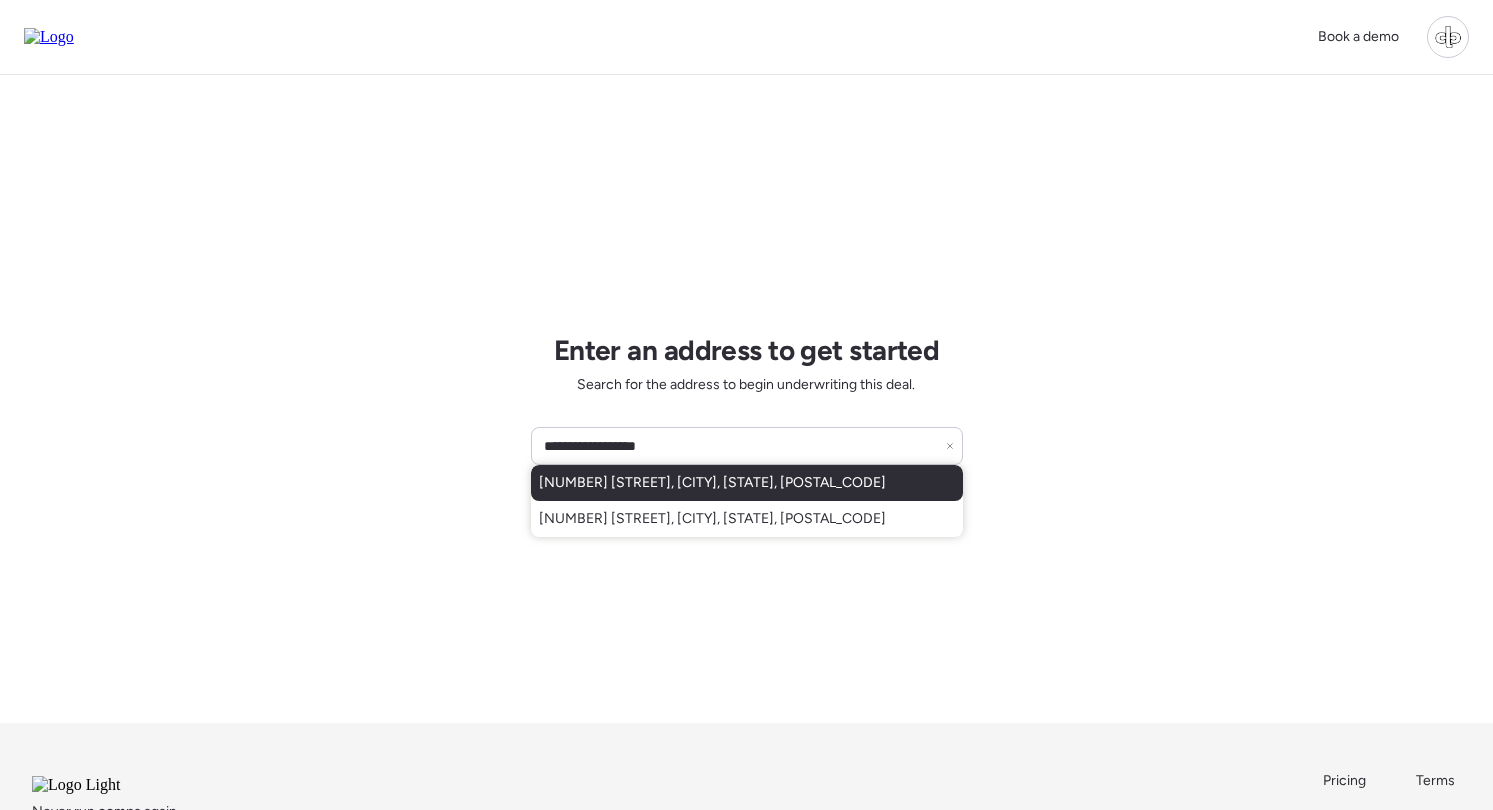 click on "[NUMBER] [STREET], [CITY], [STATE], [ZIP]" at bounding box center [712, 483] 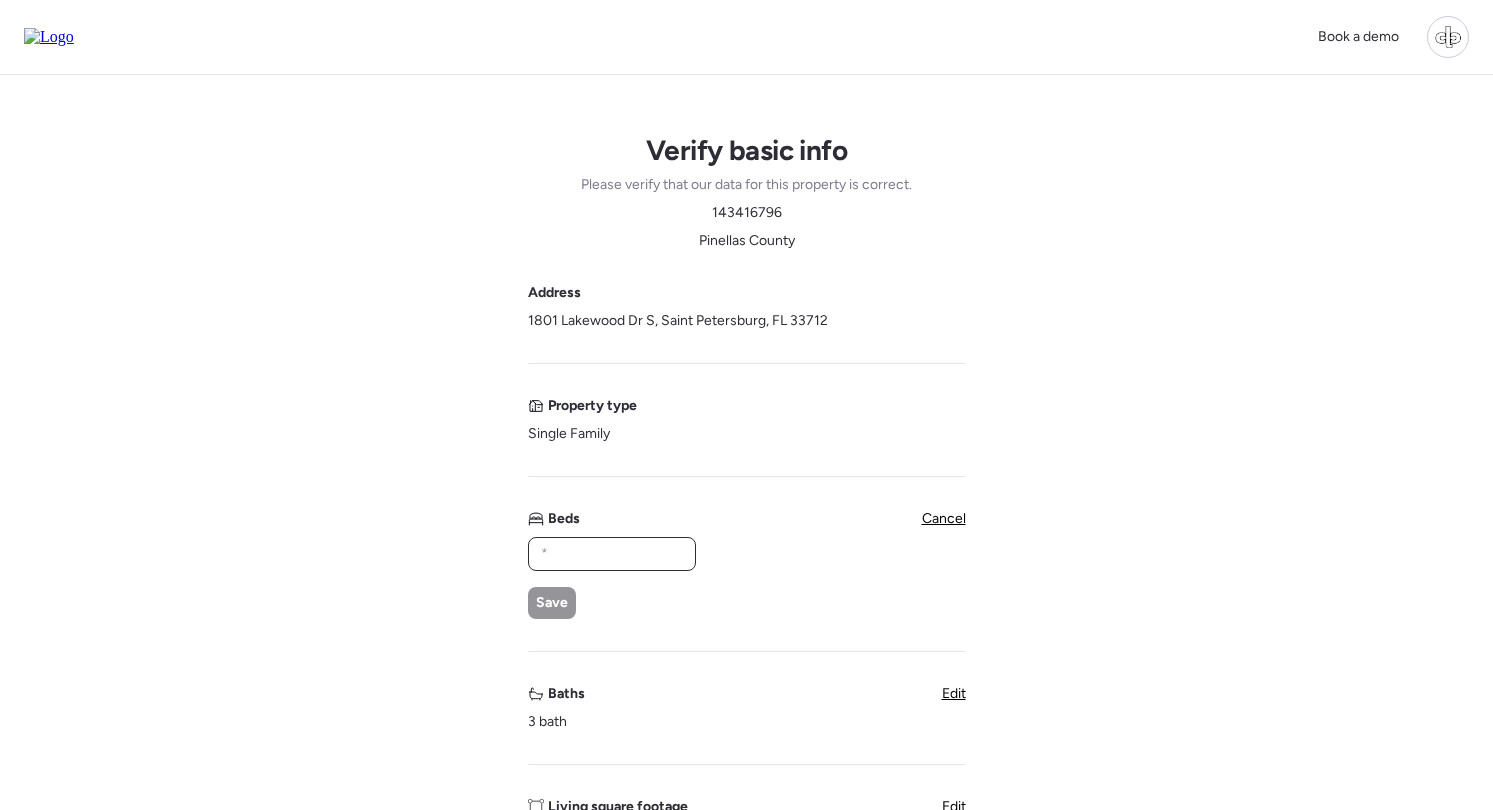 click at bounding box center [612, 554] 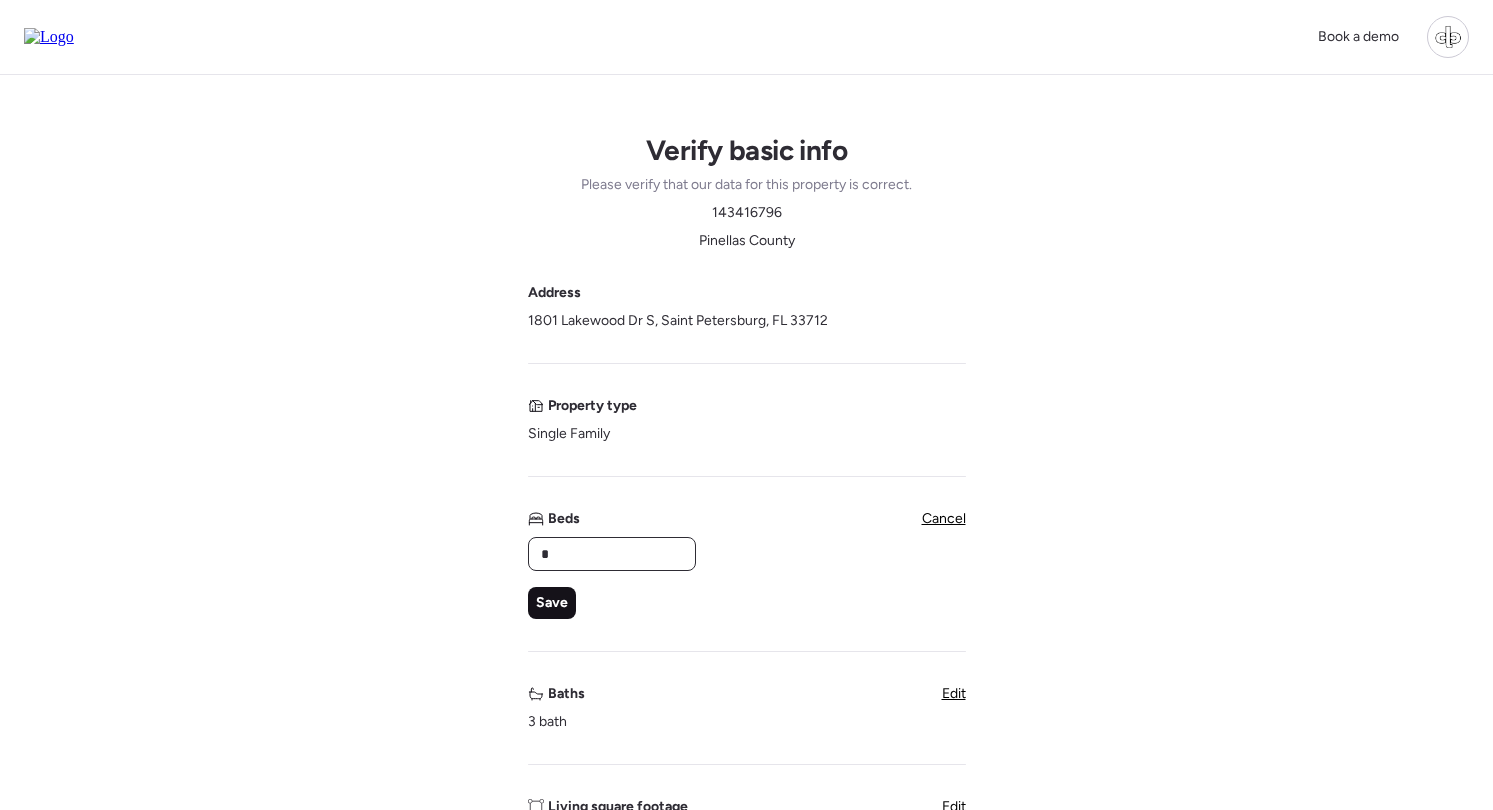 type on "*" 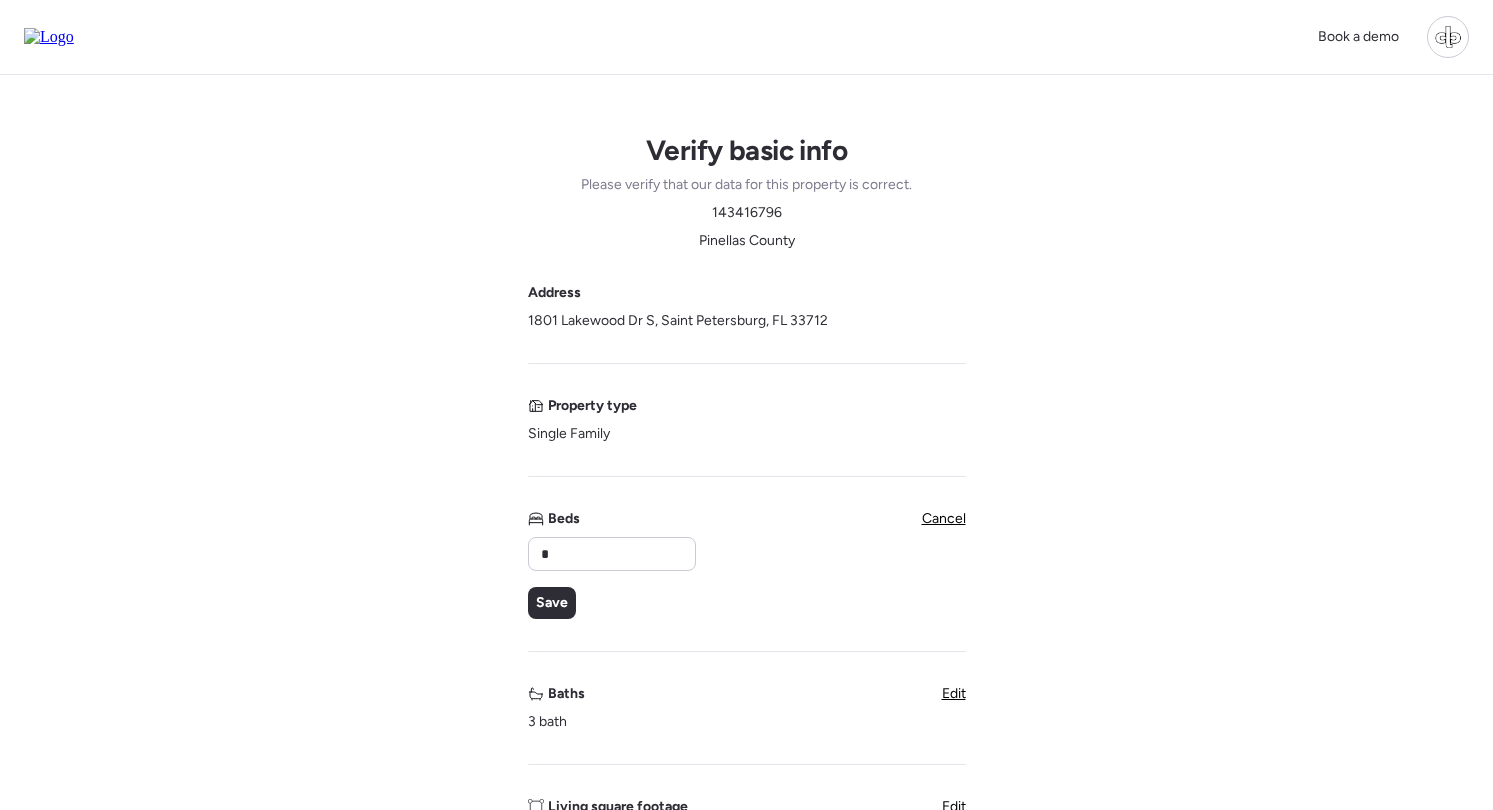 drag, startPoint x: 552, startPoint y: 607, endPoint x: 616, endPoint y: 606, distance: 64.00781 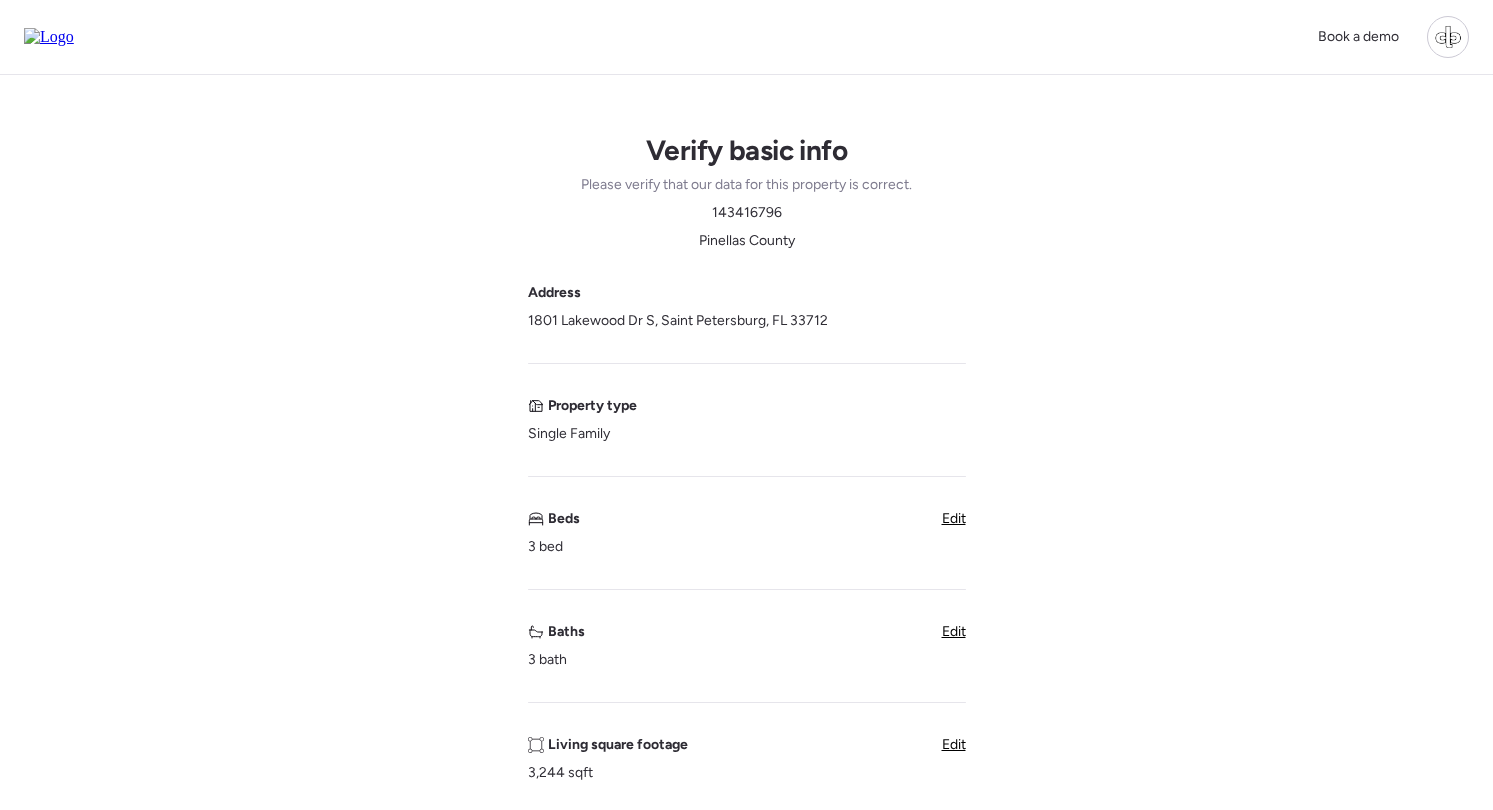click on "Edit" at bounding box center (954, 631) 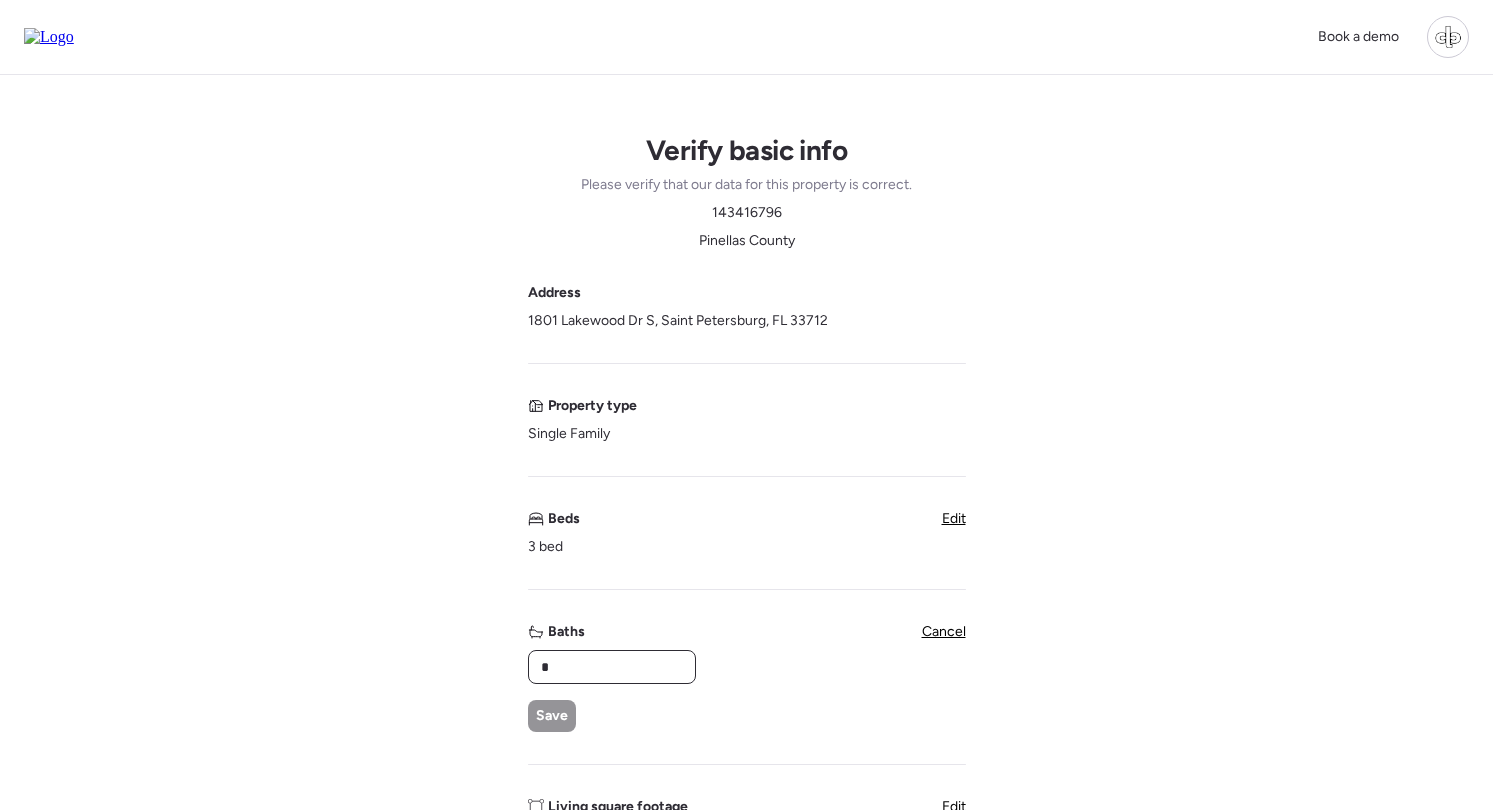 click on "*" at bounding box center [612, 667] 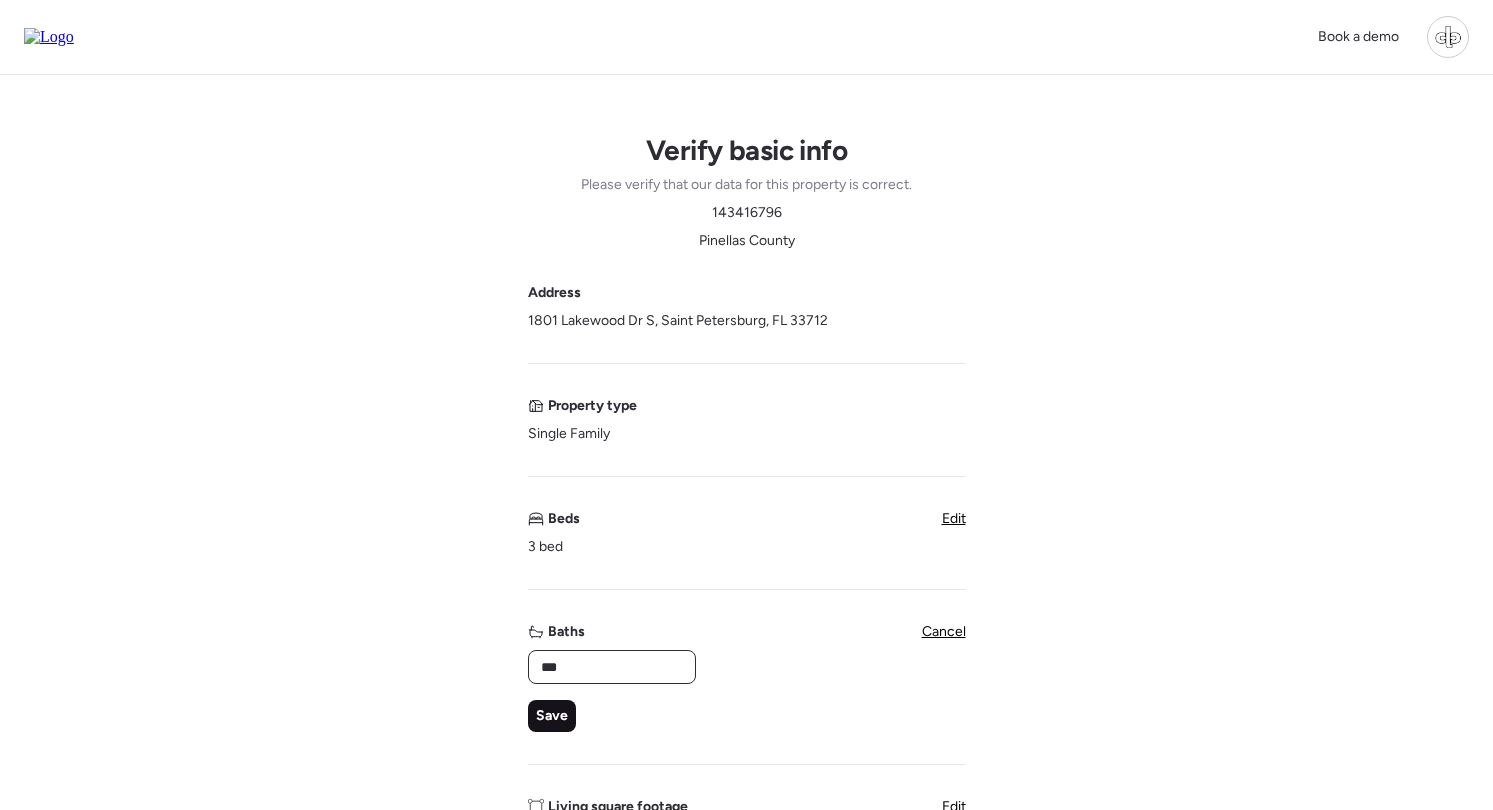 type on "***" 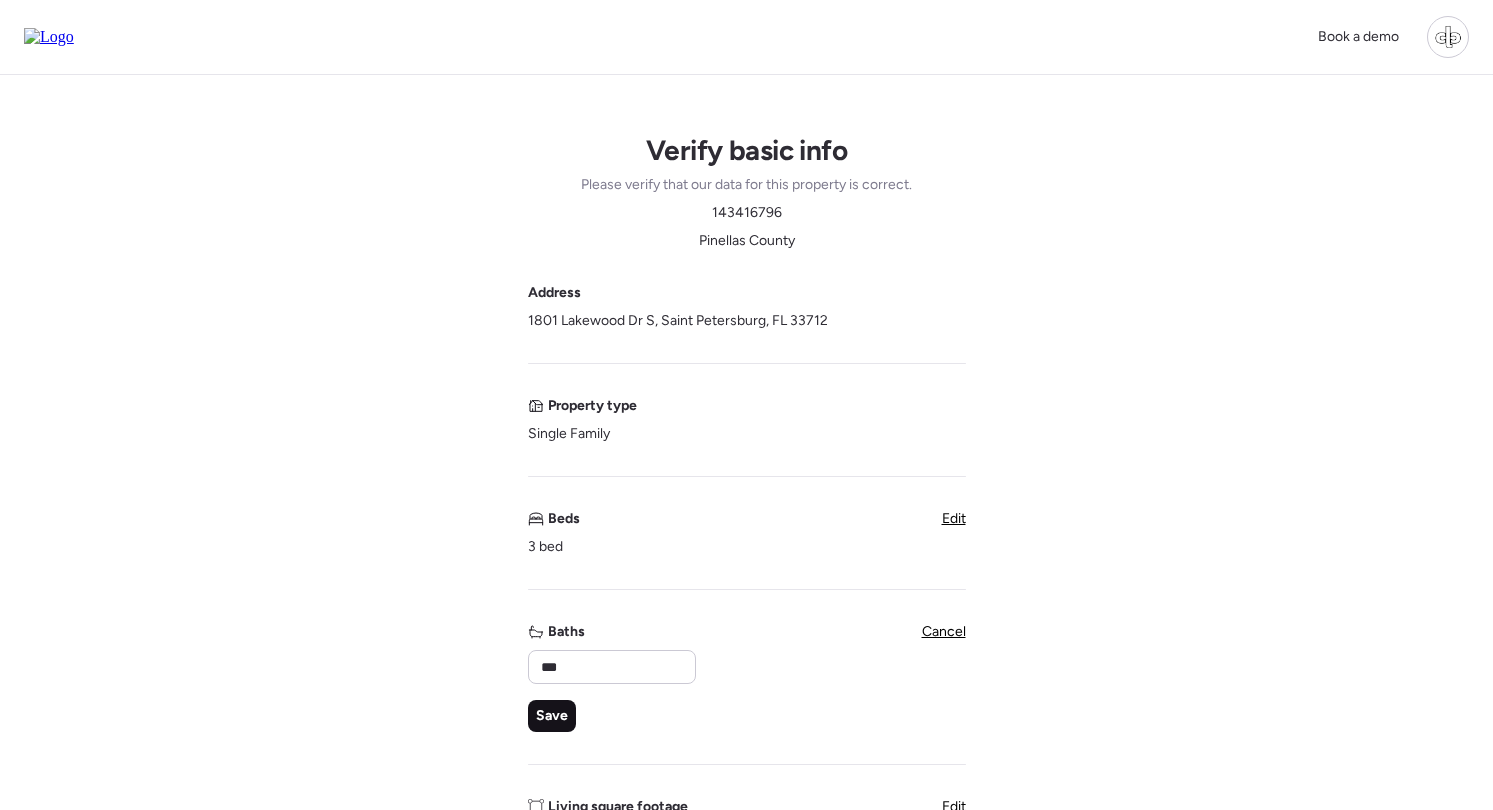 click on "Save" at bounding box center (552, 716) 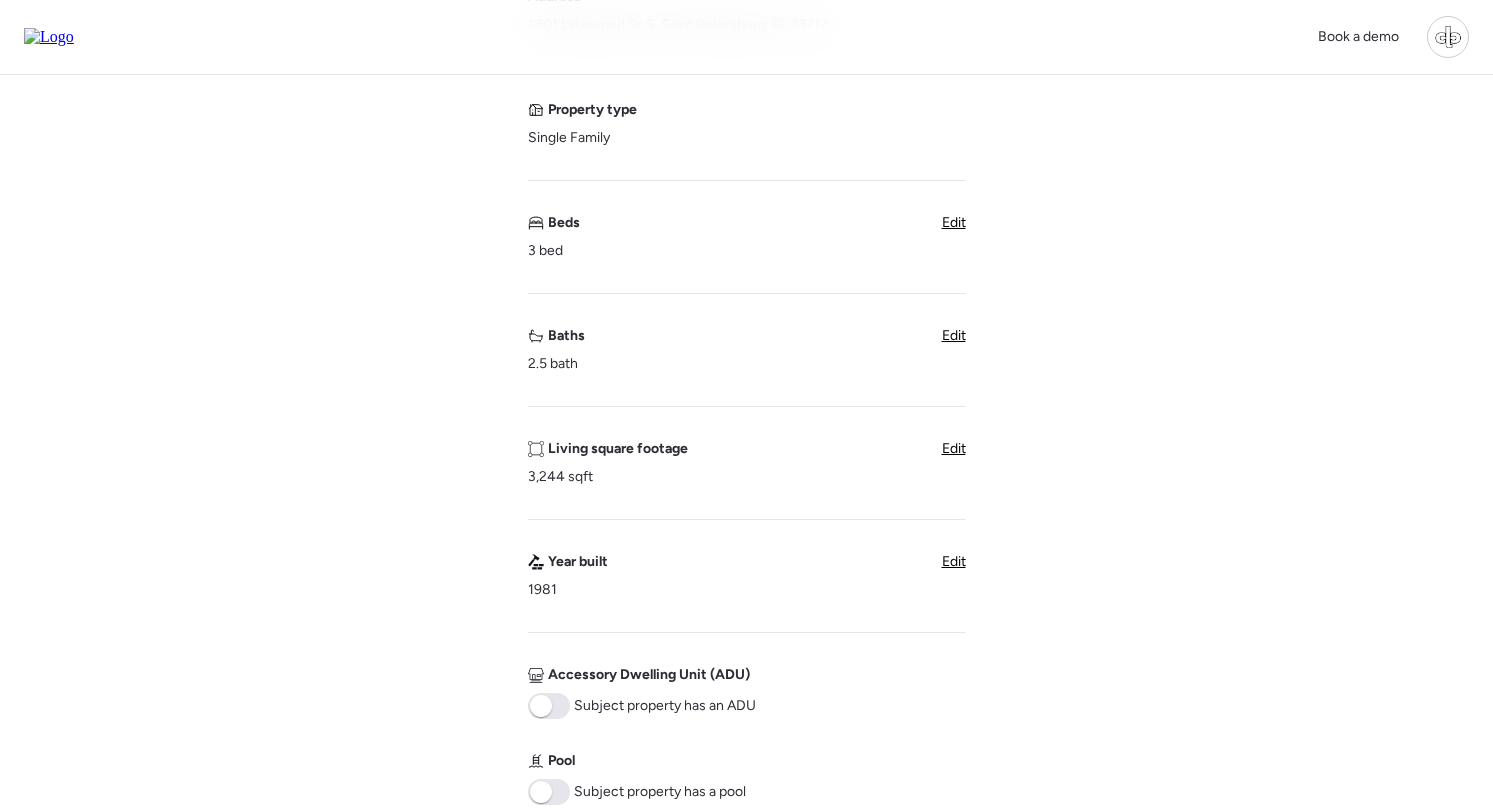 scroll, scrollTop: 297, scrollLeft: 0, axis: vertical 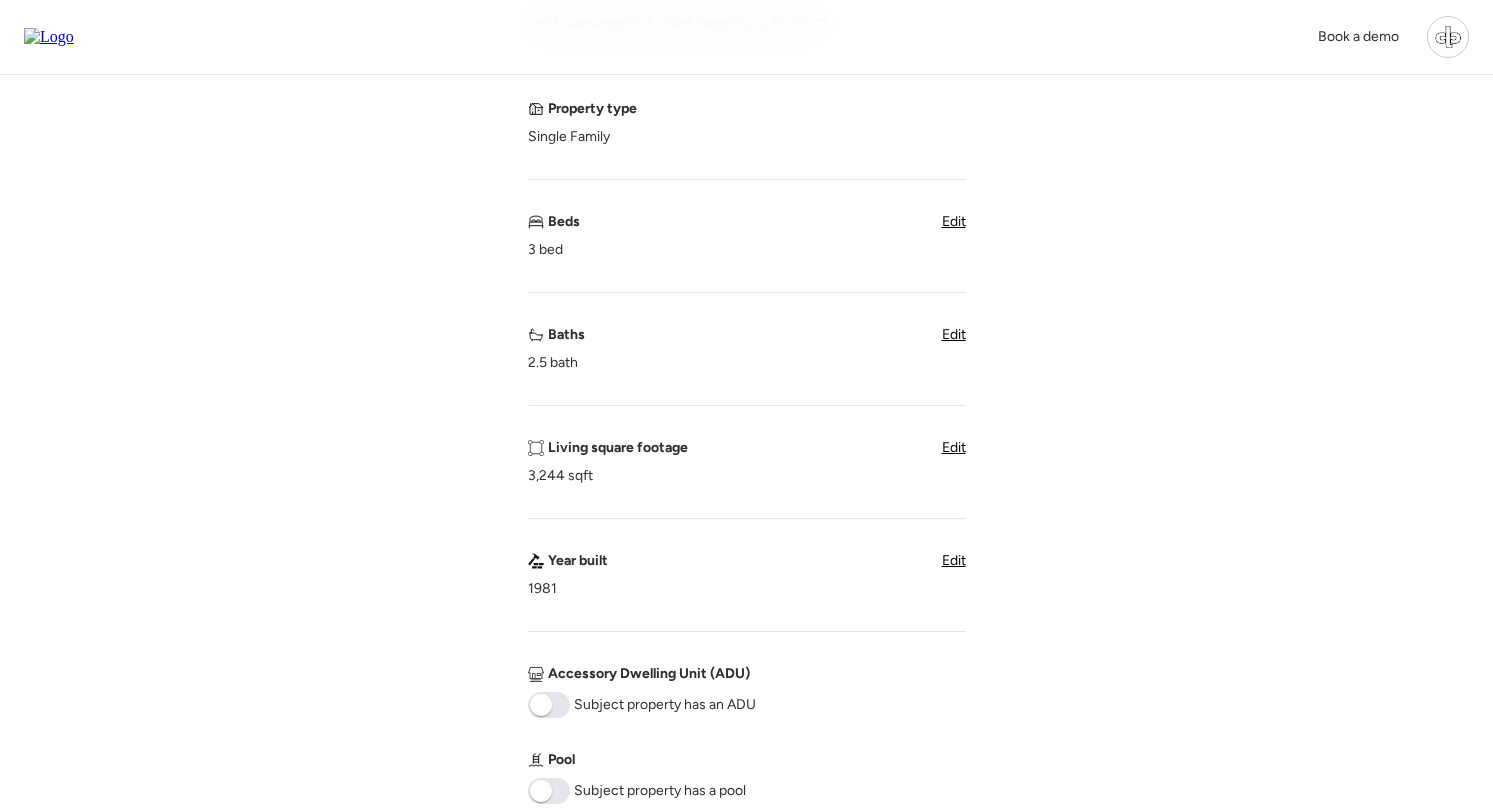 click on "Edit" at bounding box center [954, 447] 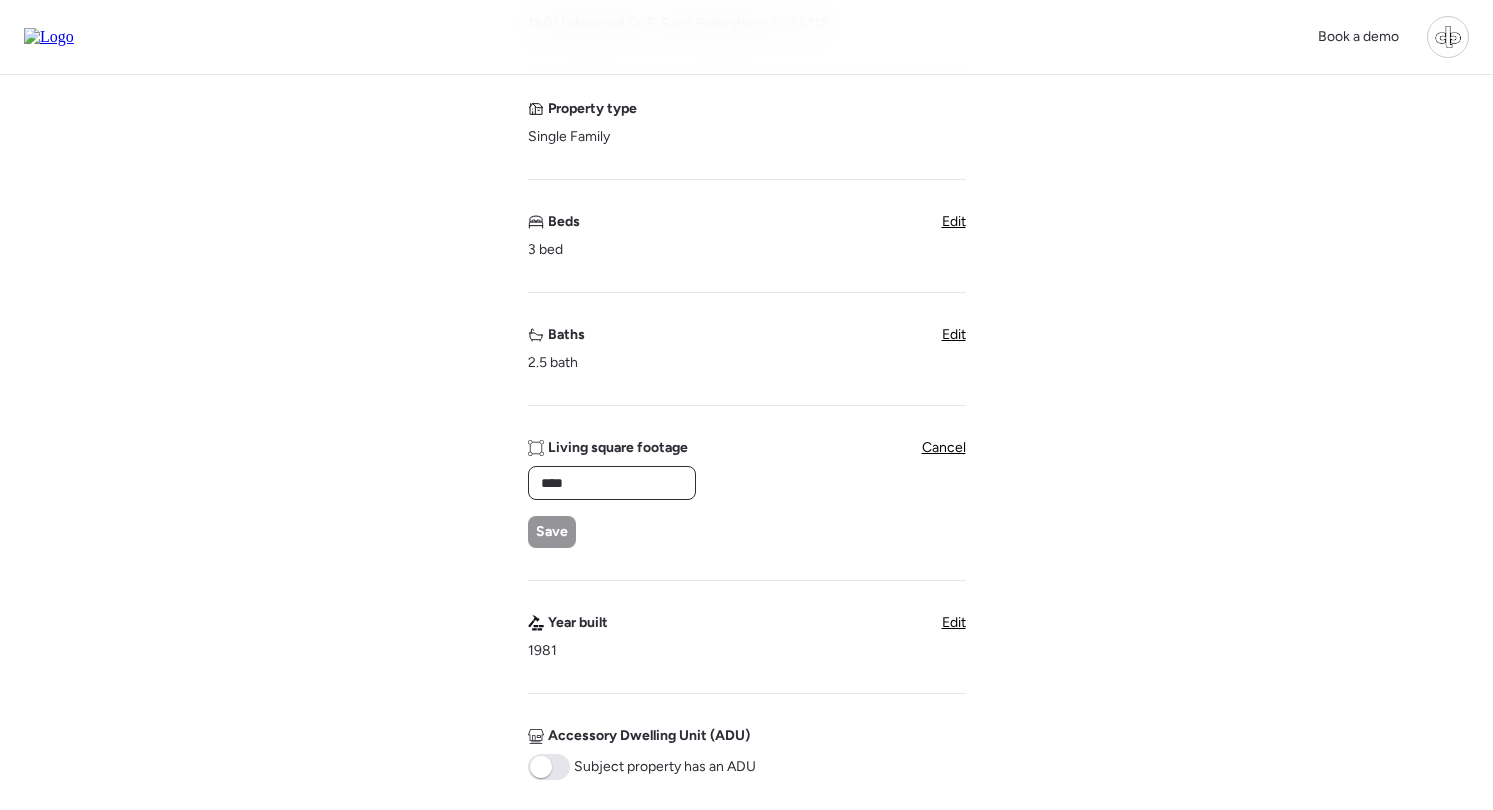 click on "****" at bounding box center (612, 483) 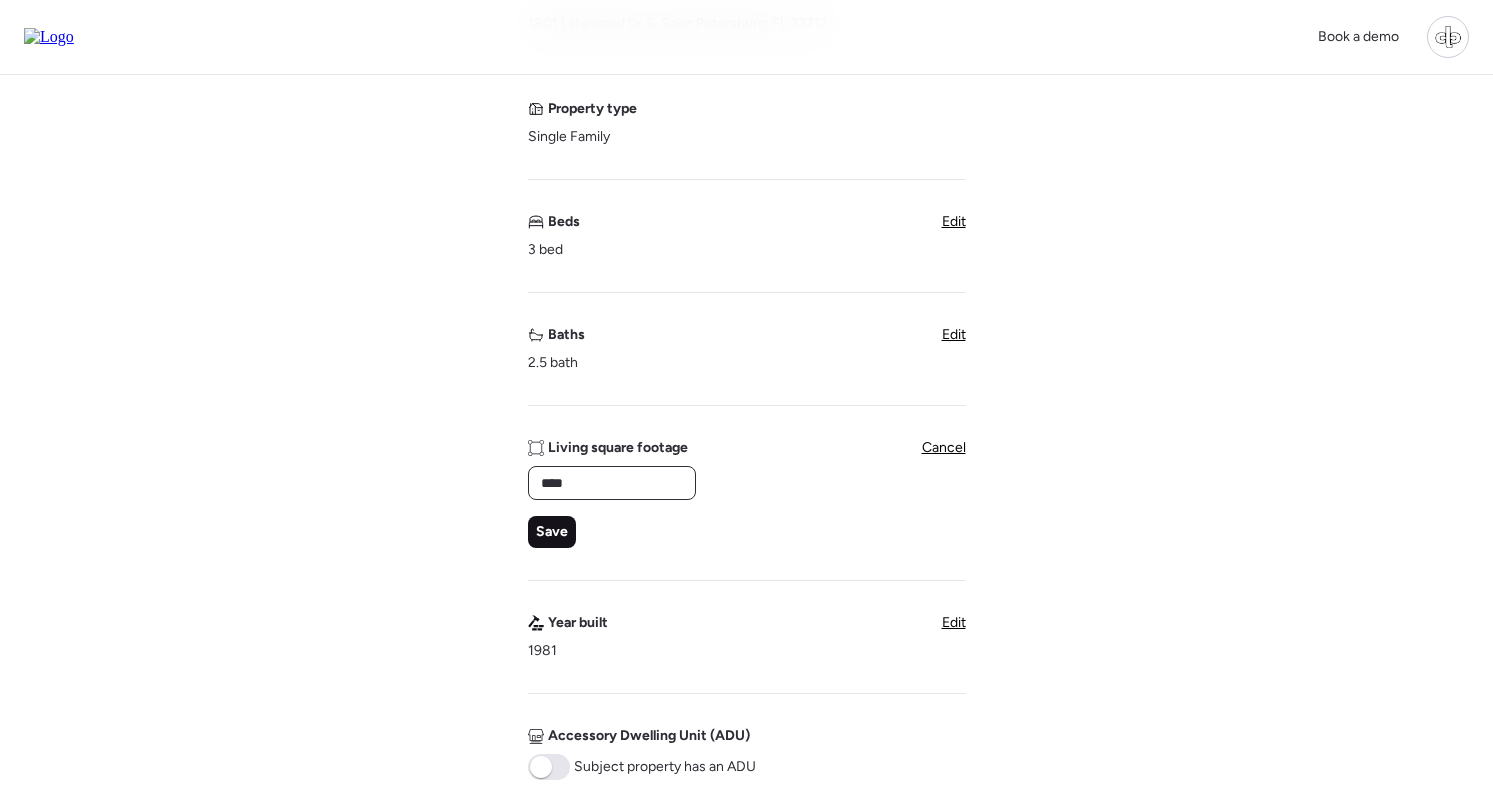 type on "****" 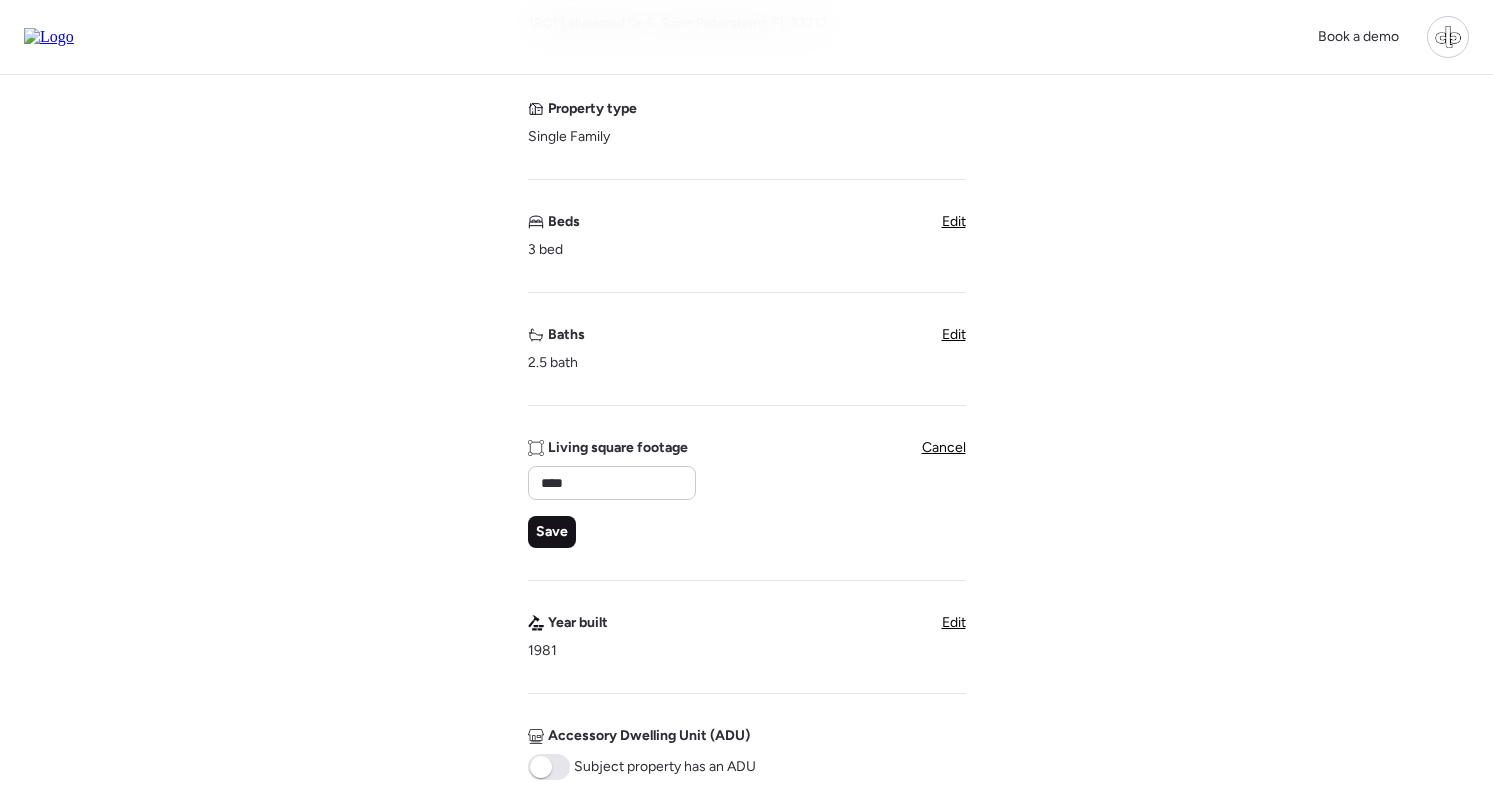 click on "Save" at bounding box center [552, 532] 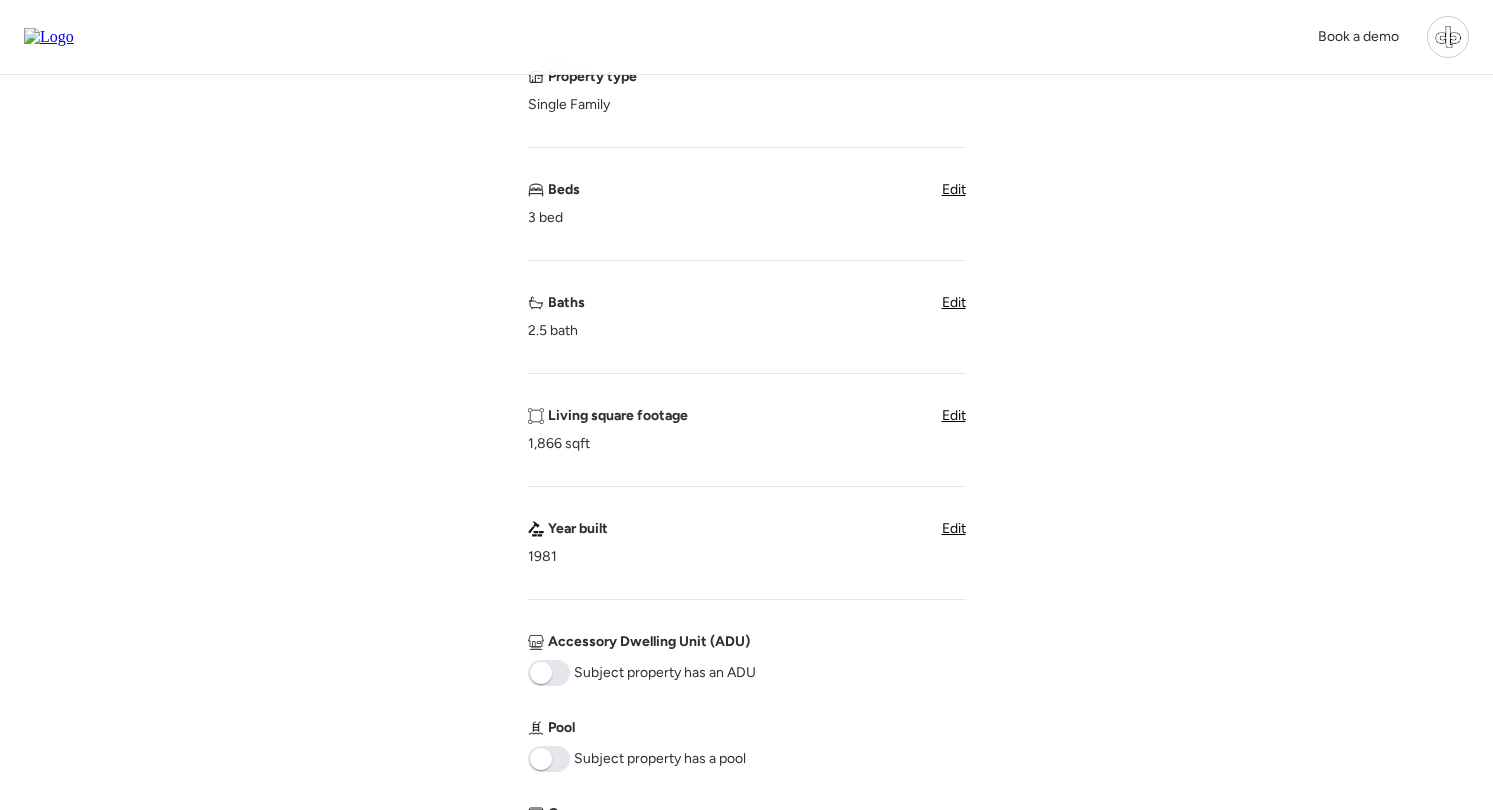 scroll, scrollTop: 0, scrollLeft: 0, axis: both 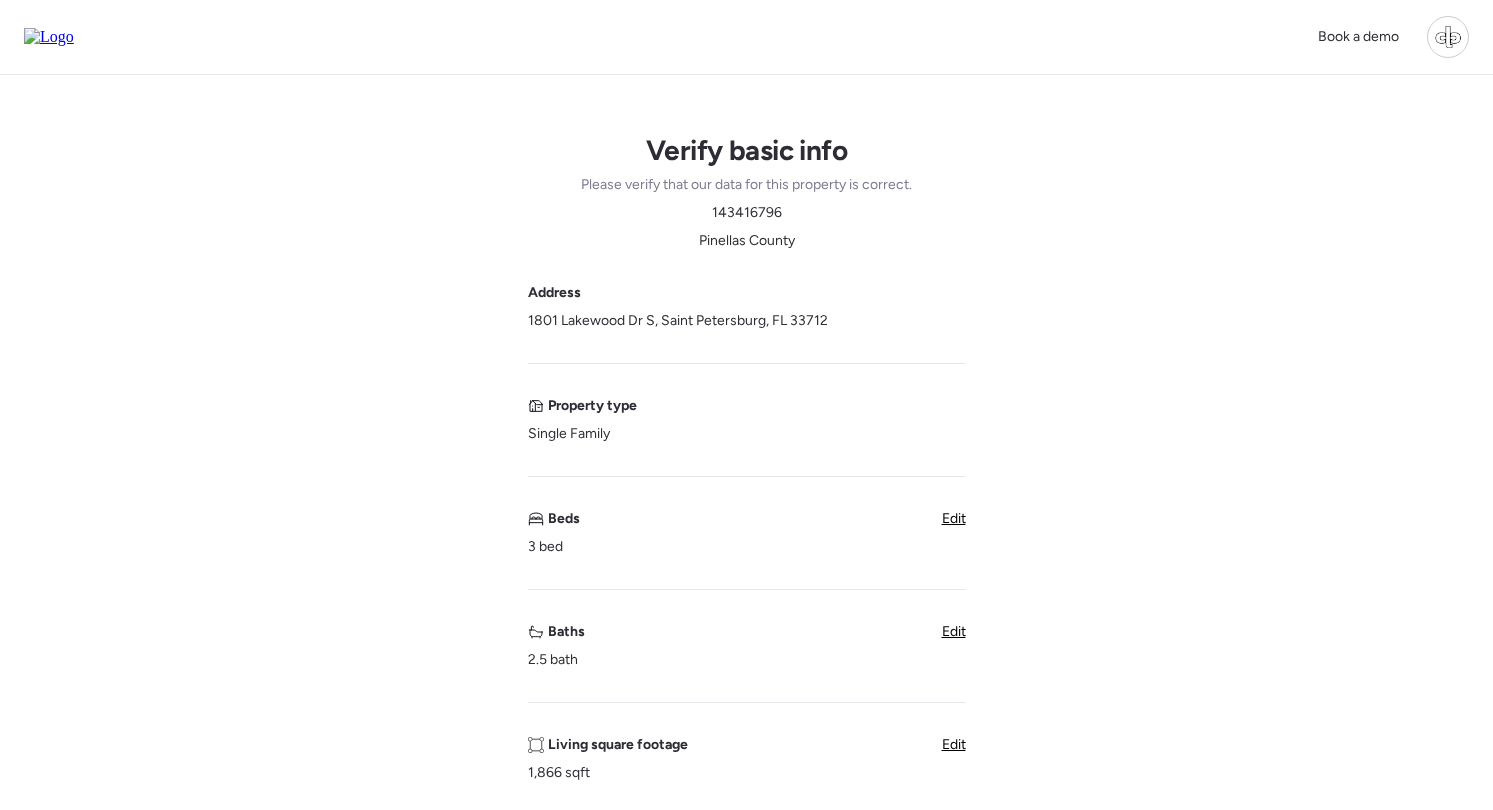 click at bounding box center (49, 37) 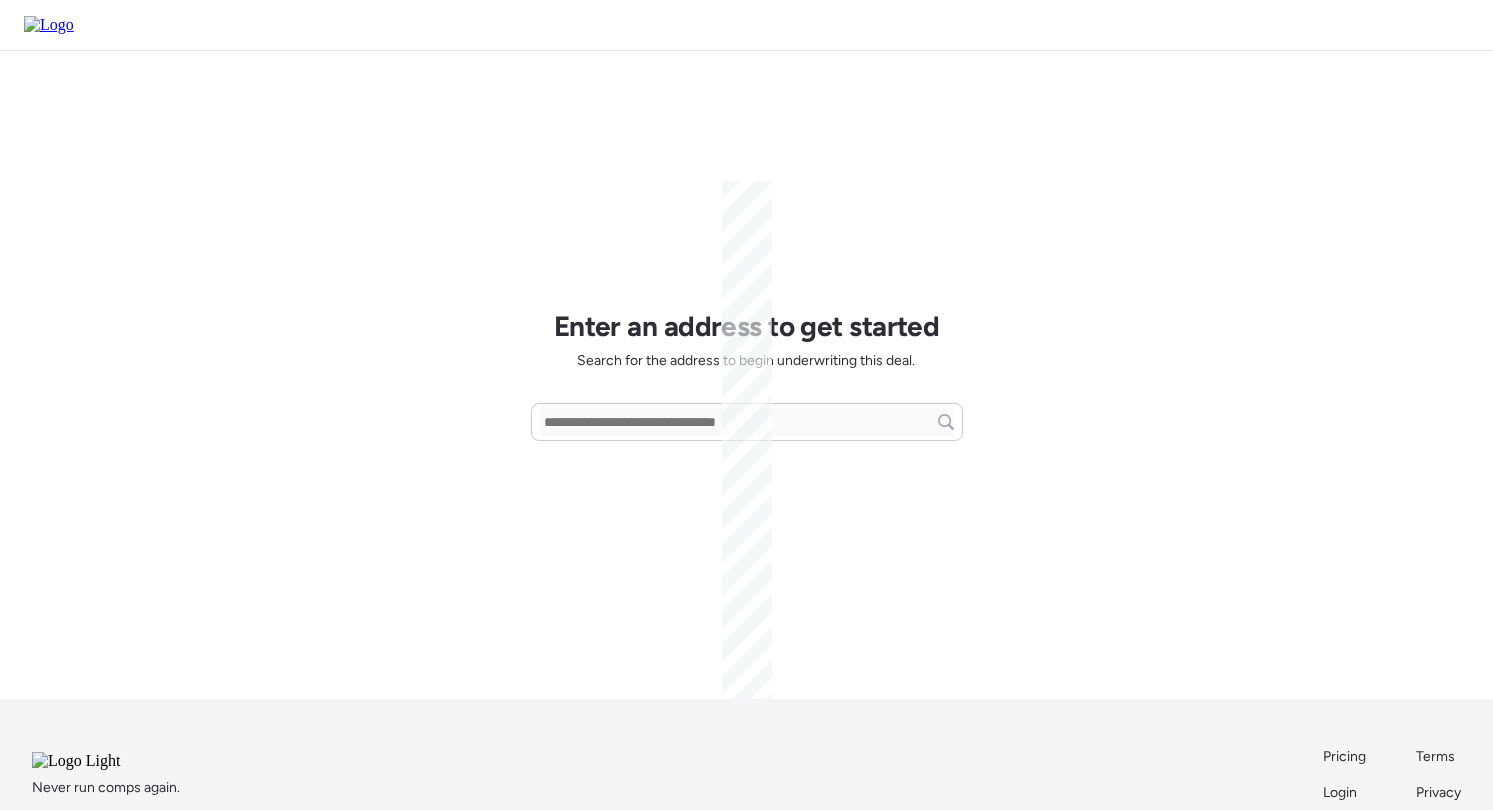 scroll, scrollTop: 0, scrollLeft: 0, axis: both 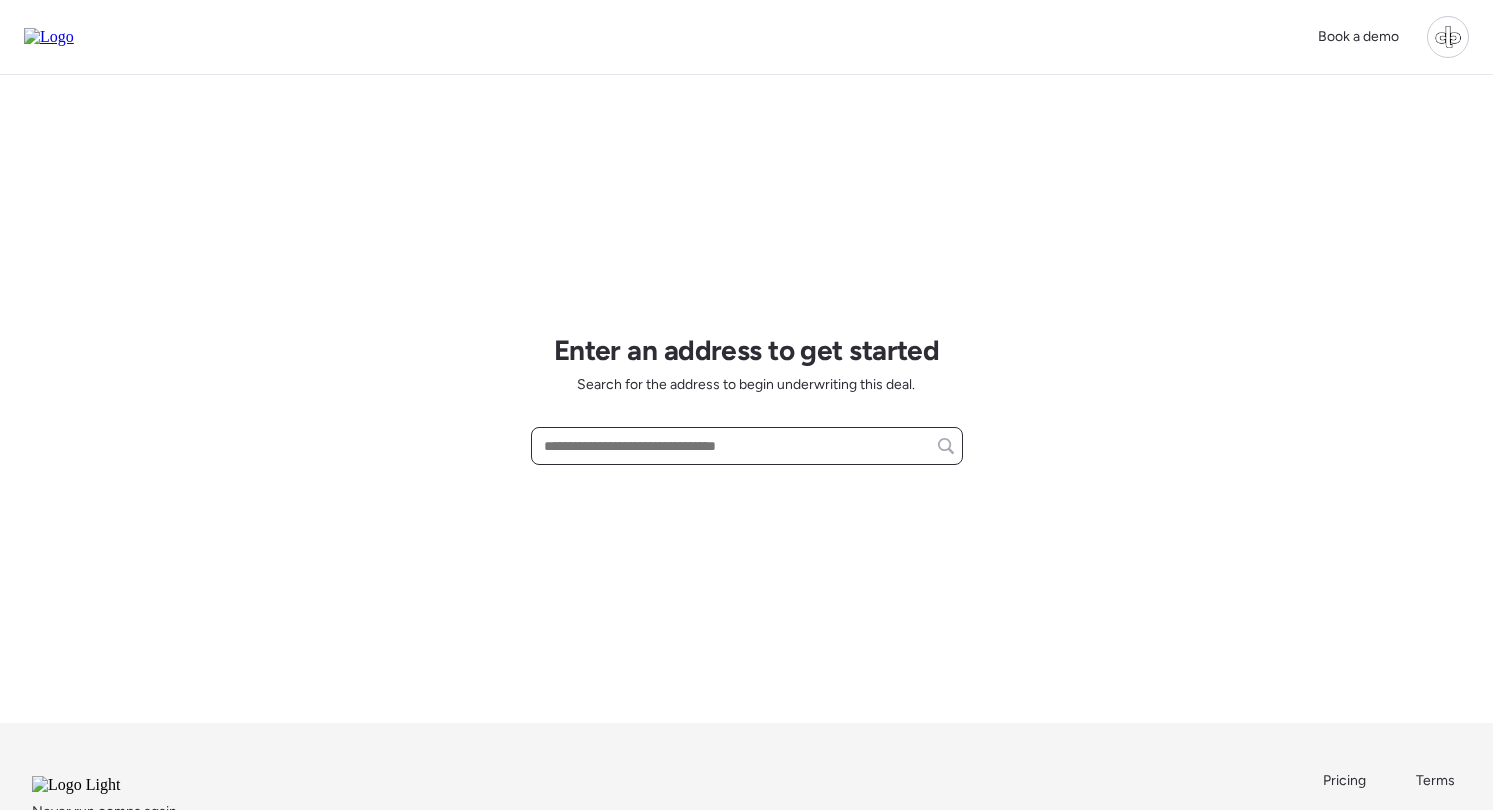 click at bounding box center [747, 446] 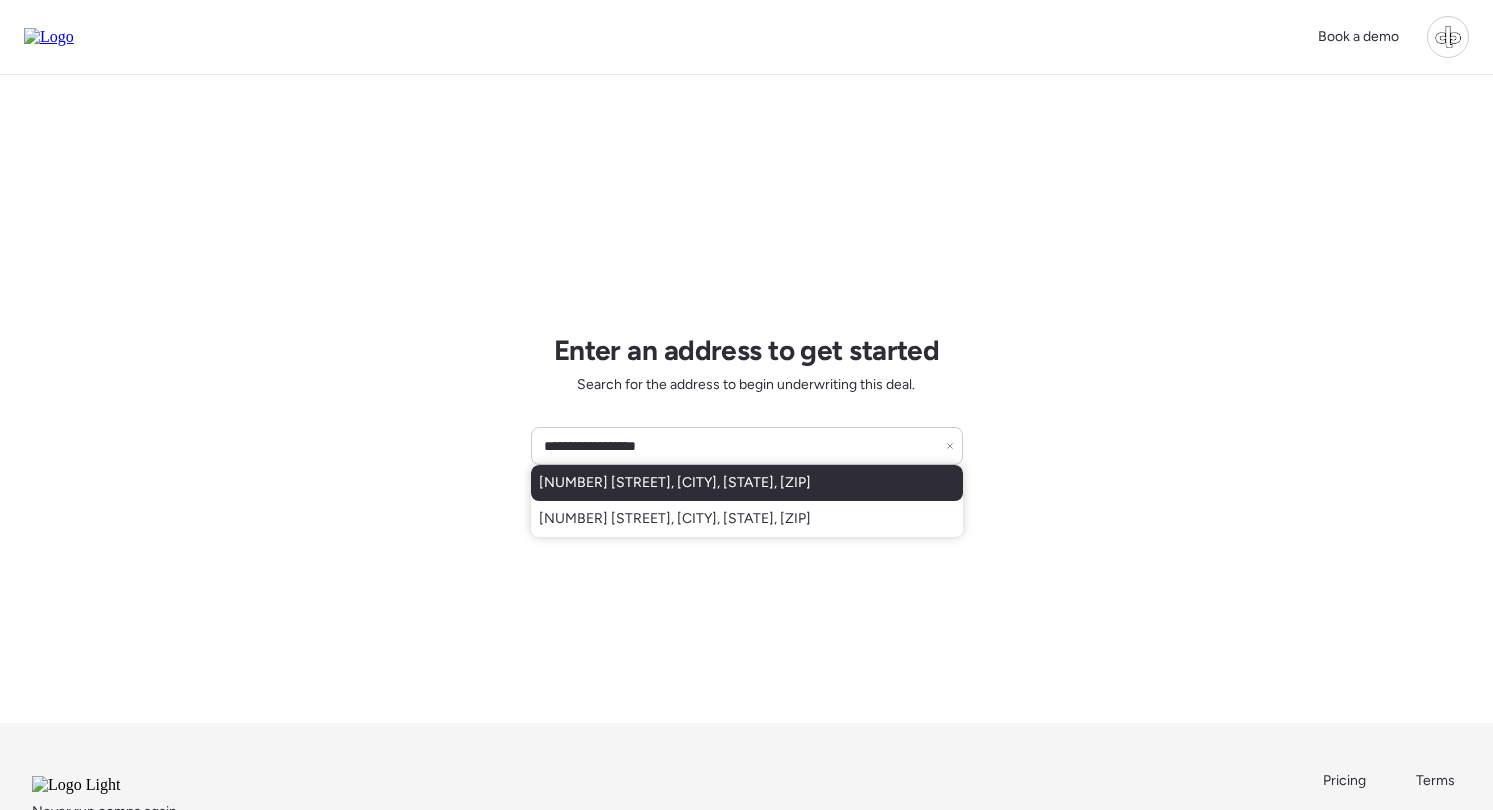 click on "[NUMBER] [STREET], [CITY], [STATE], [ZIP]" at bounding box center (675, 483) 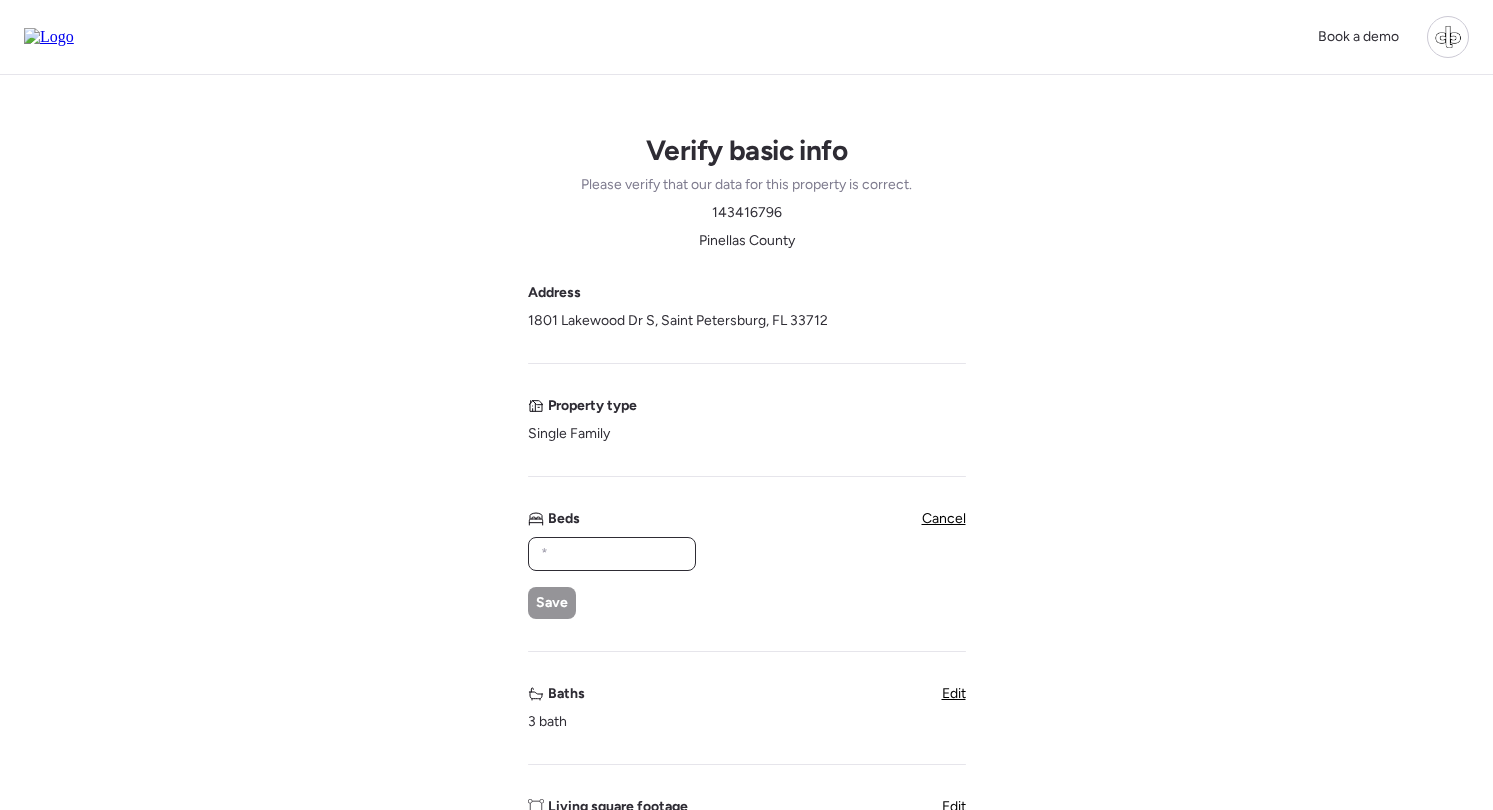 click at bounding box center (612, 554) 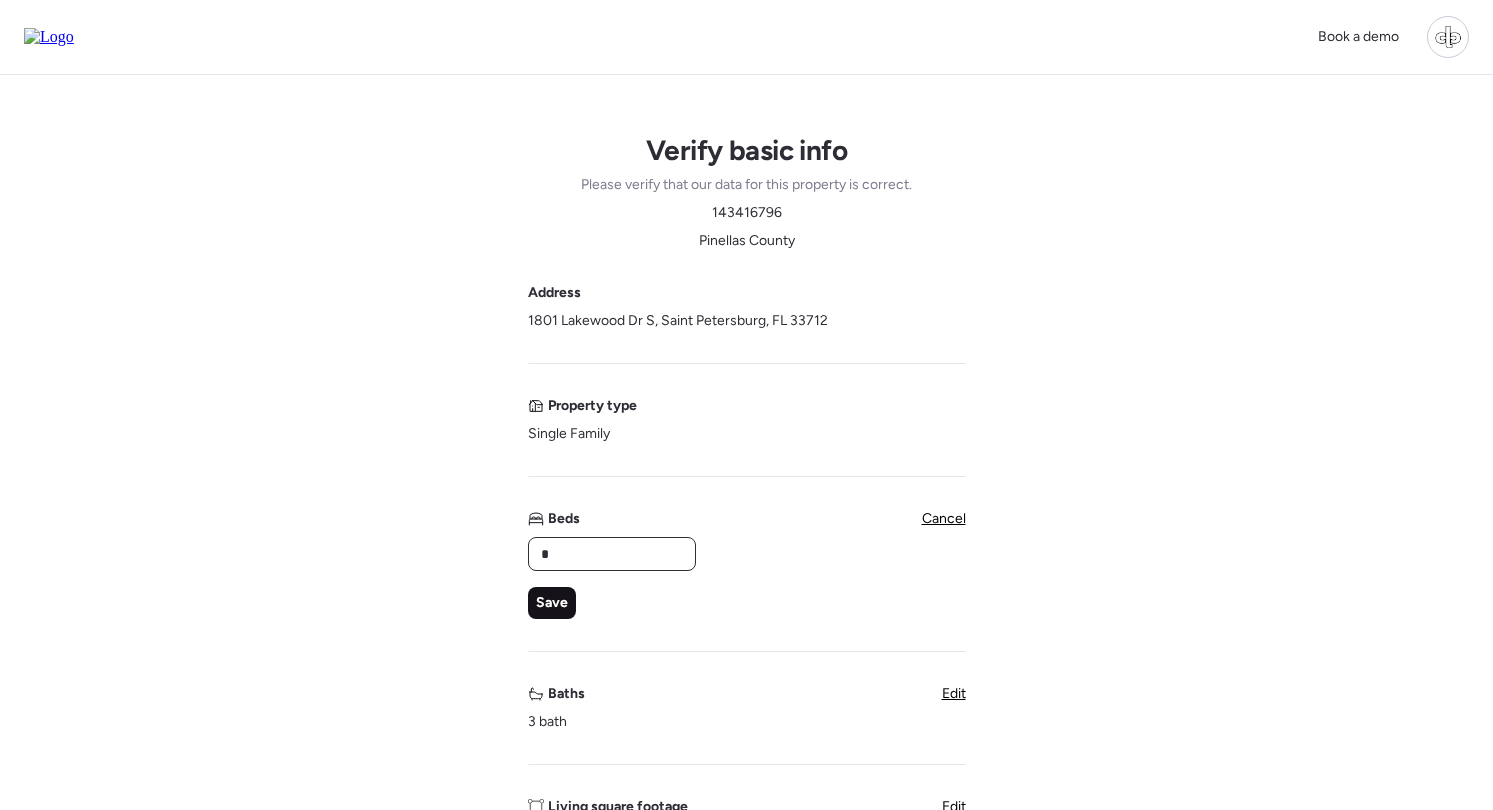 type on "*" 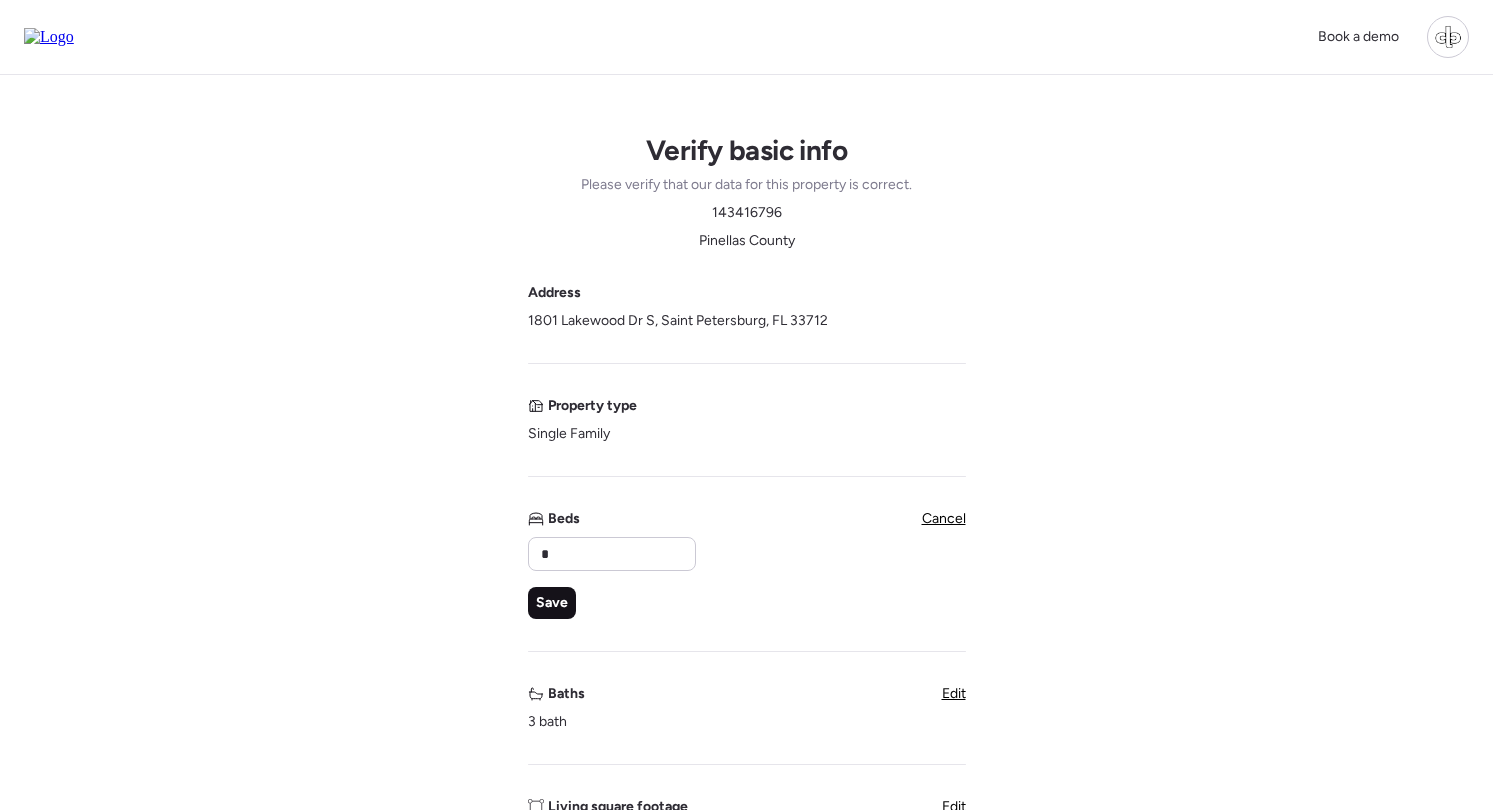 click on "Save" at bounding box center [552, 603] 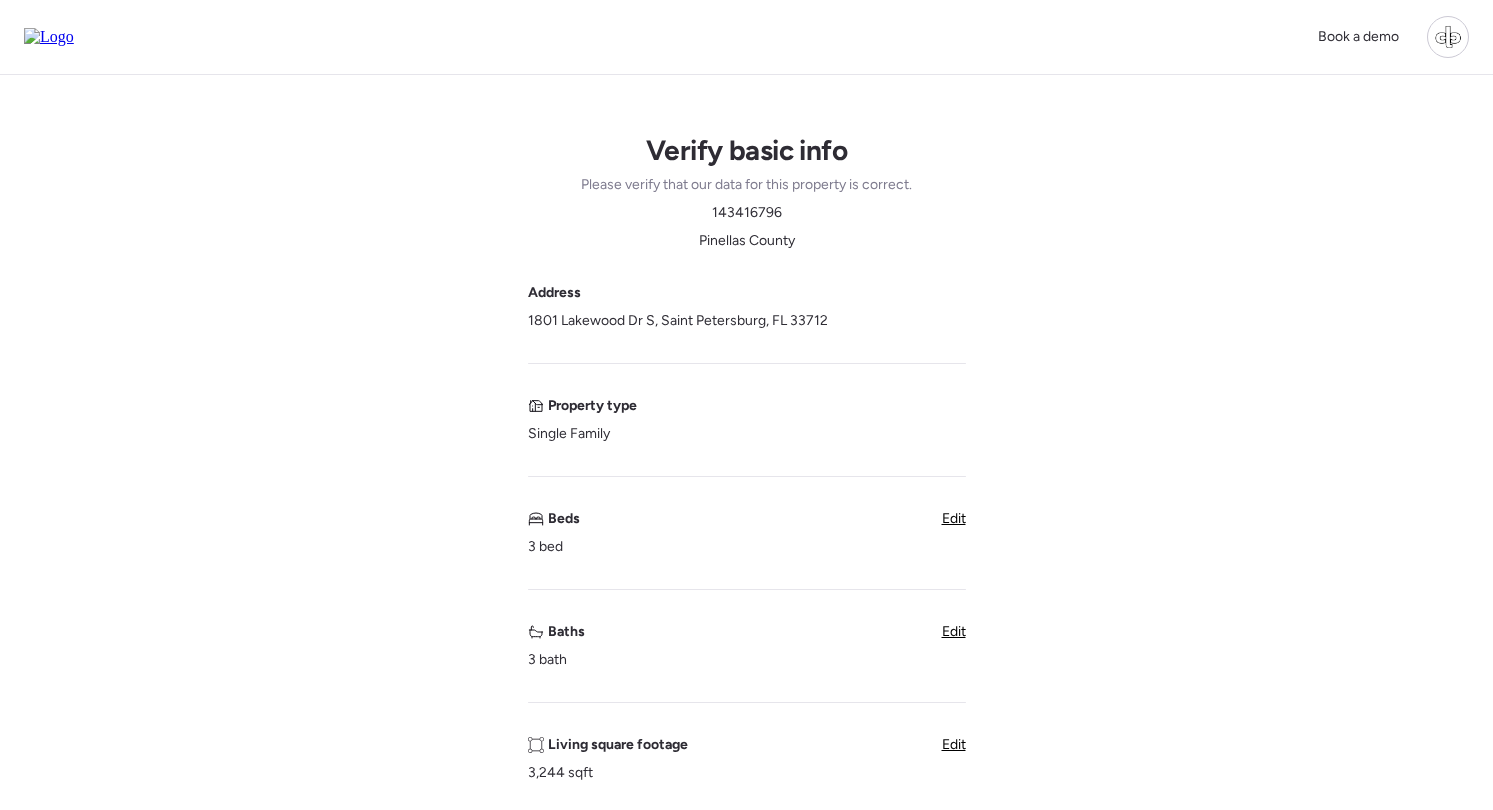 click on "Edit" at bounding box center (954, 631) 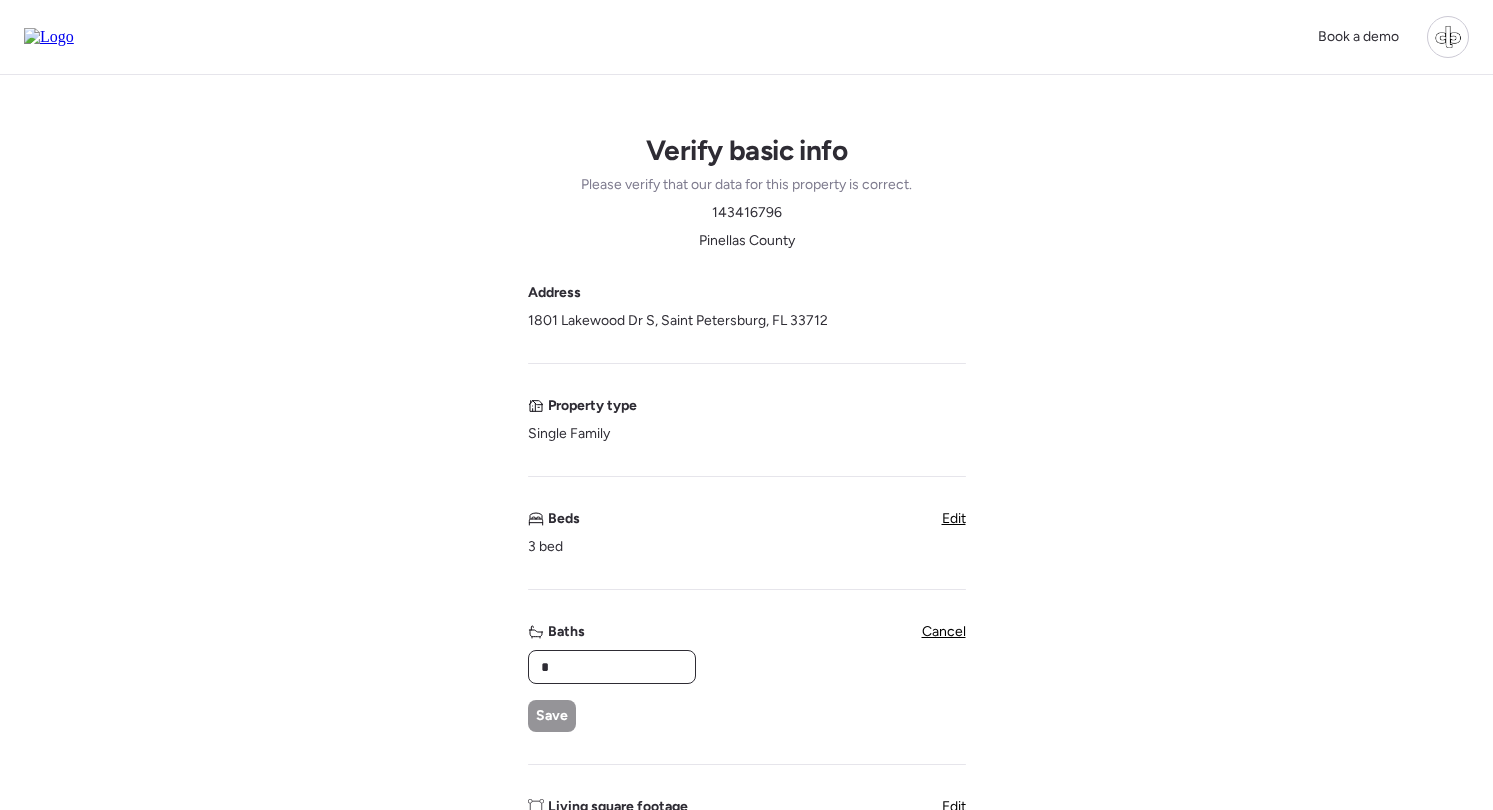 click on "*" at bounding box center (612, 667) 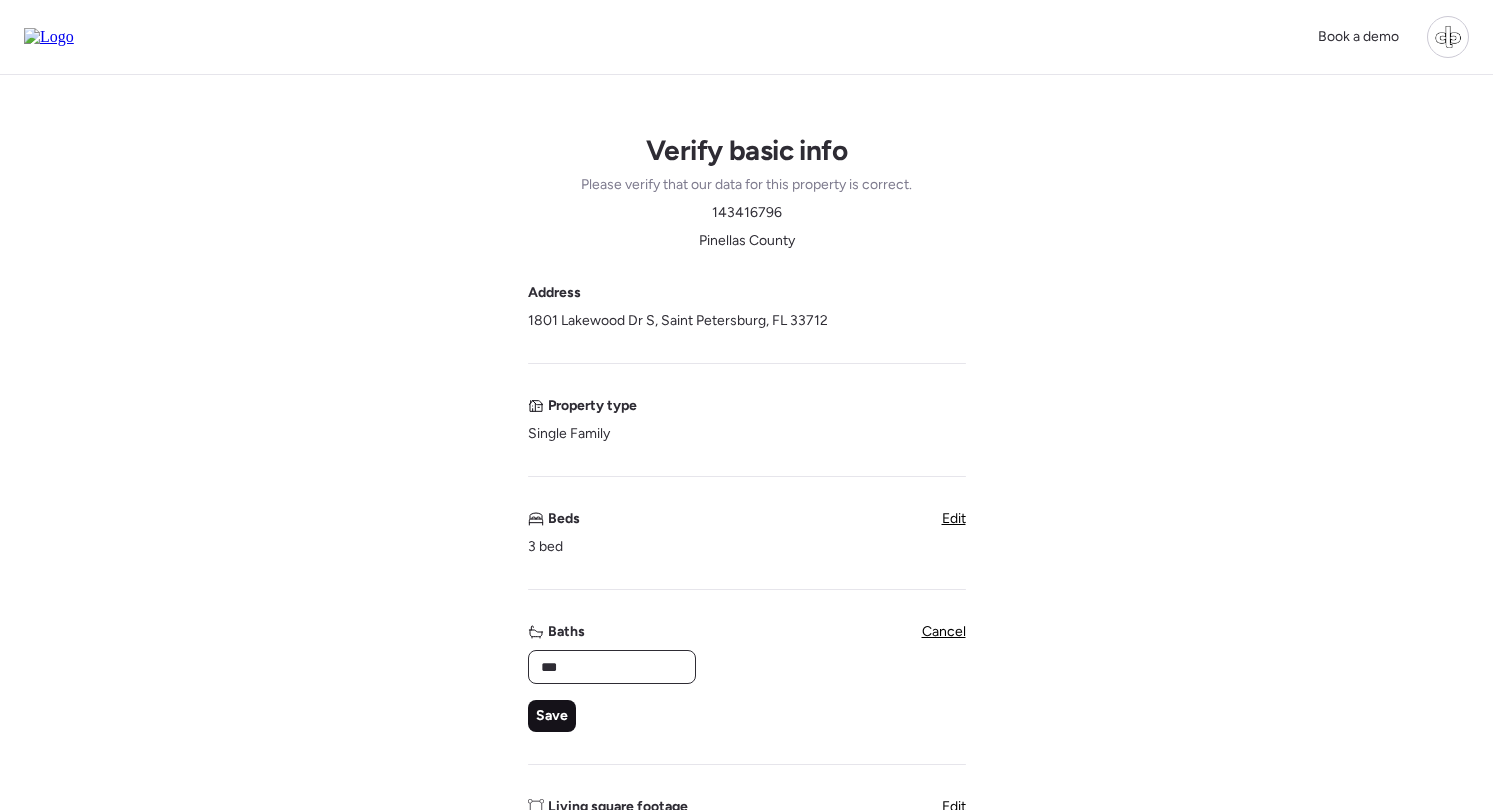 type on "***" 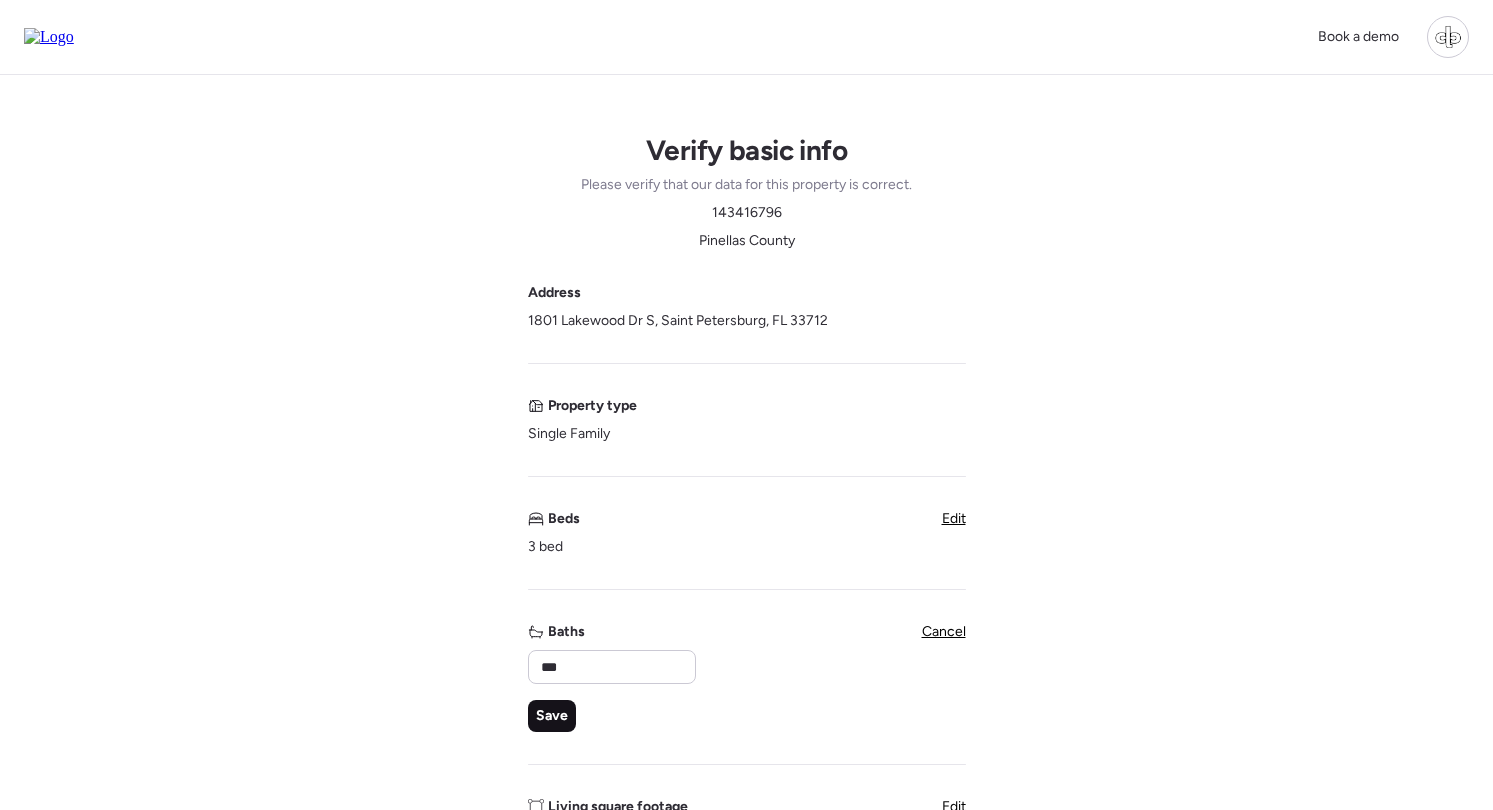 click on "Save" at bounding box center (552, 716) 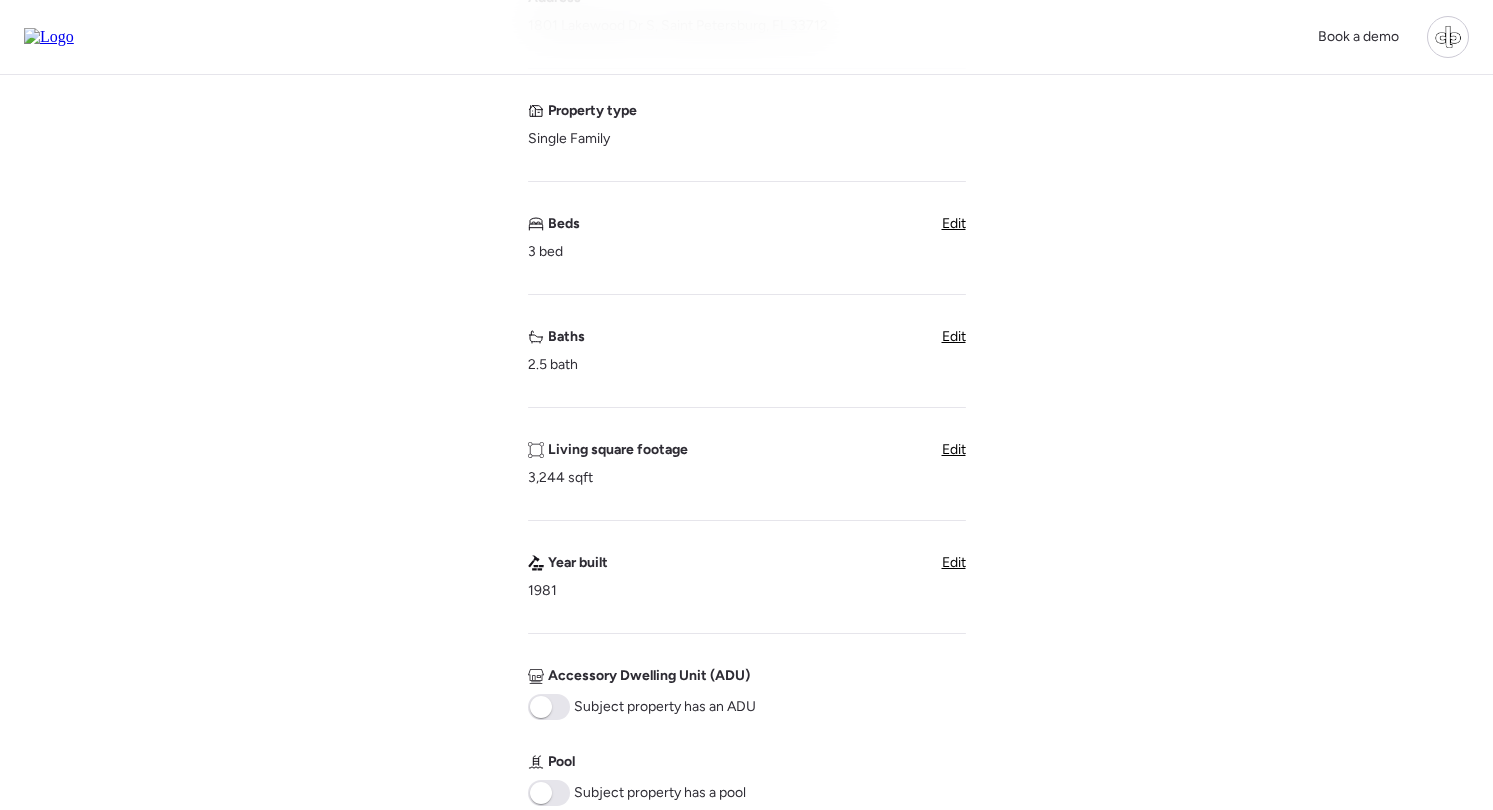 scroll, scrollTop: 299, scrollLeft: 0, axis: vertical 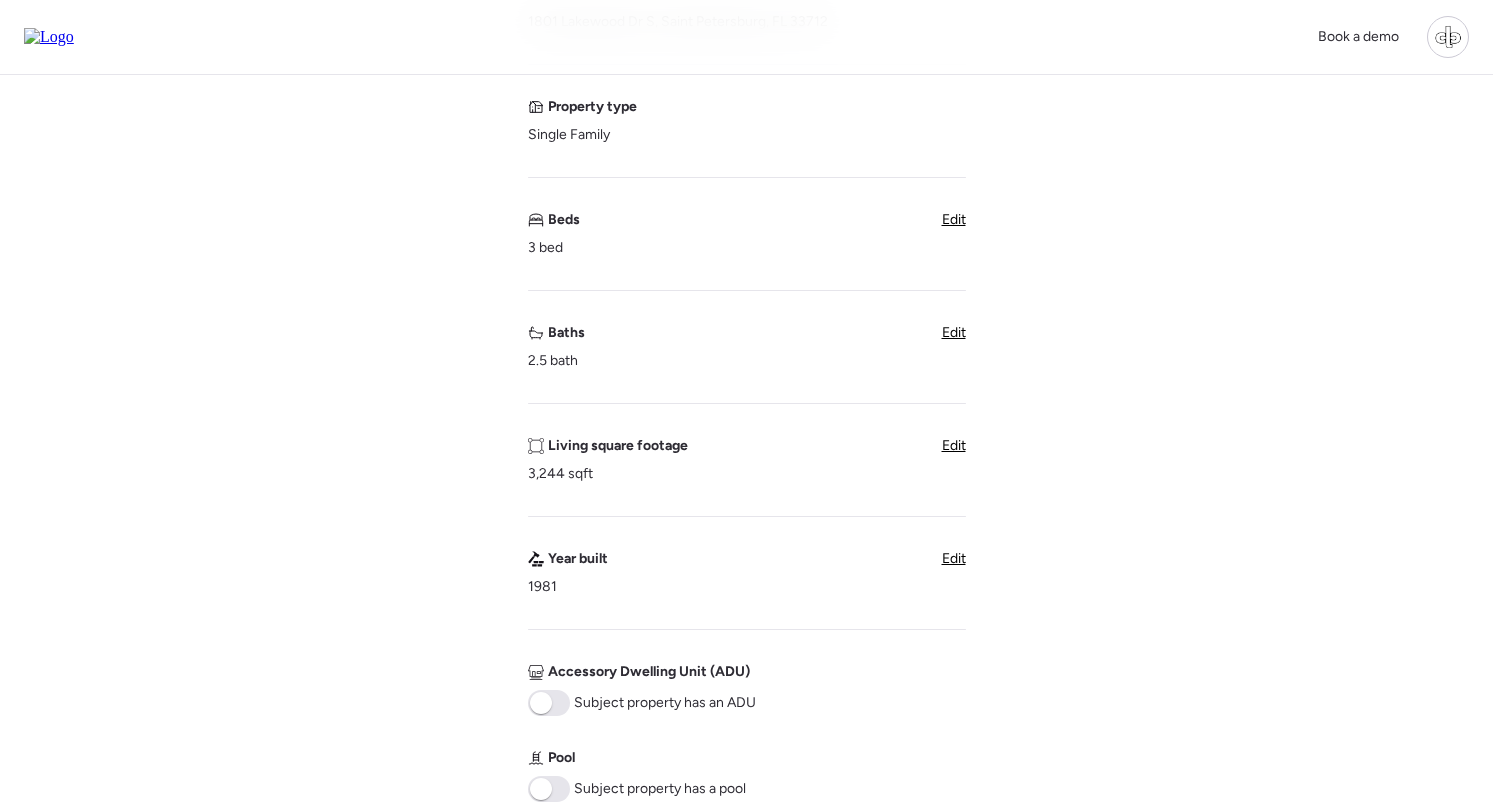 click on "Edit" at bounding box center (954, 445) 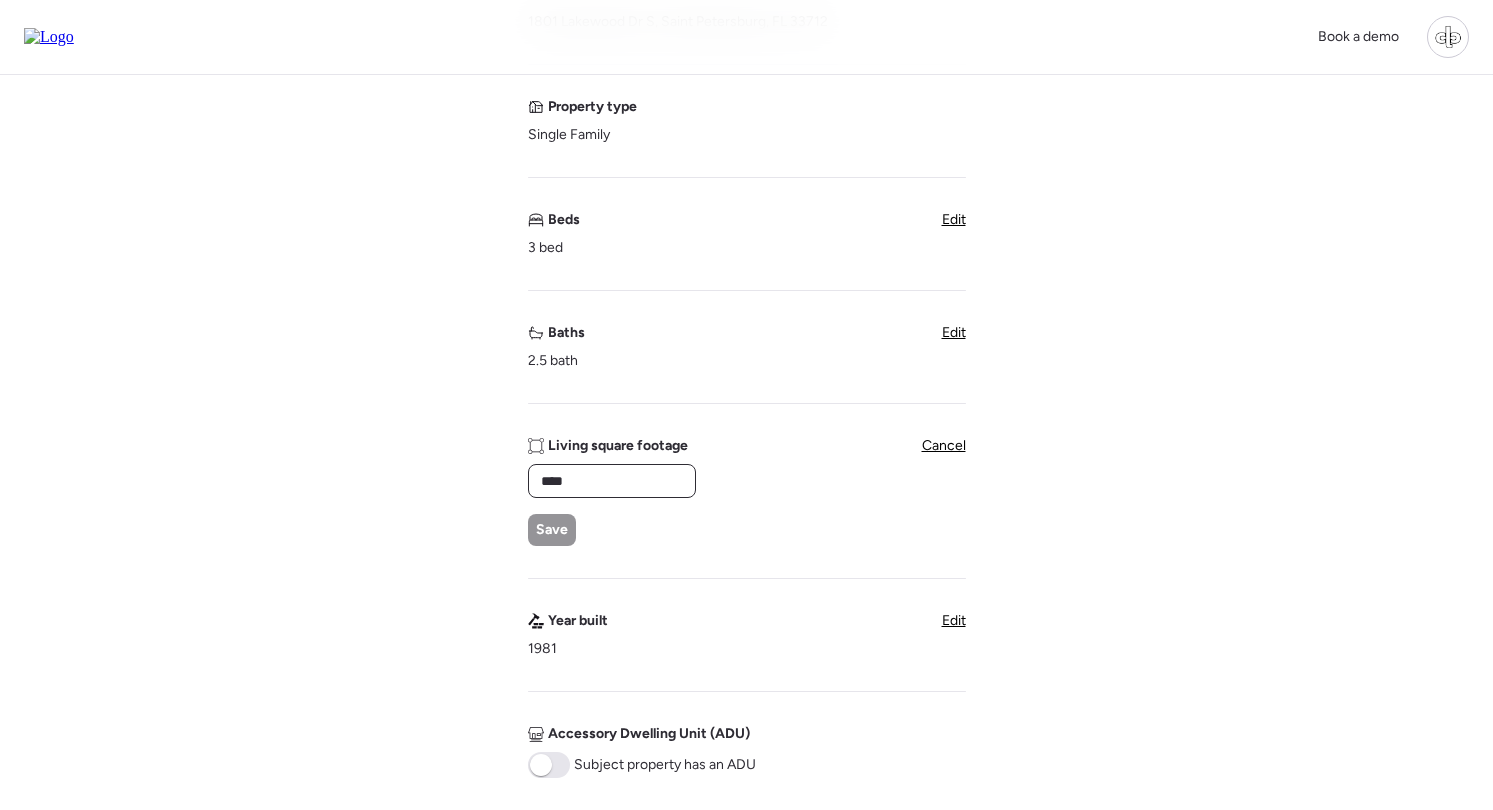 click on "****" at bounding box center (612, 481) 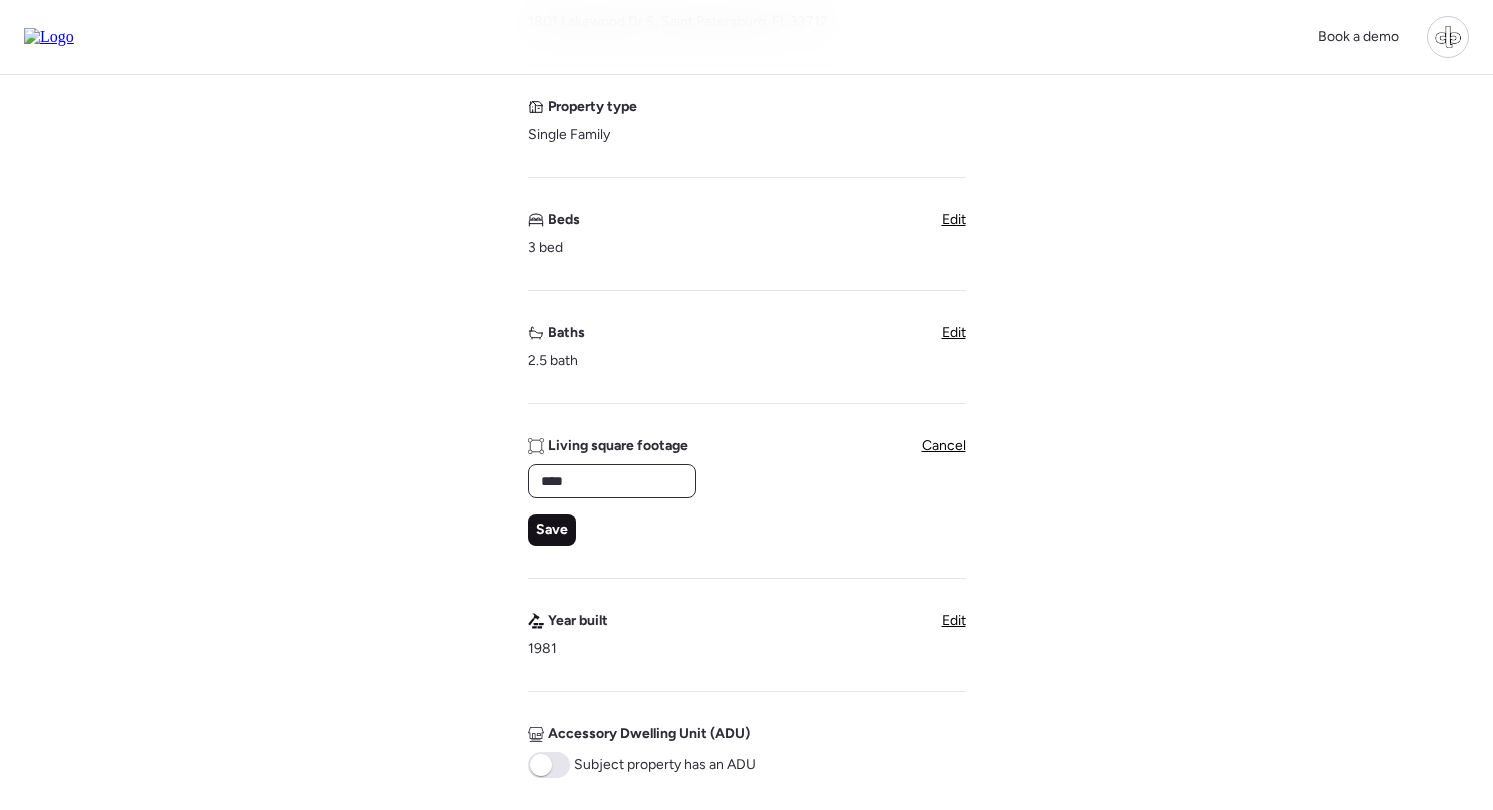 type on "****" 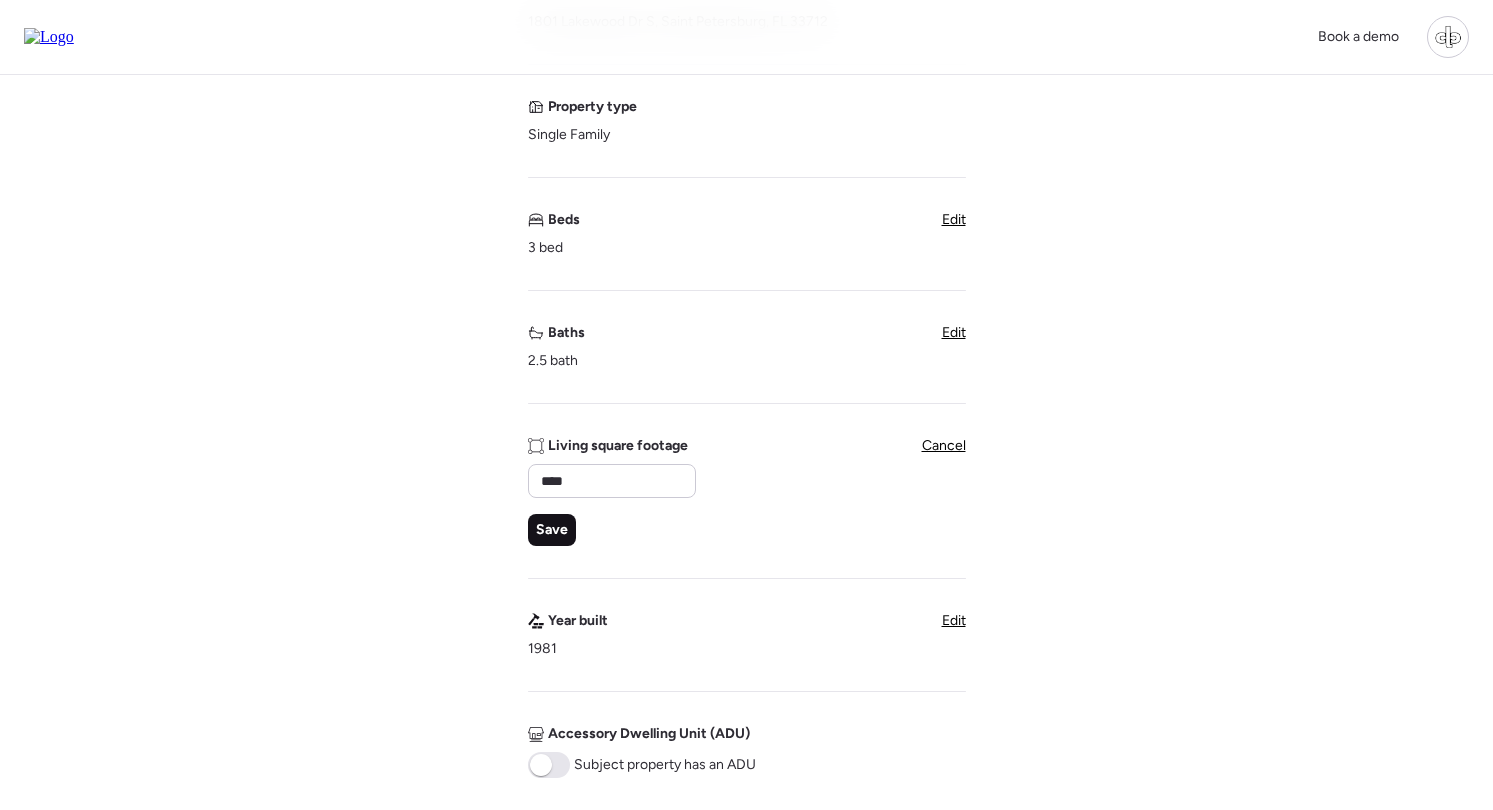 click on "Save" at bounding box center [552, 530] 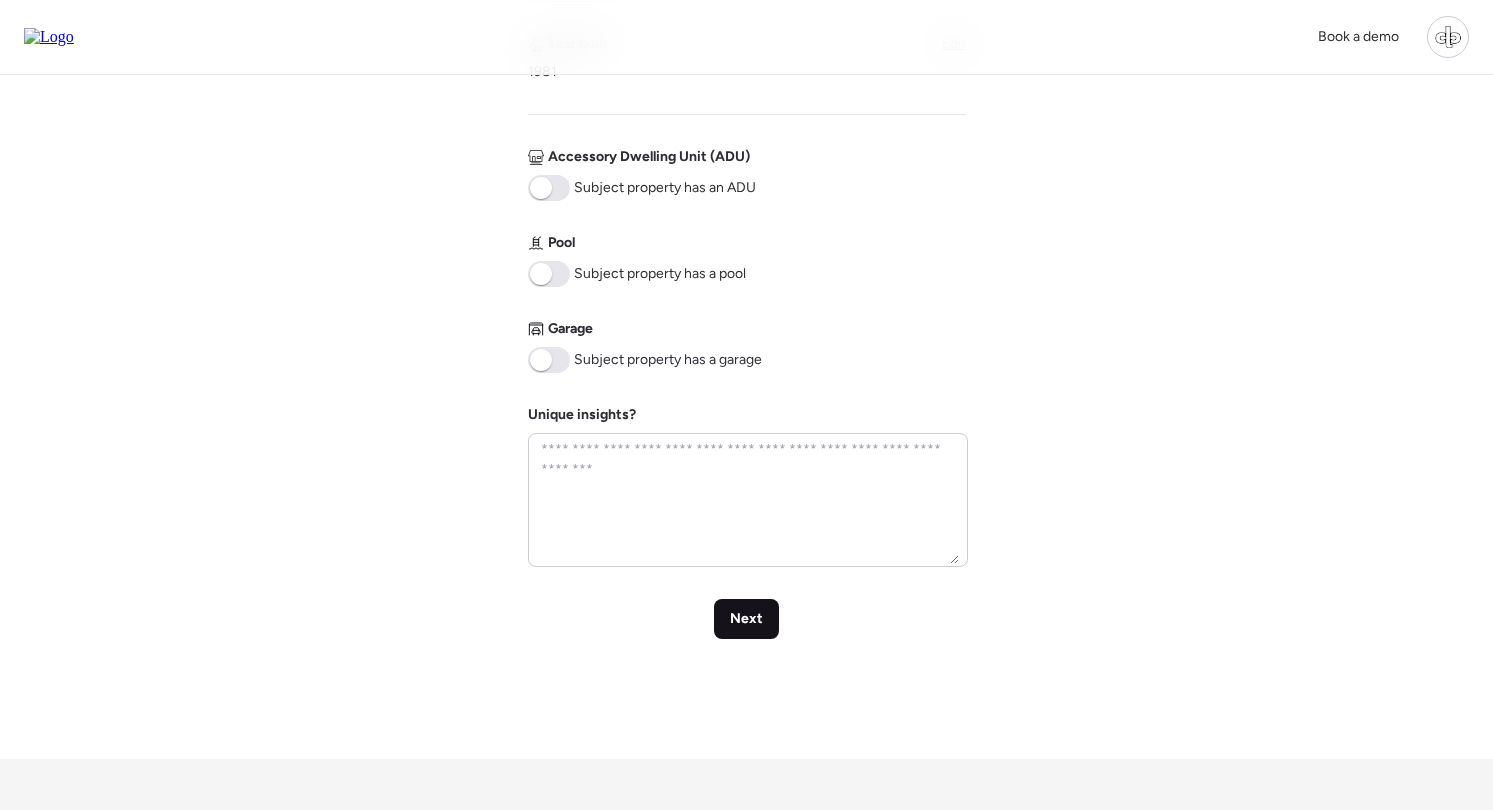 scroll, scrollTop: 816, scrollLeft: 0, axis: vertical 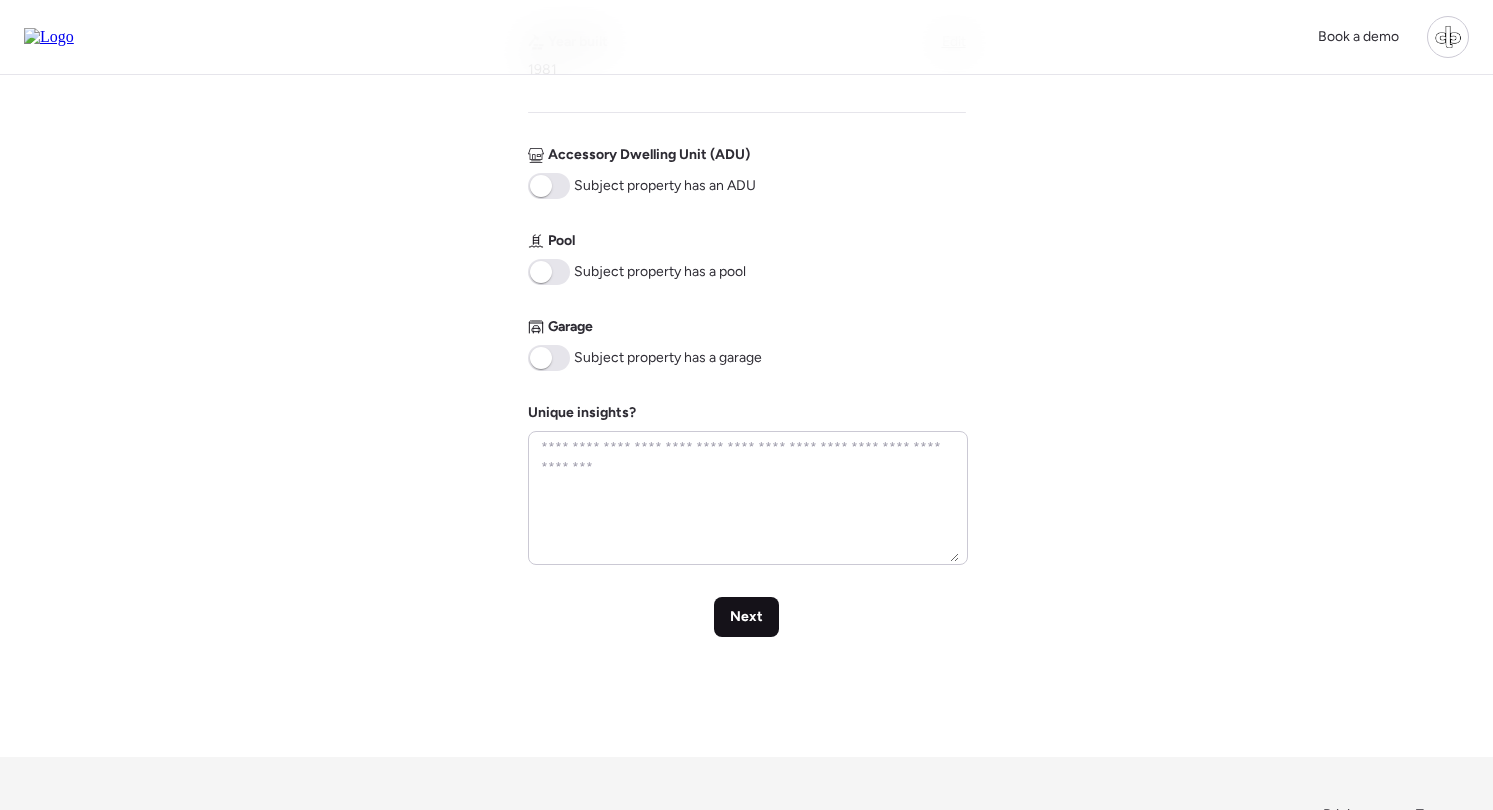 click on "Next" at bounding box center (746, 617) 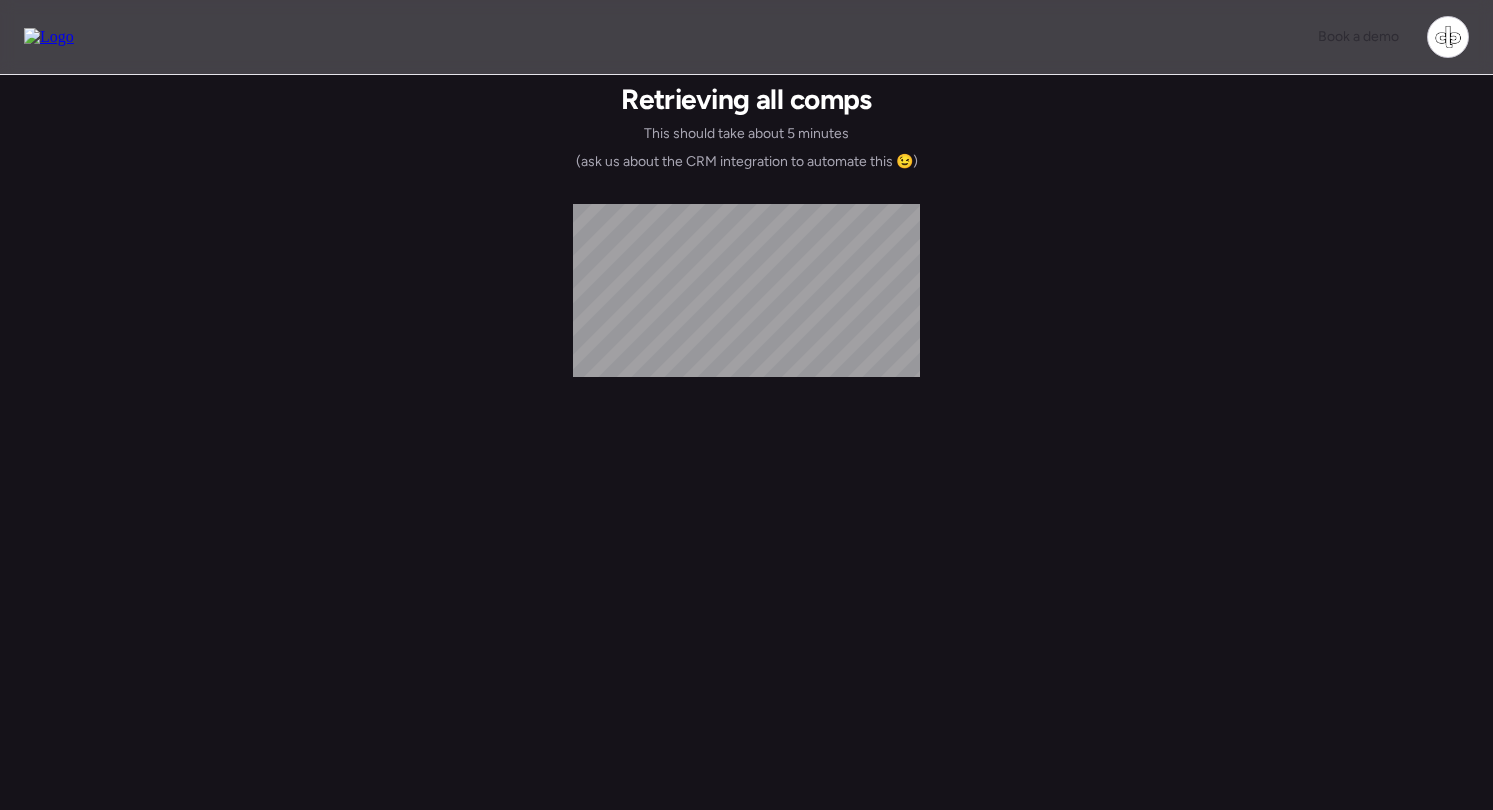 scroll, scrollTop: 0, scrollLeft: 0, axis: both 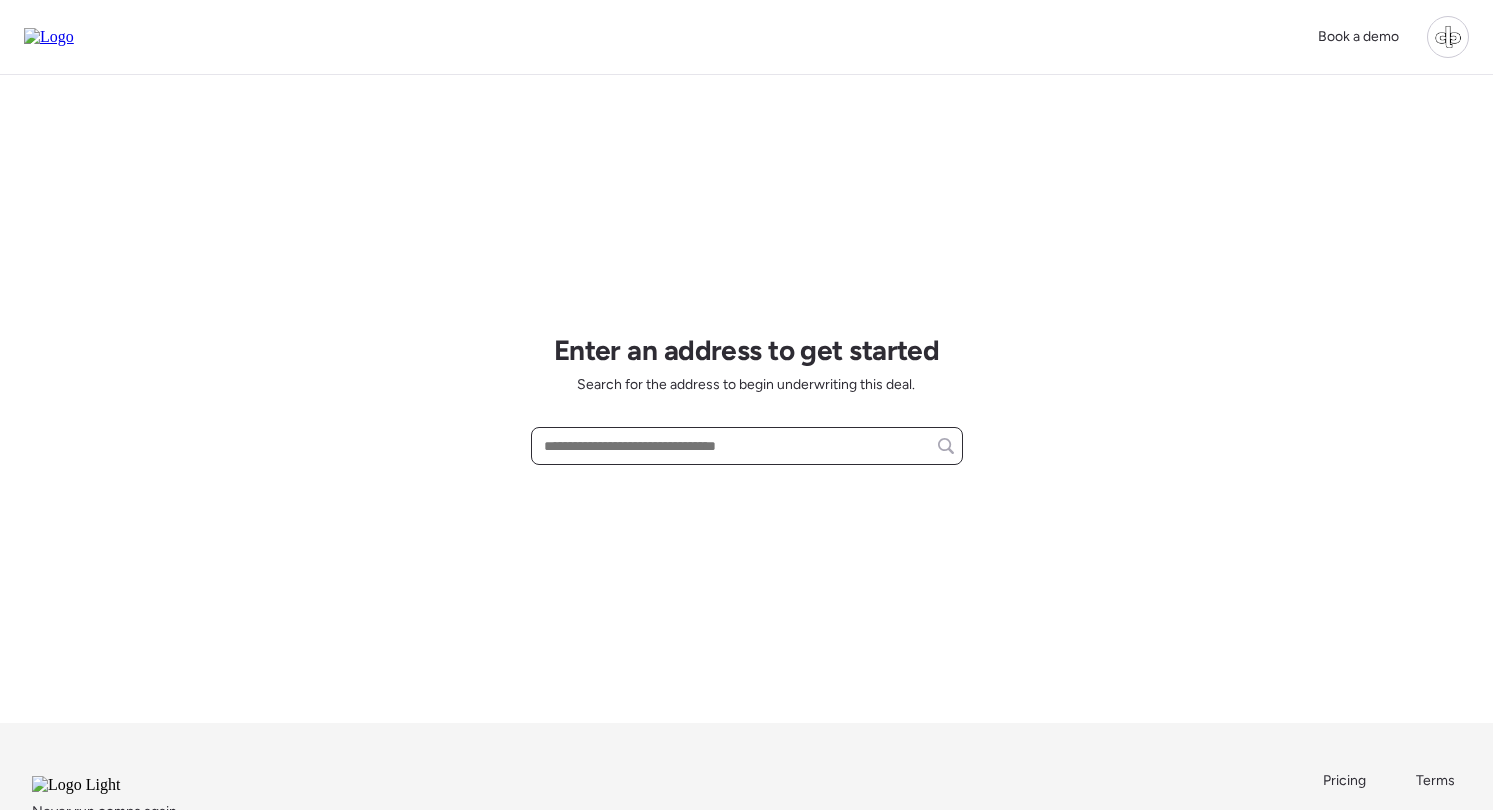 click at bounding box center [747, 446] 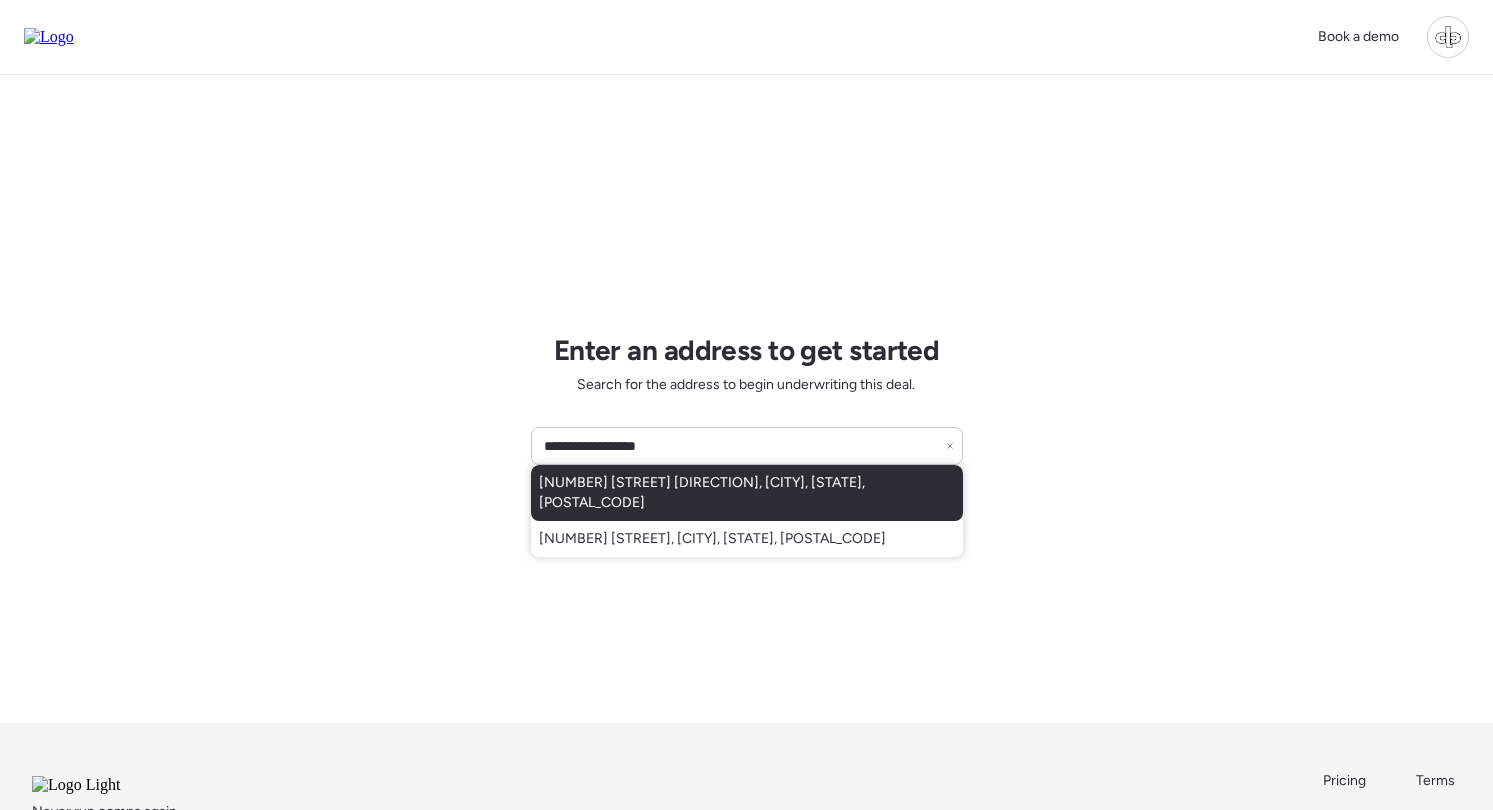click on "[NUMBER] [STREET] [DIRECTION], [CITY], [STATE], [POSTAL_CODE]" at bounding box center [747, 493] 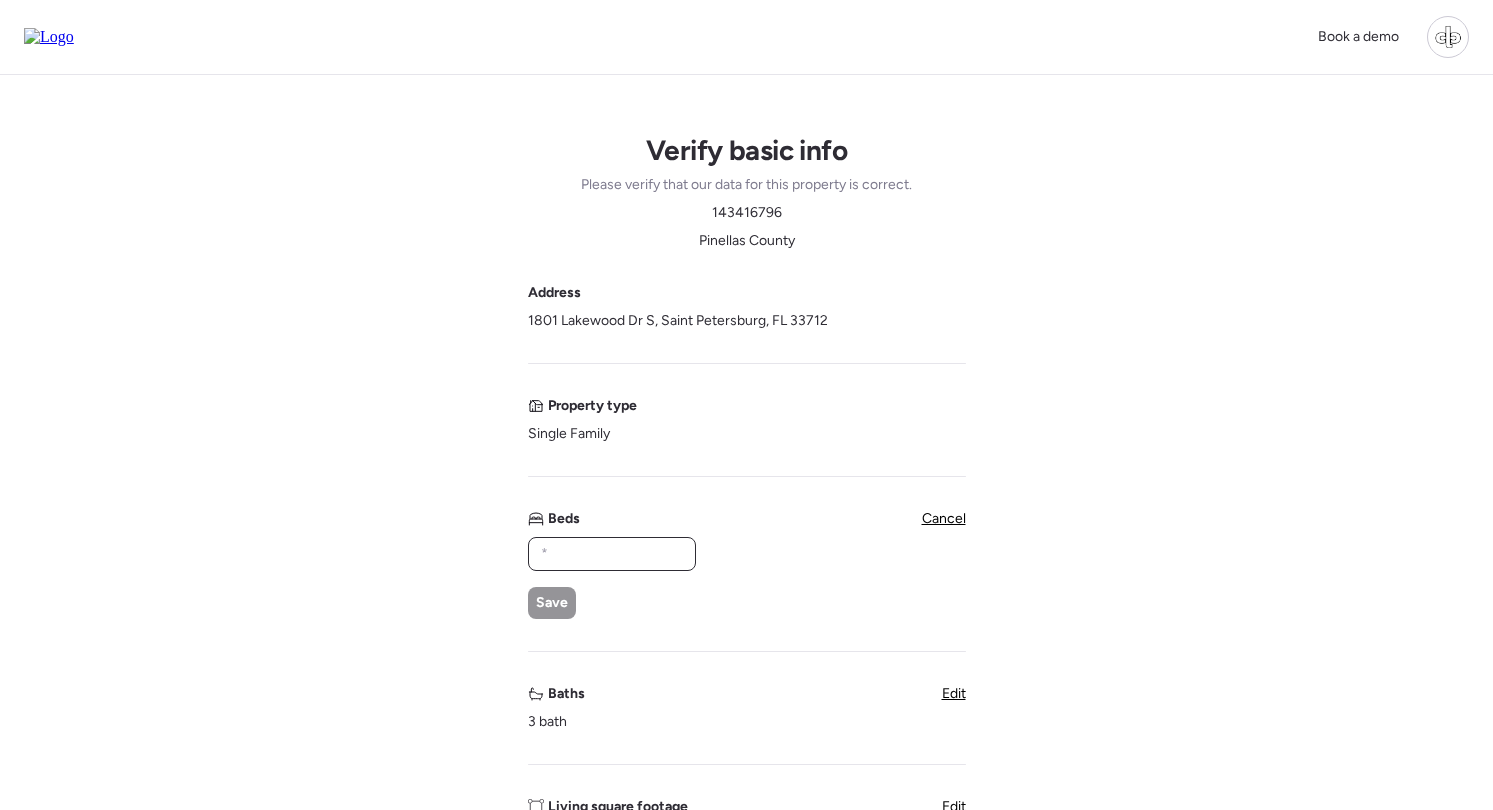 click at bounding box center (612, 554) 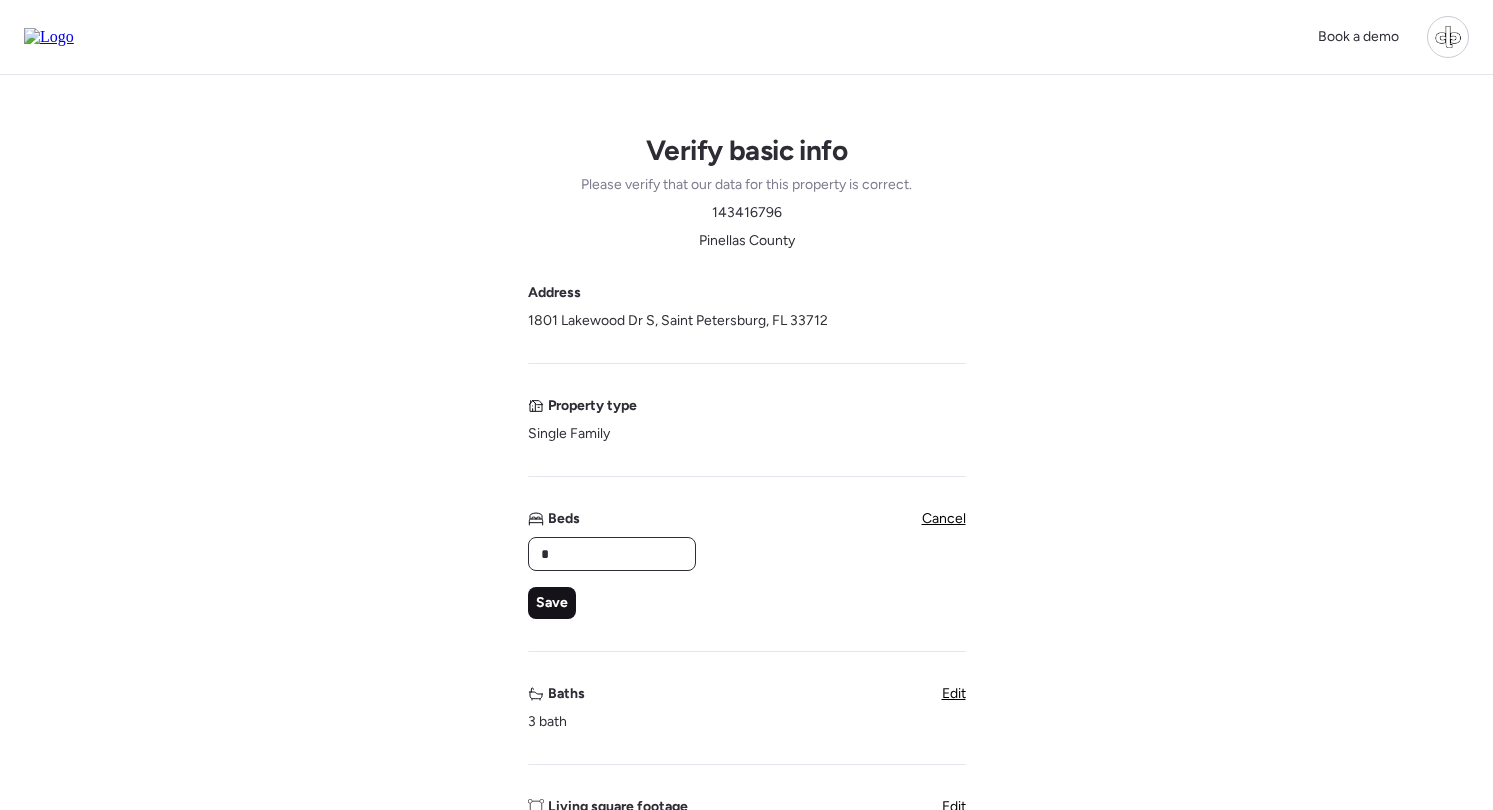type on "*" 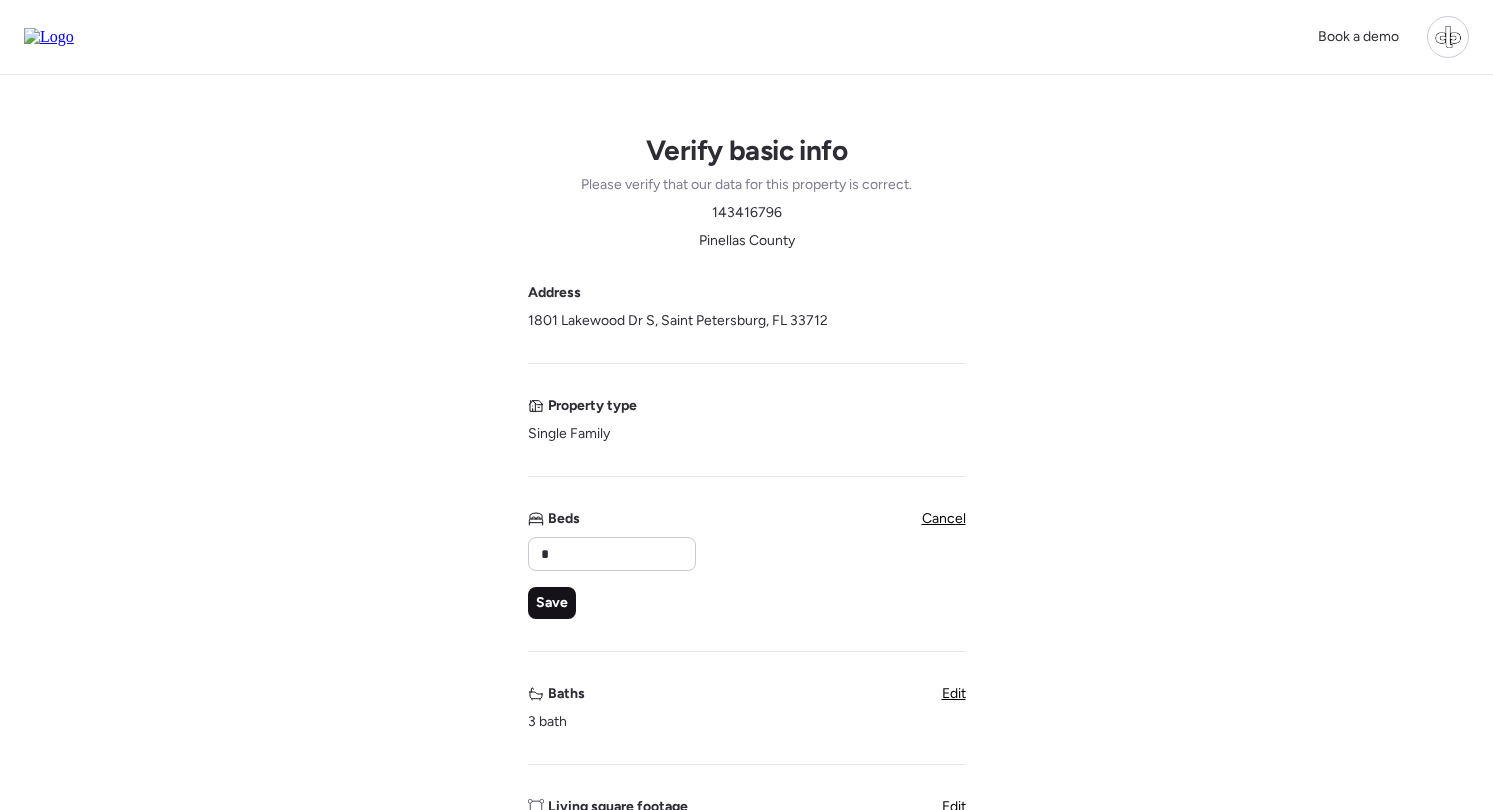 click on "Save" at bounding box center (552, 603) 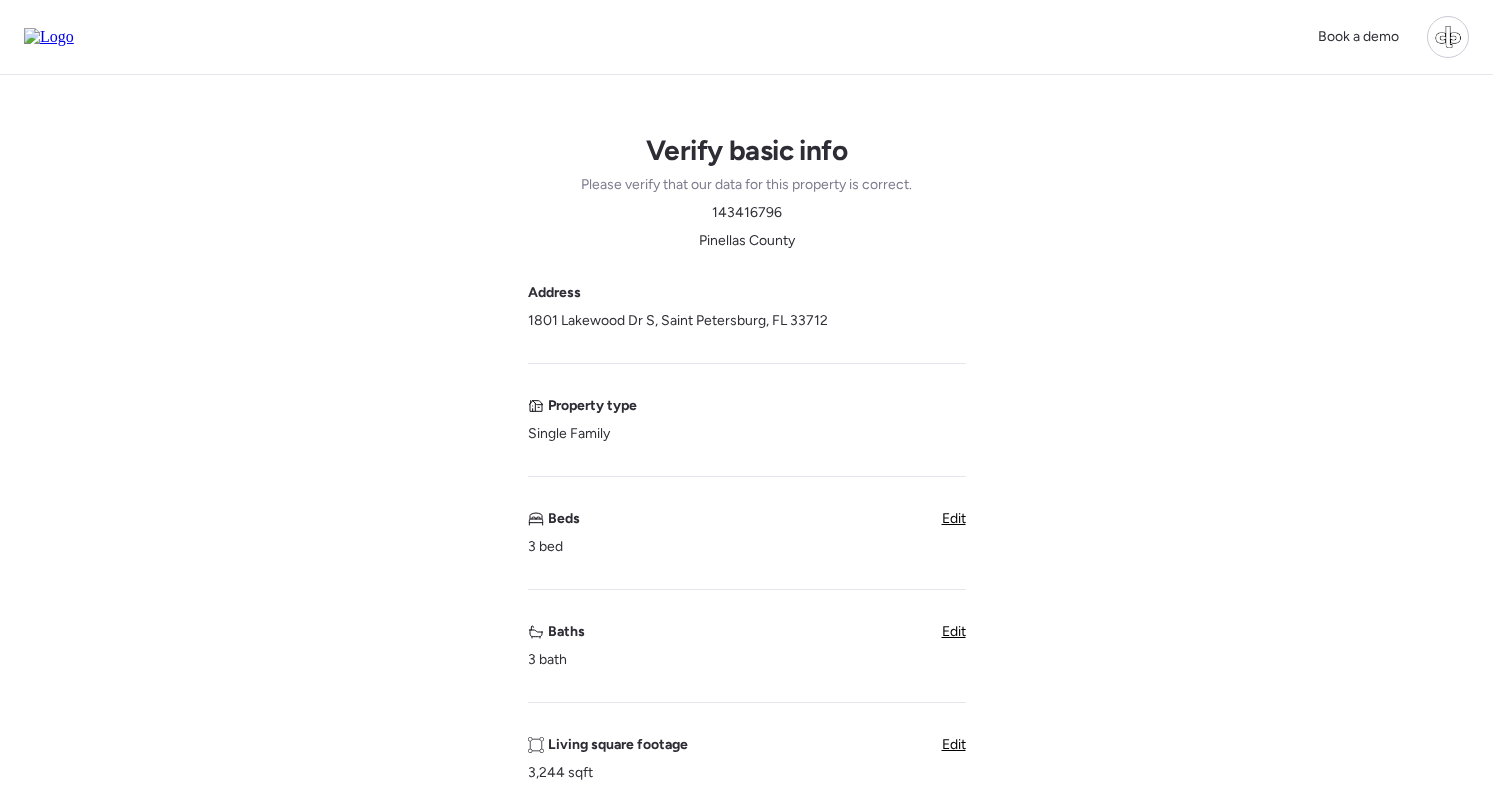 scroll, scrollTop: 32, scrollLeft: 0, axis: vertical 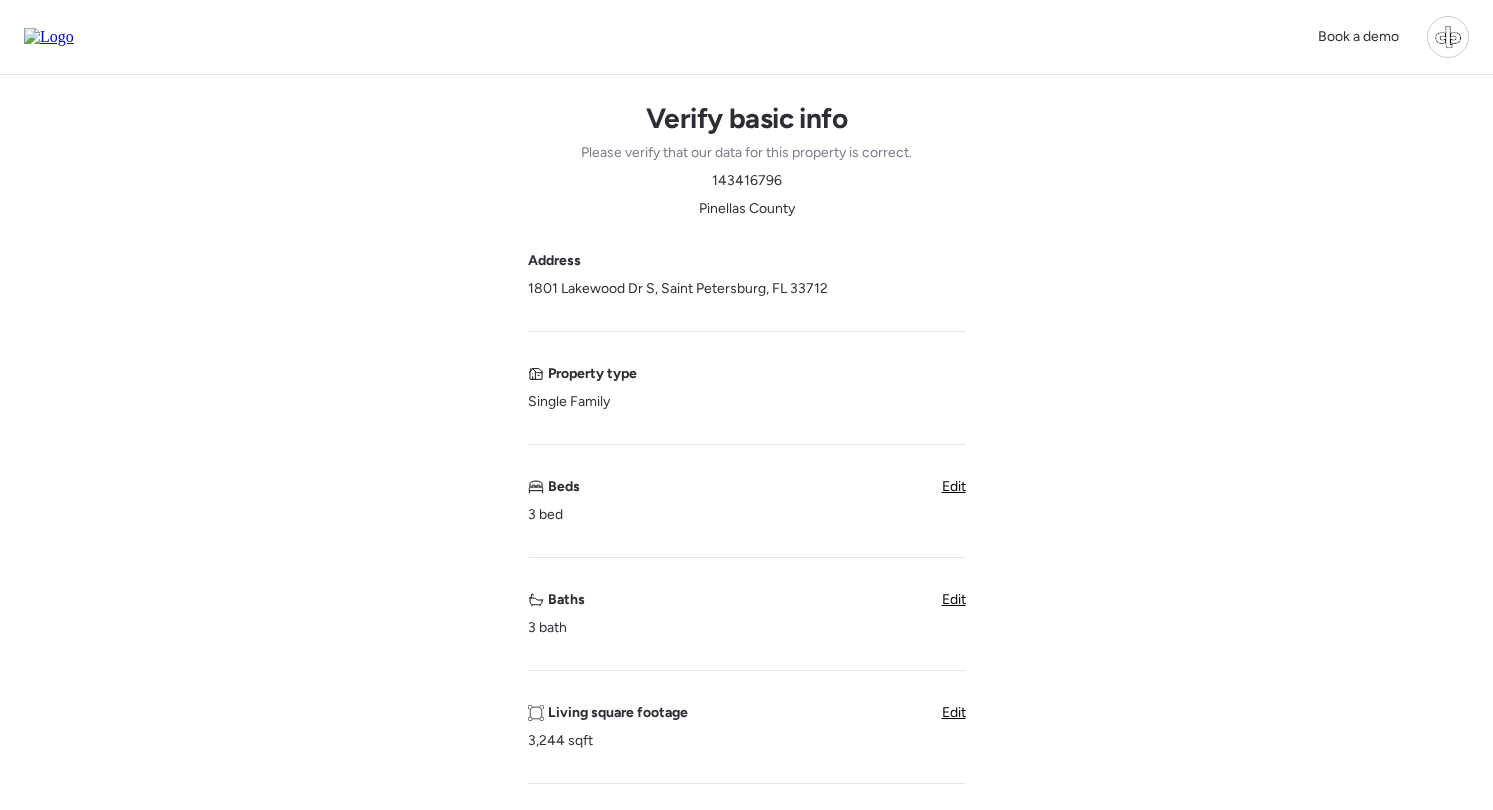 click on "Edit" at bounding box center [954, 599] 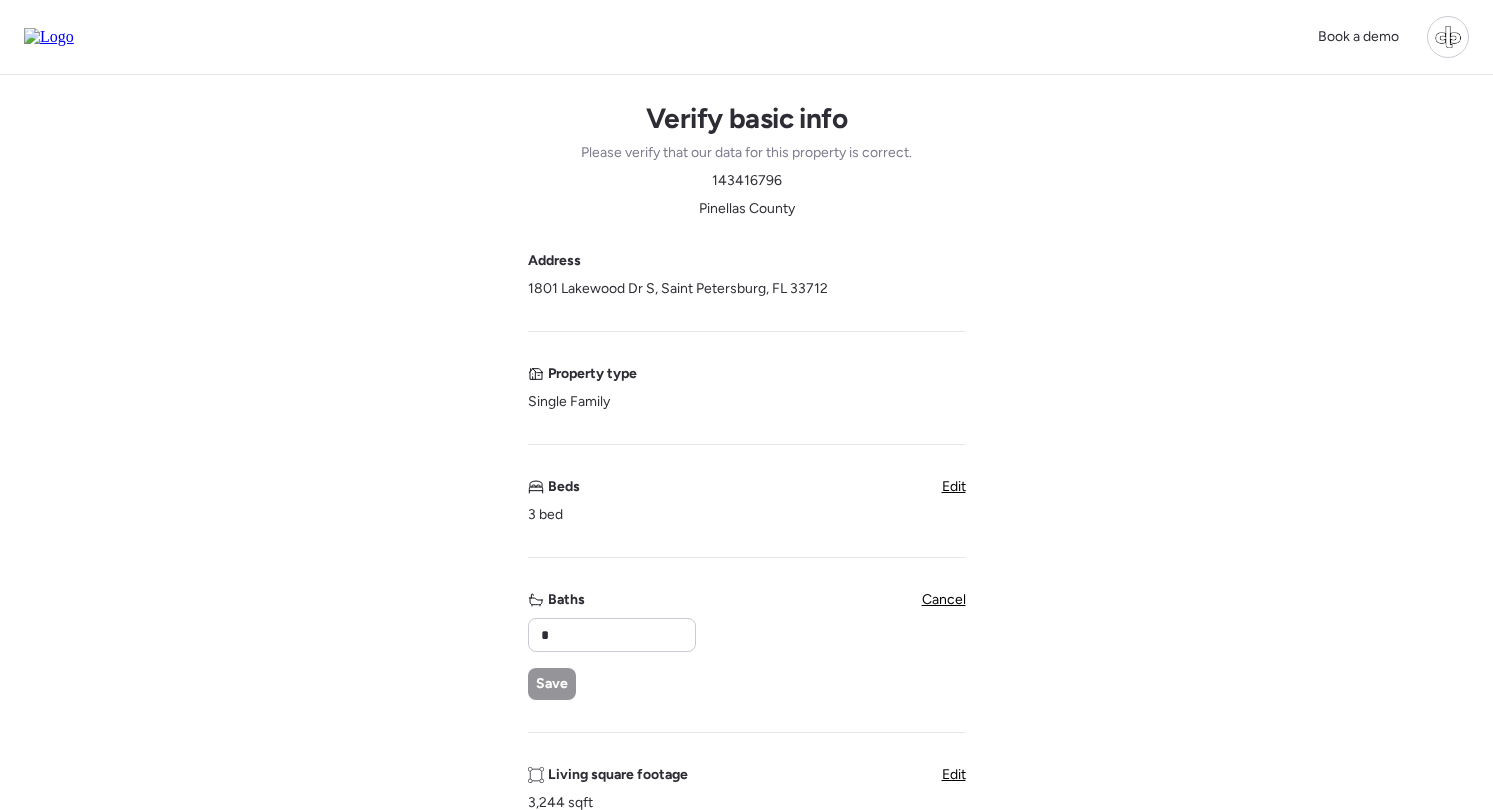 click on "Baths * Save" at bounding box center (611, 645) 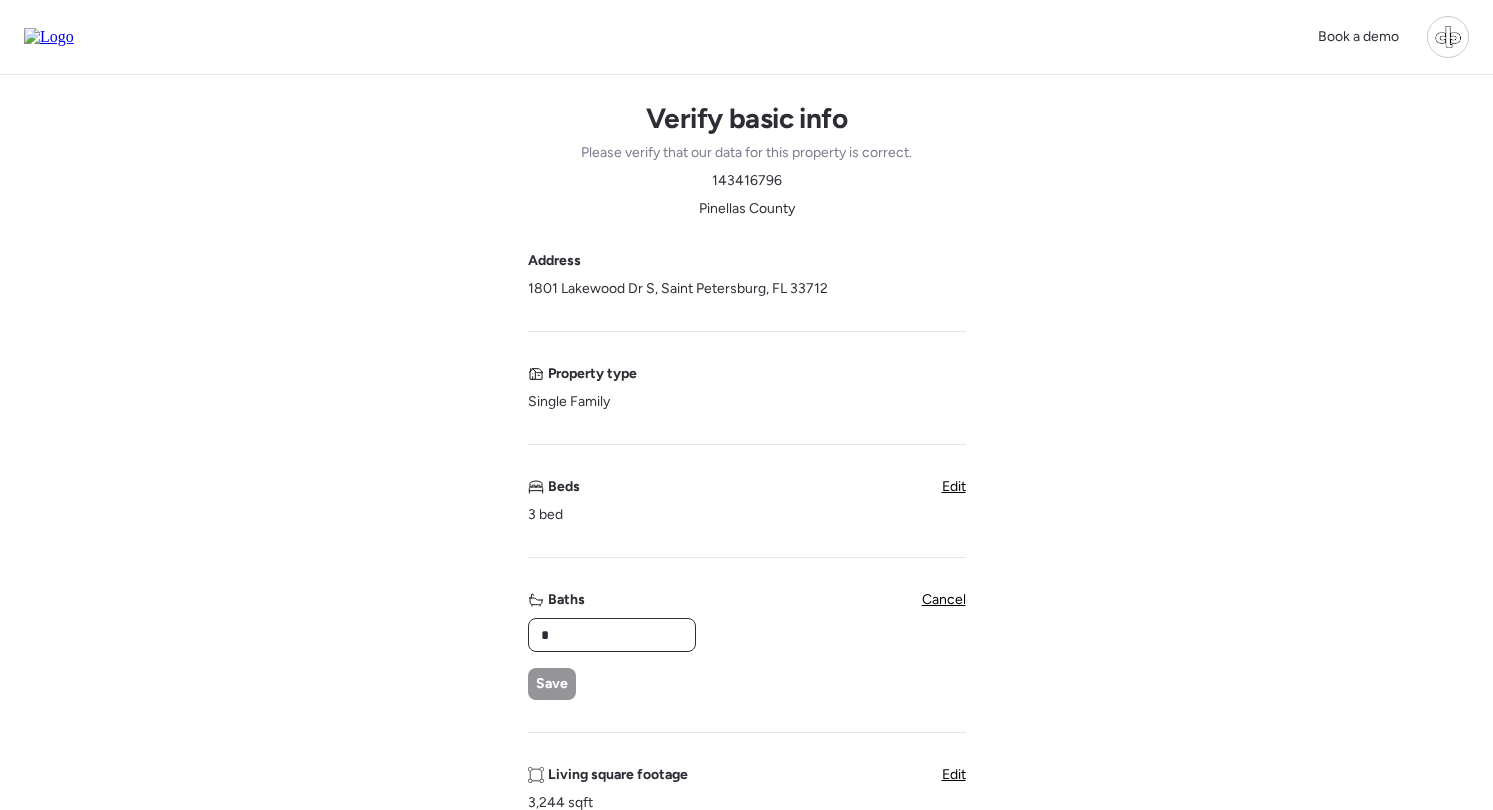 click on "*" at bounding box center (612, 635) 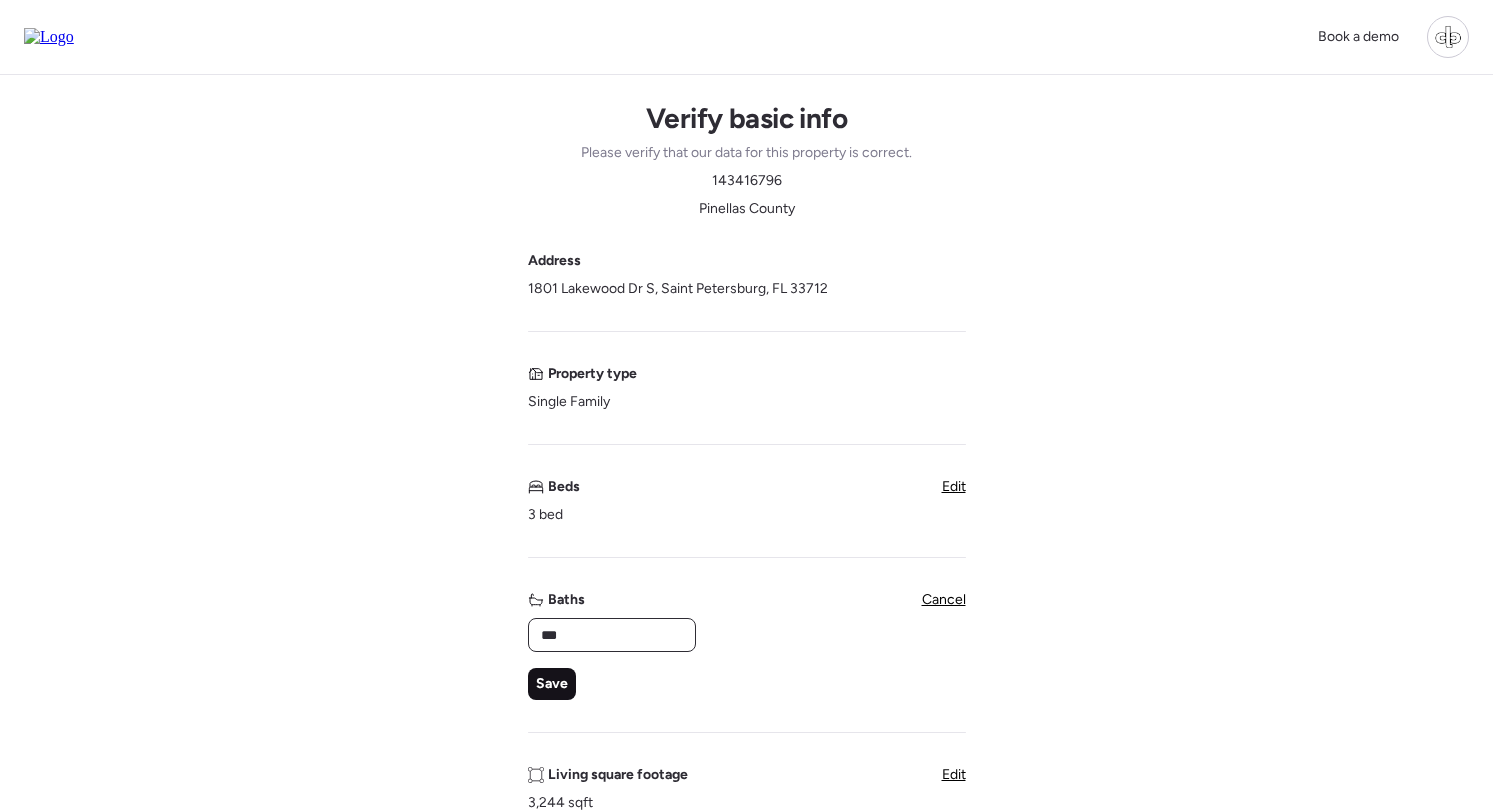 type on "***" 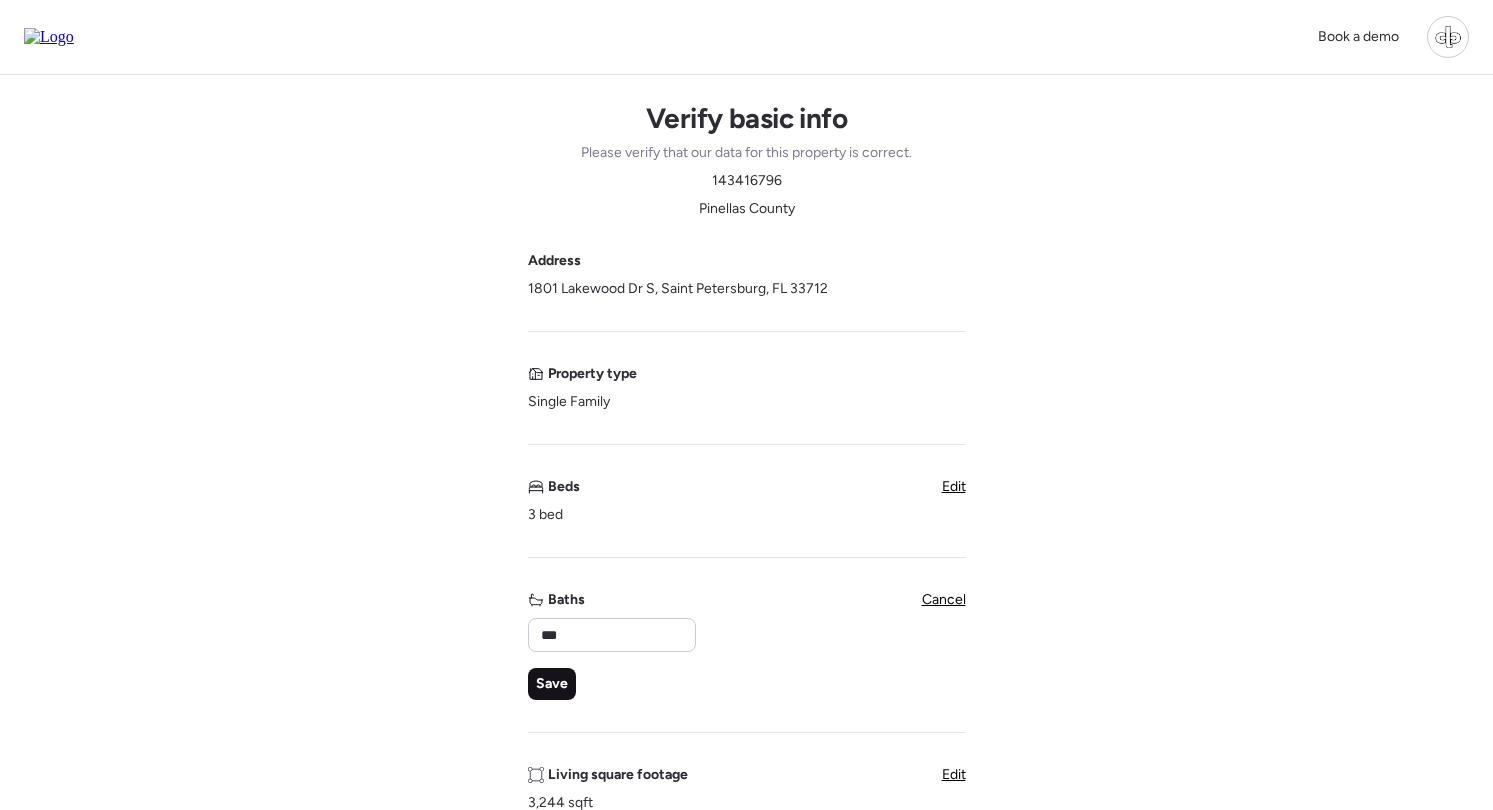 click on "Save" at bounding box center (552, 684) 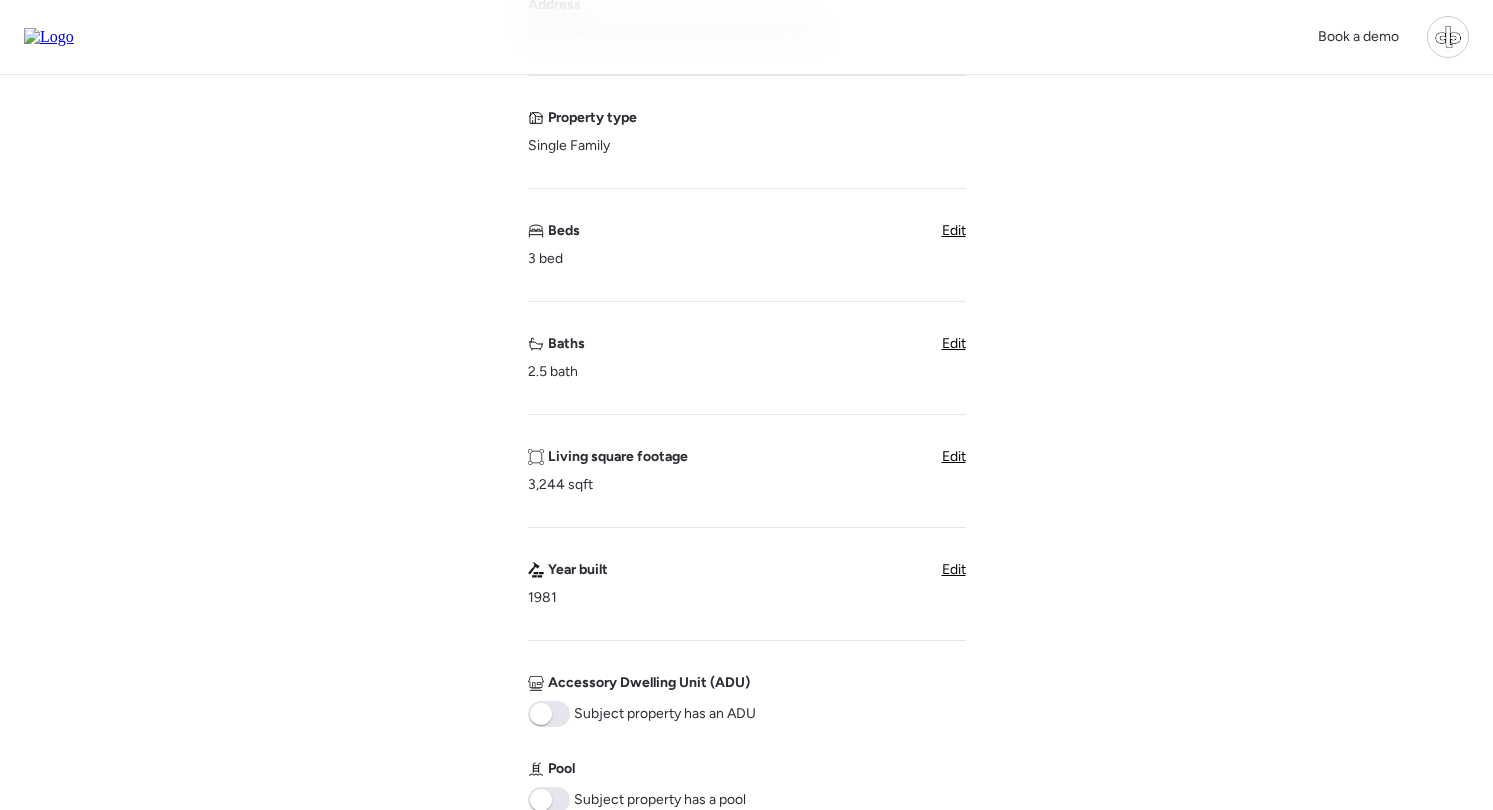 scroll, scrollTop: 291, scrollLeft: 0, axis: vertical 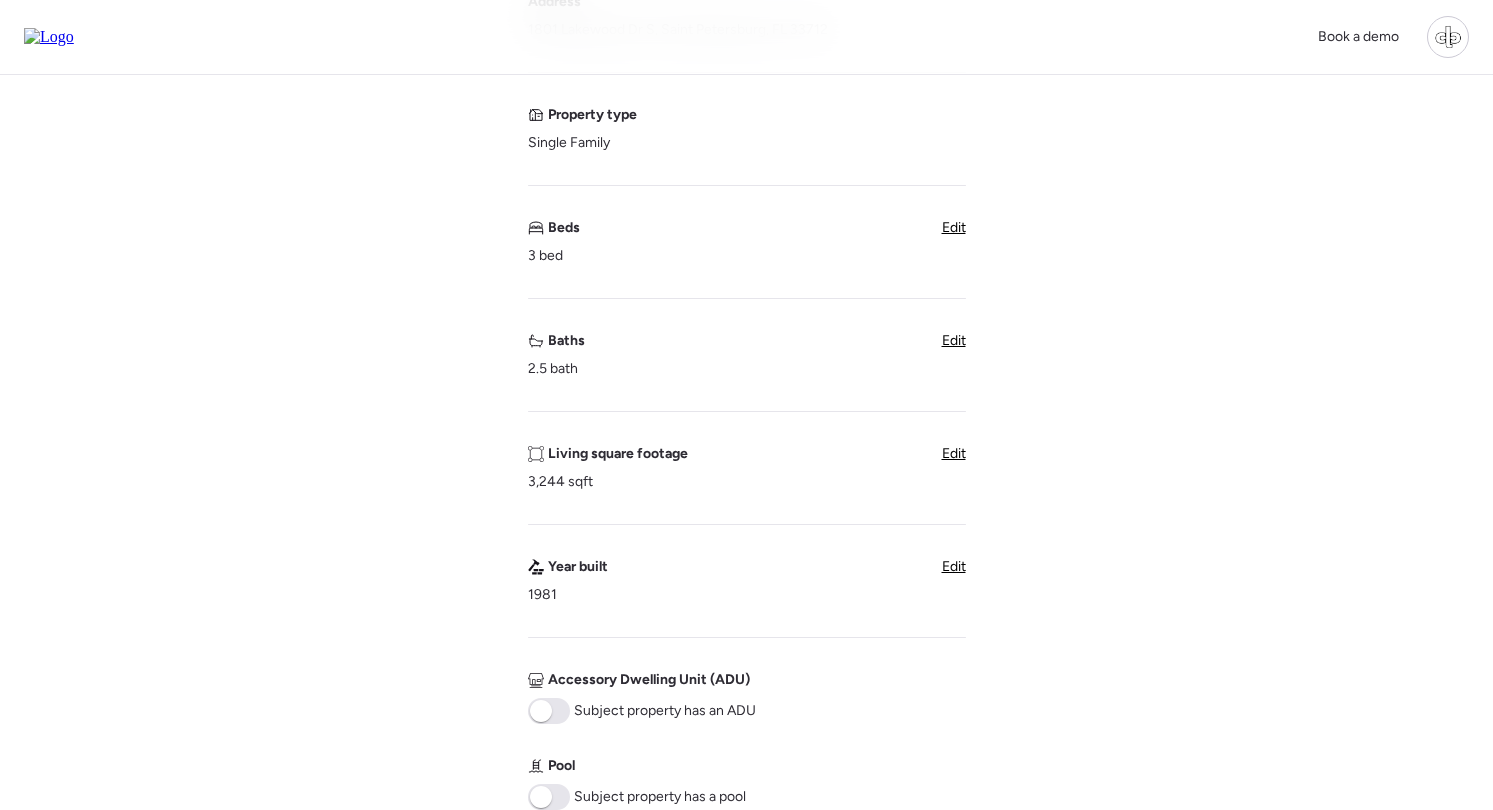 click on "Edit" at bounding box center (954, 453) 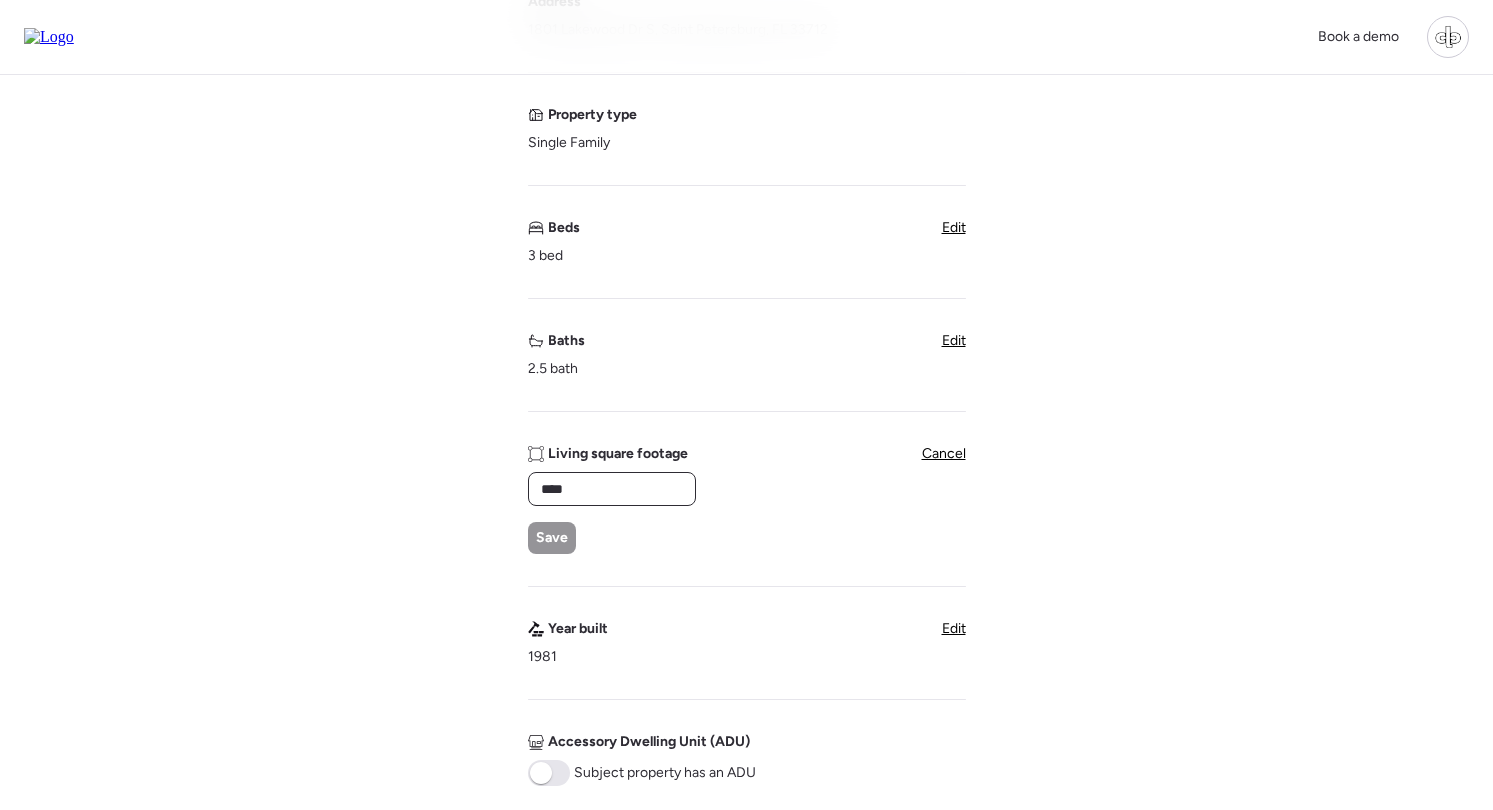 click on "****" at bounding box center (612, 489) 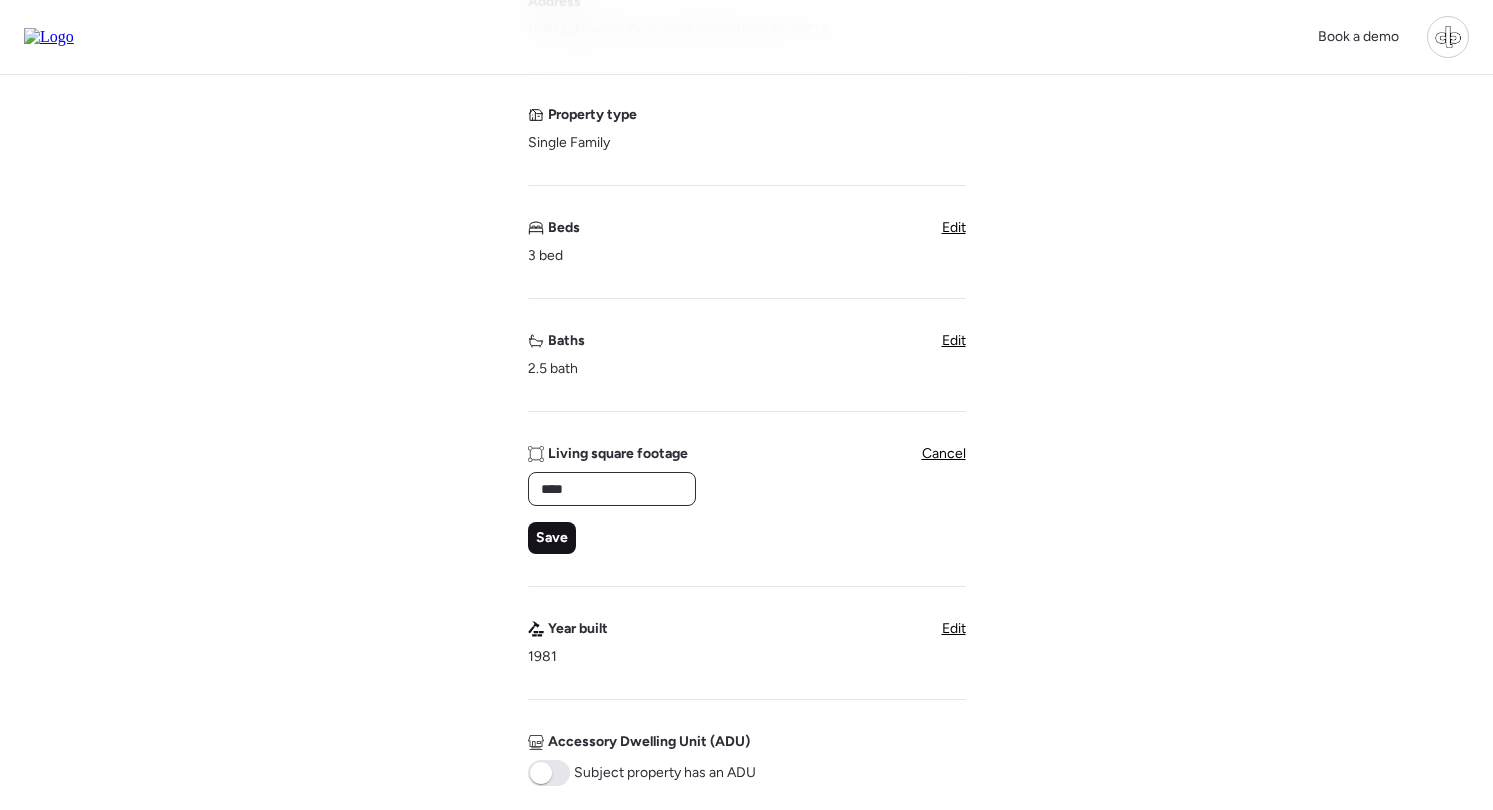 type on "****" 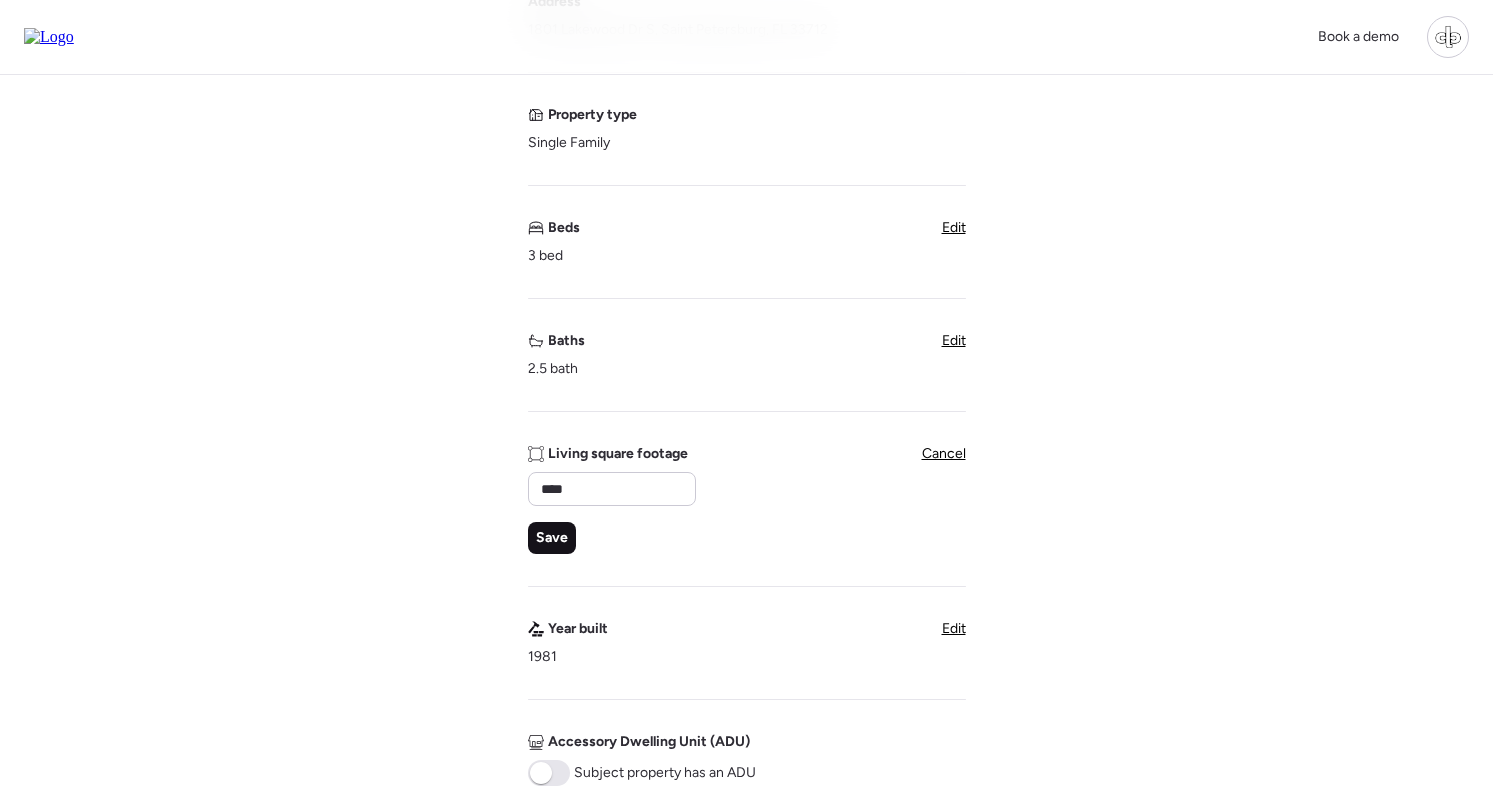 click on "Save" at bounding box center [552, 538] 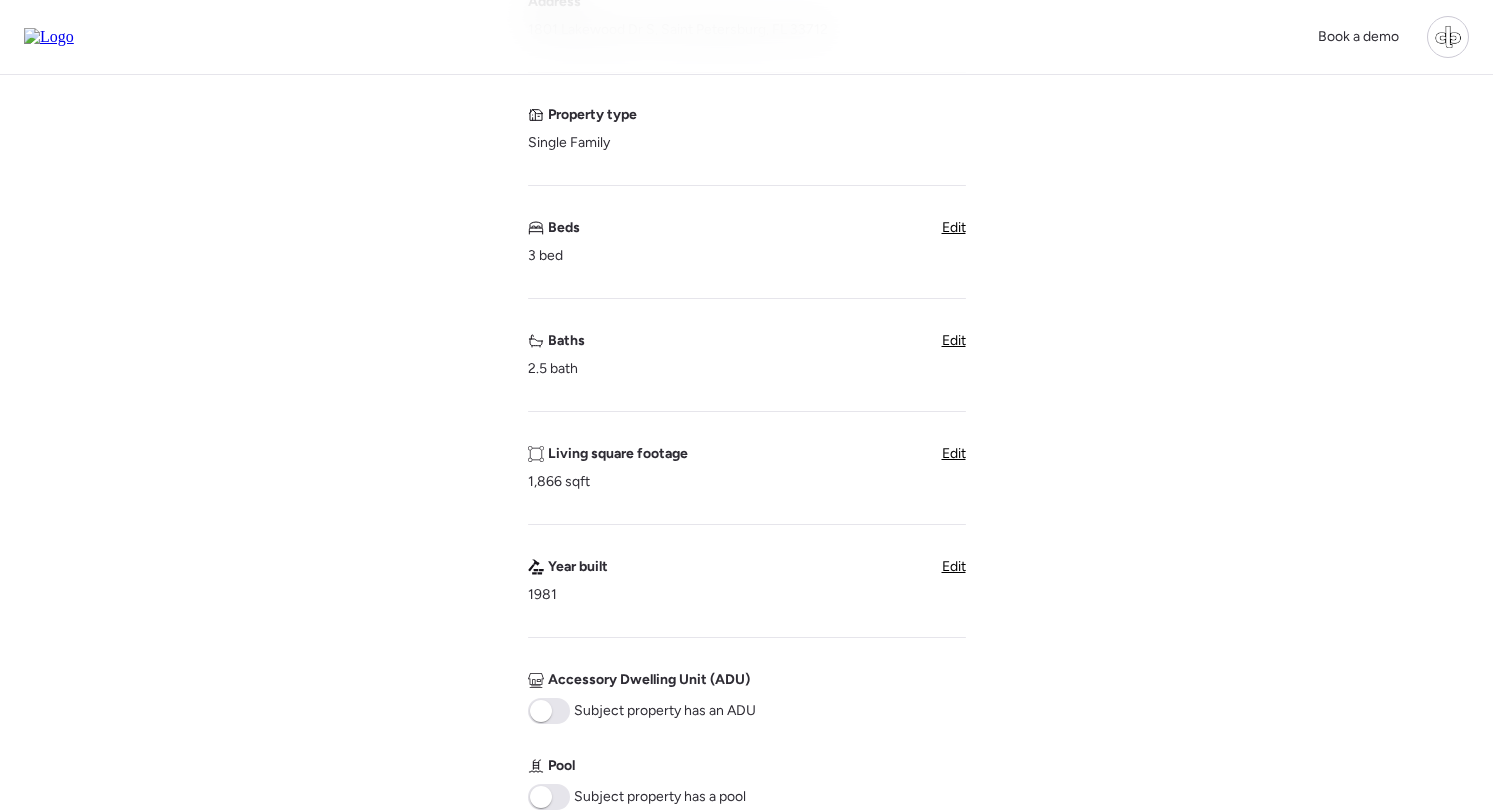 scroll, scrollTop: 735, scrollLeft: 0, axis: vertical 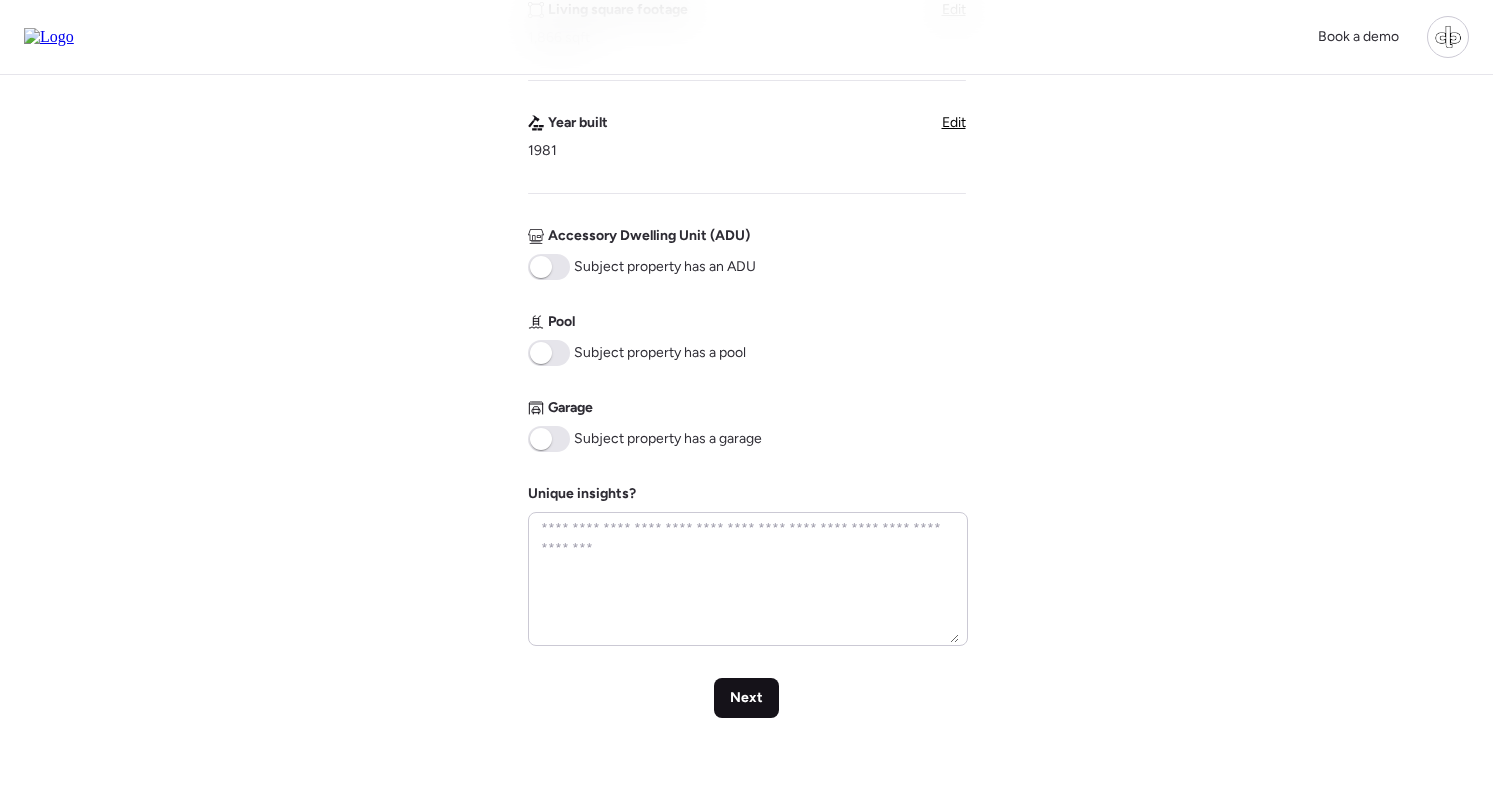 click on "Next" at bounding box center [746, 698] 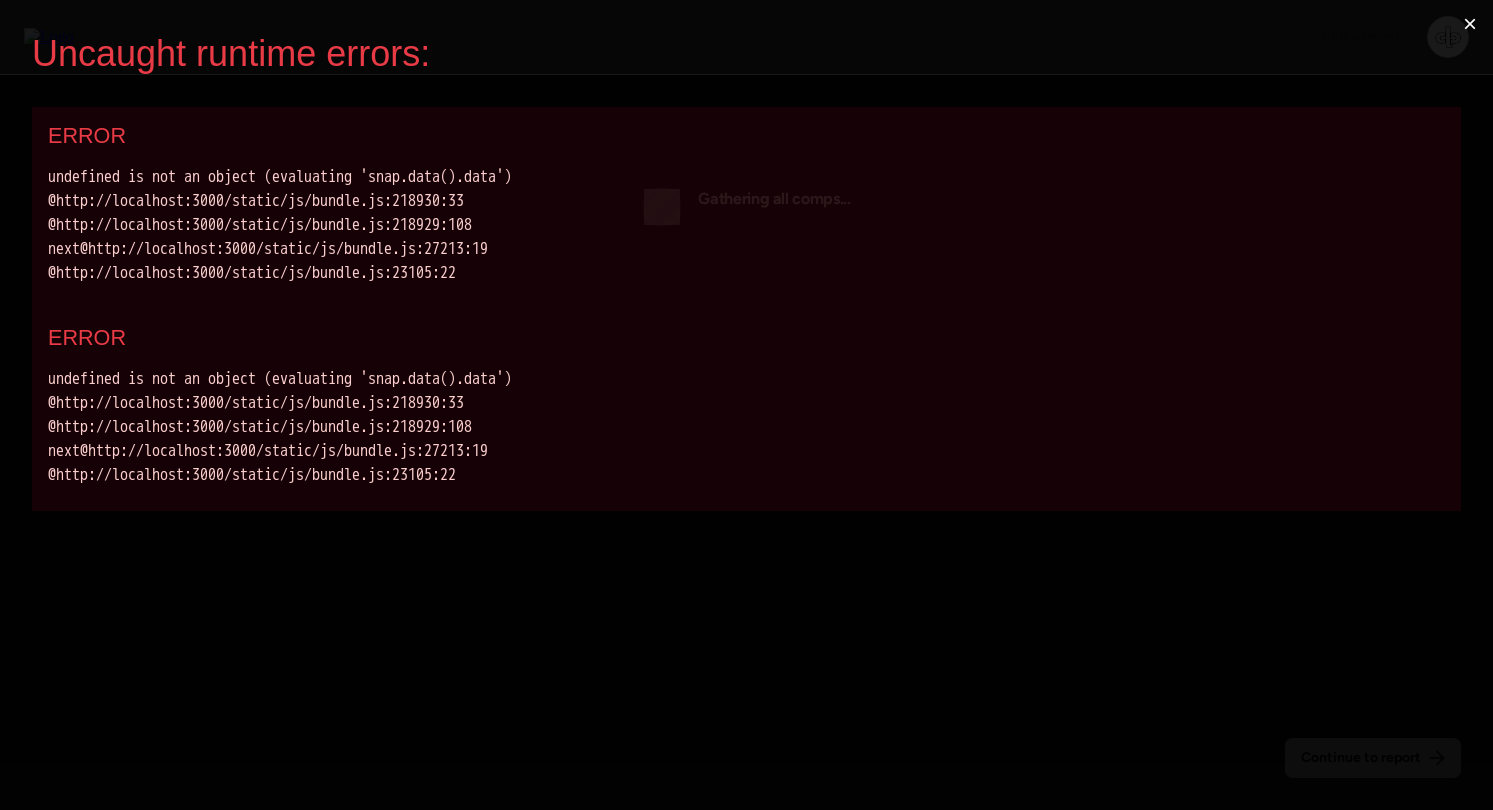 scroll, scrollTop: 0, scrollLeft: 0, axis: both 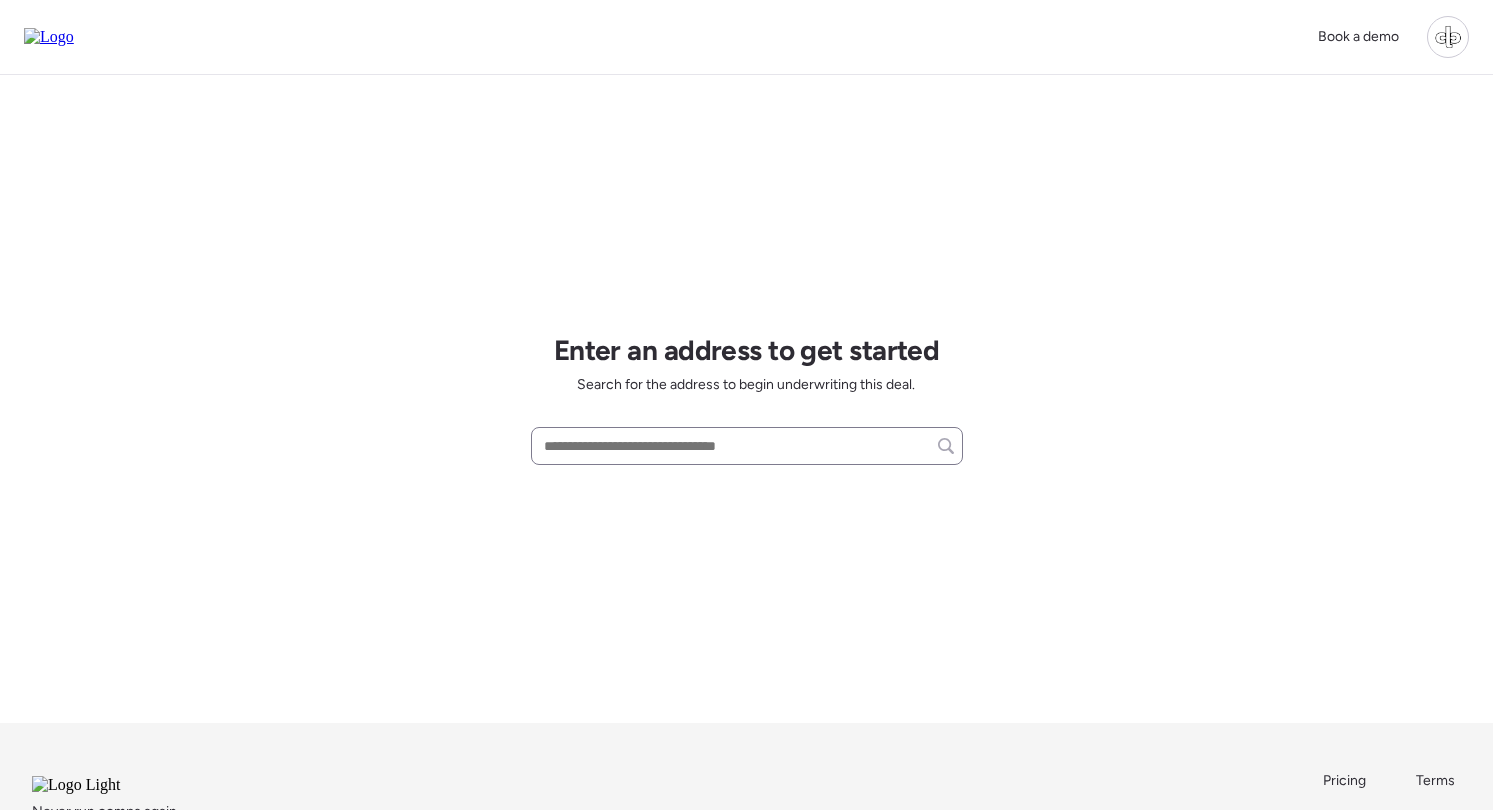 click at bounding box center (747, 446) 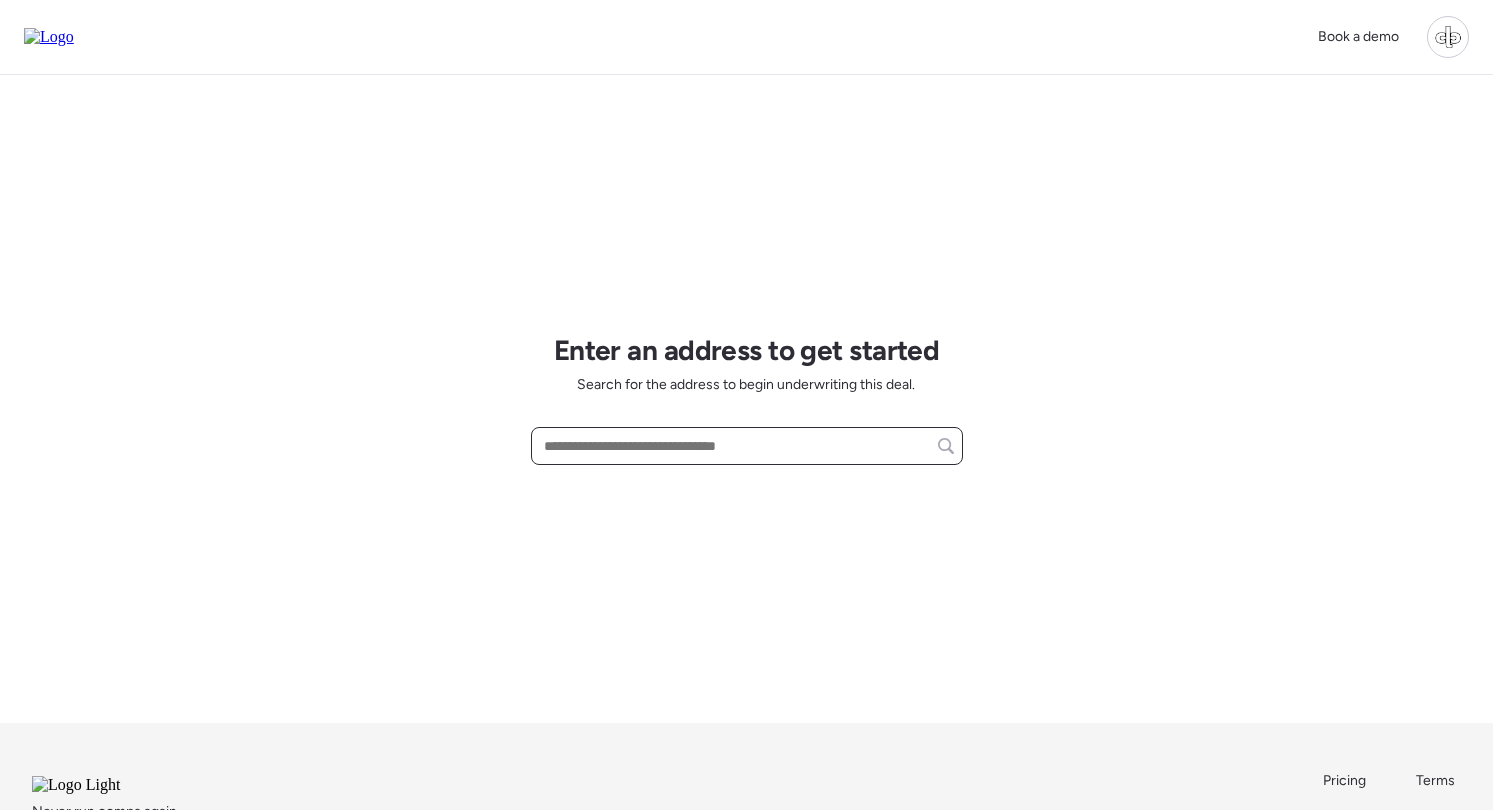 click at bounding box center (747, 446) 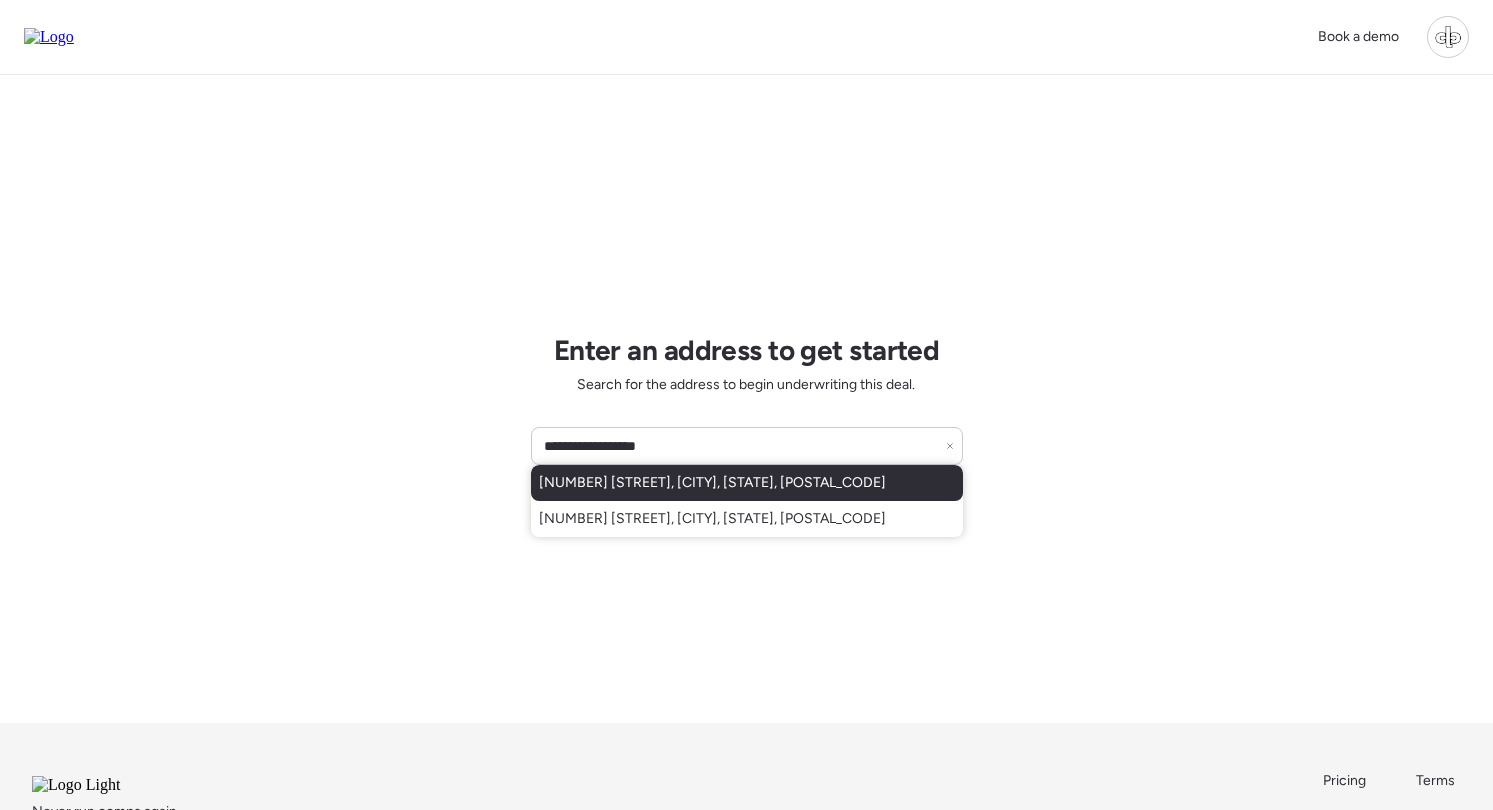 click on "[NUMBER] [STREET], [CITY], [STATE], [POSTAL_CODE]" at bounding box center (712, 483) 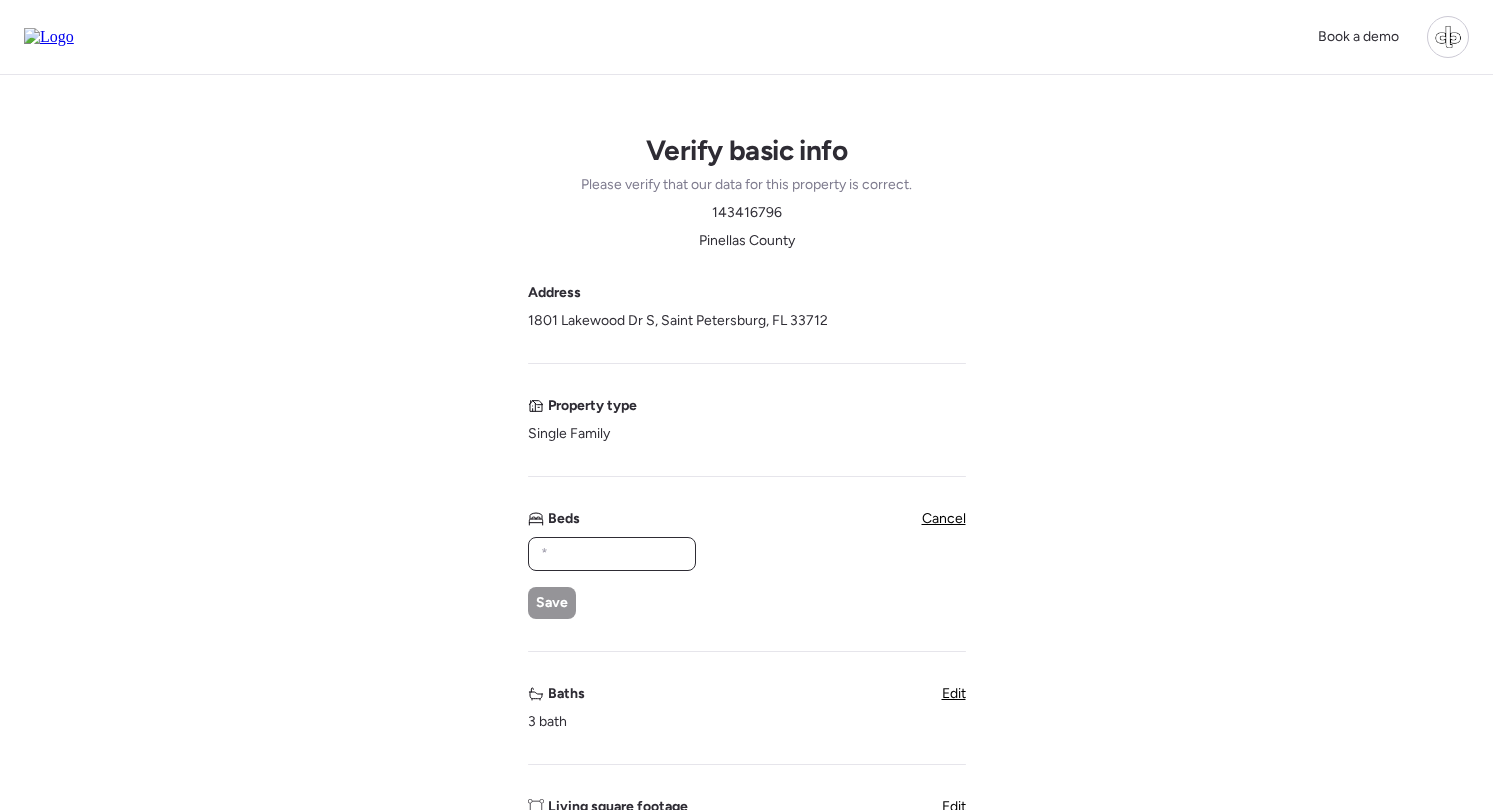click at bounding box center [612, 554] 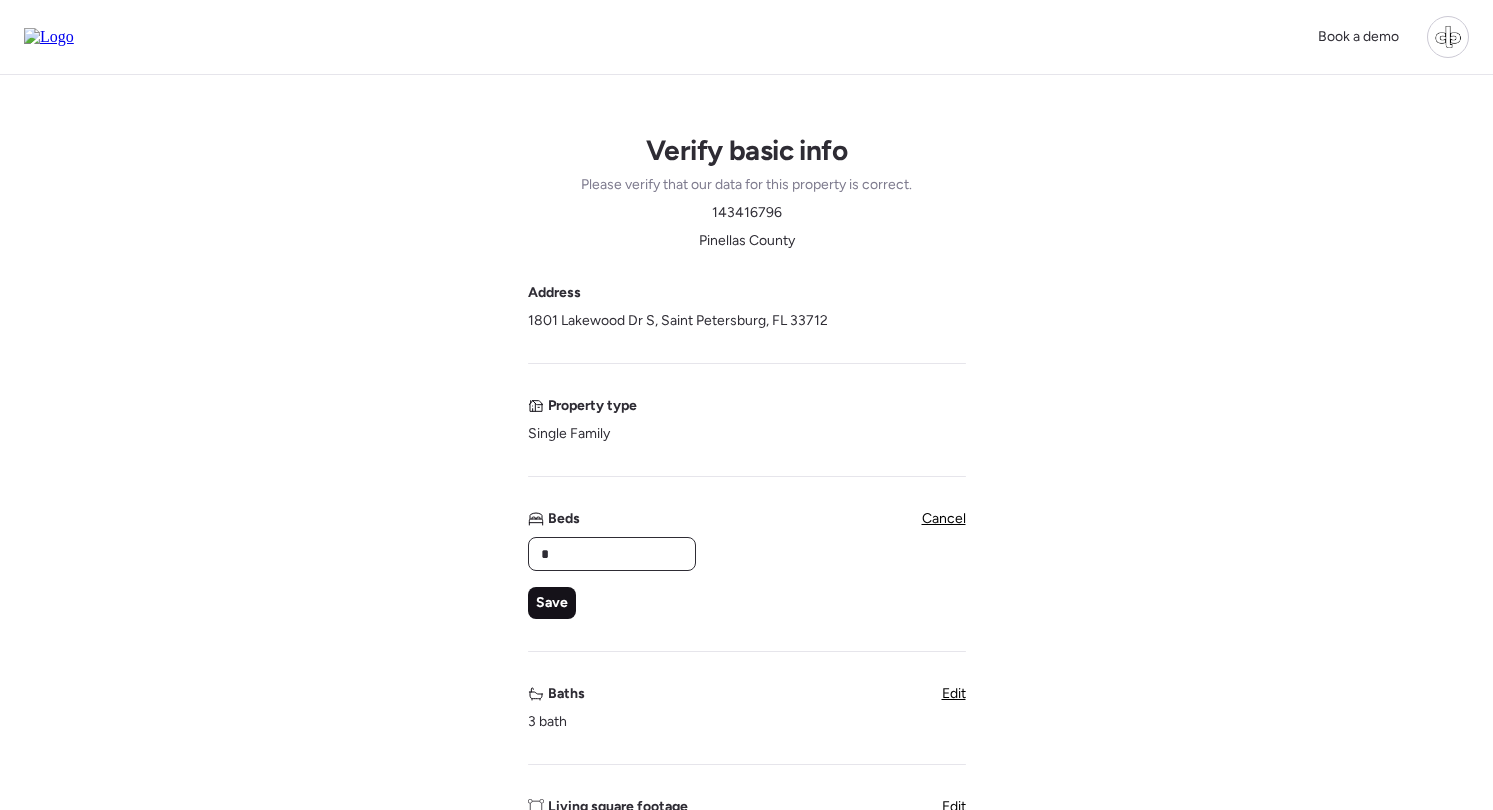 type on "*" 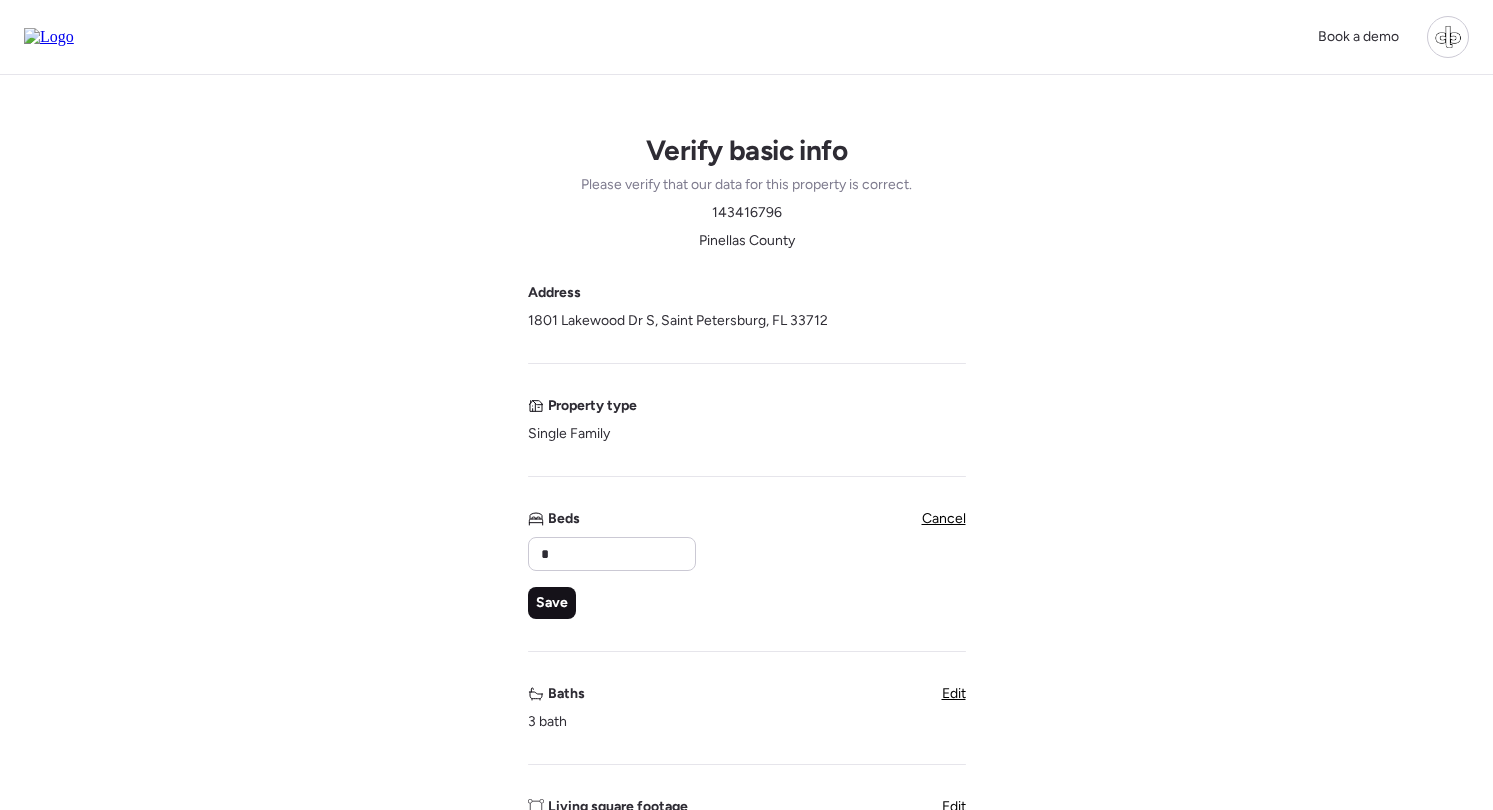 click on "Save" at bounding box center (552, 603) 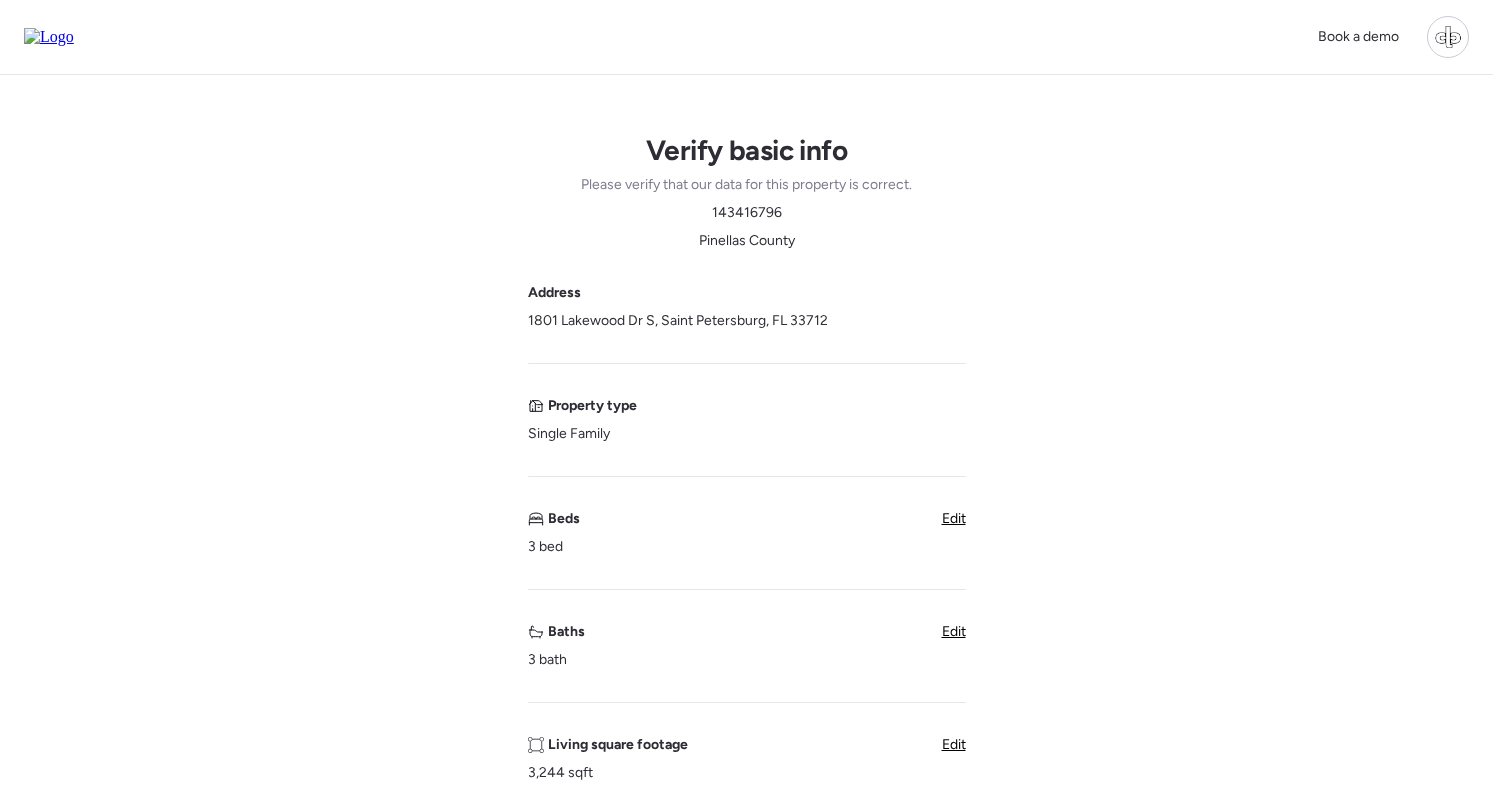 click on "Address [NUMBER] [STREET], [CITY], [STATE] [POSTAL_CODE] Property type Single Family Beds 3 bed Edit Baths 3 bath Edit Living square footage 3,244 sqft Edit Year built 1981 Edit Accessory Dwelling Unit (ADU) Subject property has an ADU Pool Subject property has a pool Garage Subject property has a garage Unique insights?" at bounding box center [747, 832] 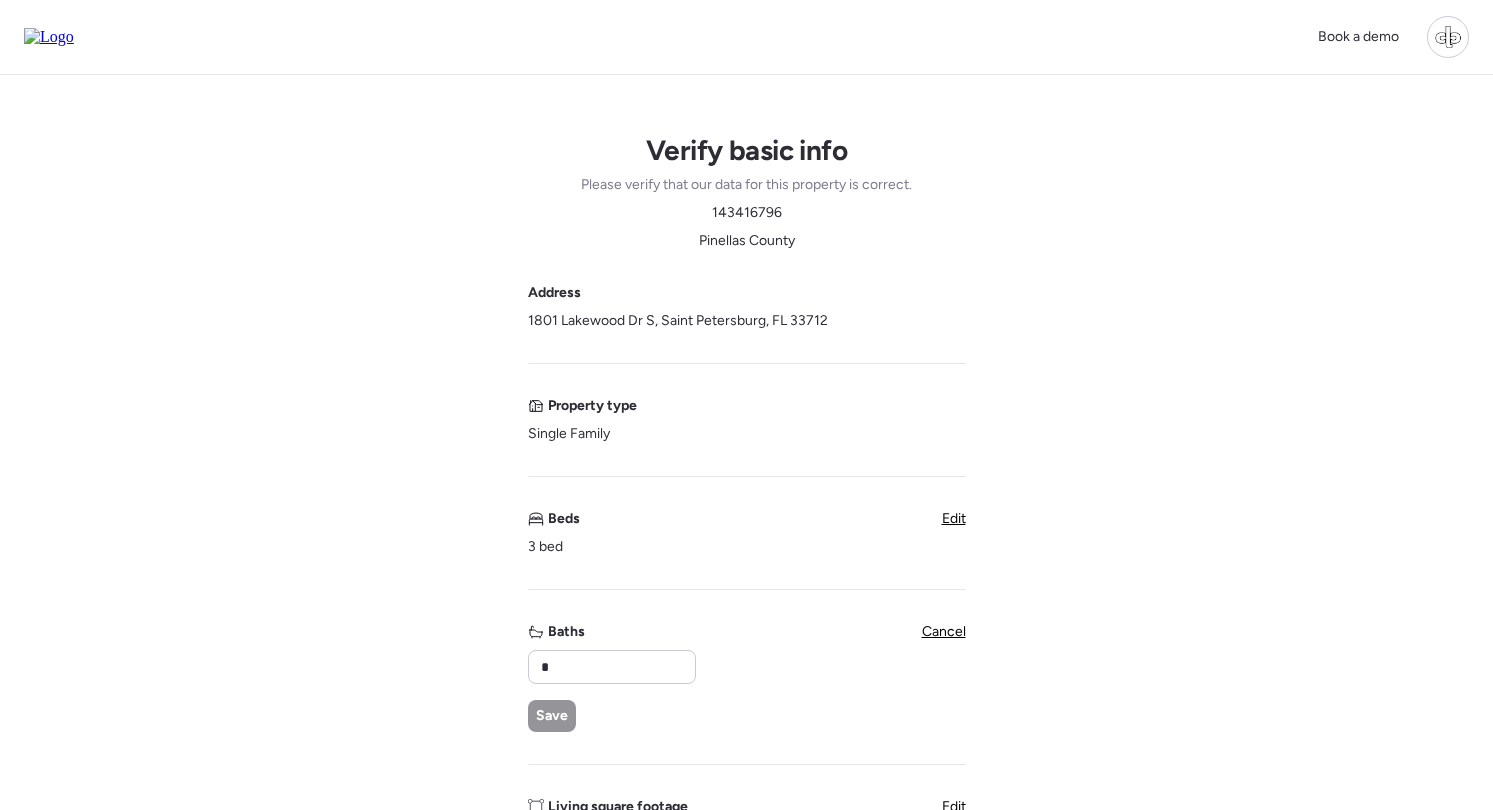 scroll, scrollTop: 57, scrollLeft: 0, axis: vertical 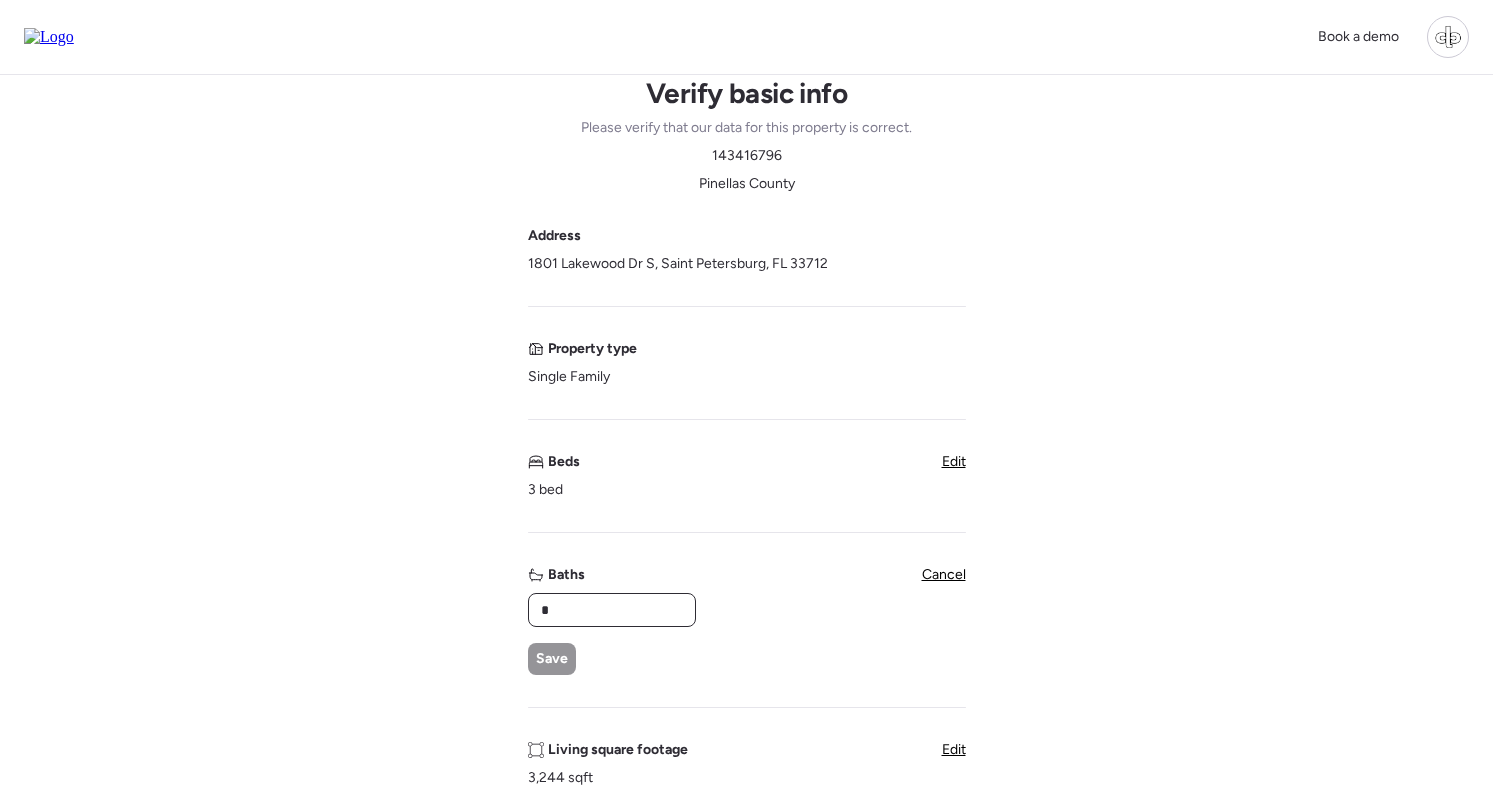 click on "*" at bounding box center [612, 610] 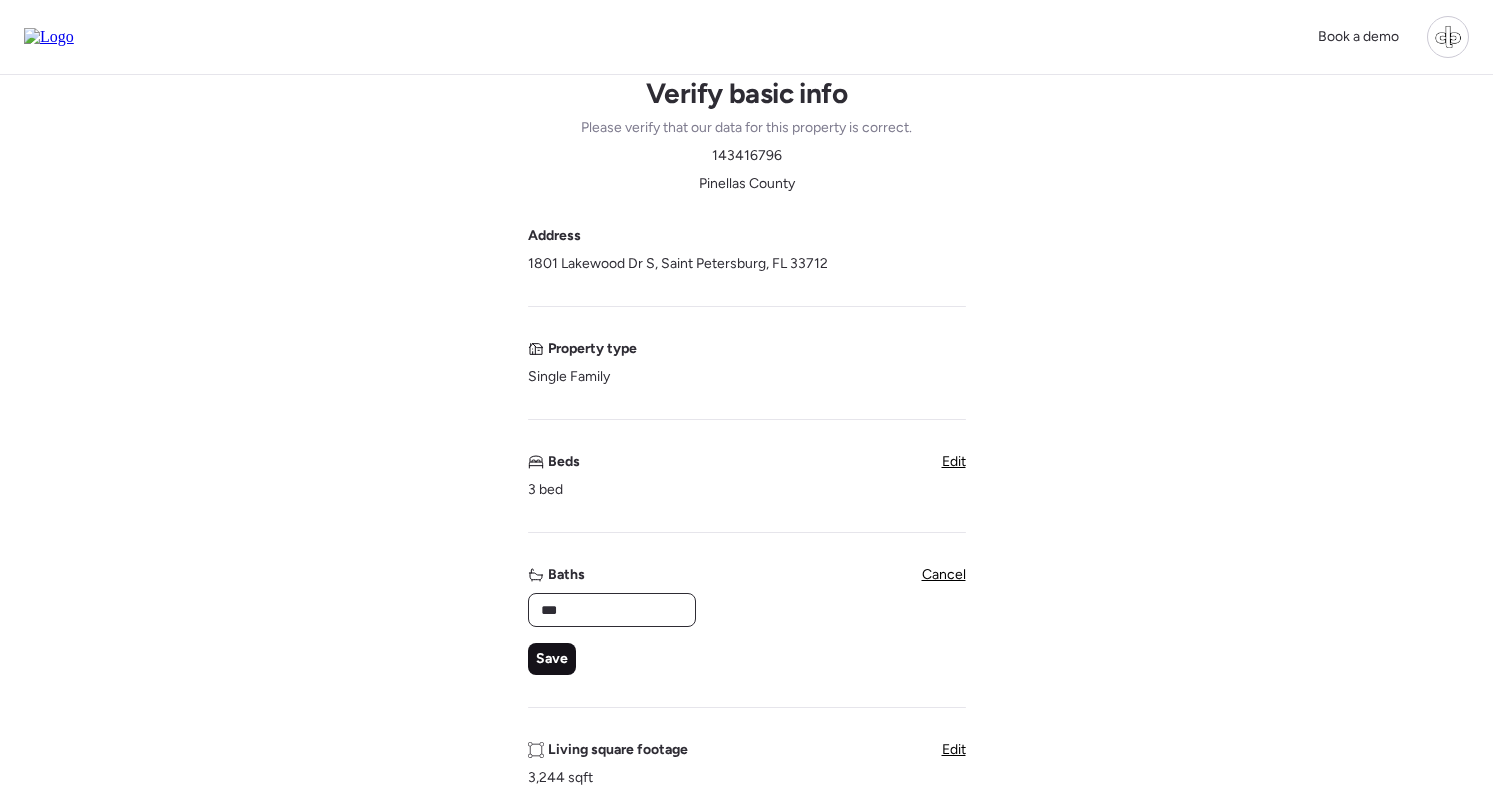 type on "***" 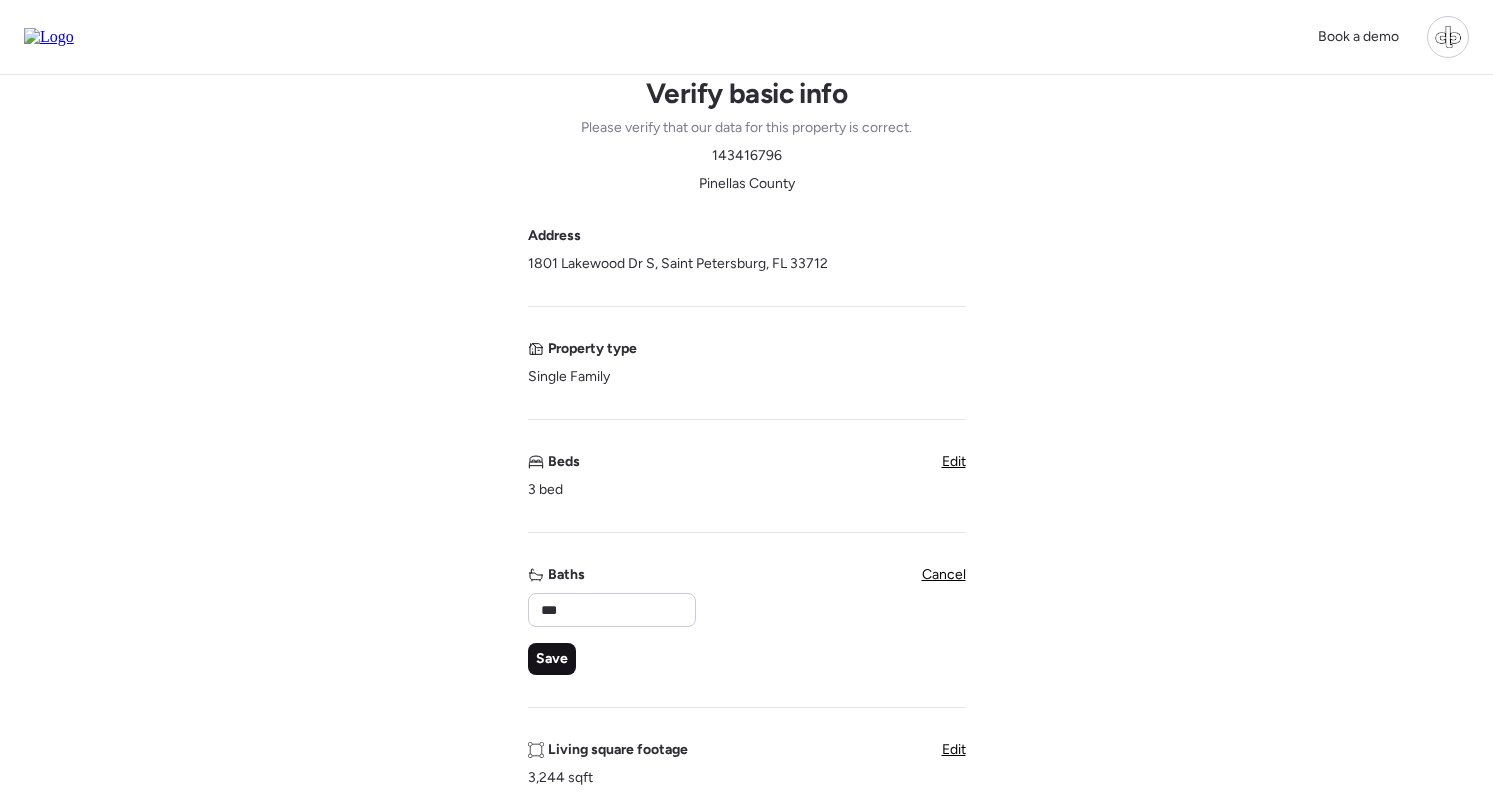 click on "Save" at bounding box center (552, 659) 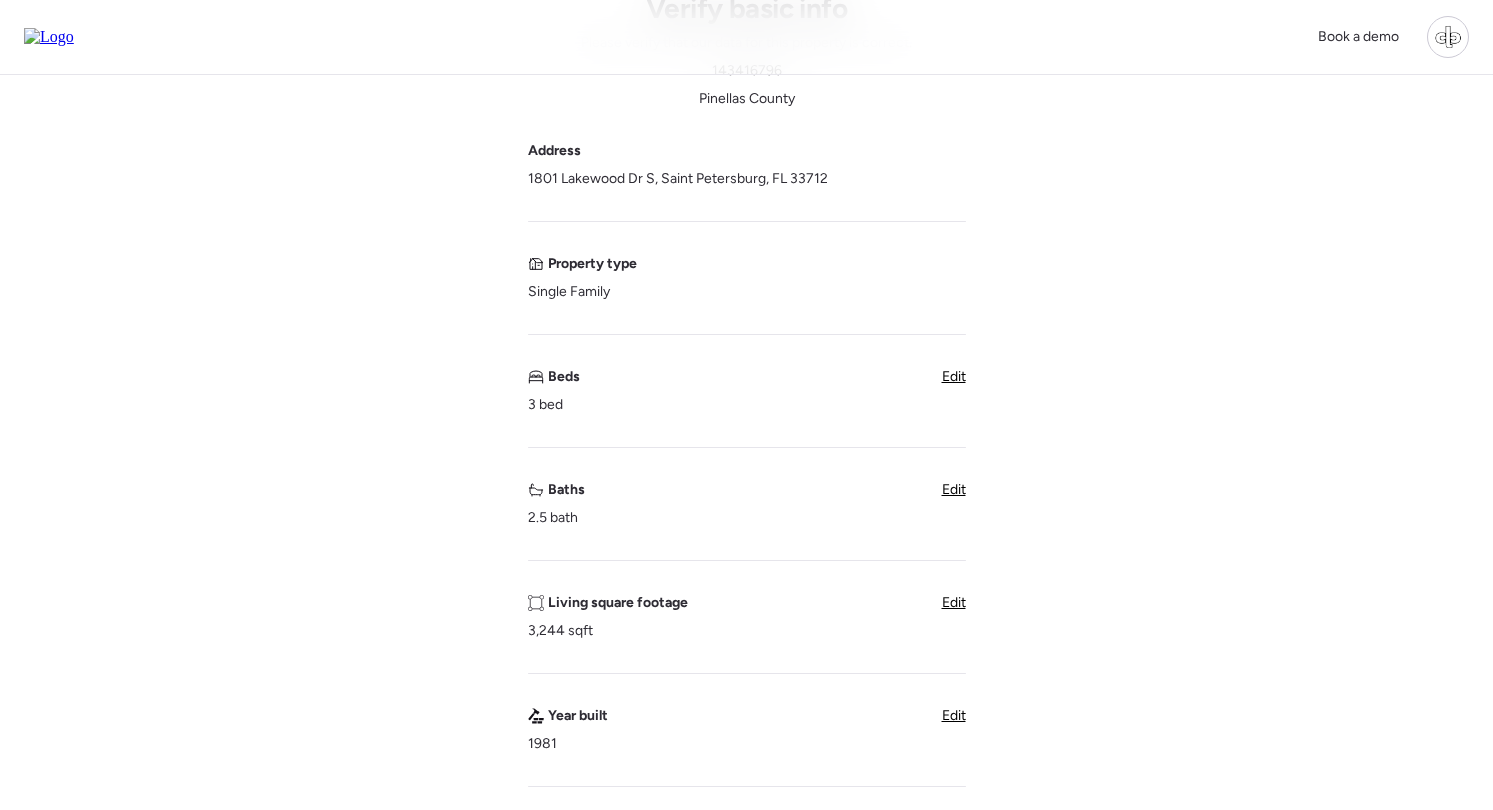 scroll, scrollTop: 153, scrollLeft: 0, axis: vertical 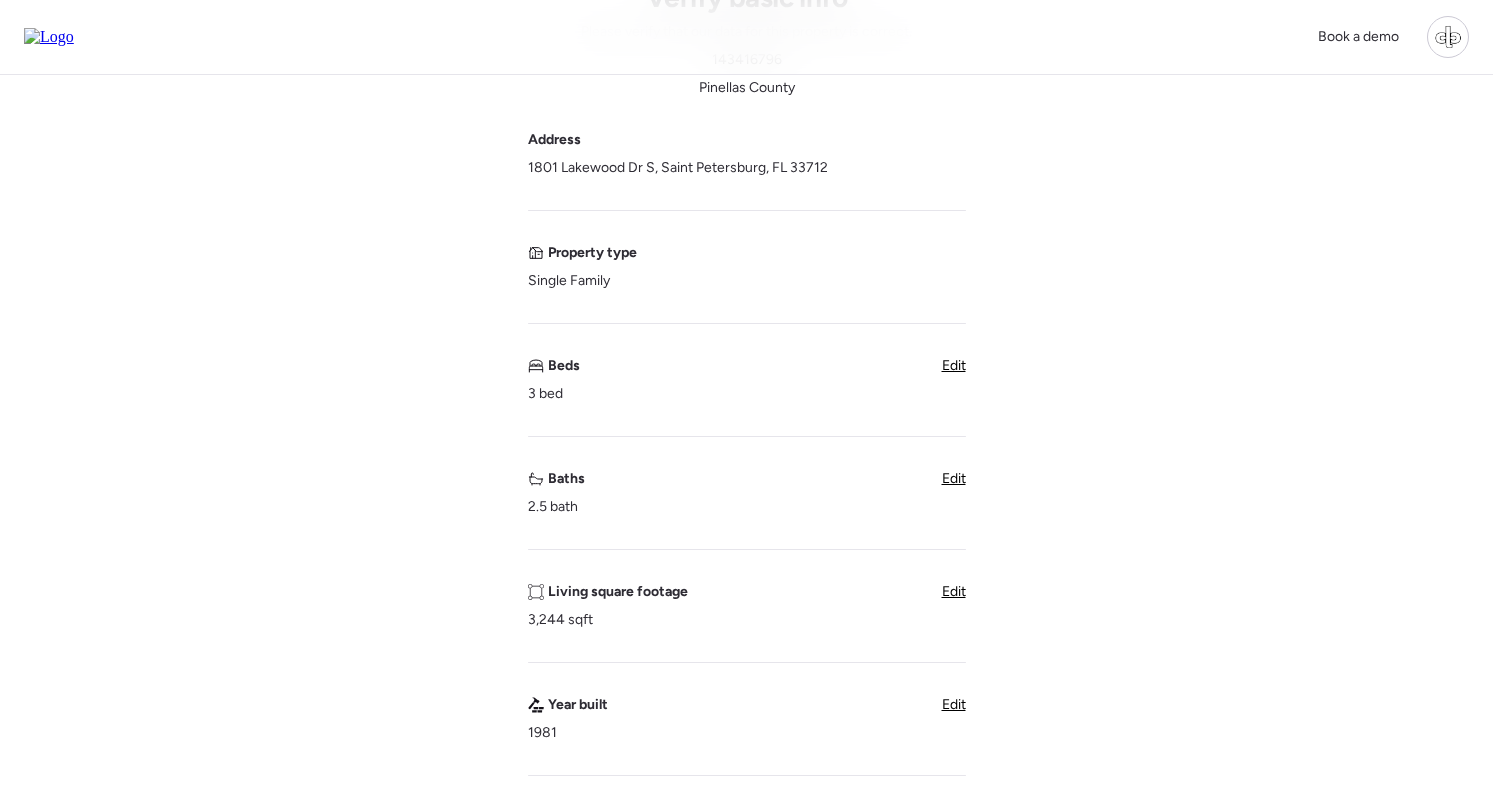 click on "Edit" at bounding box center [954, 591] 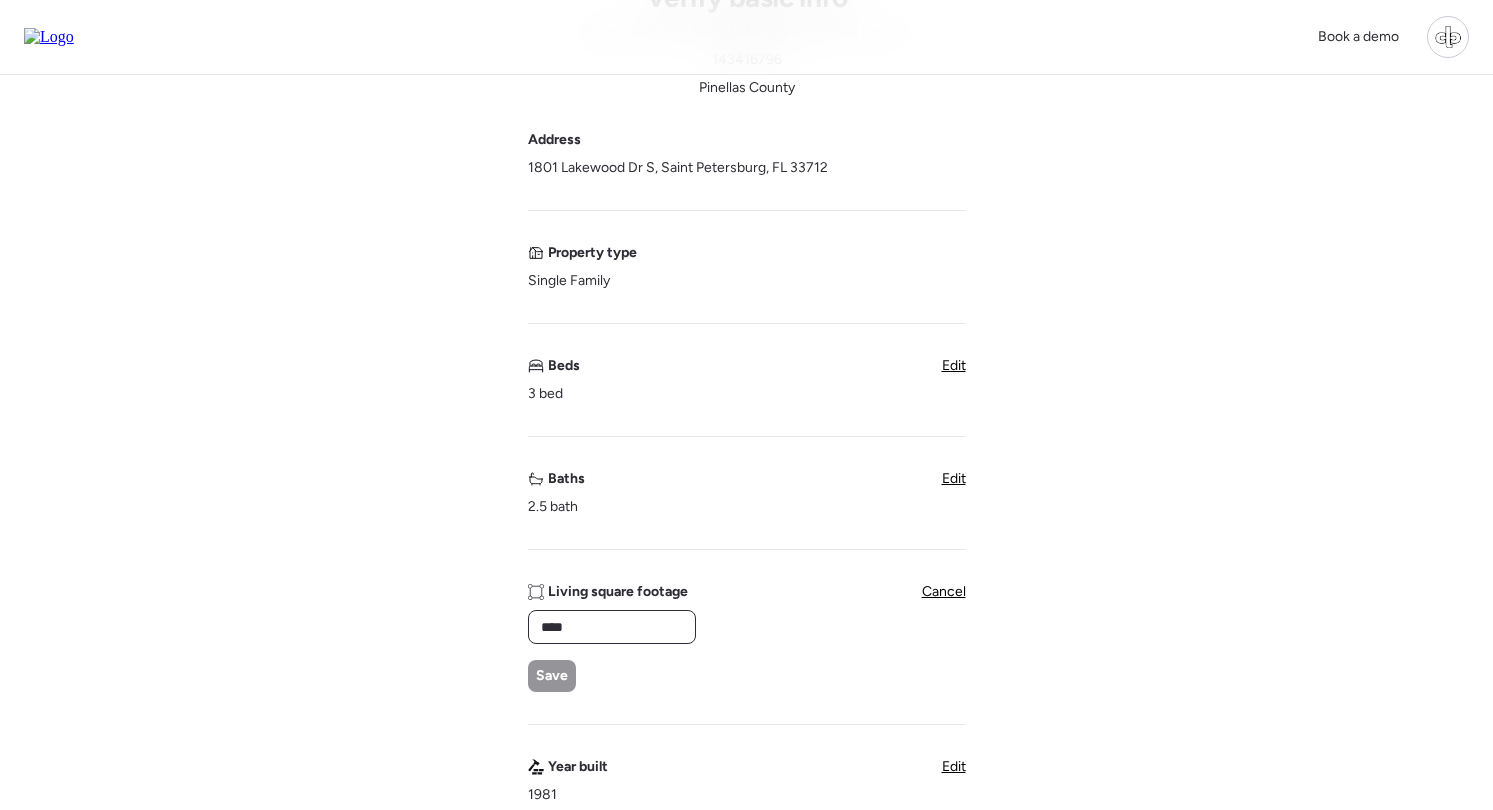 click on "****" at bounding box center (612, 627) 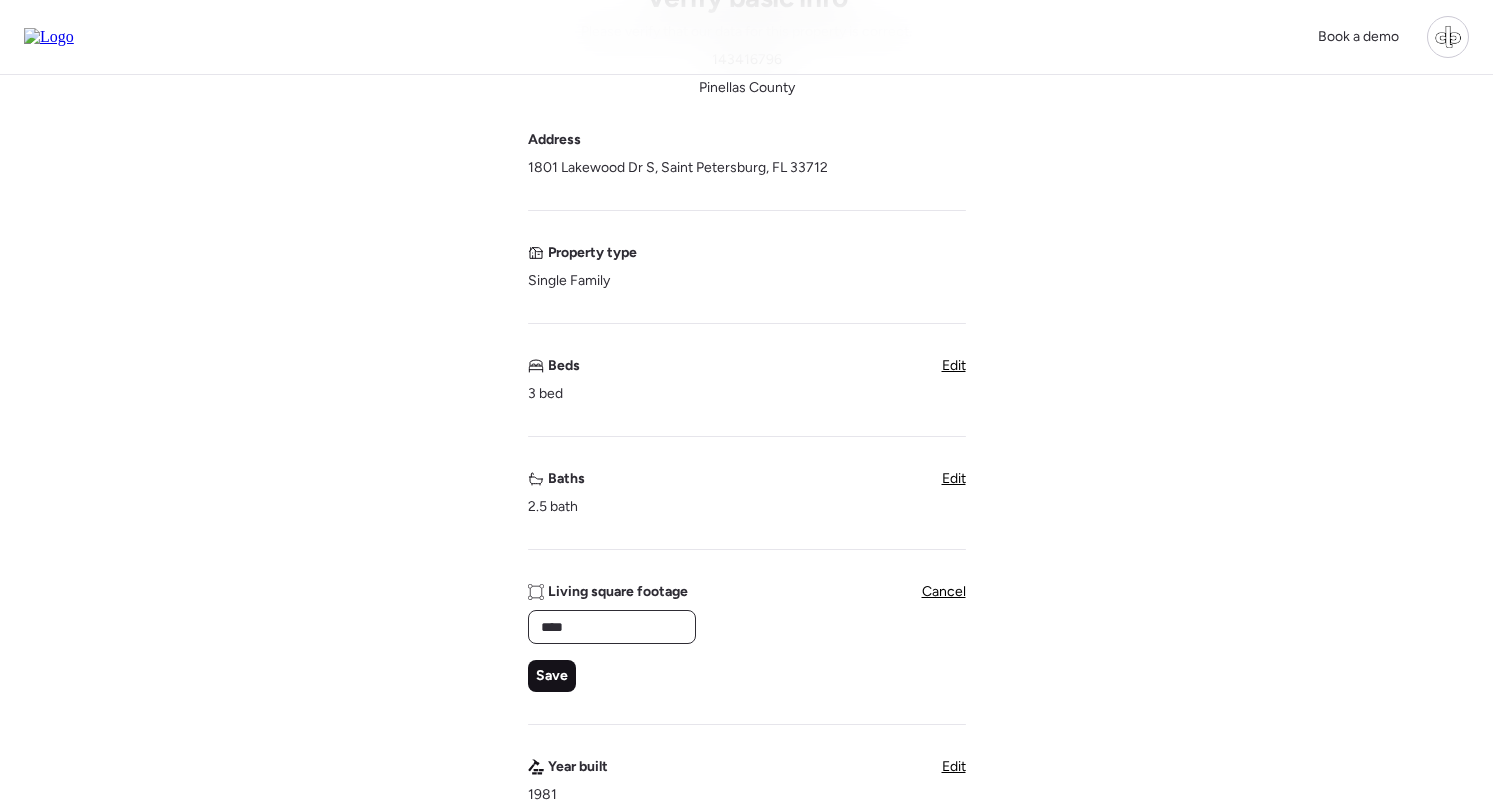 type on "****" 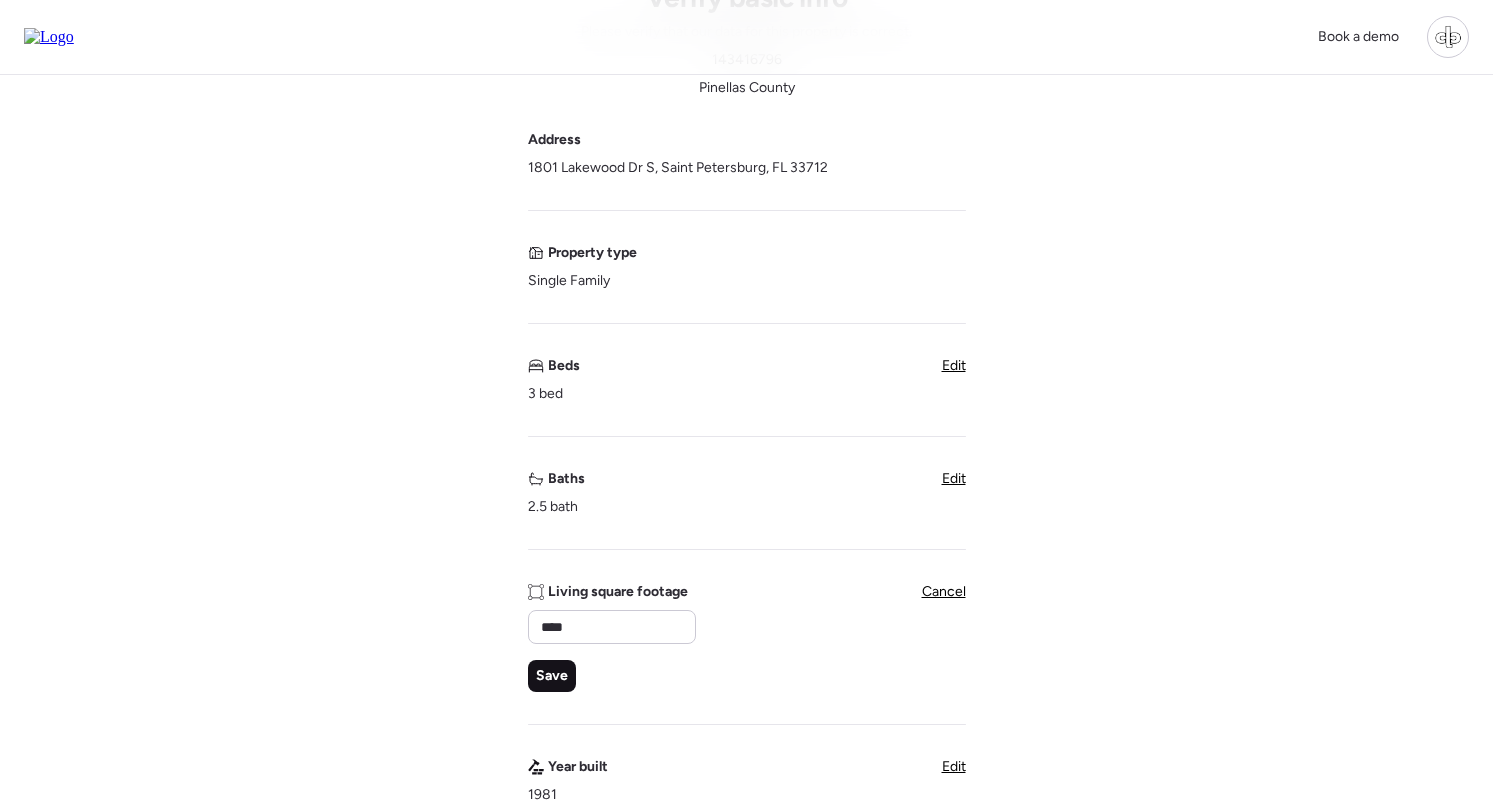 click on "Save" at bounding box center [552, 676] 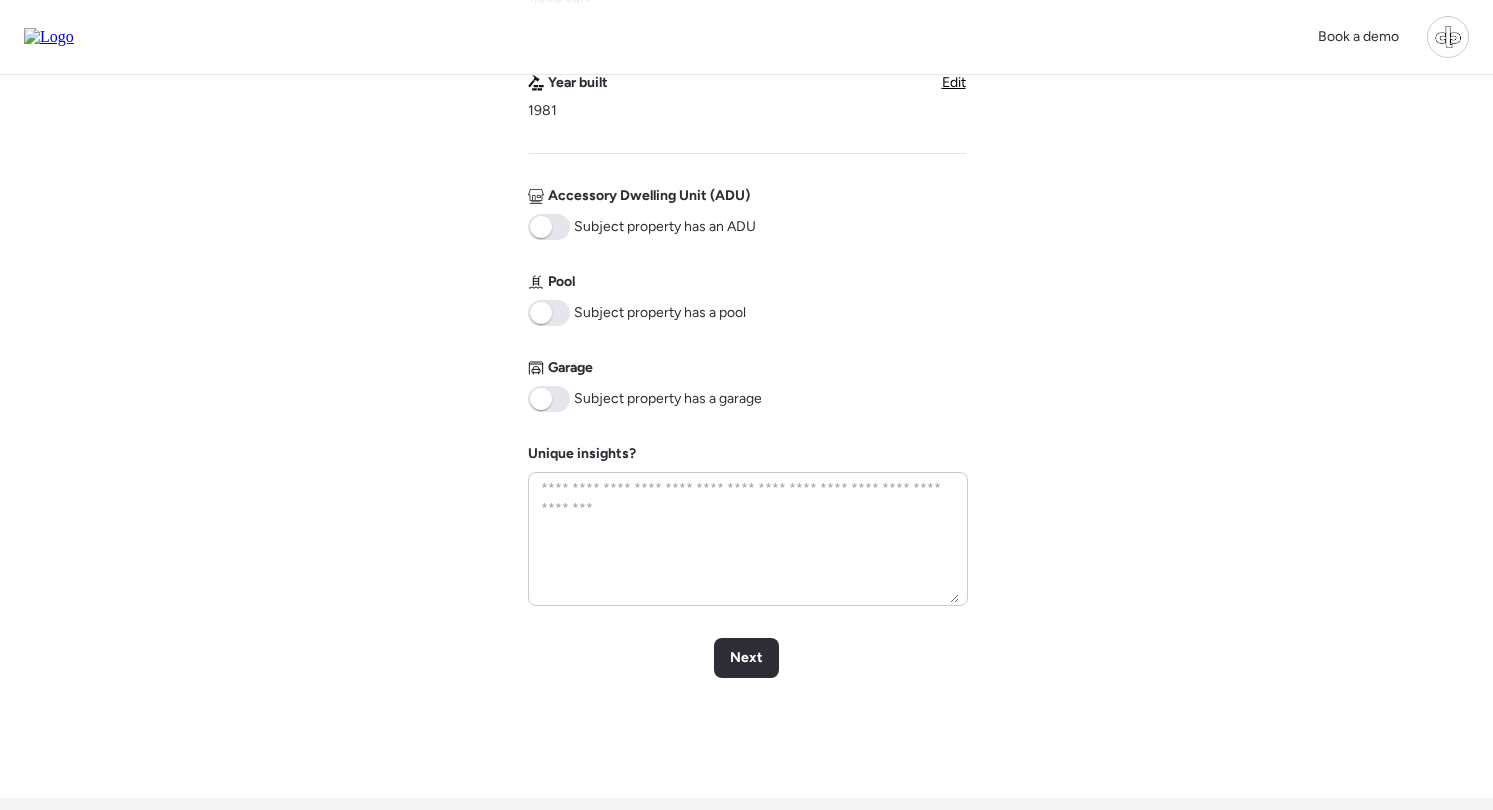 scroll, scrollTop: 804, scrollLeft: 0, axis: vertical 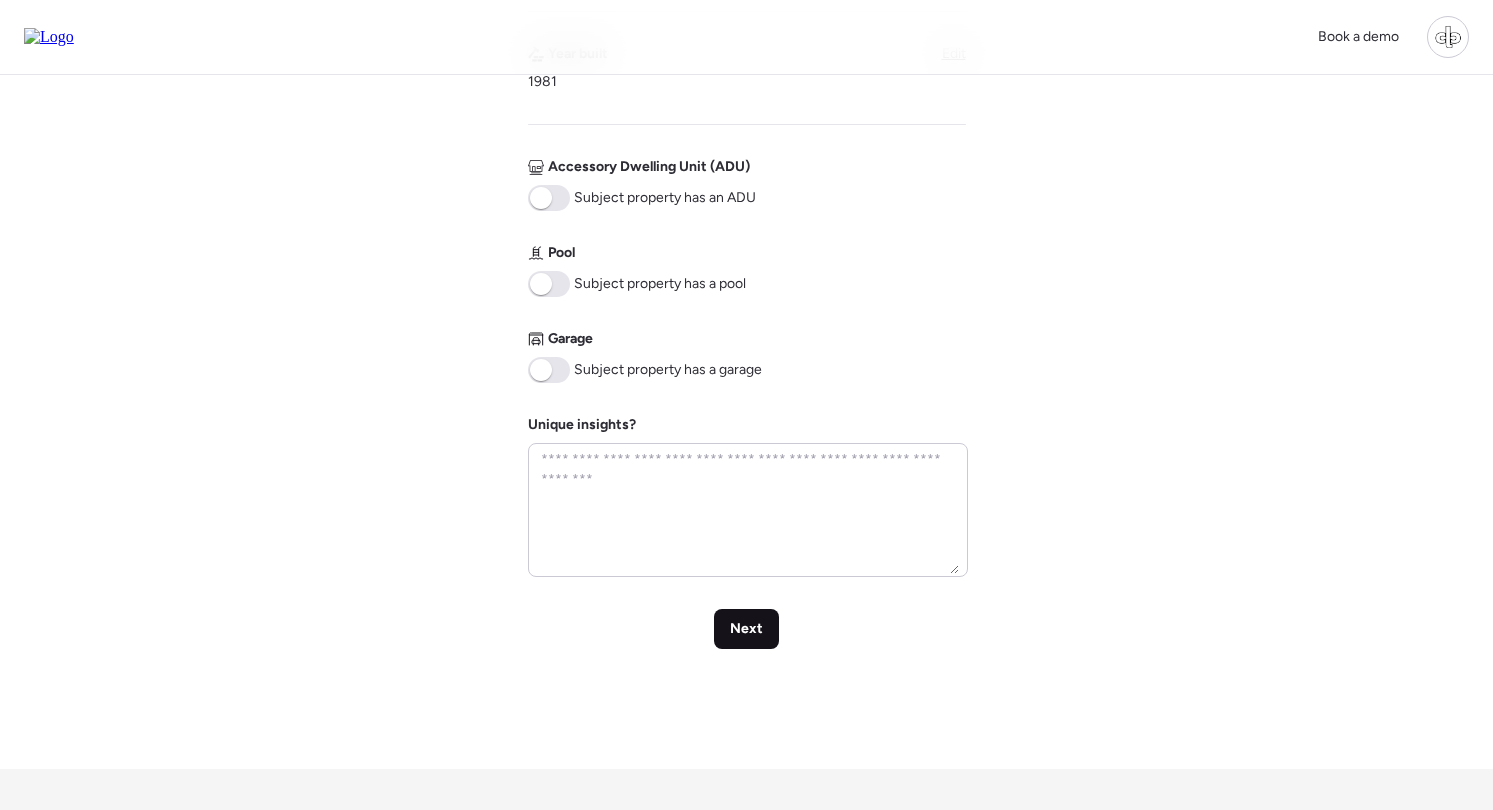 click on "Next" at bounding box center [746, 629] 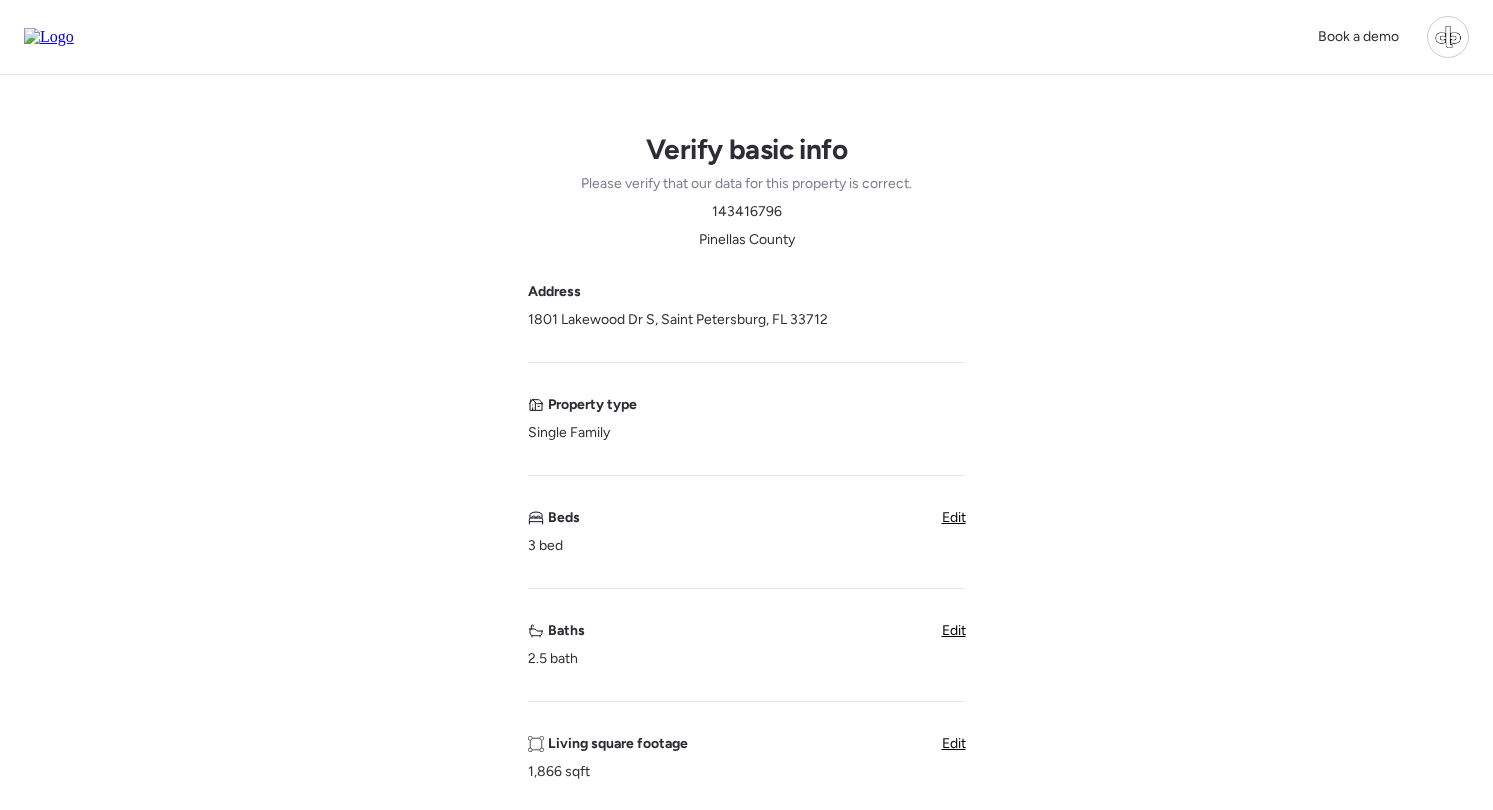 scroll, scrollTop: 0, scrollLeft: 0, axis: both 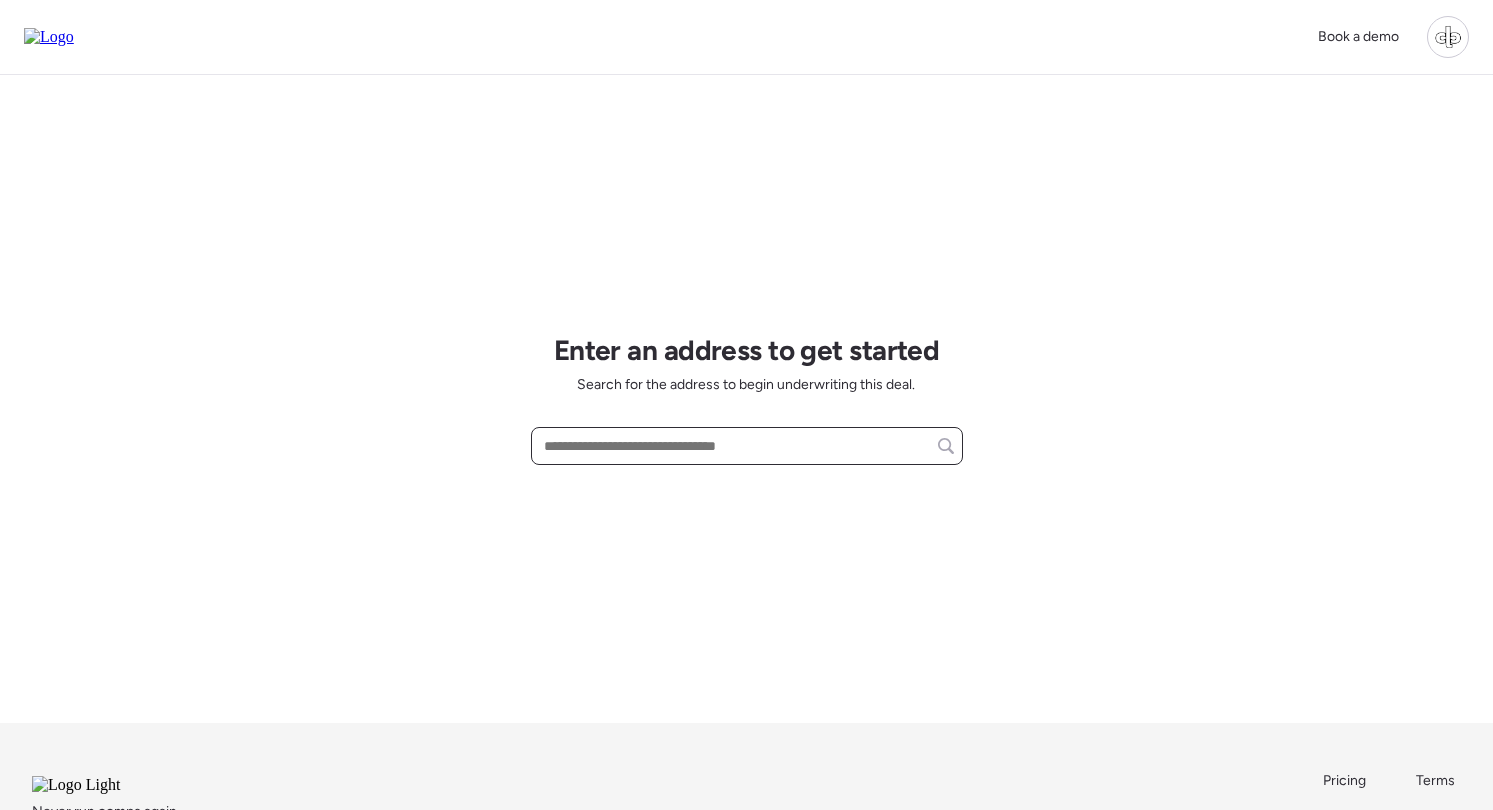 click at bounding box center [747, 446] 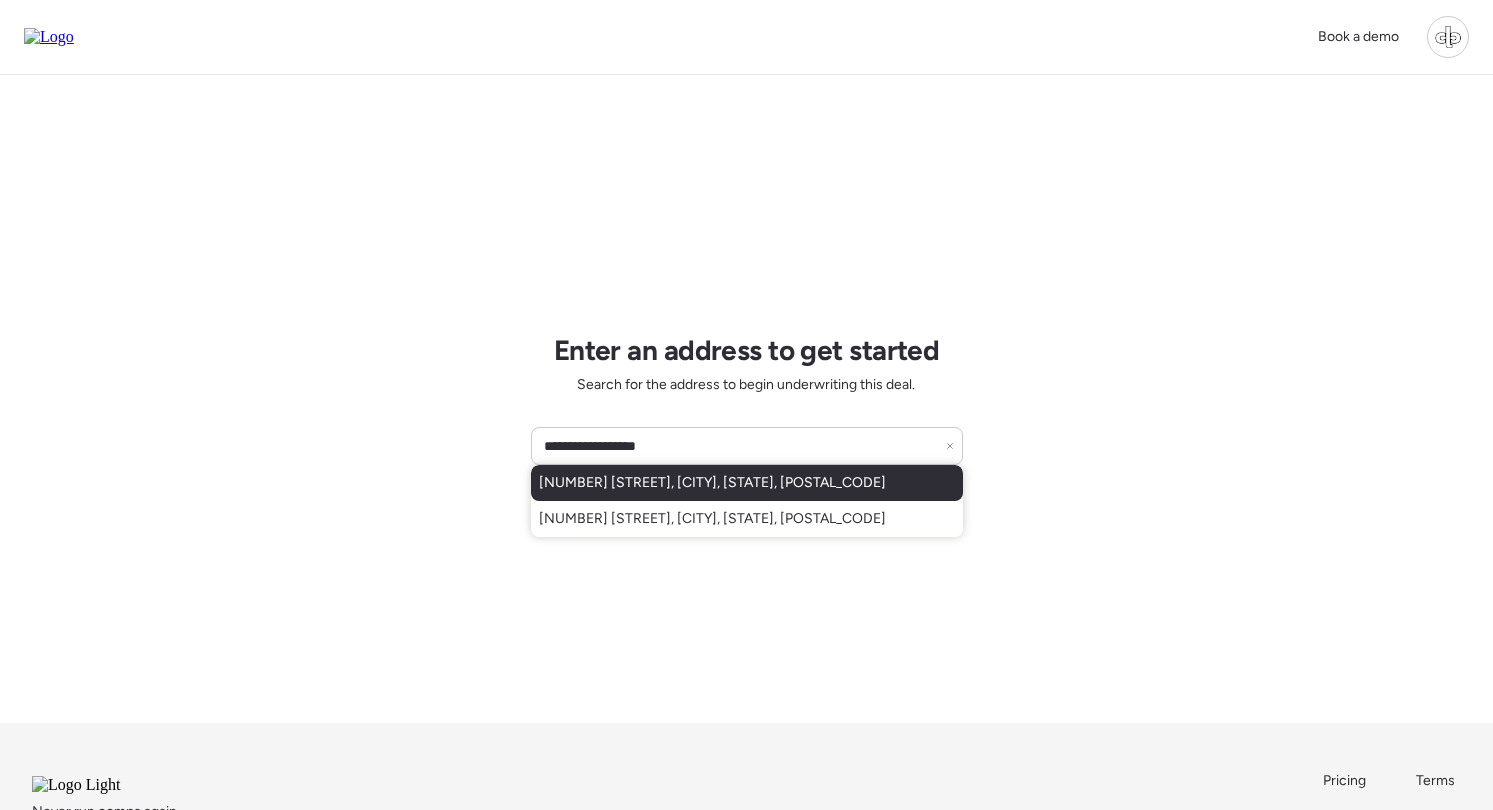 click on "[NUMBER] [STREET] [DIRECTION], [CITY], [STATE], [POSTAL_CODE]" at bounding box center (747, 483) 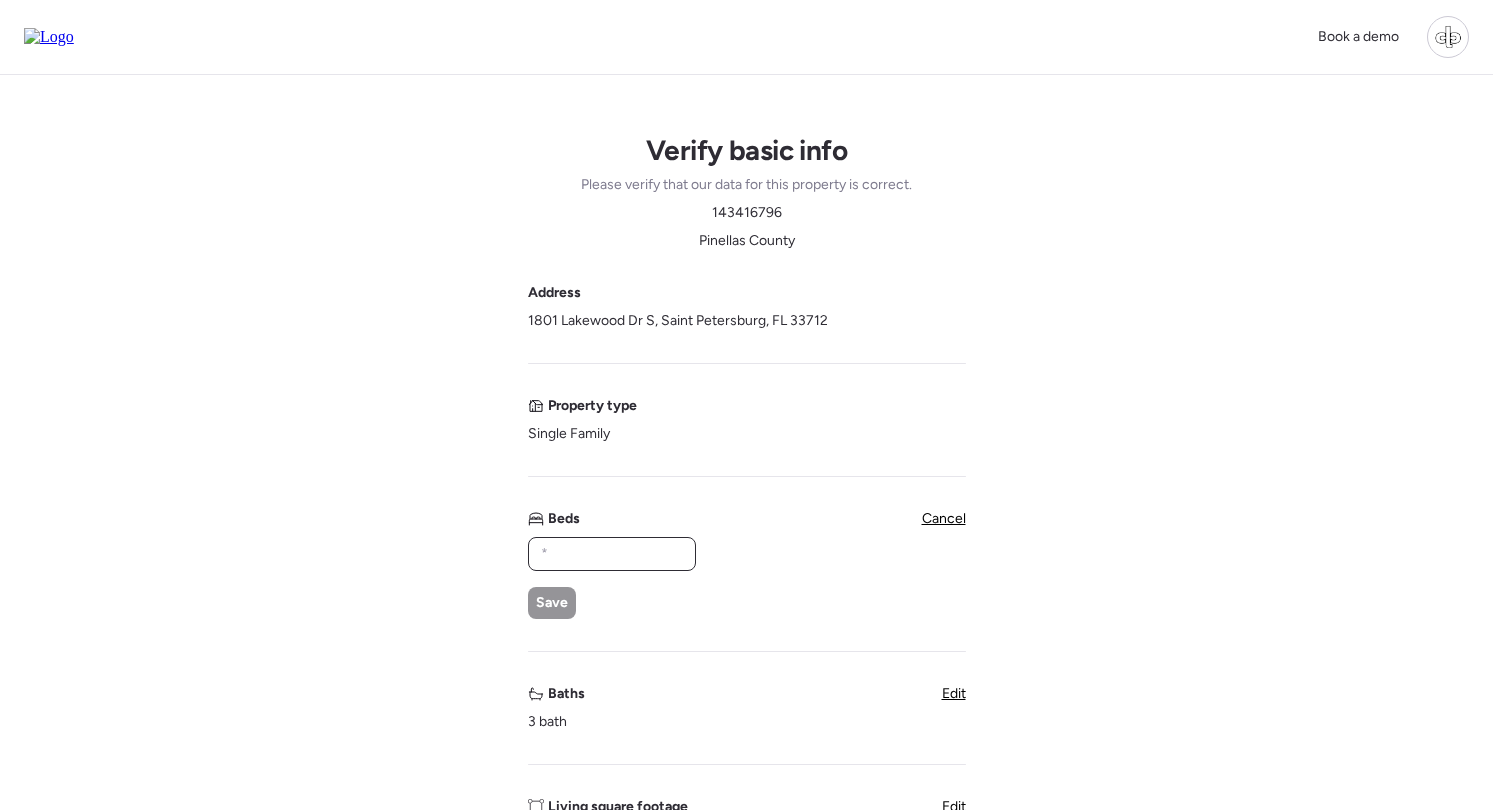 click at bounding box center [612, 554] 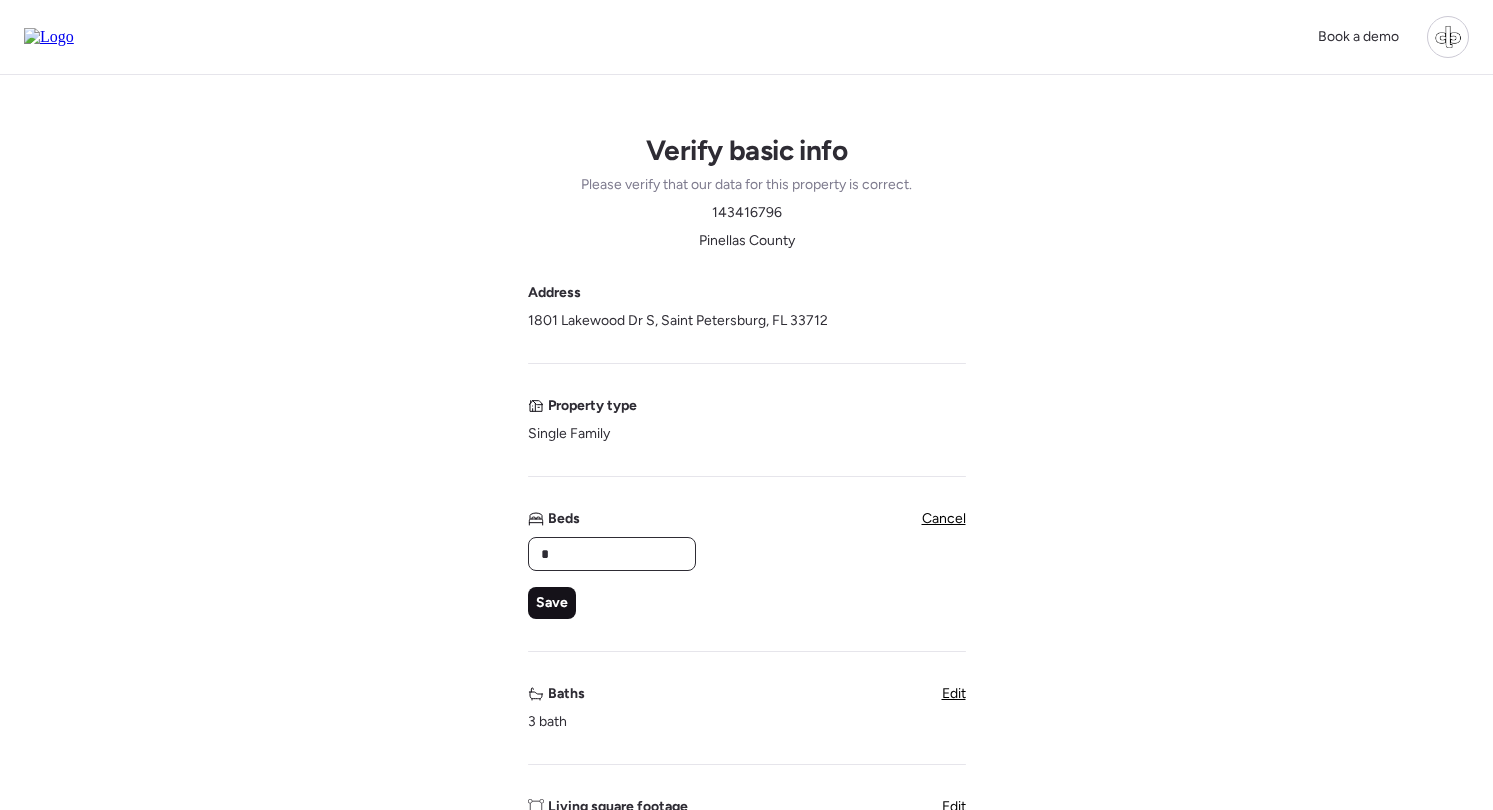 type on "*" 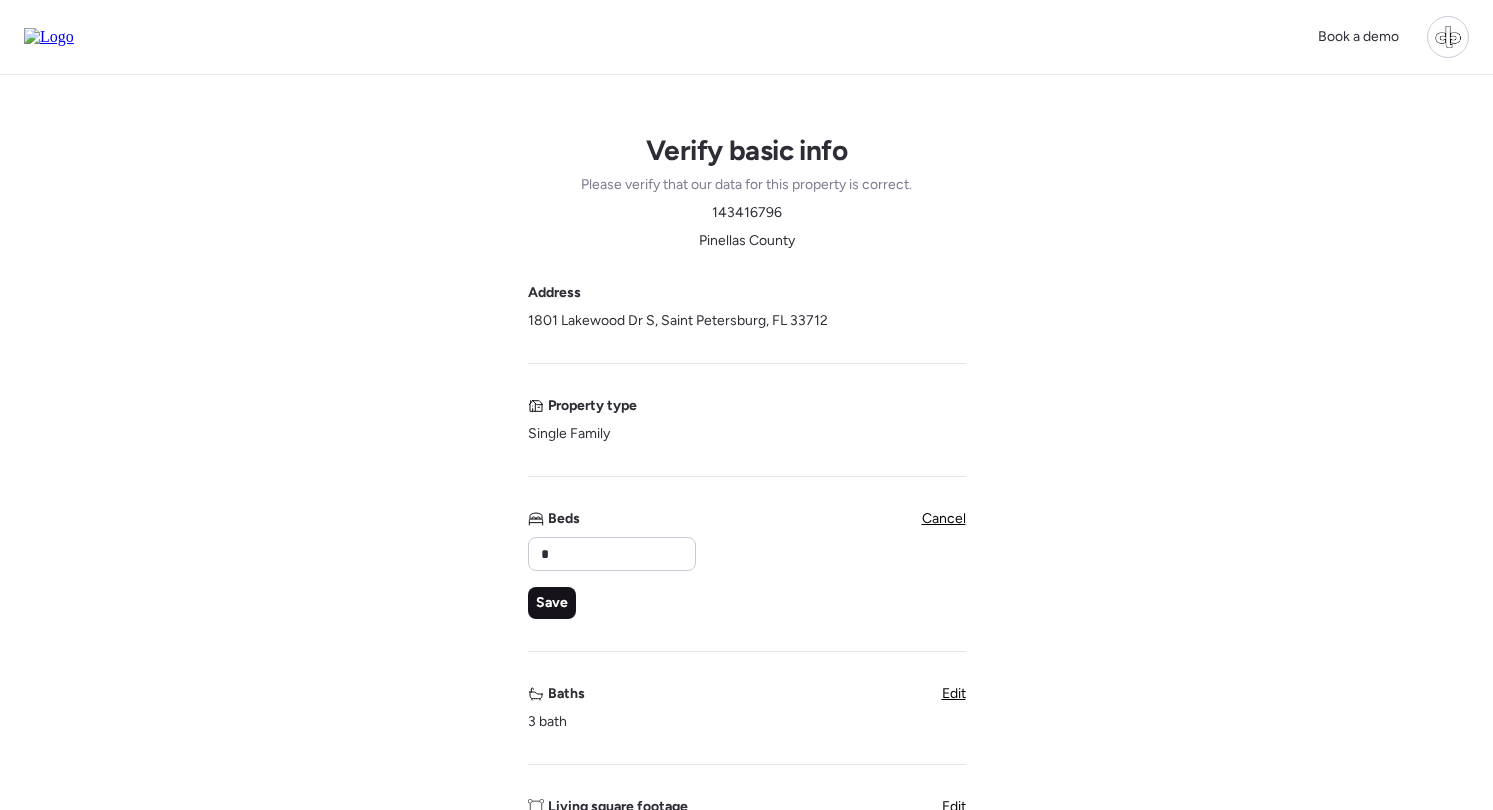 click on "Save" at bounding box center (552, 603) 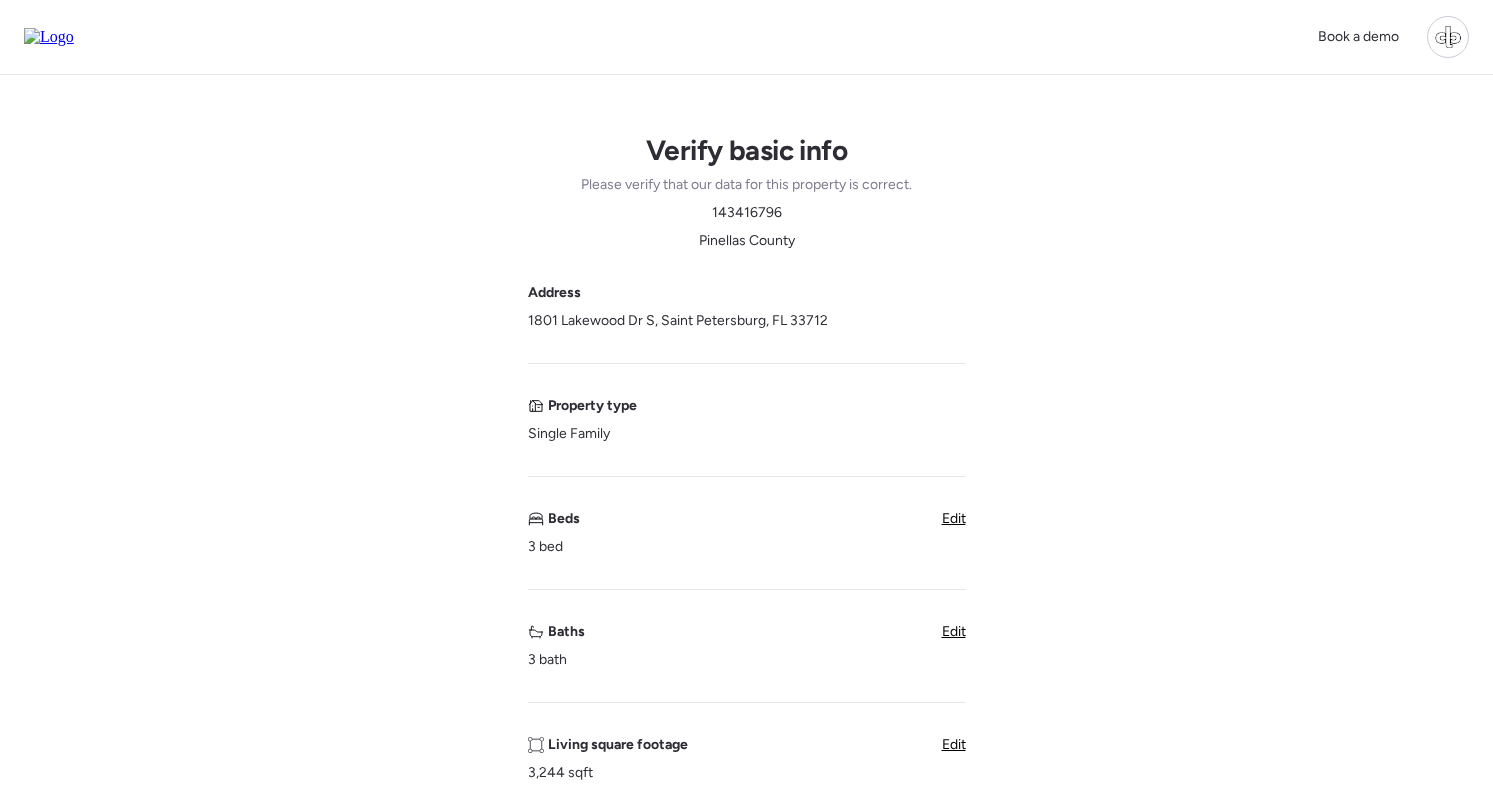click on "Edit" at bounding box center (954, 631) 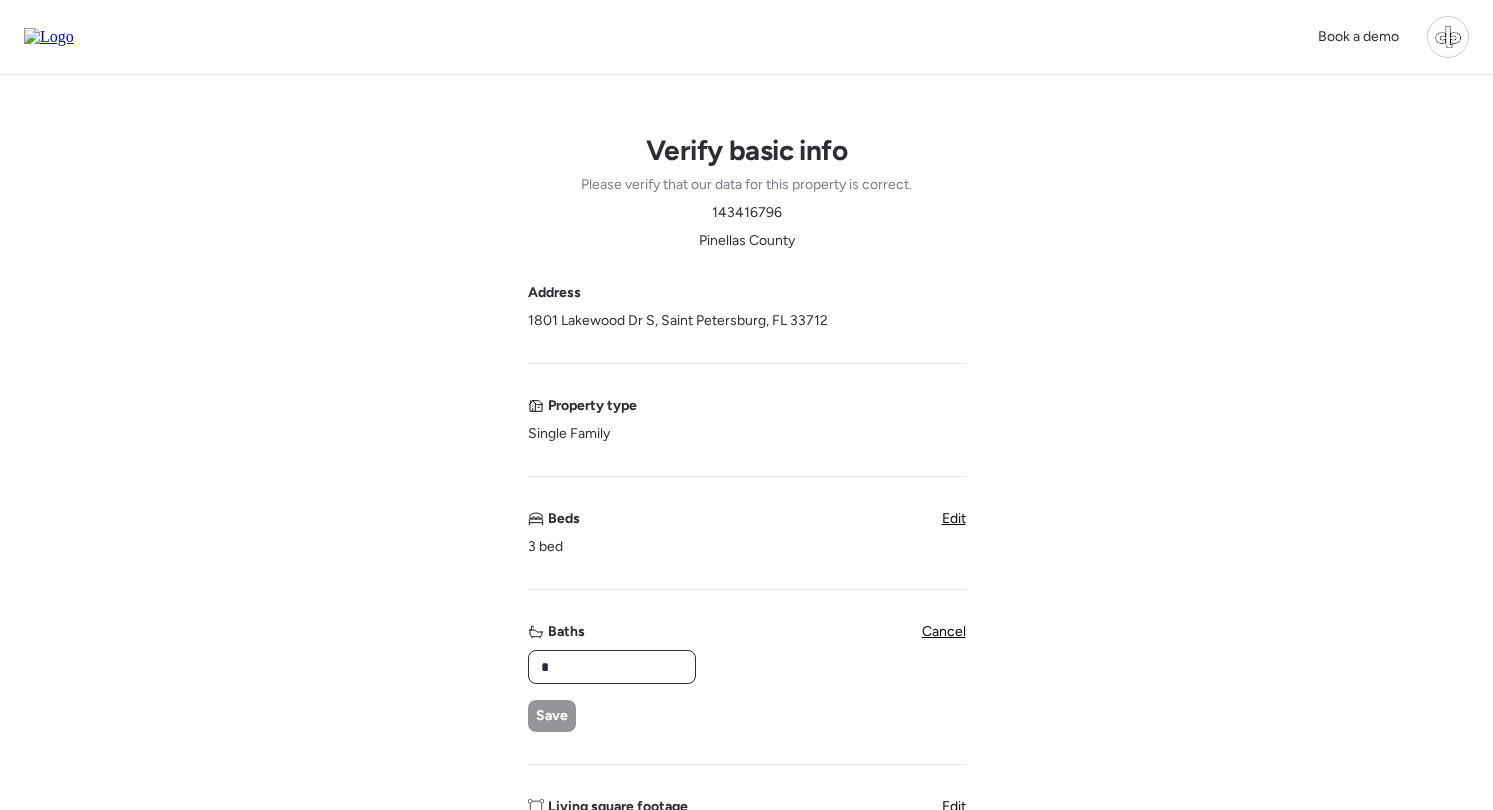 click on "*" at bounding box center (612, 667) 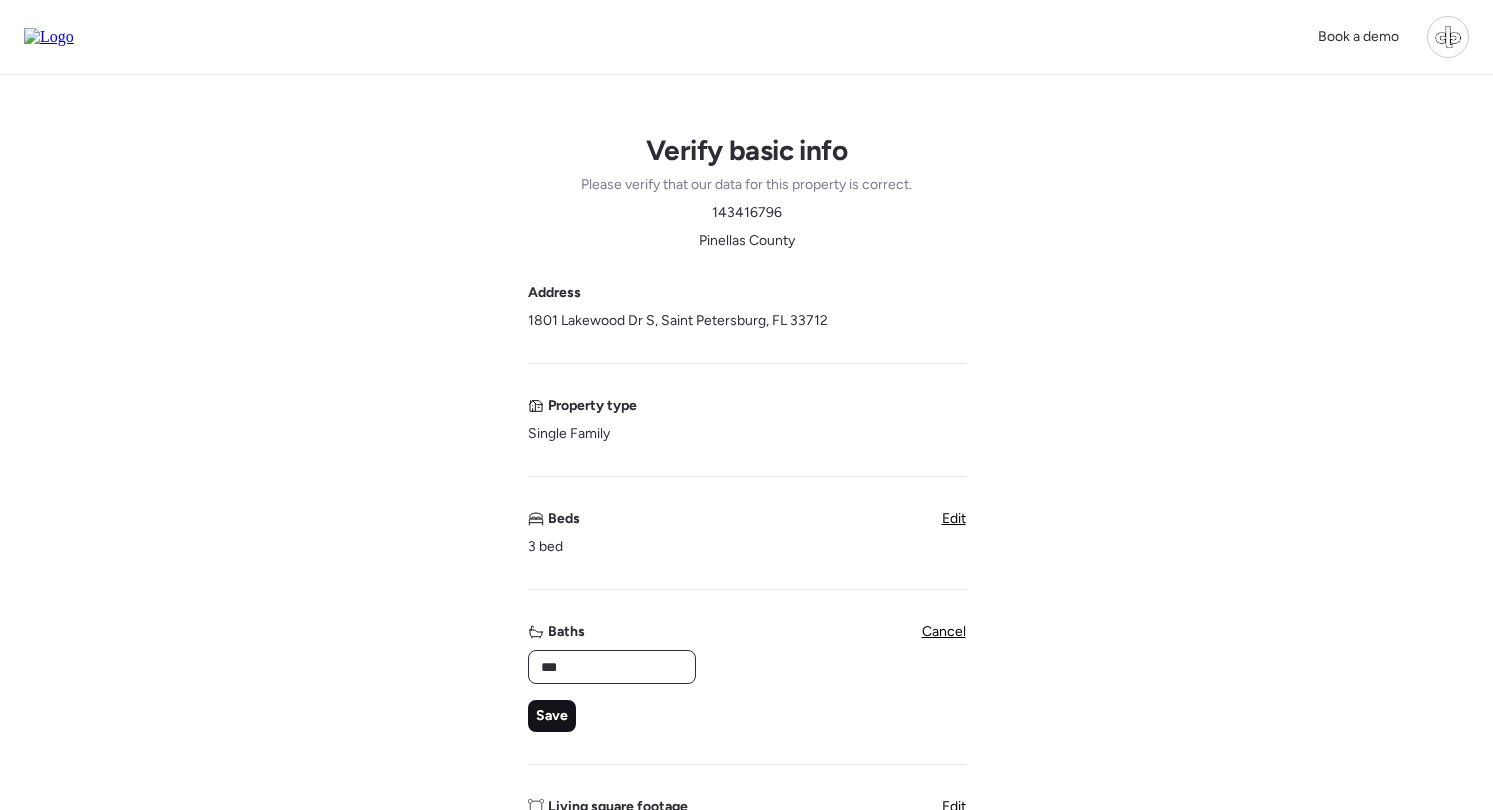 type on "***" 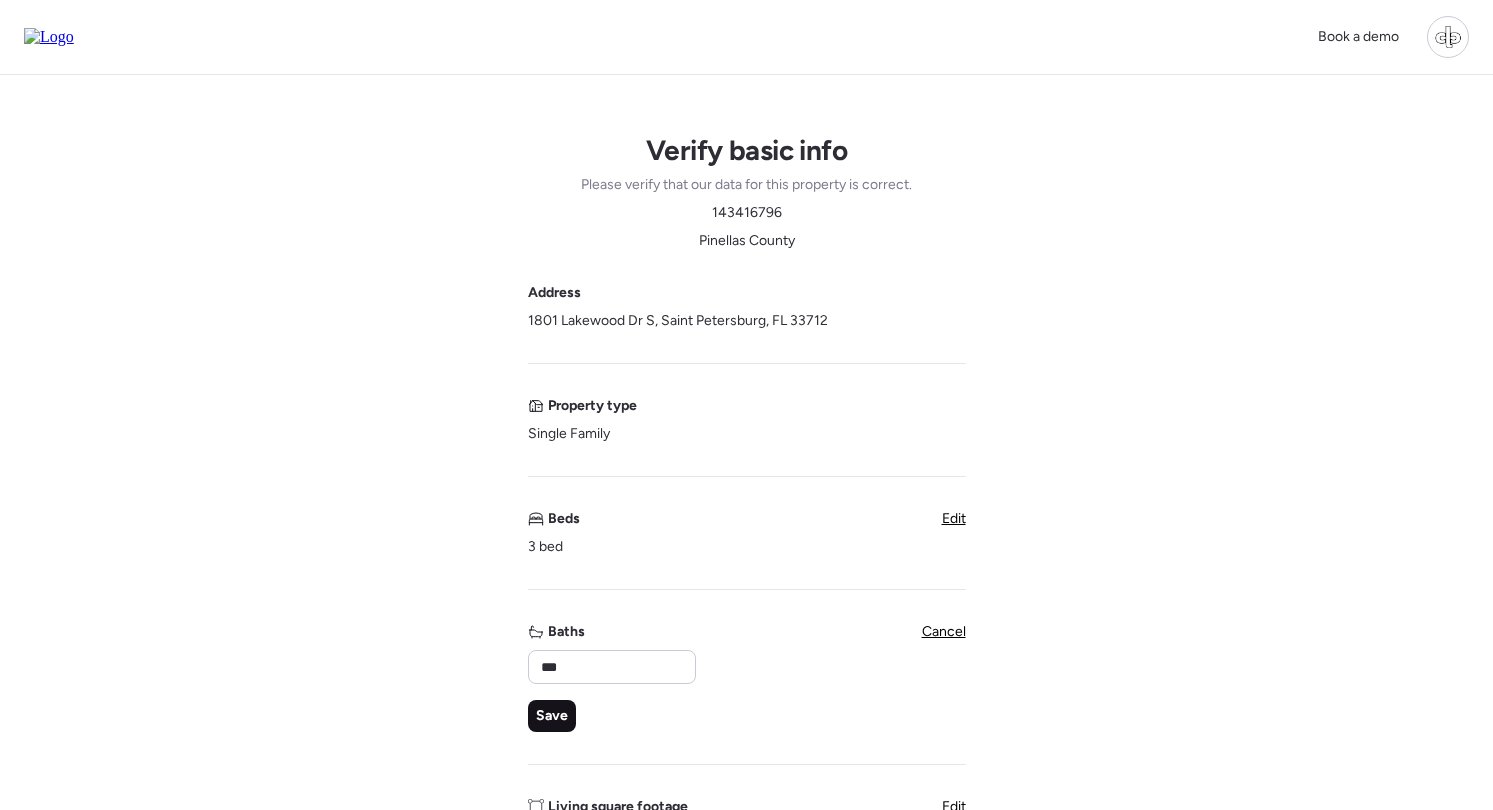 click on "Save" at bounding box center (552, 716) 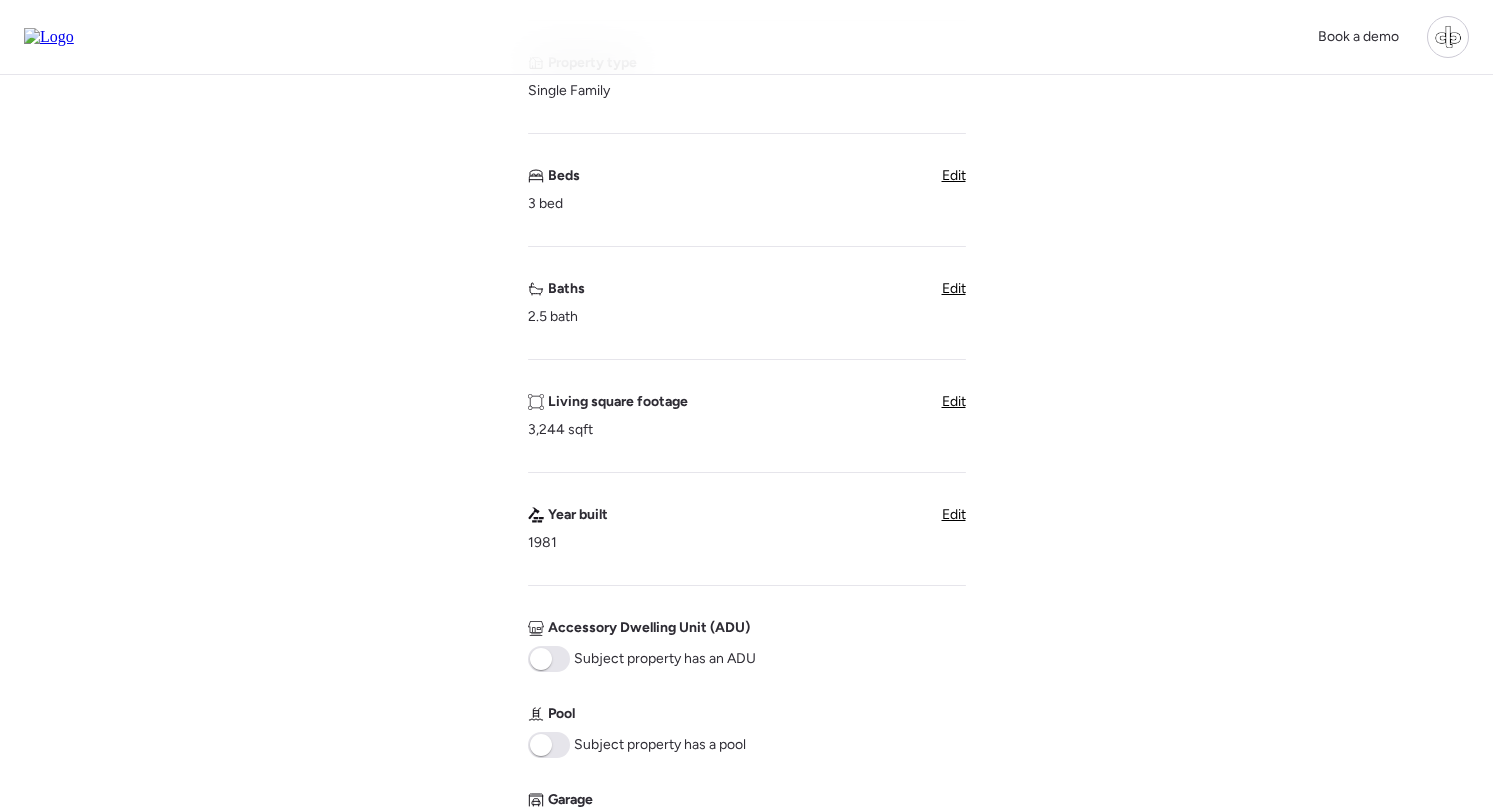 scroll, scrollTop: 473, scrollLeft: 0, axis: vertical 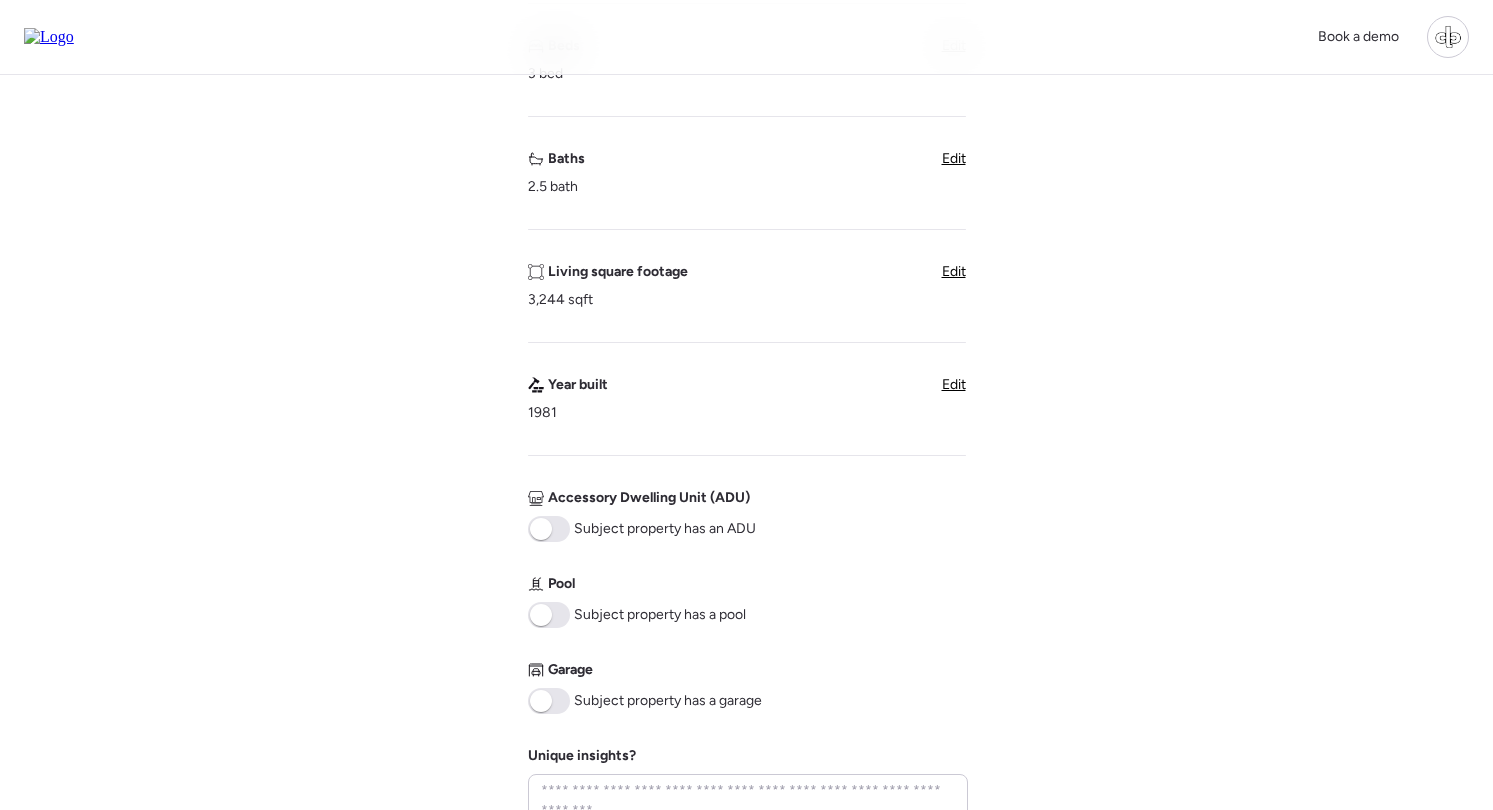 click on "Edit" at bounding box center [954, 271] 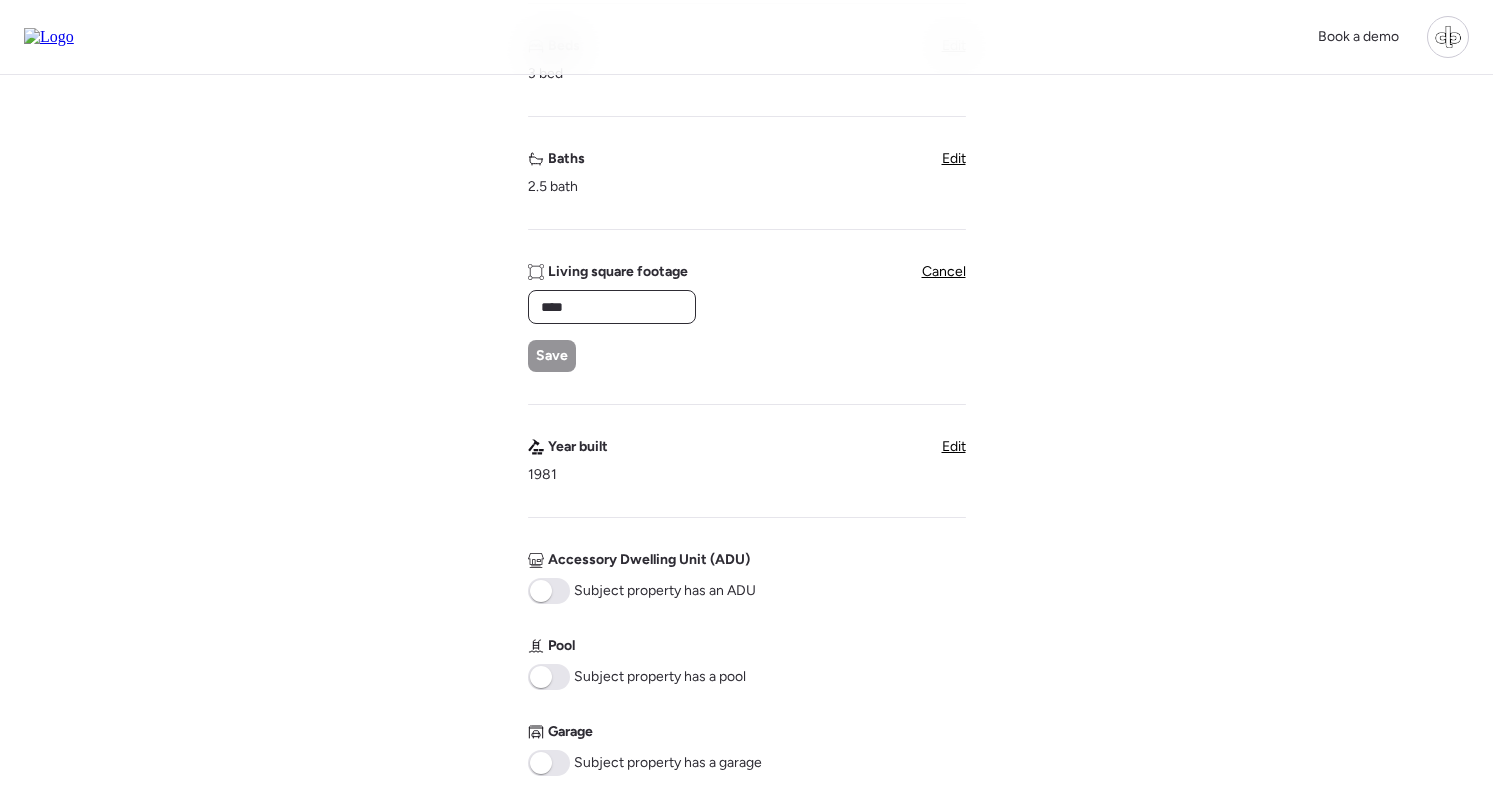 click on "****" at bounding box center (612, 307) 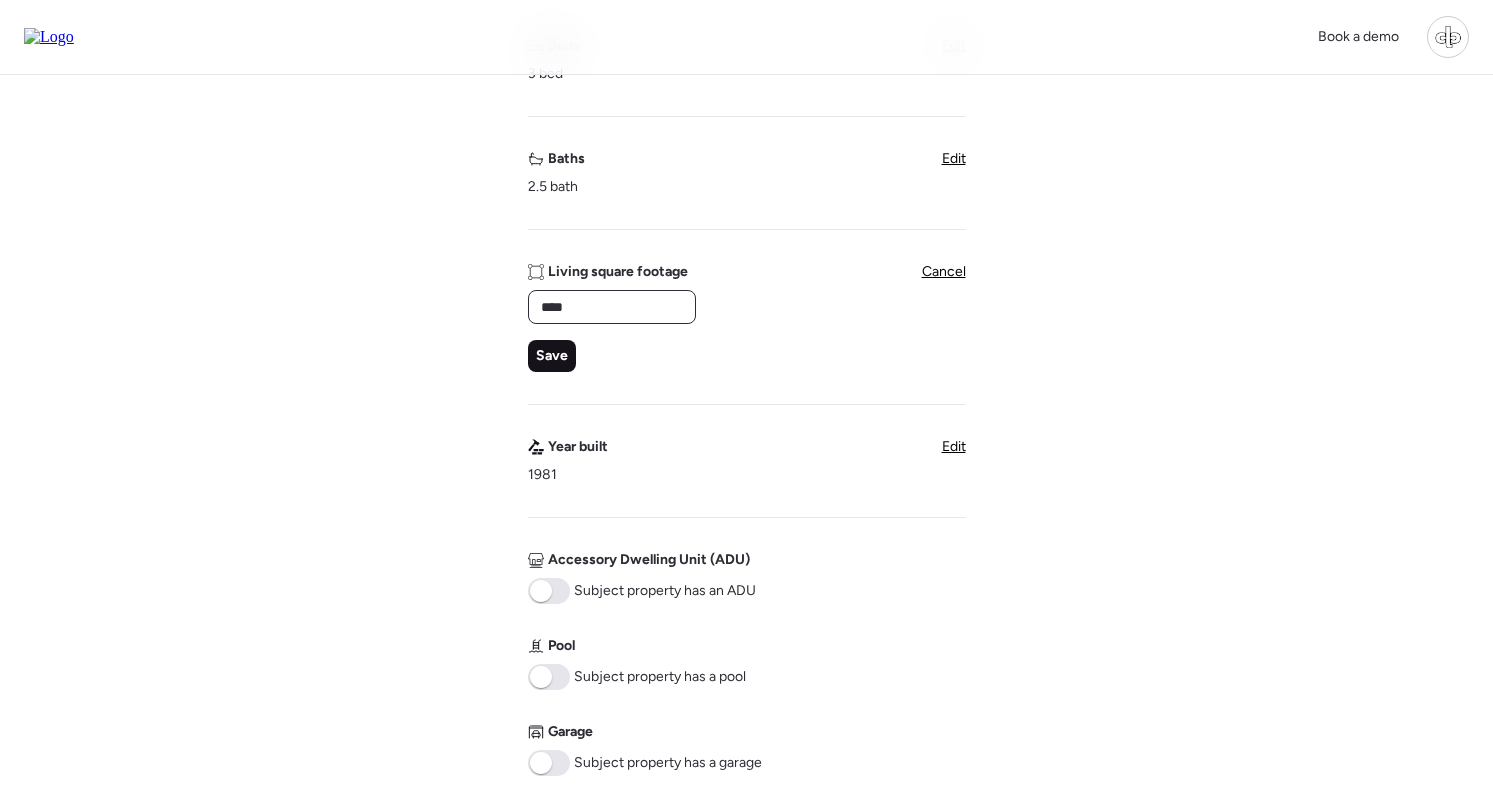 type on "****" 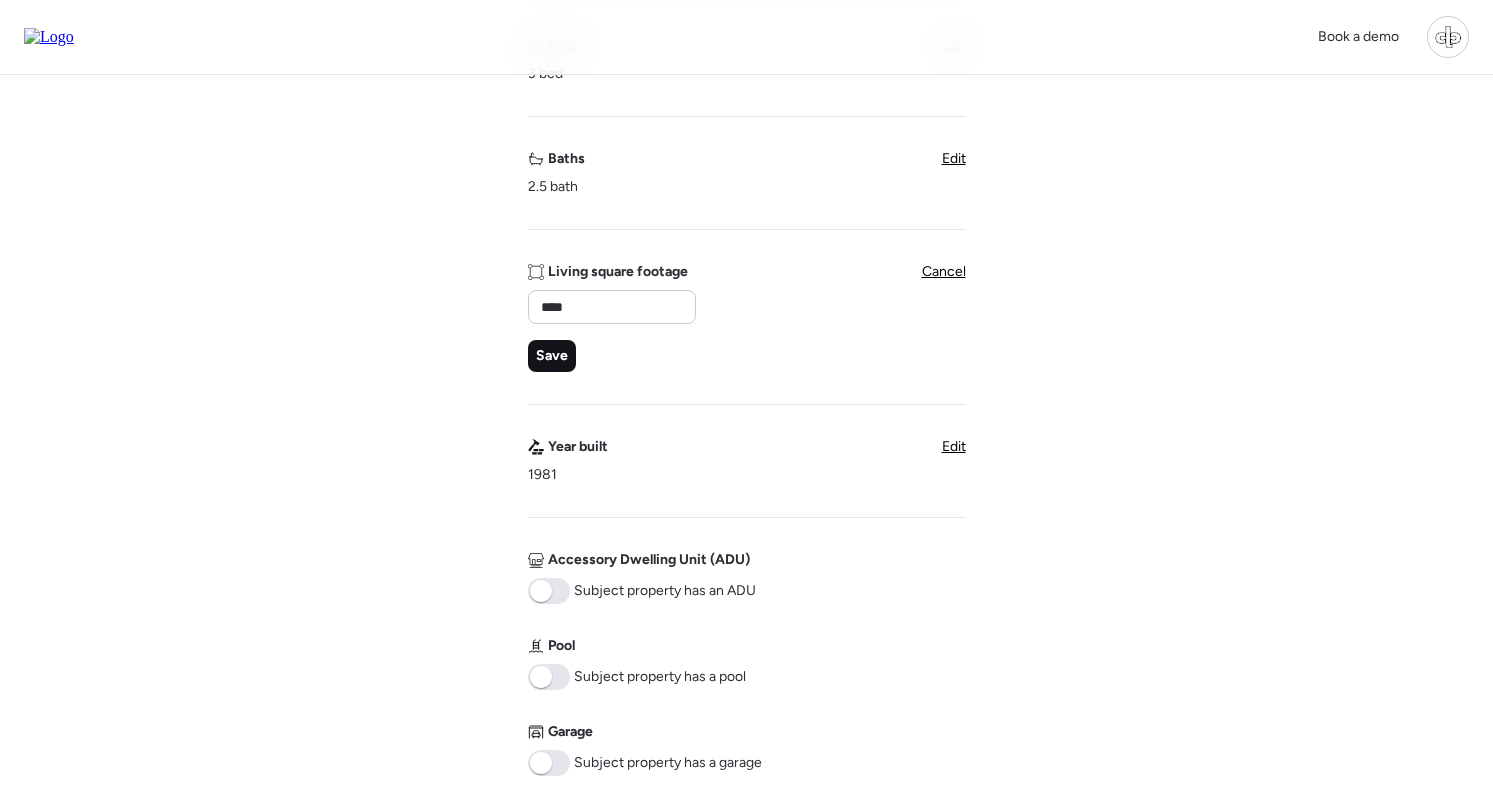 click on "Save" at bounding box center (552, 356) 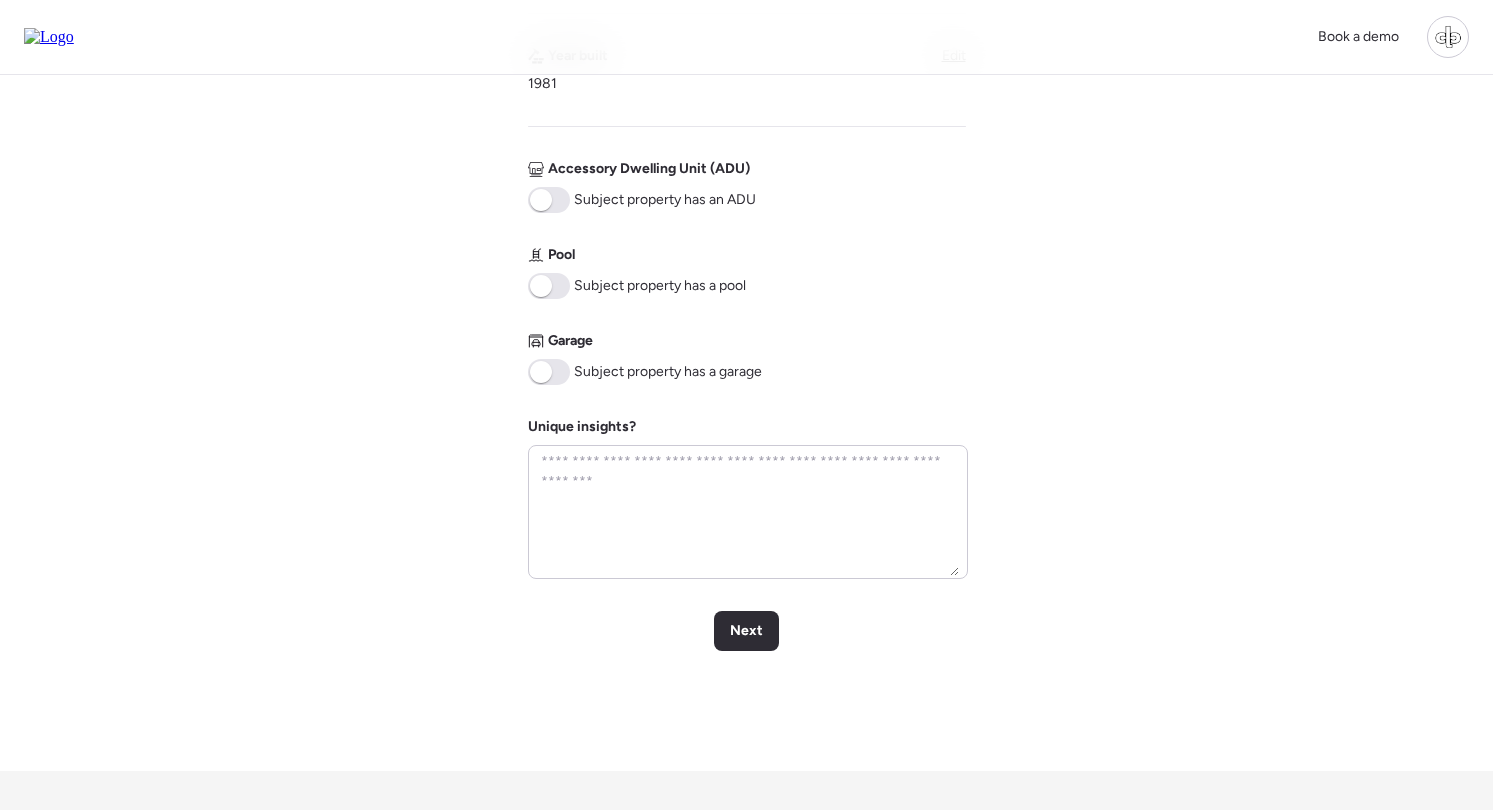 scroll, scrollTop: 799, scrollLeft: 0, axis: vertical 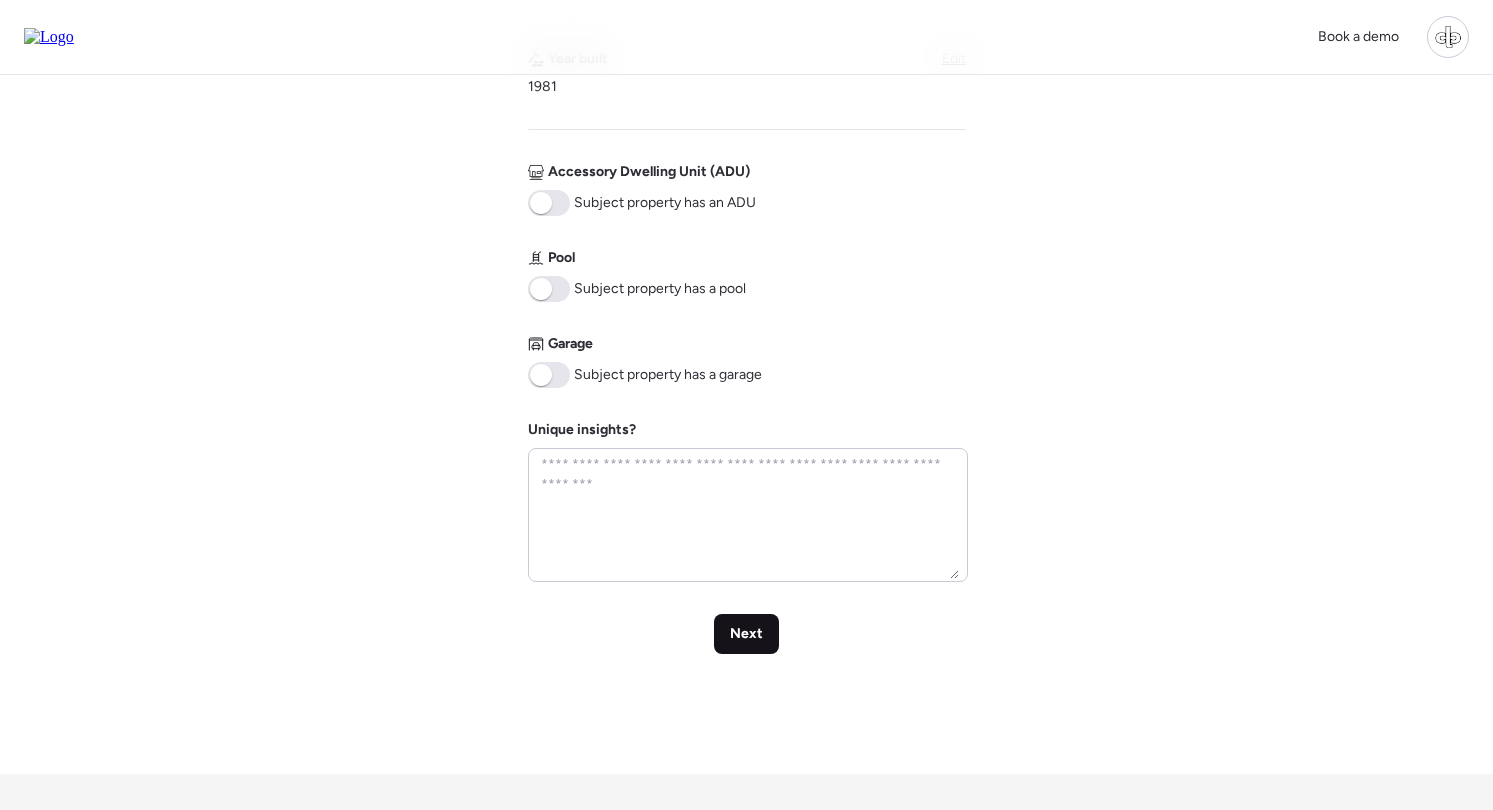 click on "Next" at bounding box center (746, 634) 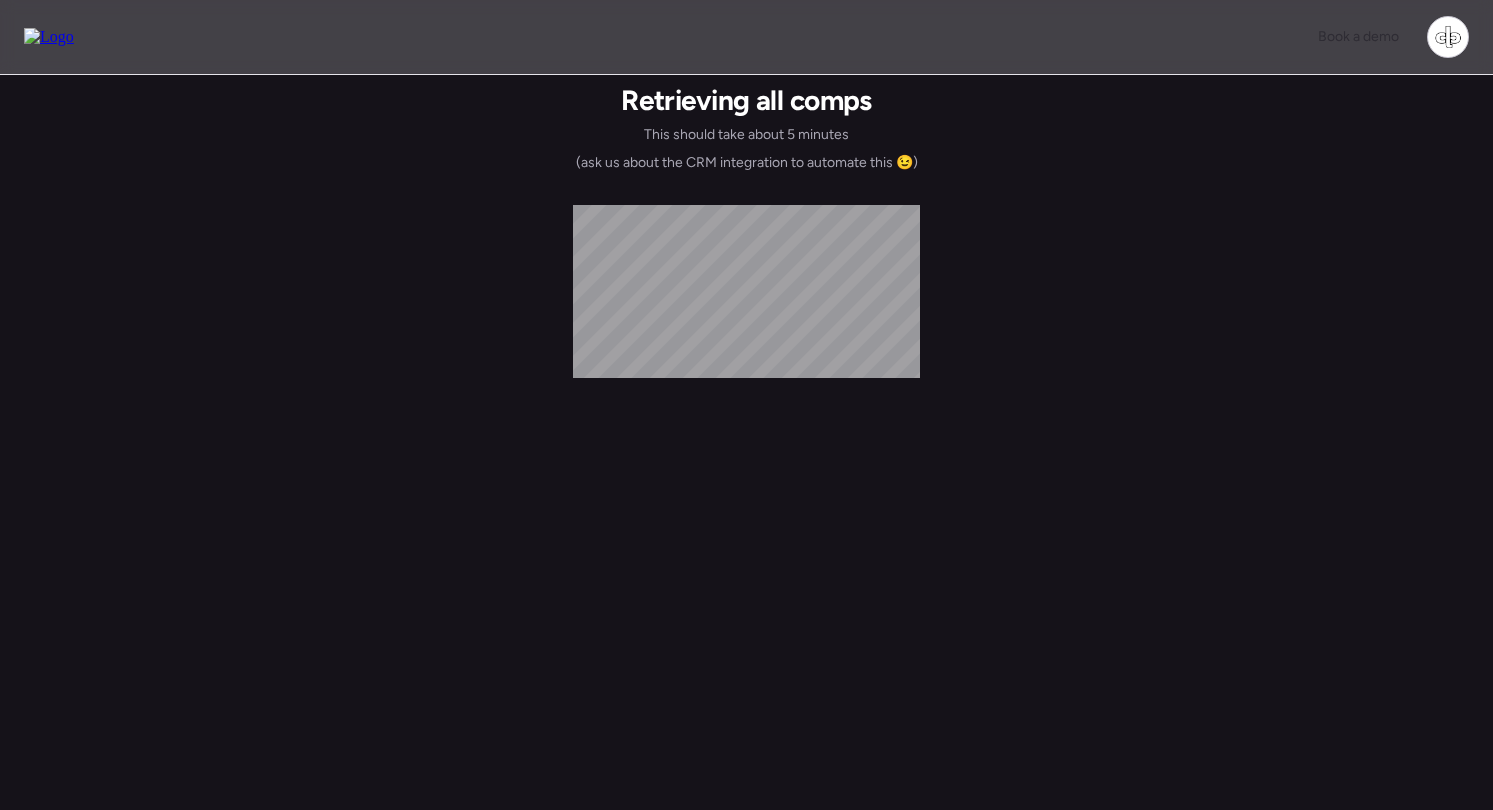 scroll, scrollTop: 0, scrollLeft: 0, axis: both 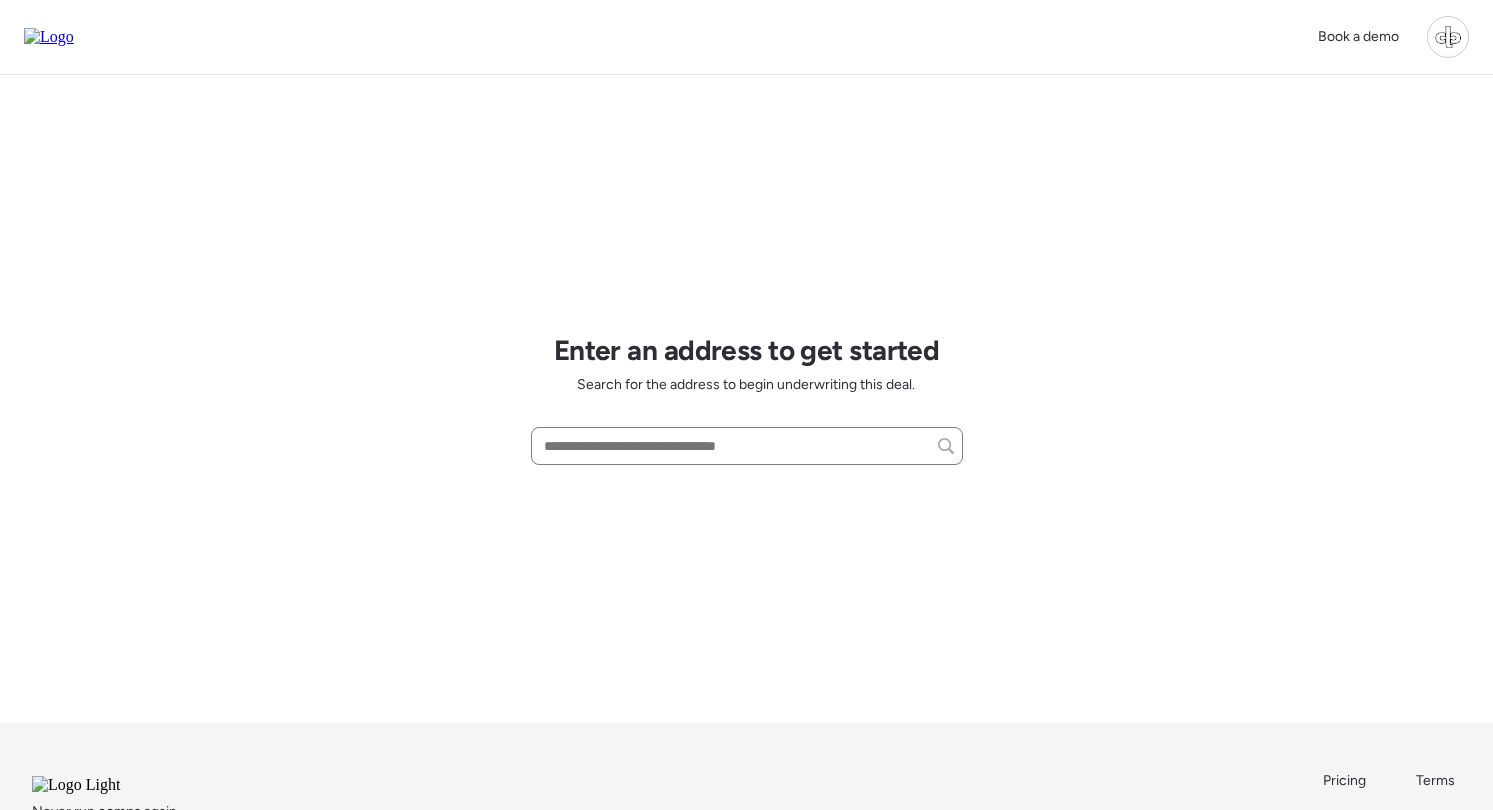 click at bounding box center [747, 446] 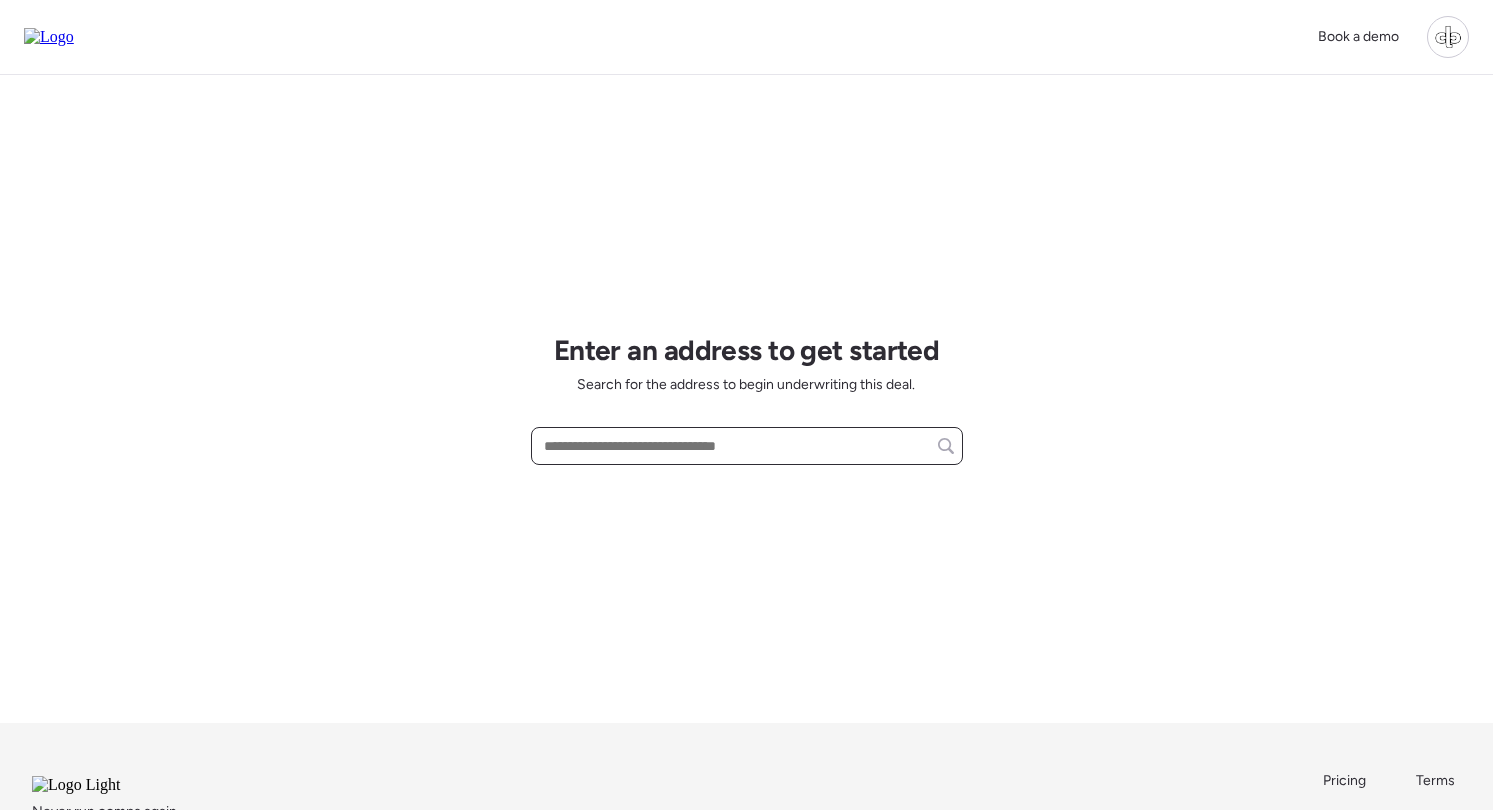 click at bounding box center [747, 446] 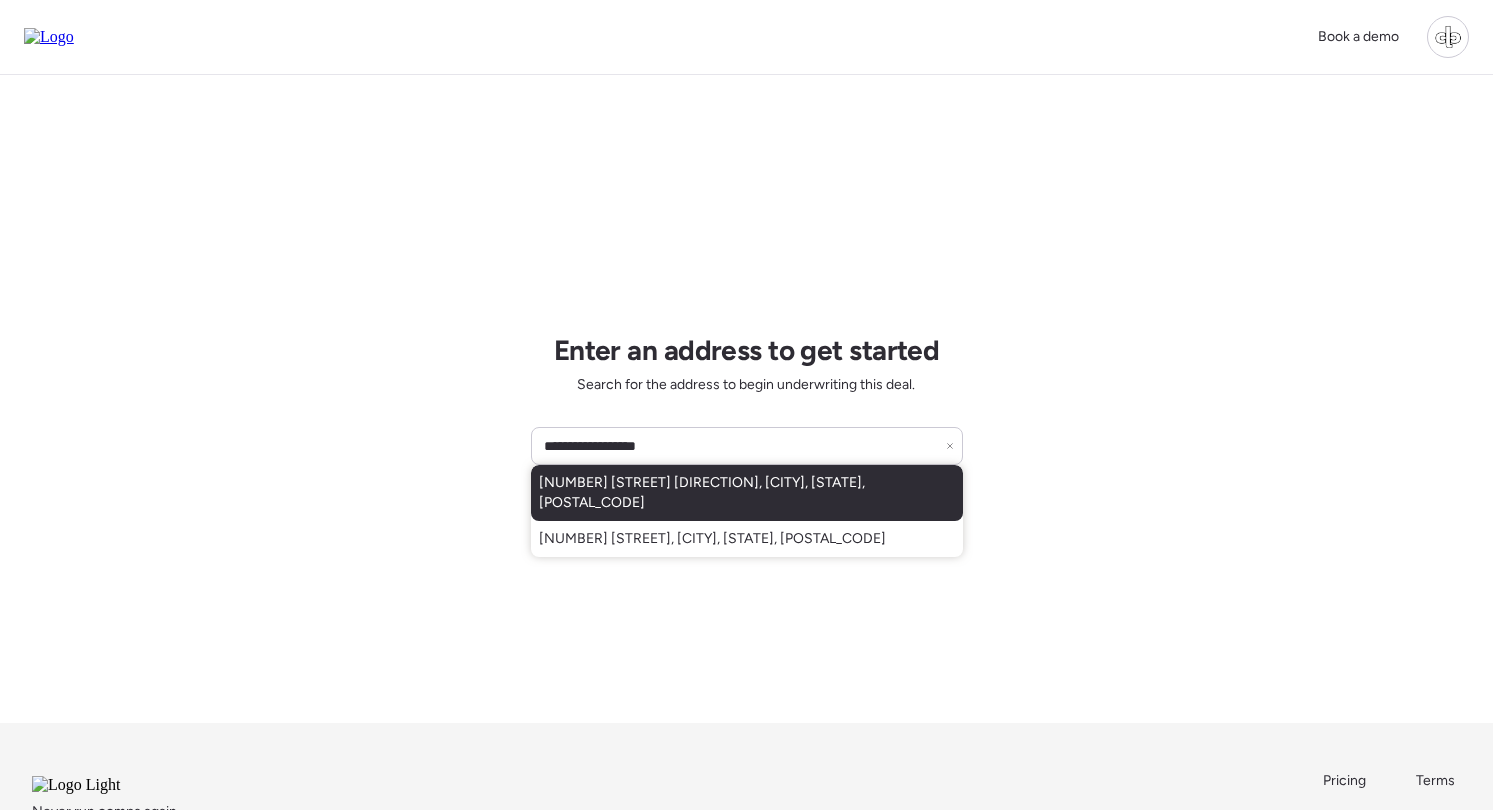 click on "[NUMBER] [STREET] [DIRECTION], [CITY], [STATE], [POSTAL_CODE]" at bounding box center (747, 493) 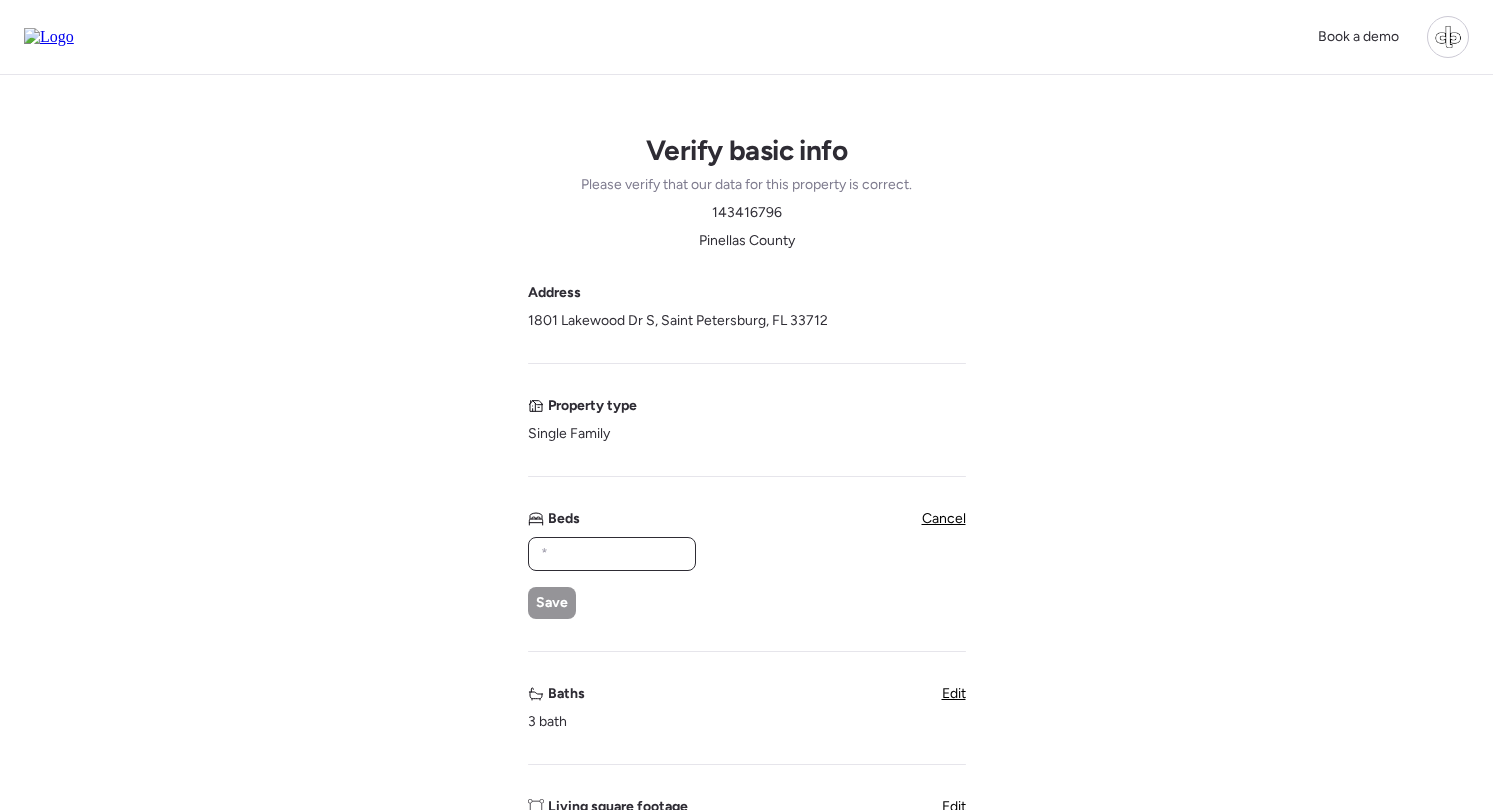 click at bounding box center (612, 554) 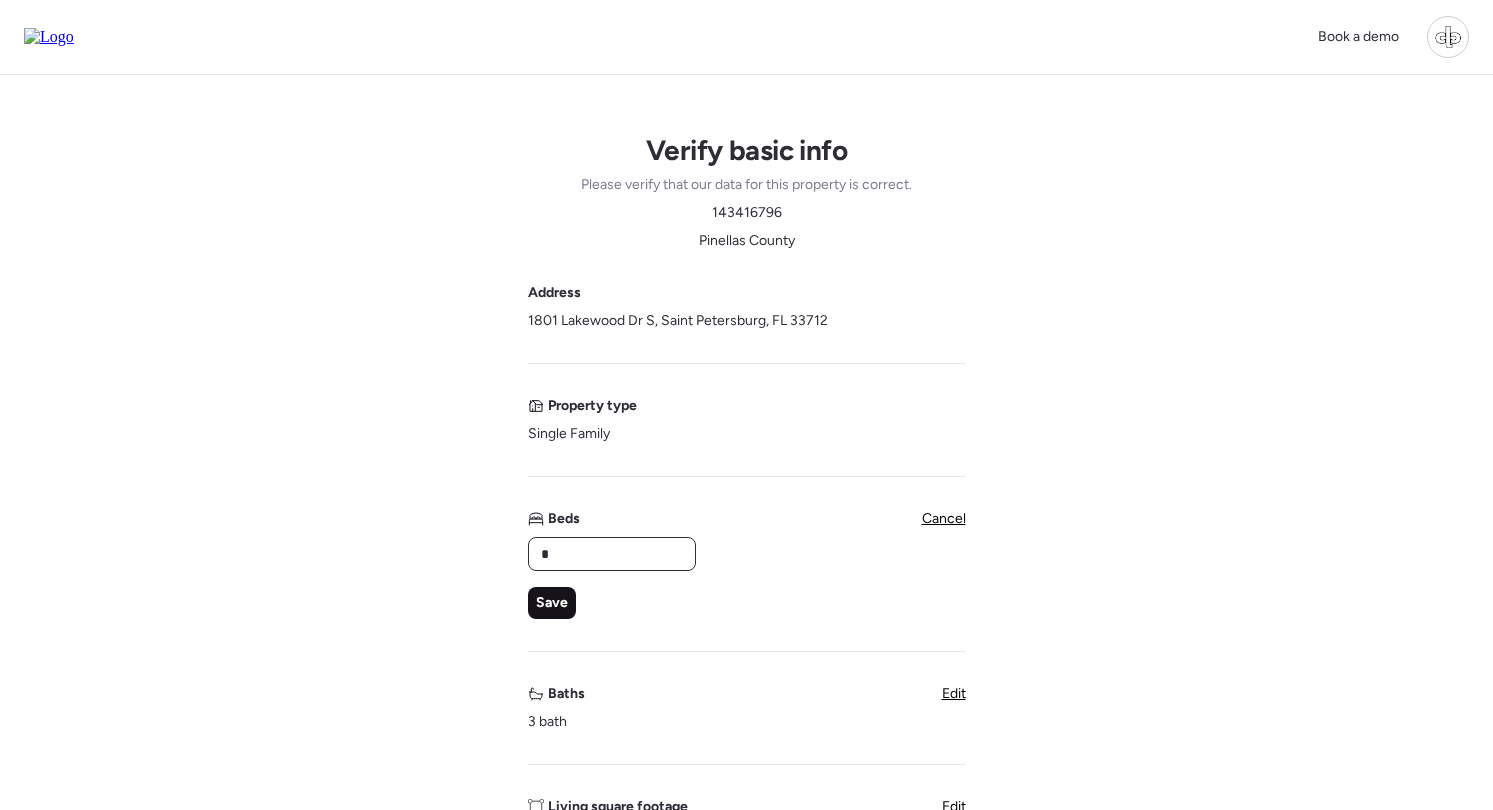 type on "*" 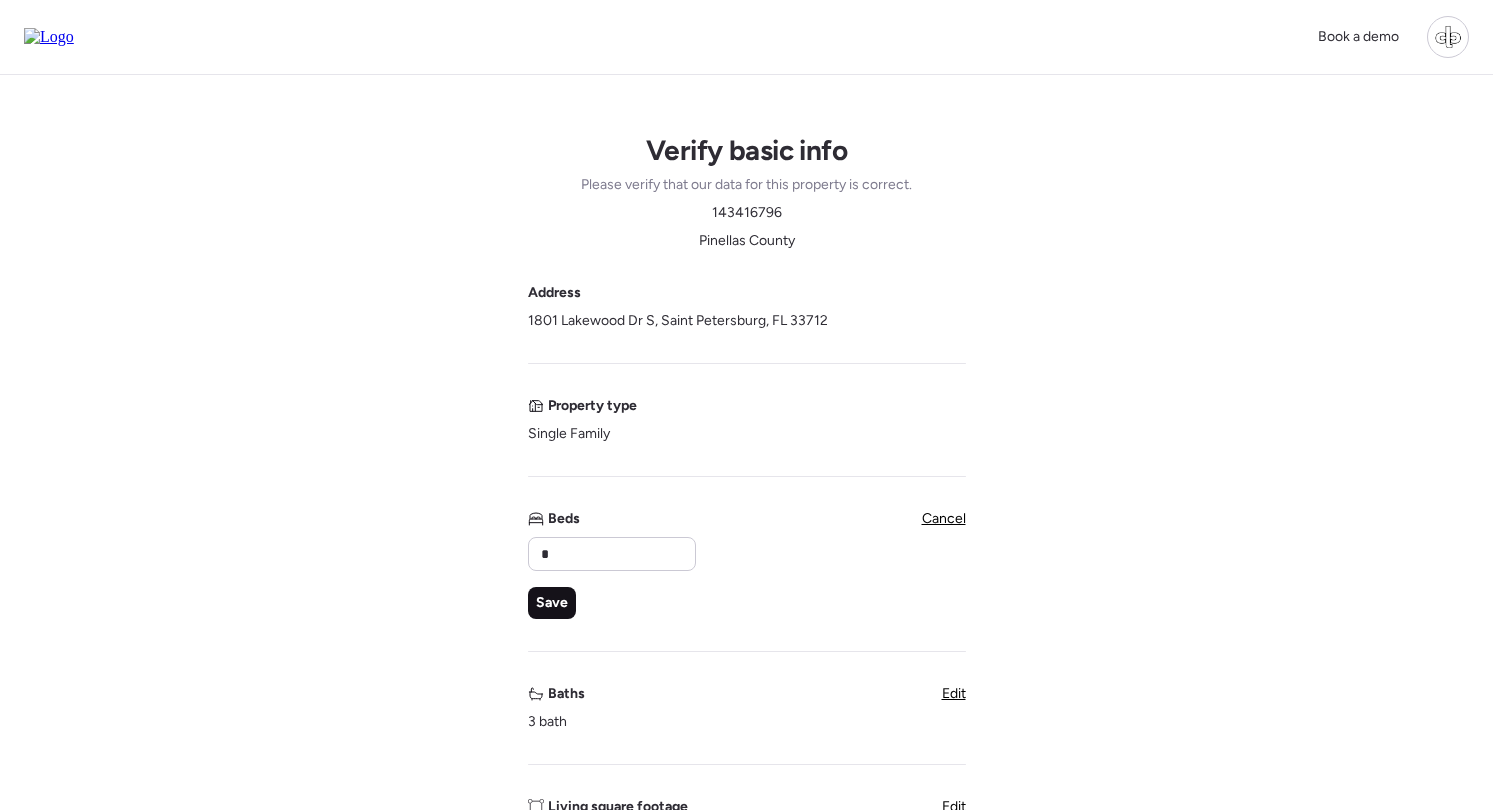 click on "Save" at bounding box center (552, 603) 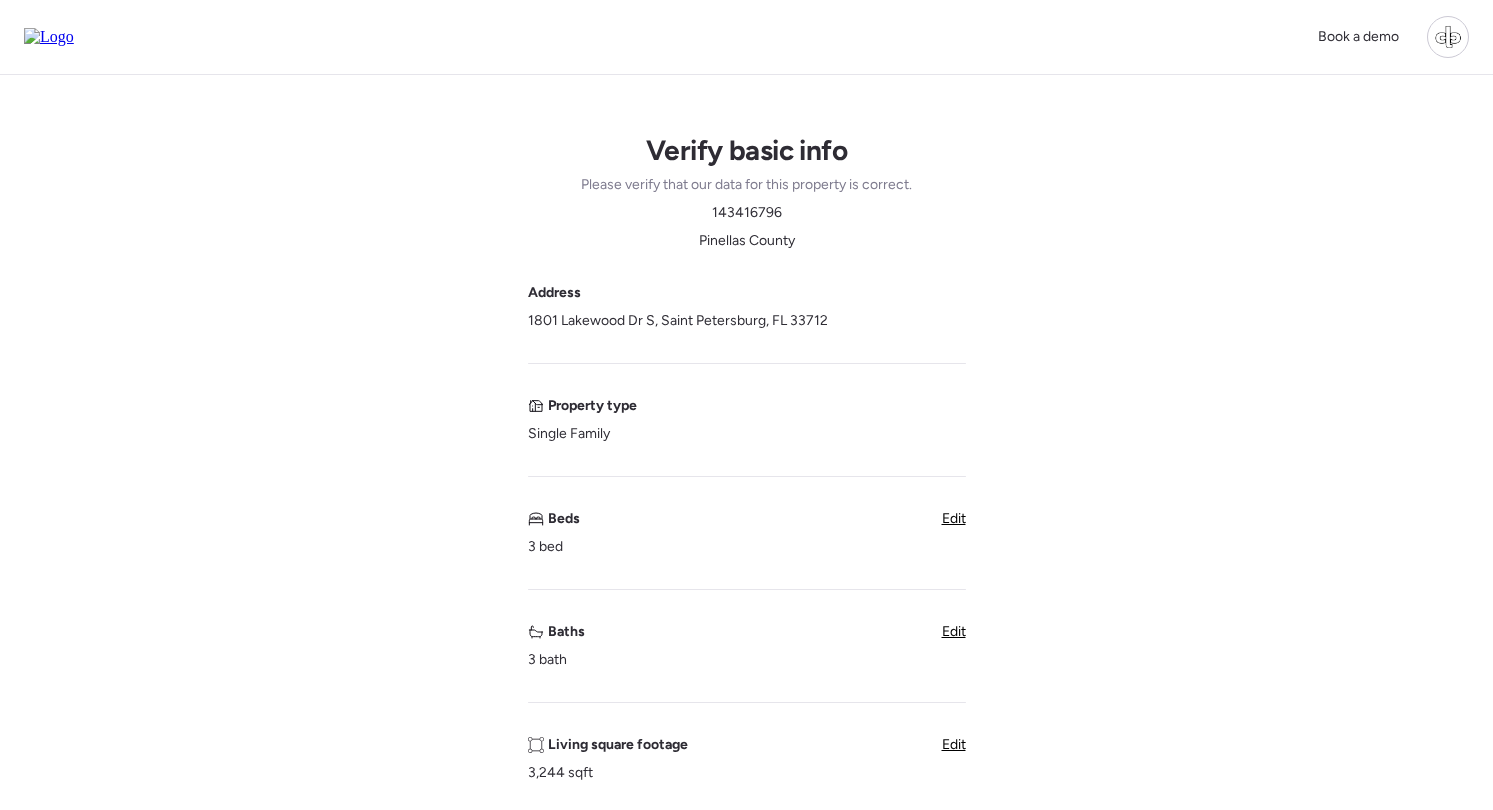 click on "Edit" at bounding box center (954, 631) 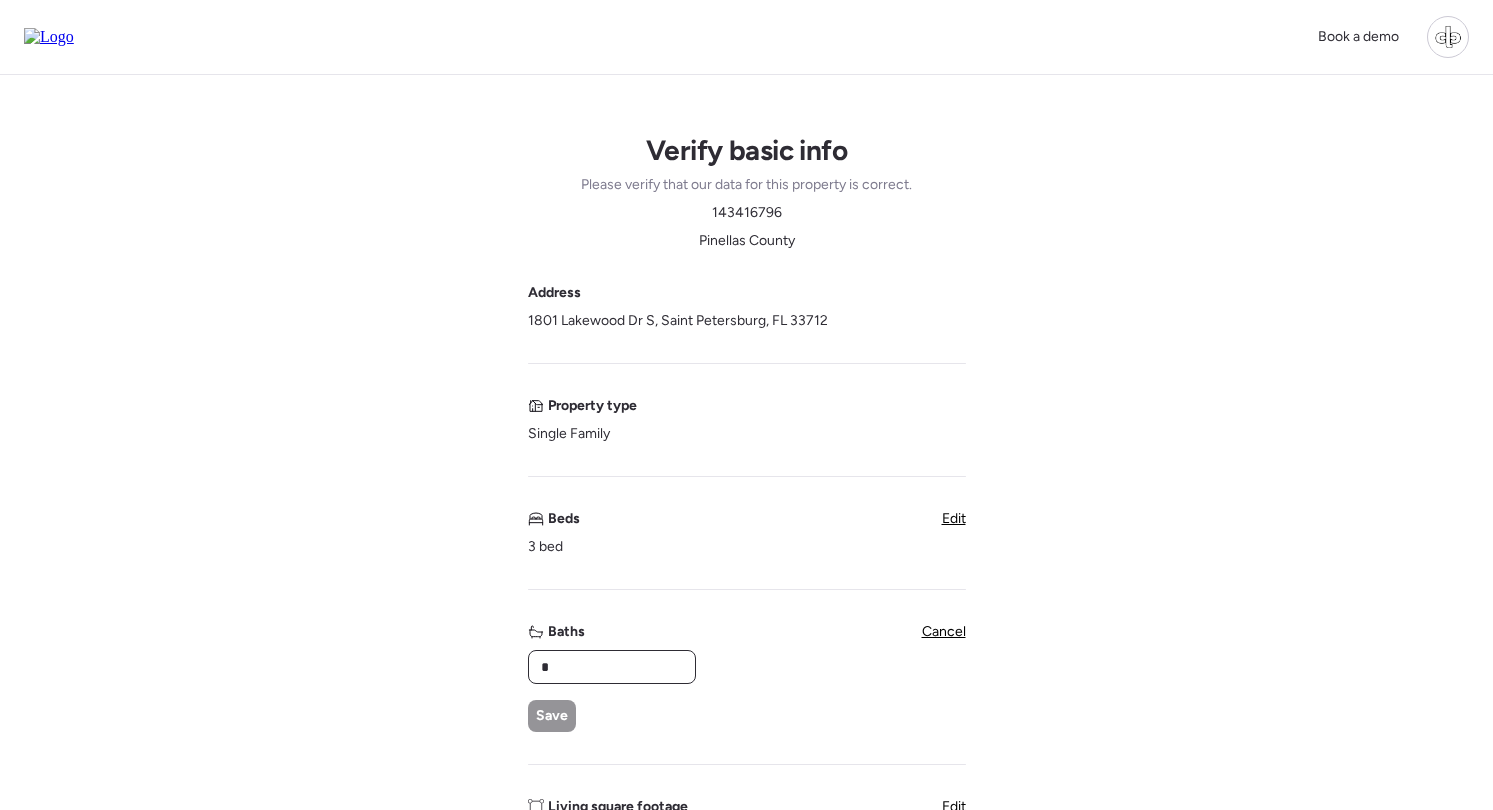 click on "*" at bounding box center (612, 667) 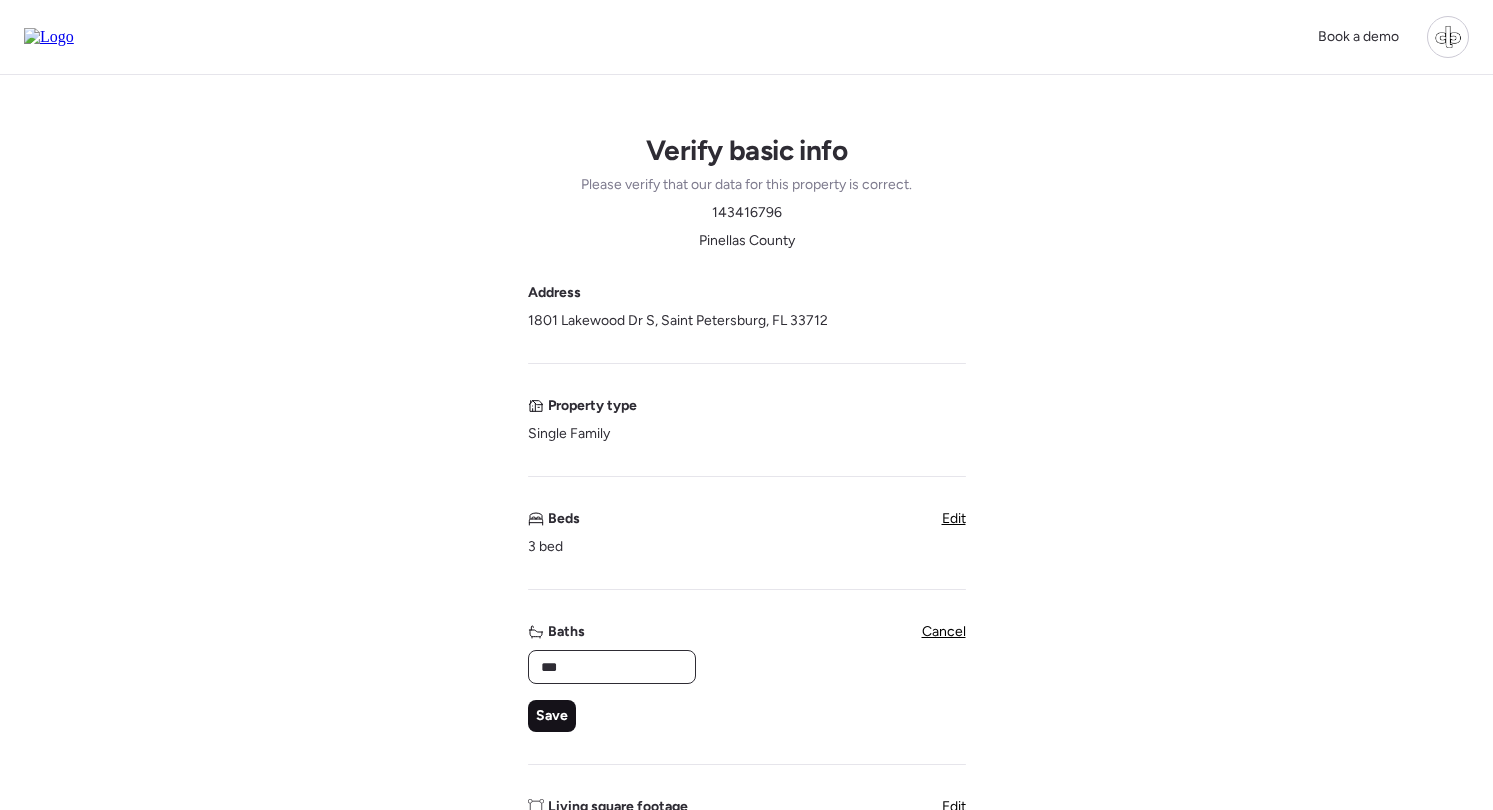 type on "***" 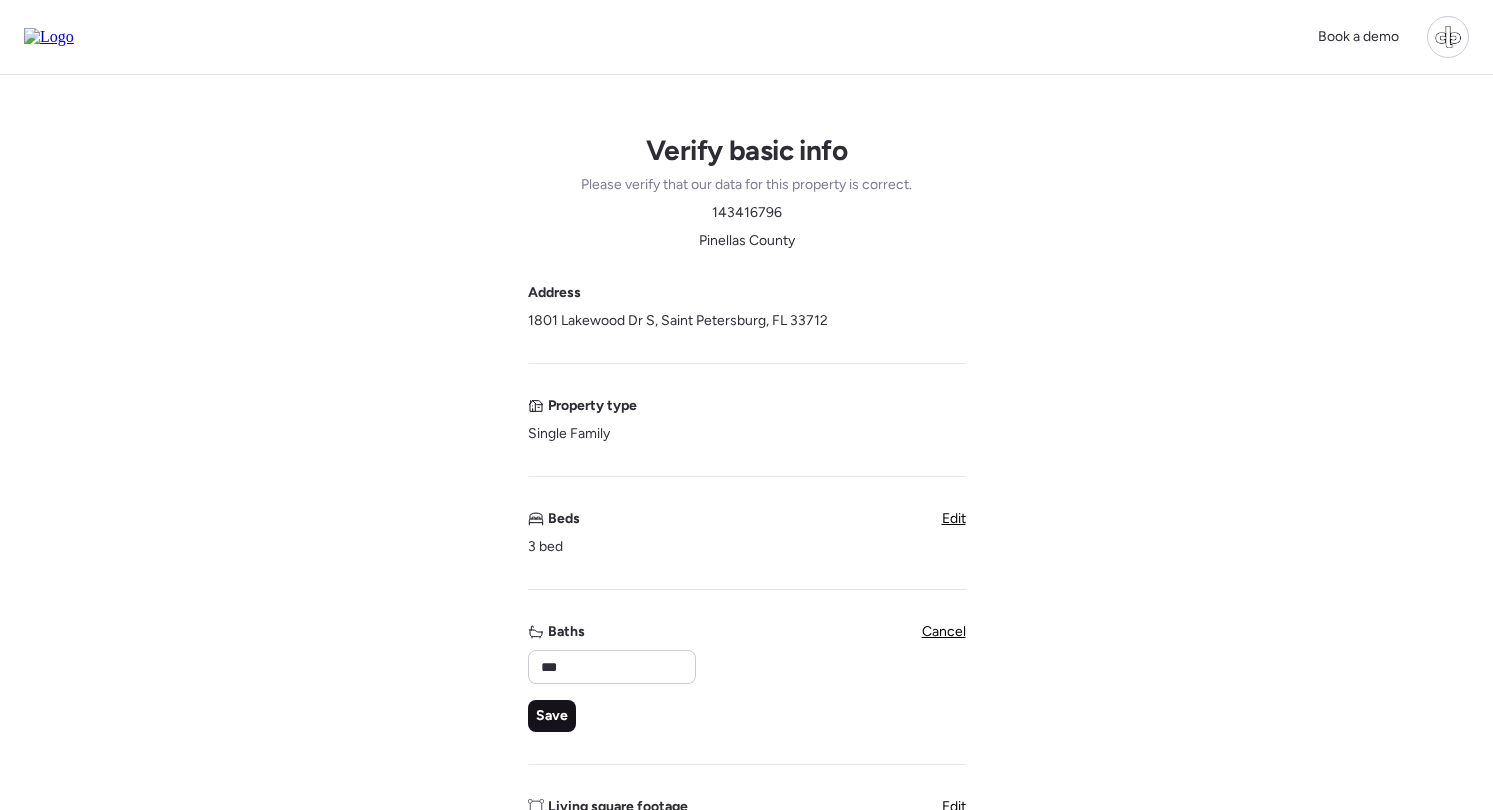 click on "Save" at bounding box center [552, 716] 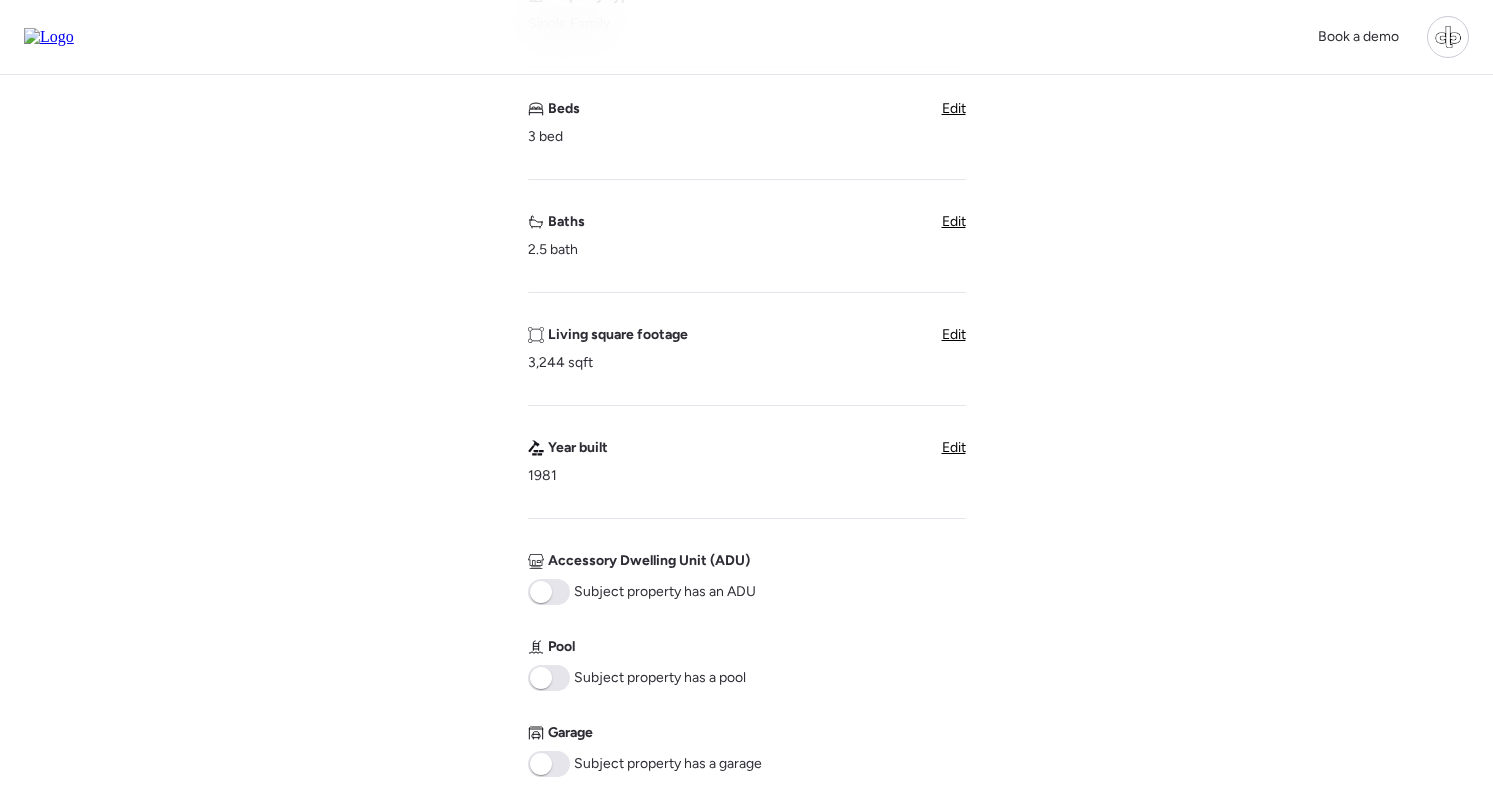 scroll, scrollTop: 410, scrollLeft: 0, axis: vertical 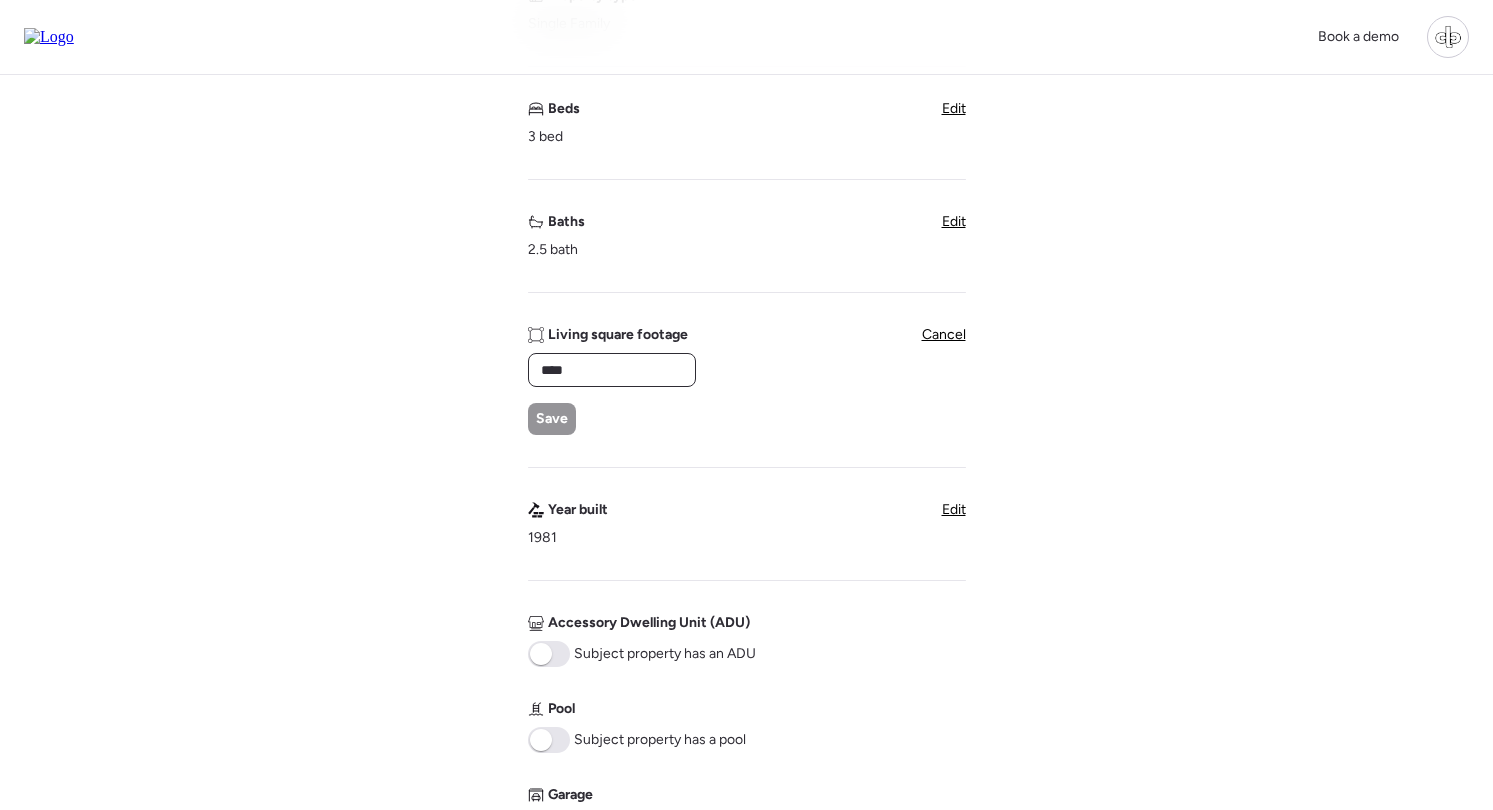 click on "****" at bounding box center [612, 370] 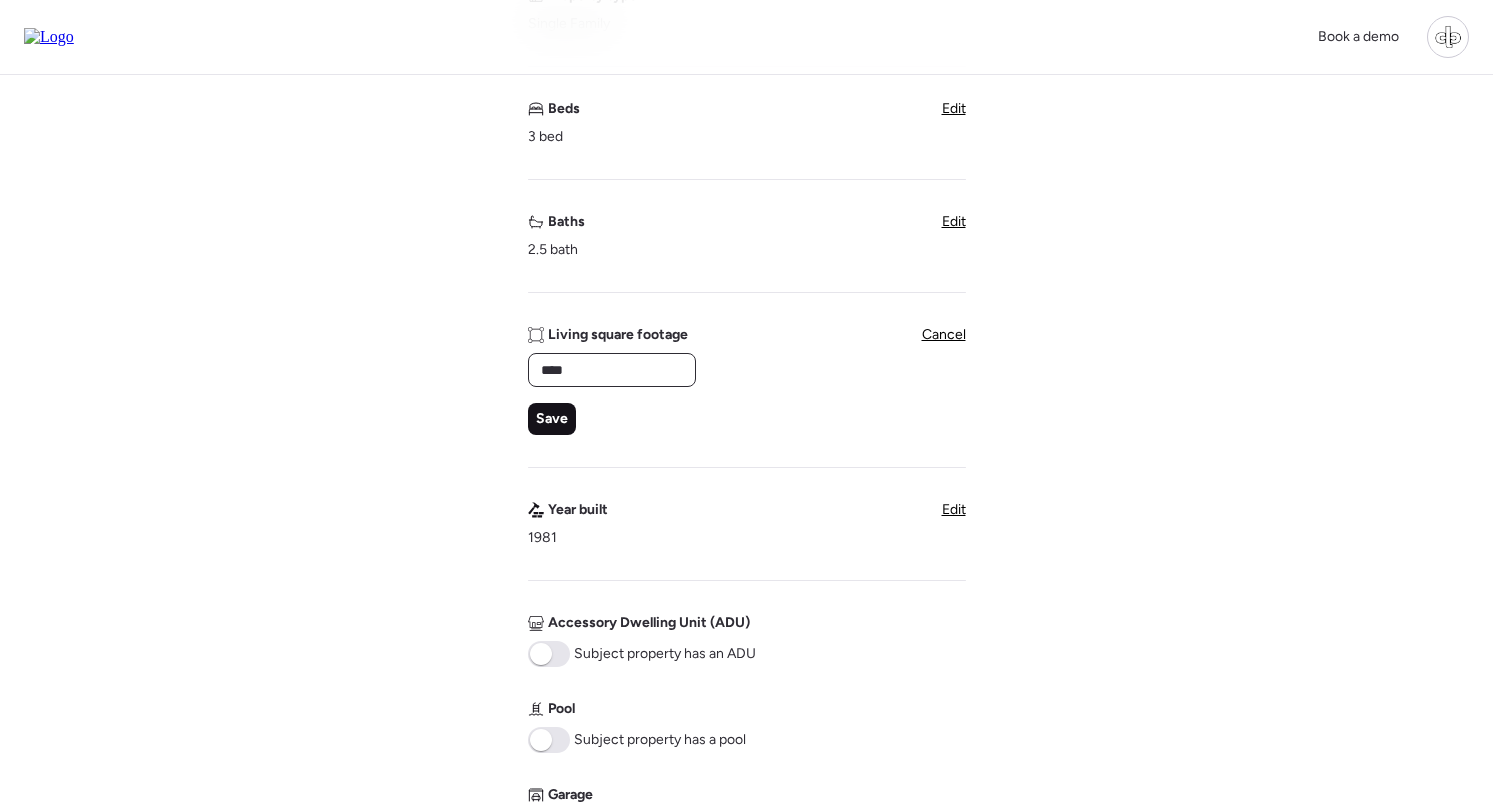 type on "****" 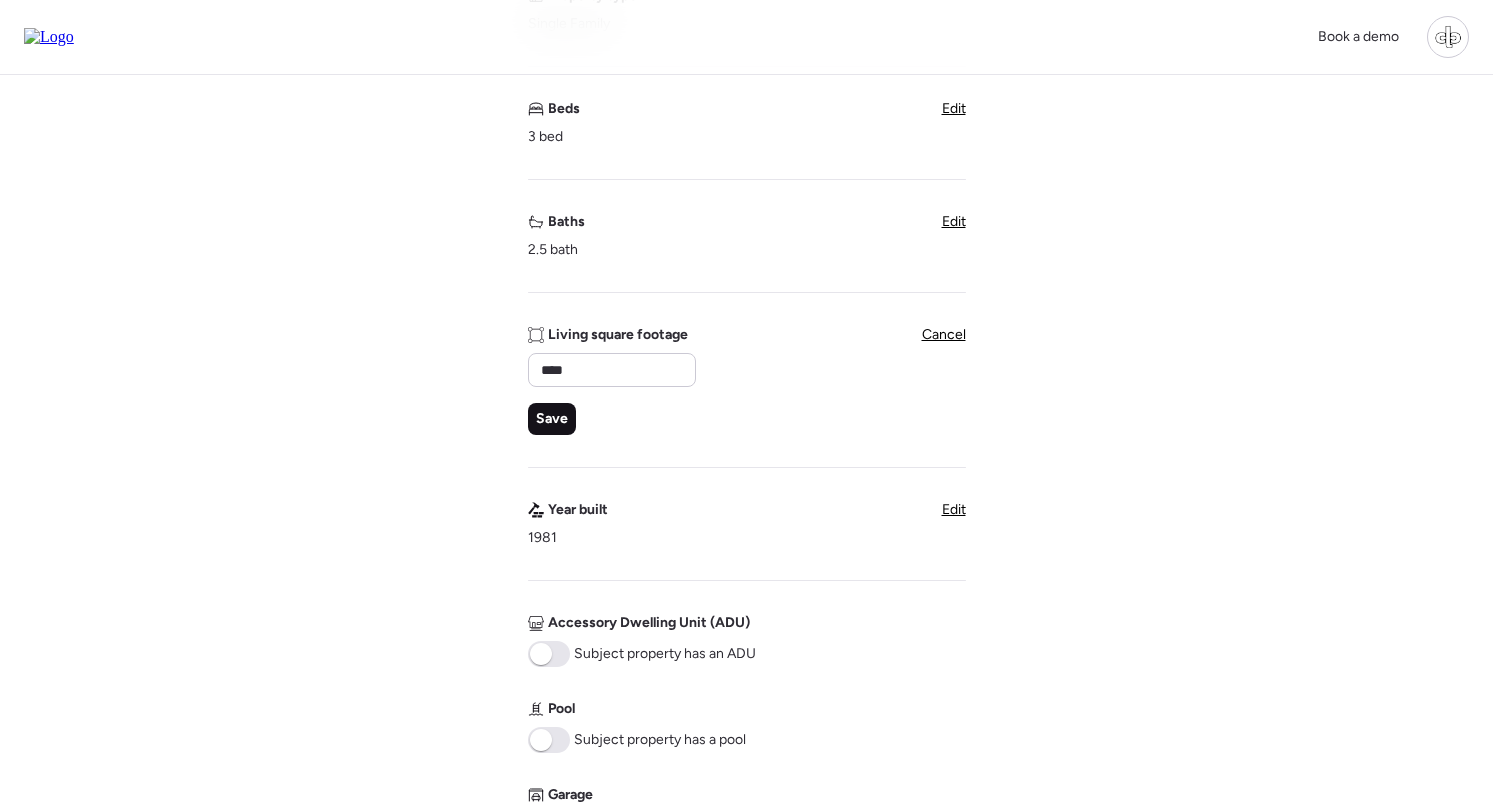 click on "Save" at bounding box center (552, 419) 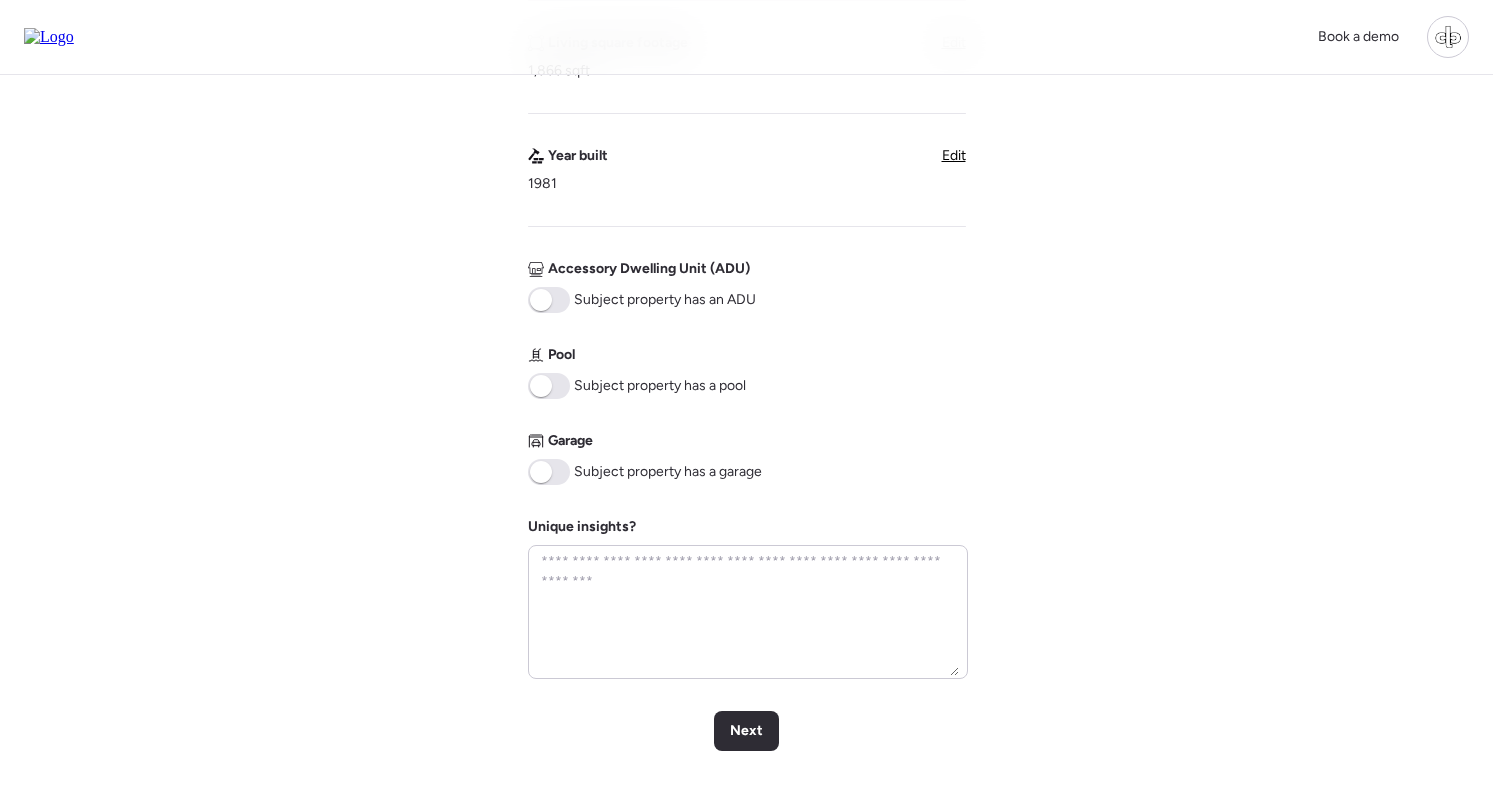 scroll, scrollTop: 832, scrollLeft: 0, axis: vertical 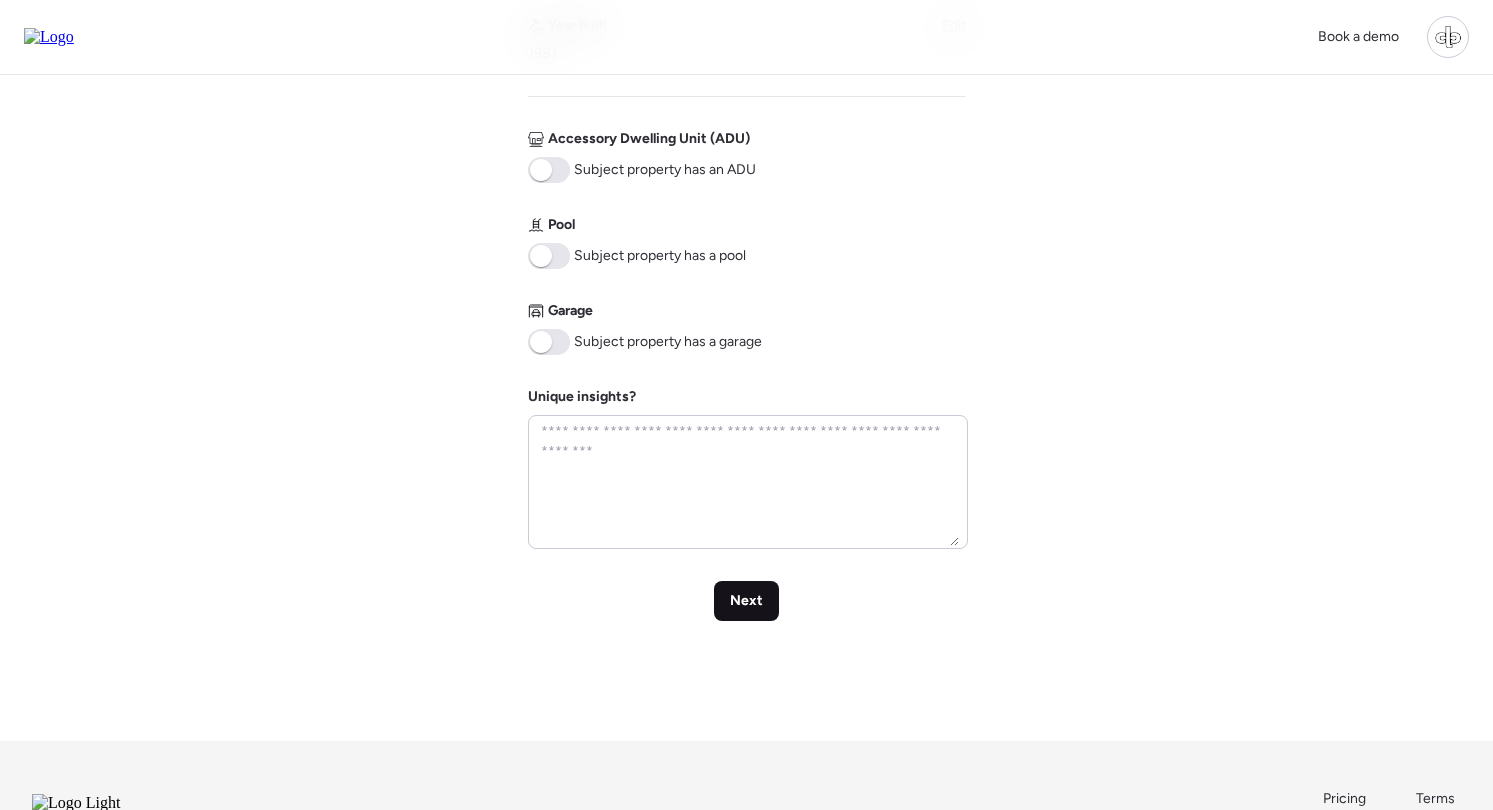 click on "Next" at bounding box center (746, 601) 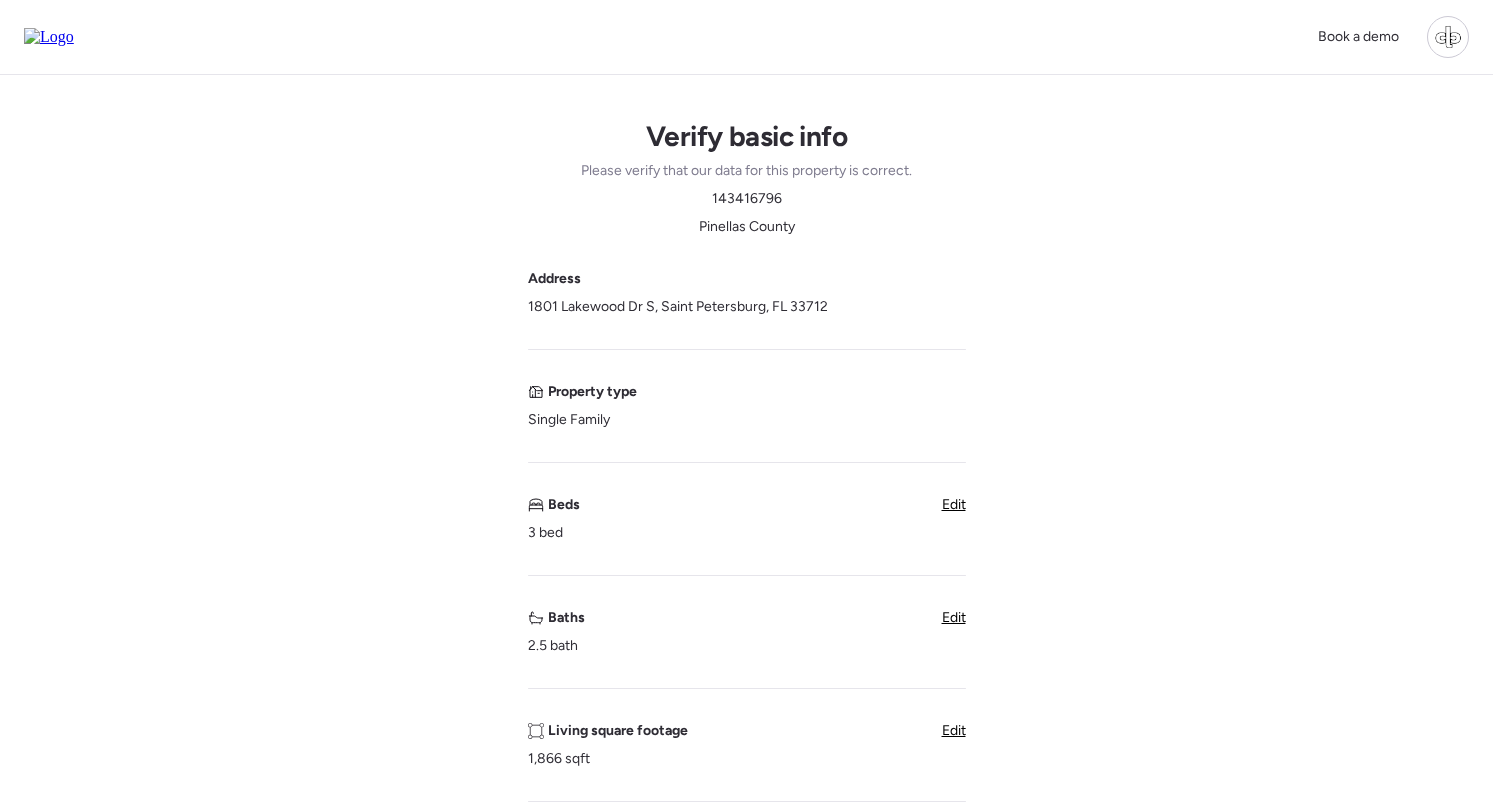 scroll, scrollTop: 0, scrollLeft: 0, axis: both 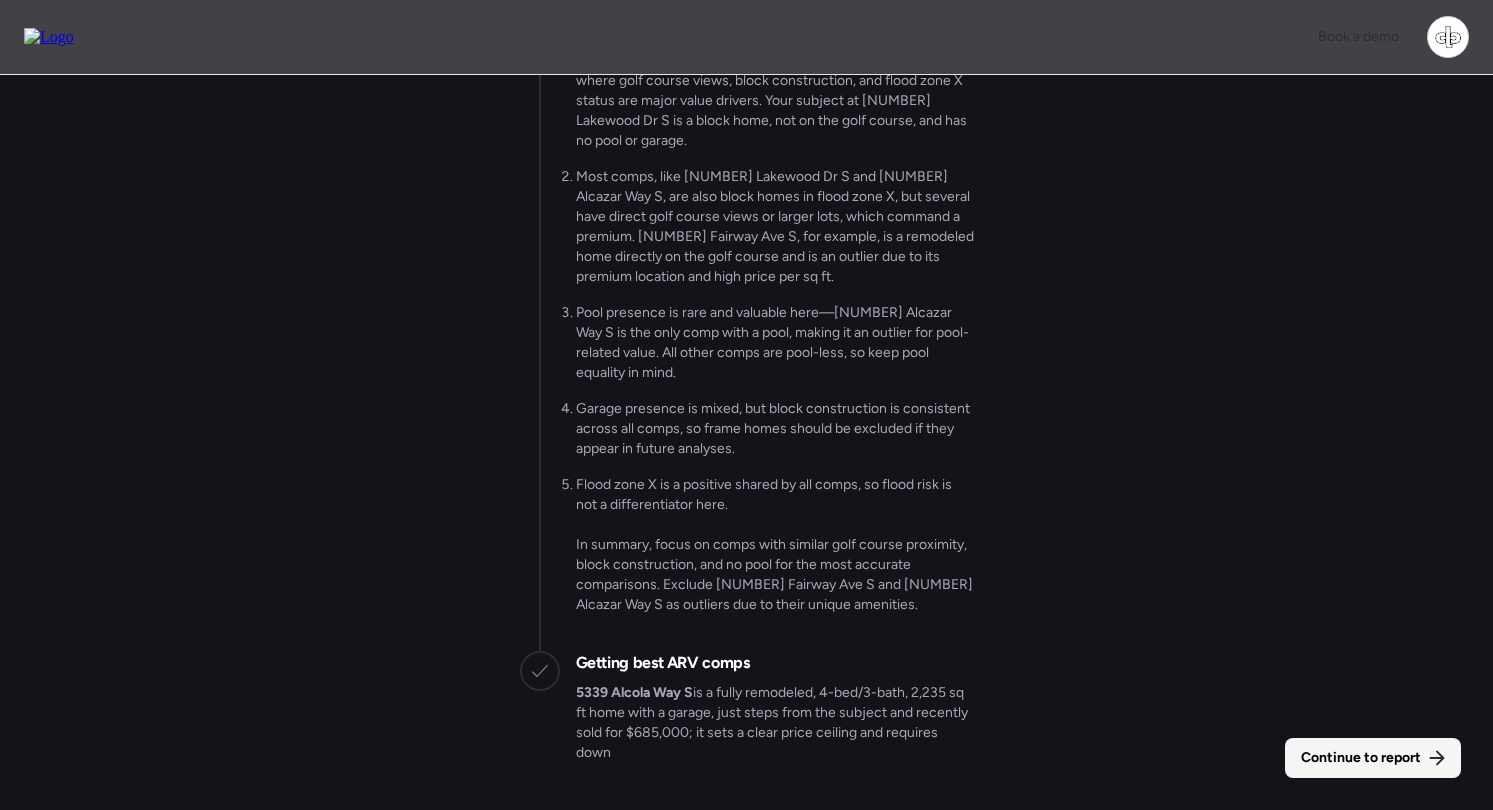 click on "Continue to report" at bounding box center (1361, 758) 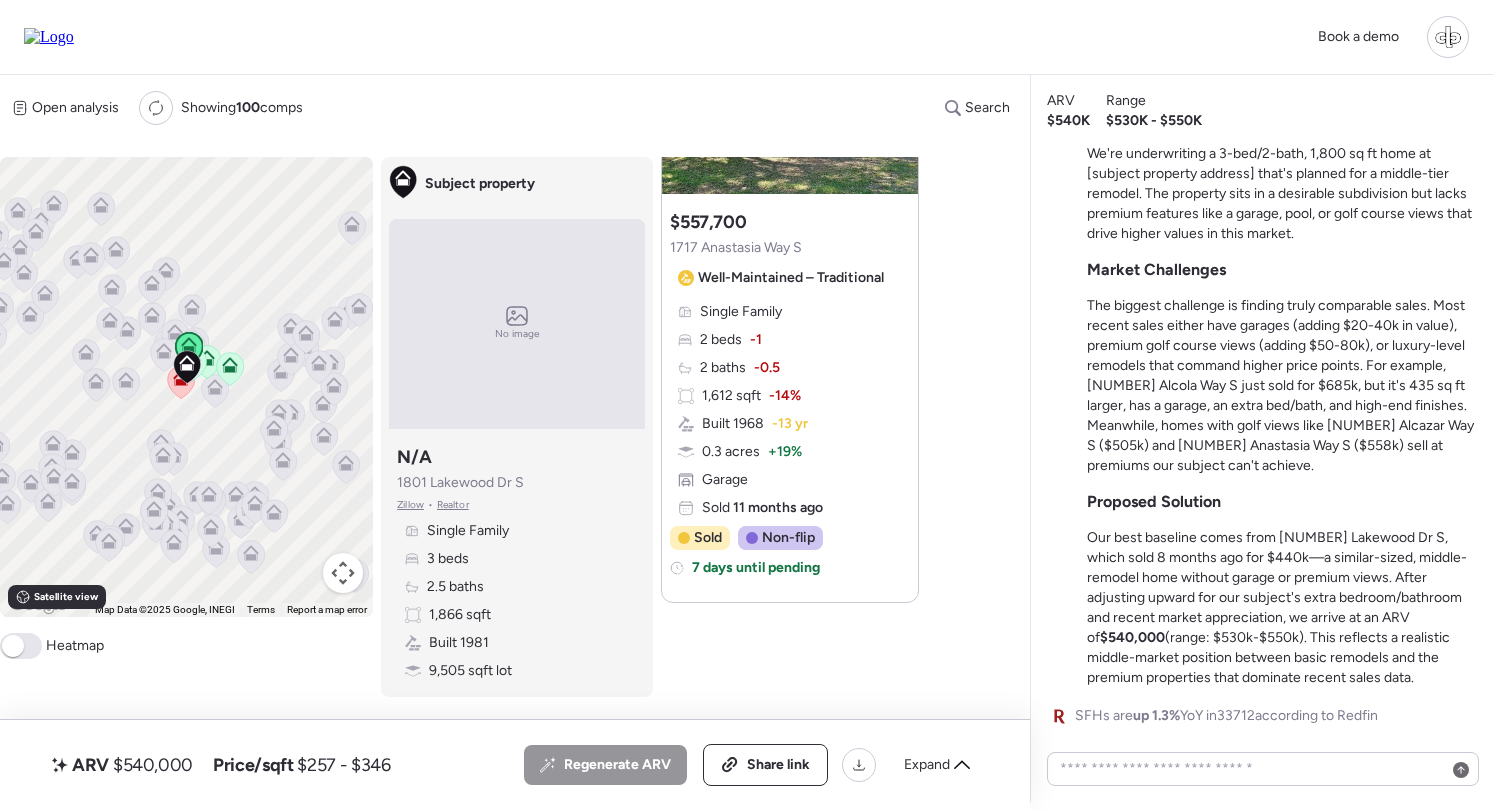 scroll, scrollTop: 3377, scrollLeft: 0, axis: vertical 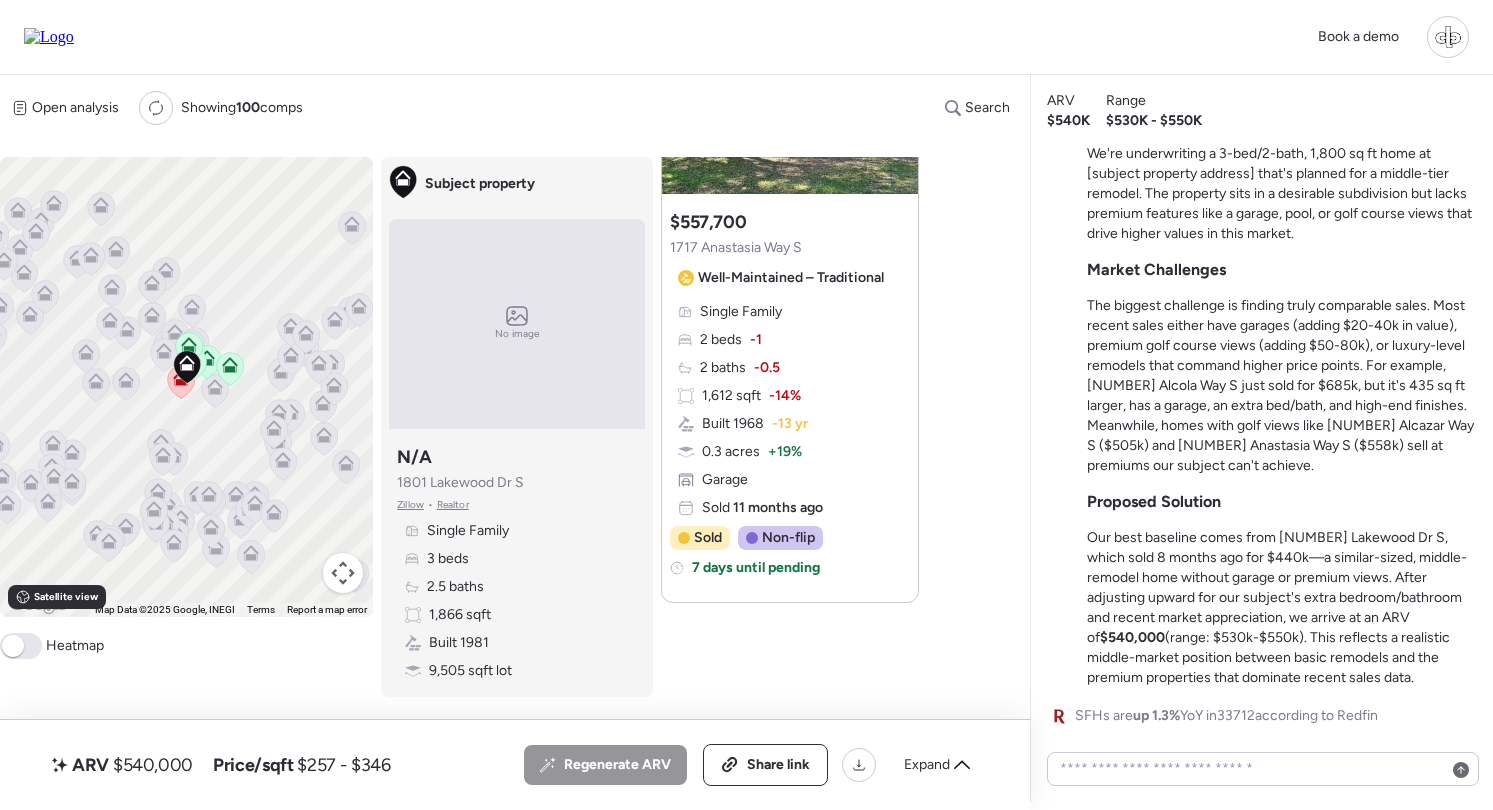 click 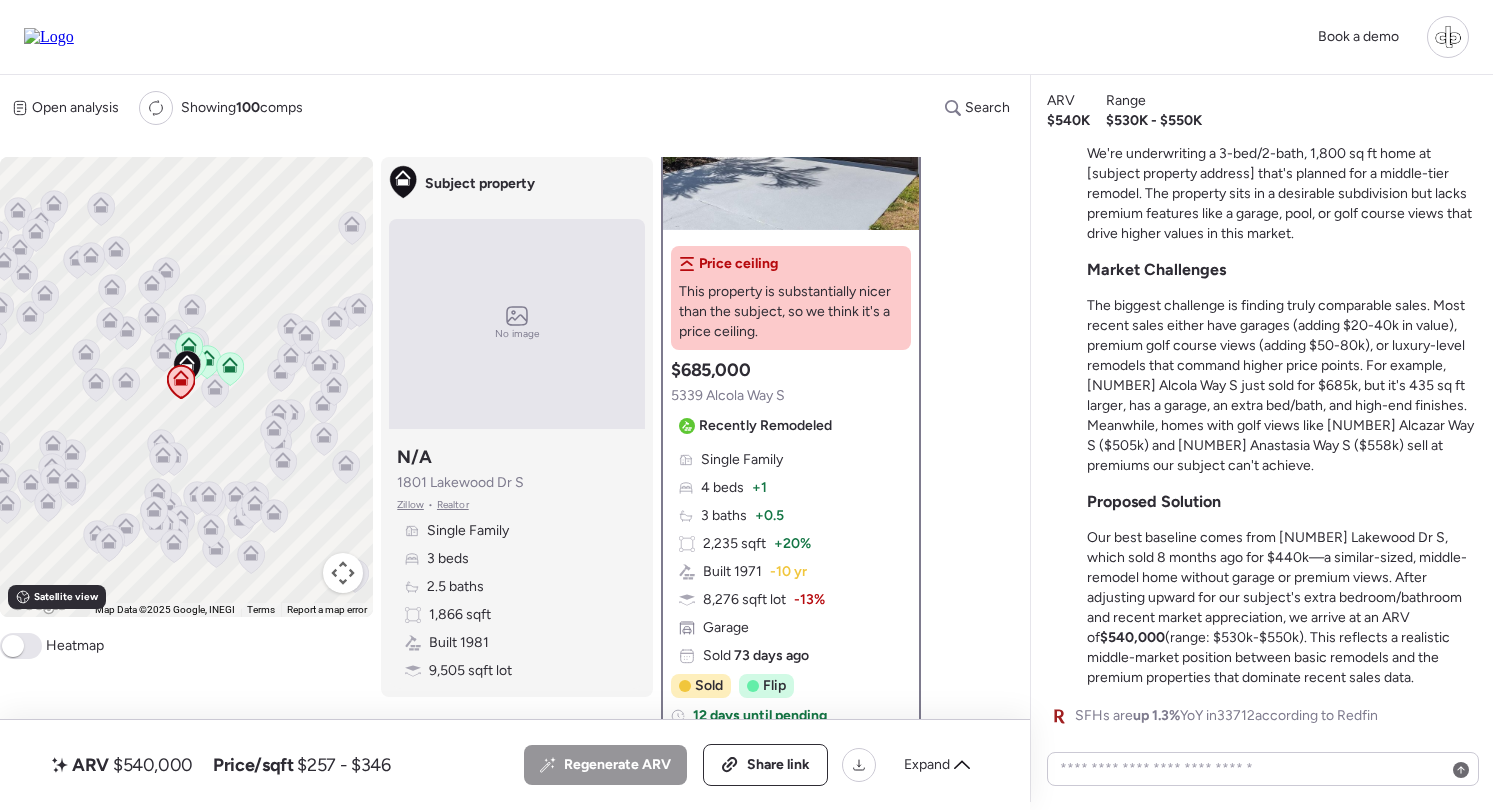scroll, scrollTop: 180, scrollLeft: 0, axis: vertical 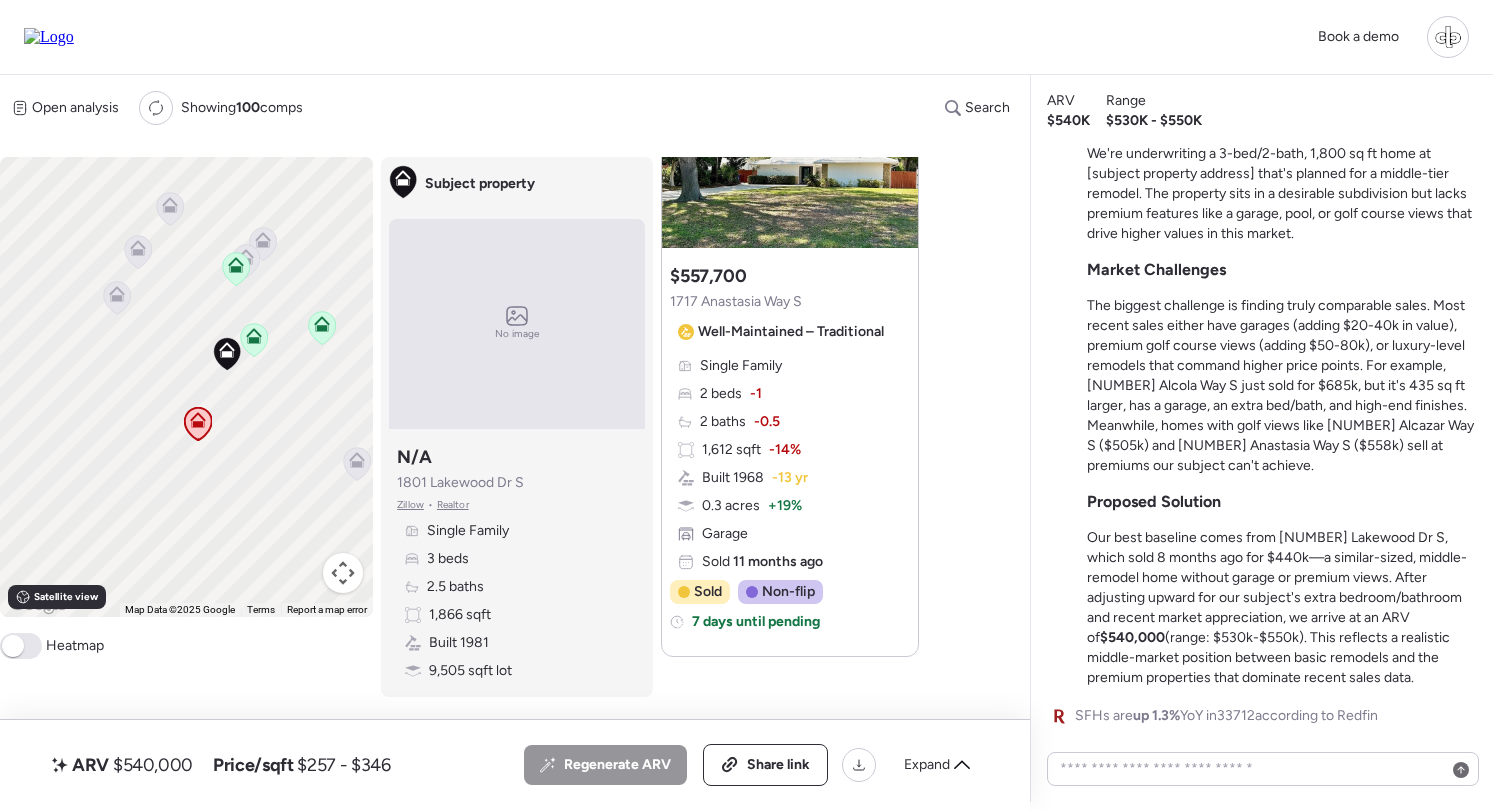 click 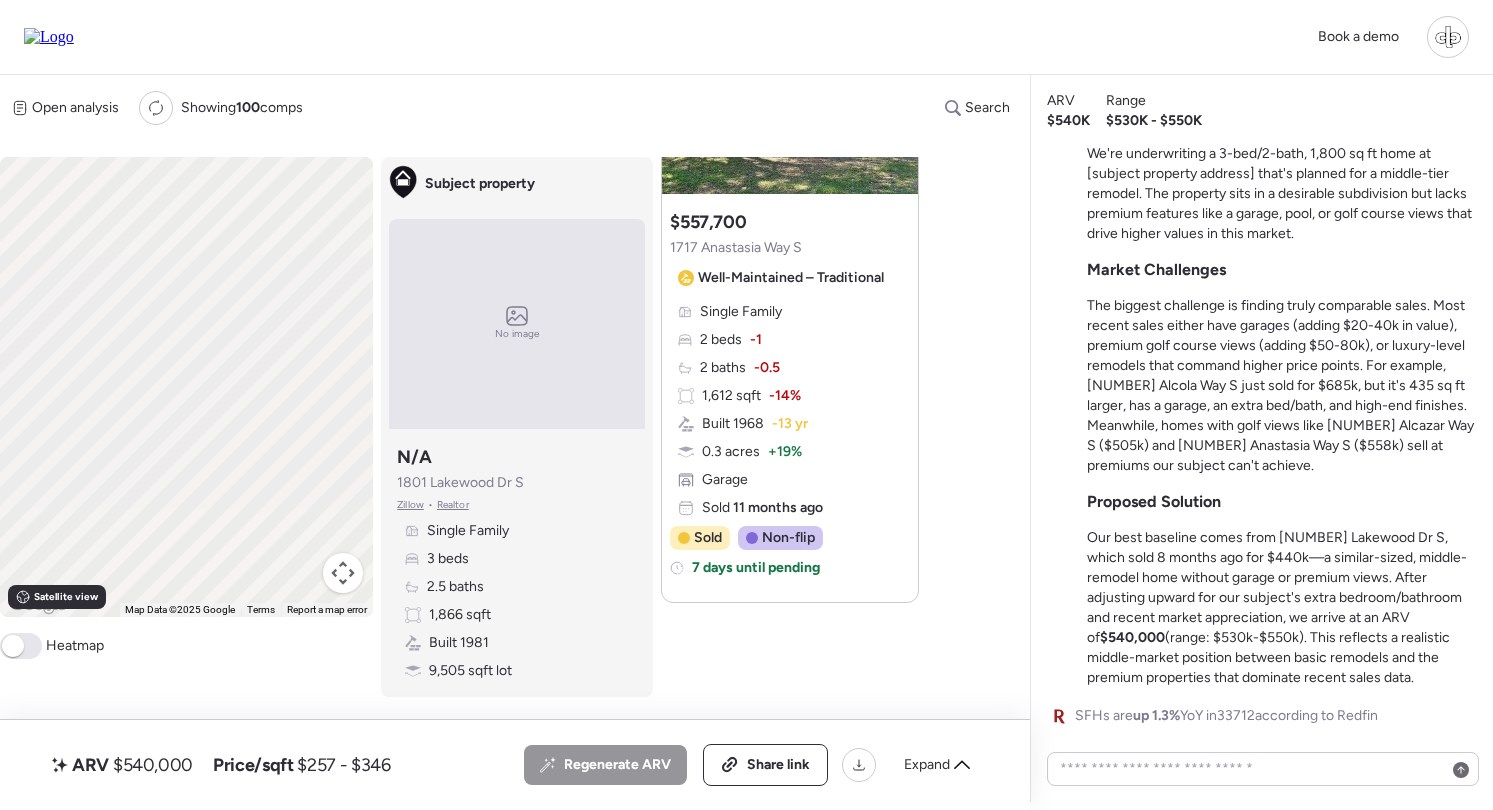 click on "To navigate, press the arrow keys. To activate drag with keyboard, press Alt + Enter. Once in keyboard drag state, use the arrow keys to move the marker. To complete the drag, press the Enter key. To cancel, press Escape." at bounding box center [186, 387] 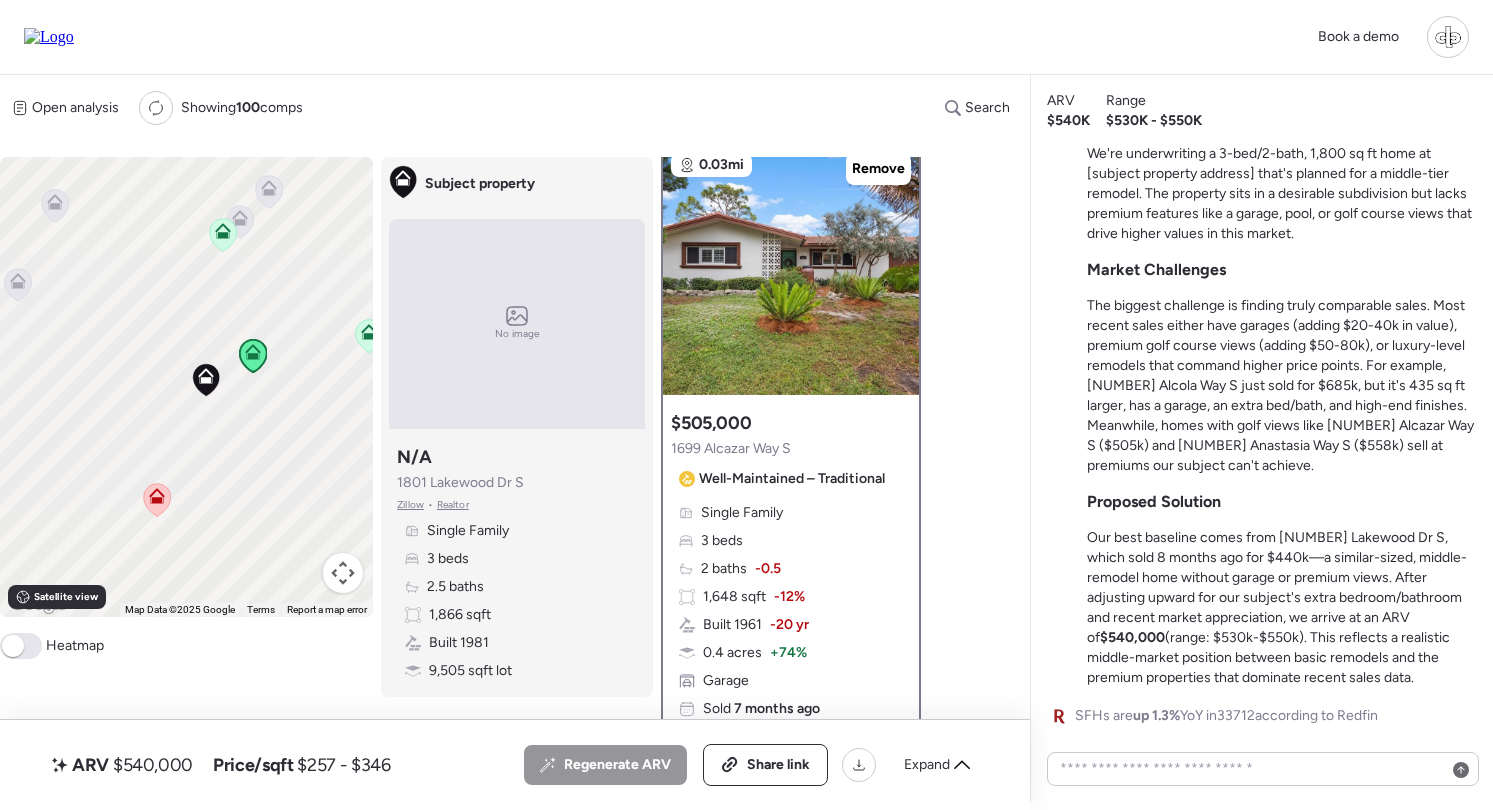 scroll, scrollTop: 0, scrollLeft: 0, axis: both 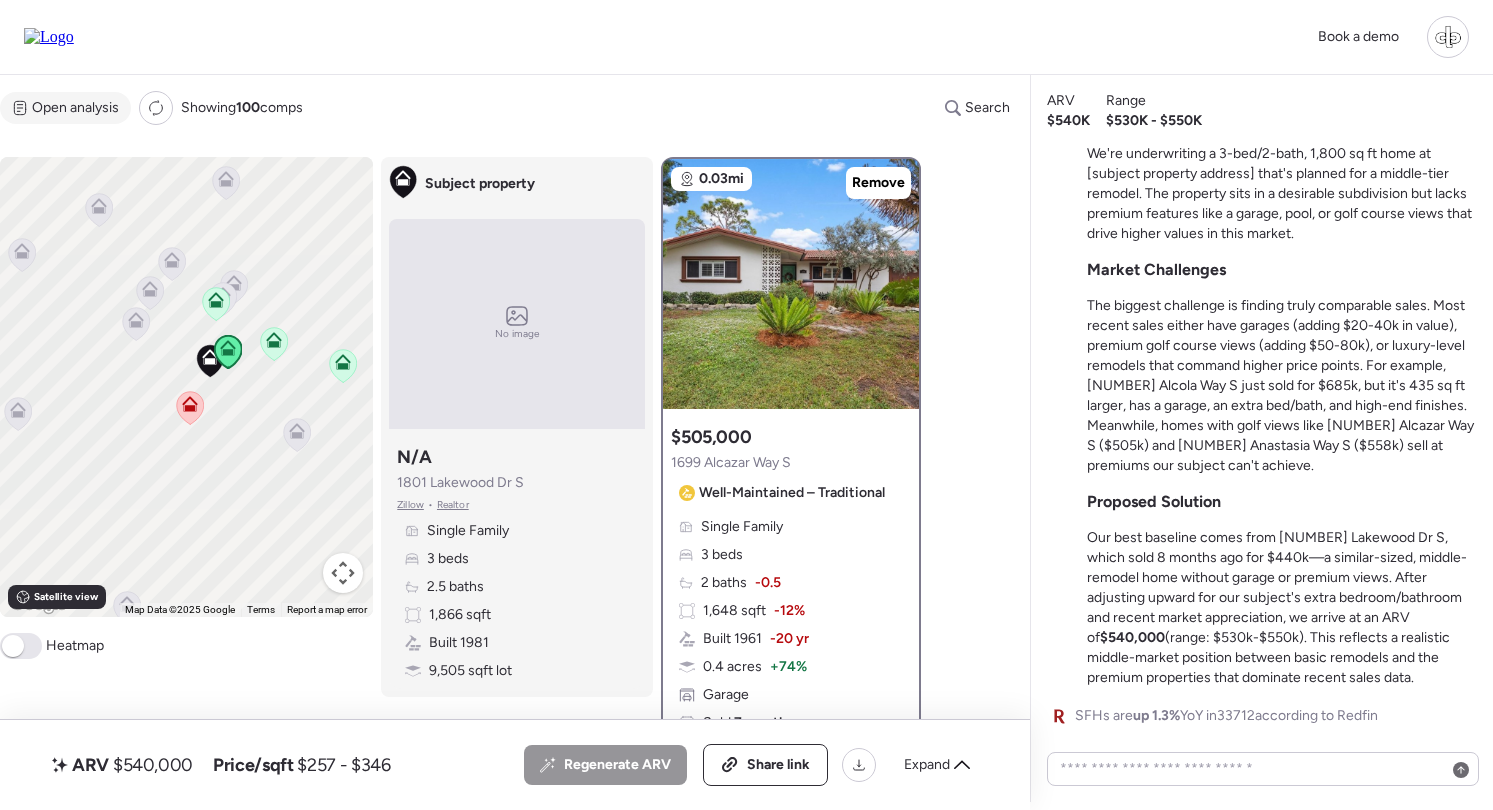 click on "Open analysis" at bounding box center (75, 108) 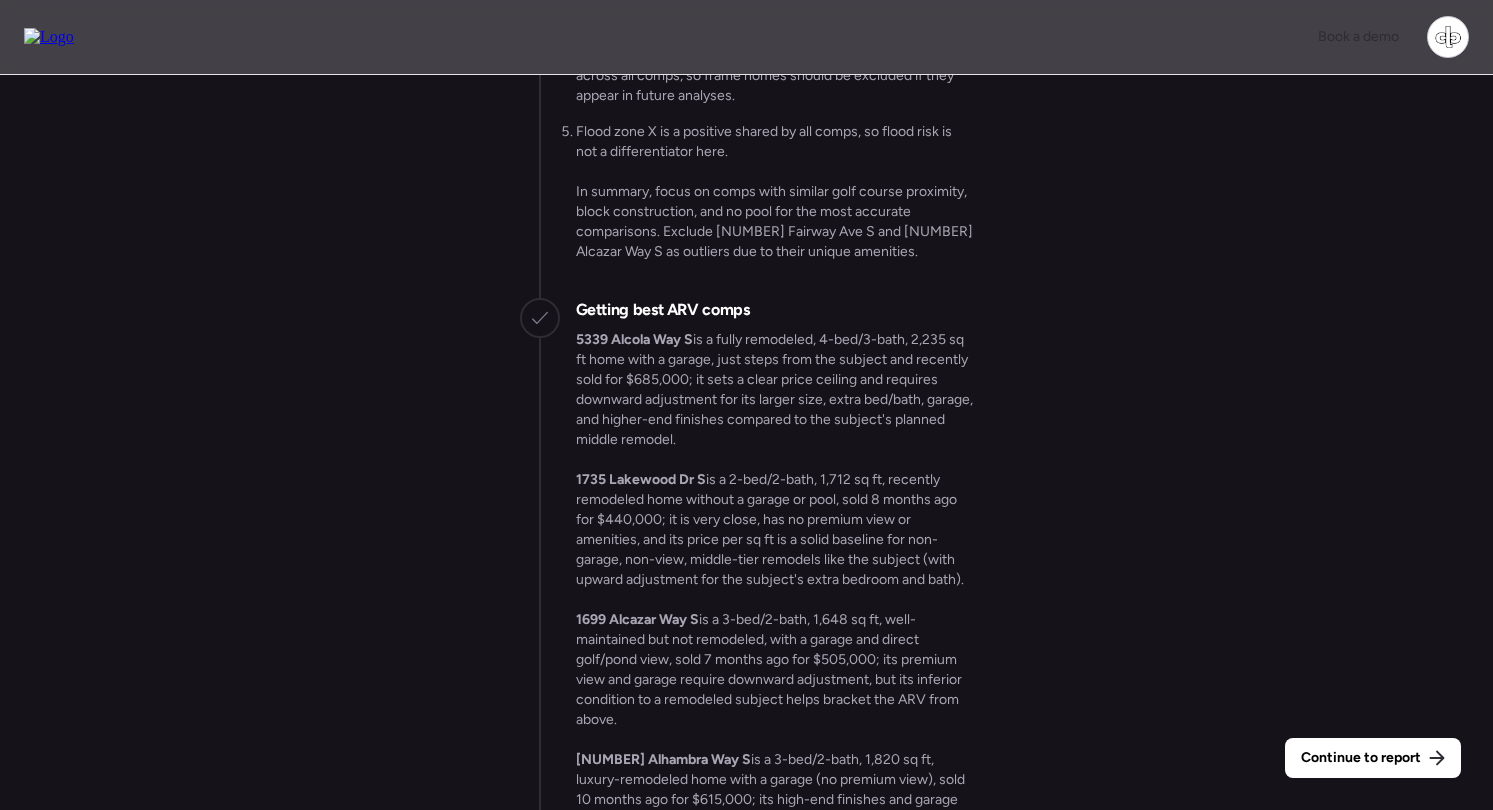 scroll, scrollTop: -1014, scrollLeft: 0, axis: vertical 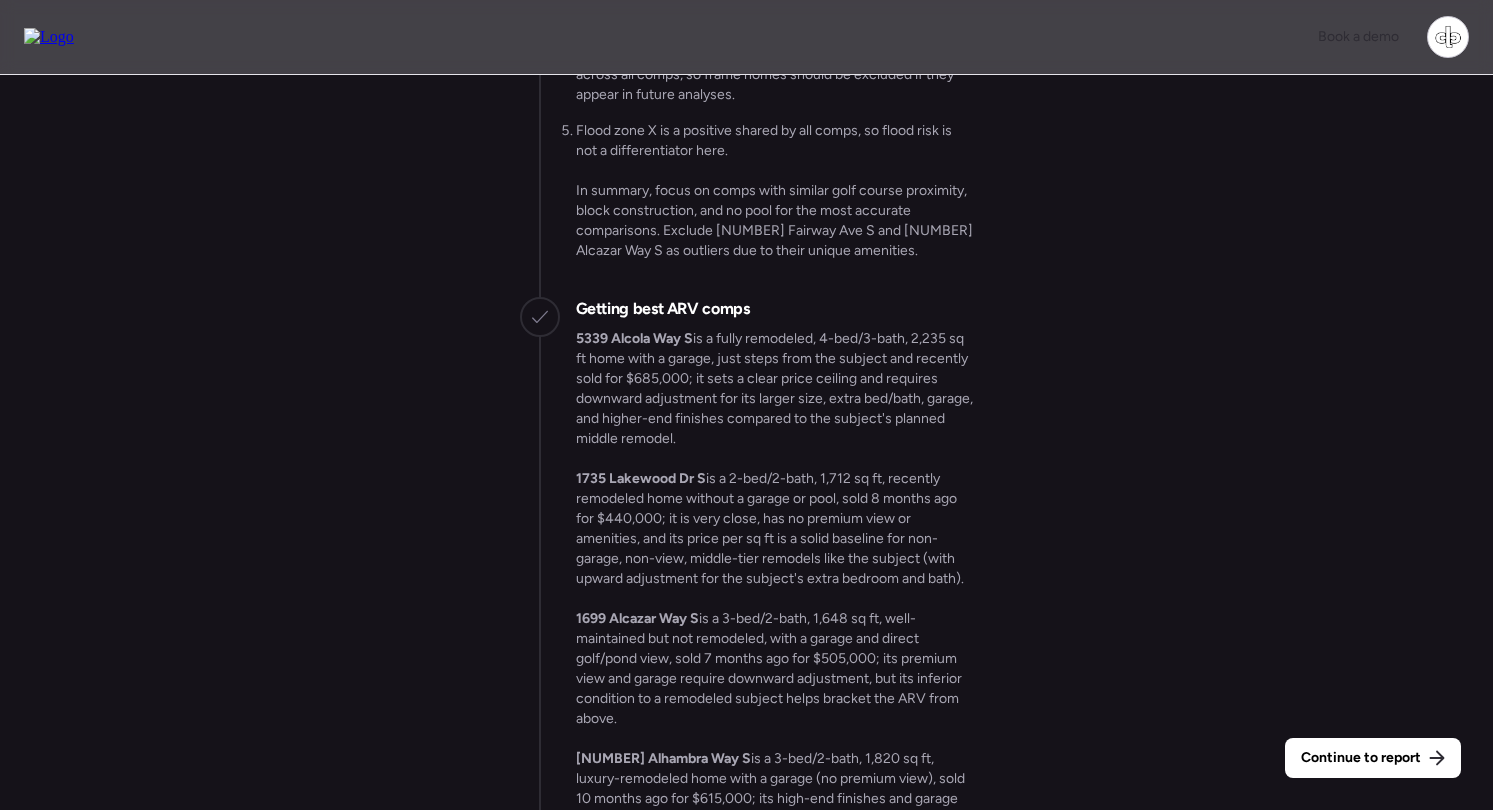 click at bounding box center (49, 37) 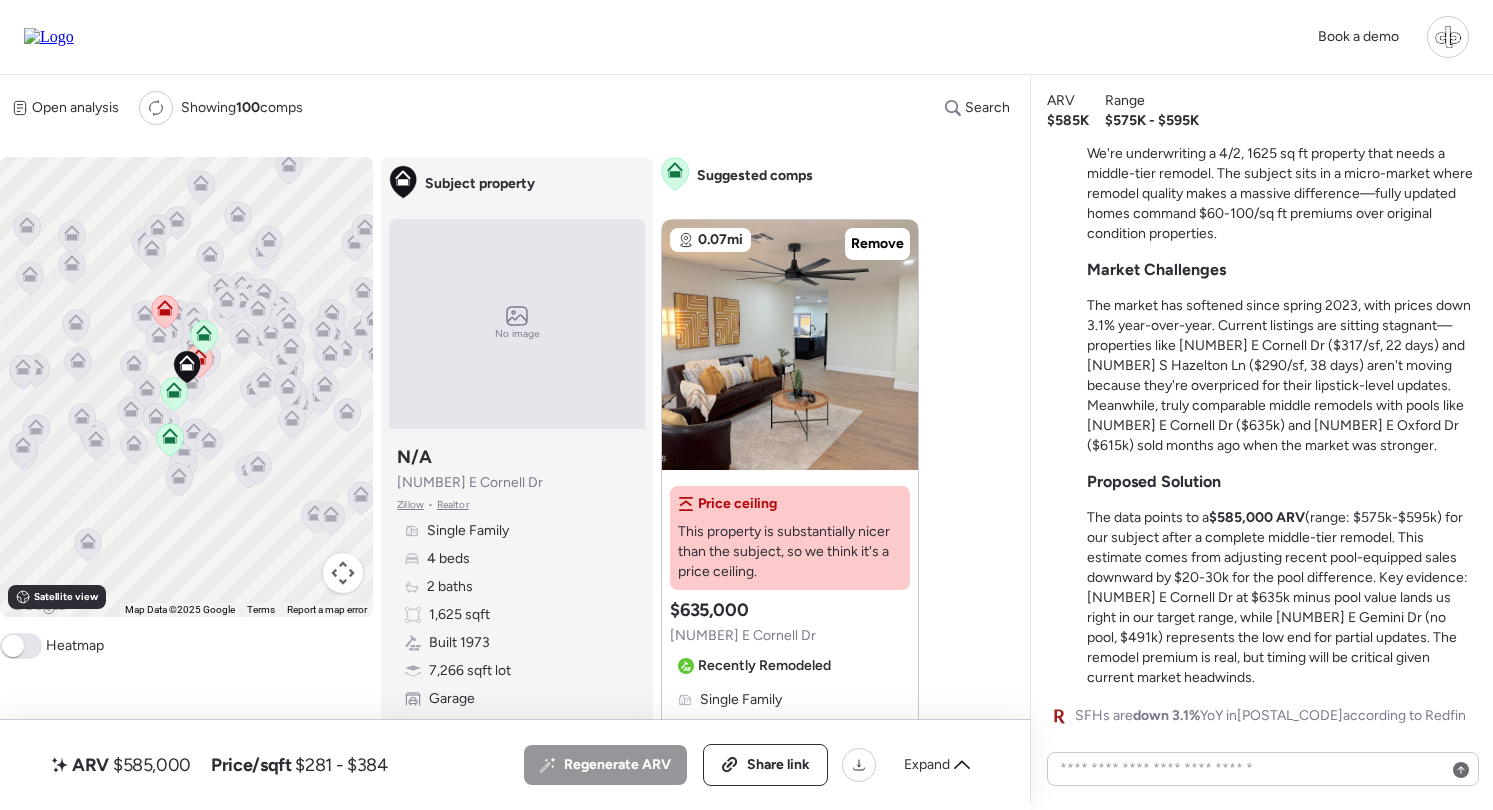 scroll, scrollTop: 0, scrollLeft: 0, axis: both 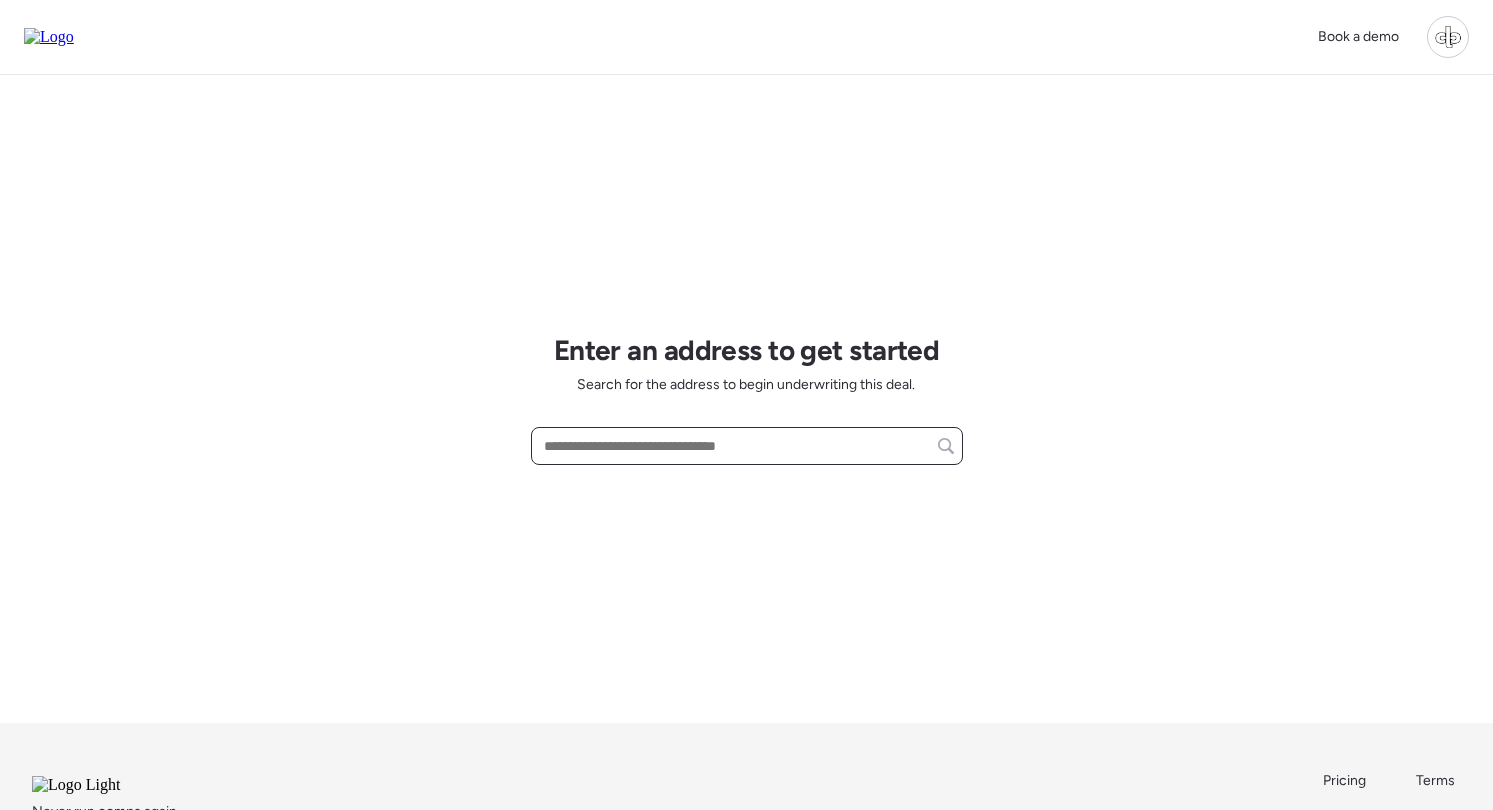 click at bounding box center (747, 446) 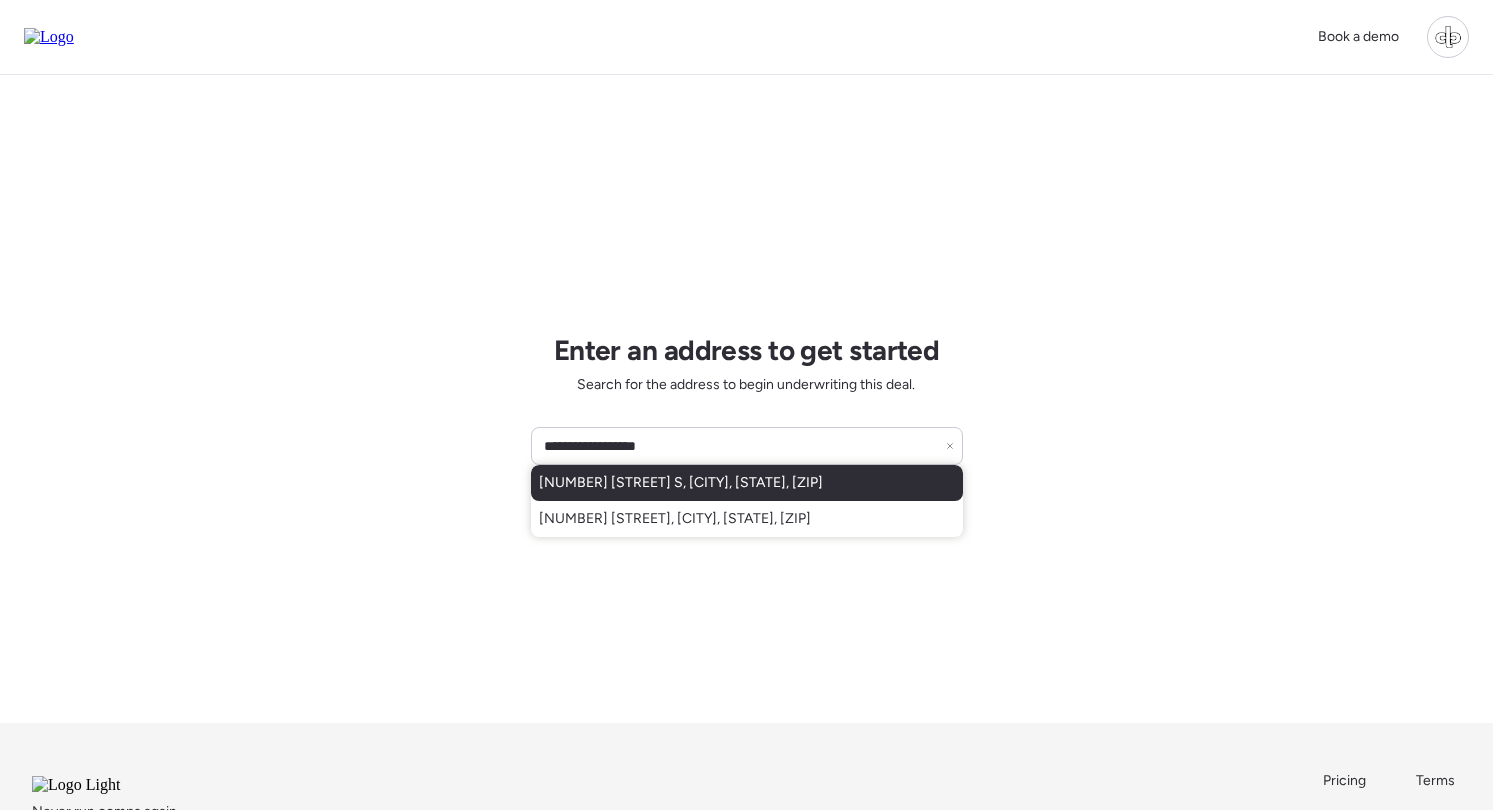 click on "[NUMBER] [STREET] S, [CITY], [STATE], [ZIP]" at bounding box center [681, 483] 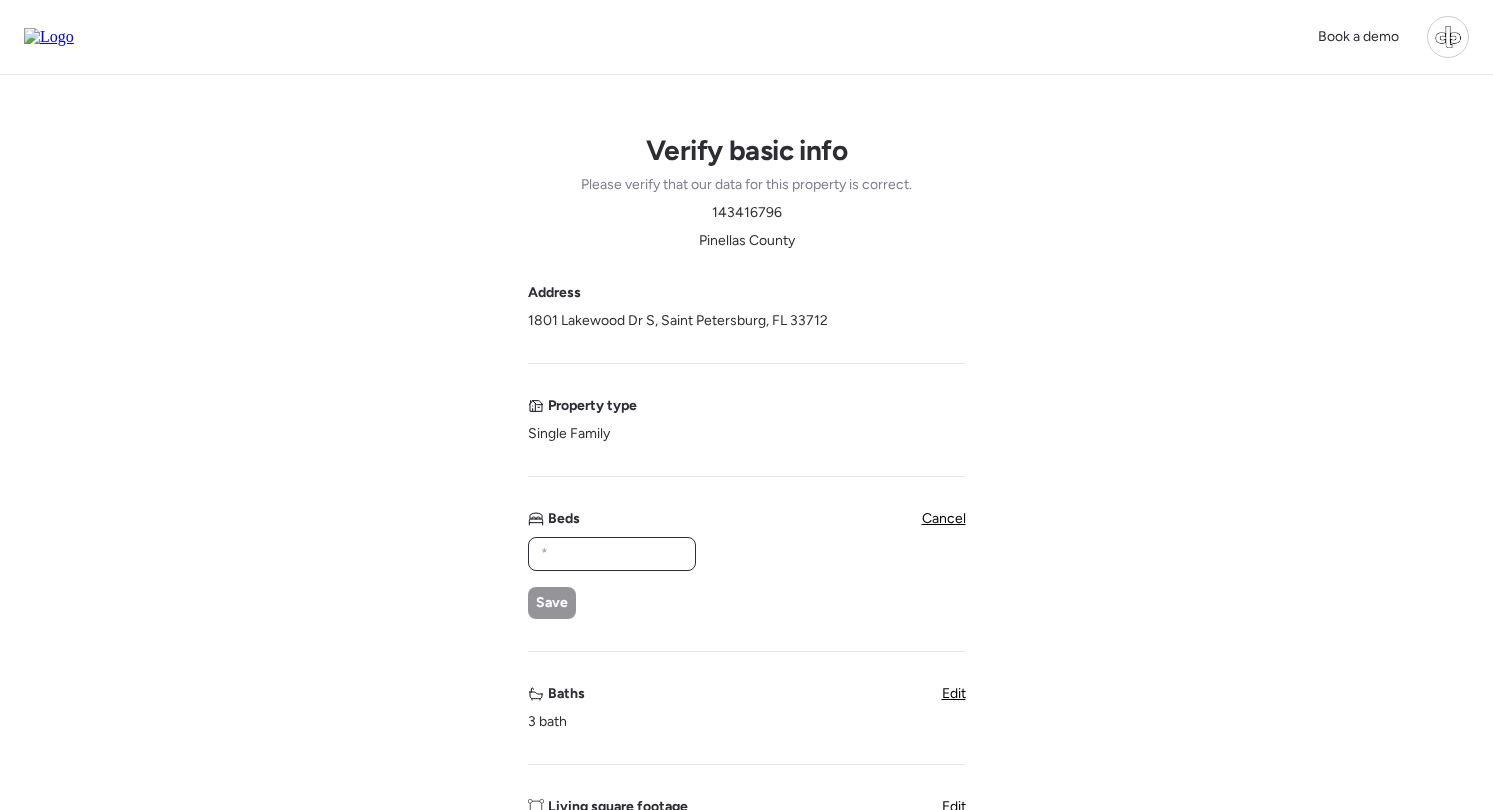 click at bounding box center [612, 554] 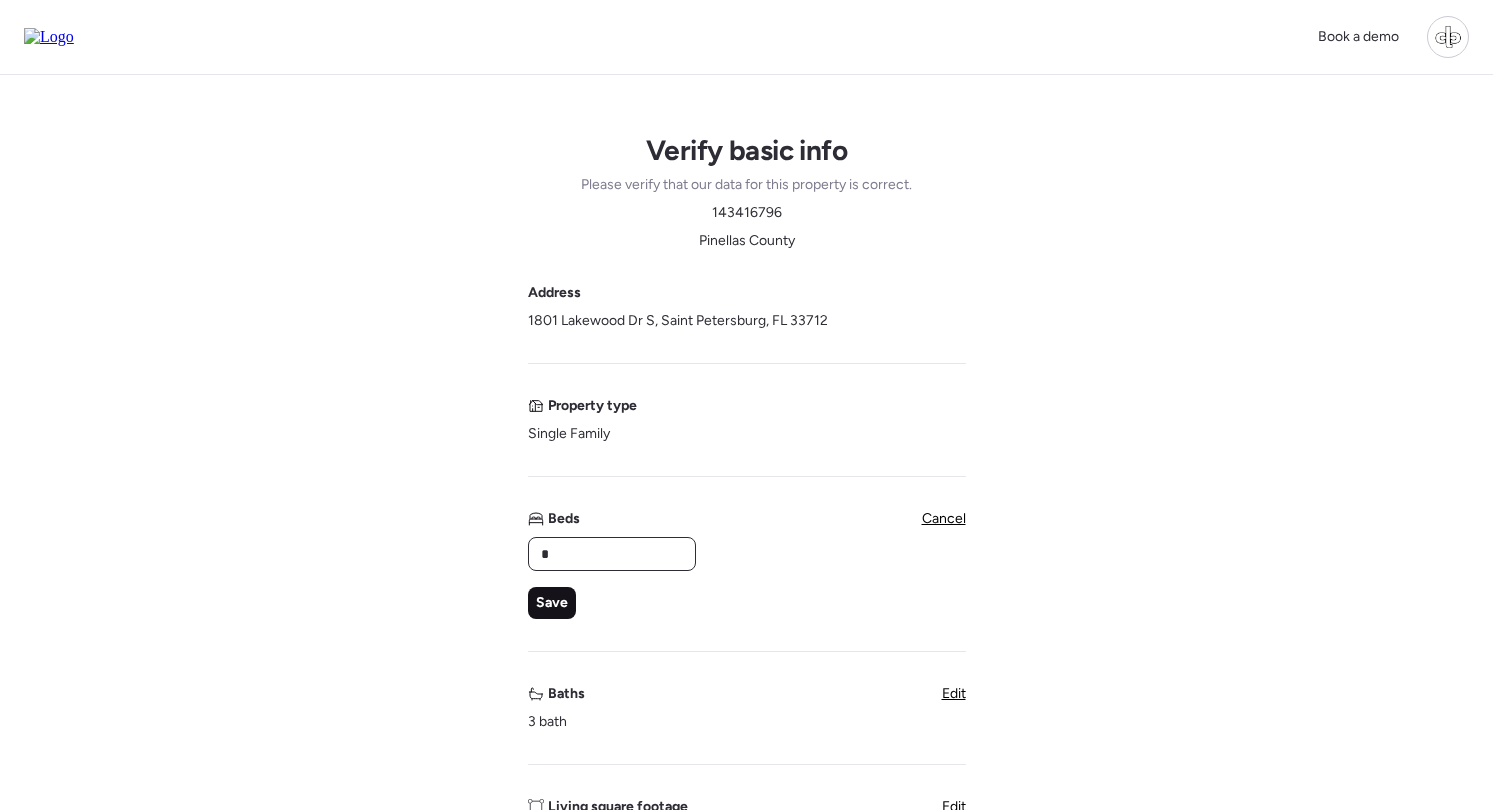 type on "*" 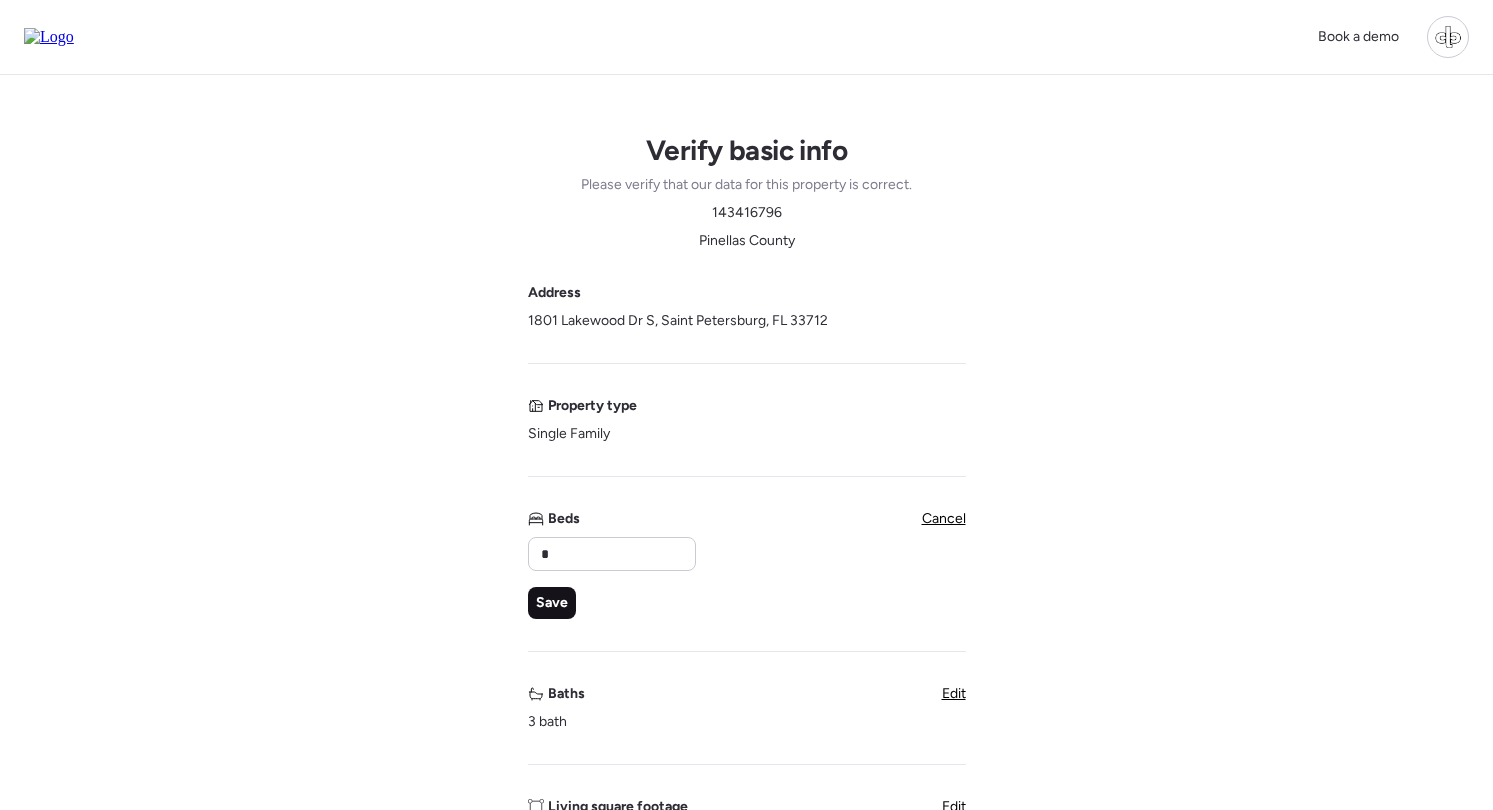 click on "Save" at bounding box center [552, 603] 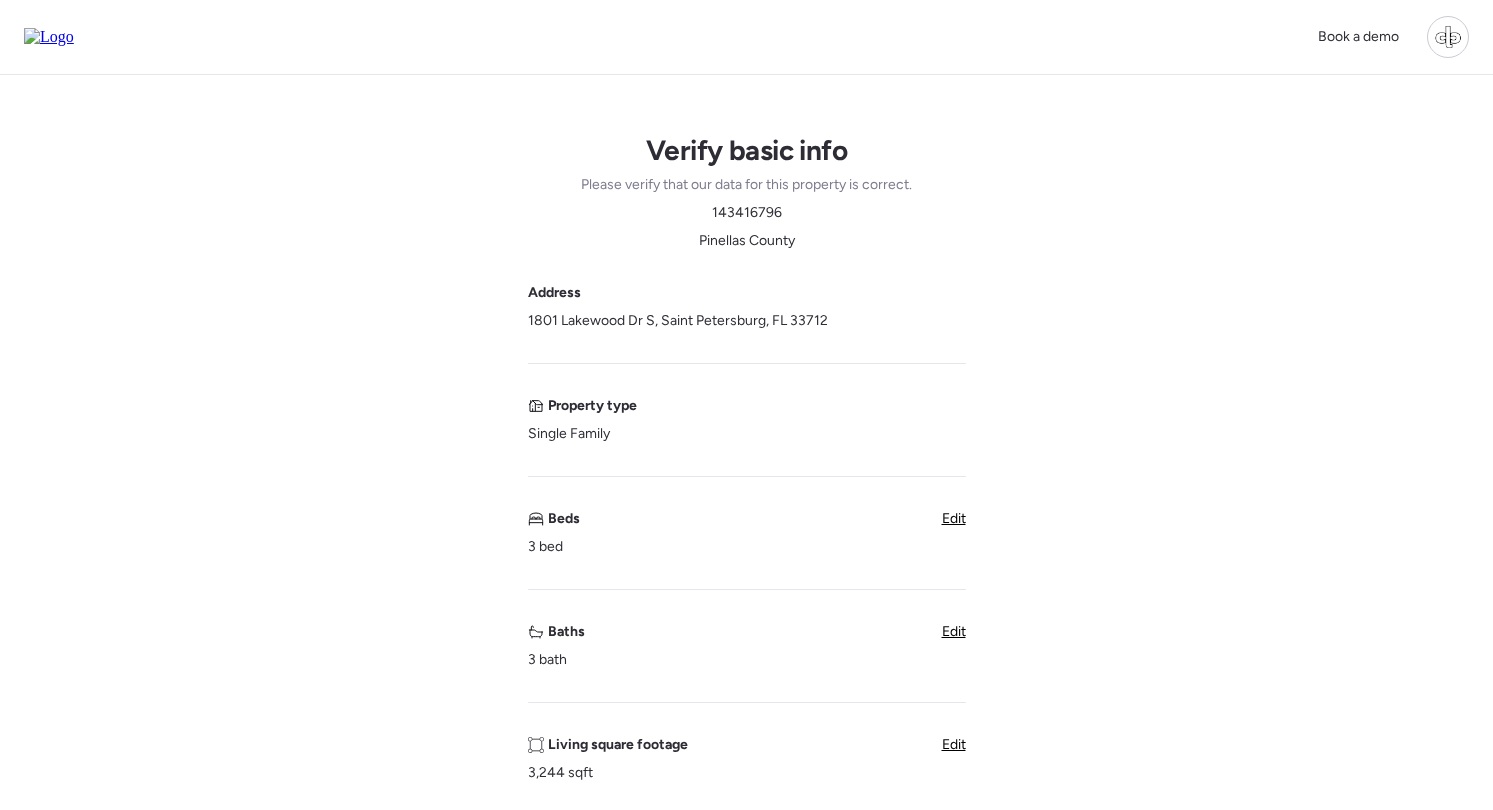 scroll, scrollTop: 31, scrollLeft: 0, axis: vertical 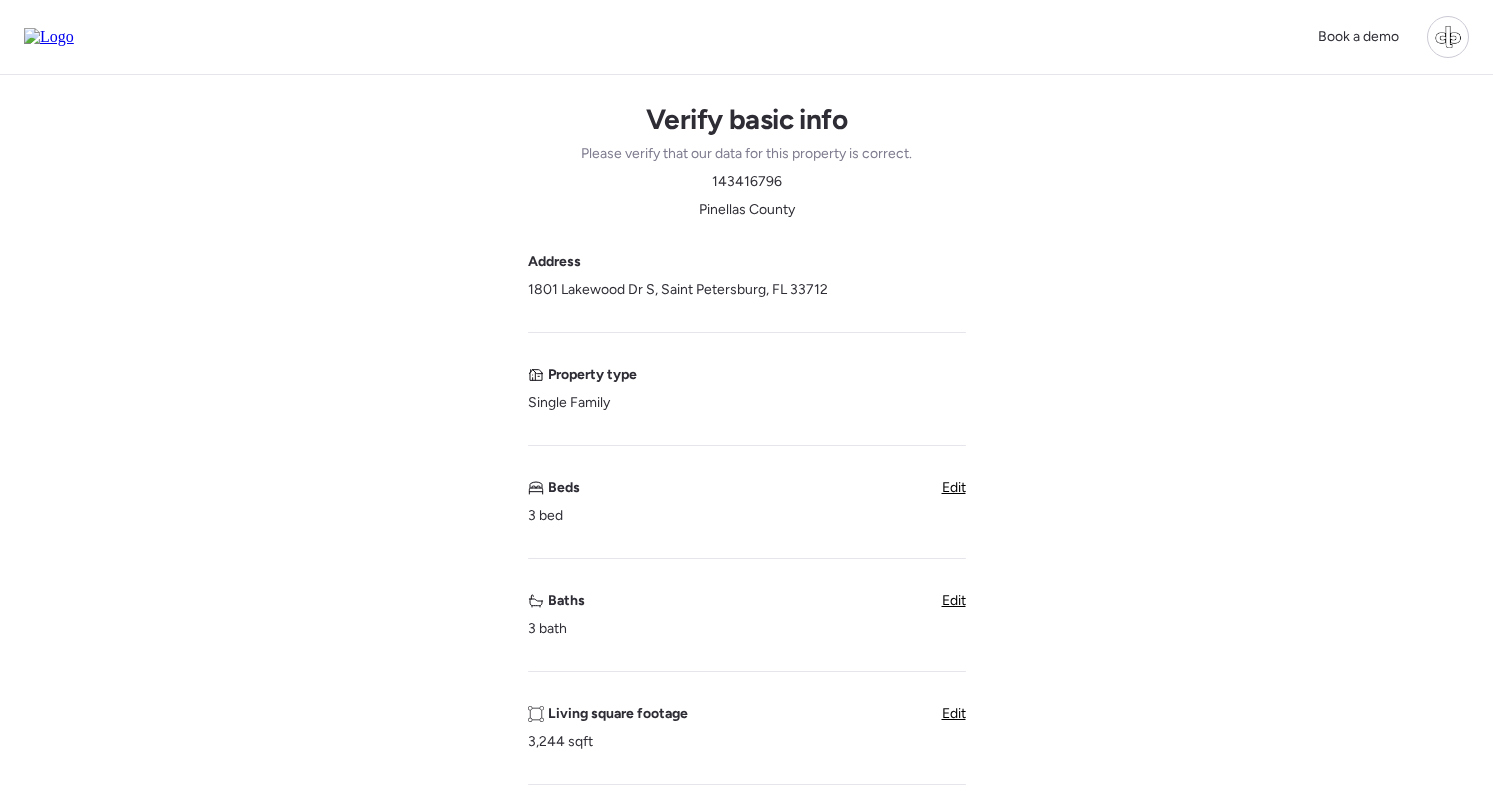 click on "Edit" at bounding box center [954, 600] 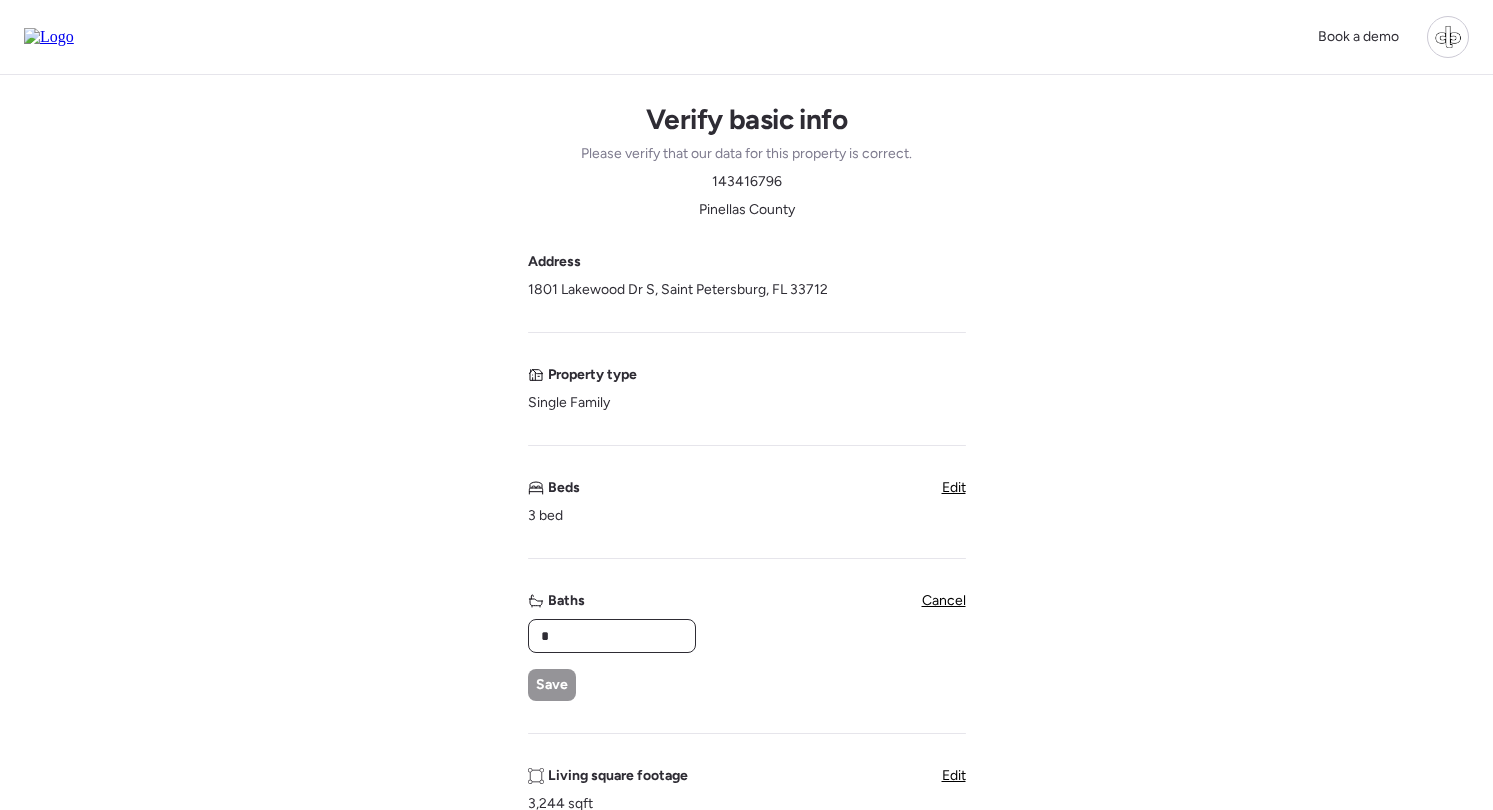click on "*" at bounding box center [612, 636] 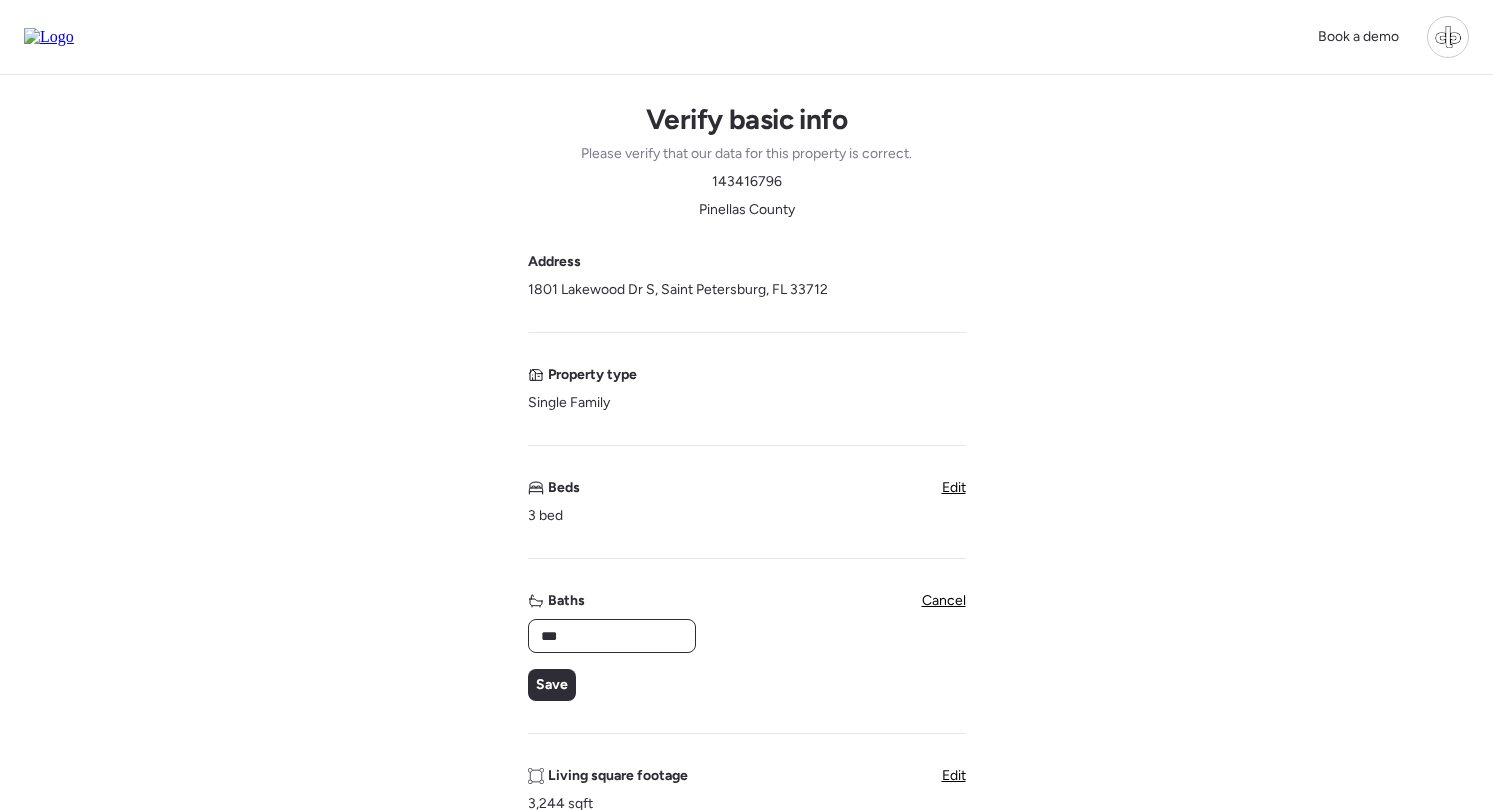 type on "***" 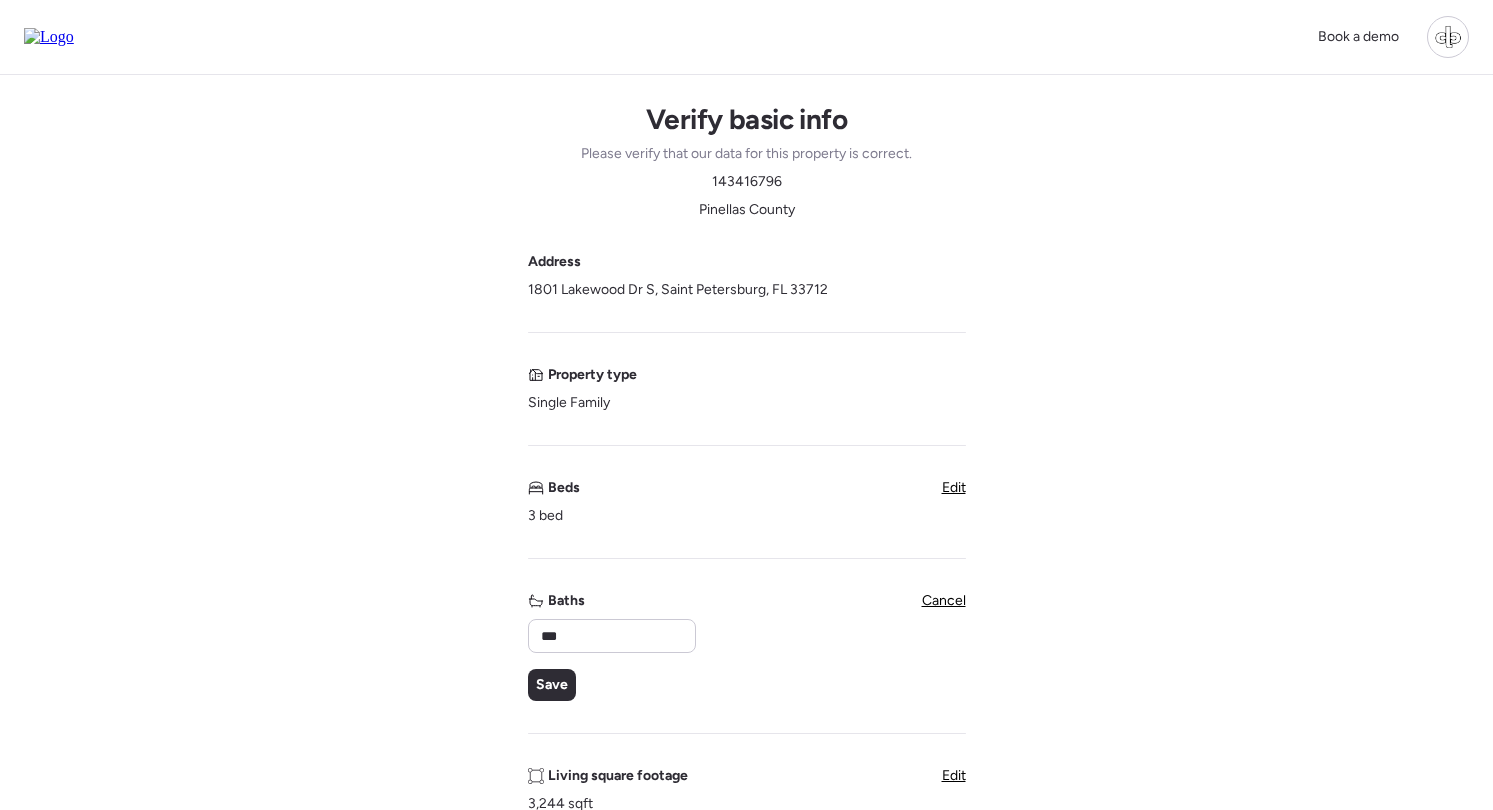 click on "Verify basic info Please verify that our data for this property is correct. 143416796 Pinellas County Address 1801 Lakewood Dr S, Saint Petersburg, FL 33712 Property type Single Family Beds 3 bed Edit Baths *** Save Cancel Living square footage 3,244 sqft Edit Year built 1981 Edit Accessory Dwelling Unit (ADU) Subject property has an ADU Pool Subject property has a pool Garage Subject property has a garage Unique insights? Next" at bounding box center (746, 824) 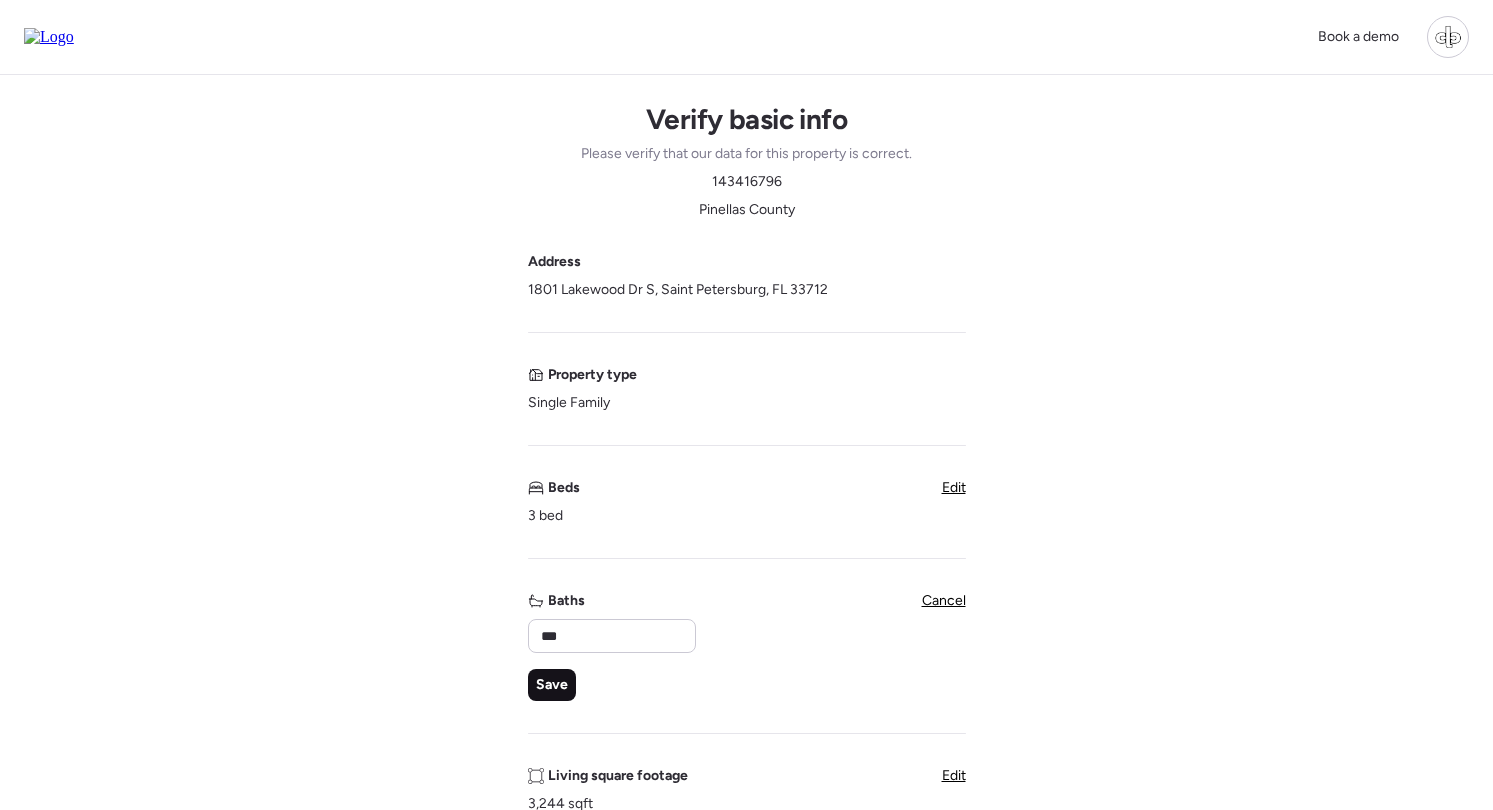click on "Save" at bounding box center [552, 685] 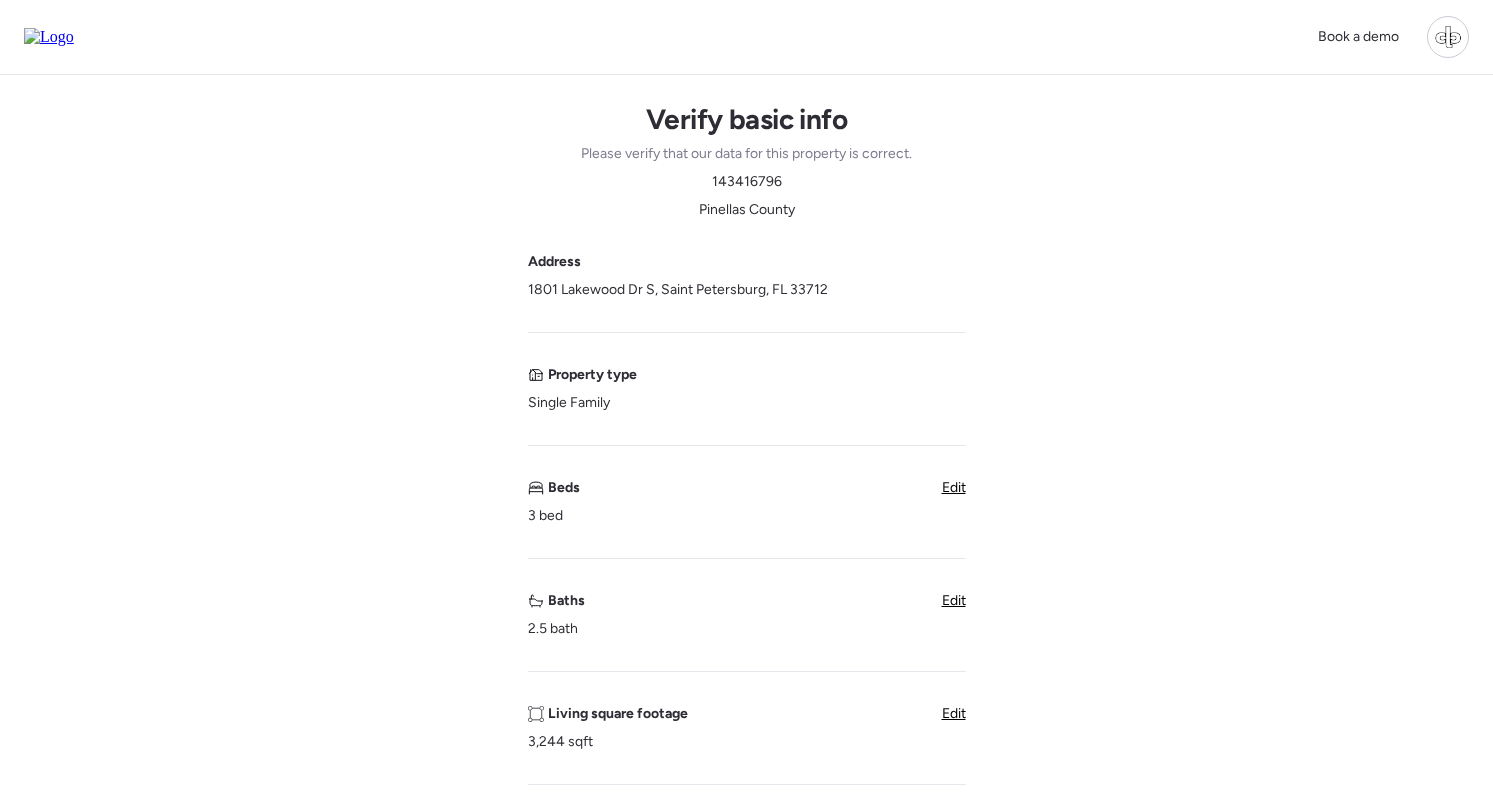 scroll, scrollTop: 254, scrollLeft: 0, axis: vertical 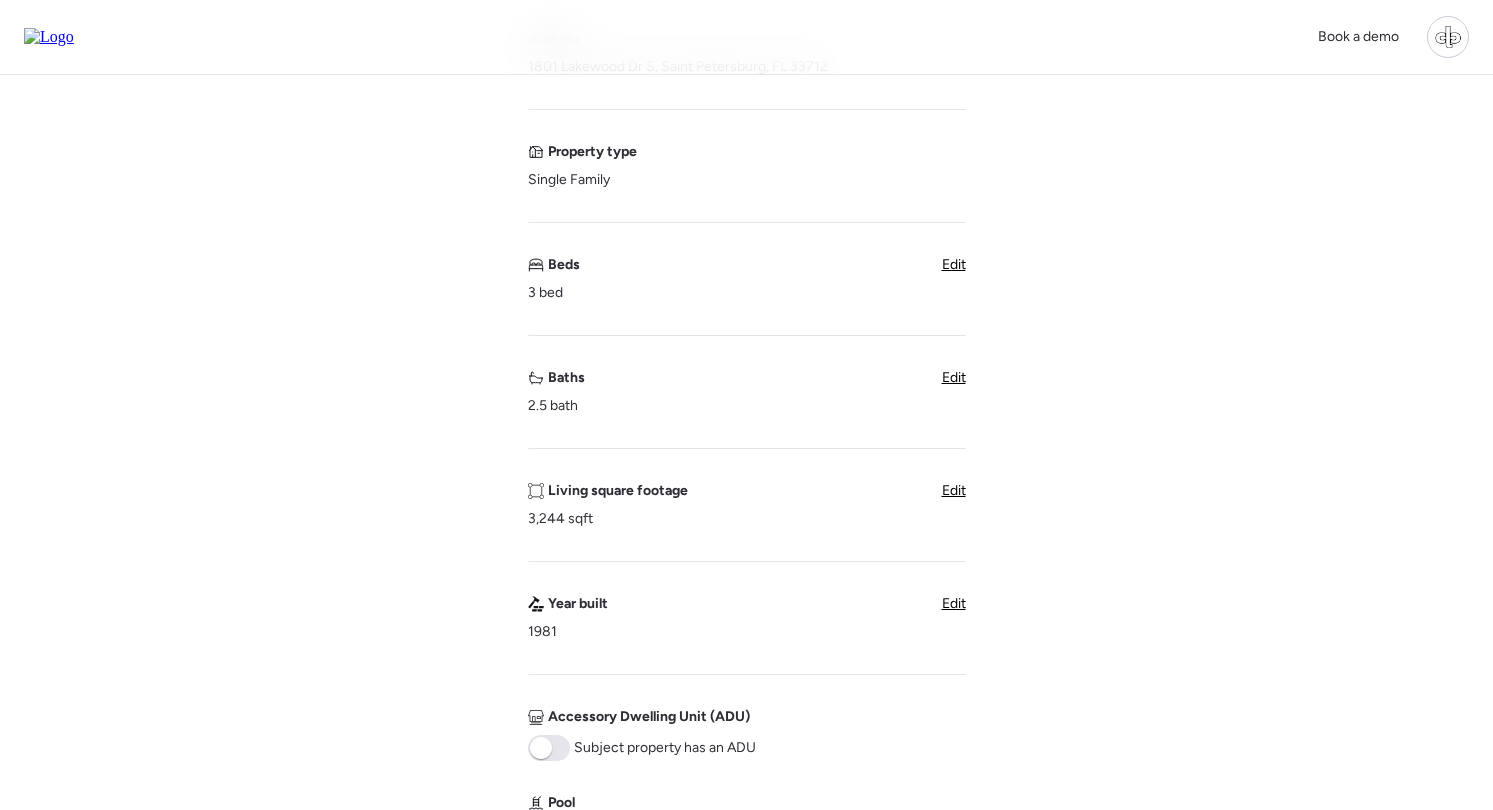 drag, startPoint x: 956, startPoint y: 496, endPoint x: 891, endPoint y: 496, distance: 65 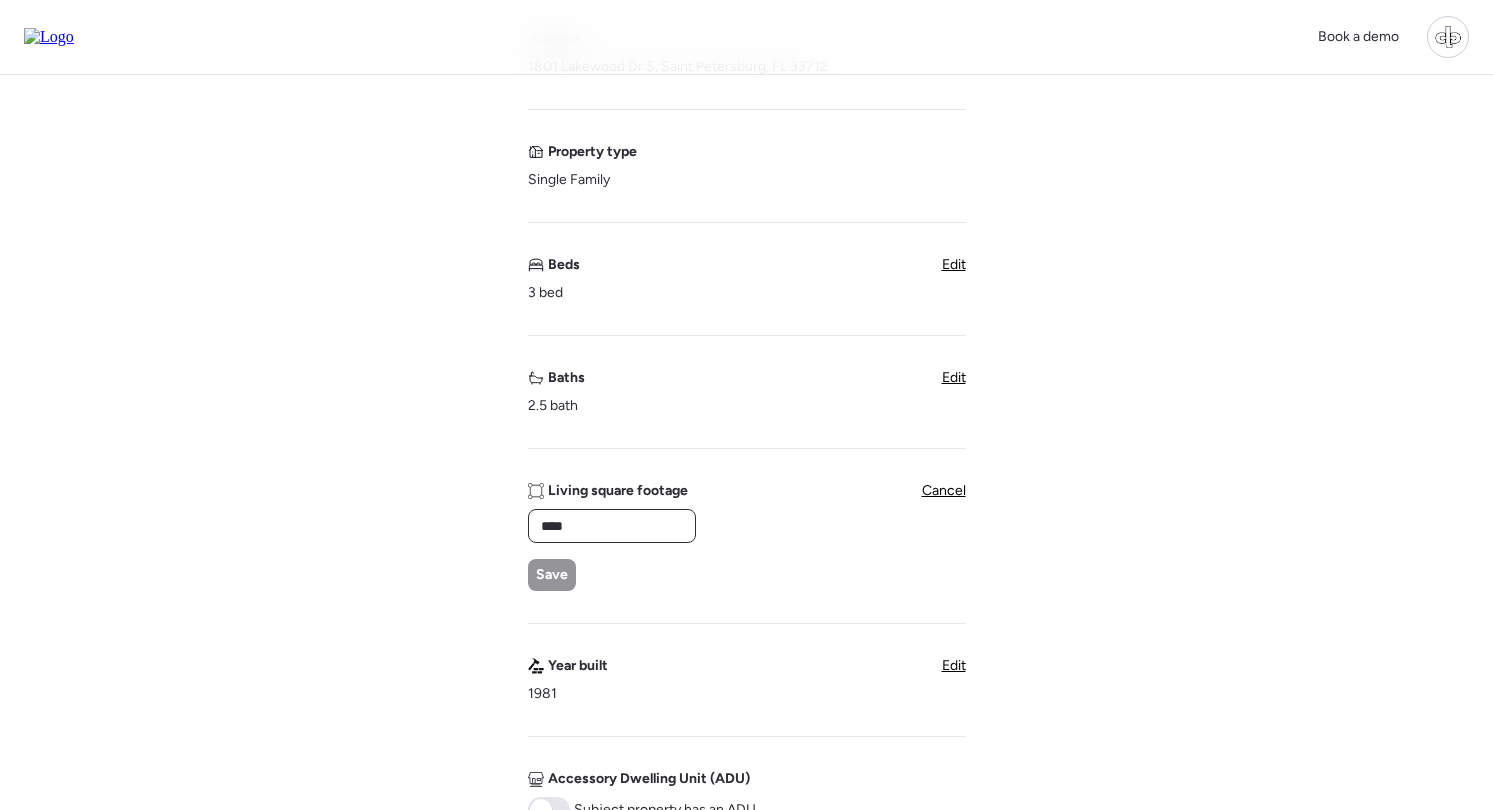 click on "****" at bounding box center [612, 526] 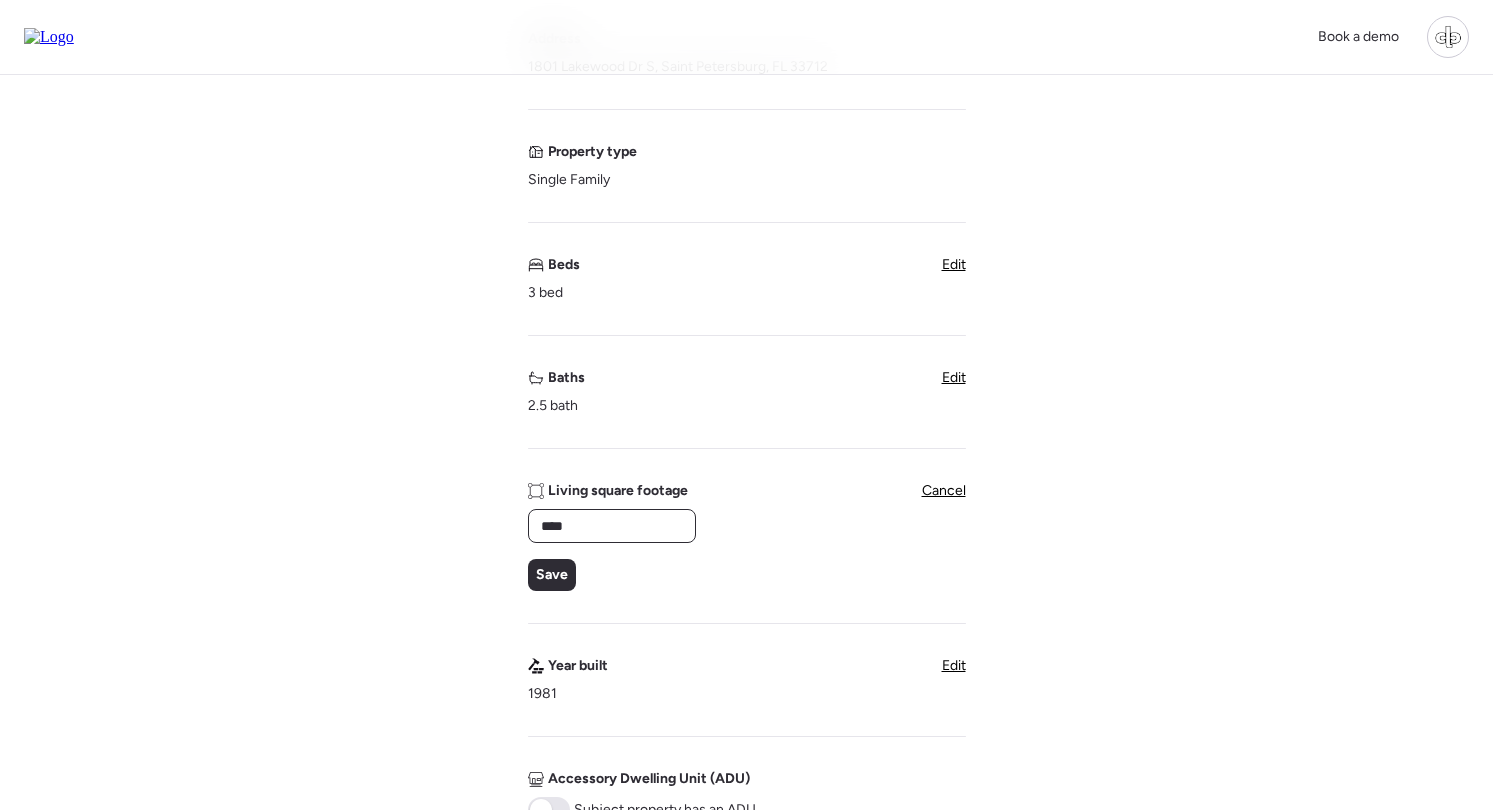 type on "****" 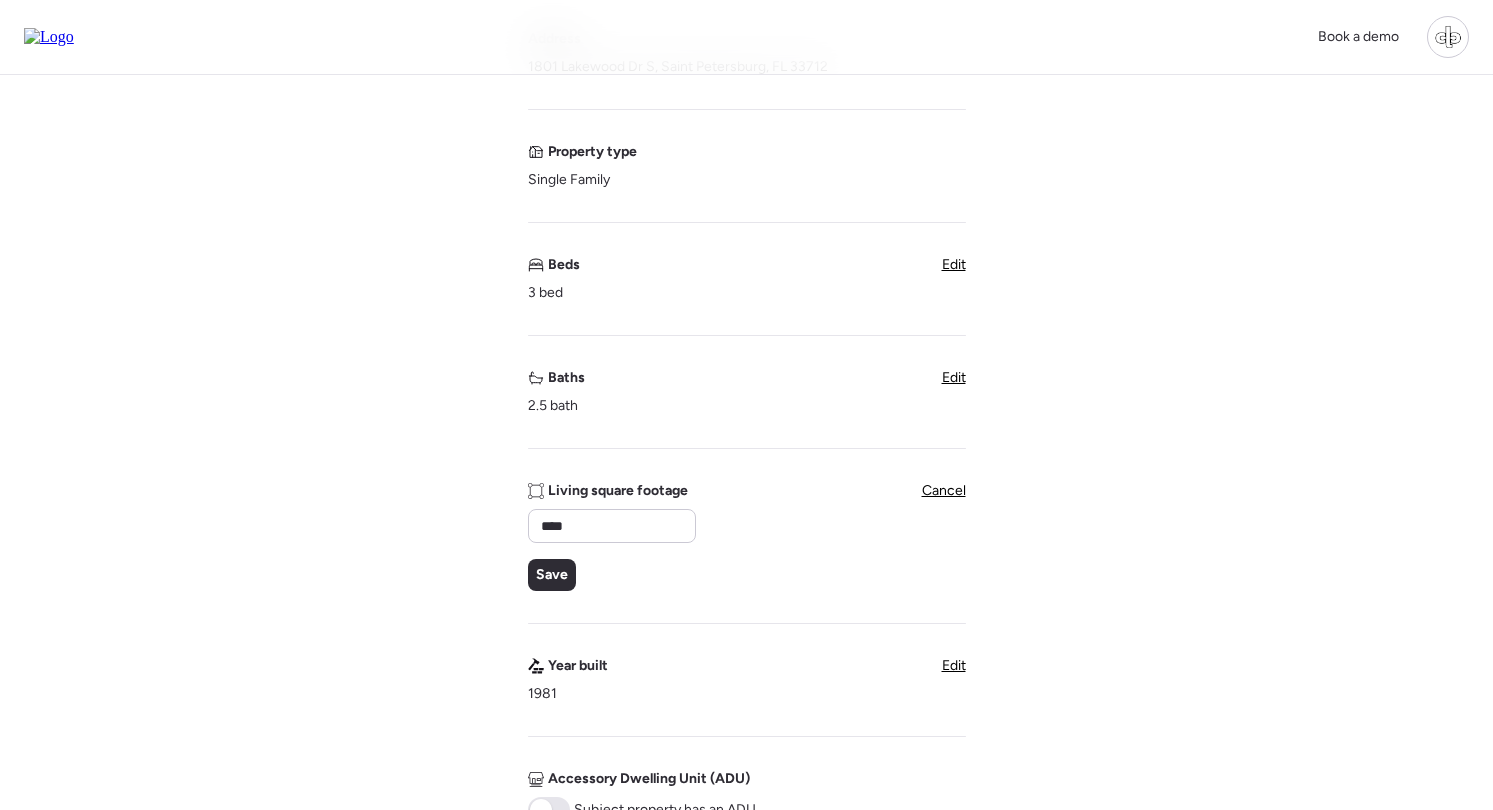 click on "Address 1801 Lakewood Dr S, Saint Petersburg, FL 33712 Property type Single Family Beds 3 bed Edit Baths 2.5 bath Edit Living square footage **** Save Cancel Year built 1981 Edit Accessory Dwelling Unit (ADU) Subject property has an ADU Pool Subject property has a pool Garage Subject property has a garage Unique insights?" at bounding box center [747, 609] 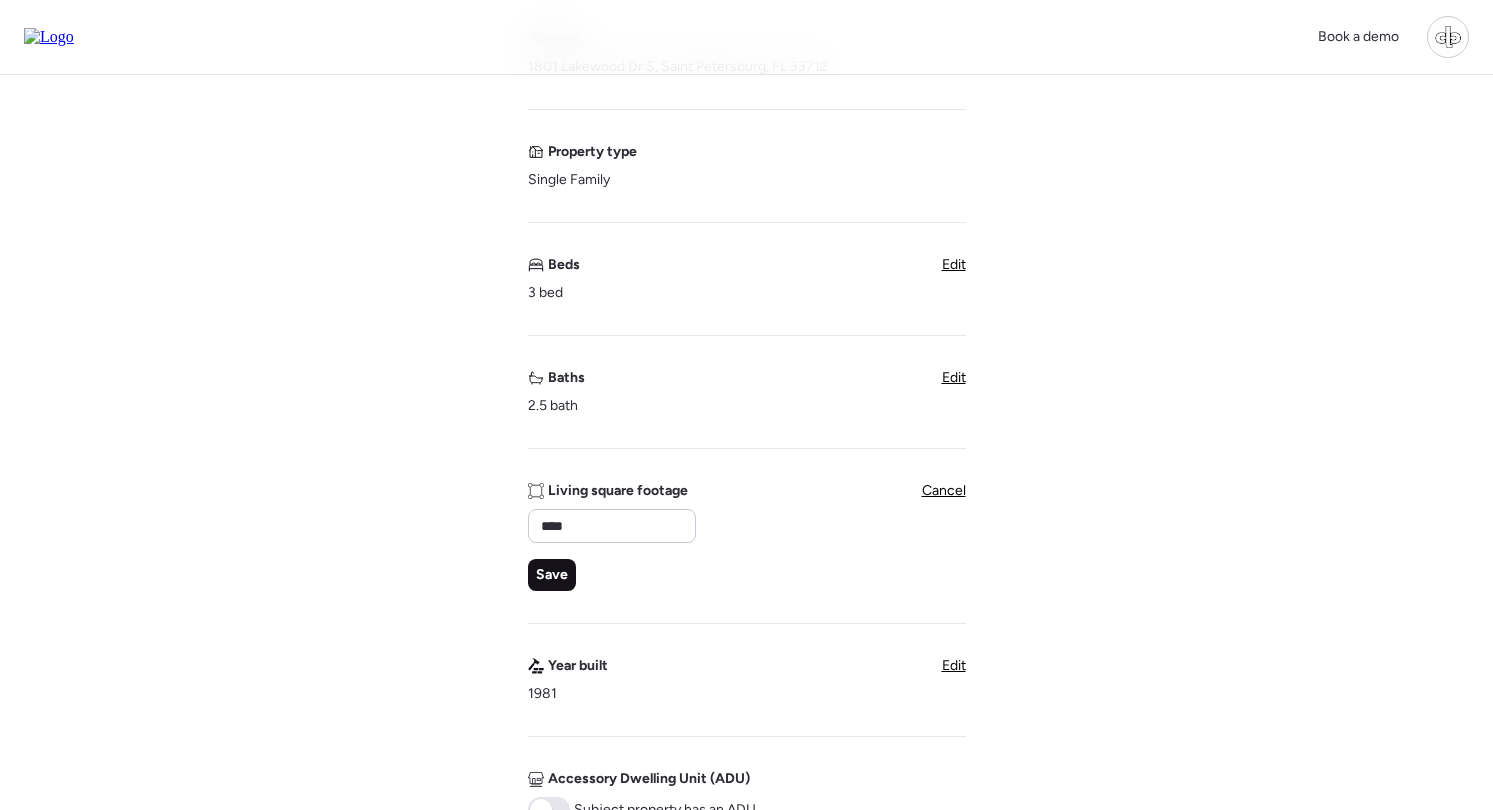 click on "Save" at bounding box center [552, 575] 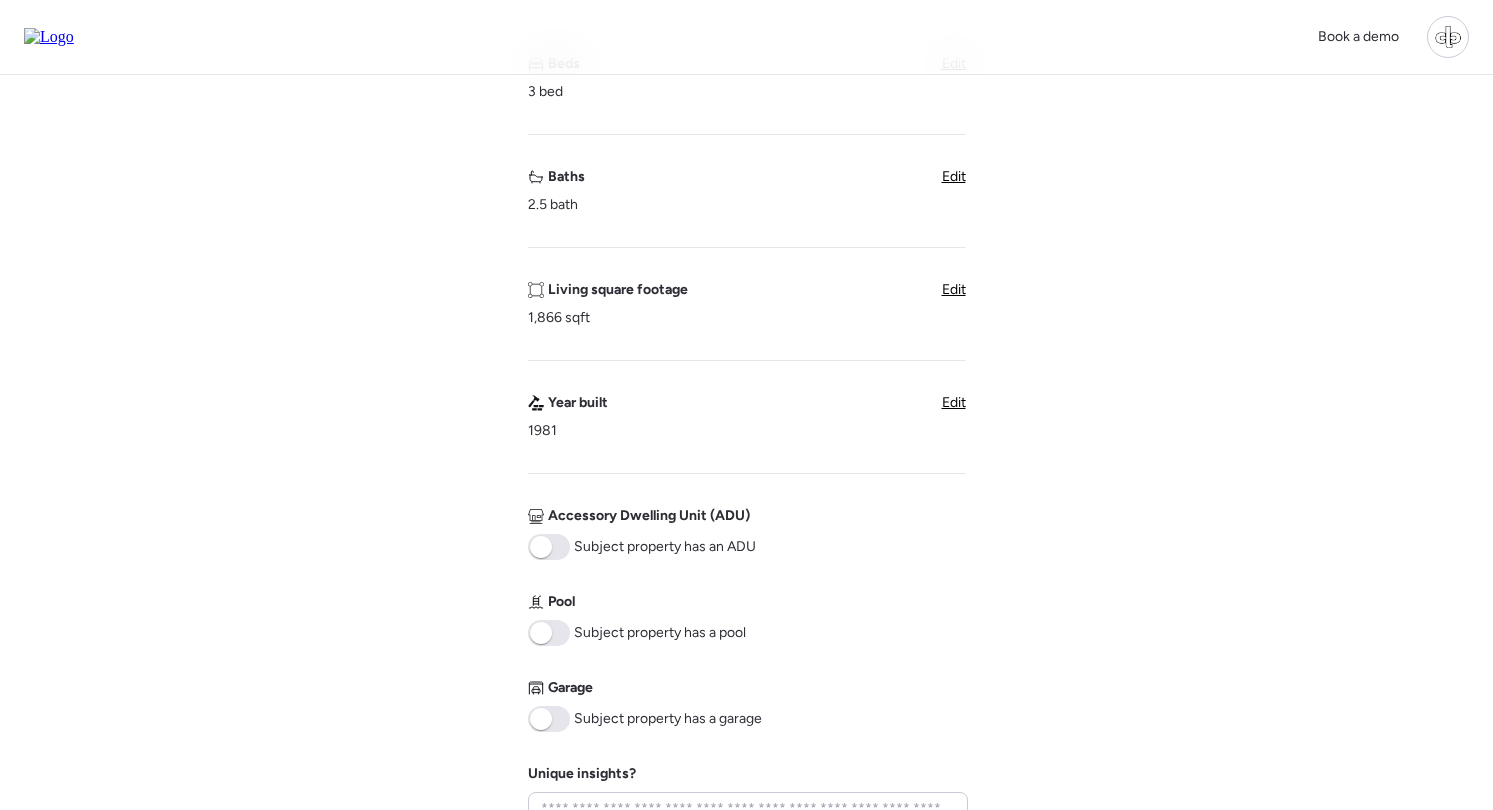 scroll, scrollTop: 1009, scrollLeft: 0, axis: vertical 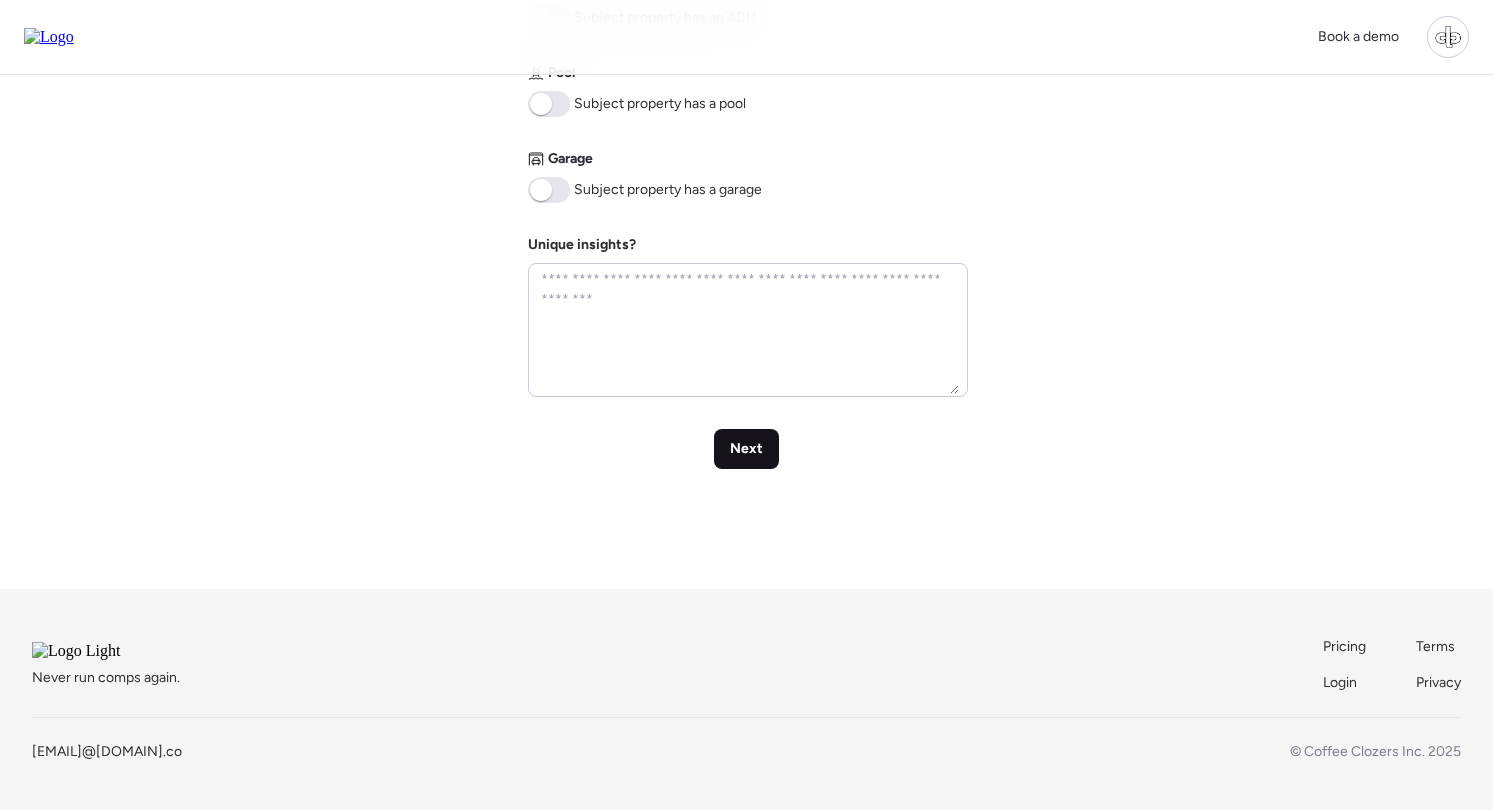 click on "Next" at bounding box center [746, 449] 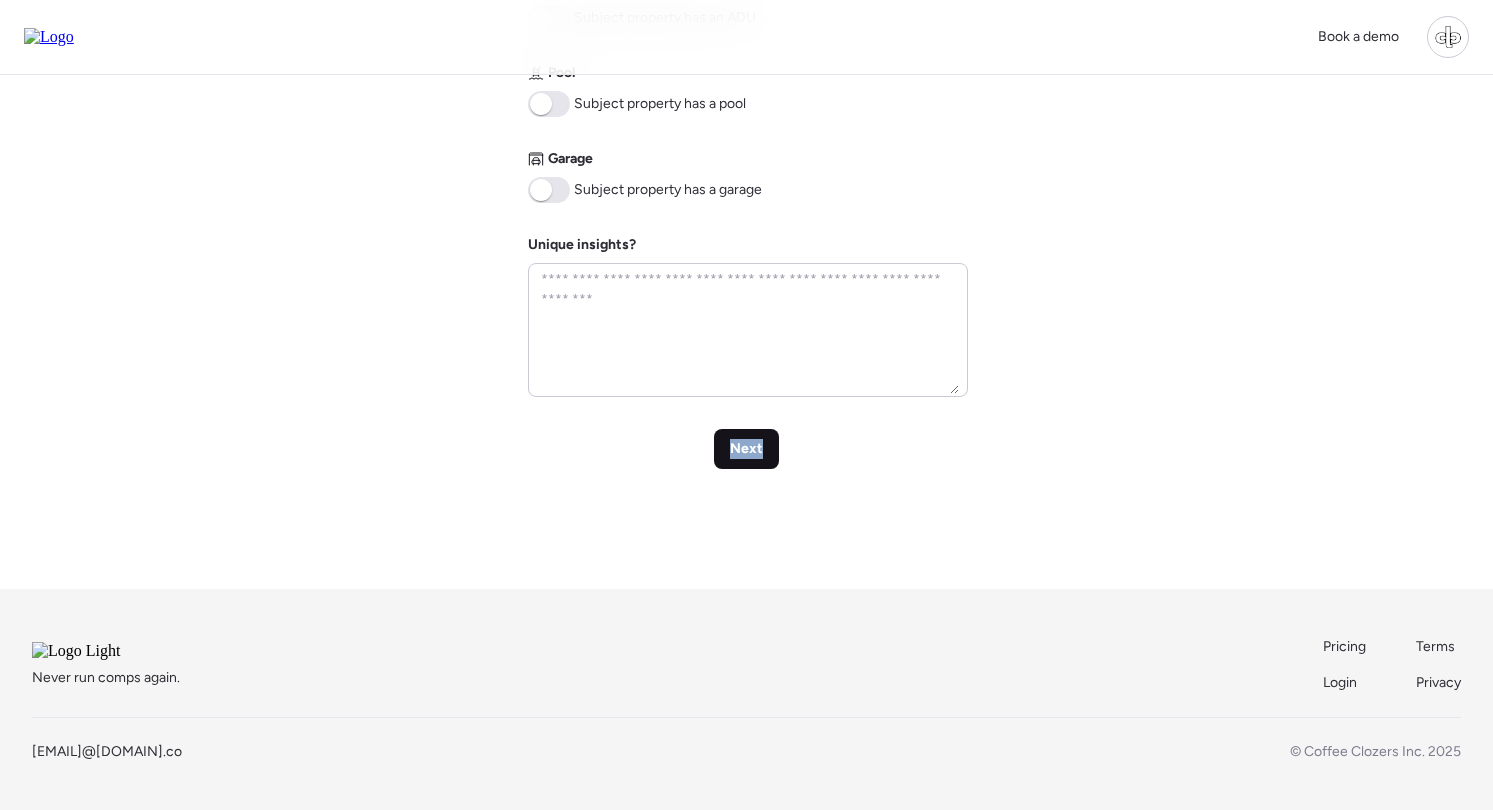 click on "Next" at bounding box center (746, 449) 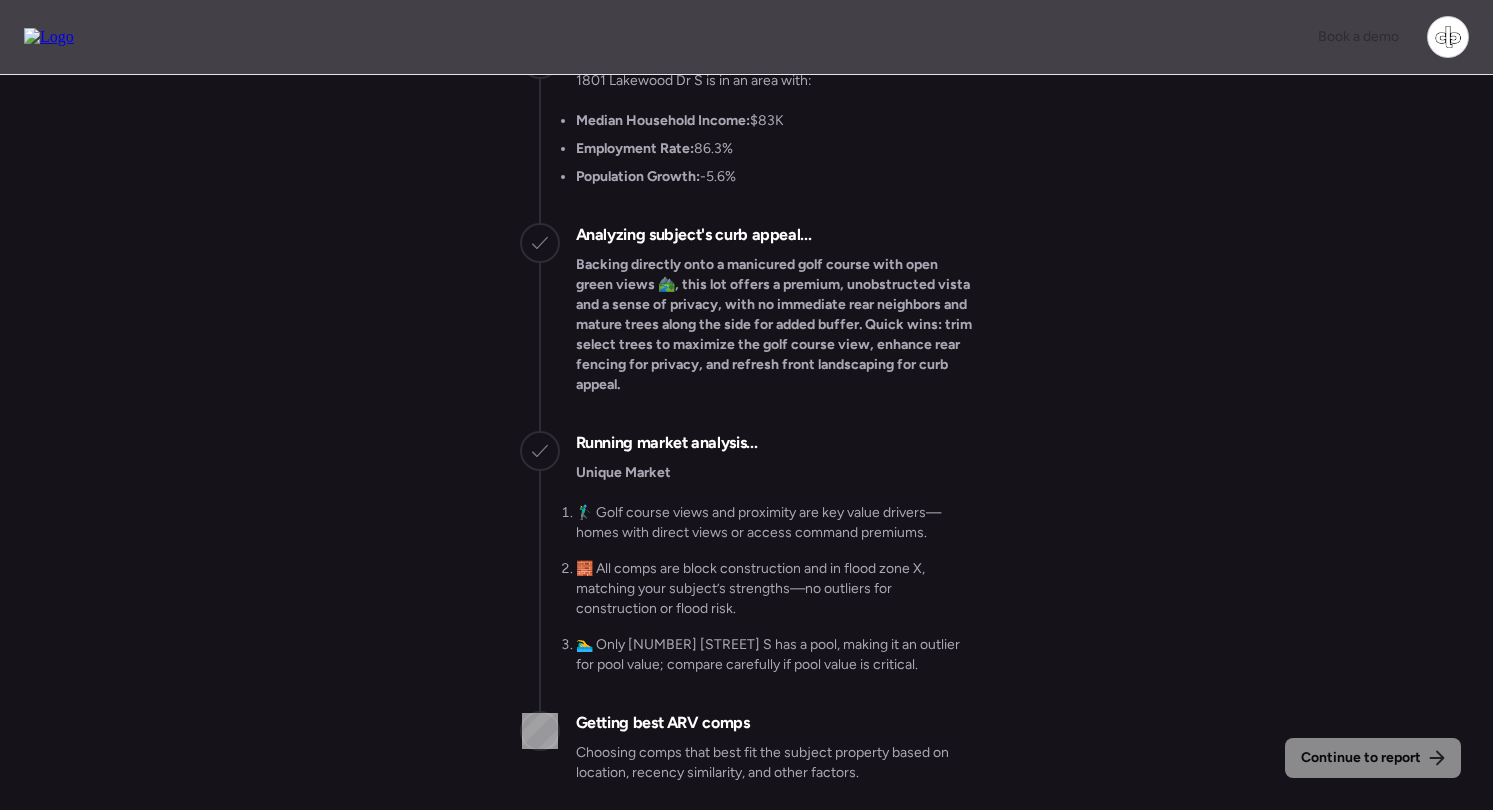 scroll, scrollTop: 0, scrollLeft: 0, axis: both 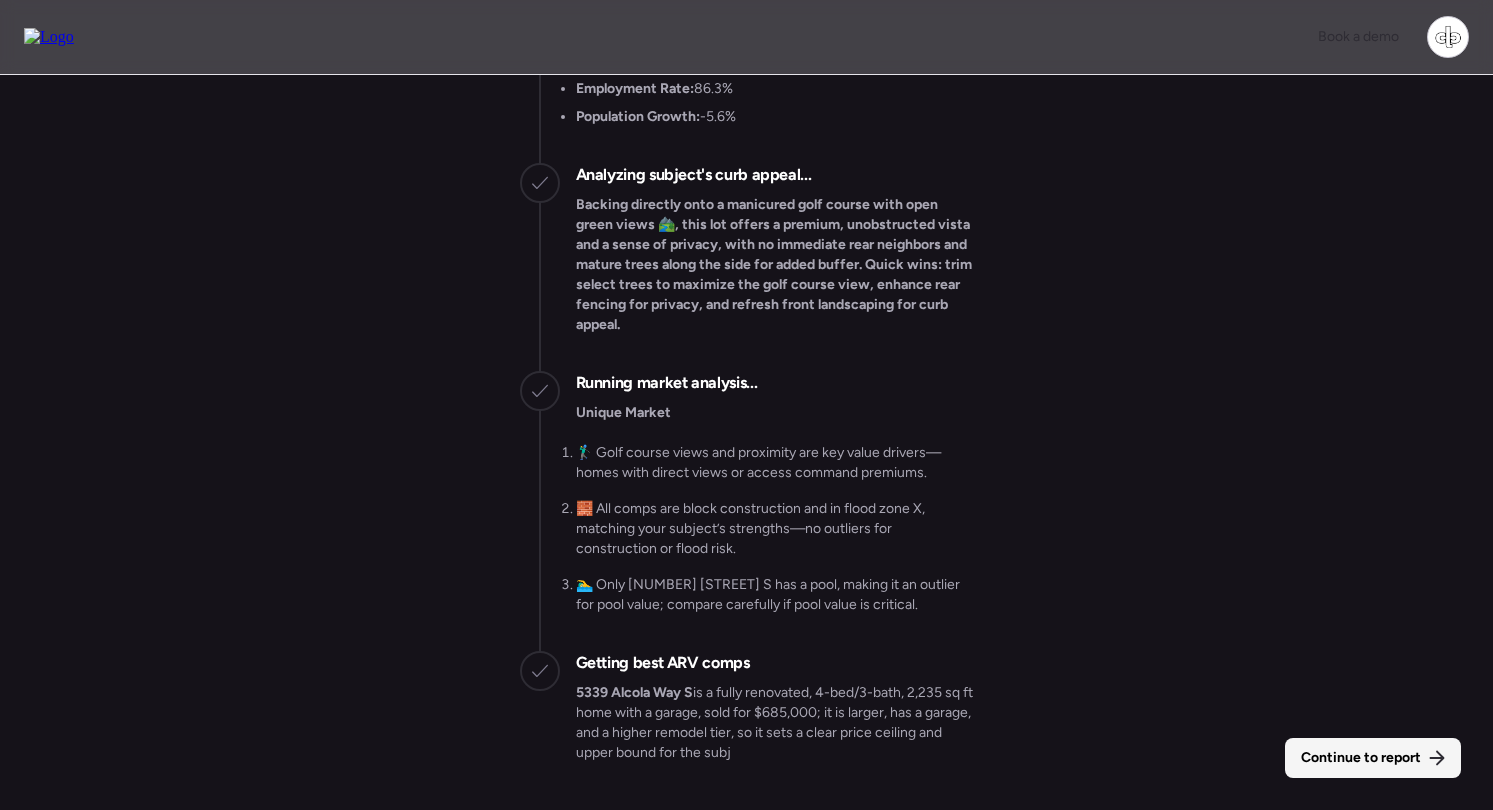 click on "Continue to report" at bounding box center (1373, 758) 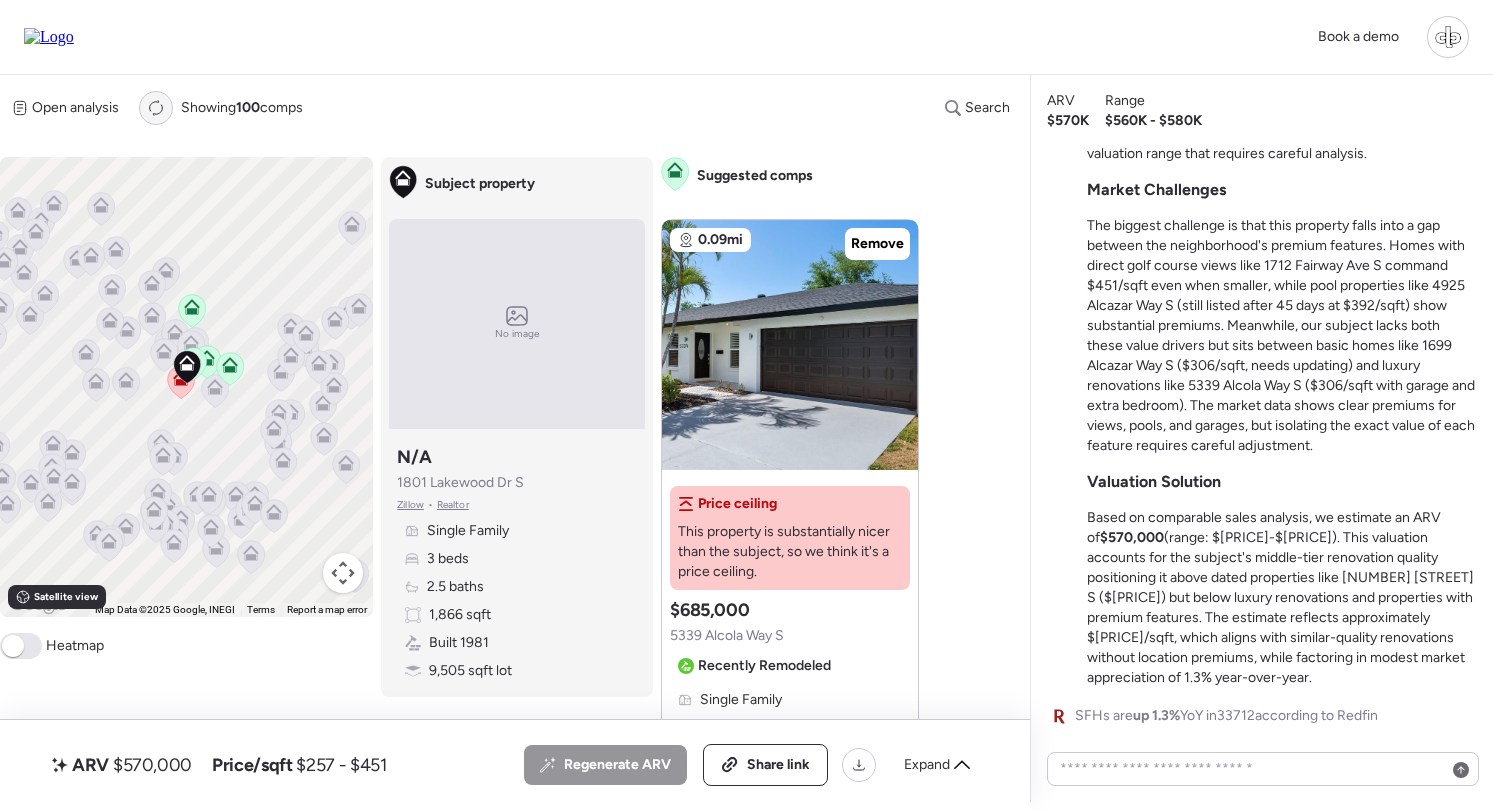 click on "Re-run report" at bounding box center [156, 108] 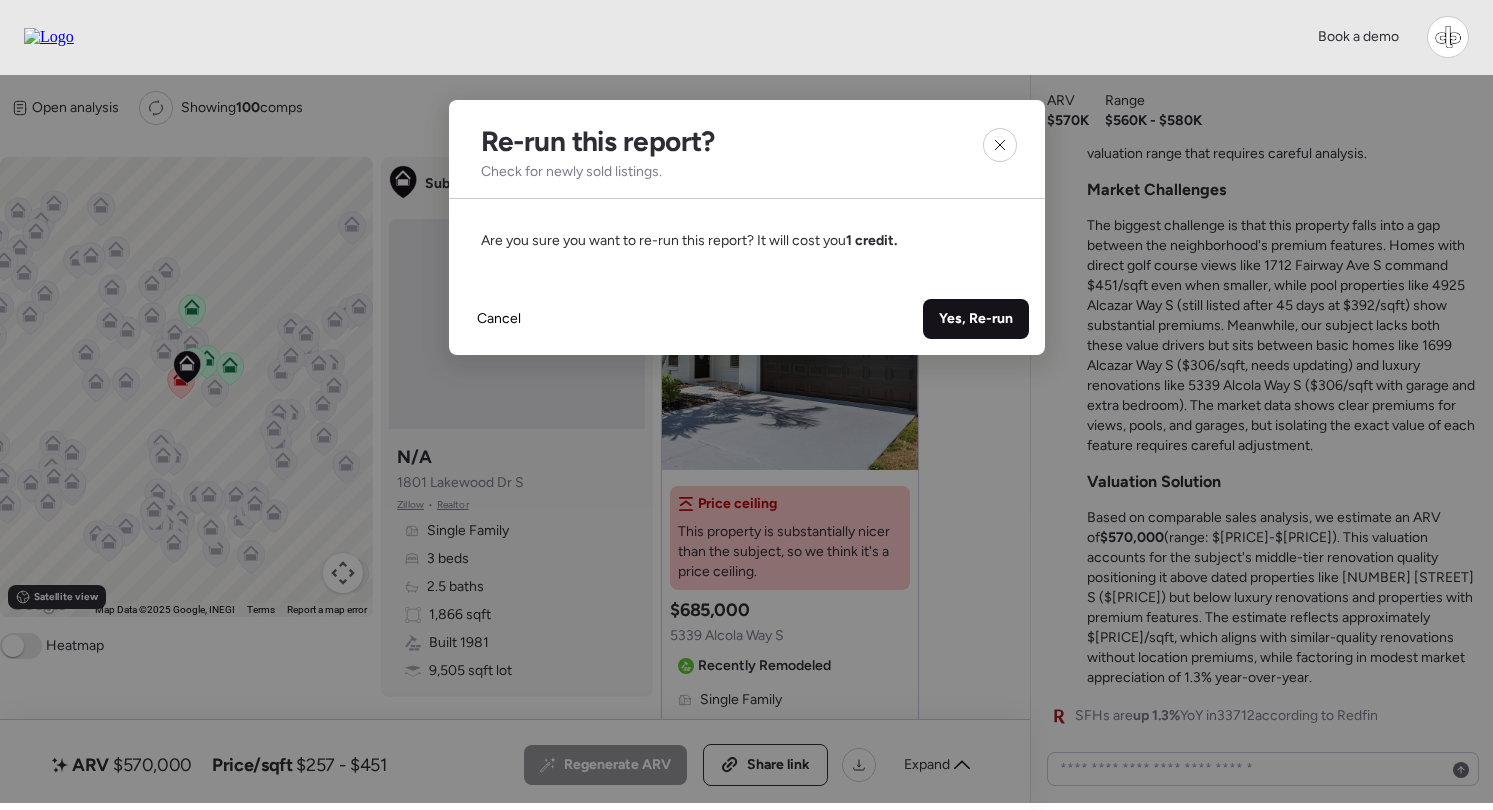 click on "Yes, Re-run" at bounding box center [976, 319] 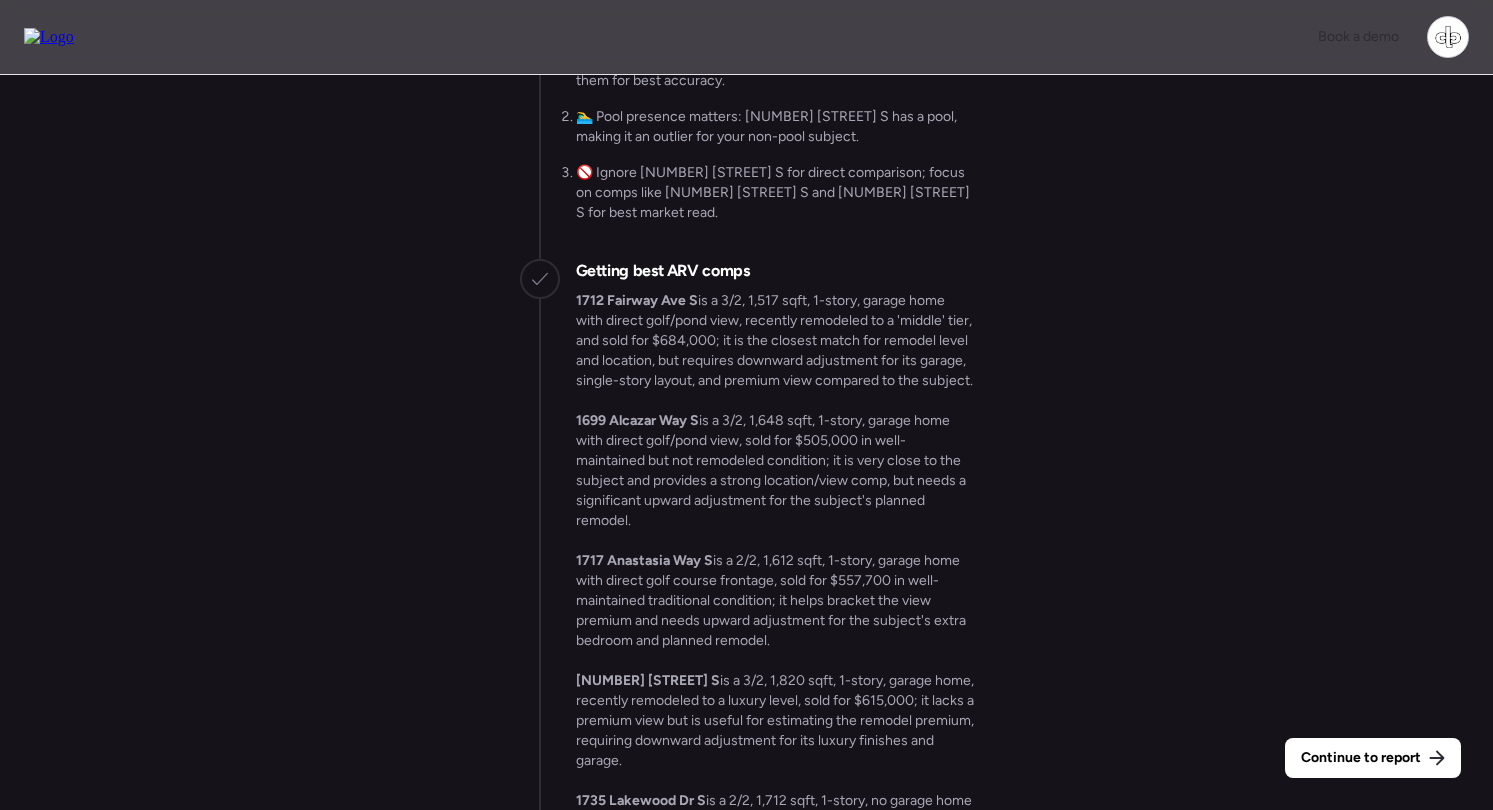 scroll, scrollTop: -947, scrollLeft: 0, axis: vertical 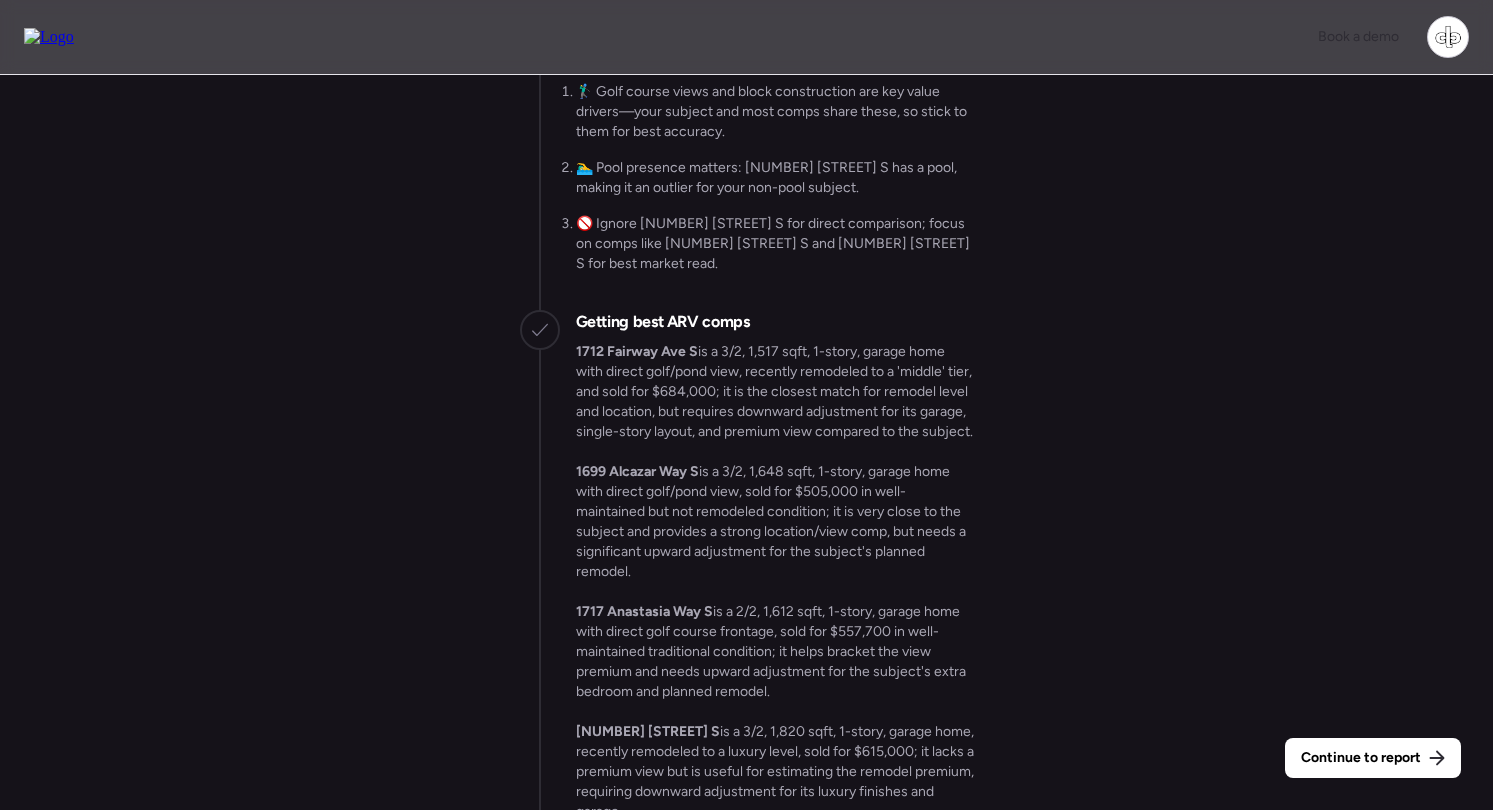 click at bounding box center [49, 37] 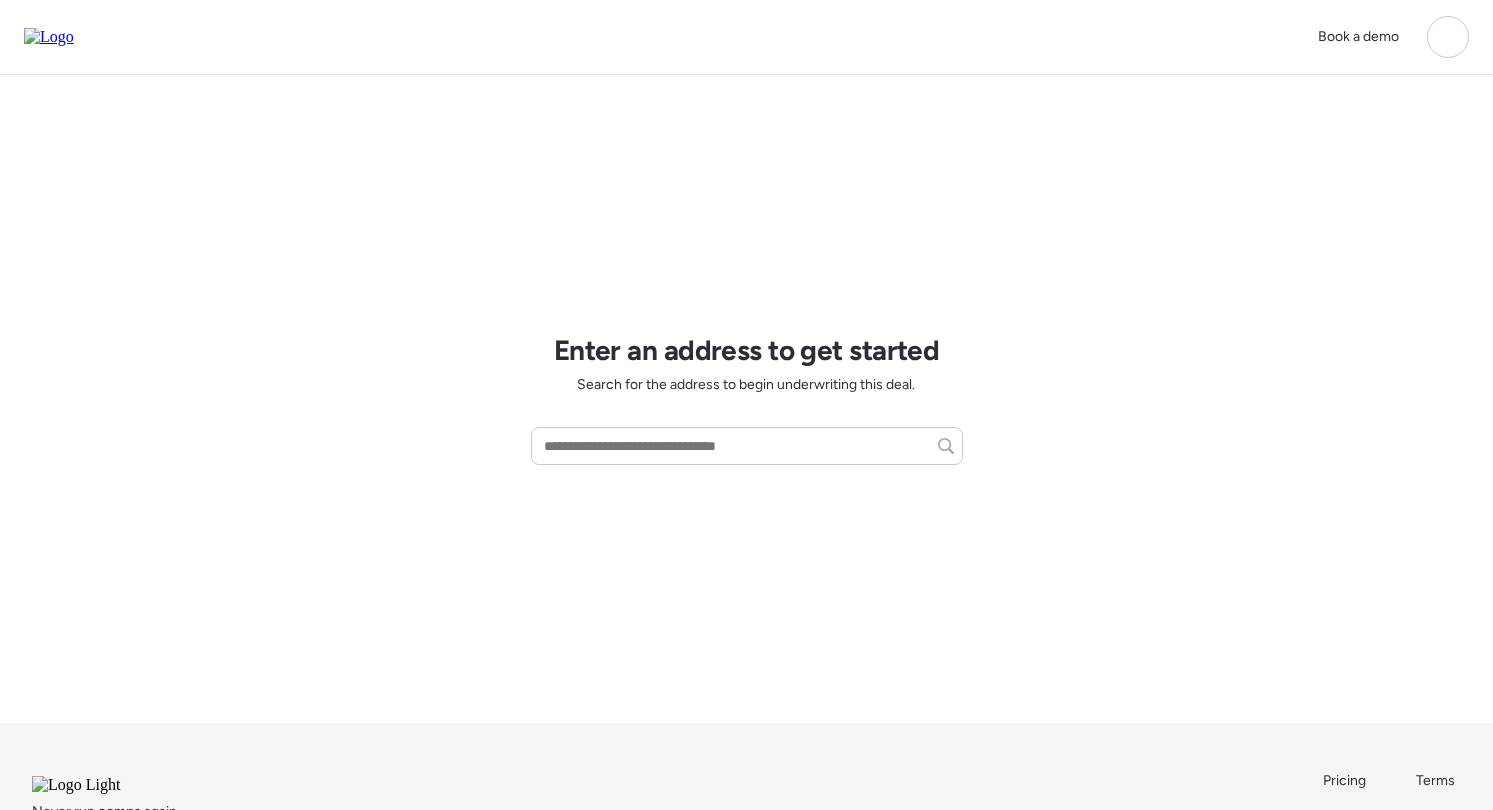 scroll, scrollTop: 0, scrollLeft: 0, axis: both 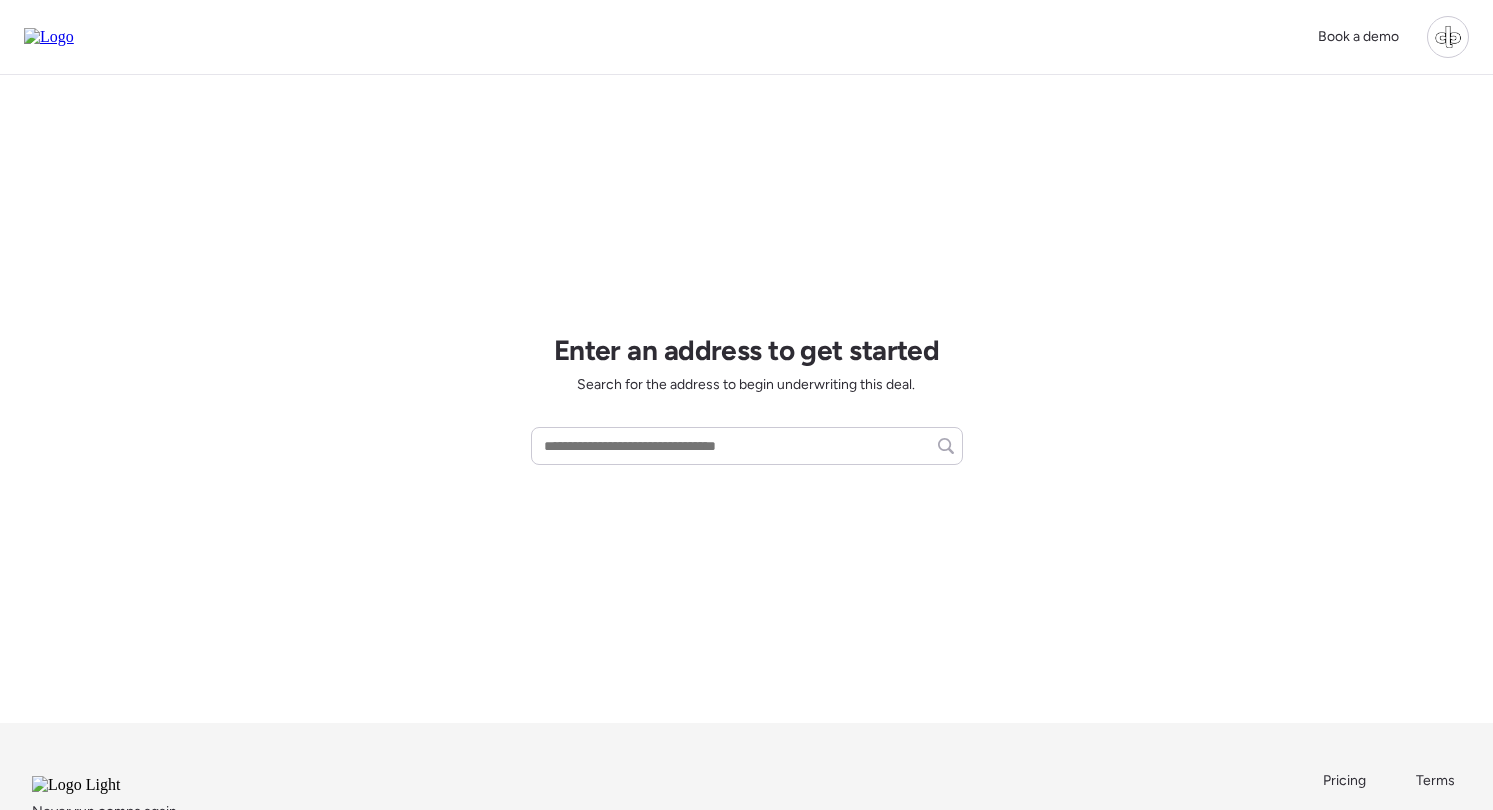 click on "Enter an address to get started Search for the address to begin underwriting this deal." at bounding box center (747, 399) 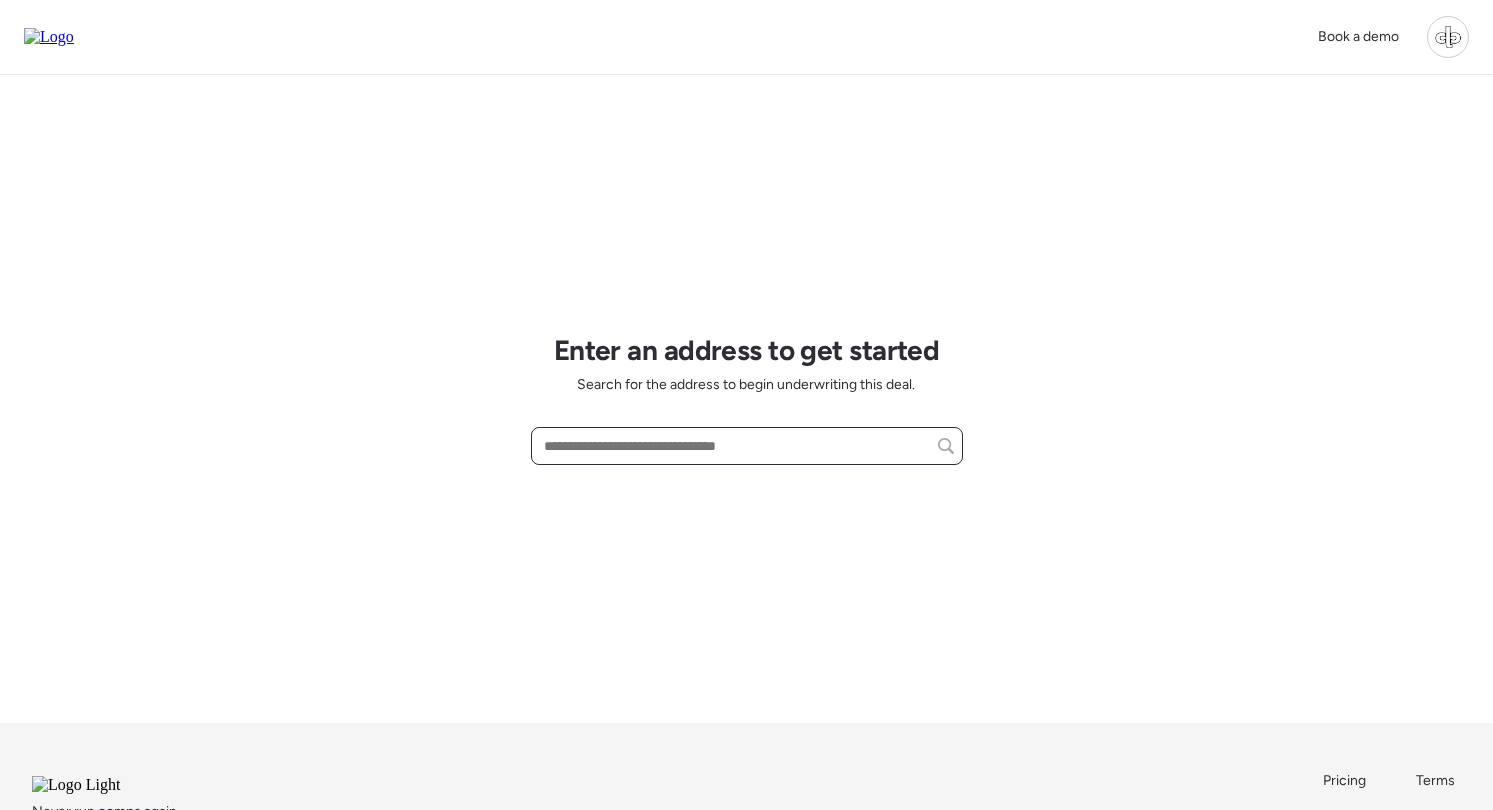 paste on "**********" 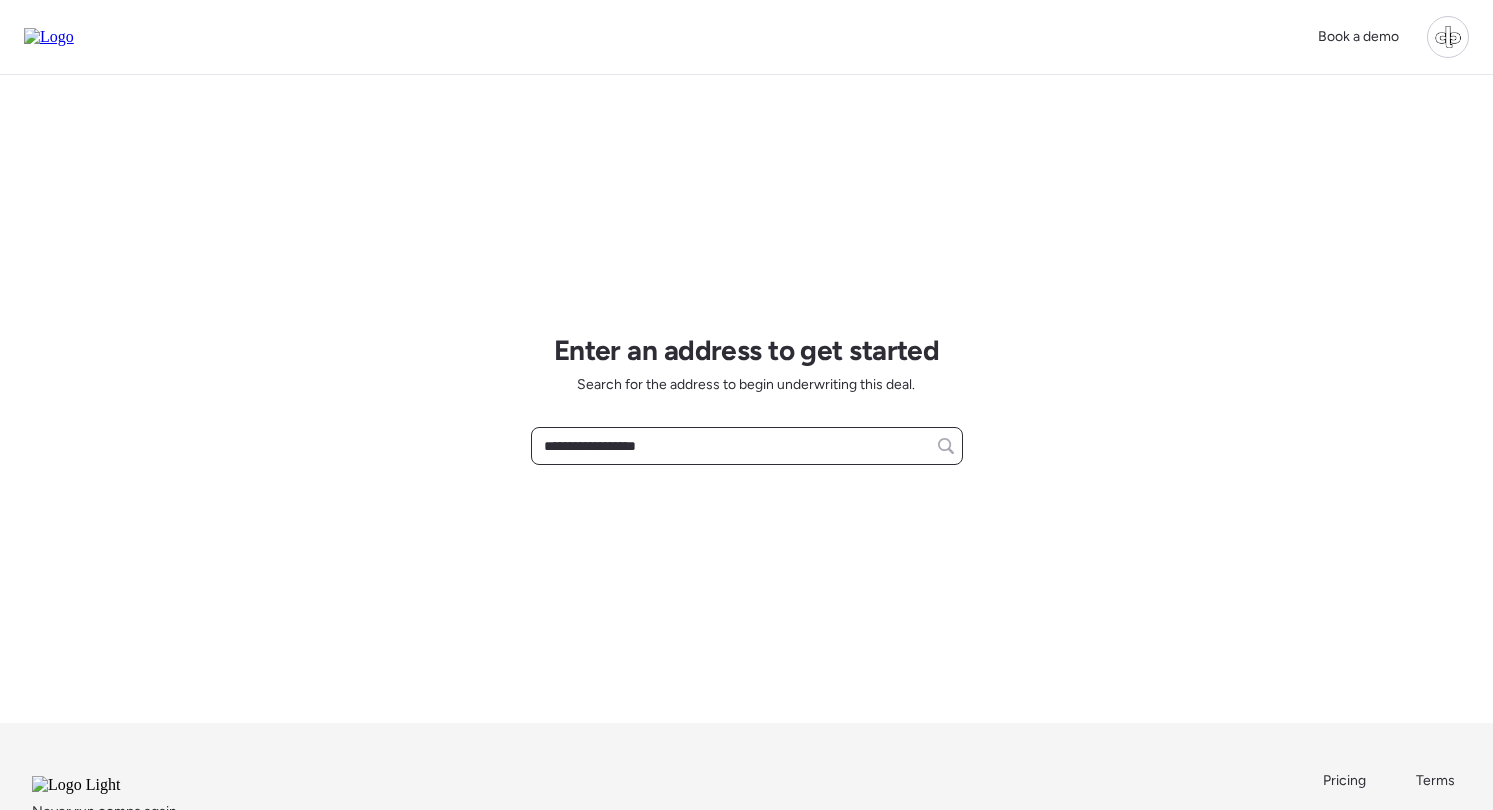 click on "**********" at bounding box center [747, 446] 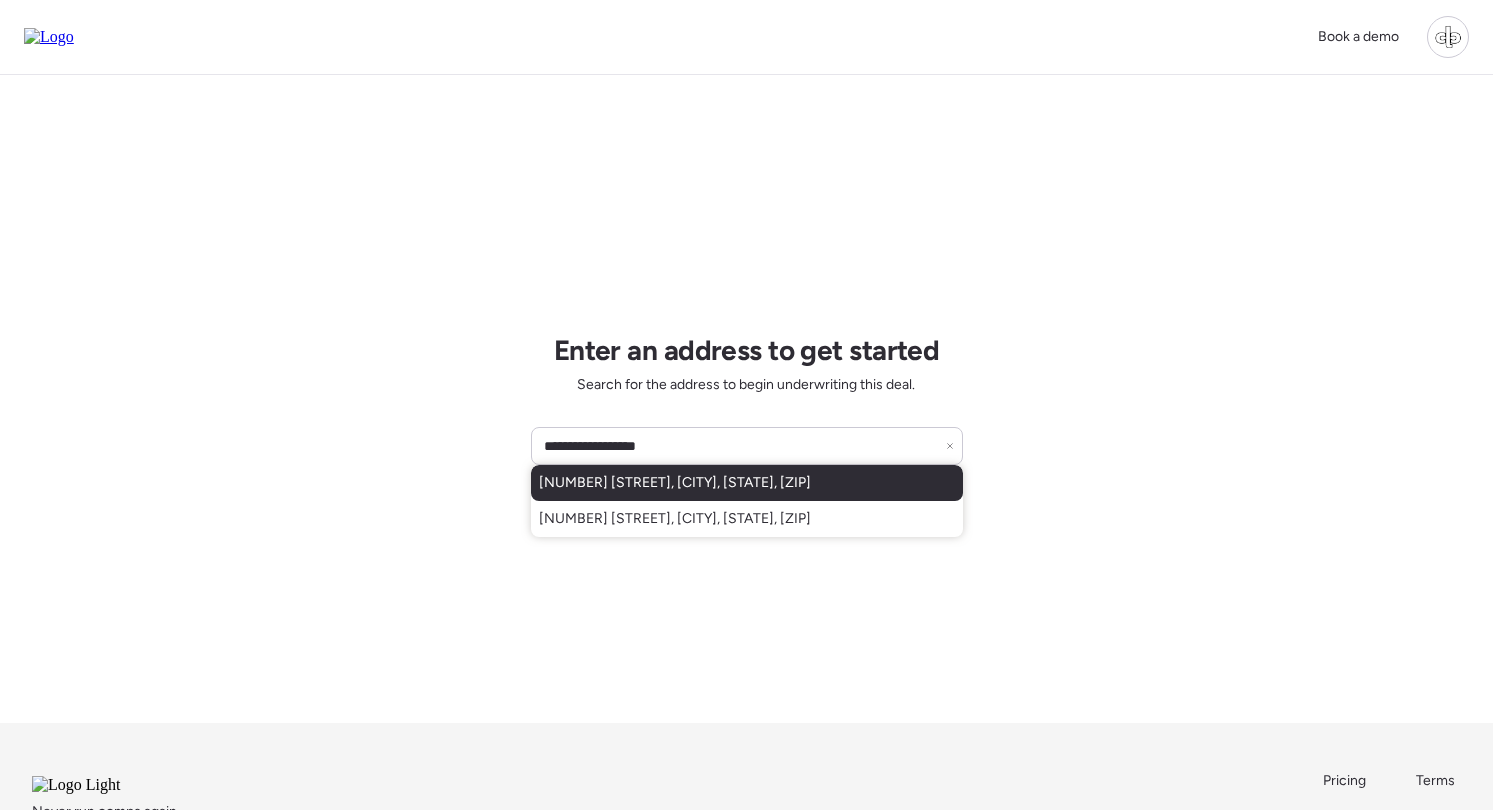 click on "[NUMBER] [STREET], [CITY], [STATE], [ZIP]" at bounding box center (675, 483) 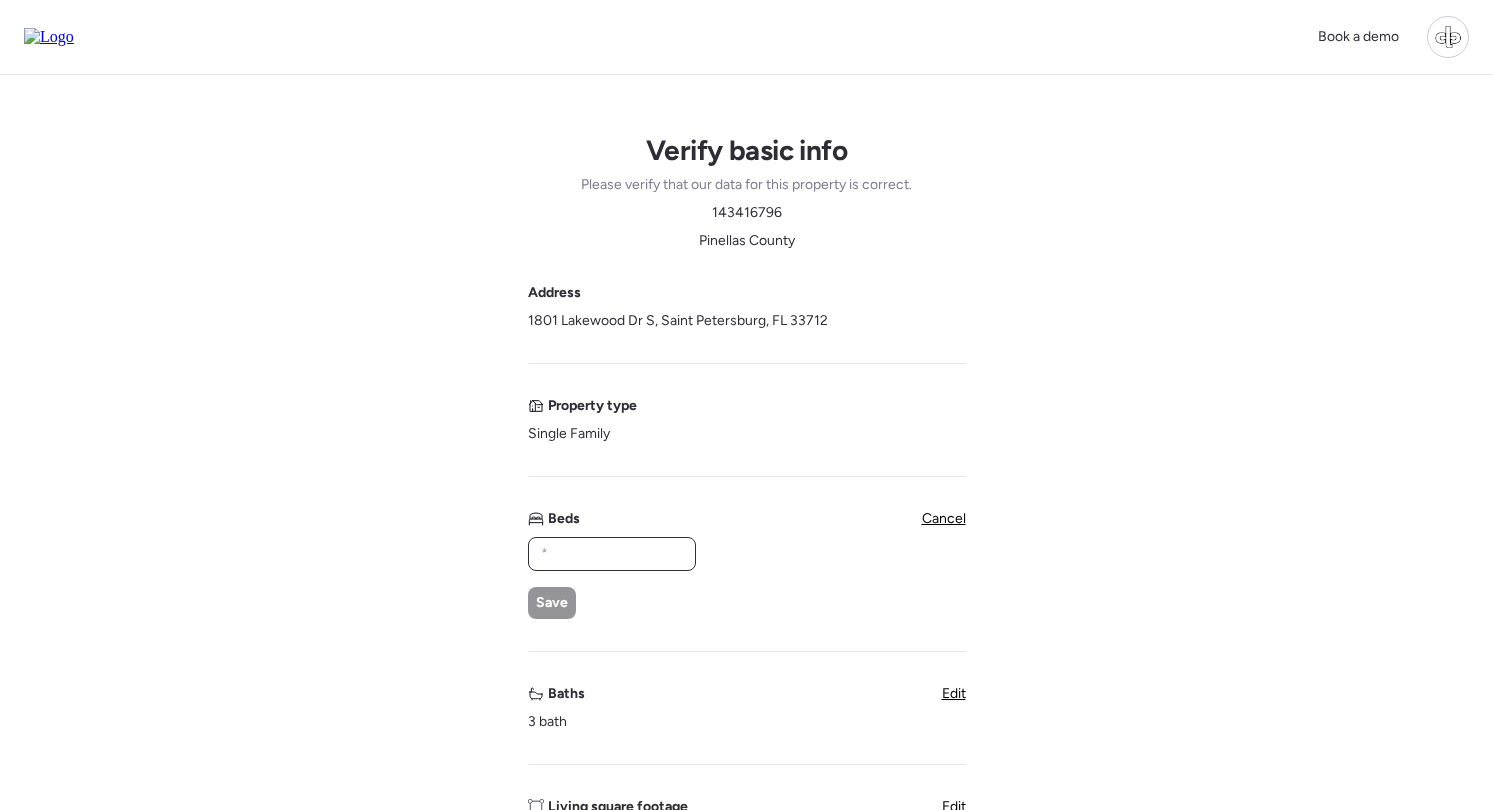 click at bounding box center [612, 554] 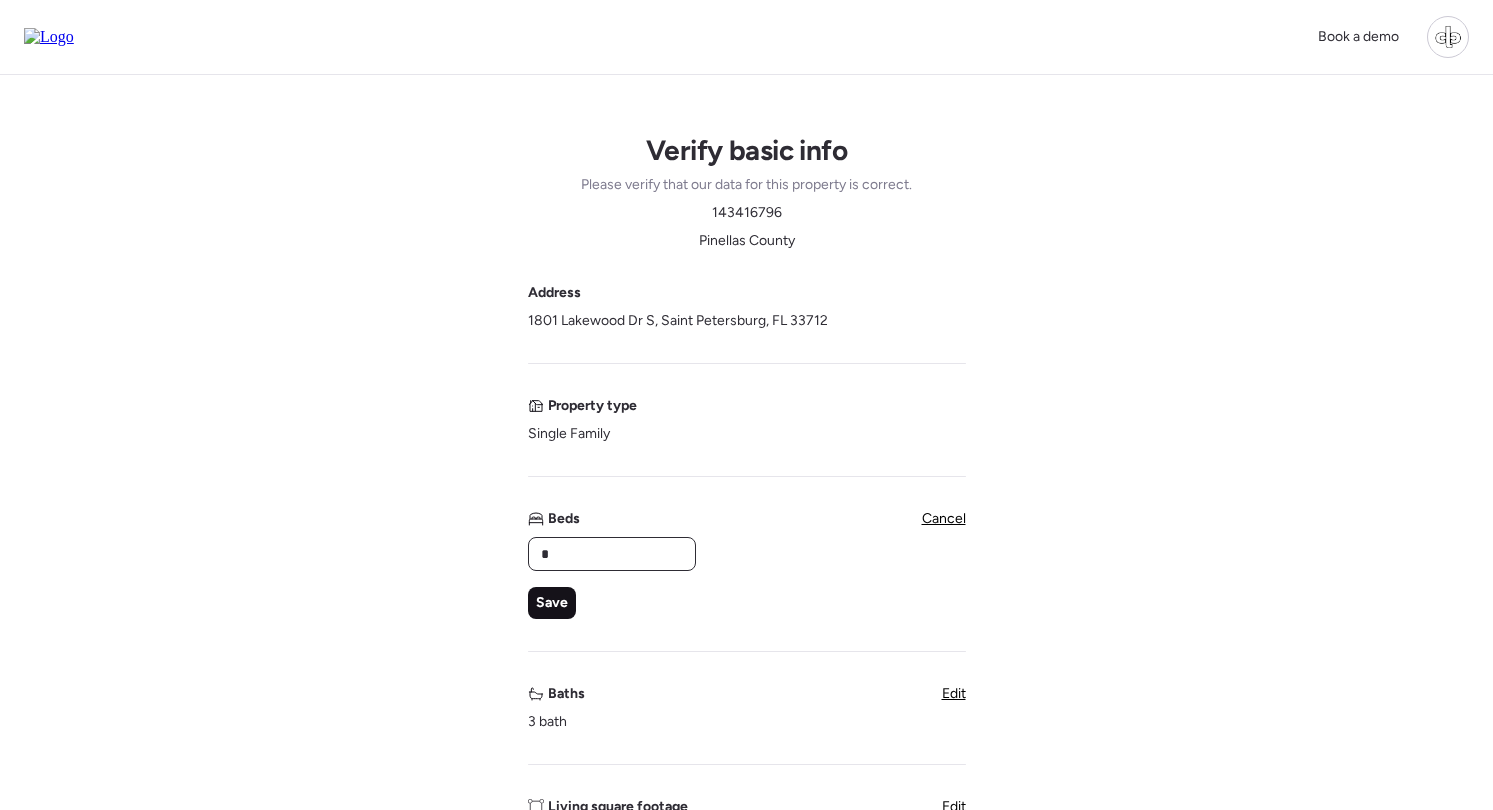 type on "*" 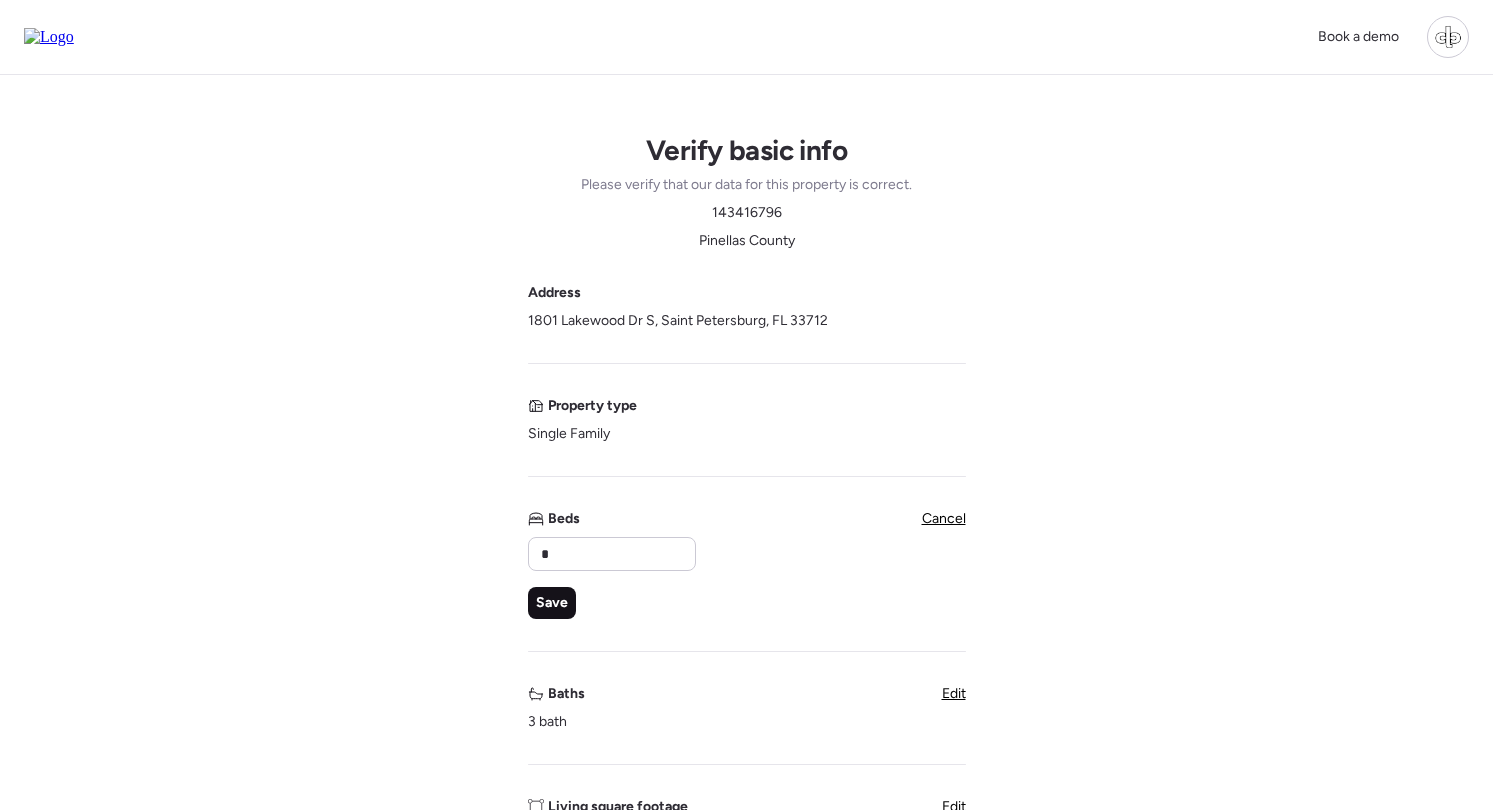 click on "Save" at bounding box center [552, 603] 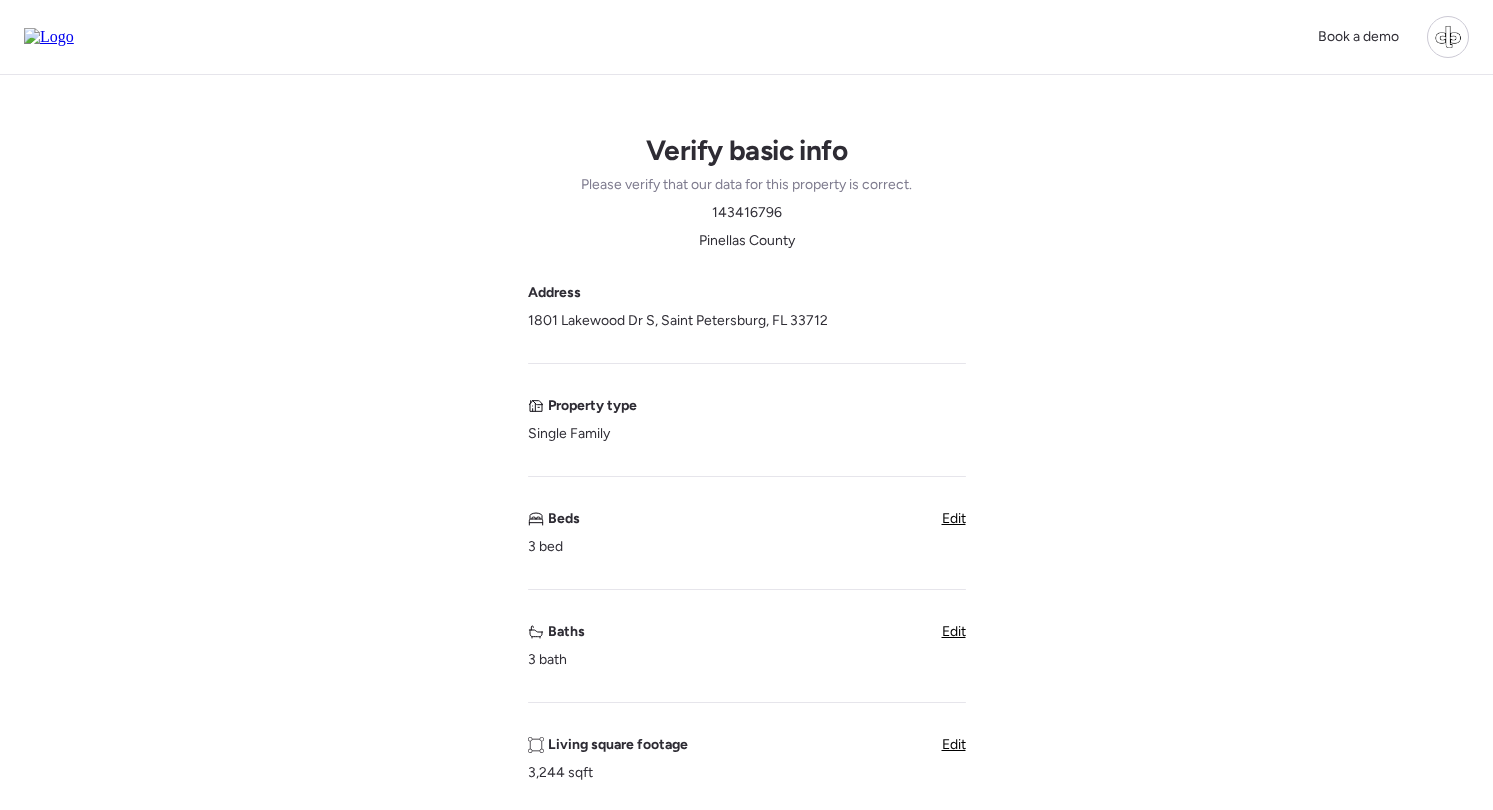 scroll, scrollTop: 39, scrollLeft: 0, axis: vertical 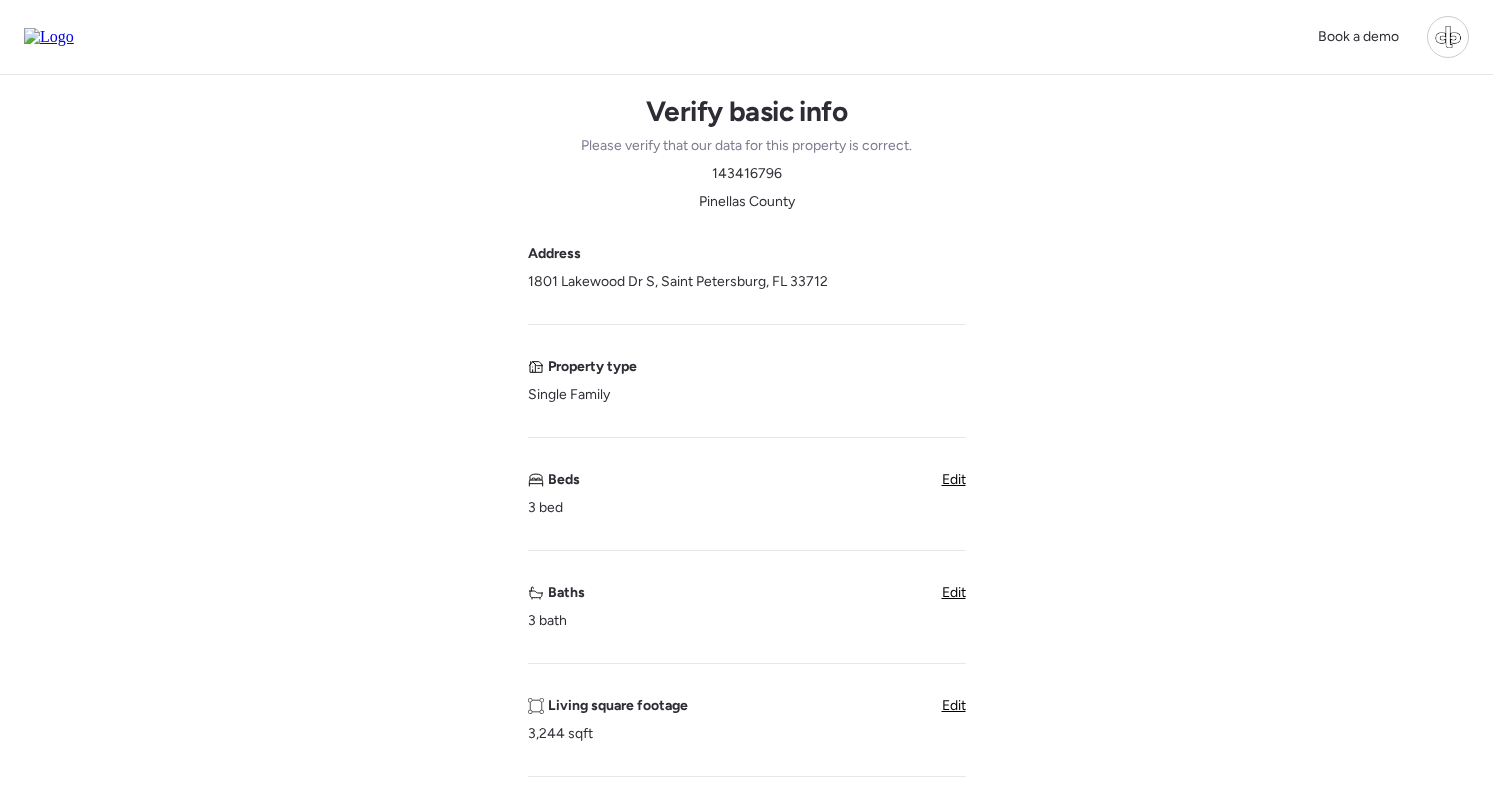 click on "Baths 3 bath Edit" at bounding box center (747, 607) 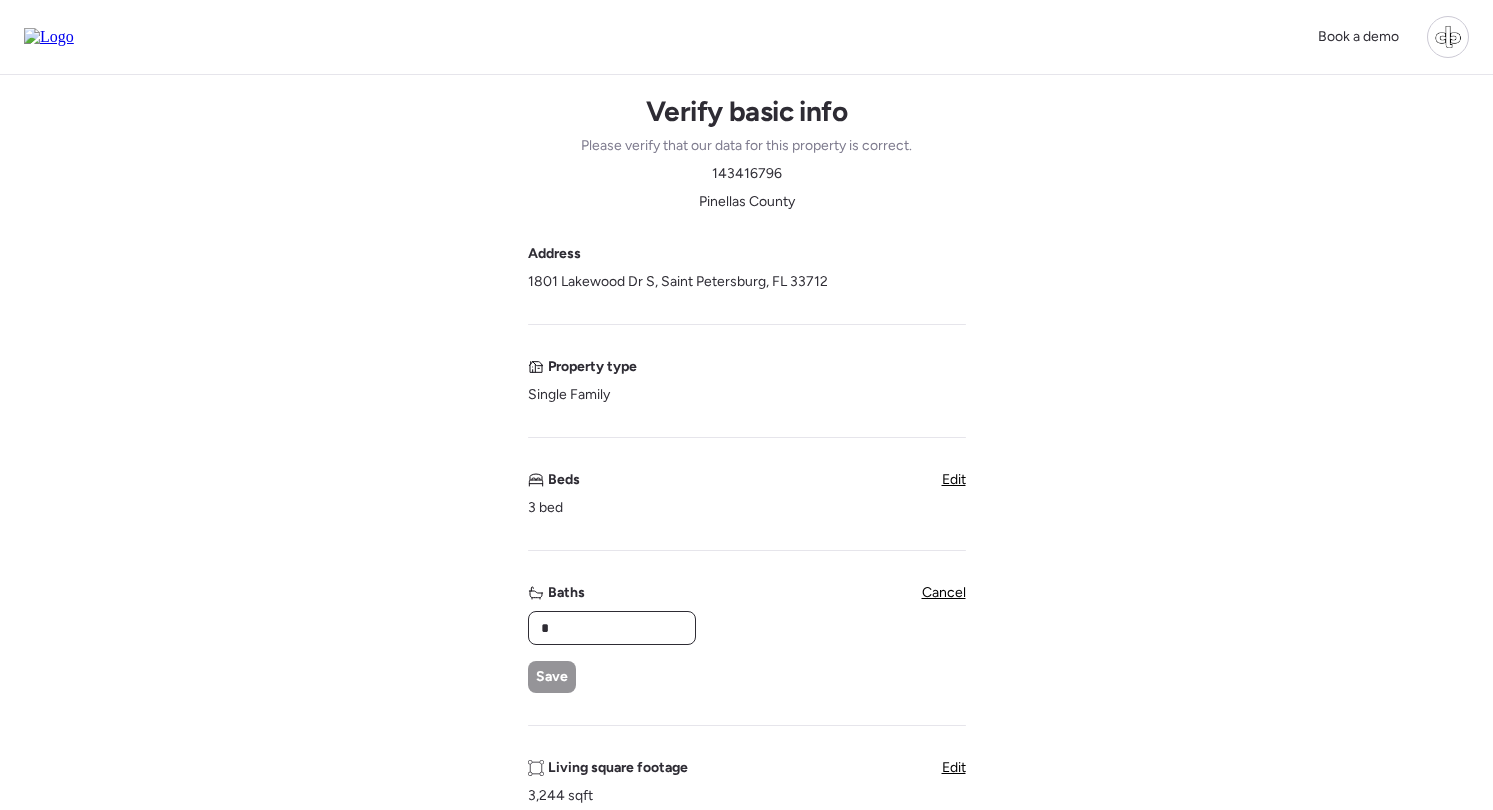 click on "*" at bounding box center [612, 628] 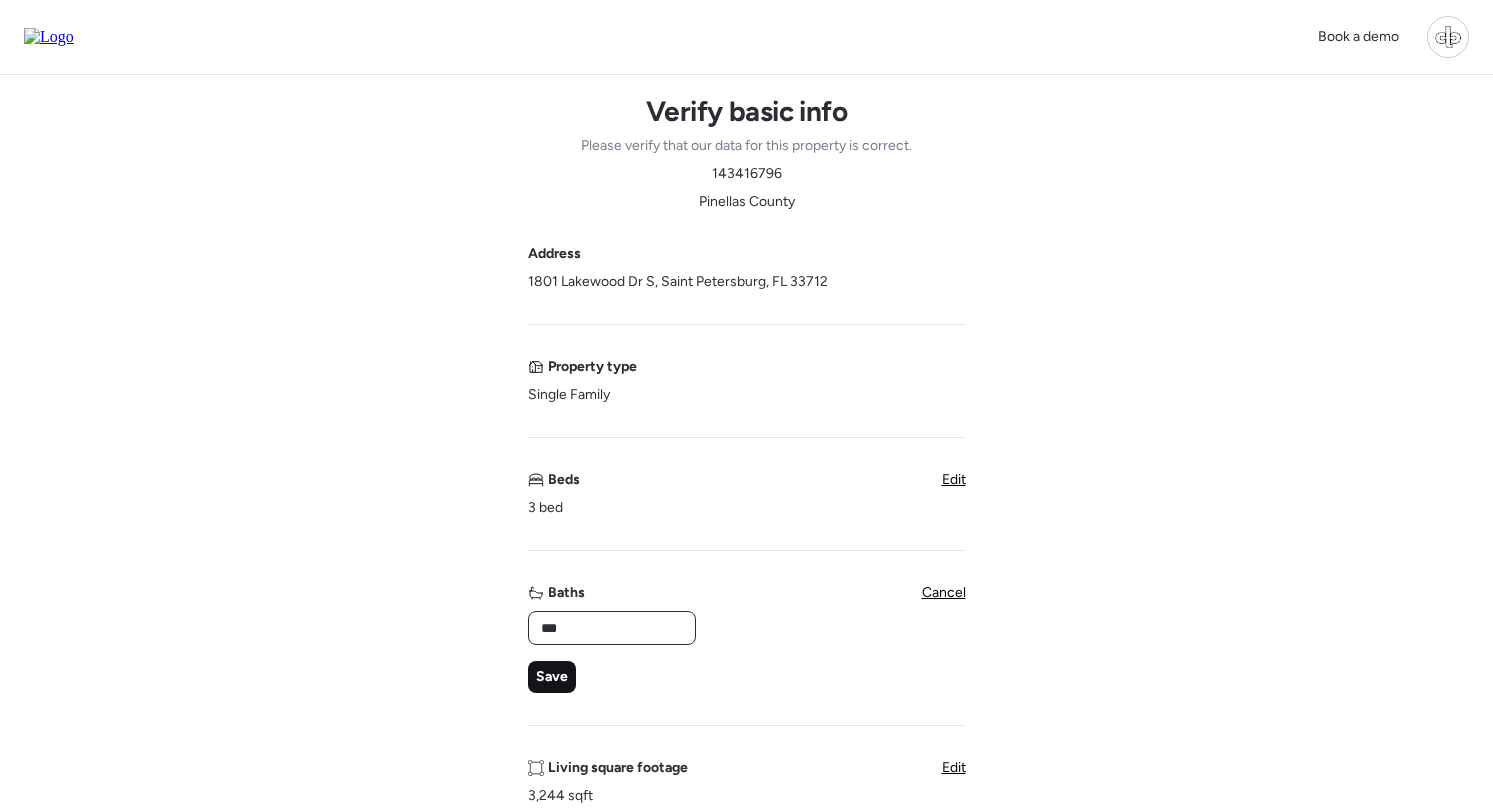 type on "***" 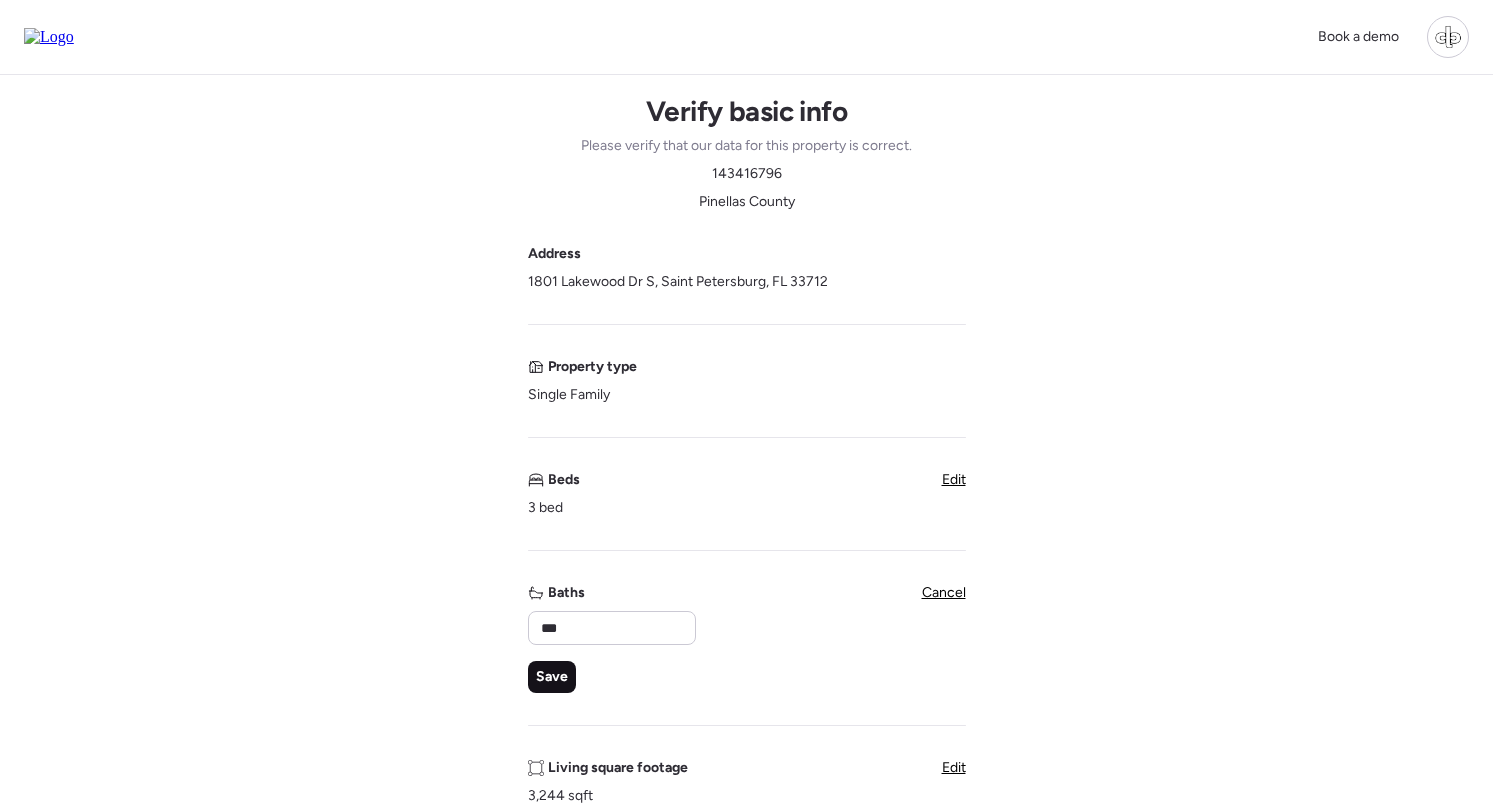 click on "Save" at bounding box center [552, 677] 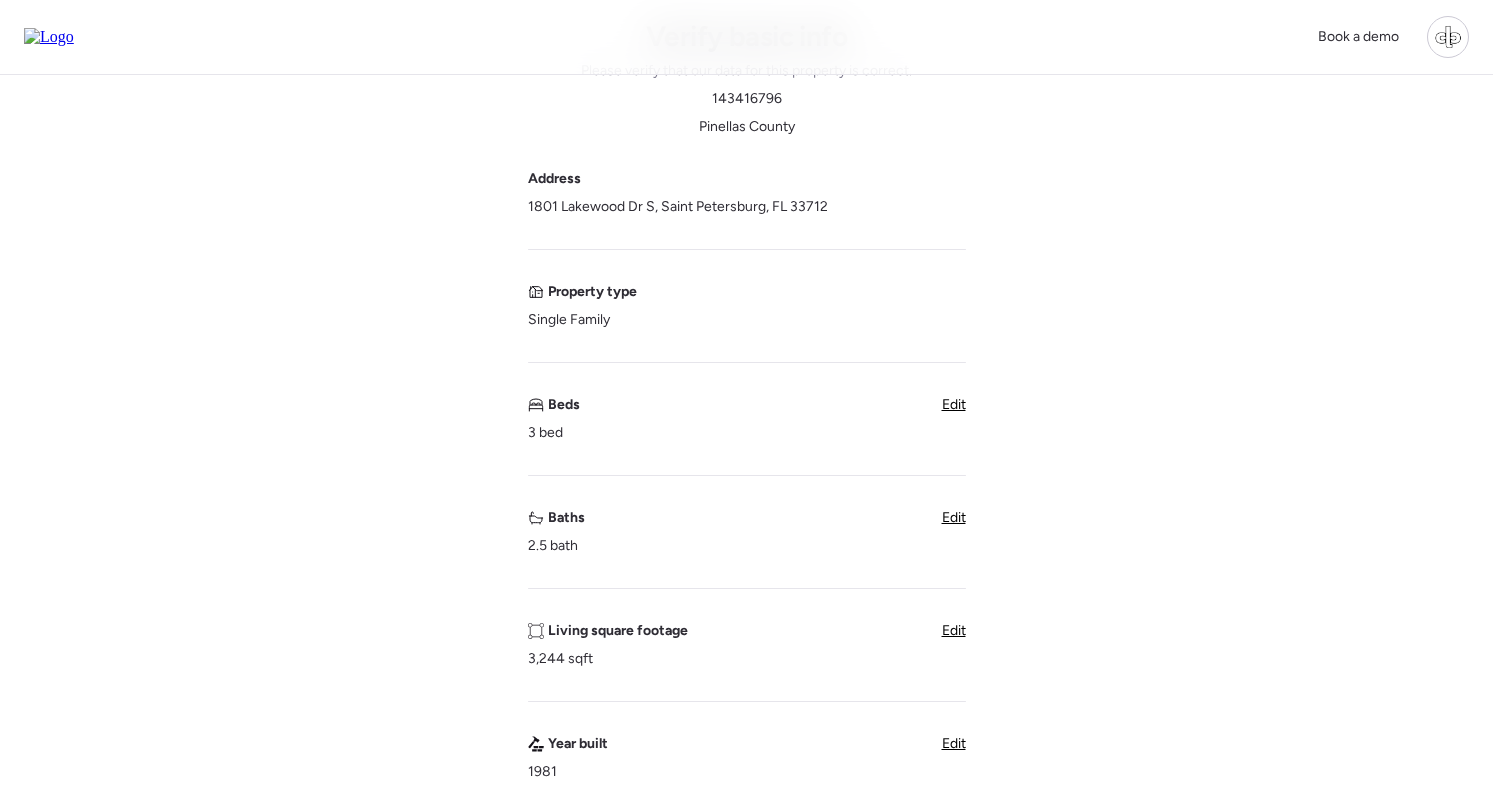 scroll, scrollTop: 122, scrollLeft: 0, axis: vertical 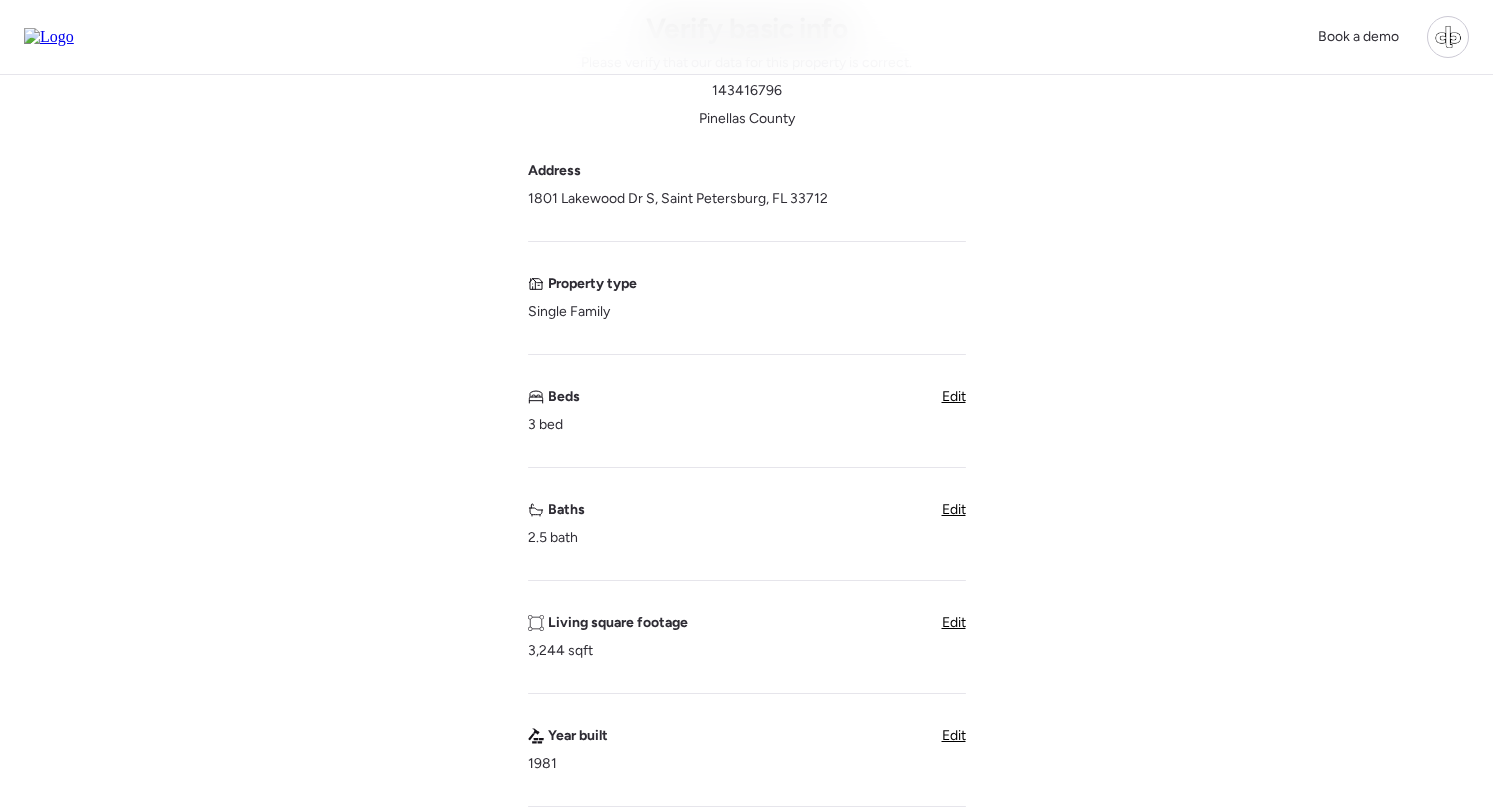click on "Edit" at bounding box center [954, 622] 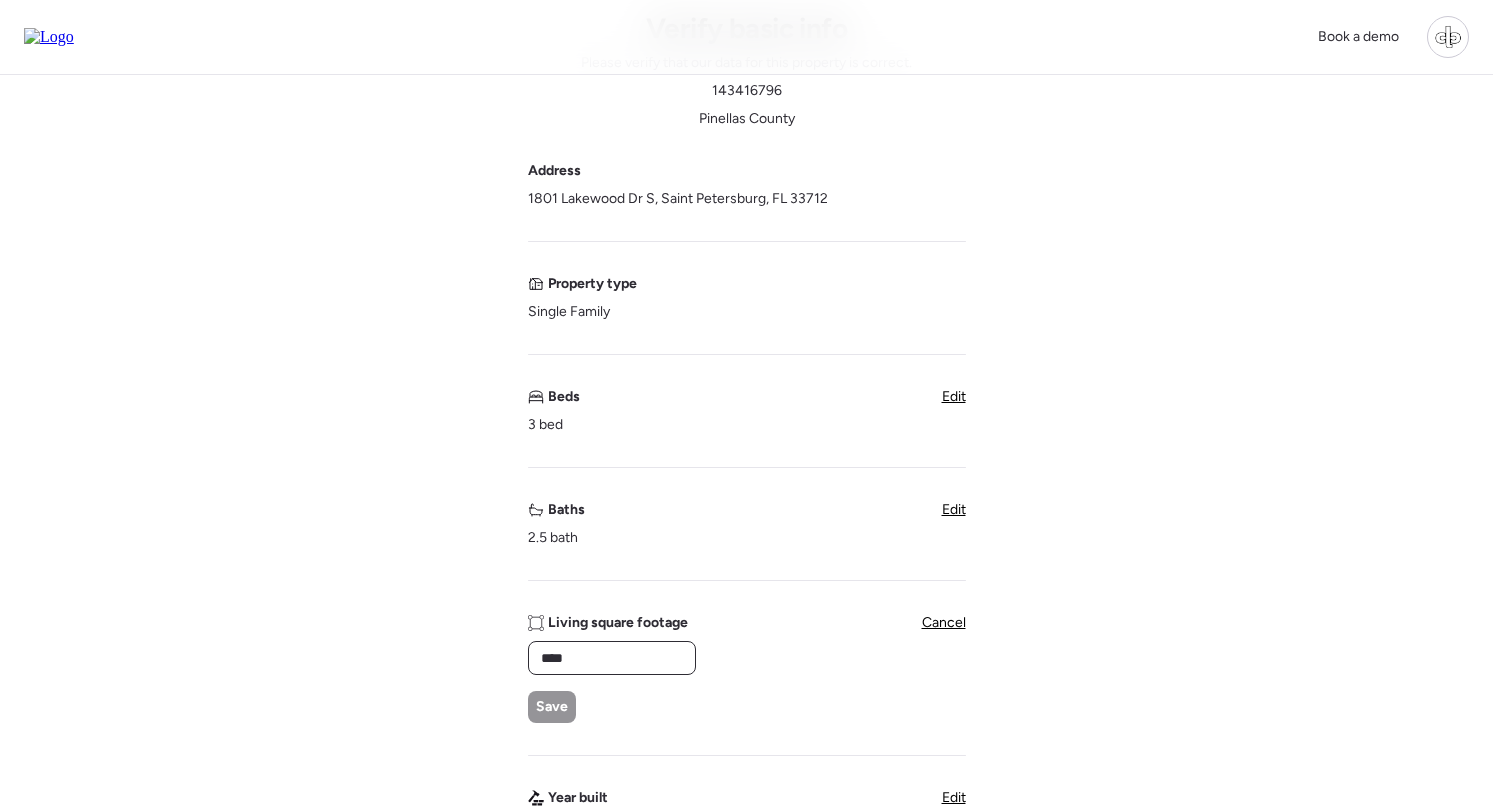 click on "****" at bounding box center [612, 658] 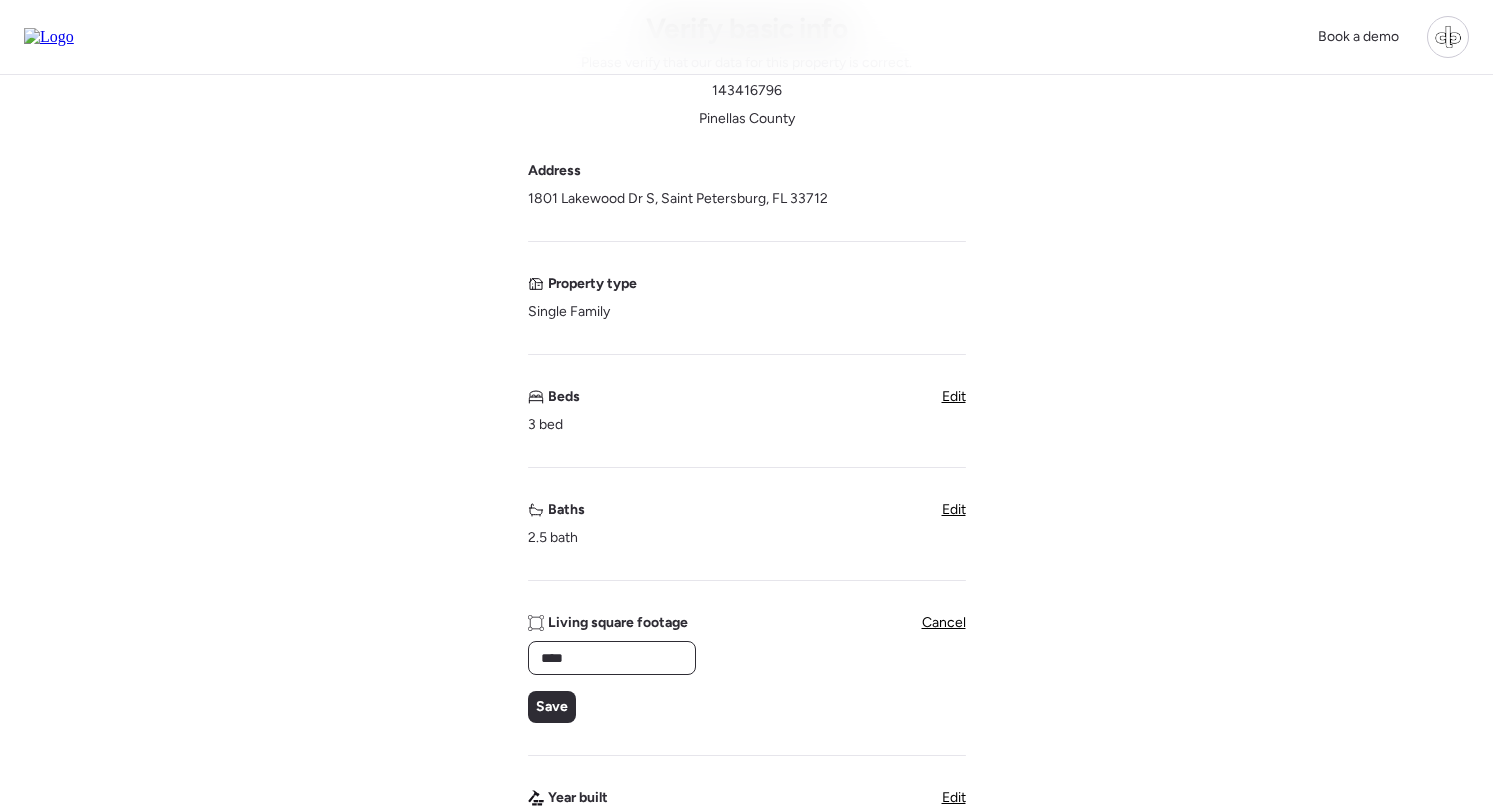 type on "****" 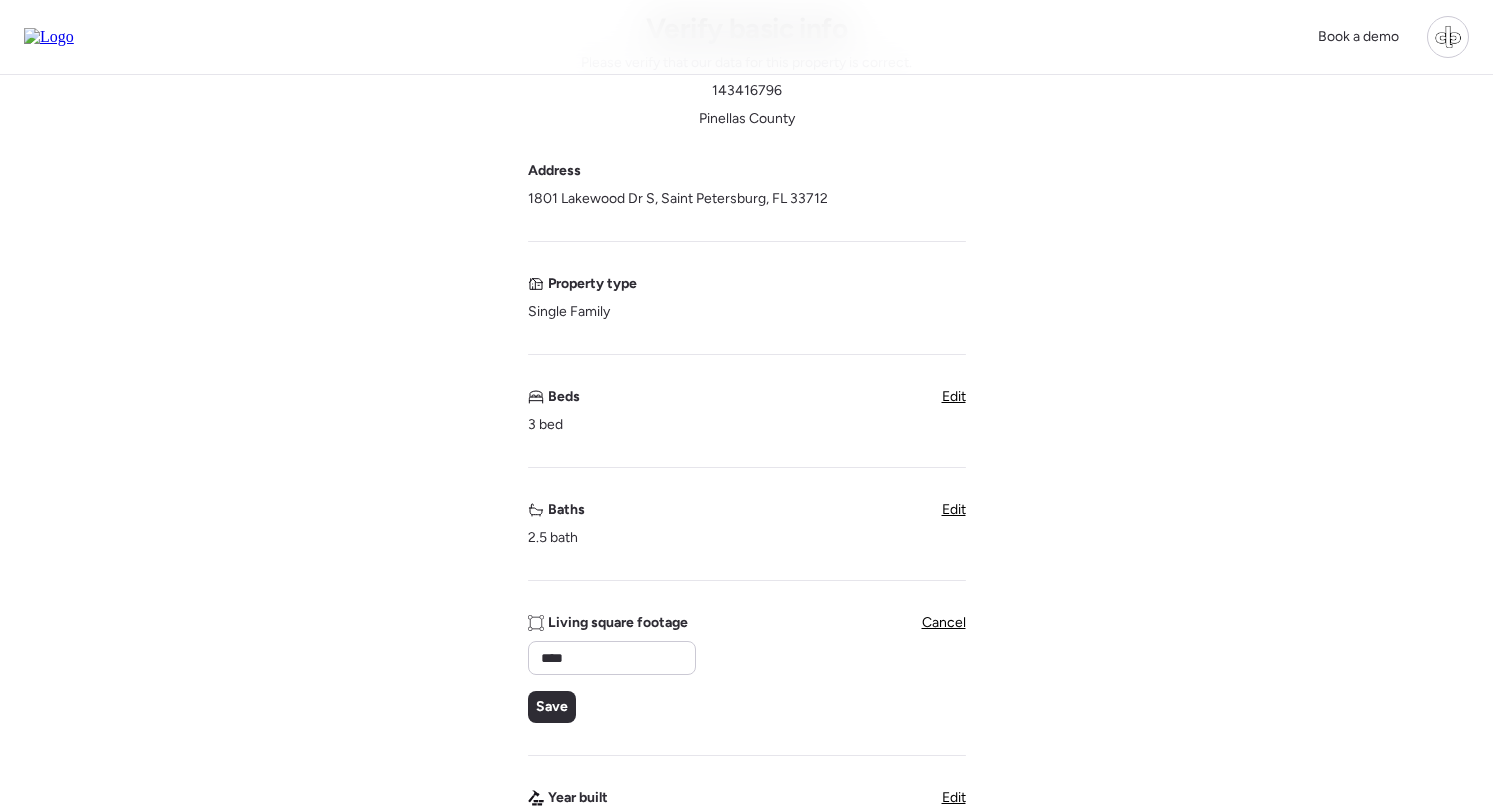 click on "**** Save" at bounding box center [611, 682] 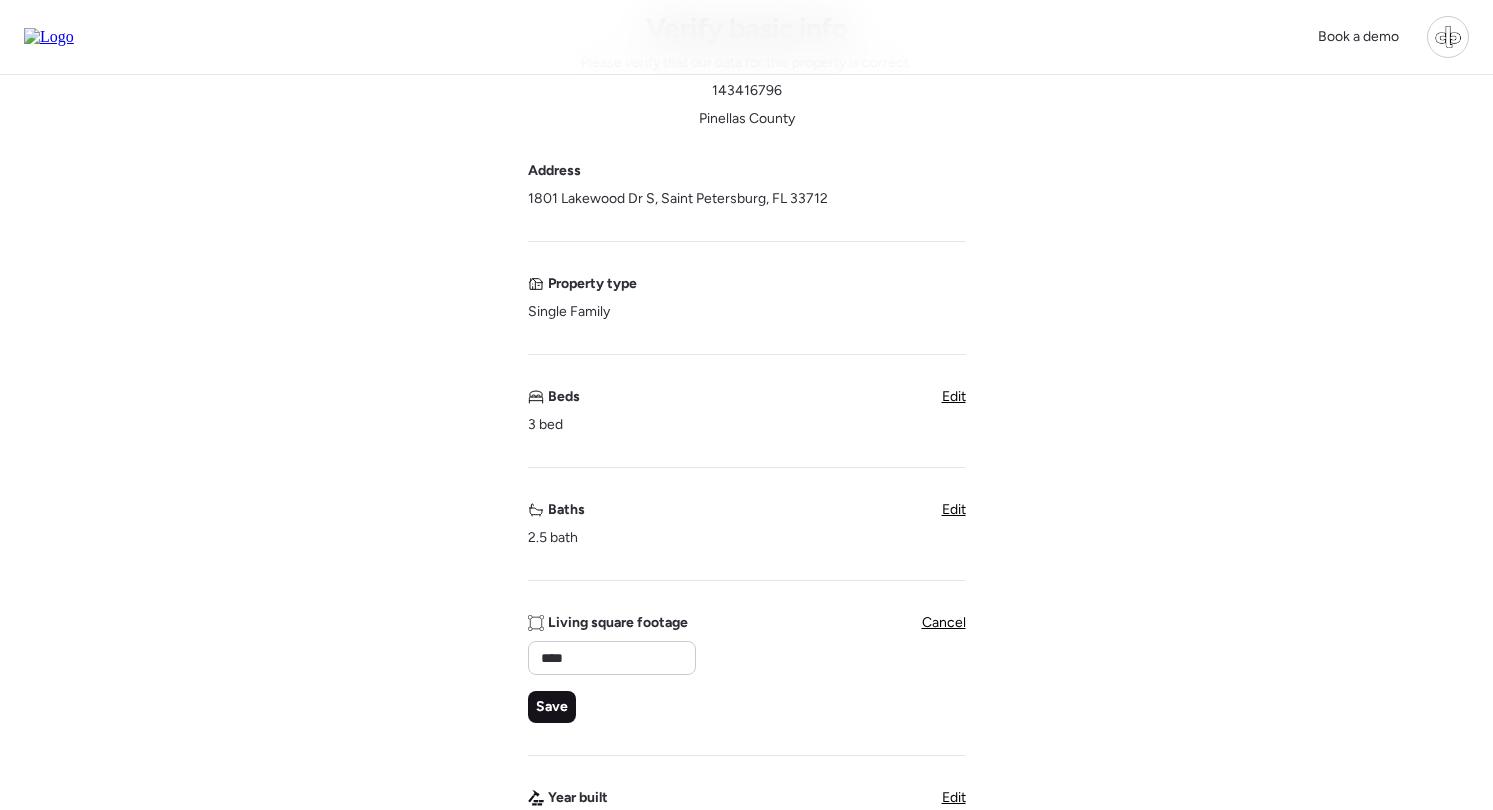 click on "Save" at bounding box center [552, 707] 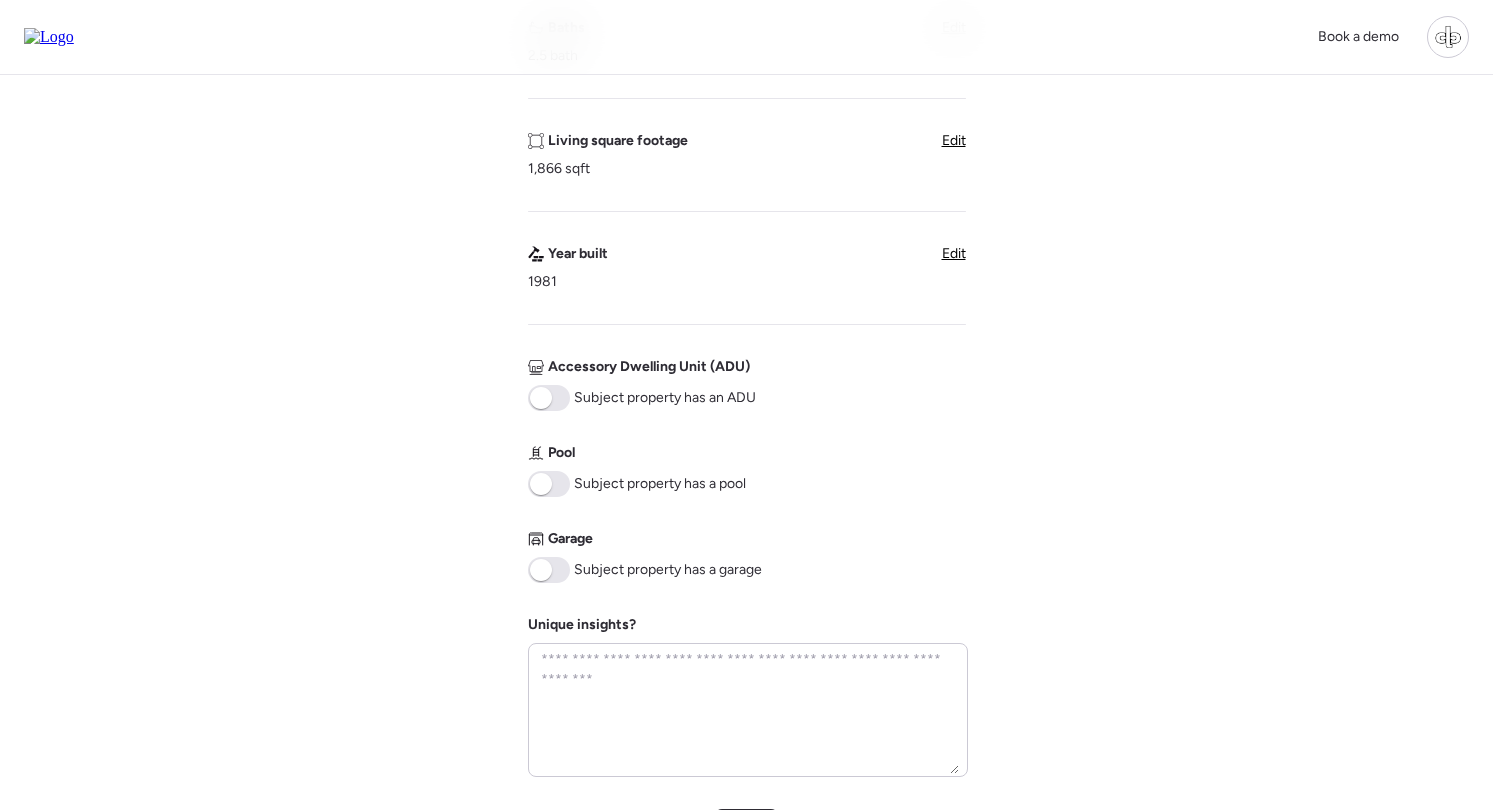 scroll, scrollTop: 774, scrollLeft: 0, axis: vertical 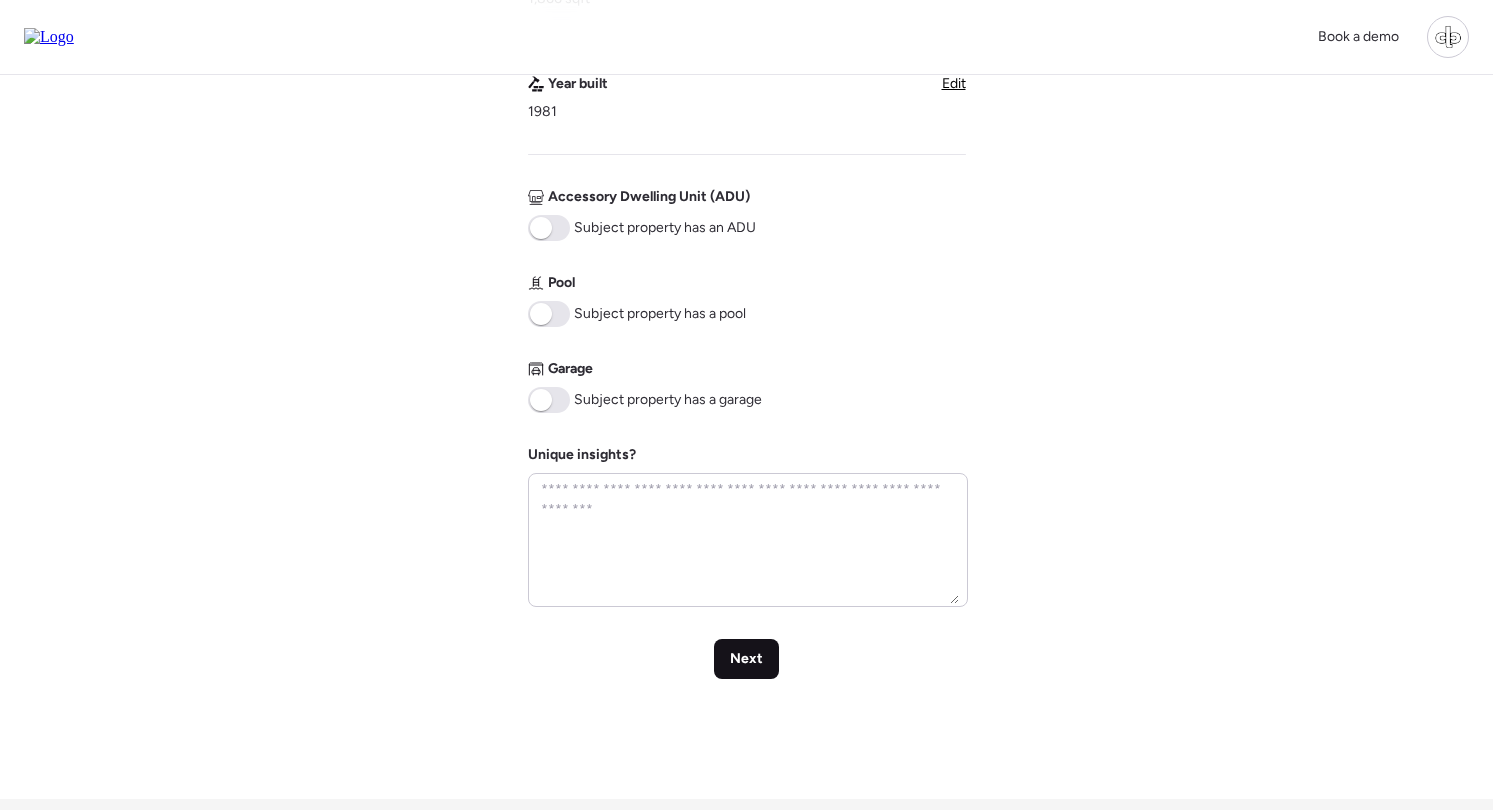 click on "Next" at bounding box center (746, 659) 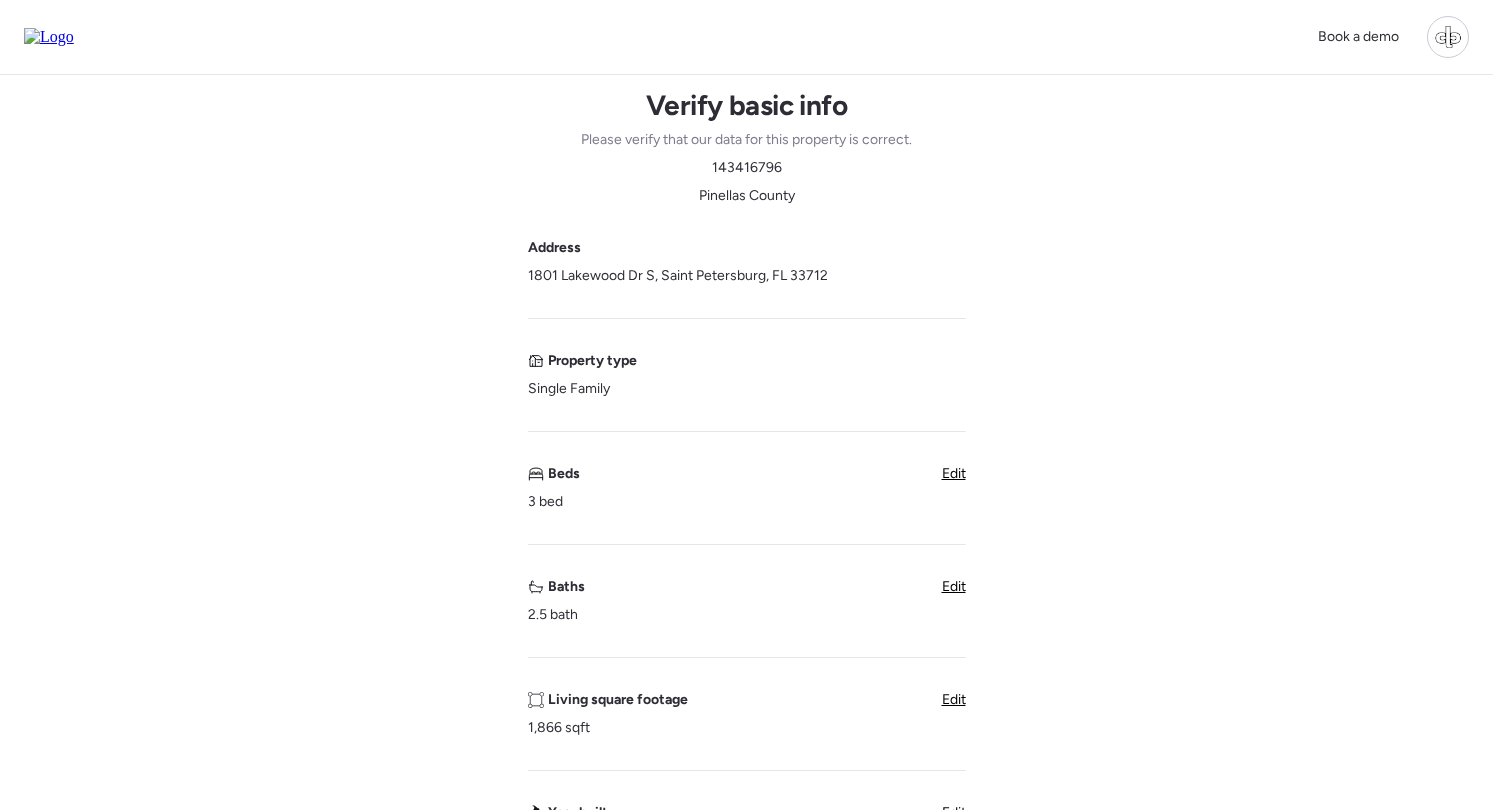 scroll, scrollTop: 0, scrollLeft: 0, axis: both 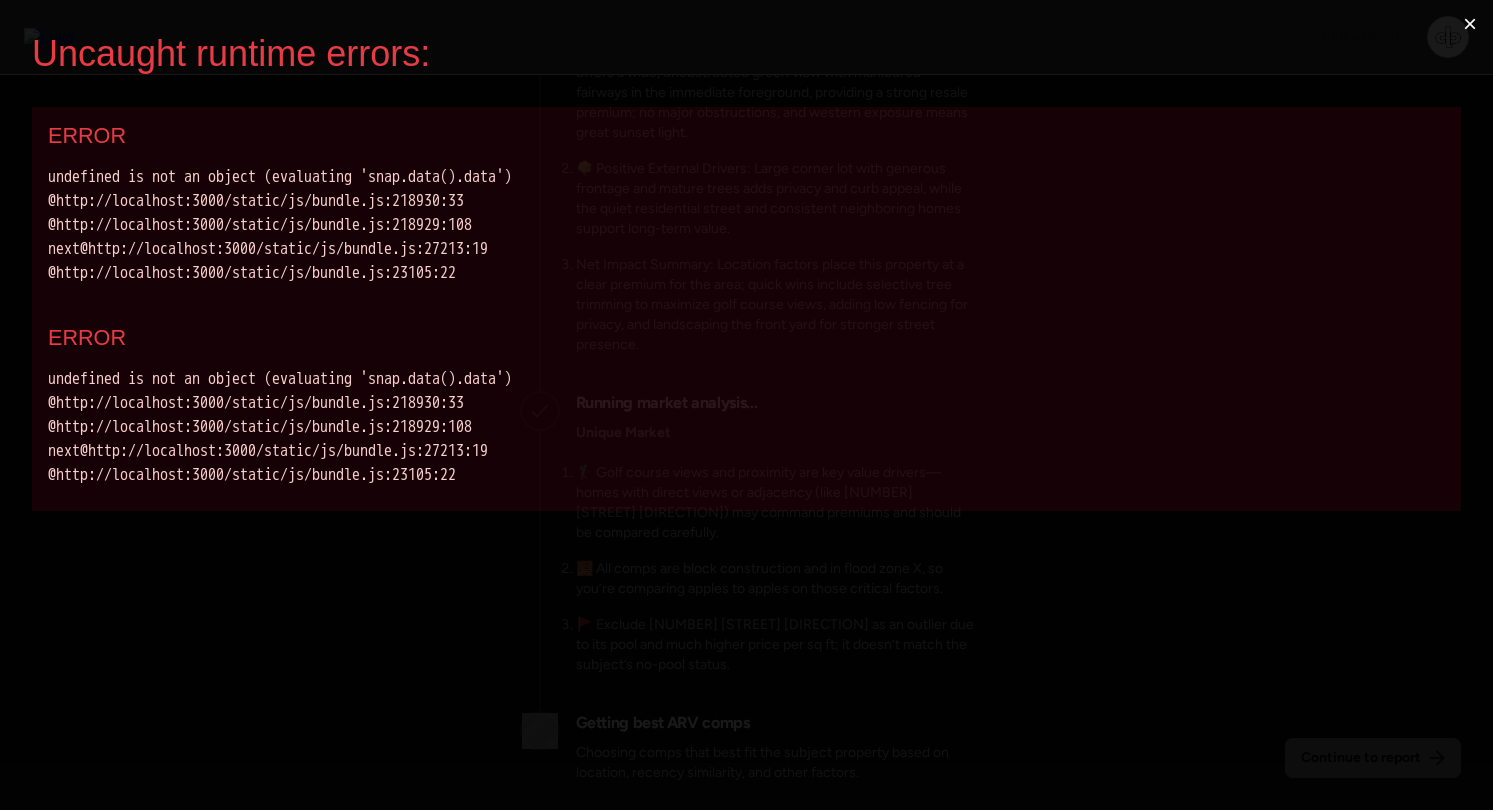 click on "×" at bounding box center [1470, 24] 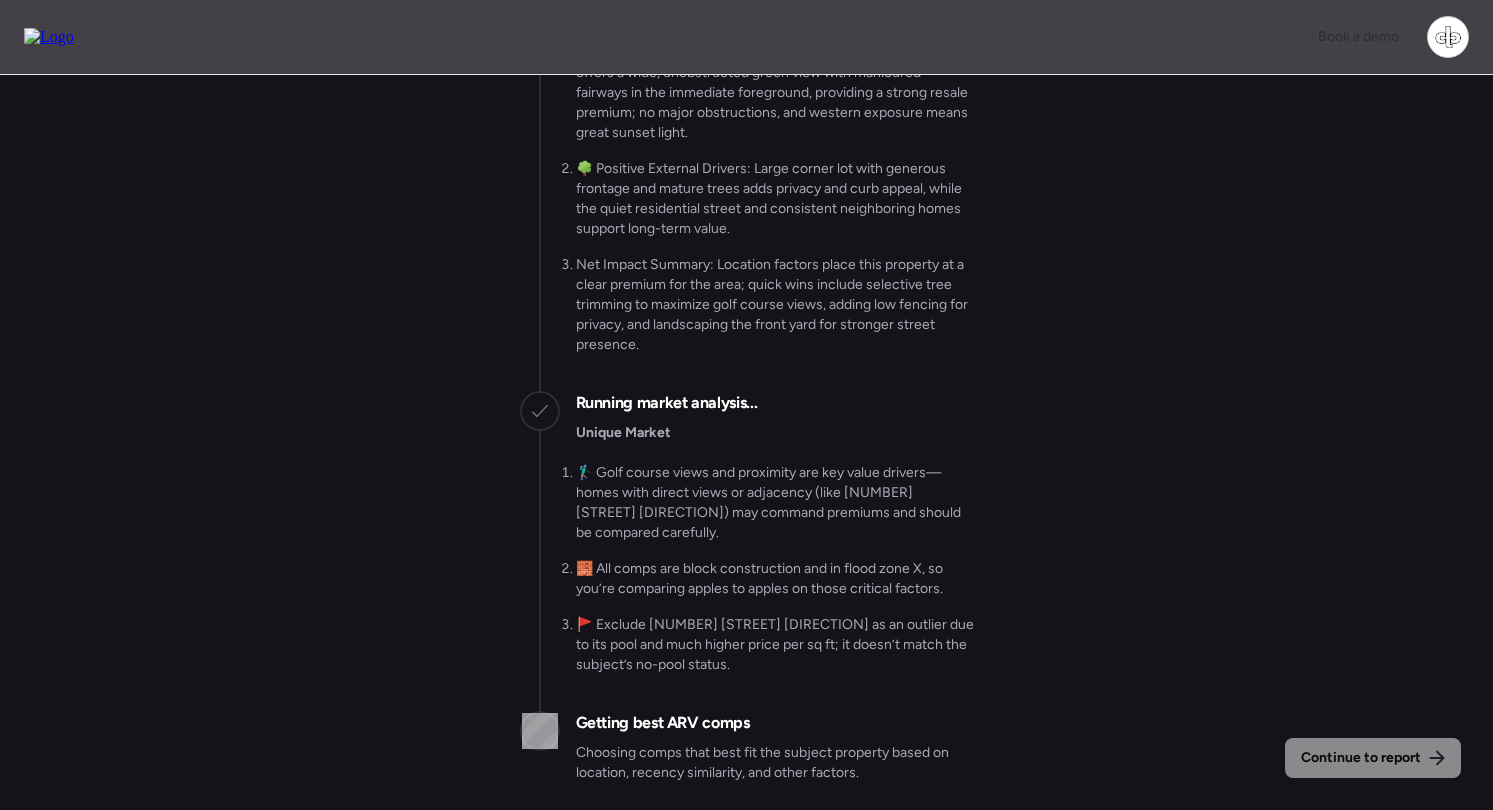 click at bounding box center [49, 37] 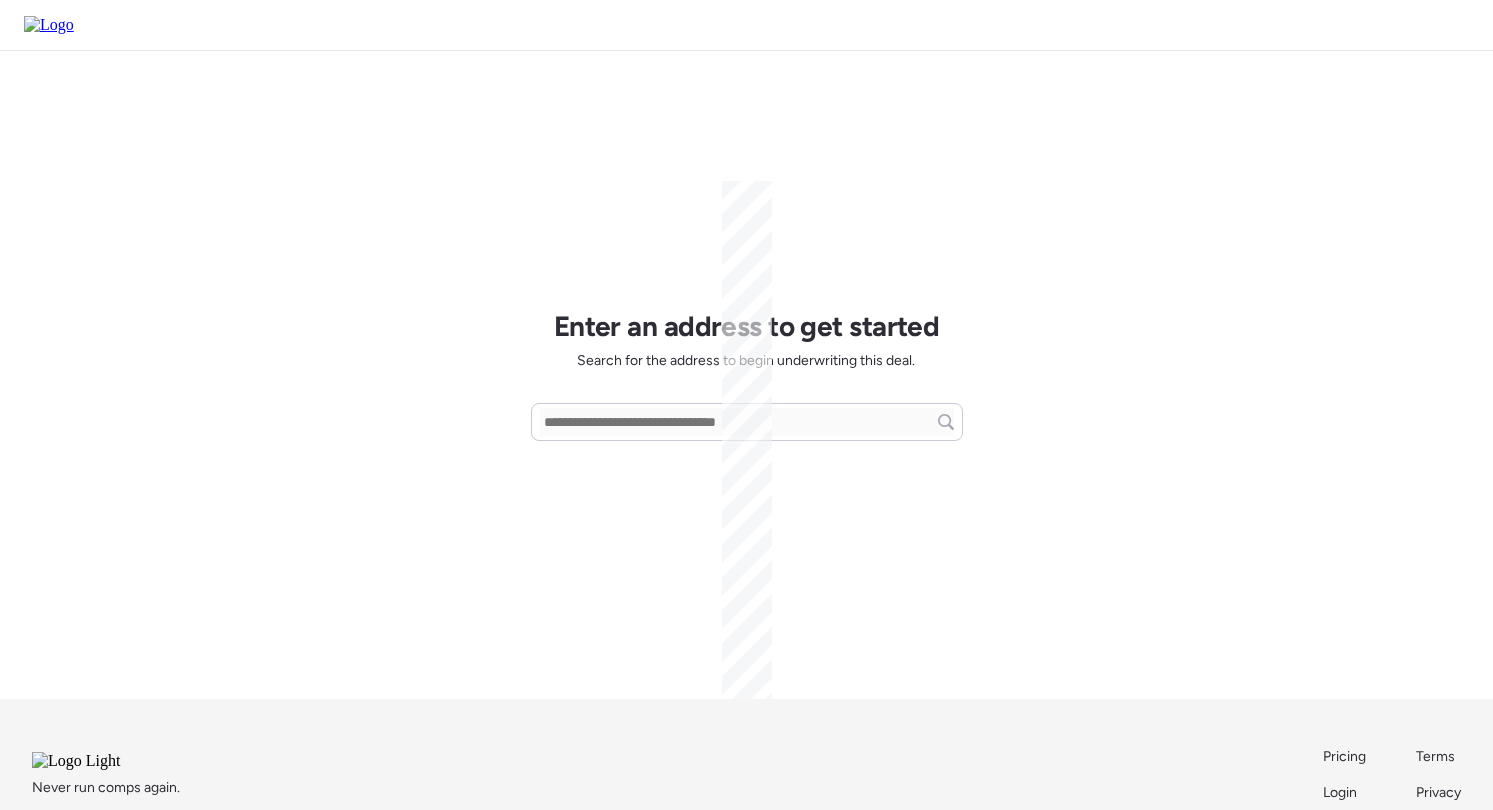 scroll, scrollTop: 0, scrollLeft: 0, axis: both 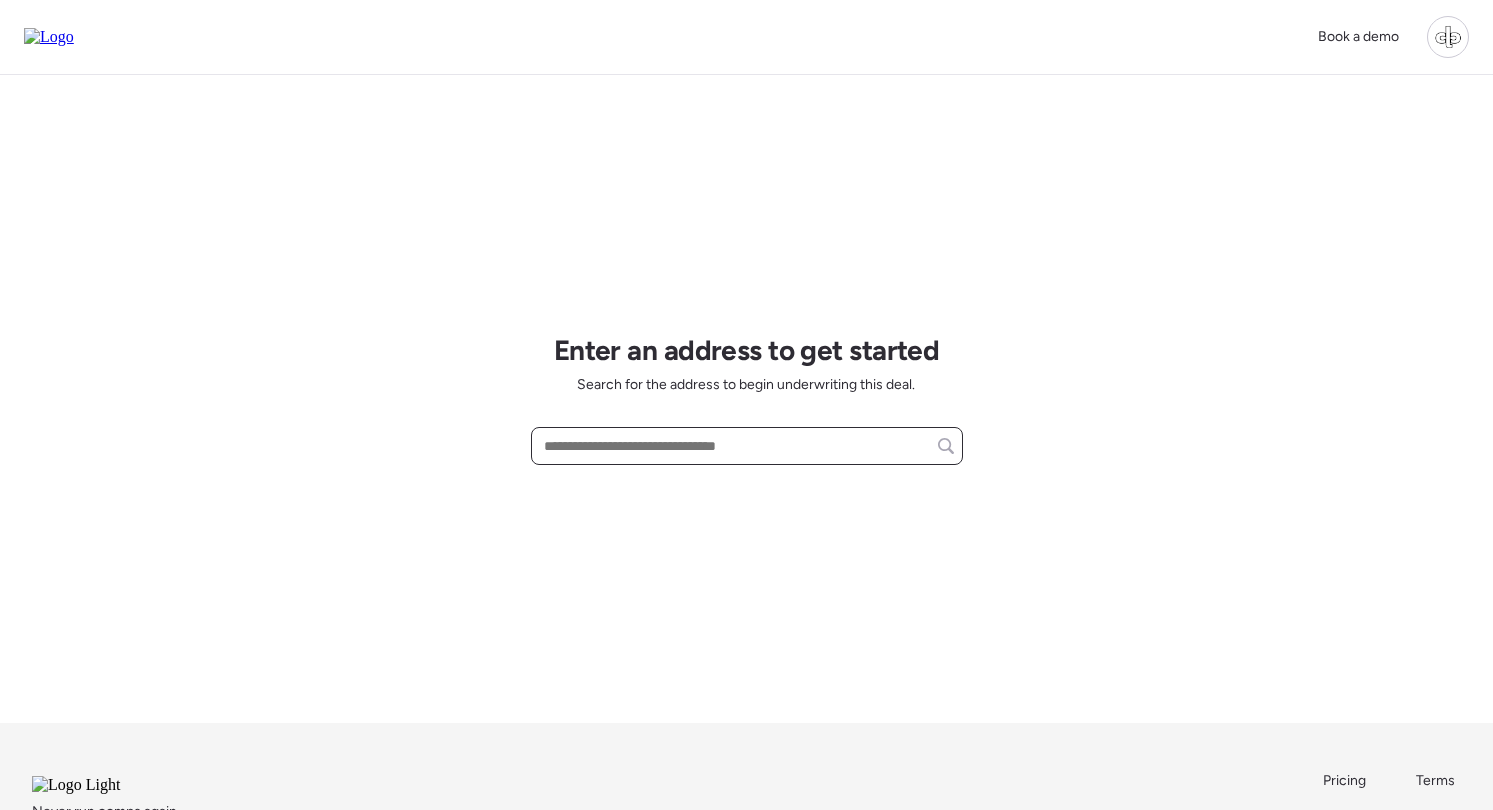click at bounding box center (747, 446) 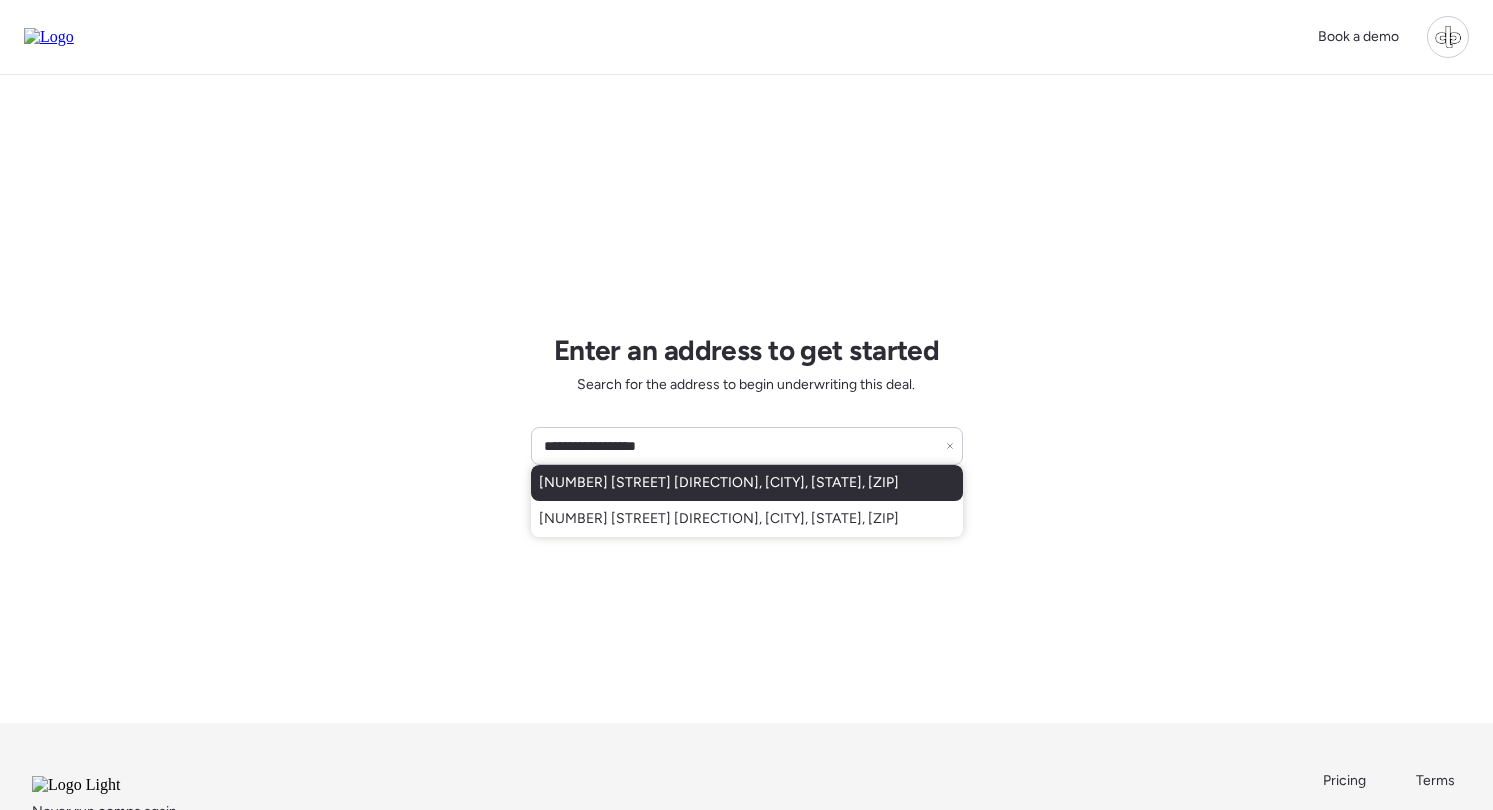 click on "[NUMBER] [STREET] [DIRECTION], [CITY], [STATE], [ZIP]" at bounding box center [719, 483] 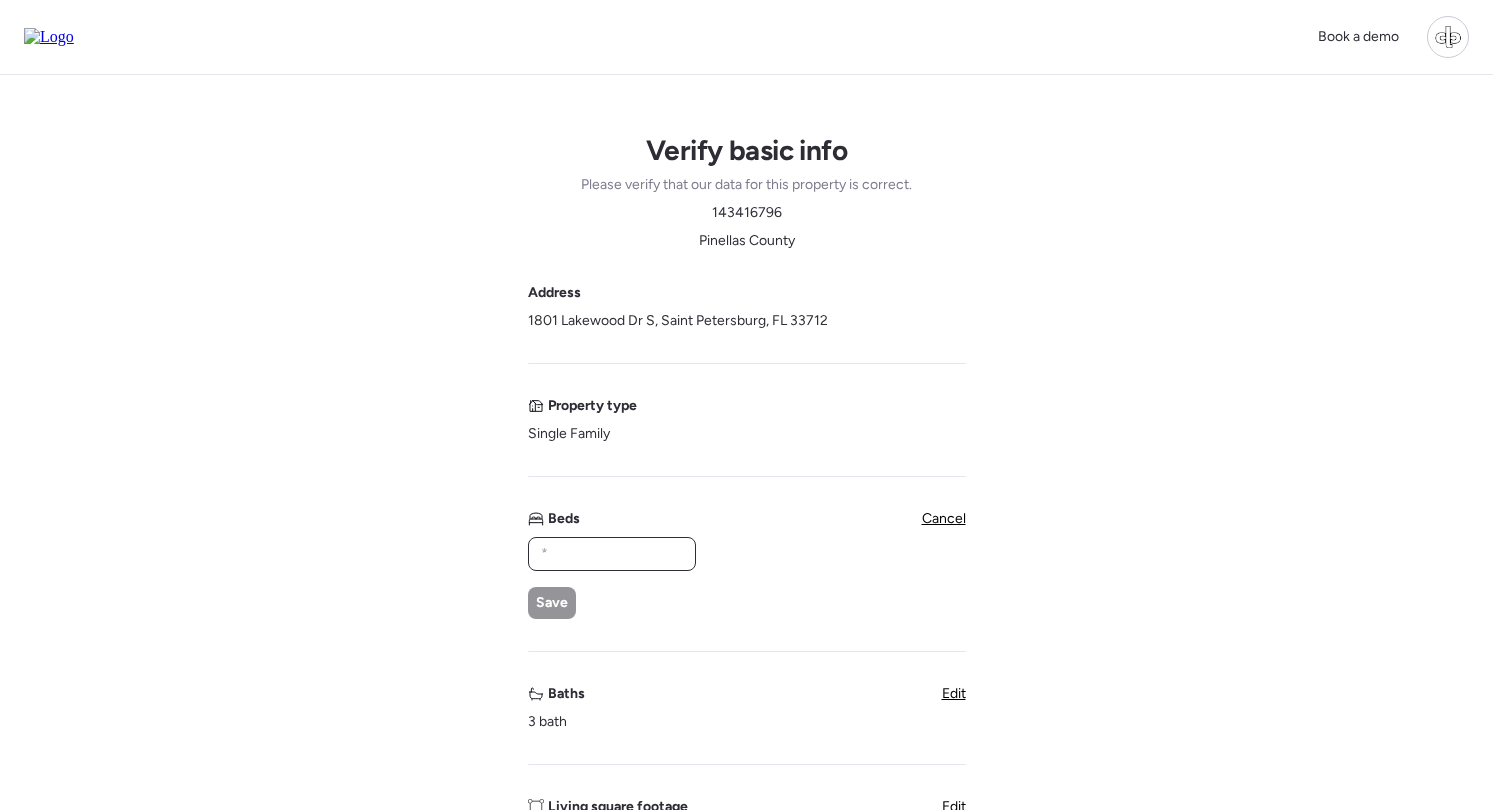 click at bounding box center (612, 554) 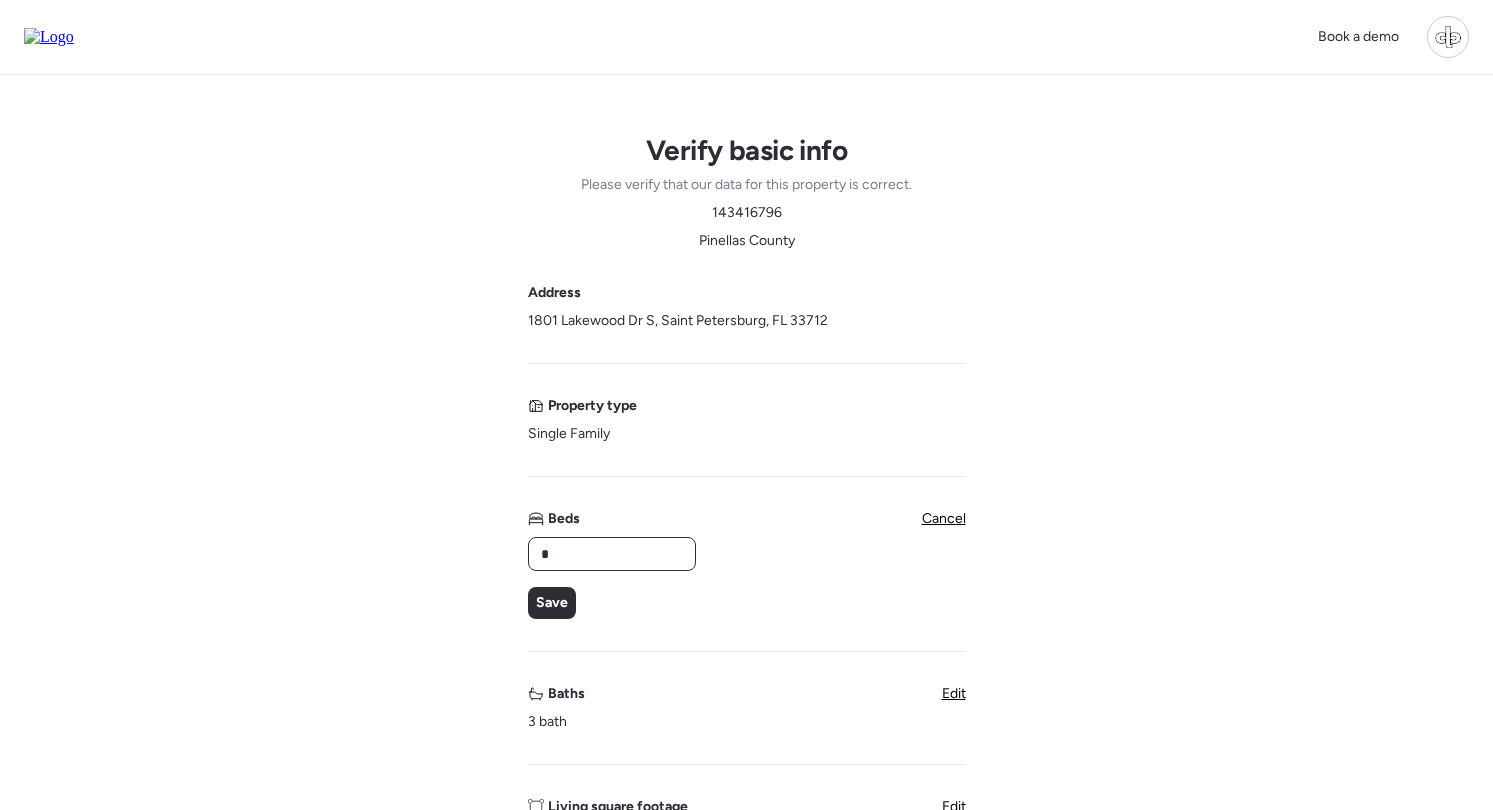 type on "*" 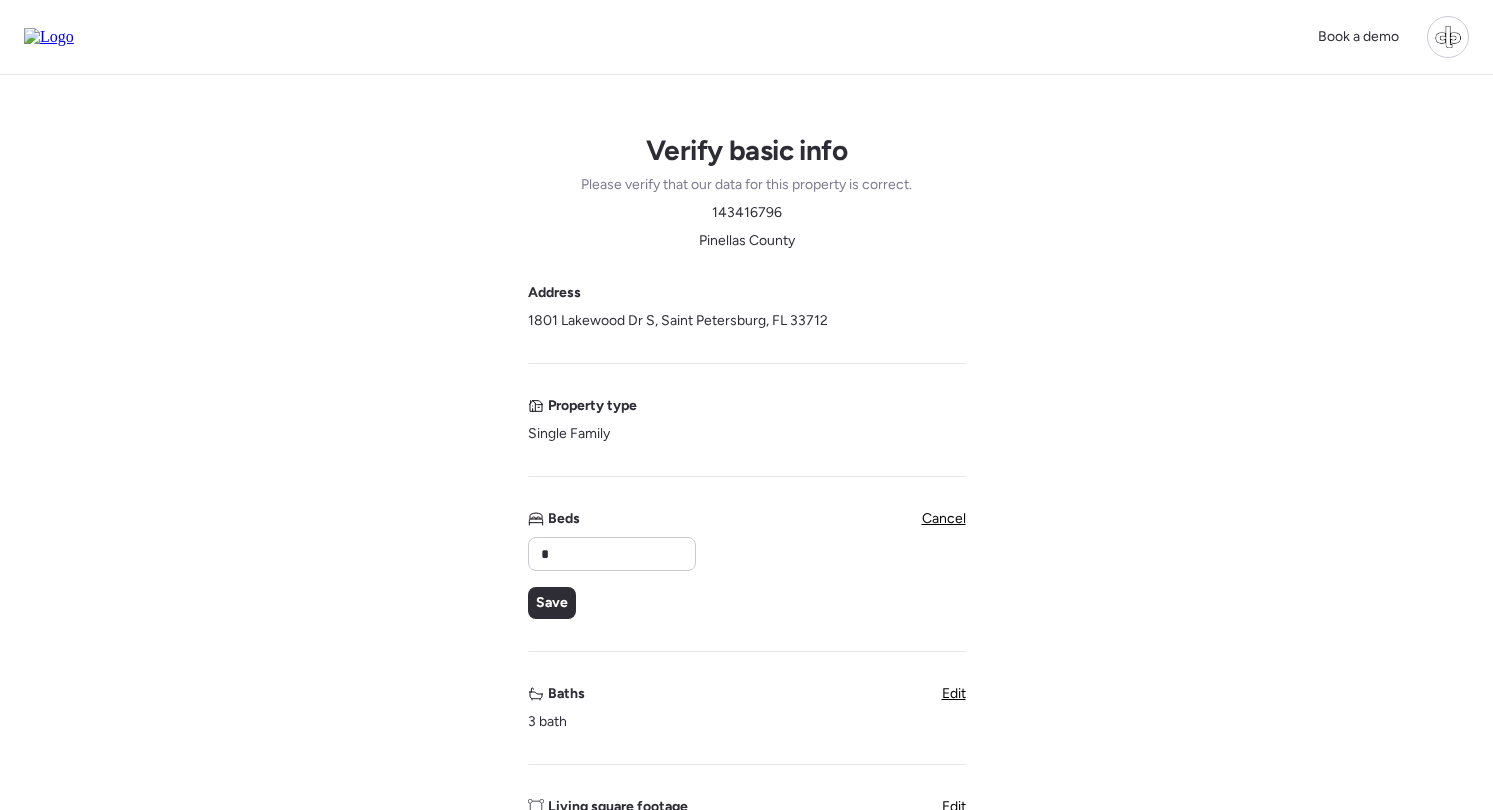 click on "Save" at bounding box center (552, 603) 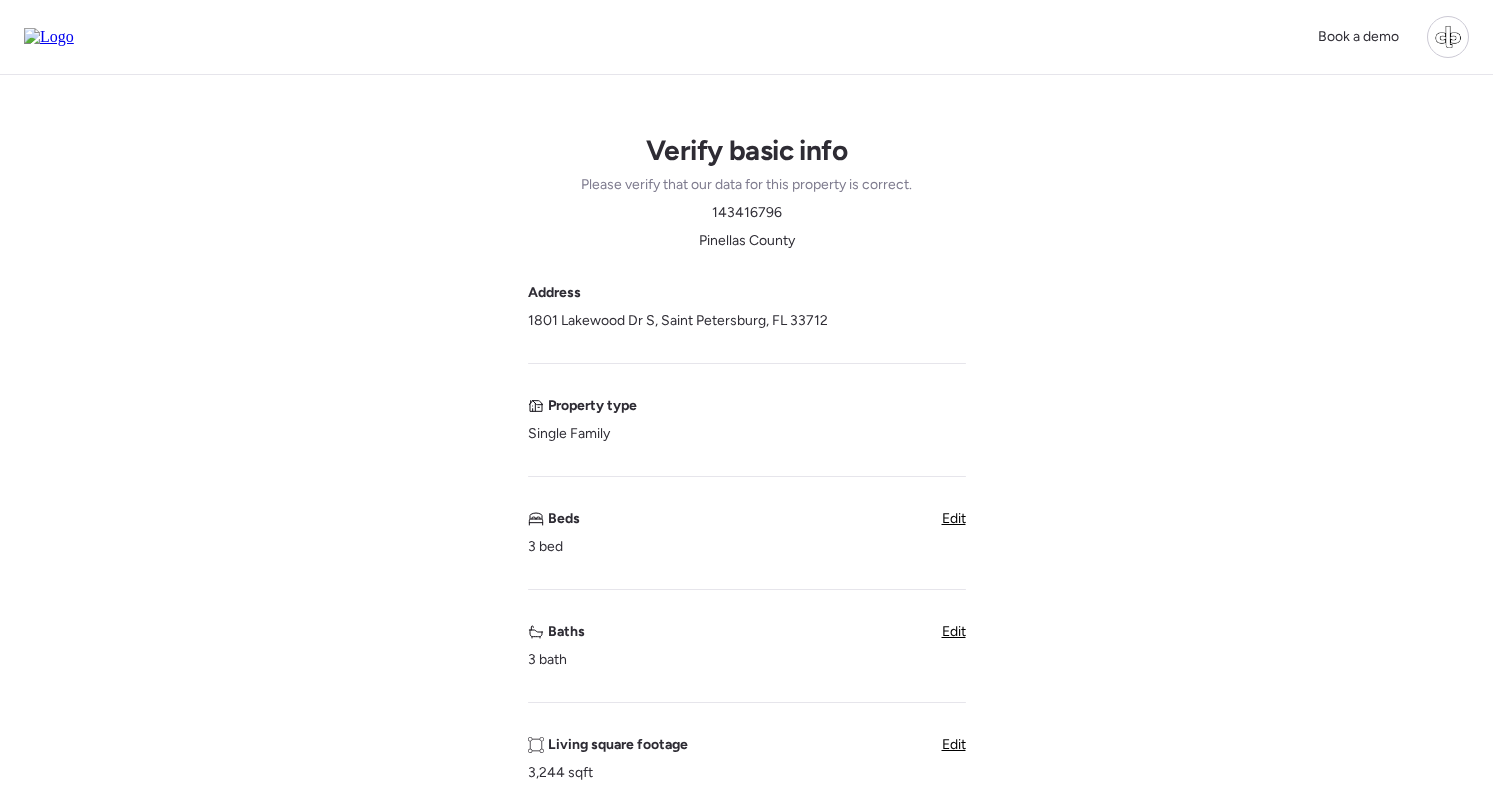 click on "Edit" at bounding box center [954, 631] 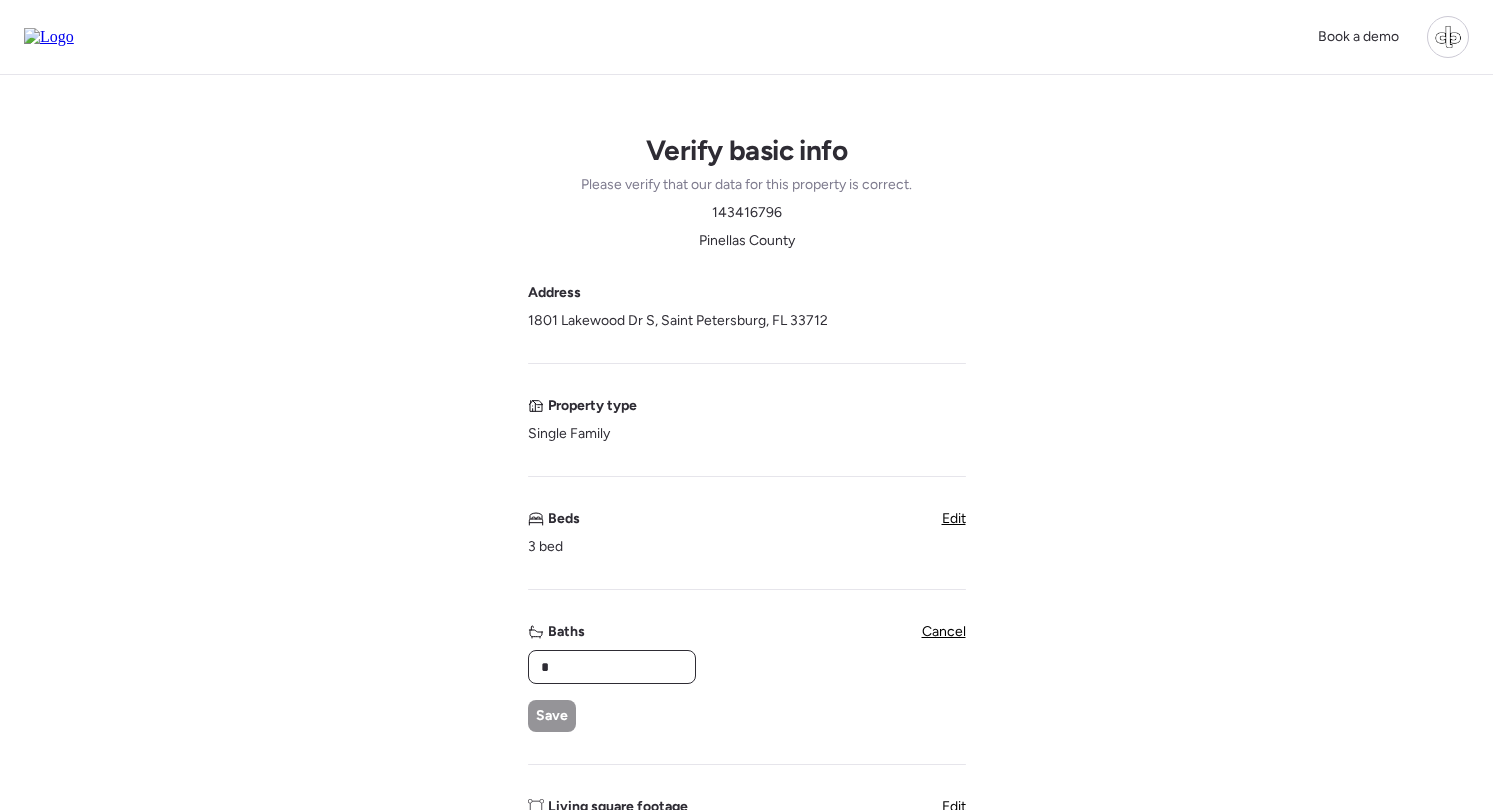 click on "*" at bounding box center [612, 667] 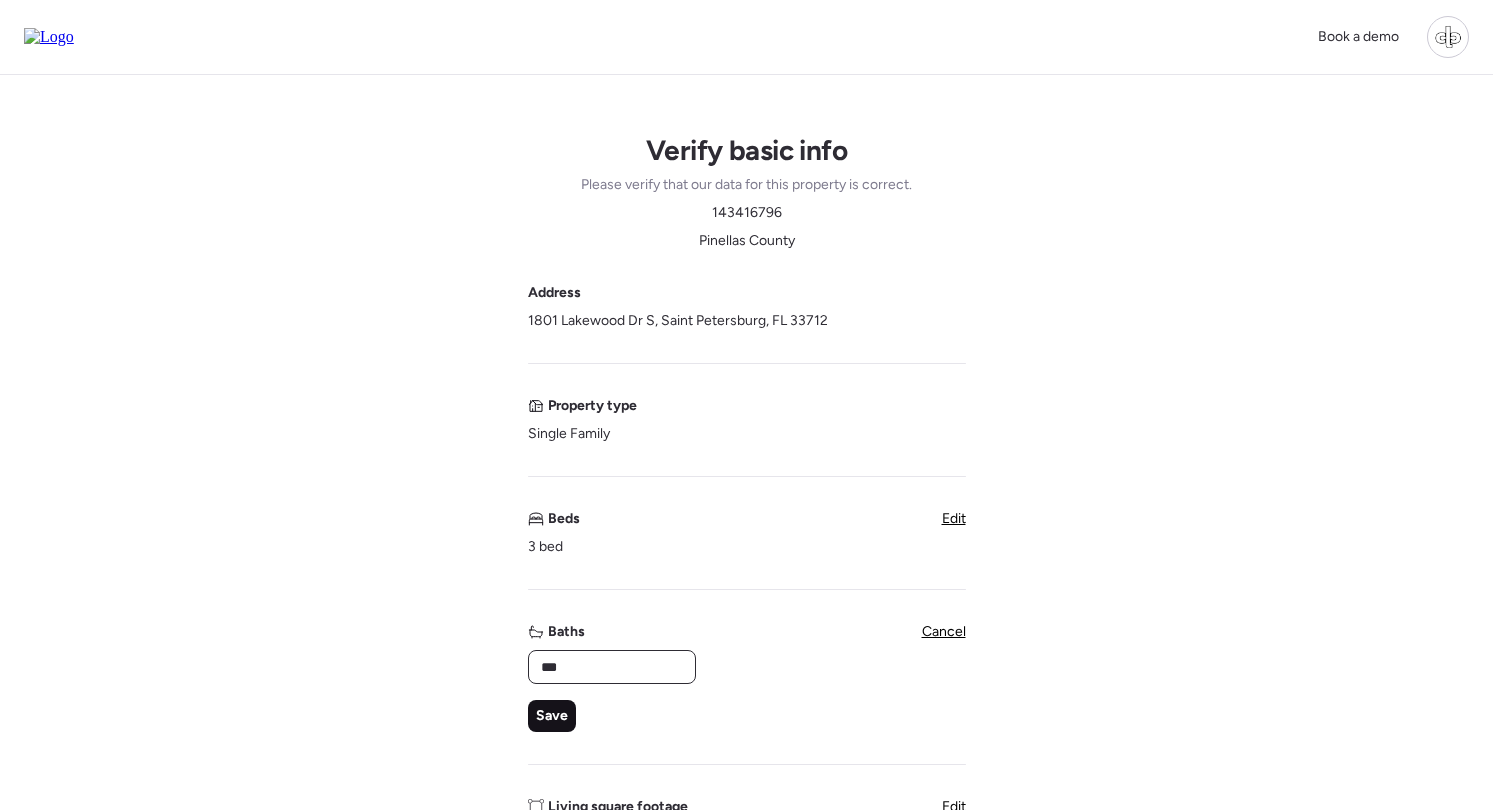 type on "***" 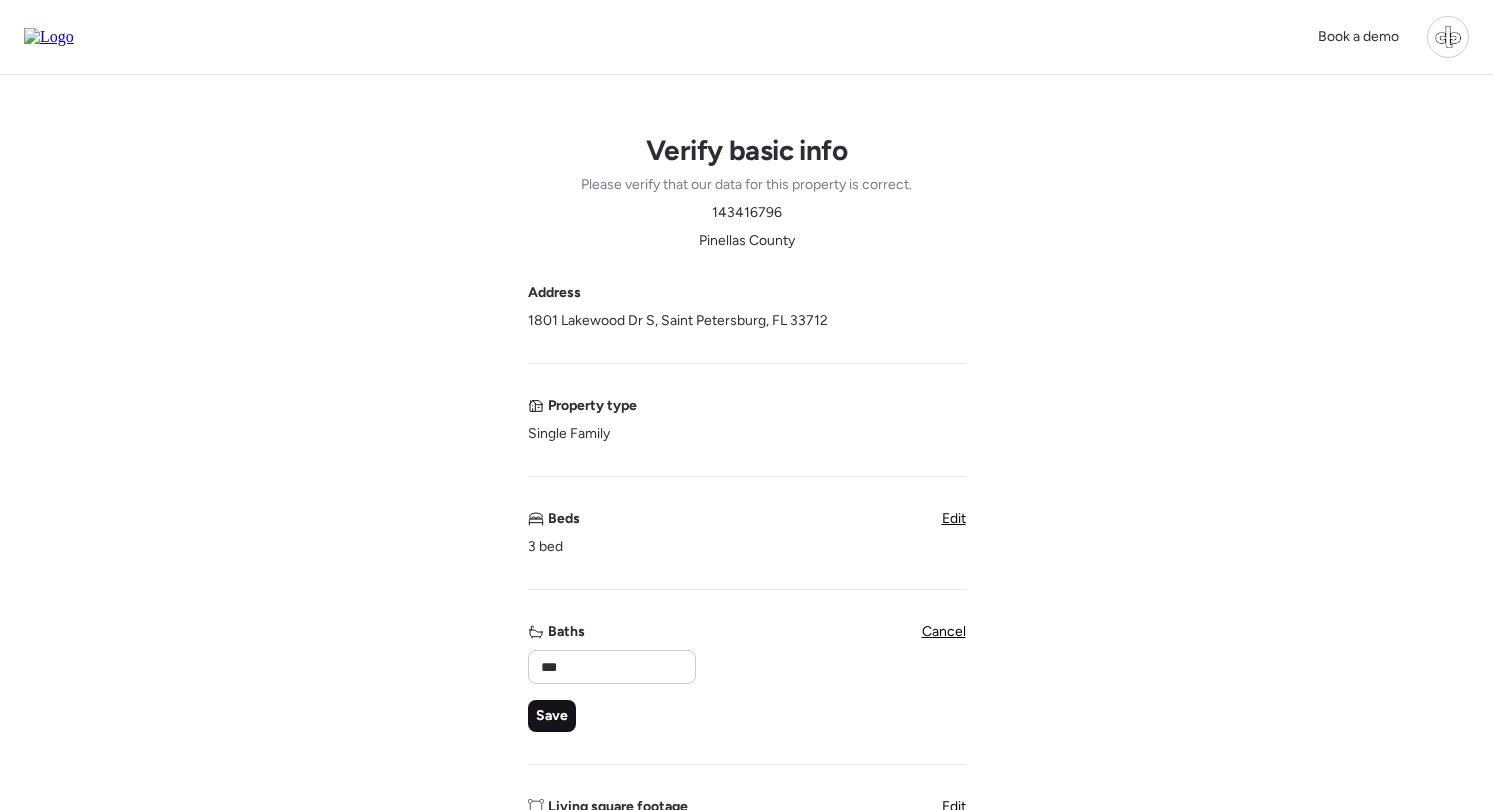 click on "Save" at bounding box center [552, 716] 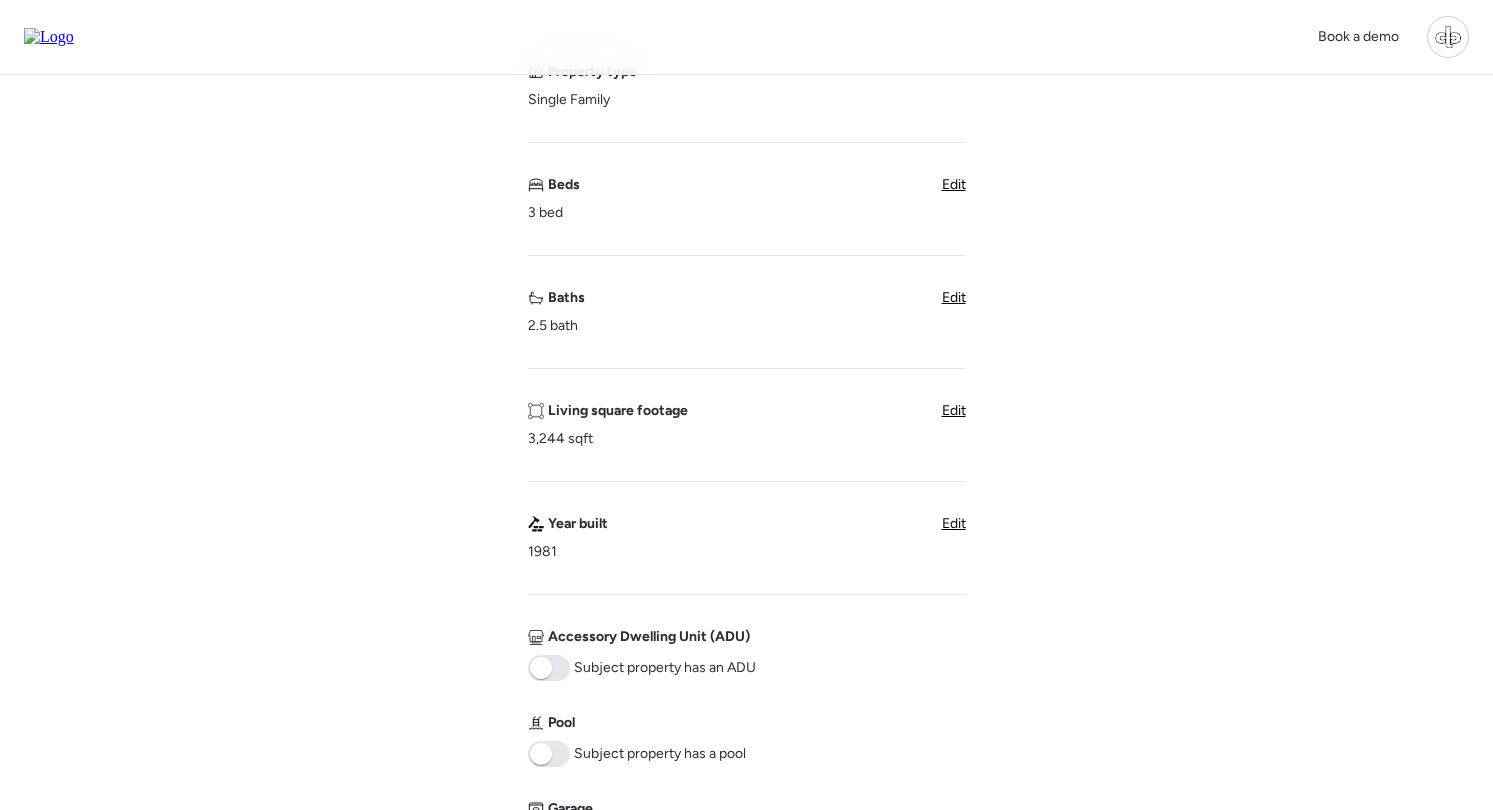 scroll, scrollTop: 339, scrollLeft: 0, axis: vertical 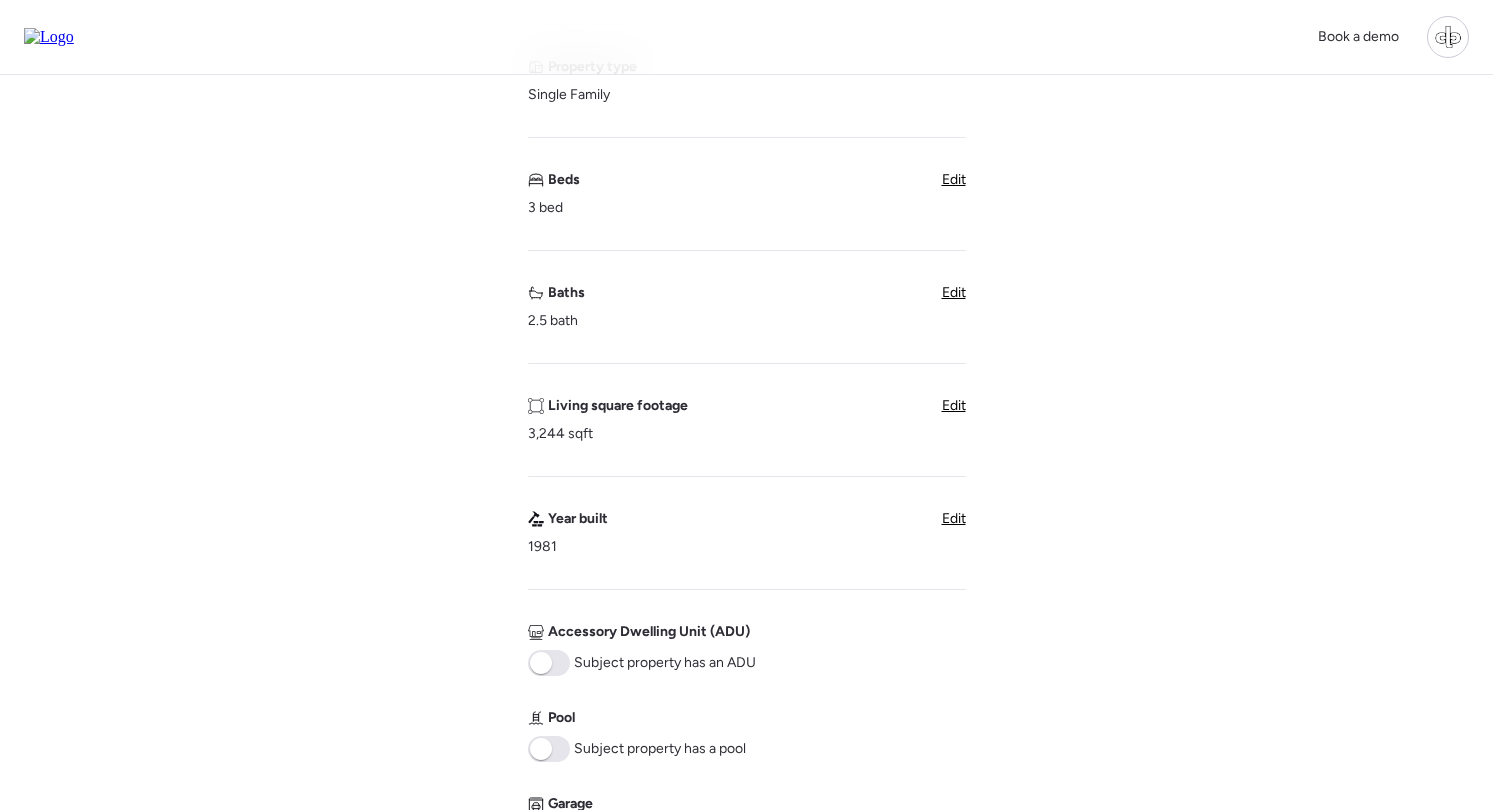 click on "Edit" at bounding box center (954, 405) 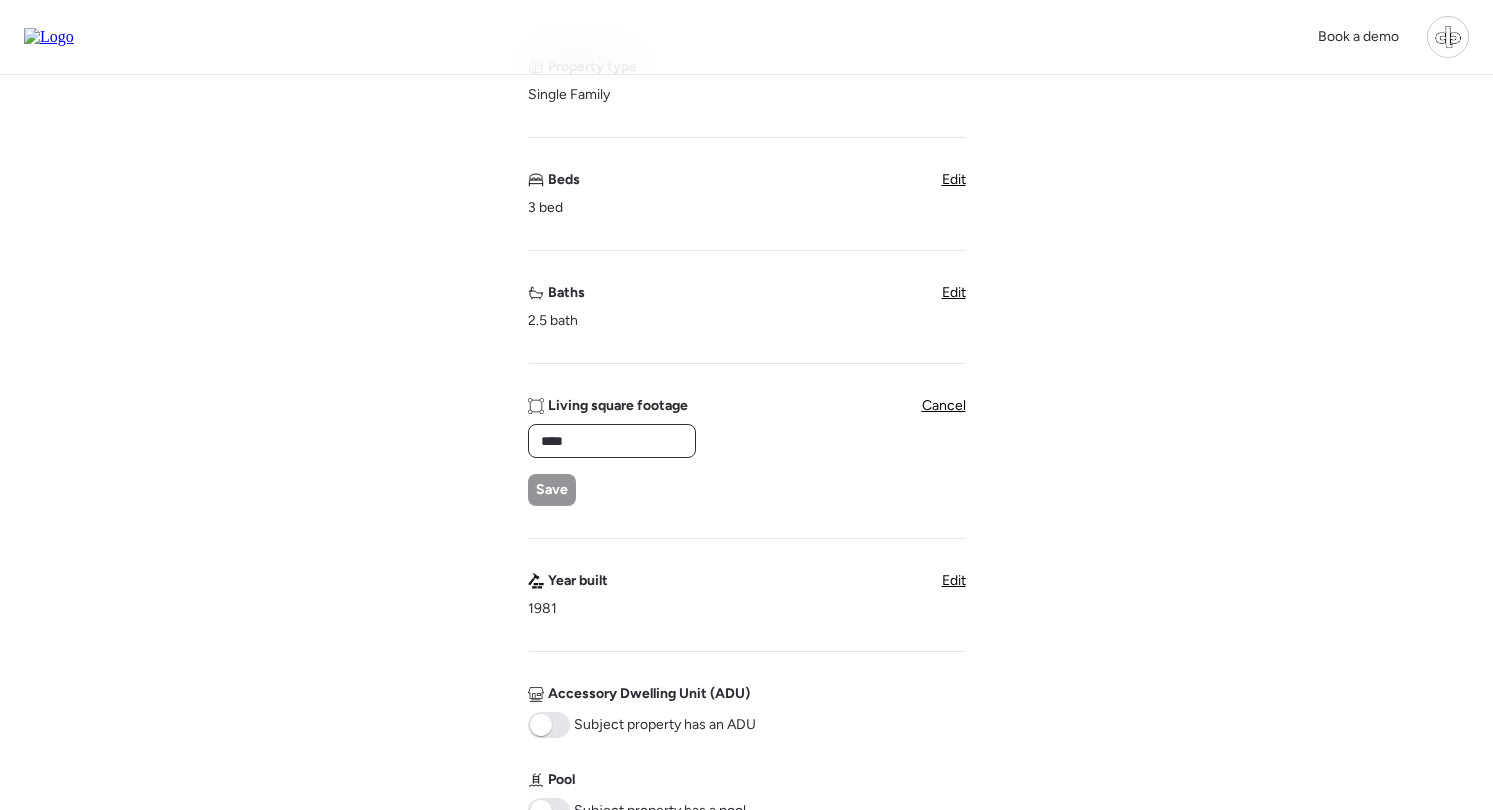 click on "****" at bounding box center [612, 441] 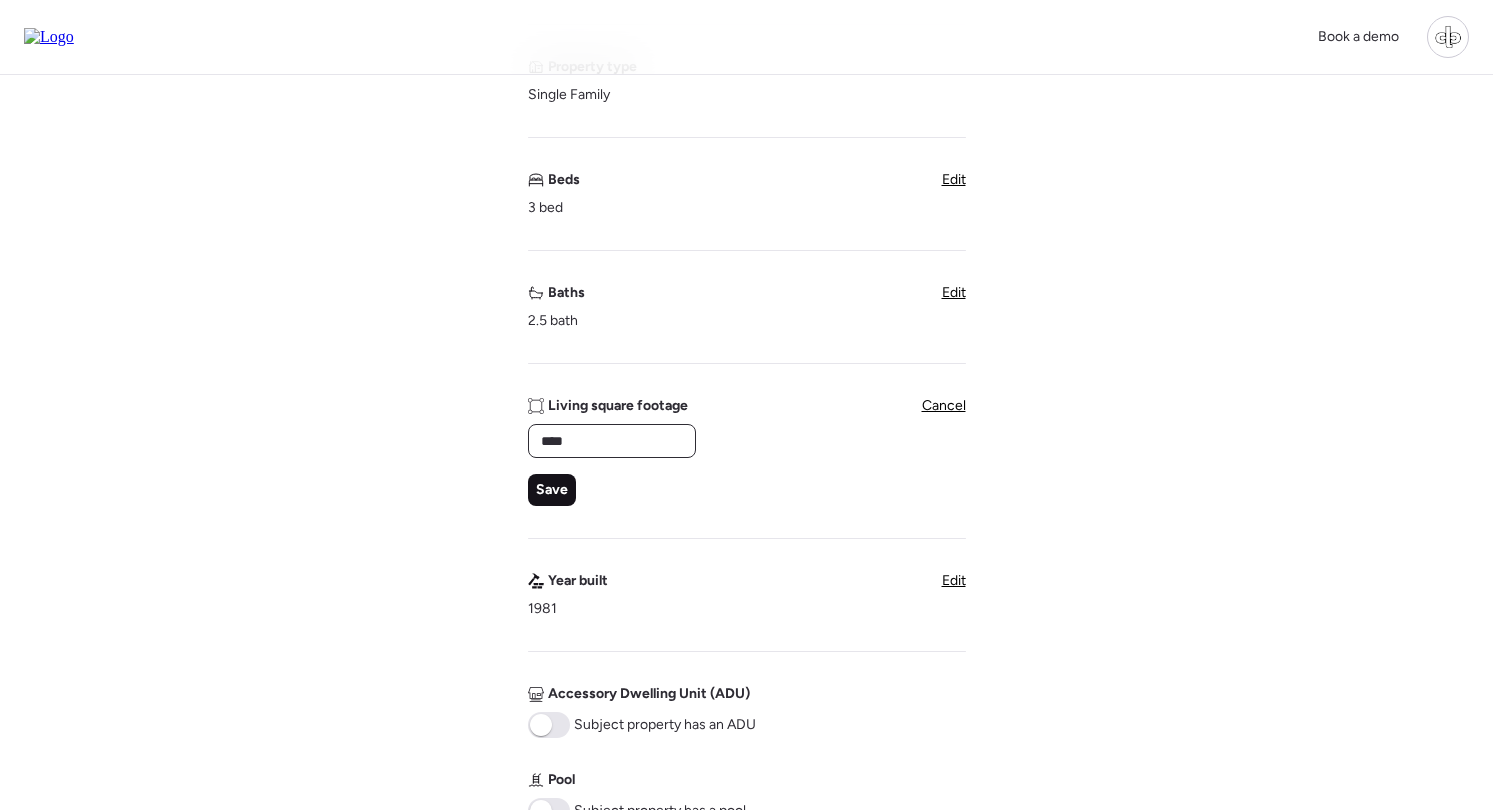 type on "****" 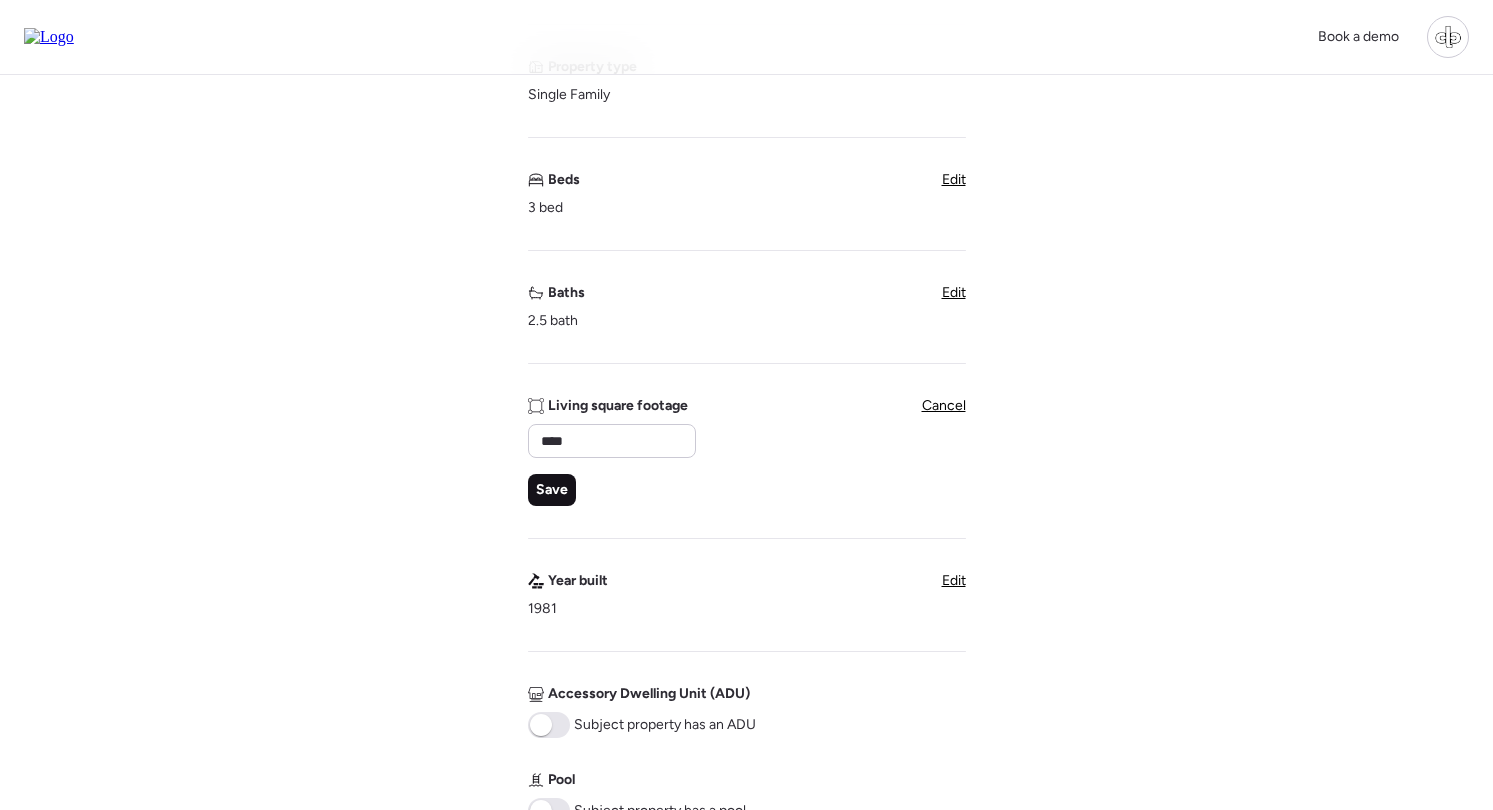 click on "Save" at bounding box center [552, 490] 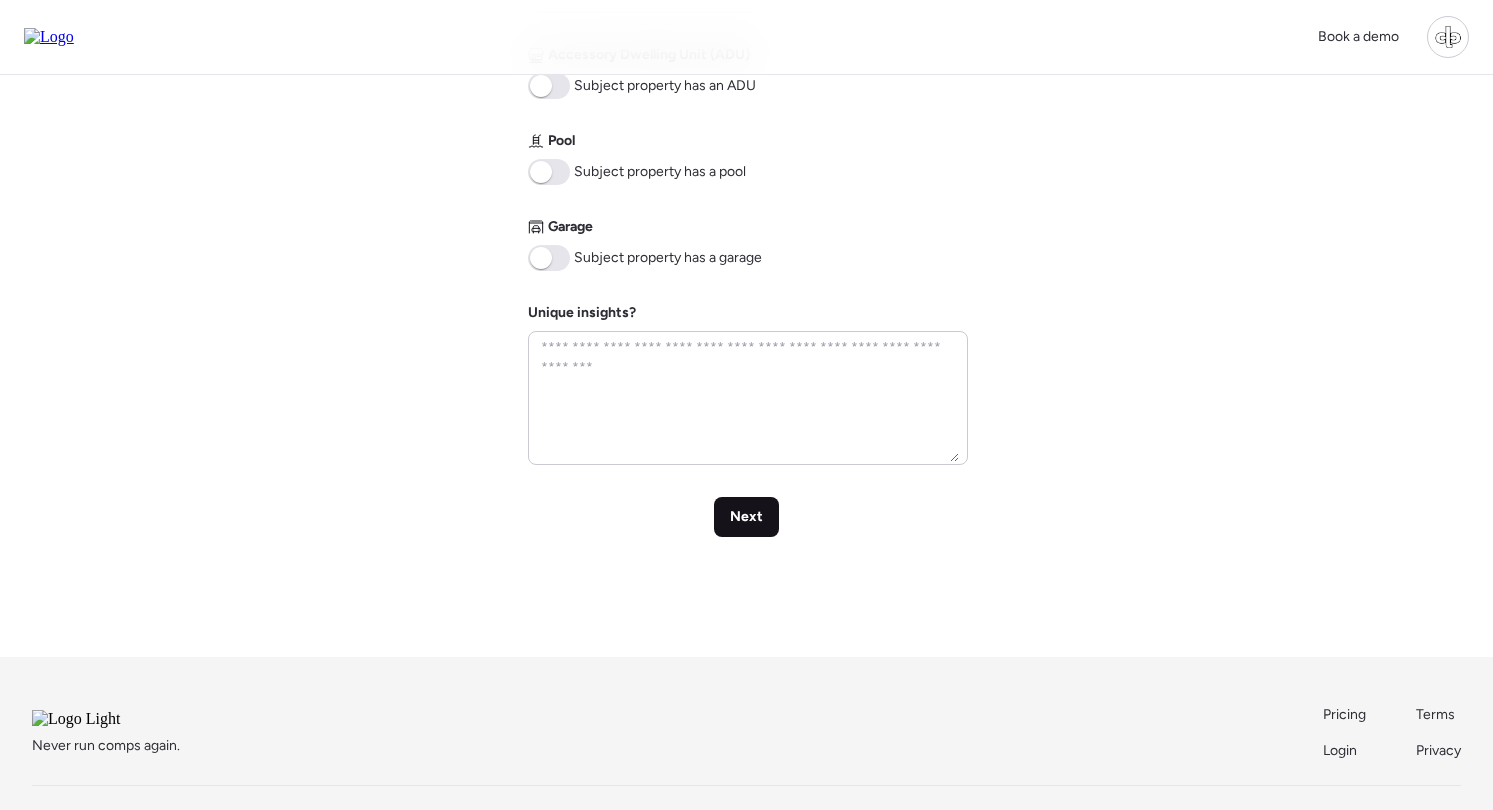 scroll, scrollTop: 917, scrollLeft: 0, axis: vertical 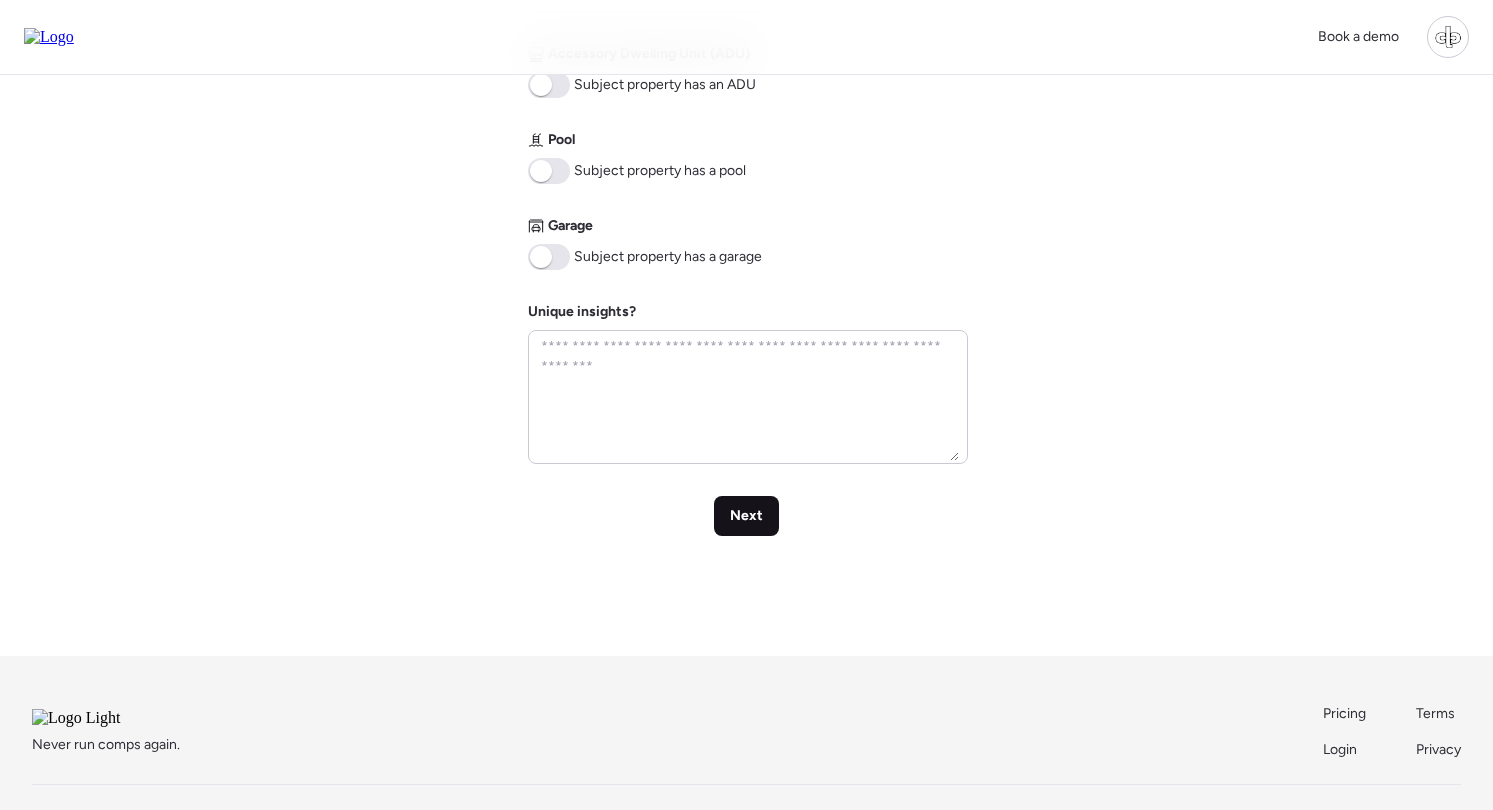 click on "Next" at bounding box center [746, 516] 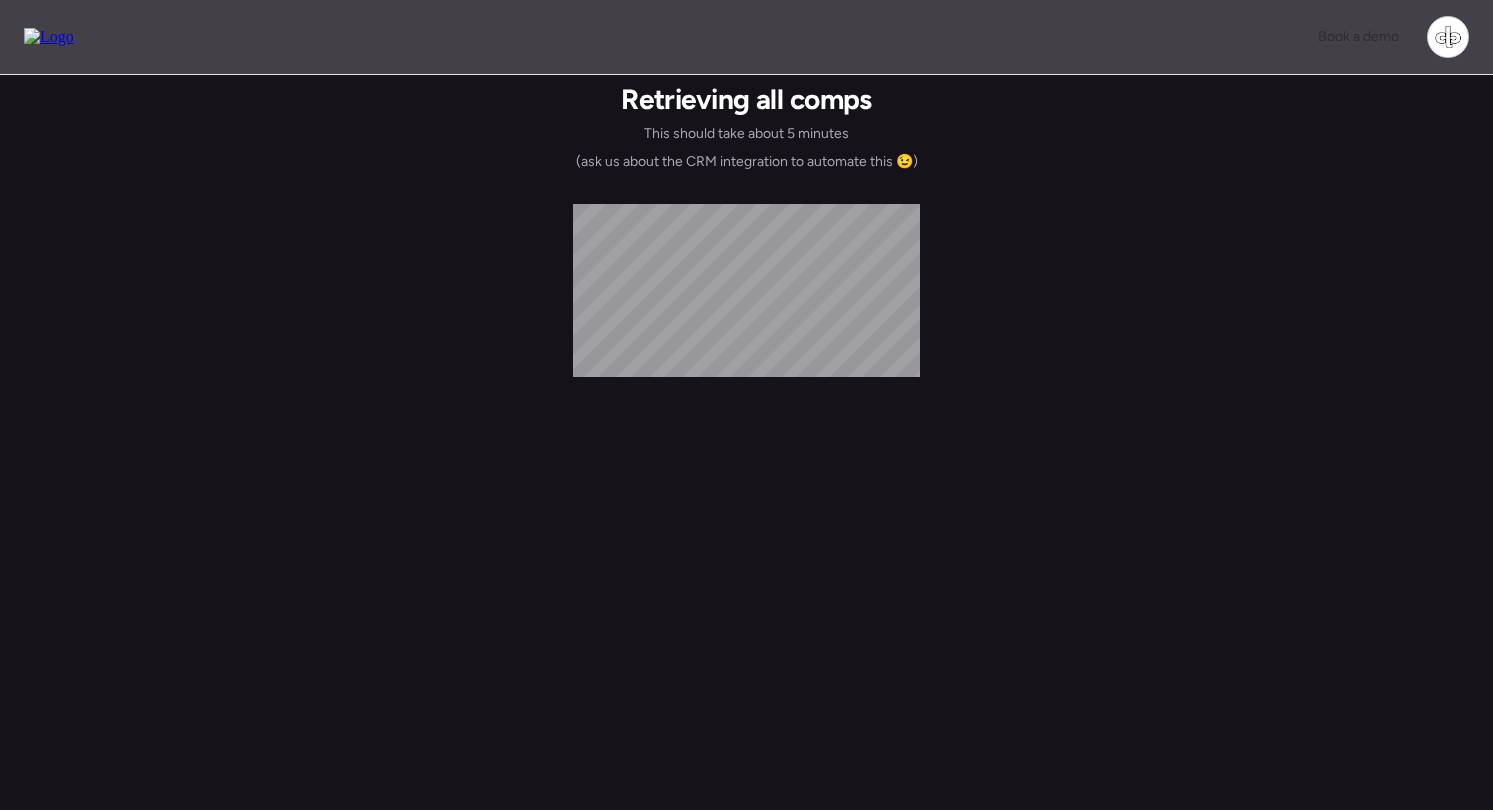 scroll, scrollTop: 0, scrollLeft: 0, axis: both 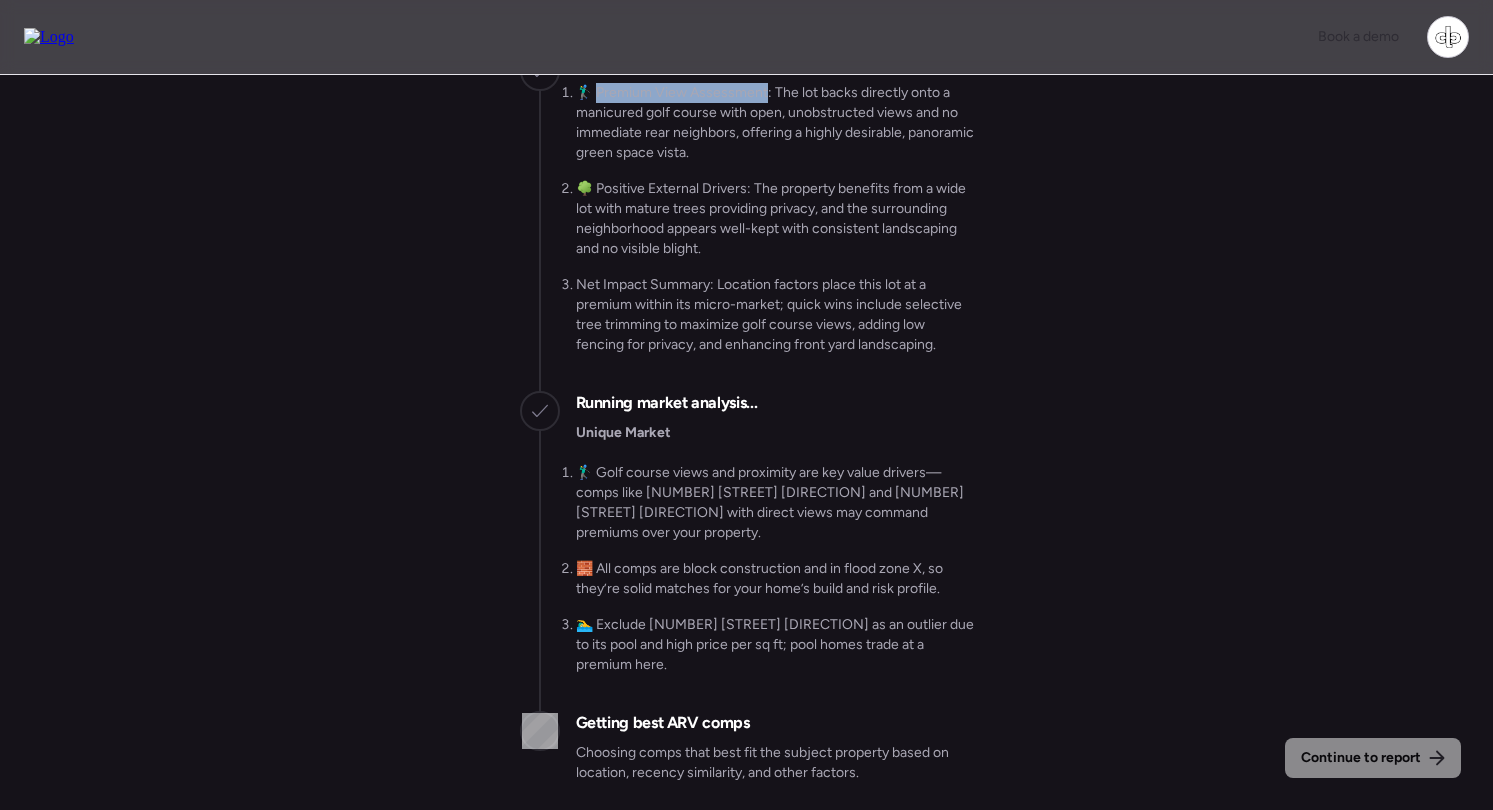 drag, startPoint x: 768, startPoint y: 134, endPoint x: 599, endPoint y: 129, distance: 169.07394 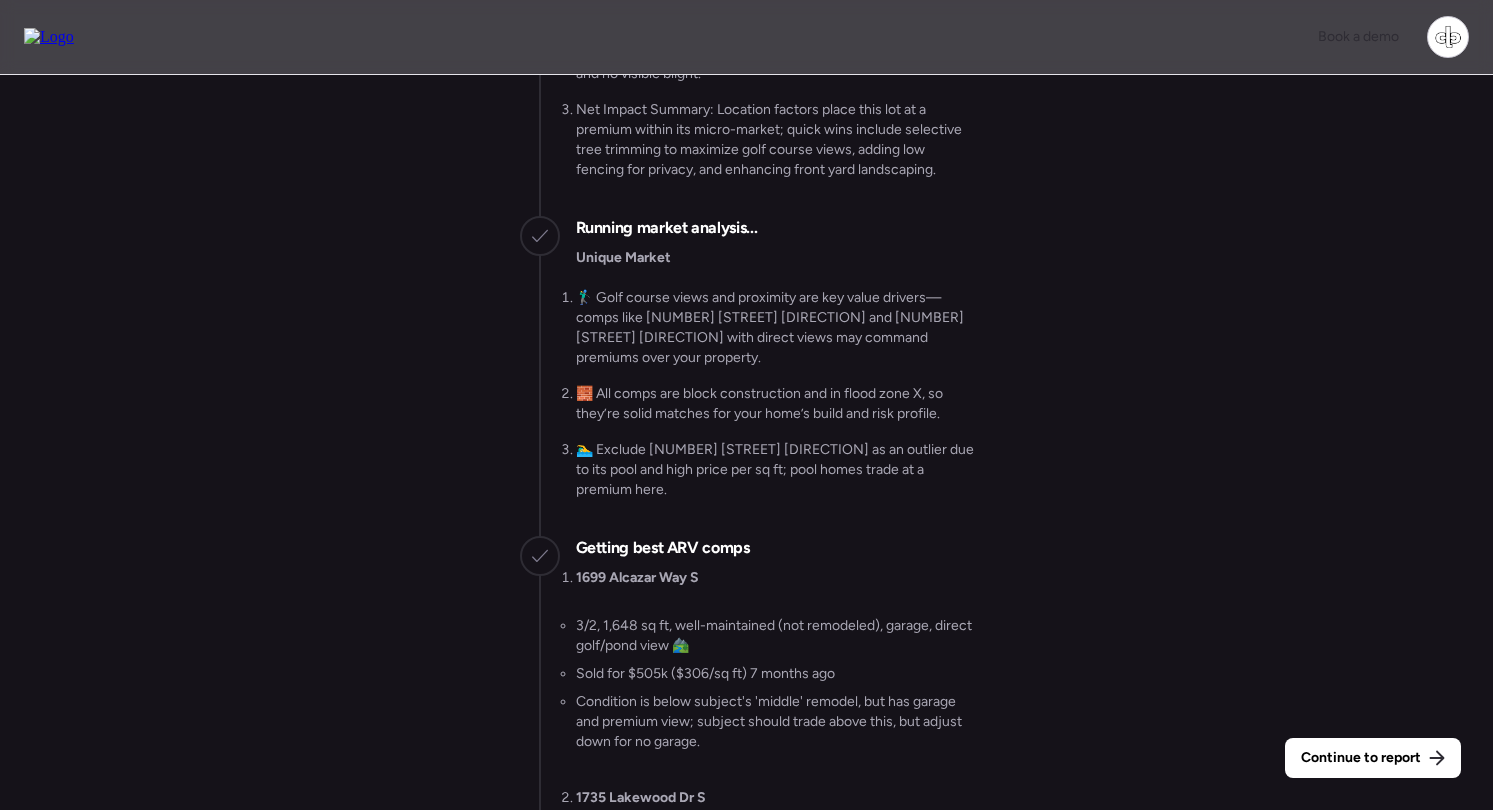 scroll, scrollTop: -2588, scrollLeft: 0, axis: vertical 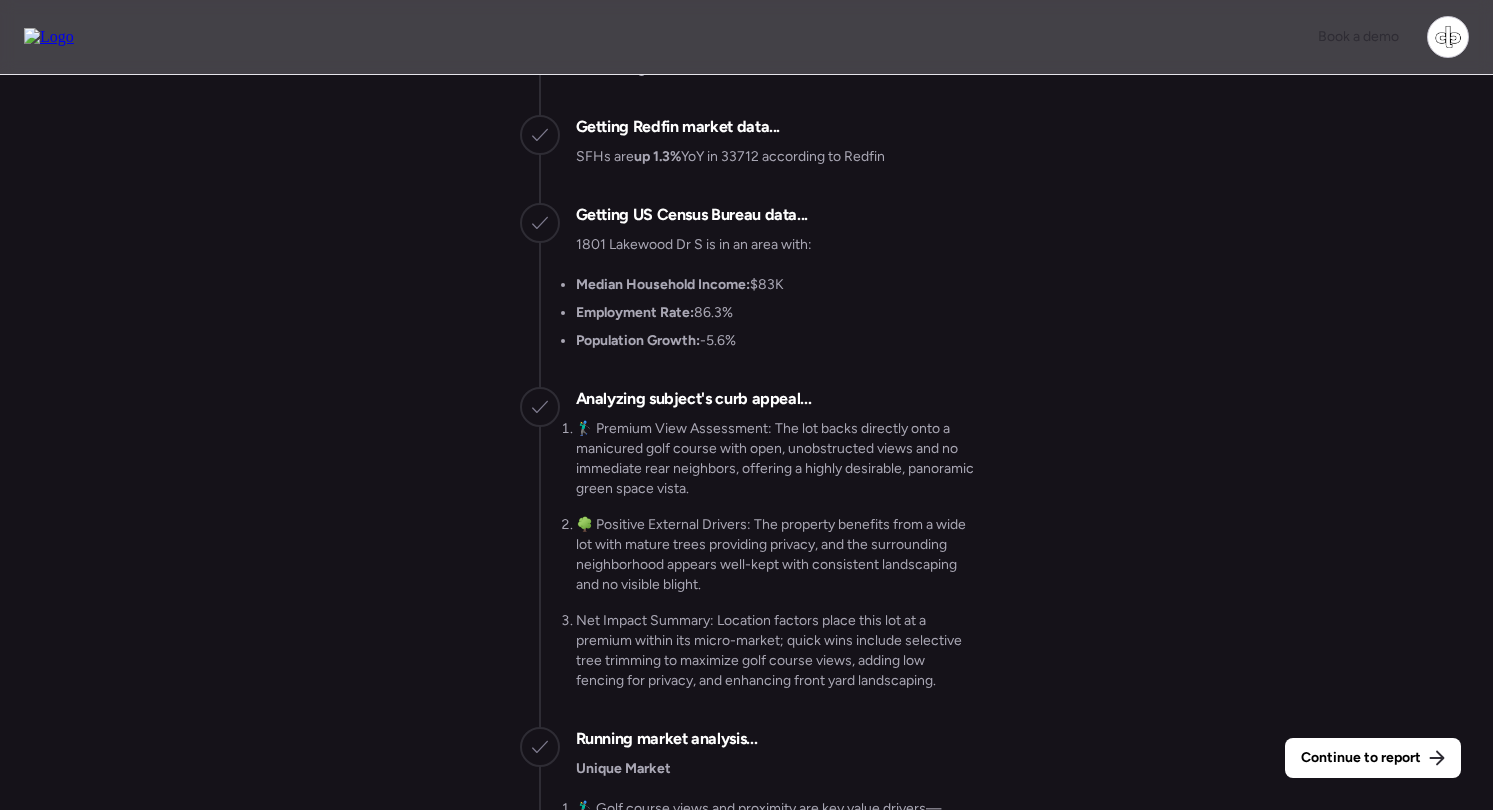 click on "Continue to report Gathering all comps... I found 100 possible comps near 1801 Lakewood Dr S, Saint Petersburg, FL 33712
Getting Redfin market data... SFHs are  up 1.3%  YoY in 33712 according to Redfin
Getting US Census Bureau data... 1801 Lakewood Dr S is in an area with:
Median Household Income:  $83K
Employment Rate:  86.3%
Population Growth:  -5.6%
Analyzing subject's curb appeal...
🏌️‍♂️ Premium View Assessment: The lot backs directly onto a manicured golf course with open, unobstructed views and no immediate rear neighbors, offering a highly desirable, panoramic green space vista.
🌳 Positive External Drivers: The property benefits from a wide lot with mature trees providing privacy, and the surrounding neighborhood appears well-kept with consistent landscaping and no visible blight.
Running market analysis... Unique Market
🧱 All comps are block construction and in flood zone X, so they’re solid matches for your home’s build and risk profile." at bounding box center [746, 445] 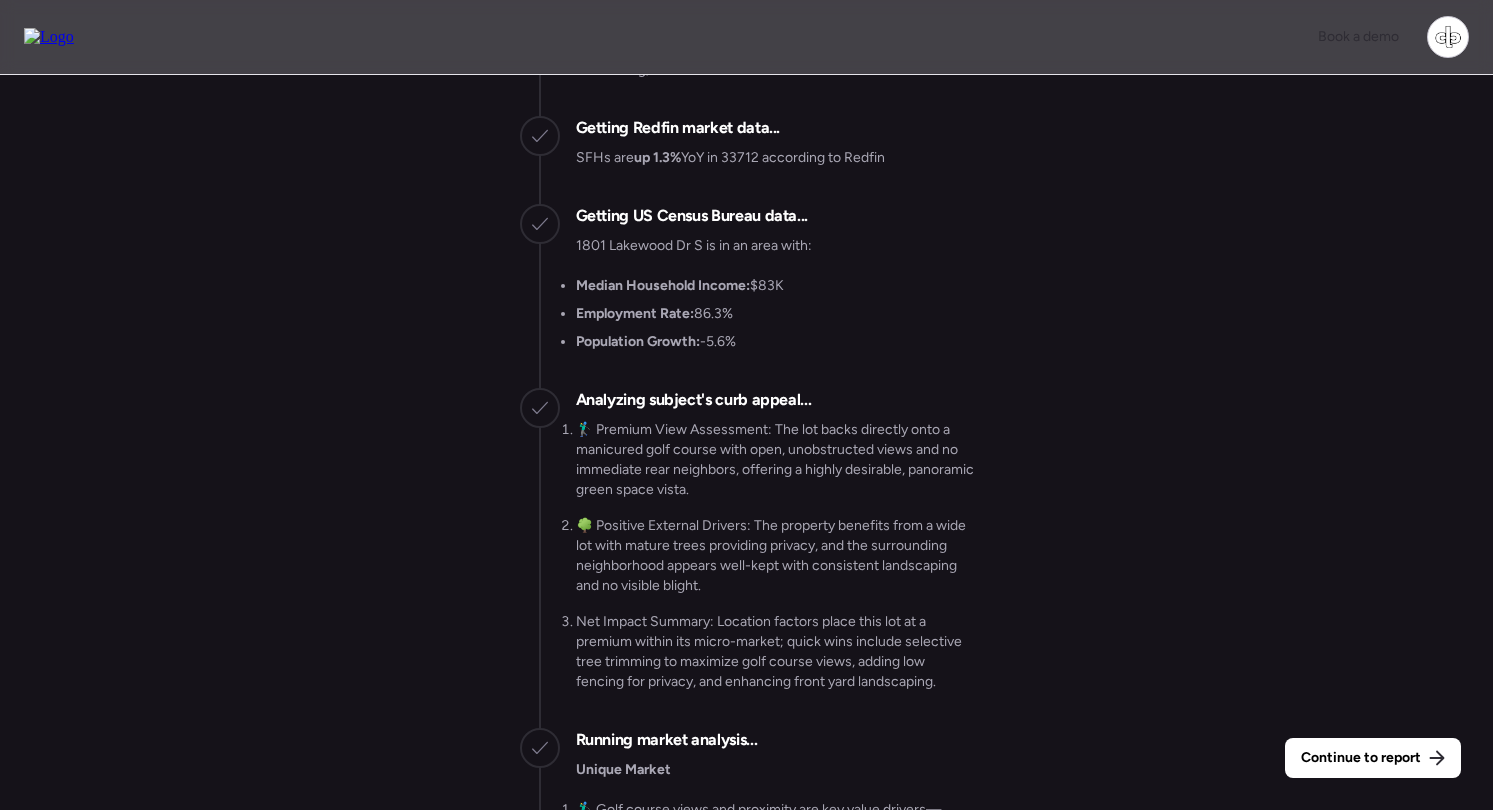 scroll, scrollTop: -2588, scrollLeft: 0, axis: vertical 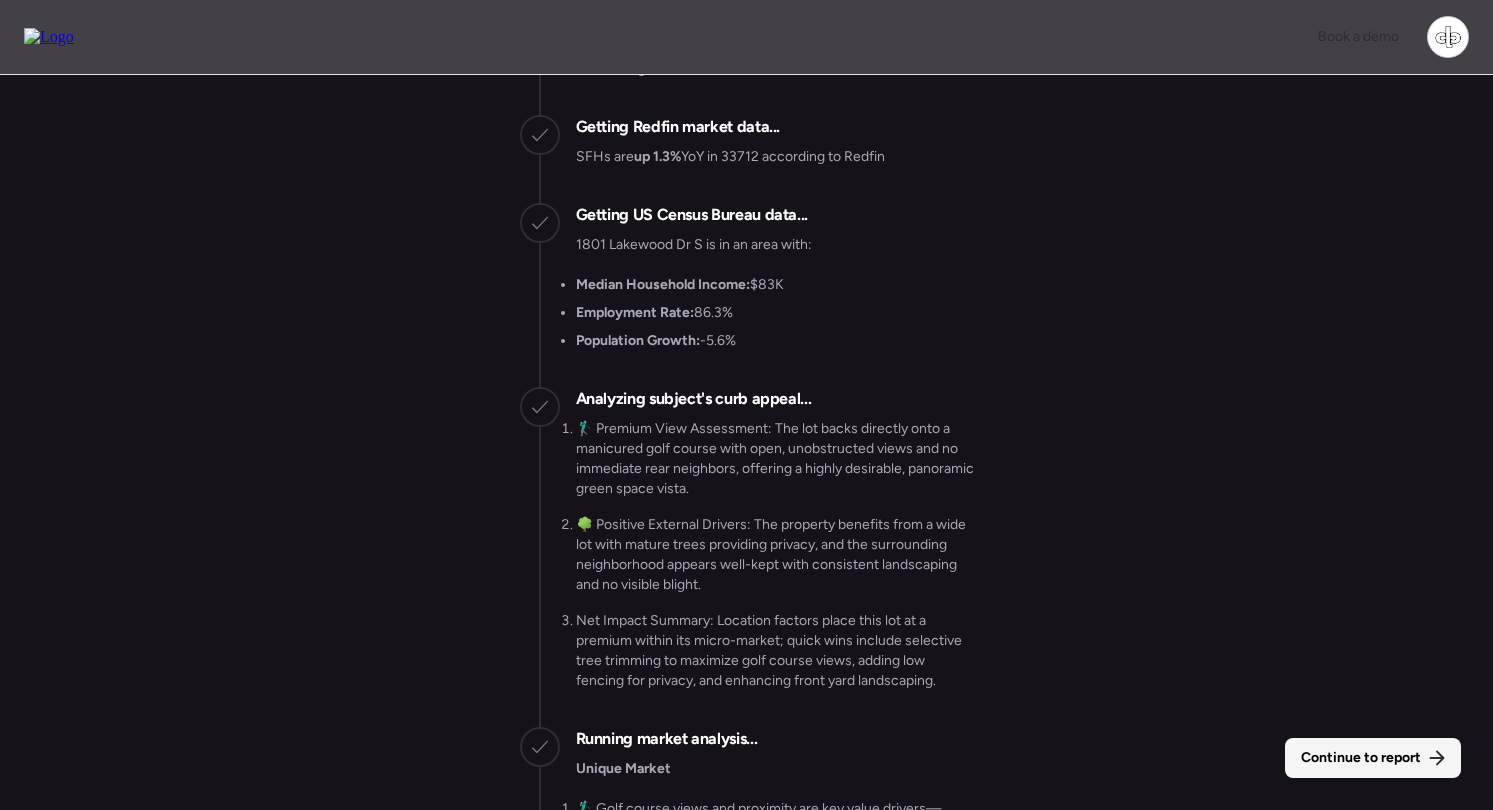 click on "Continue to report" at bounding box center (1373, 758) 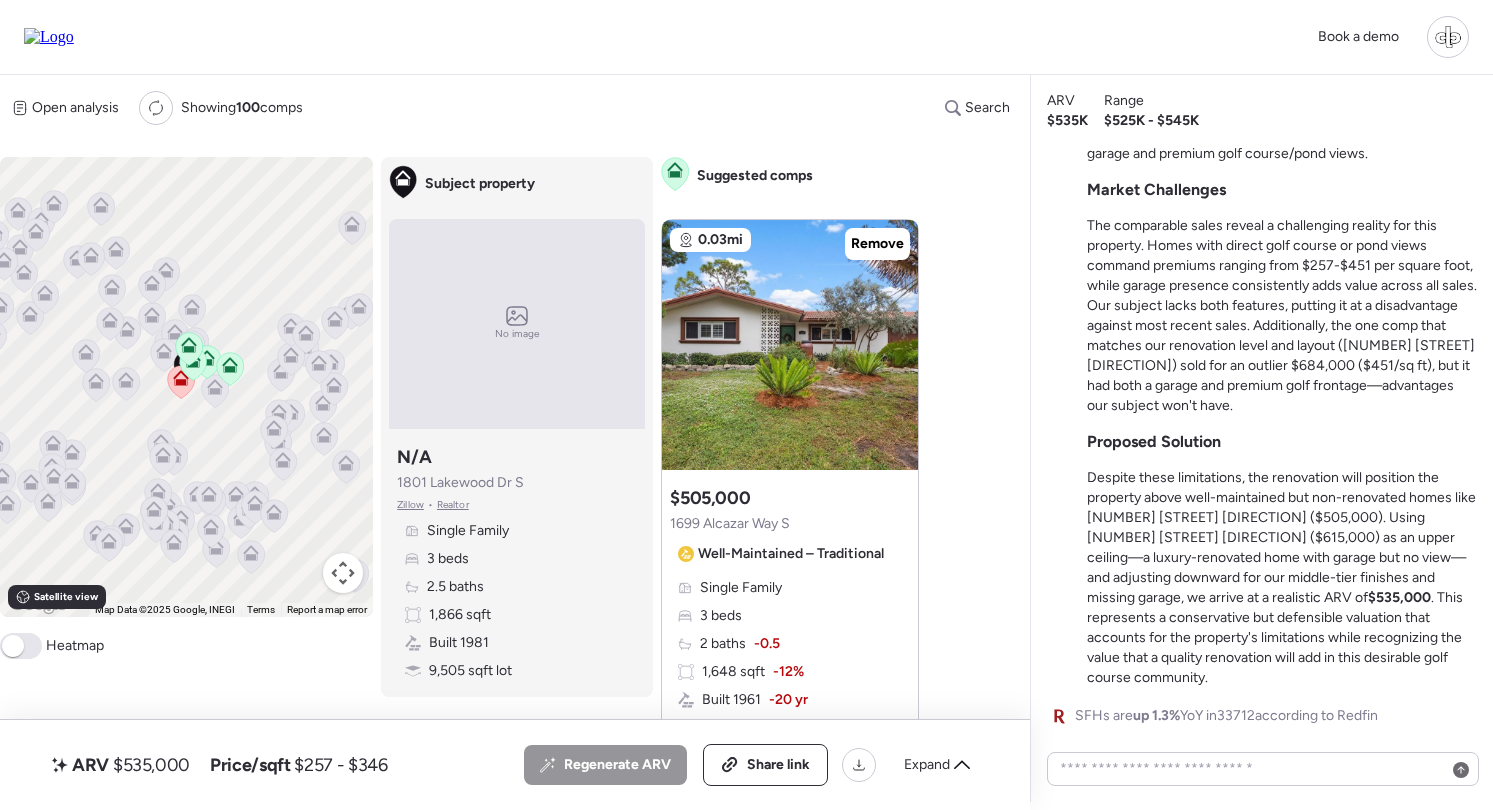 click at bounding box center [49, 37] 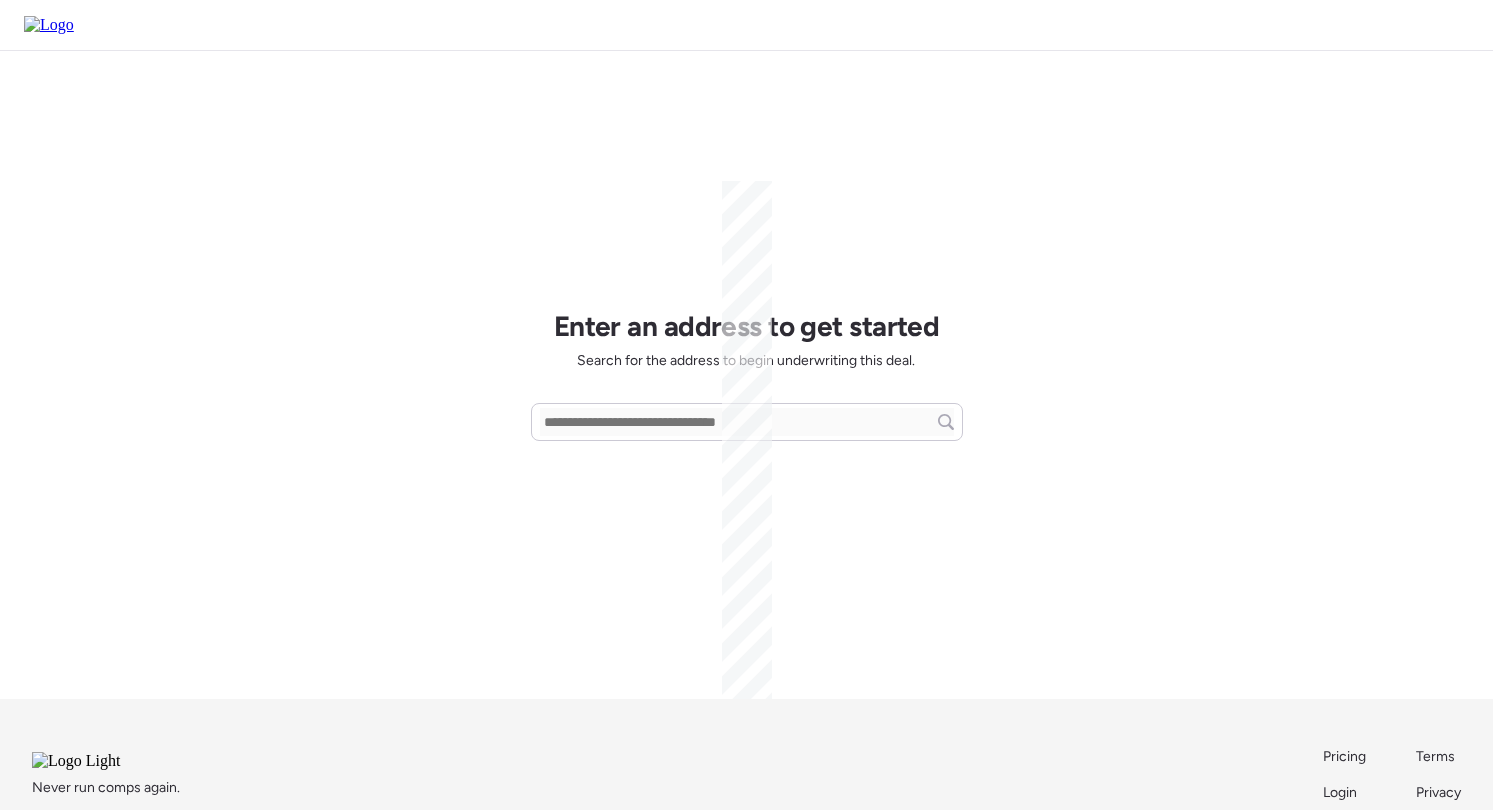 scroll, scrollTop: 0, scrollLeft: 0, axis: both 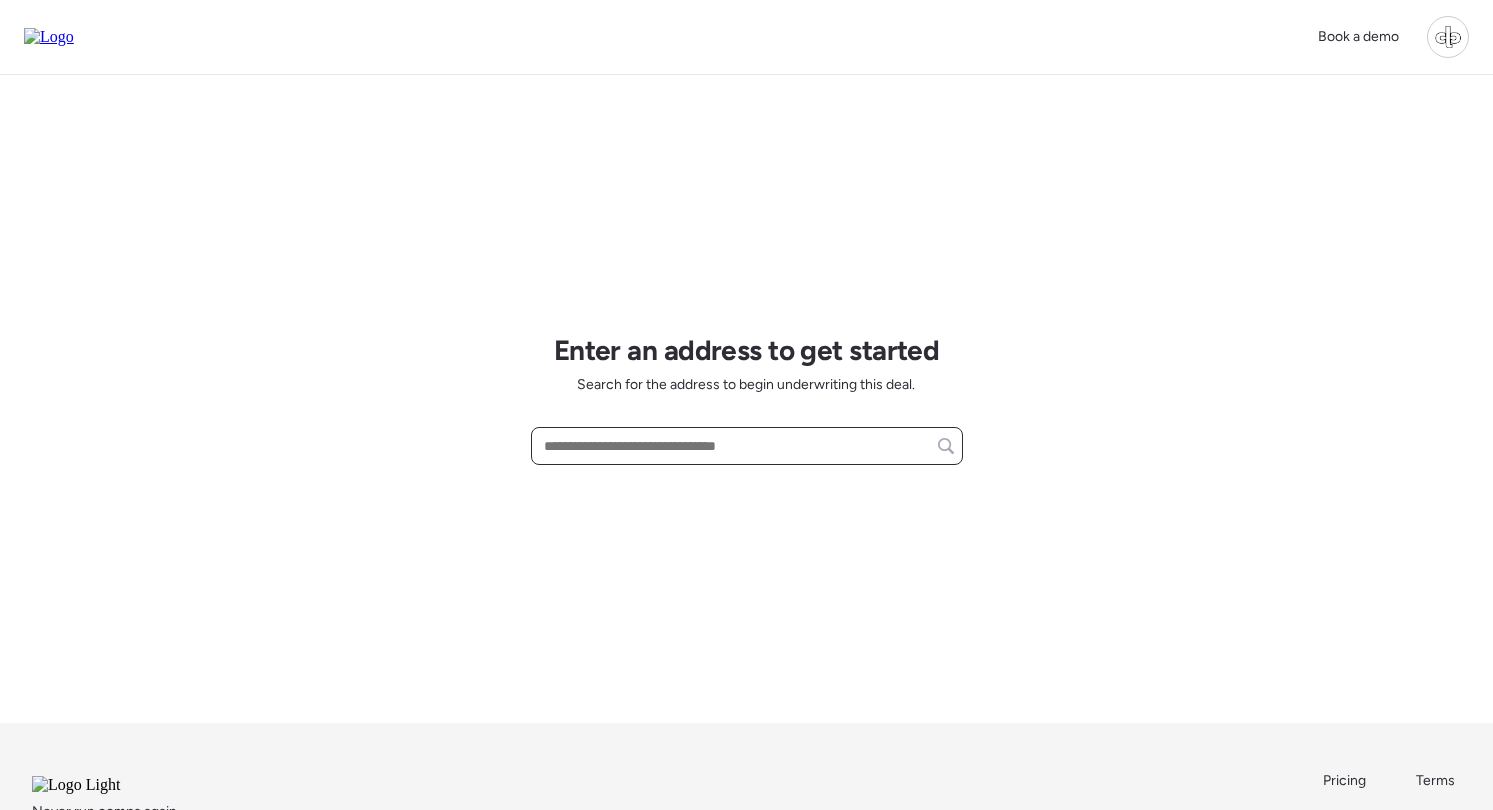 click at bounding box center (747, 446) 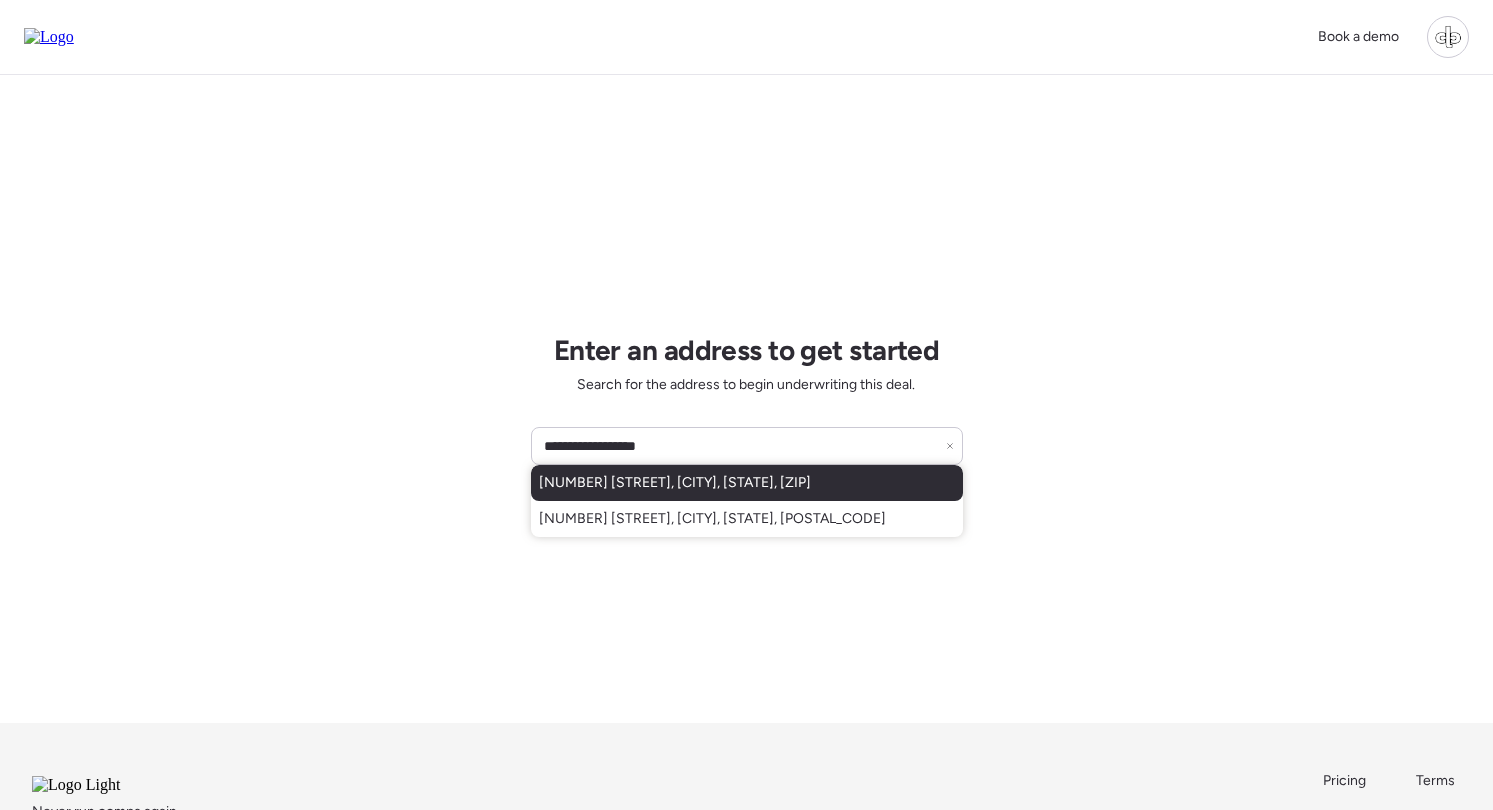 click on "[NUMBER] [STREET], [CITY], [STATE], [ZIP]" at bounding box center [675, 483] 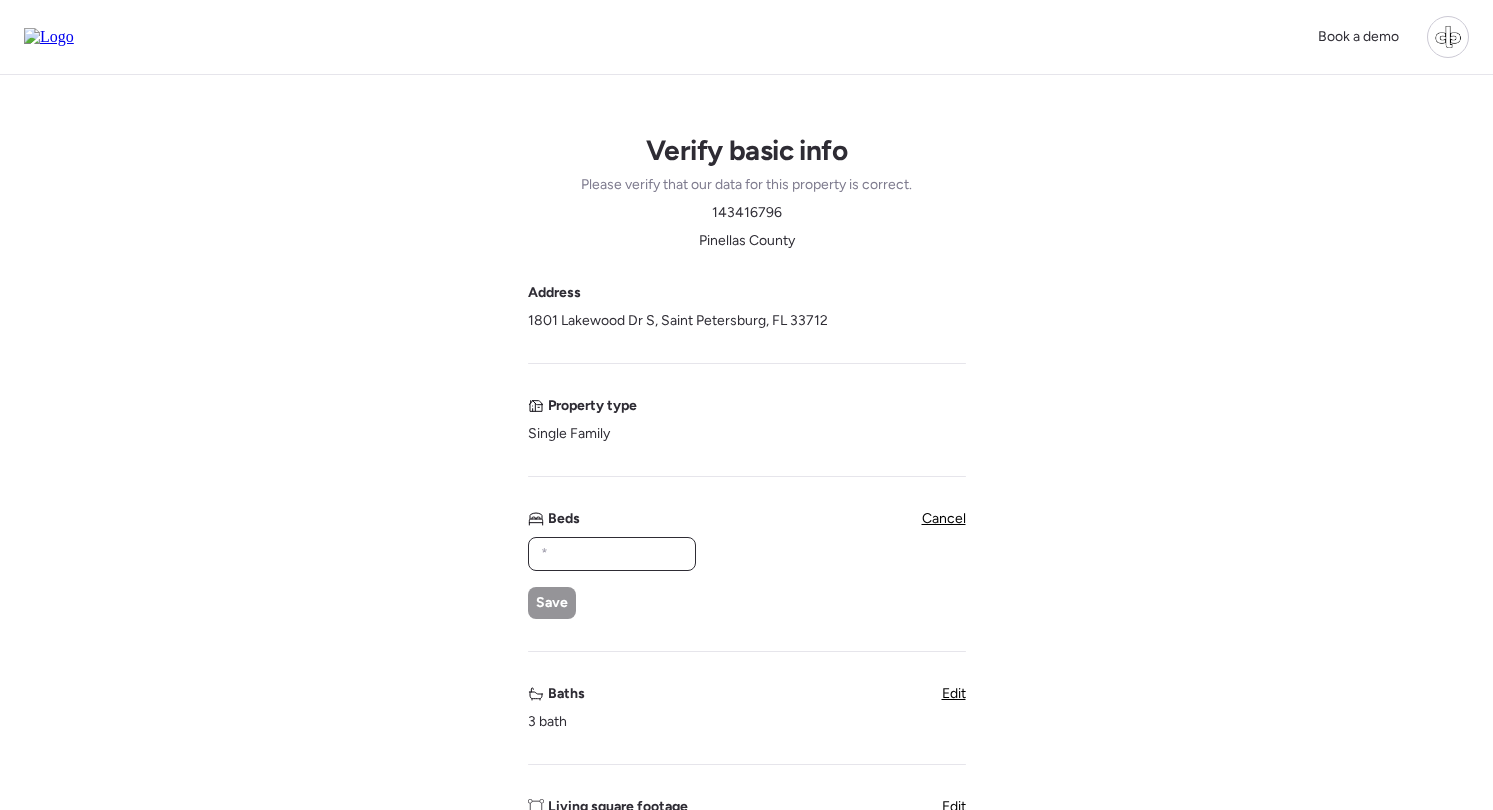 click at bounding box center [612, 554] 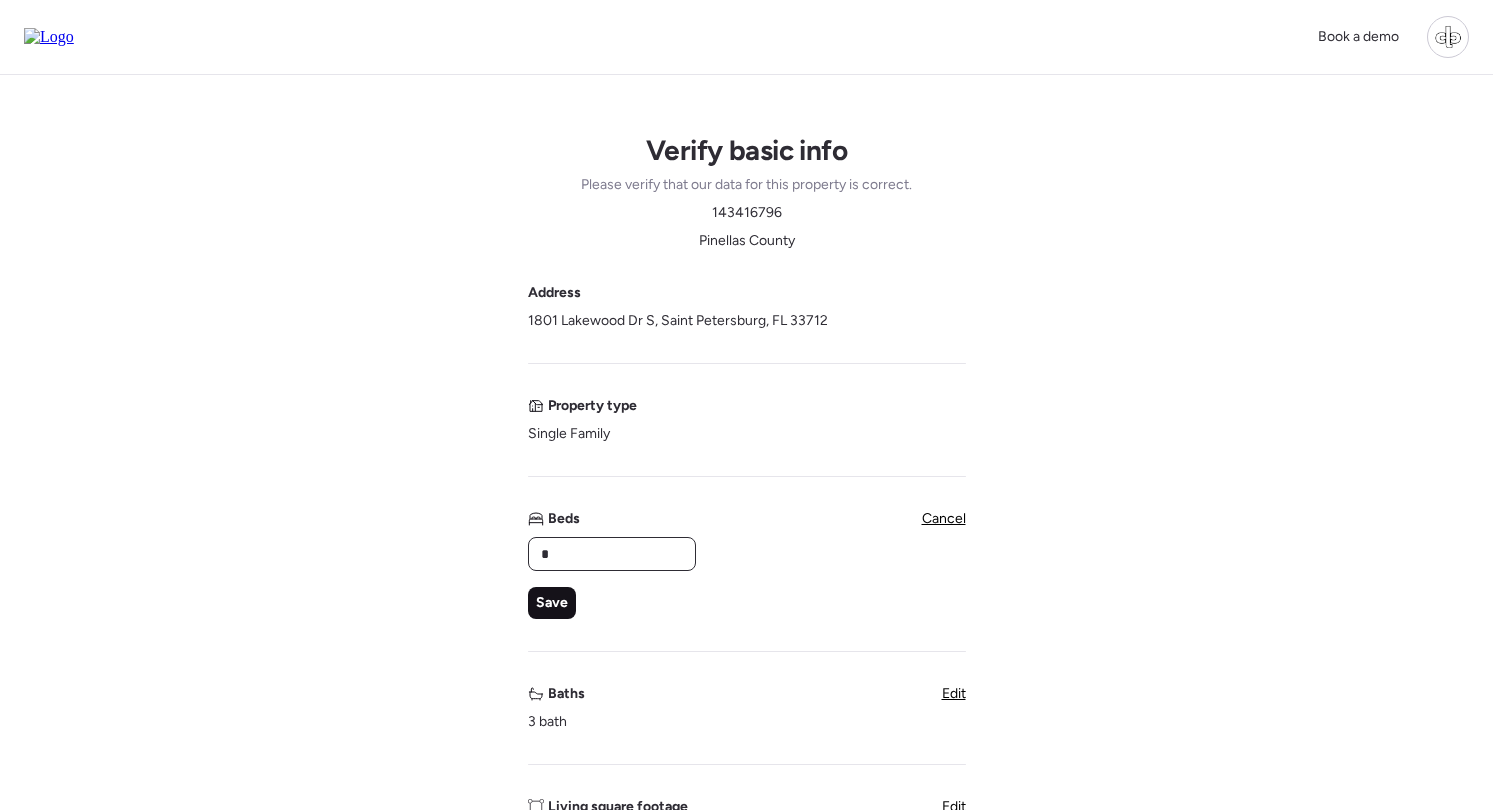 type on "*" 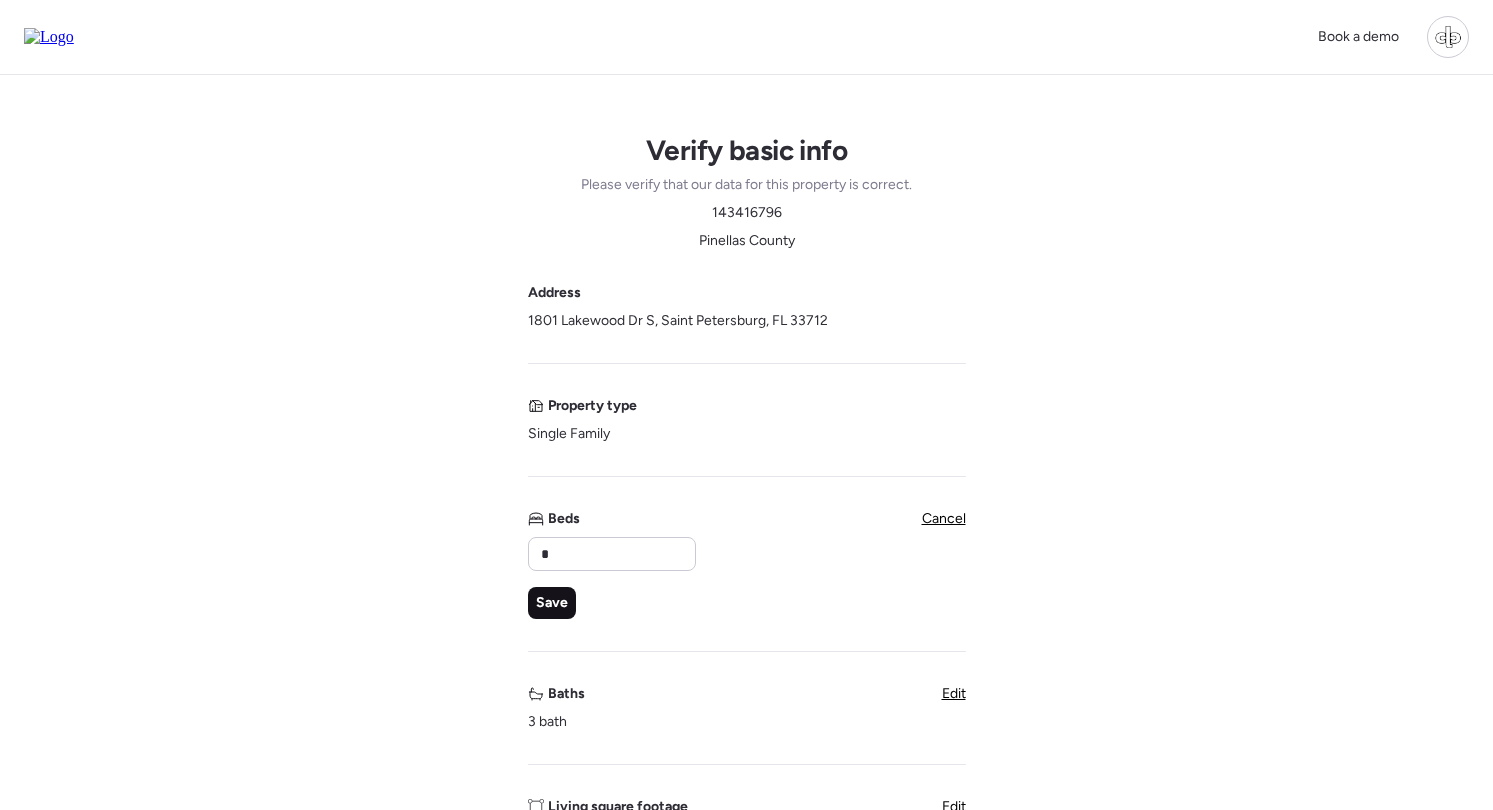 click on "Save" at bounding box center [552, 603] 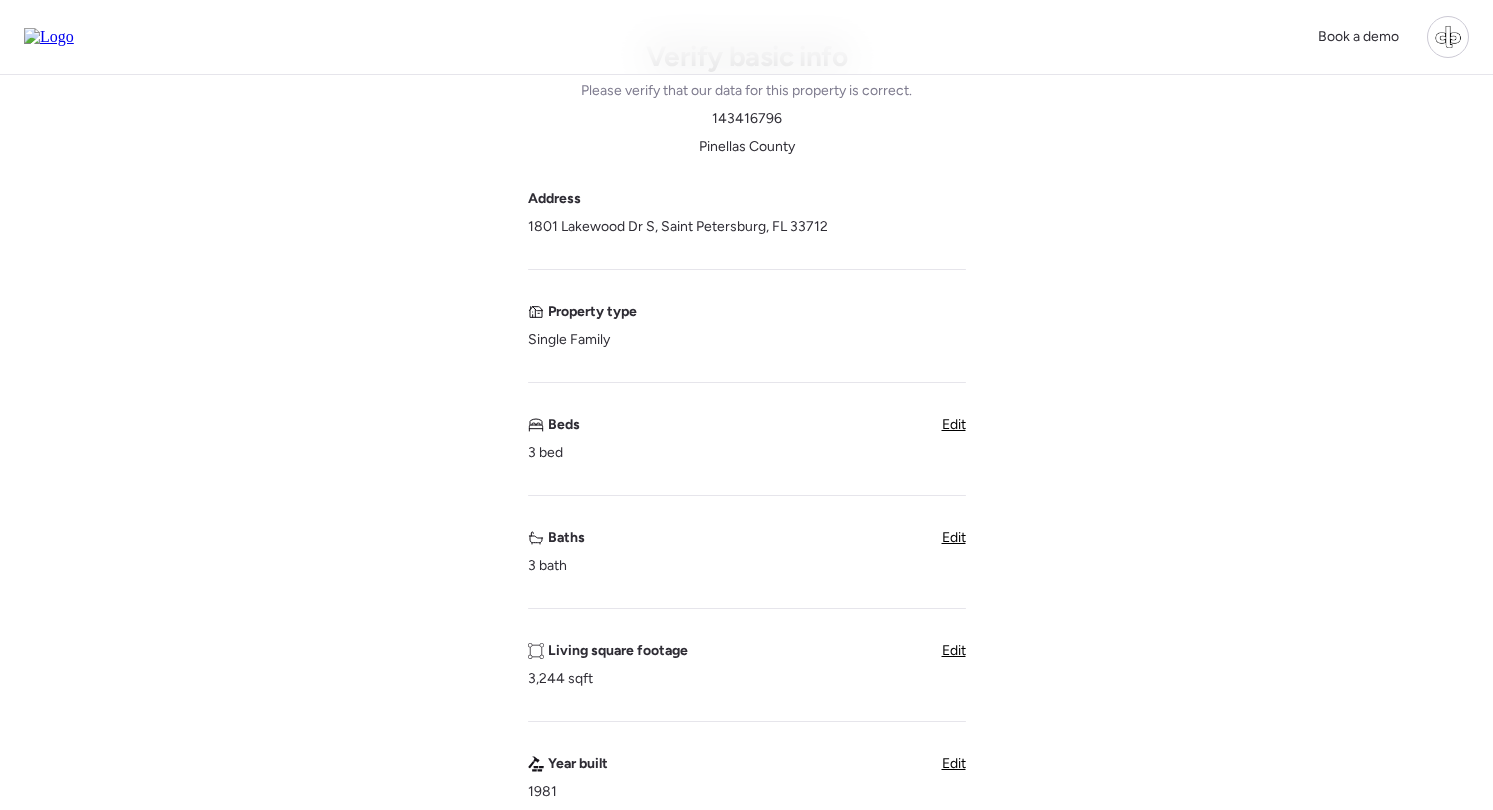 scroll, scrollTop: 107, scrollLeft: 0, axis: vertical 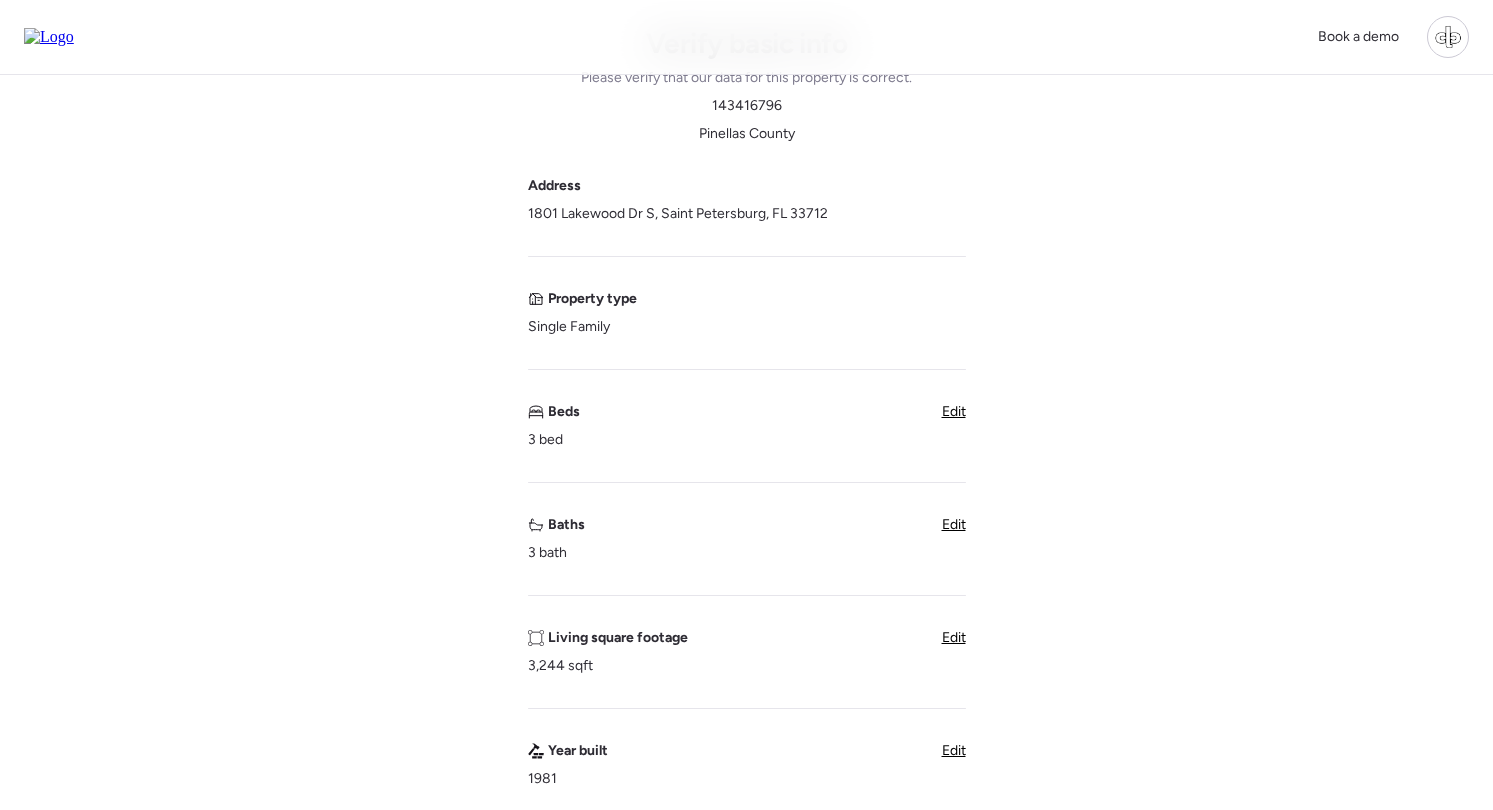 click on "Edit" at bounding box center (954, 524) 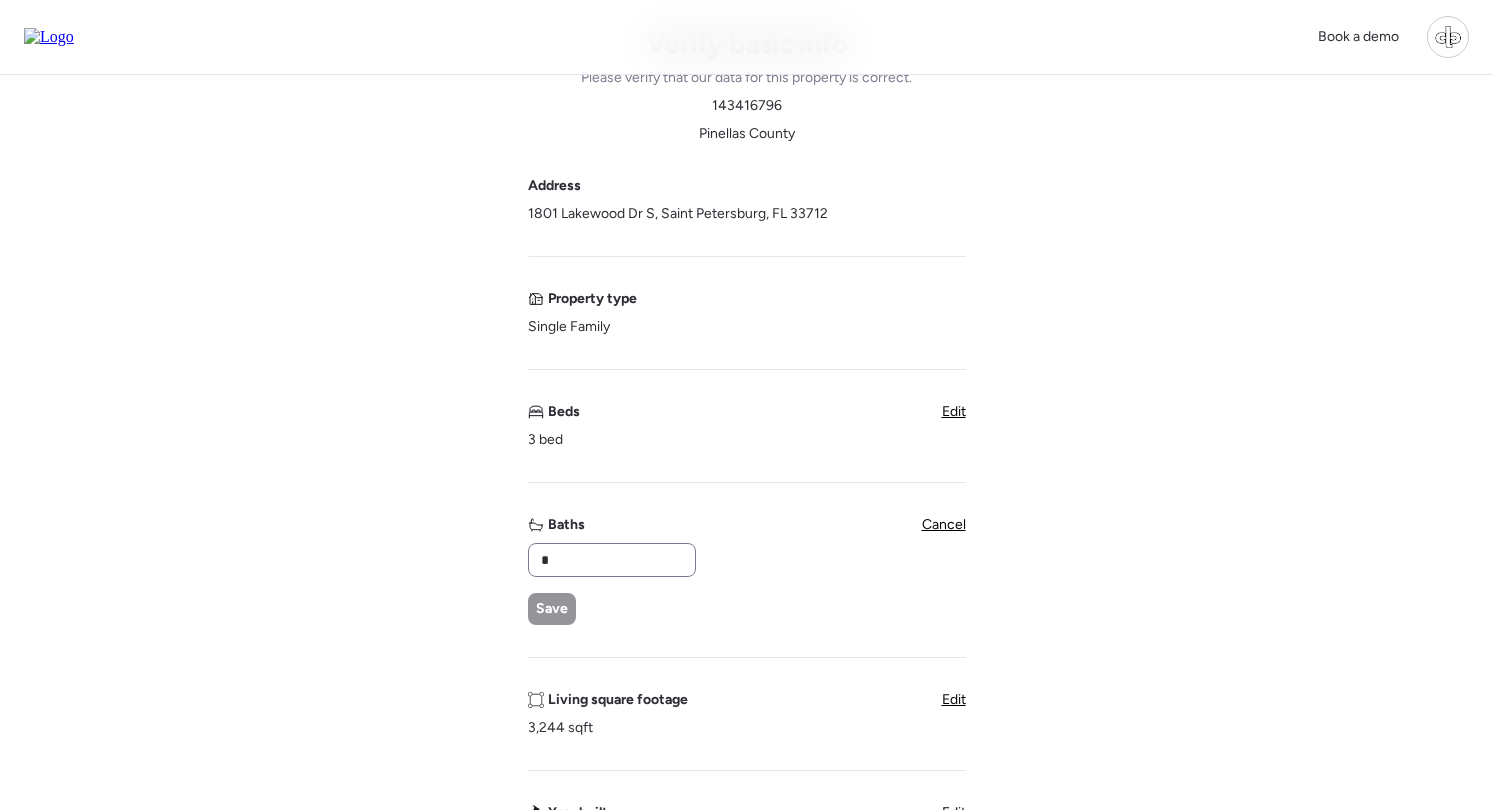 click on "*" at bounding box center (612, 560) 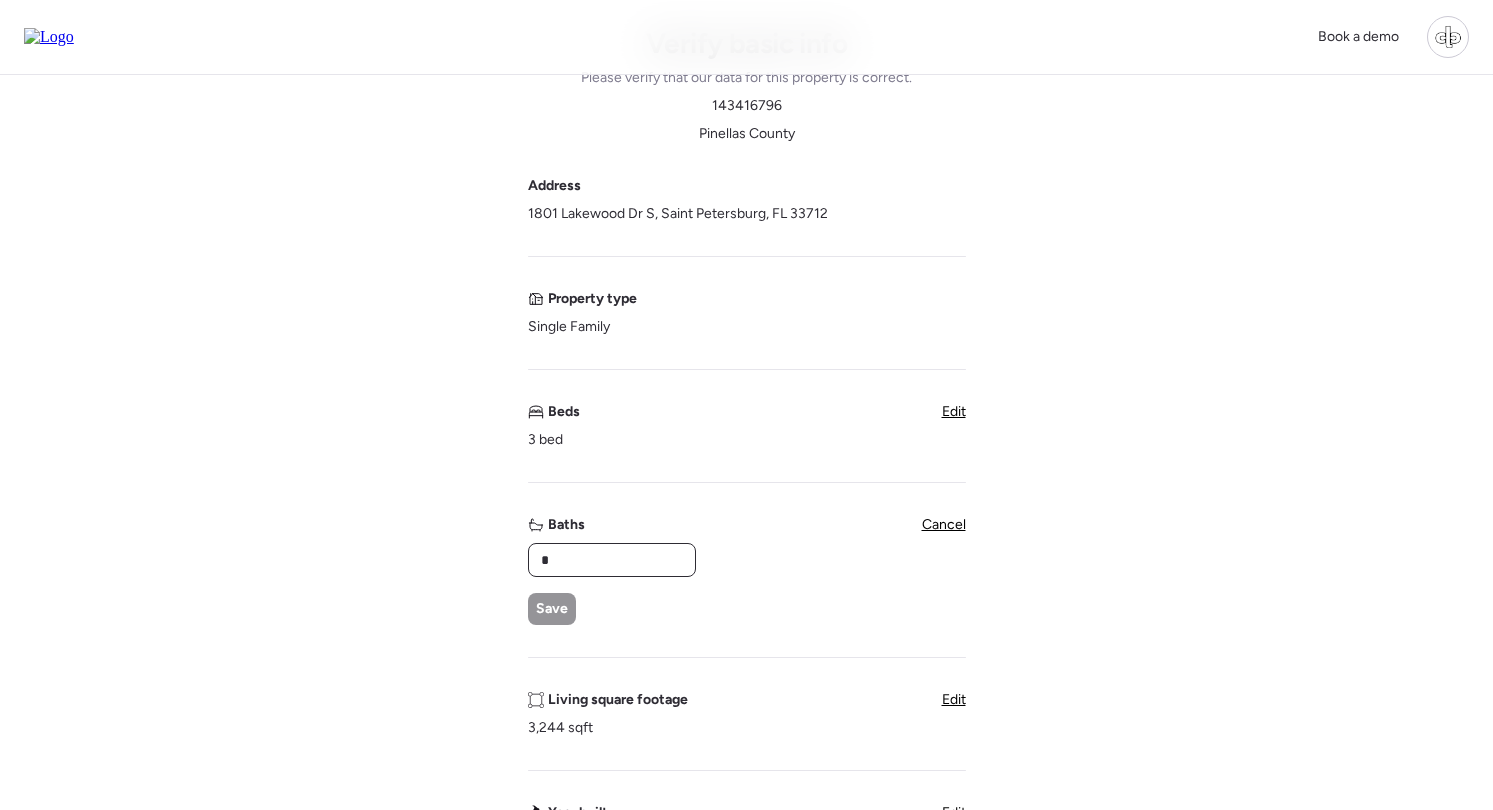 click on "*" at bounding box center [612, 560] 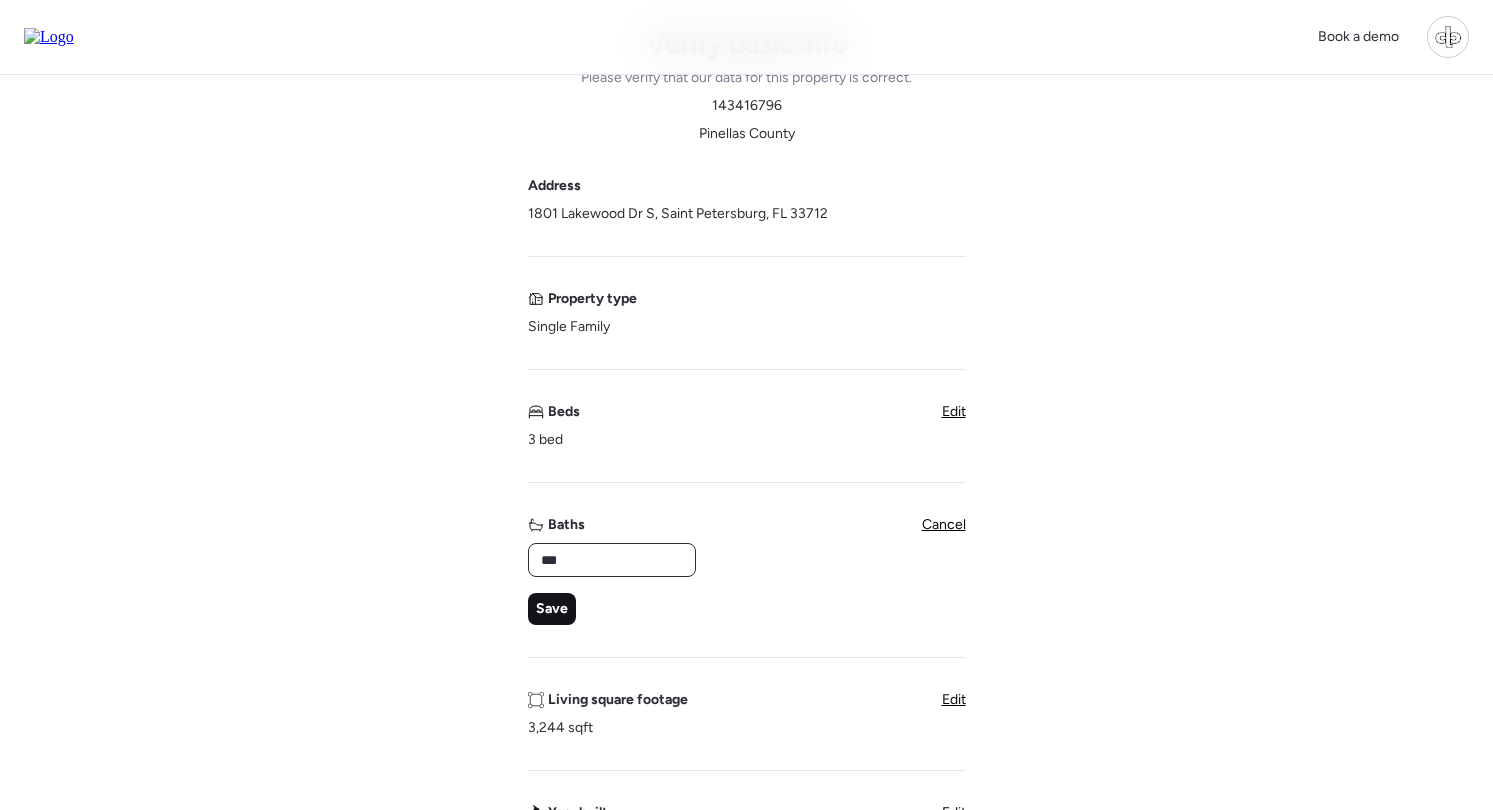 type on "***" 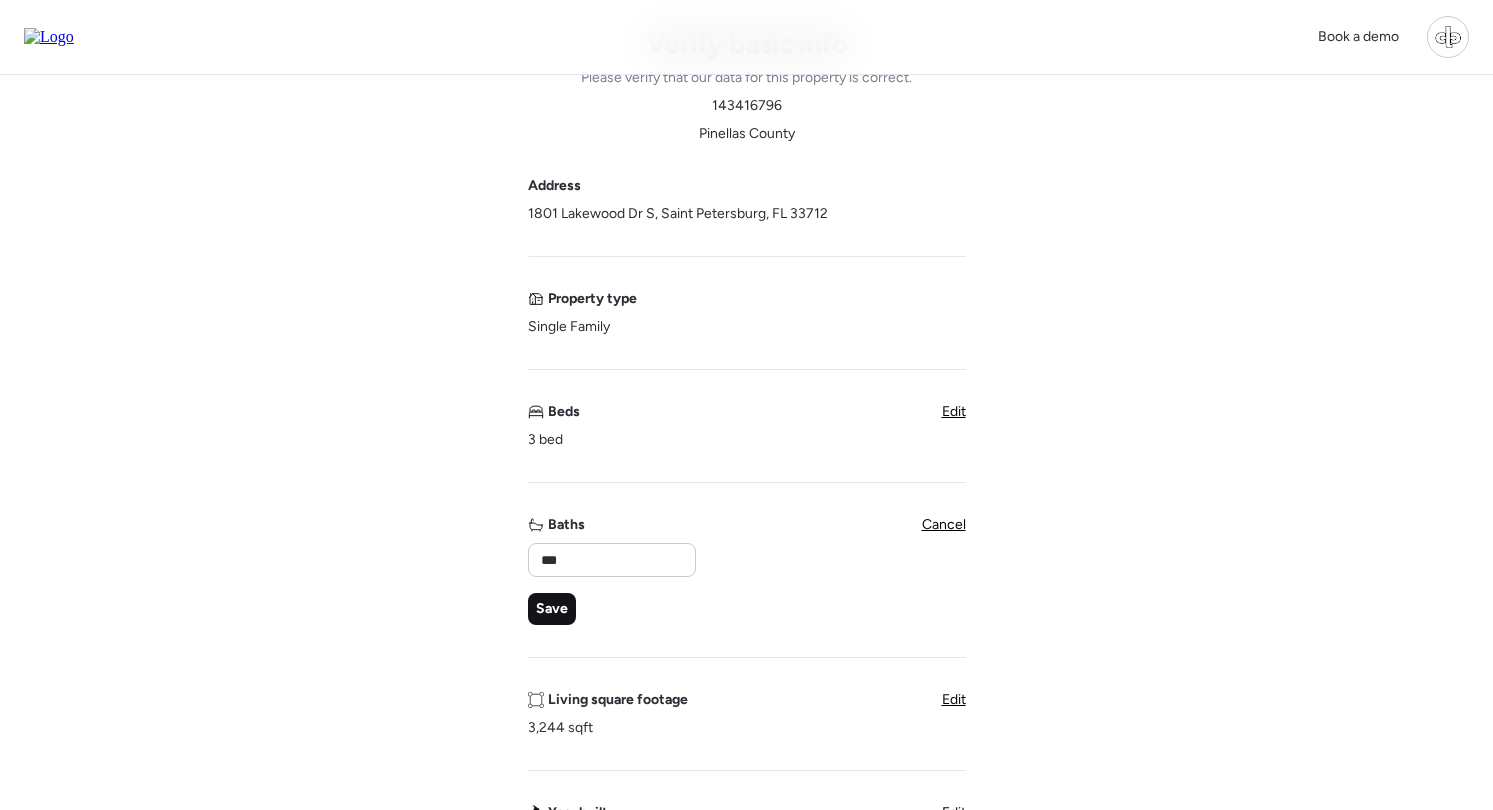 click on "Save" at bounding box center (552, 609) 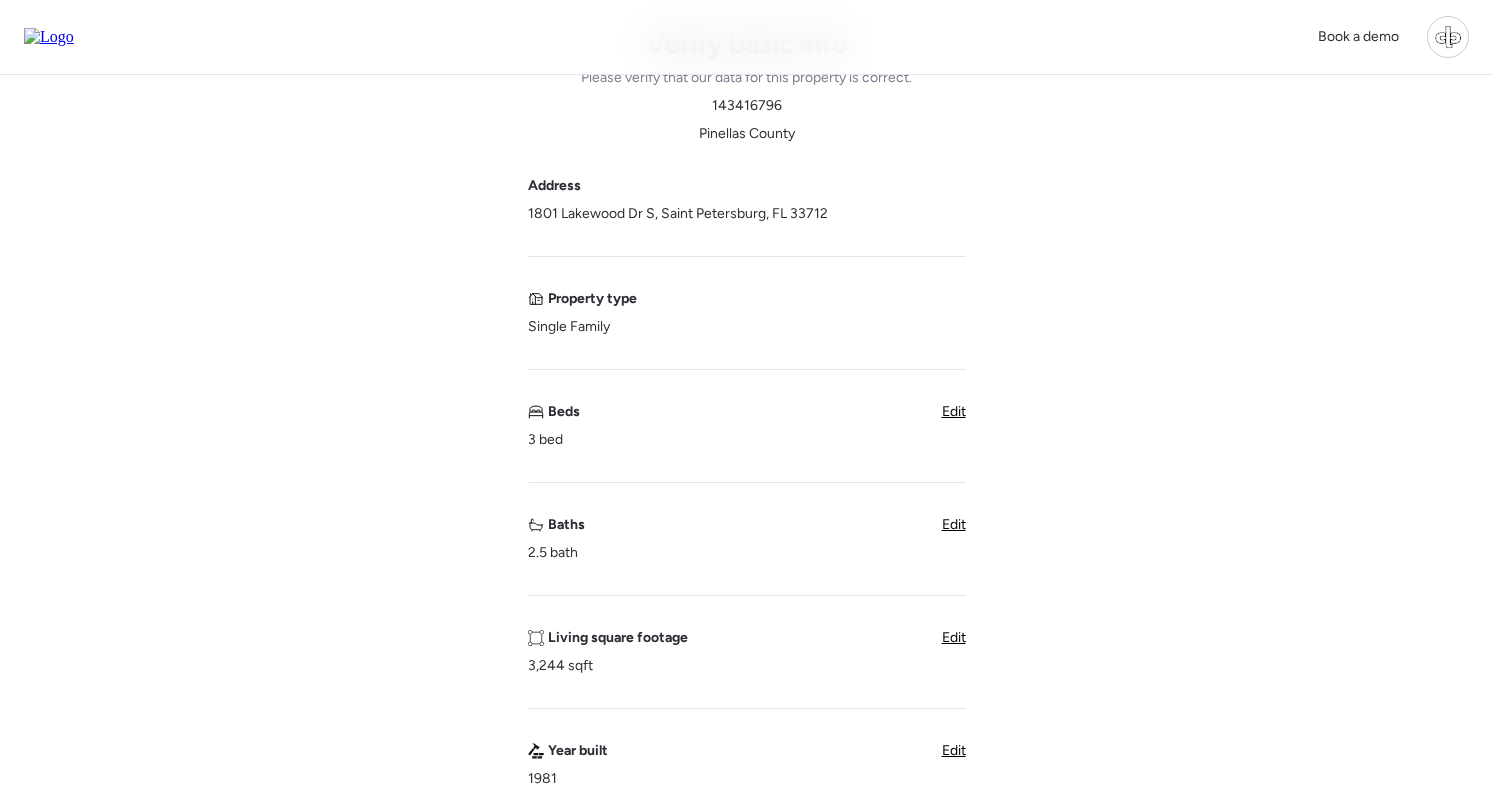 click on "Edit" at bounding box center (954, 637) 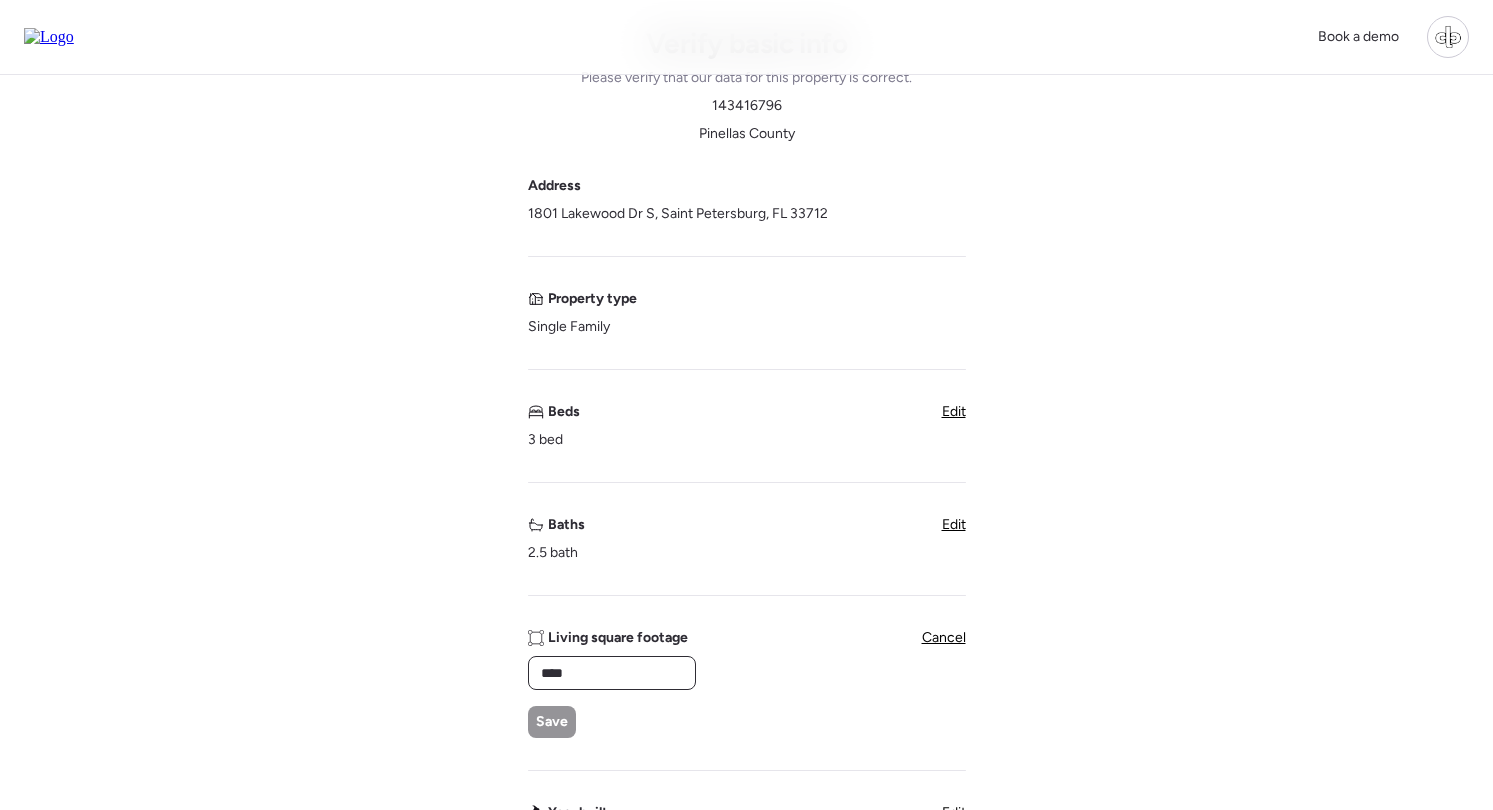 click on "****" at bounding box center [612, 673] 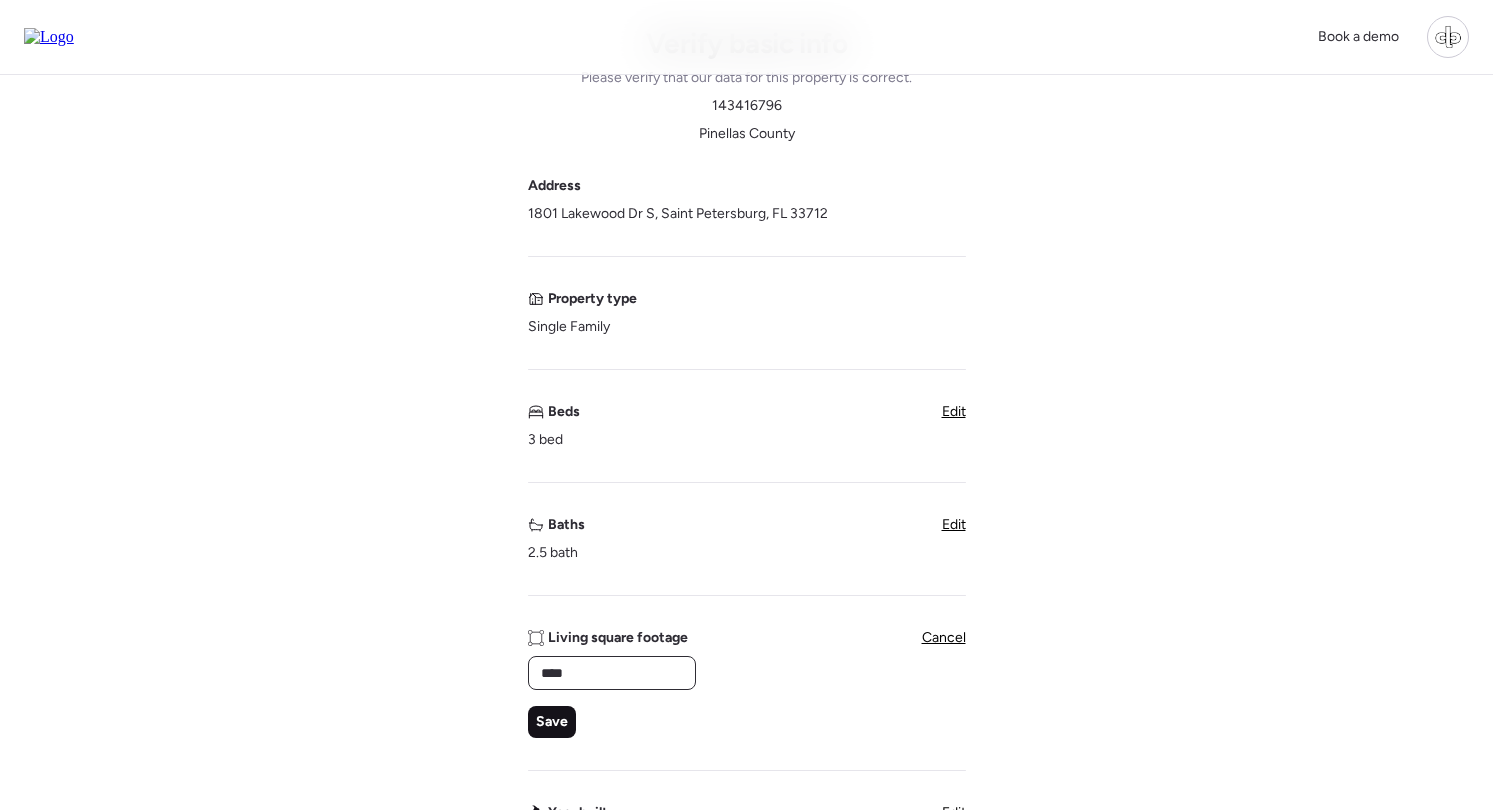 type on "****" 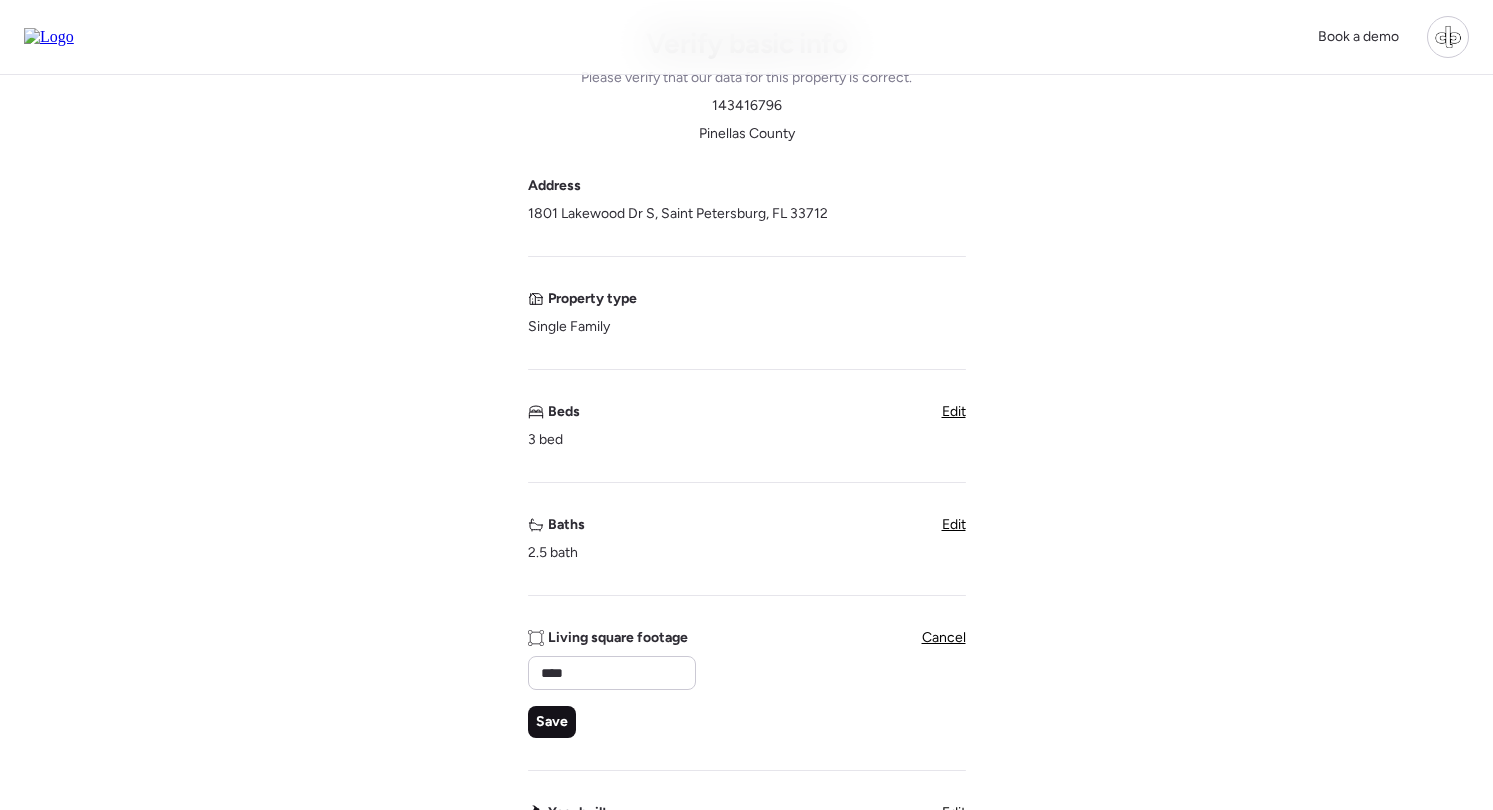 click on "Save" at bounding box center [552, 722] 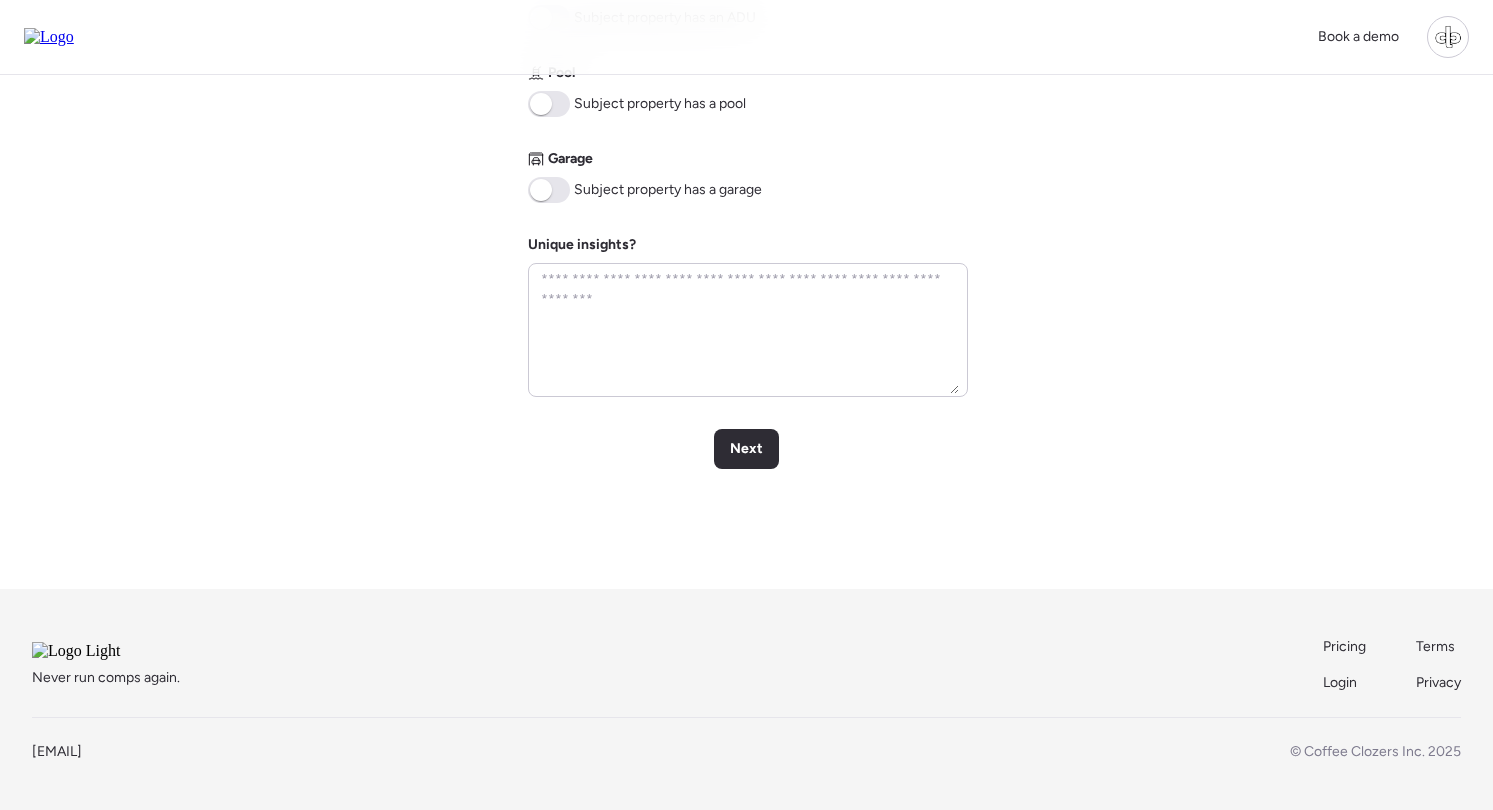 scroll, scrollTop: 1009, scrollLeft: 0, axis: vertical 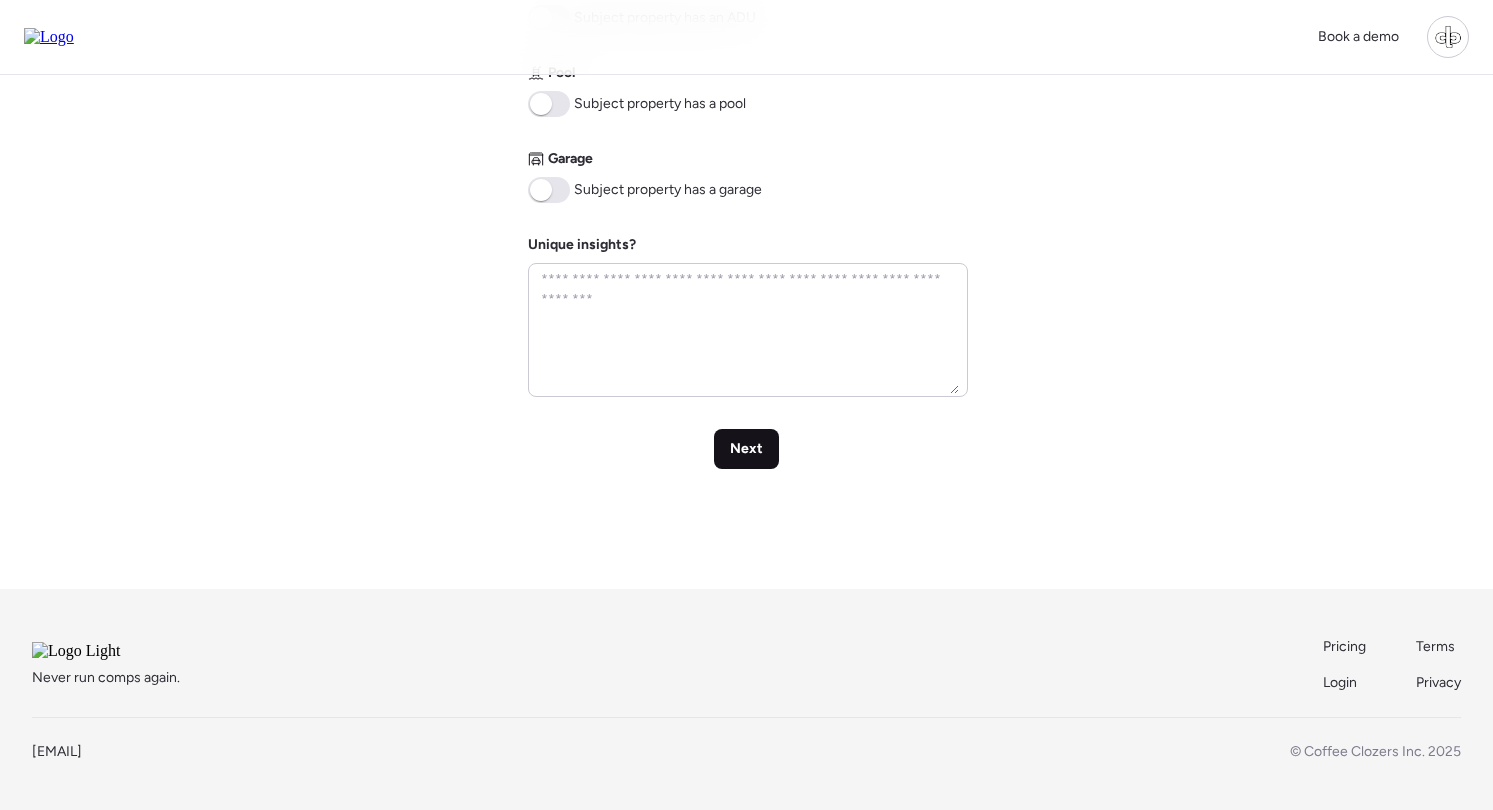 click on "Next" at bounding box center (746, 449) 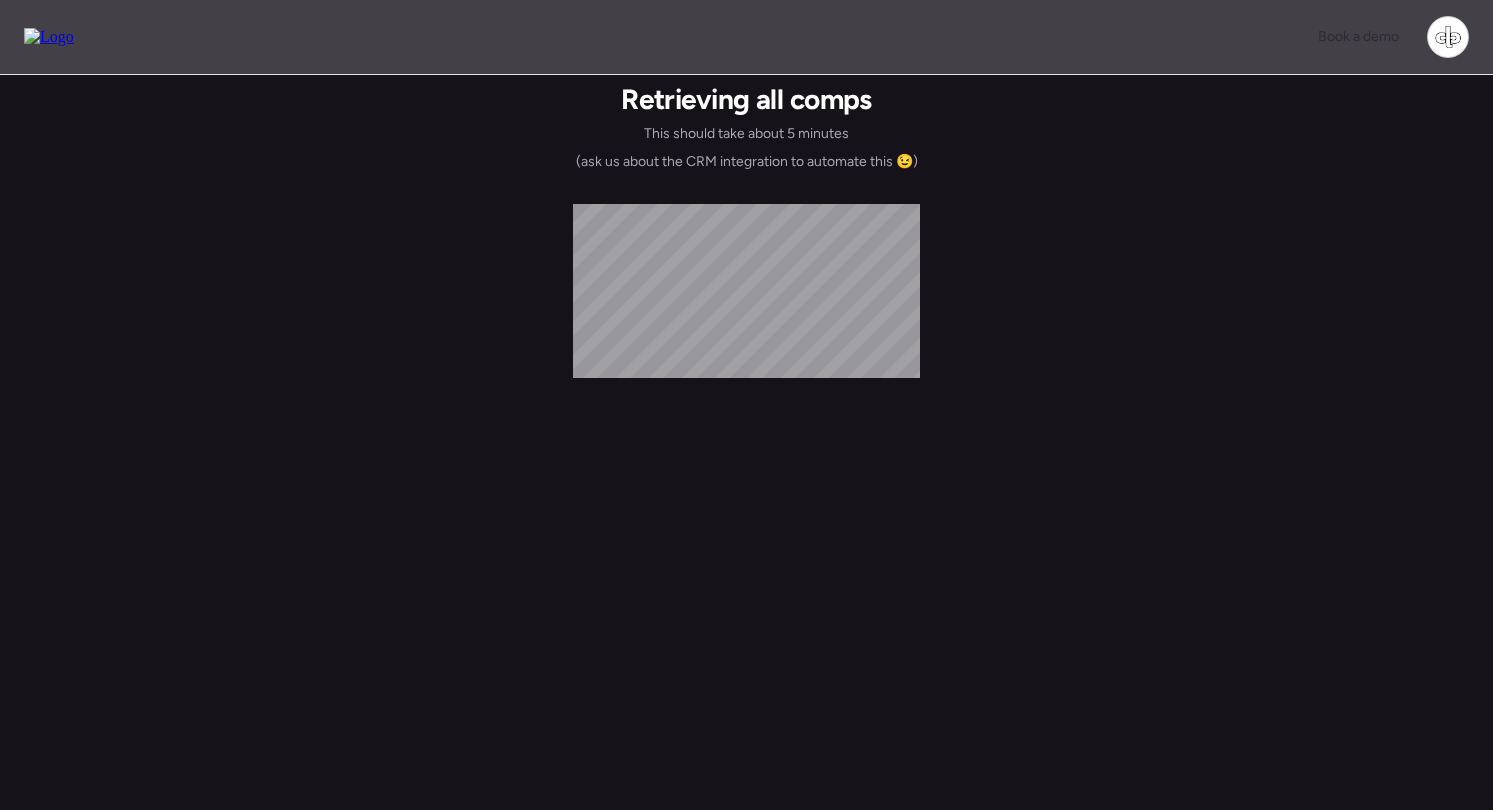 scroll, scrollTop: 0, scrollLeft: 0, axis: both 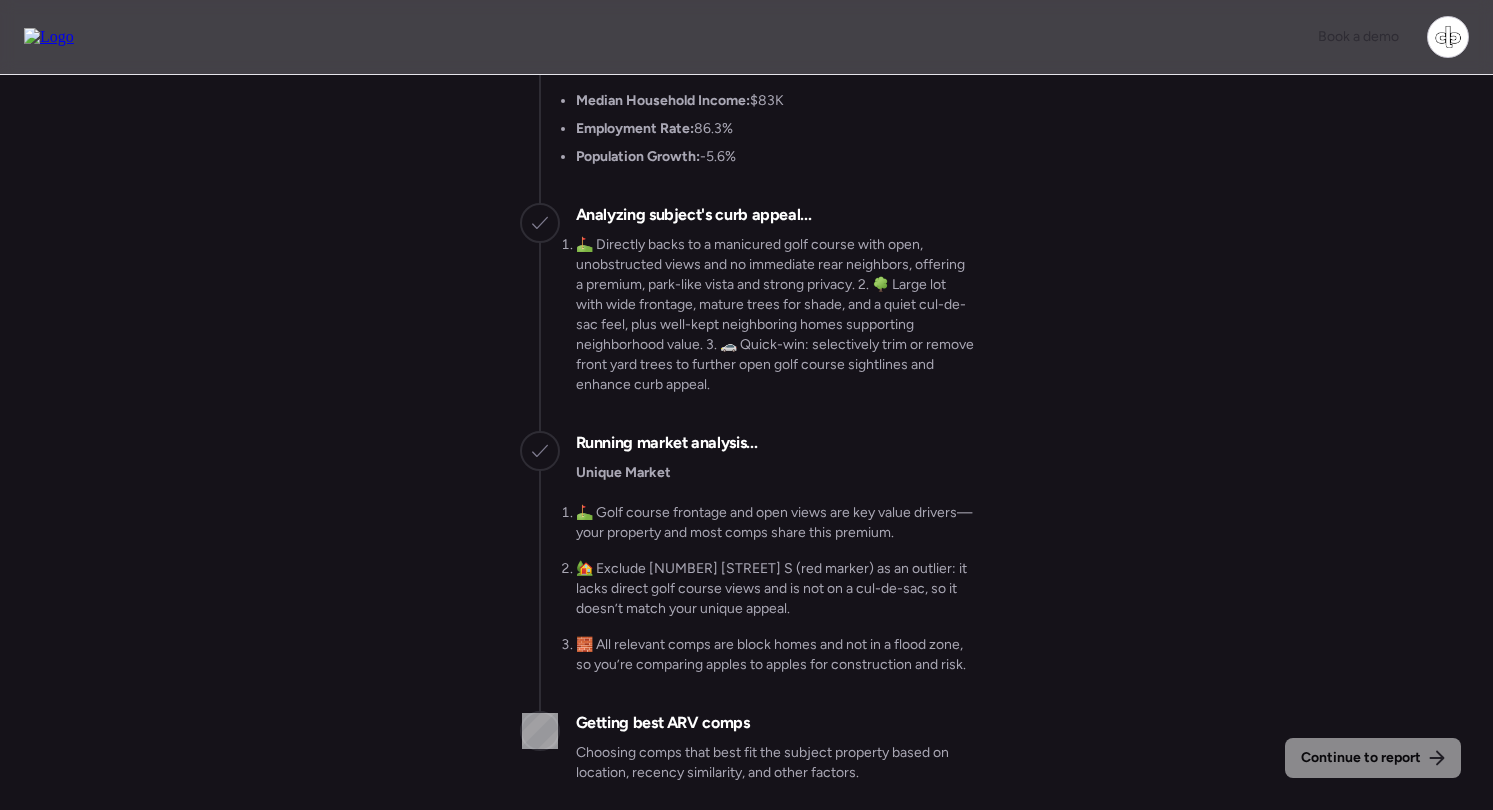 click on "Continue to report Gathering all comps... I found 100 possible comps near [NUMBER] [STREET] S, [CITY], [STATE] [POSTAL_CODE]
Getting Redfin market data... SFHs are  up 1.3%  YoY in [POSTAL_CODE] according to Redfin
Getting US Census Bureau data... [NUMBER] [STREET] S is in an area with:
Median Household Income:  $83K
Employment Rate:  86.3%
Population Growth:  -5.6%
Analyzing subject's curb appeal...
⛳️ Directly backs to a manicured golf course with open, unobstructed views and no immediate rear neighbors, offering a premium, park-like vista and strong privacy. 2. 🌳 Large lot with wide frontage, mature trees for shade, and a quiet cul-de-sac feel, plus well-kept neighboring homes supporting neighborhood value. 3. 🚗 Quick-win: selectively trim or remove front yard trees to further open golf course sightlines and enhance curb appeal.
Running market analysis... Unique Market
⛳️ Golf course frontage and open views are key value drivers—your property and most comps share this premium." at bounding box center (746, 445) 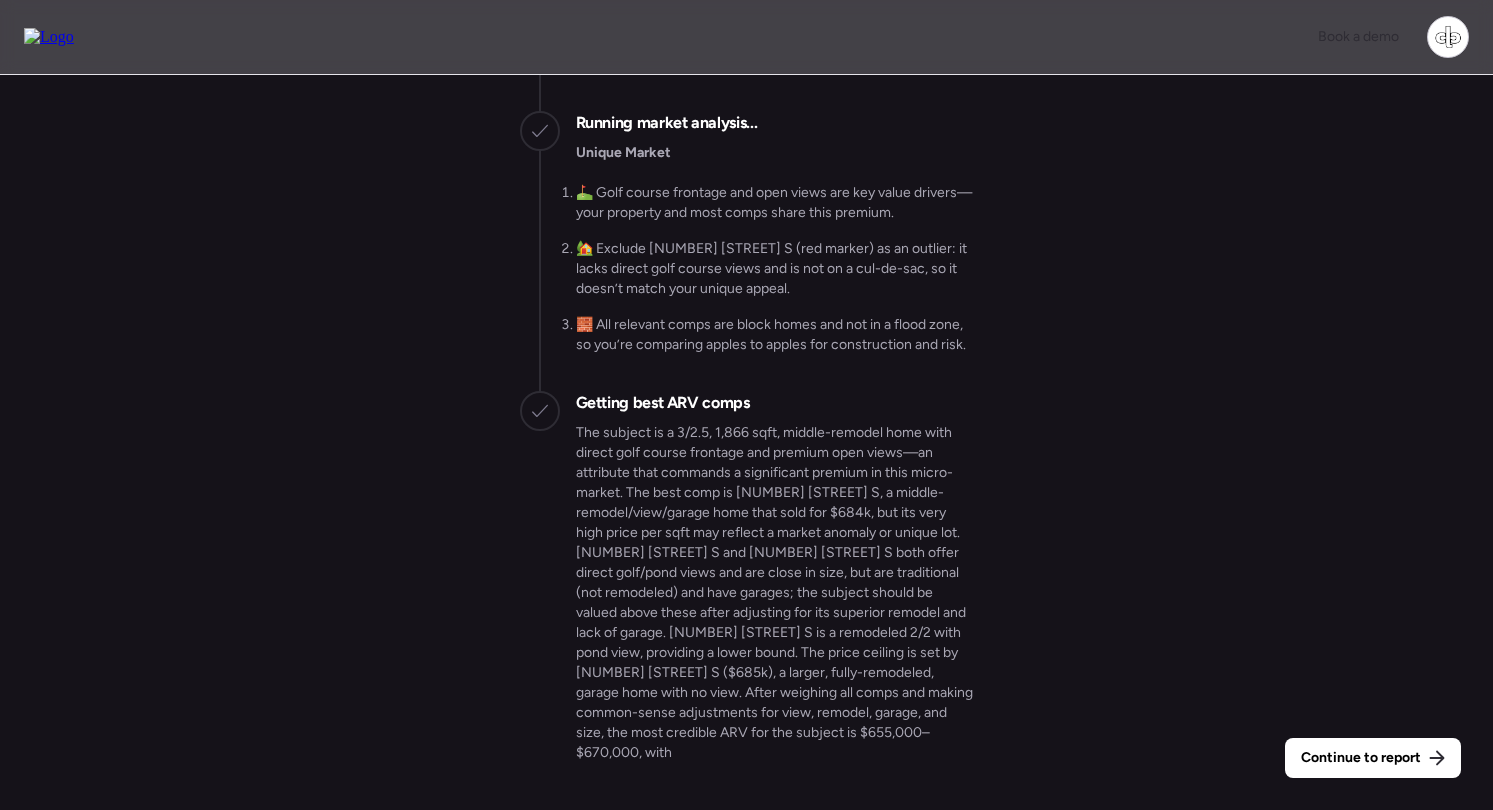 scroll, scrollTop: 0, scrollLeft: 0, axis: both 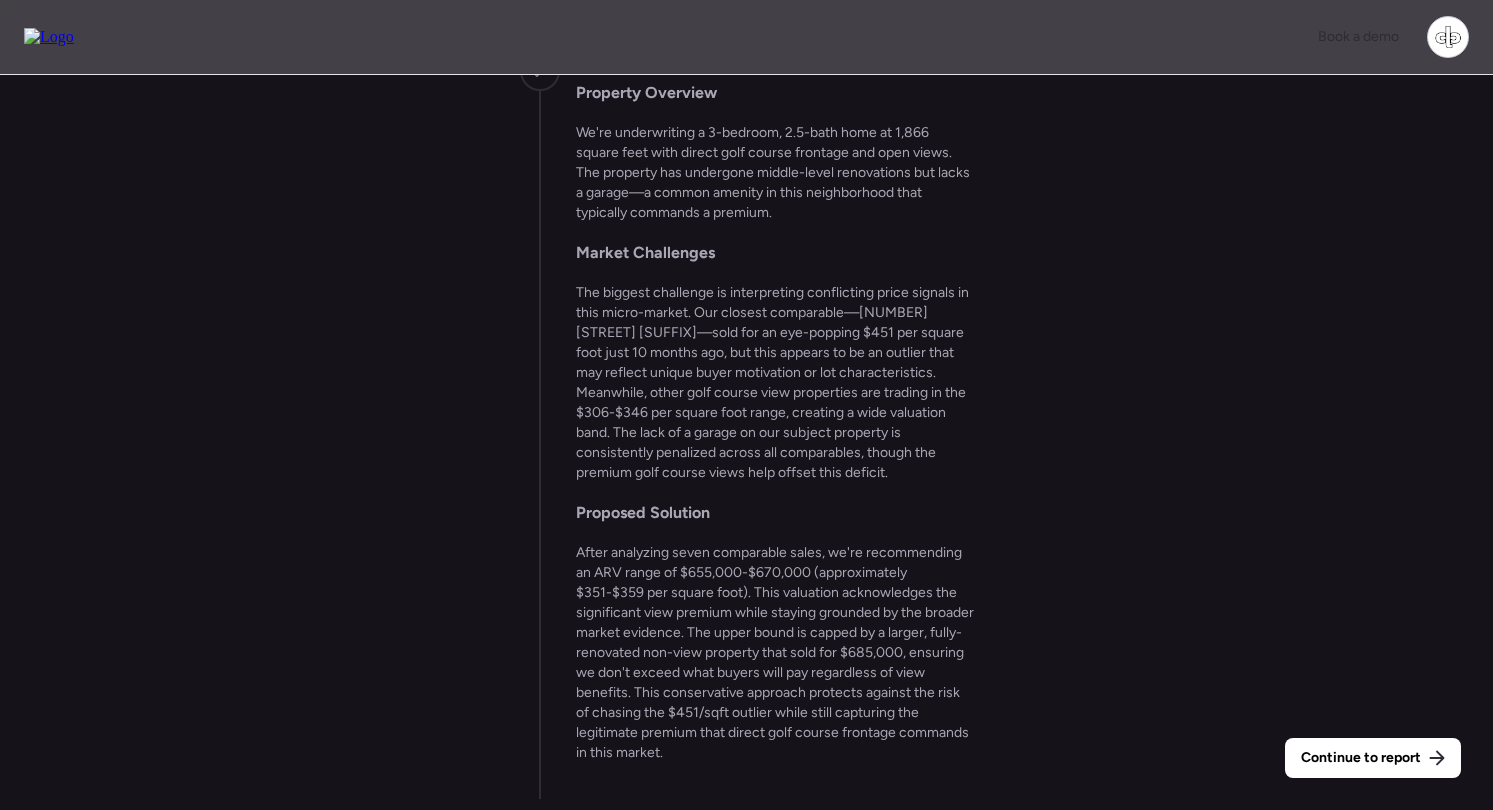 click at bounding box center (49, 37) 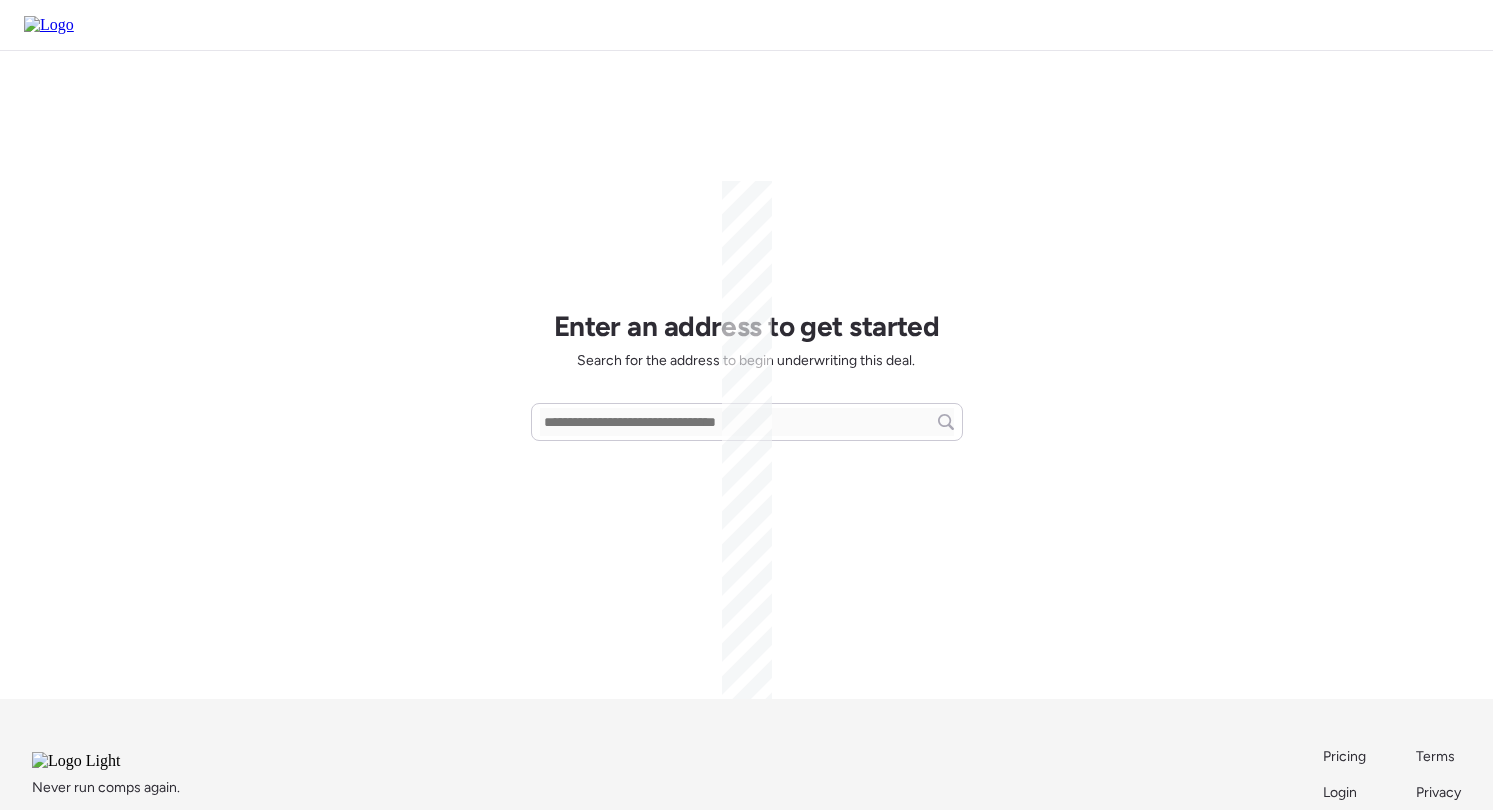 scroll, scrollTop: 0, scrollLeft: 0, axis: both 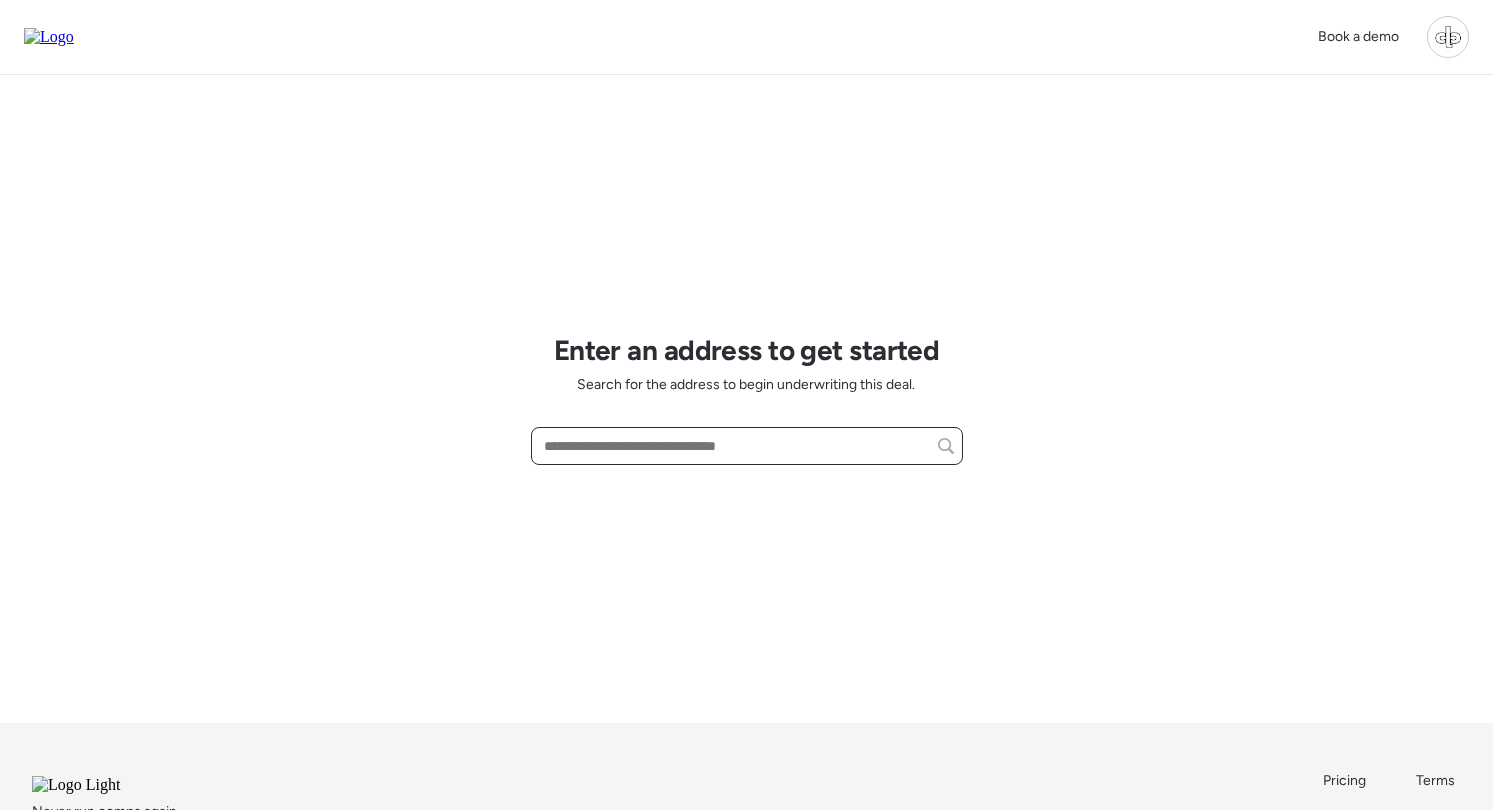 click at bounding box center [747, 446] 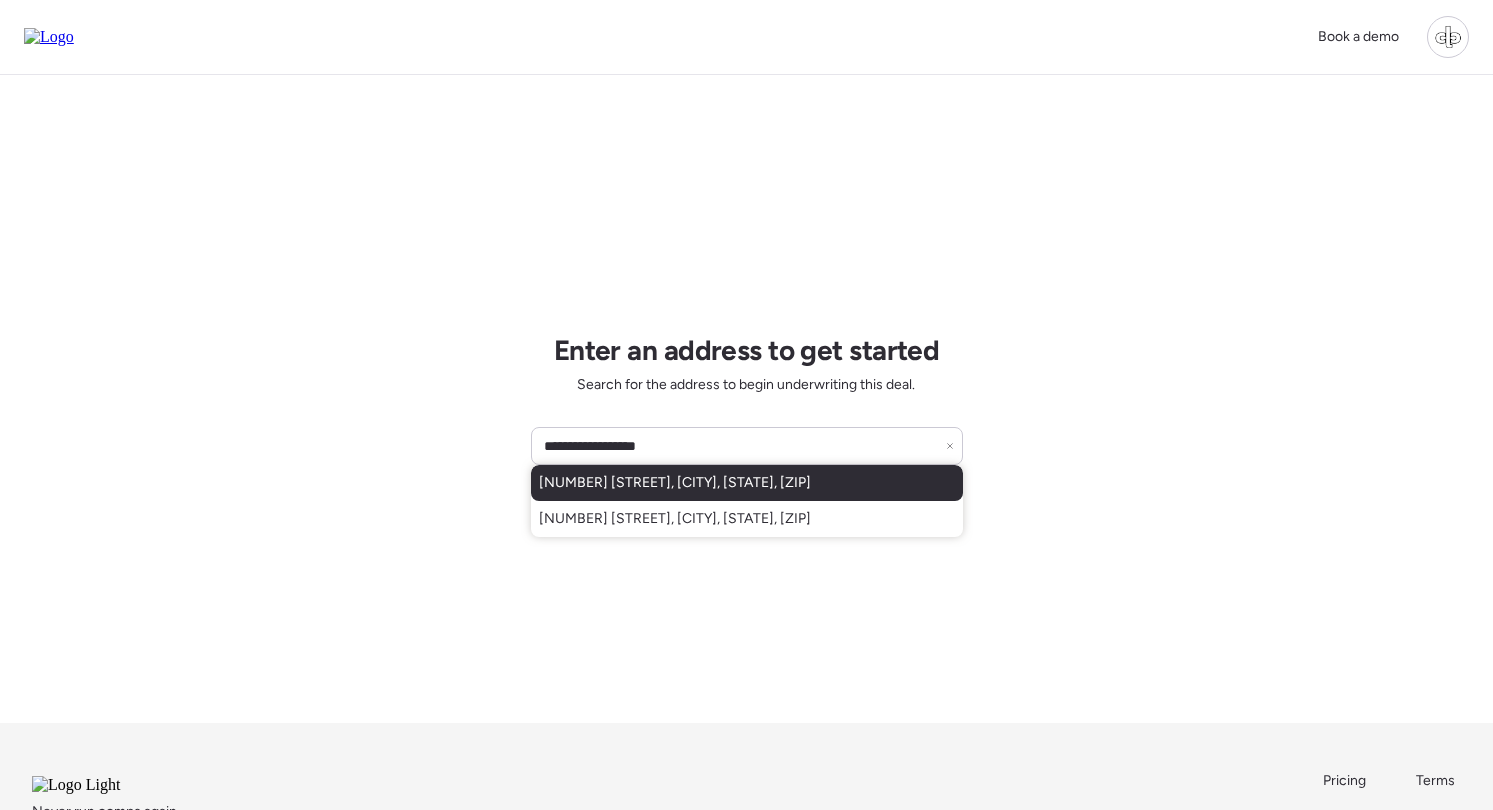 click on "[NUMBER] [STREET], [CITY], [STATE], [ZIP]" at bounding box center (747, 483) 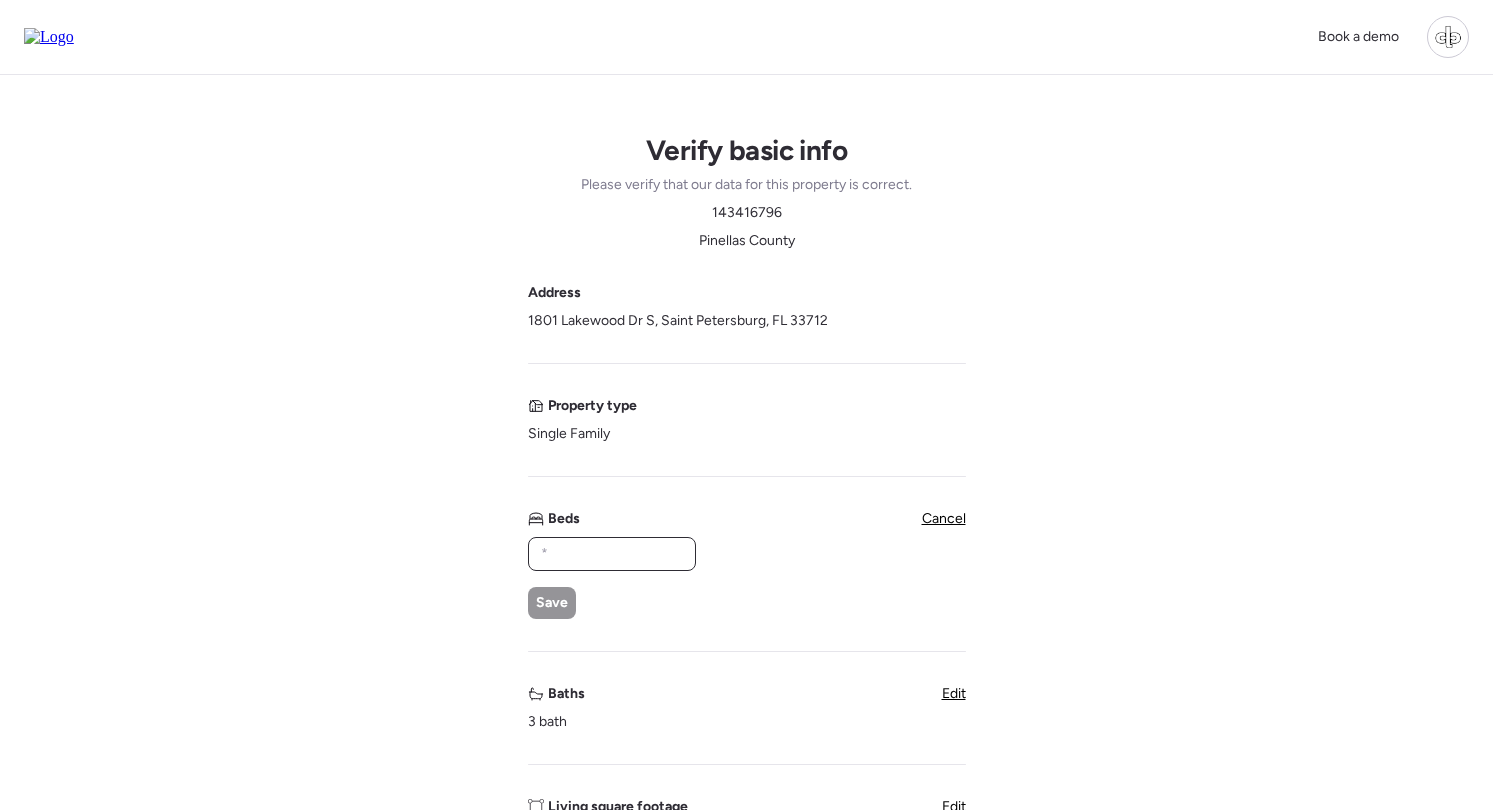click at bounding box center [612, 554] 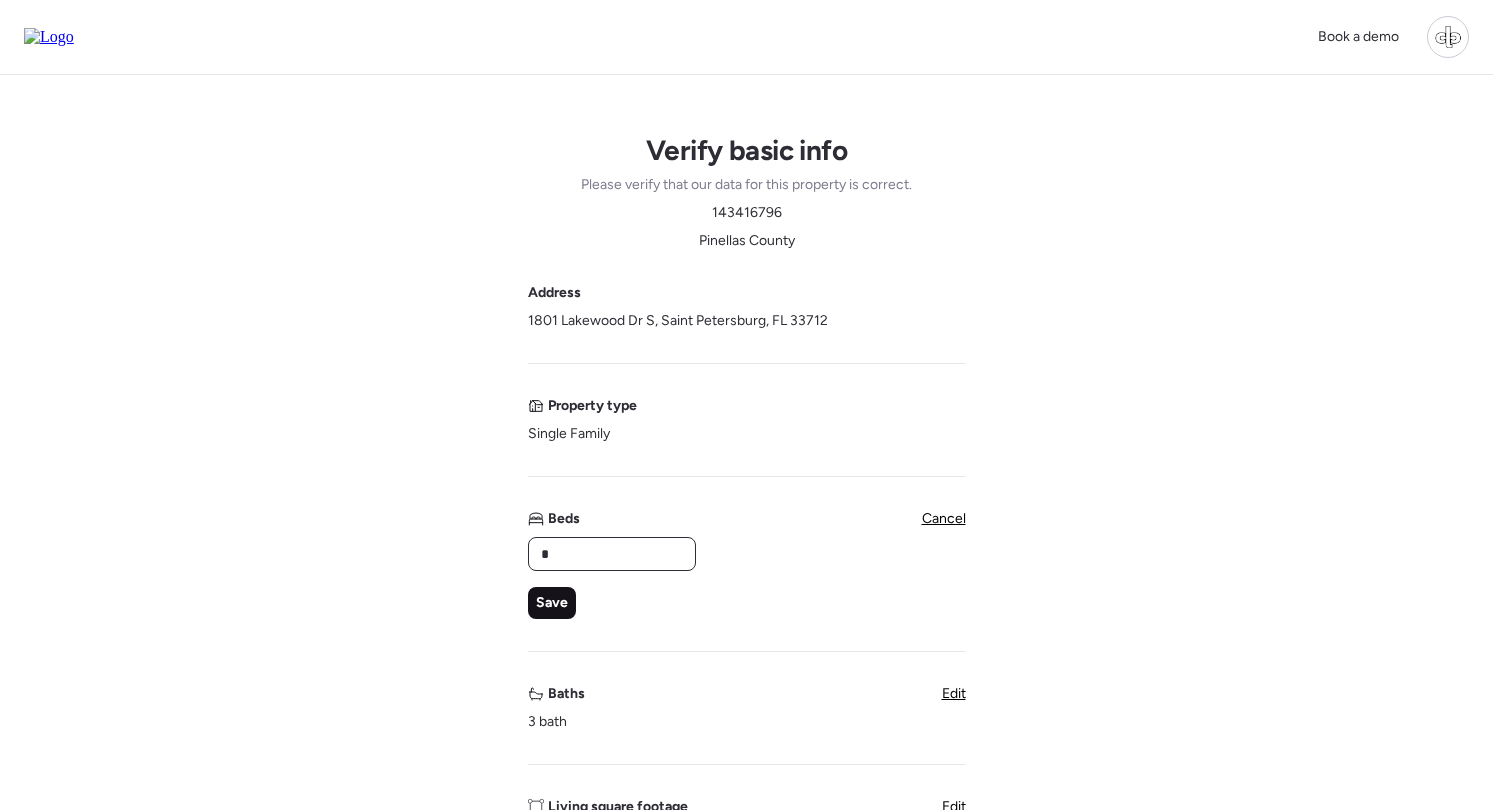 type on "*" 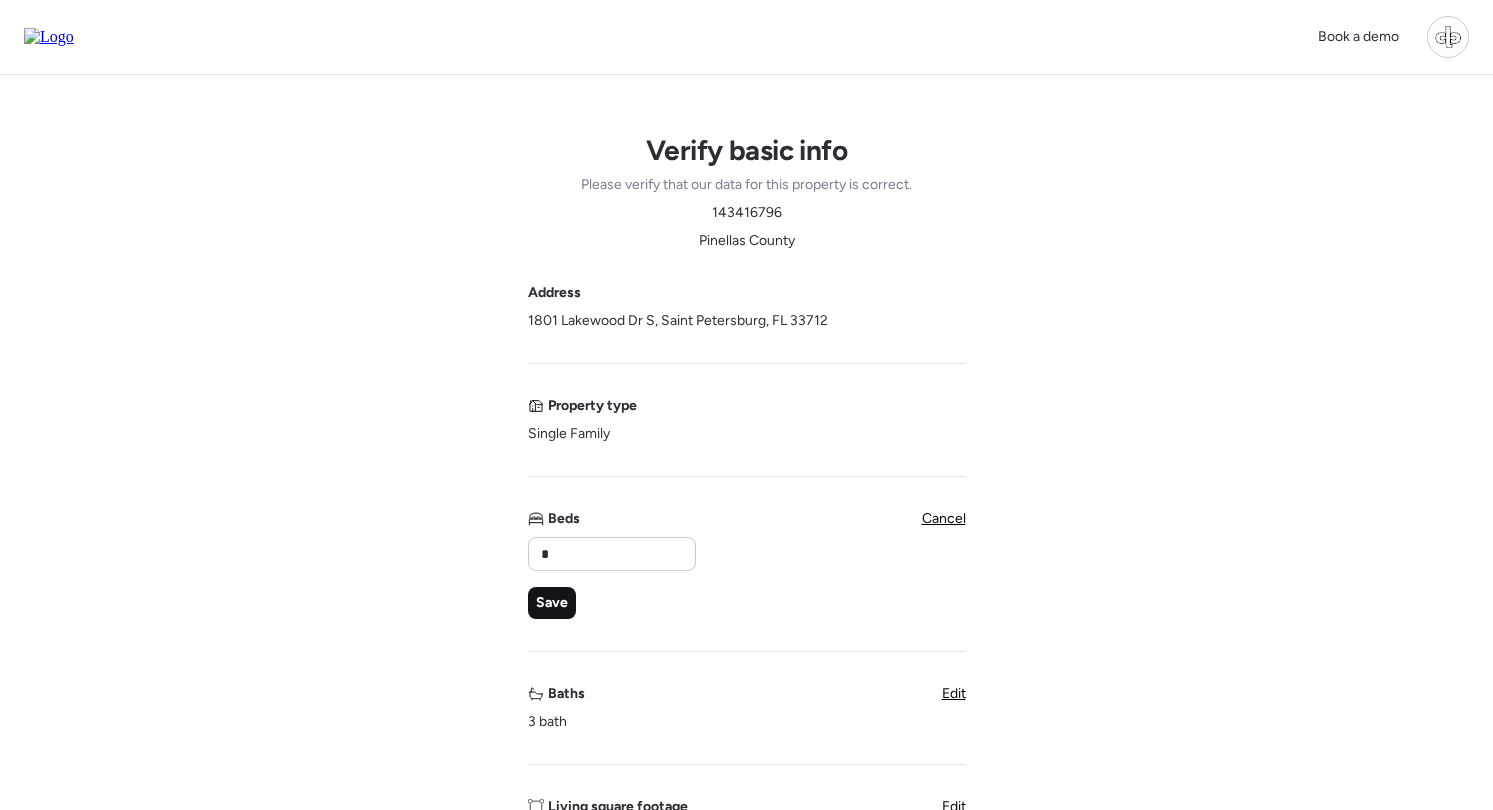click on "Save" at bounding box center (552, 603) 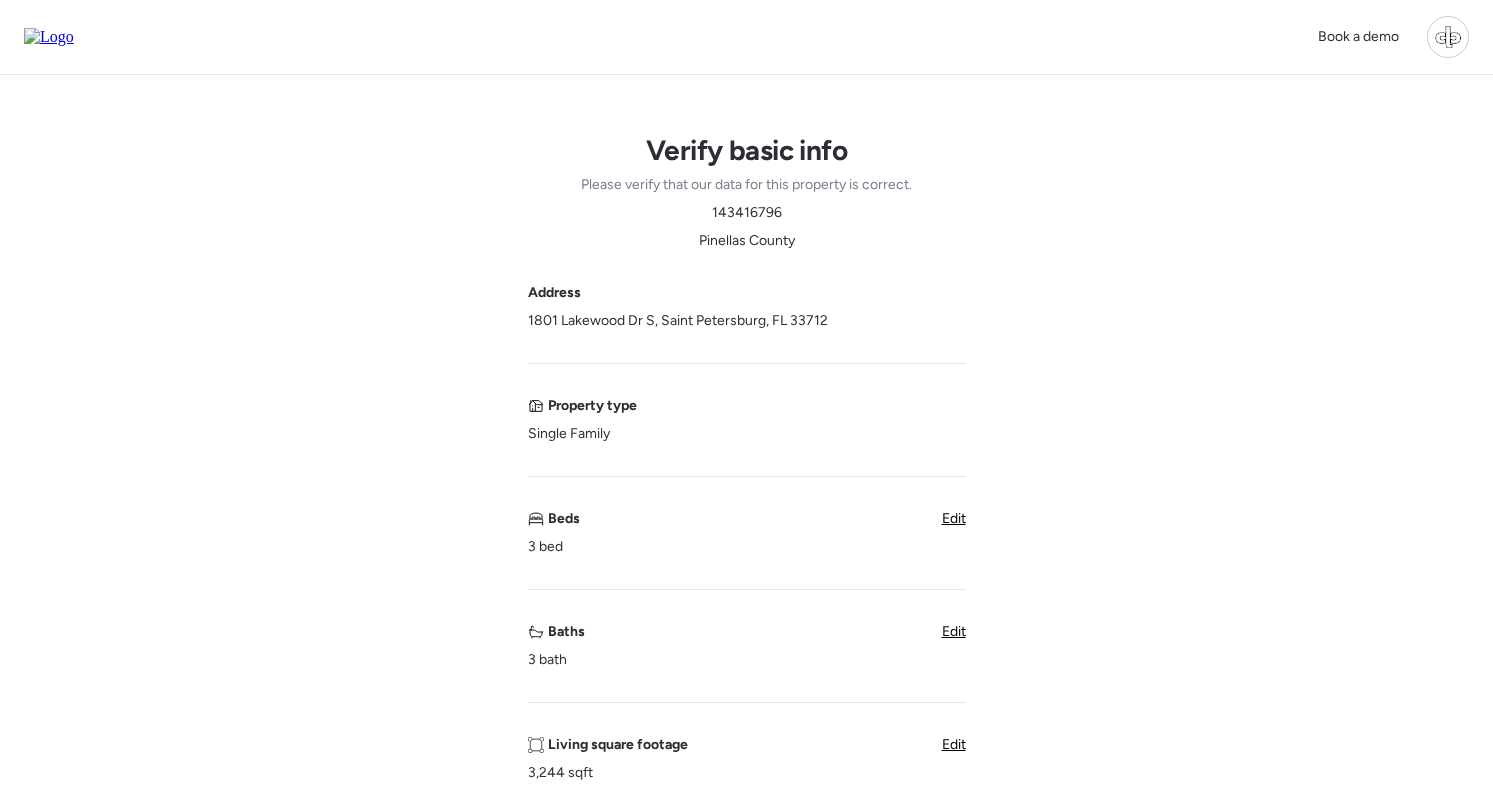 click on "Edit" at bounding box center [954, 631] 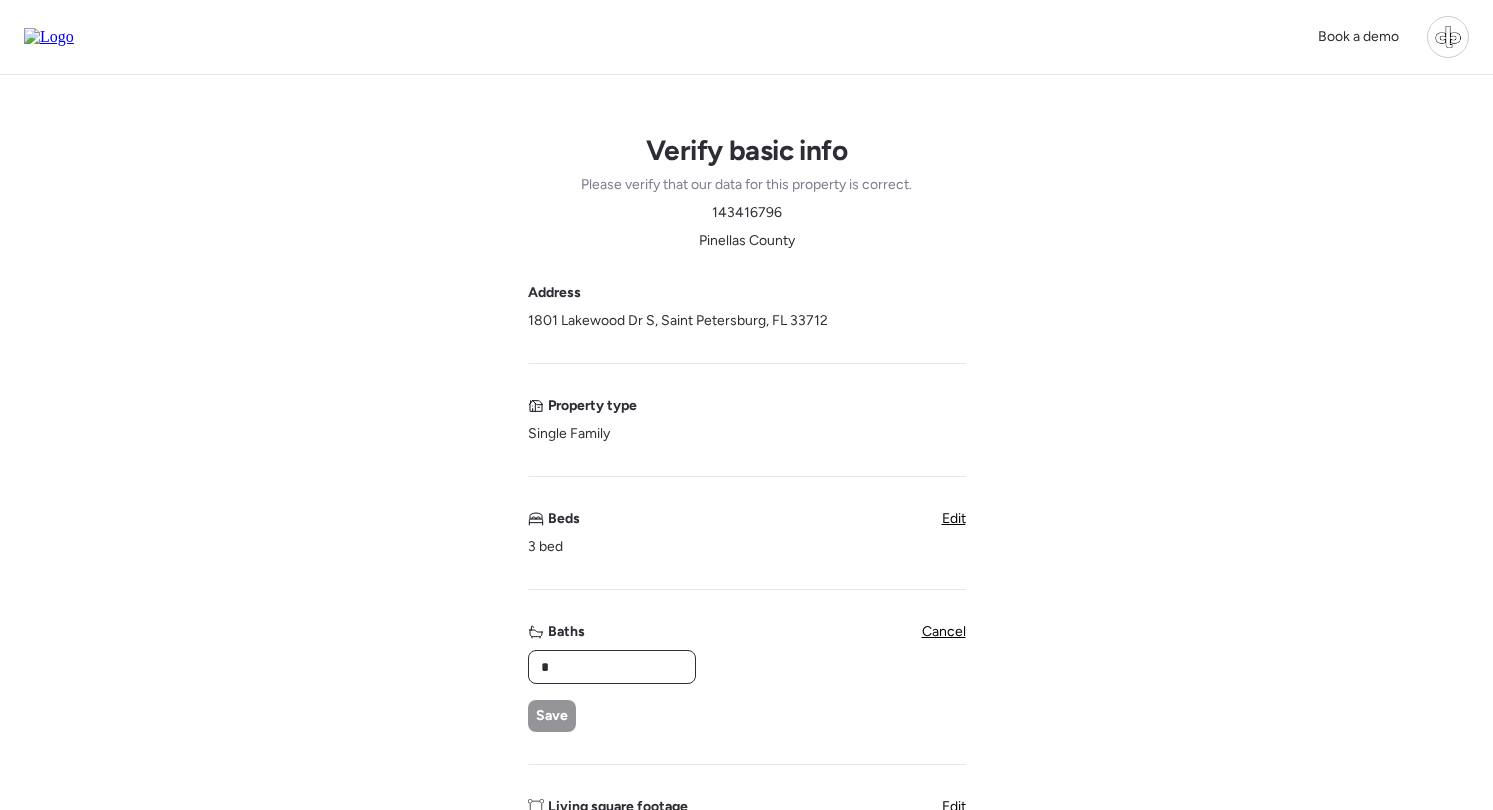 click on "*" at bounding box center (612, 667) 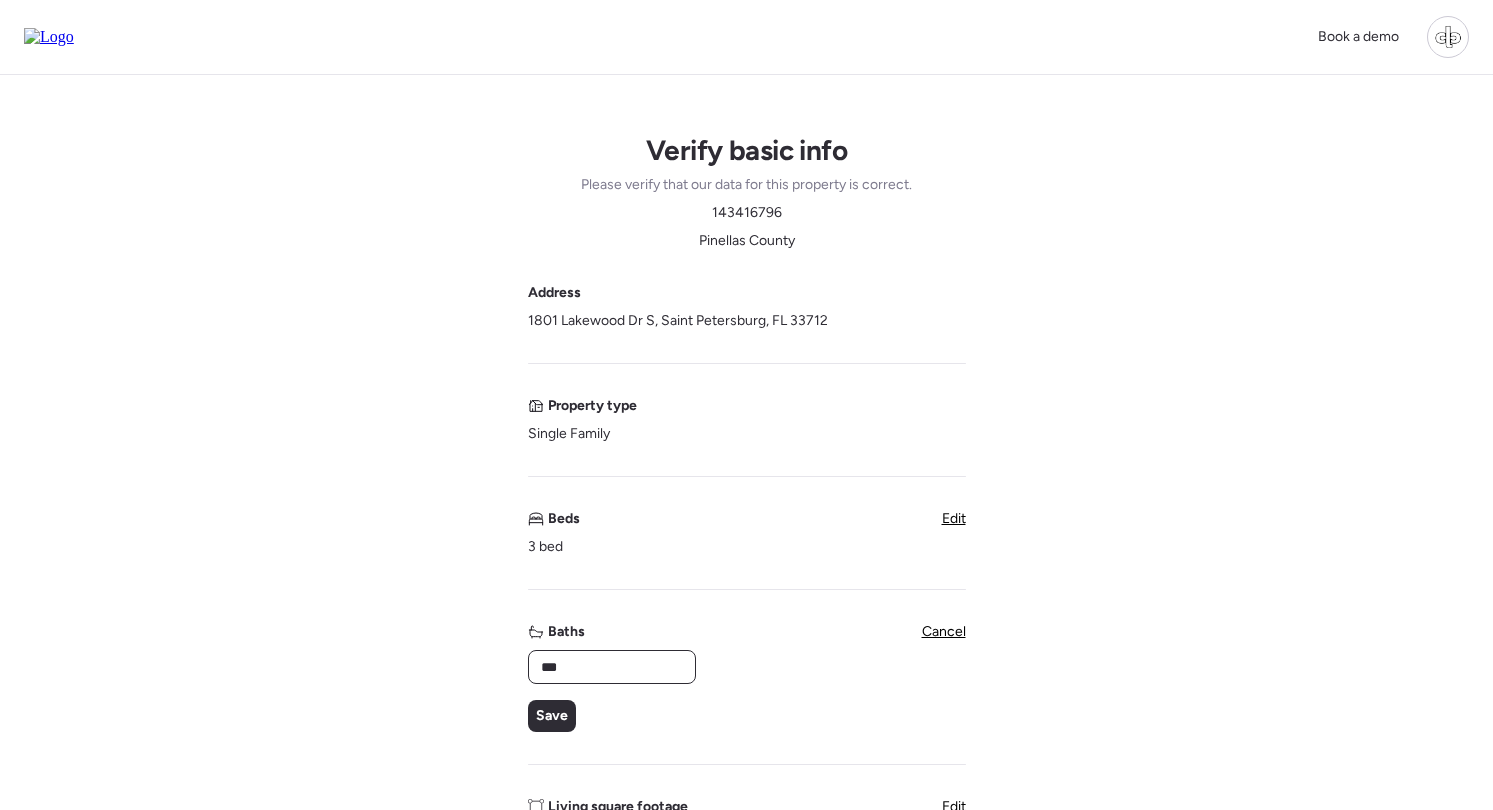type on "***" 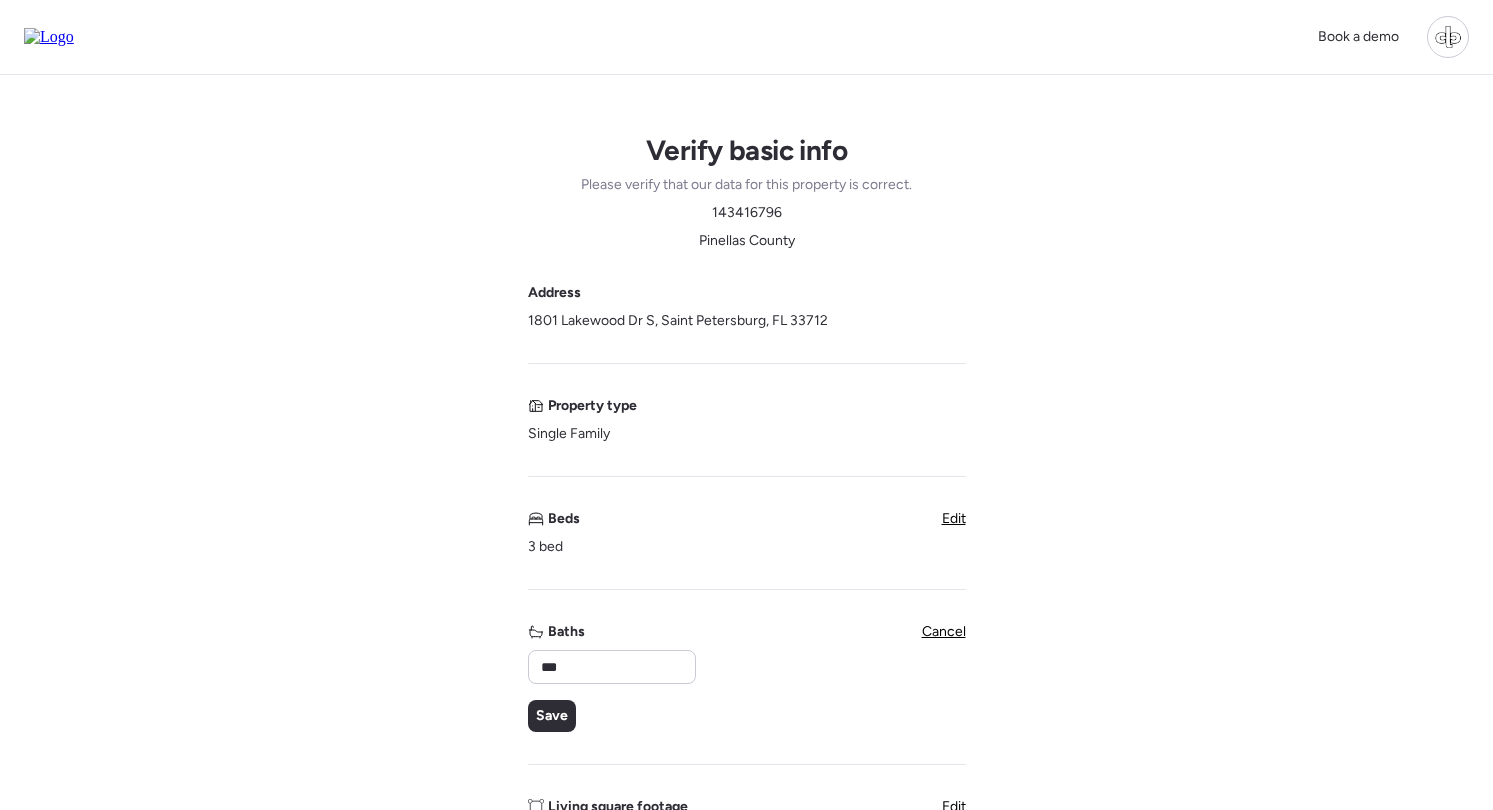 click on "Save" at bounding box center (552, 716) 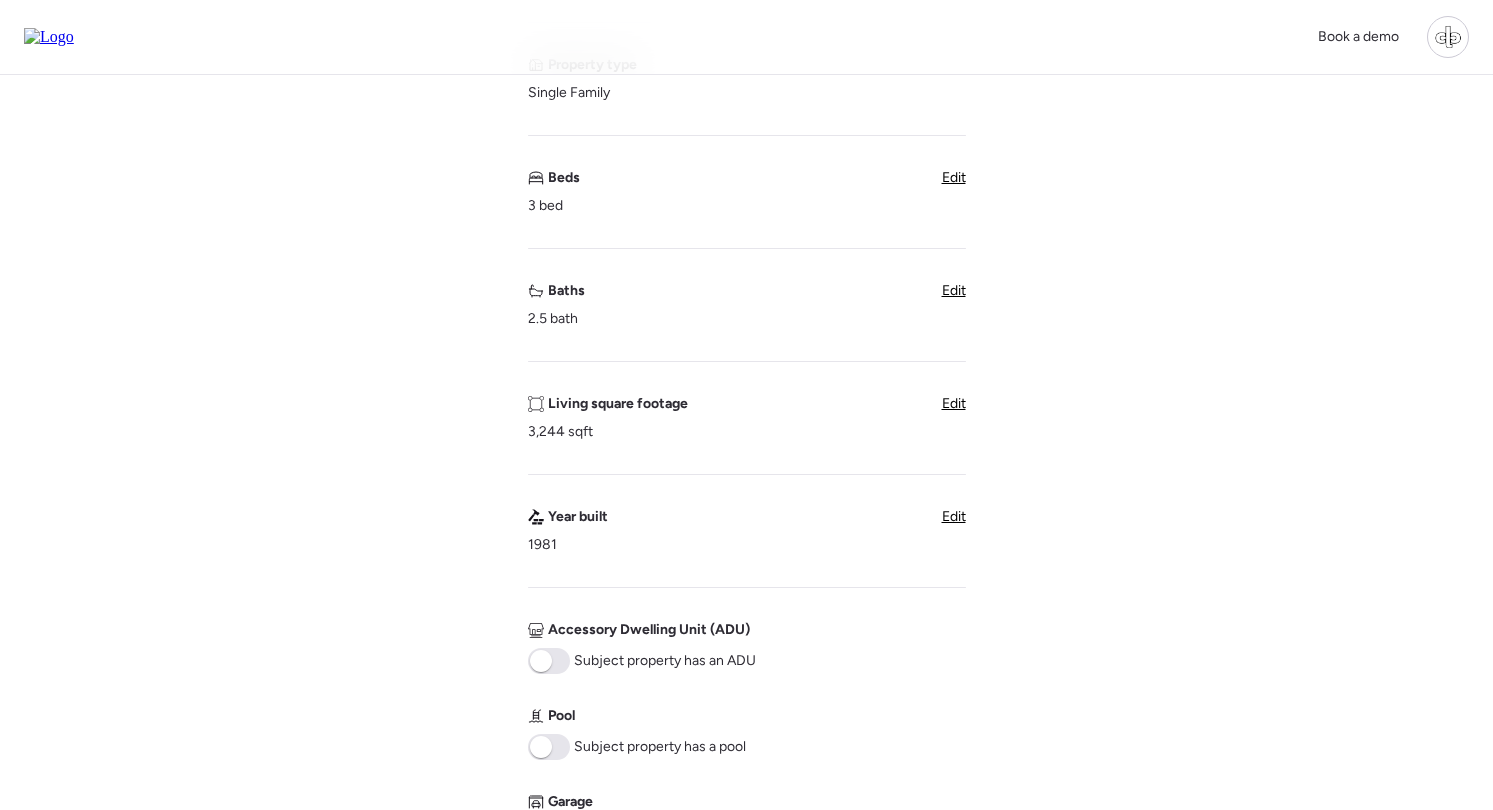 scroll, scrollTop: 344, scrollLeft: 0, axis: vertical 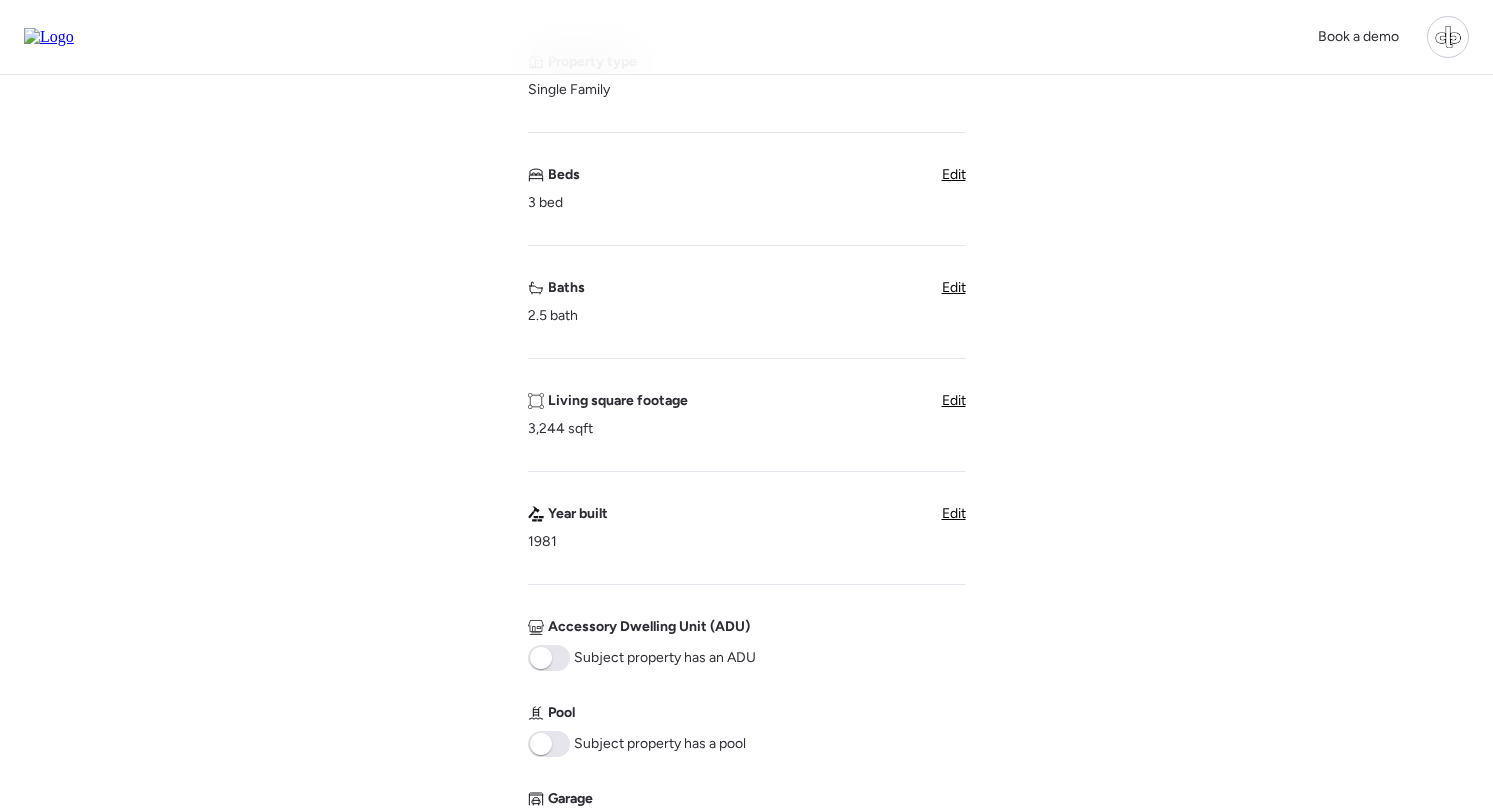 click on "Edit" at bounding box center (954, 400) 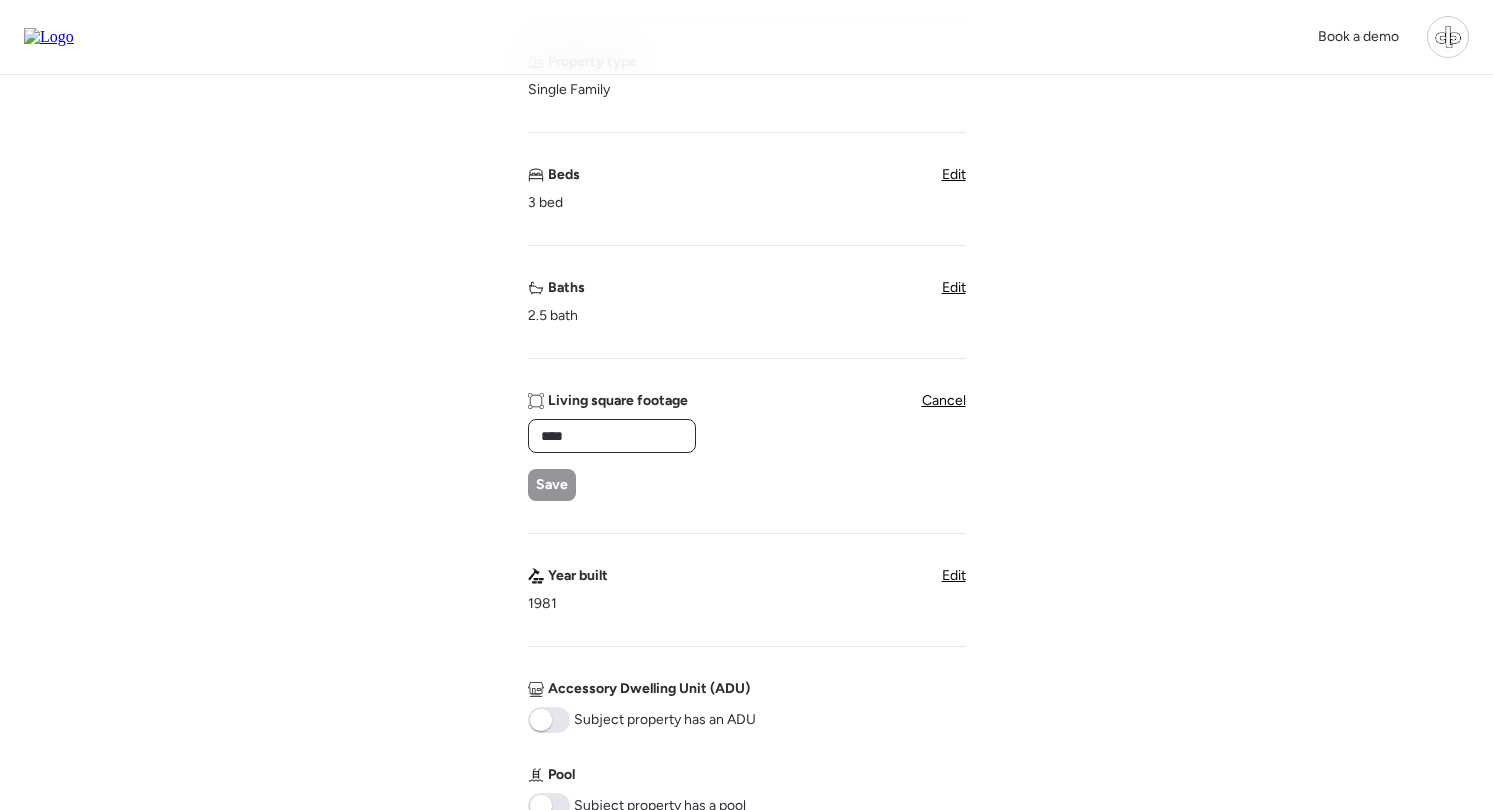 click on "****" at bounding box center [612, 436] 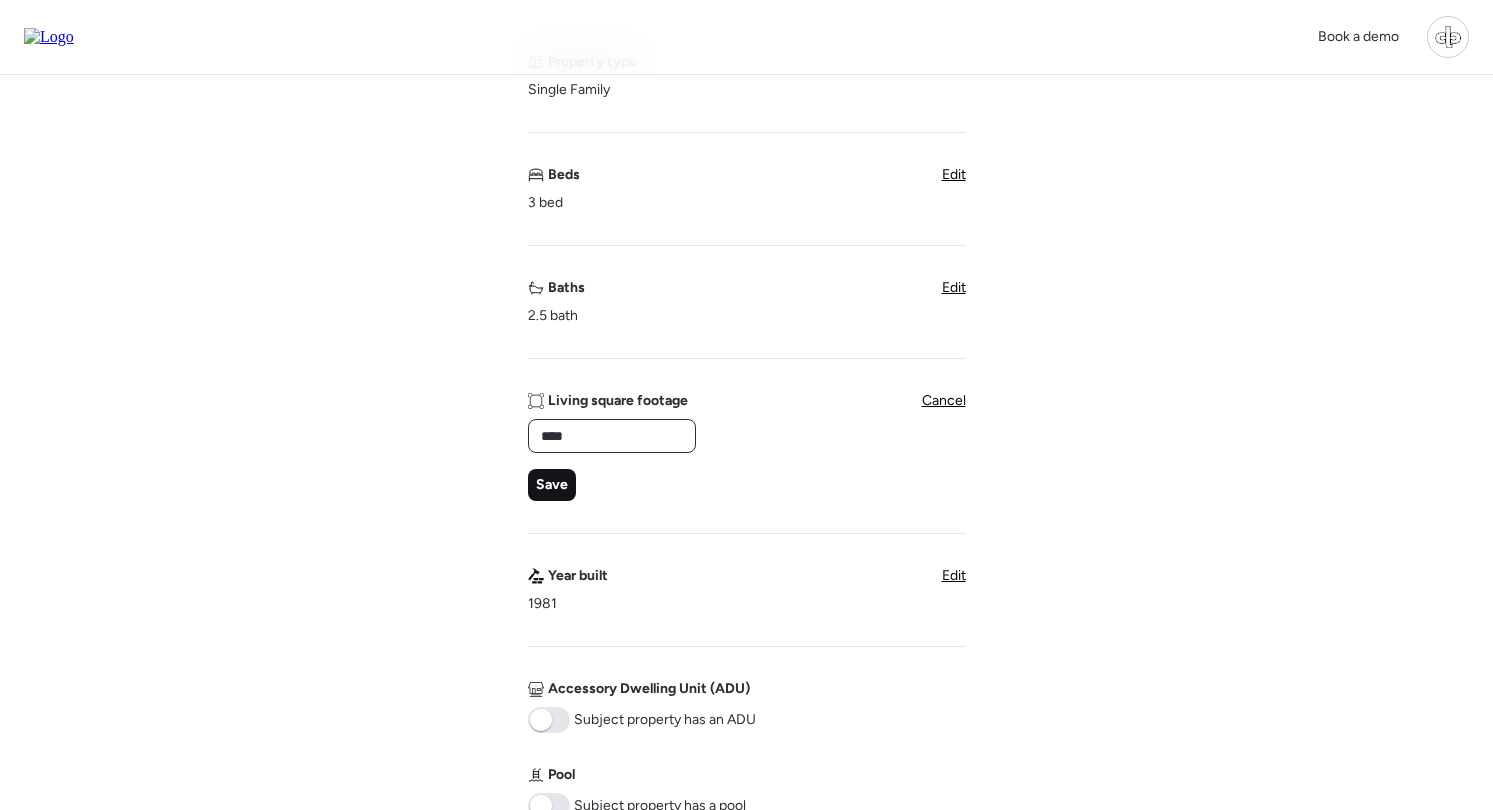type on "****" 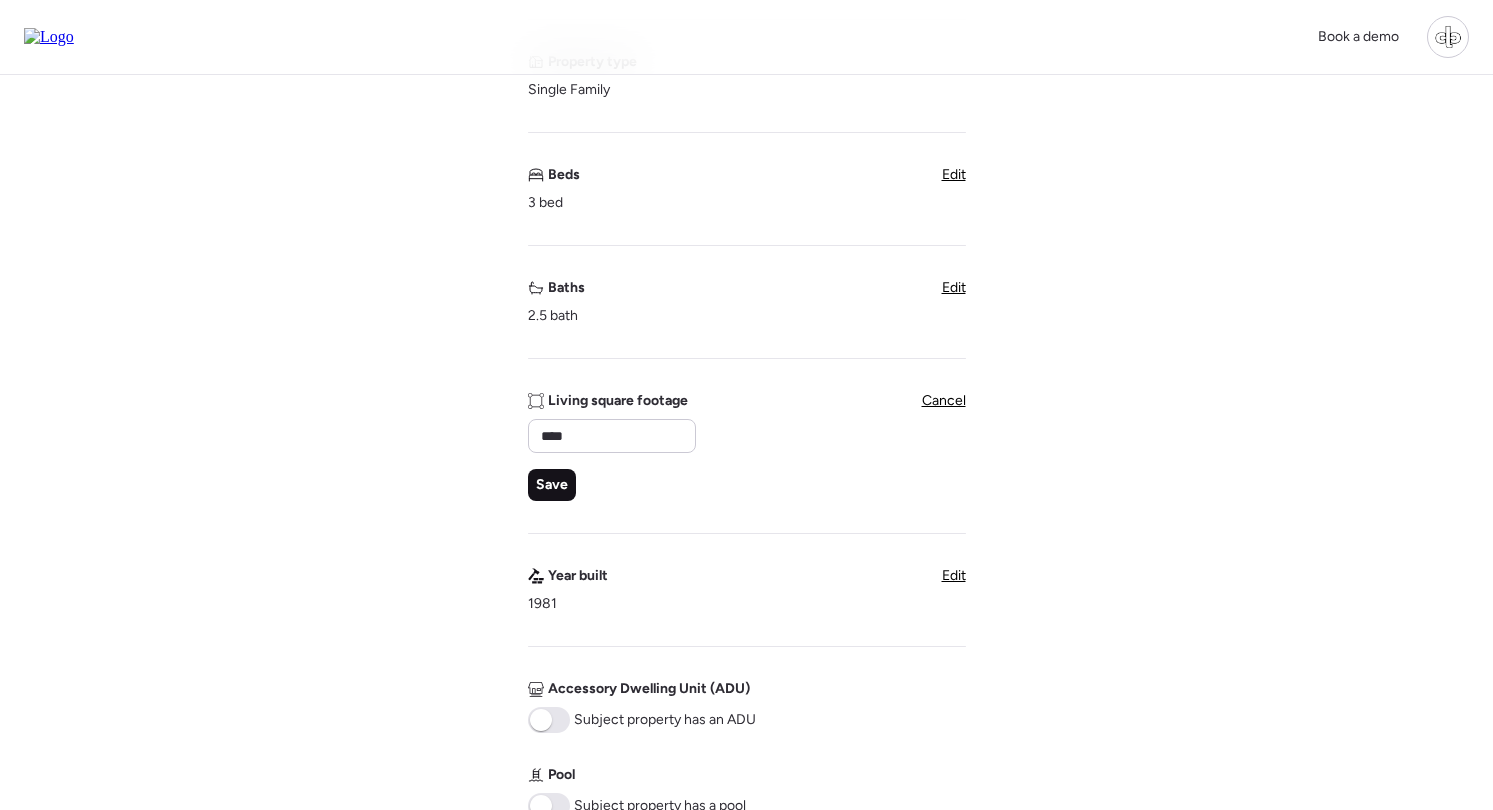 click on "Save" at bounding box center (552, 485) 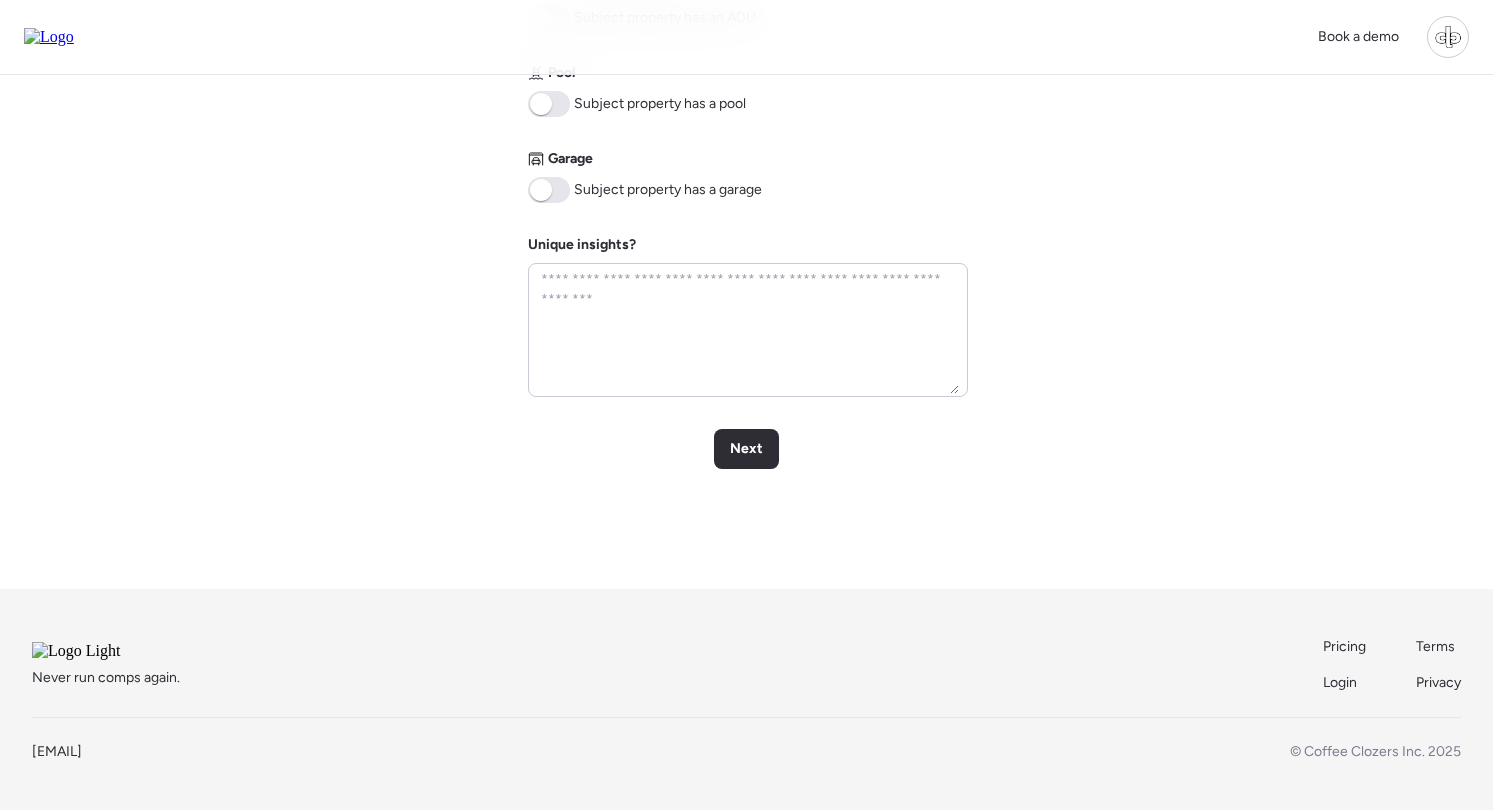 scroll, scrollTop: 1009, scrollLeft: 0, axis: vertical 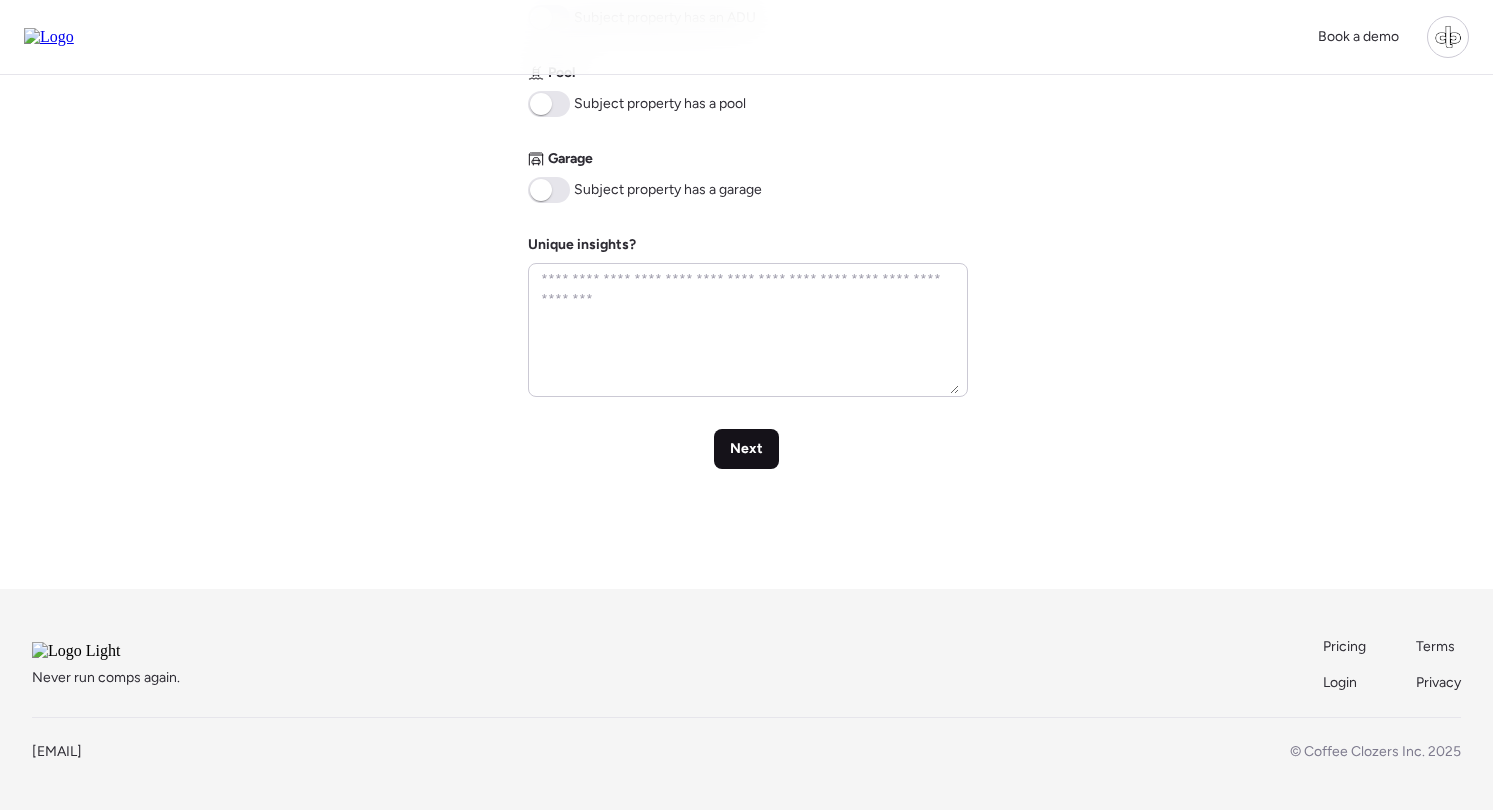 click on "Next" at bounding box center [746, 449] 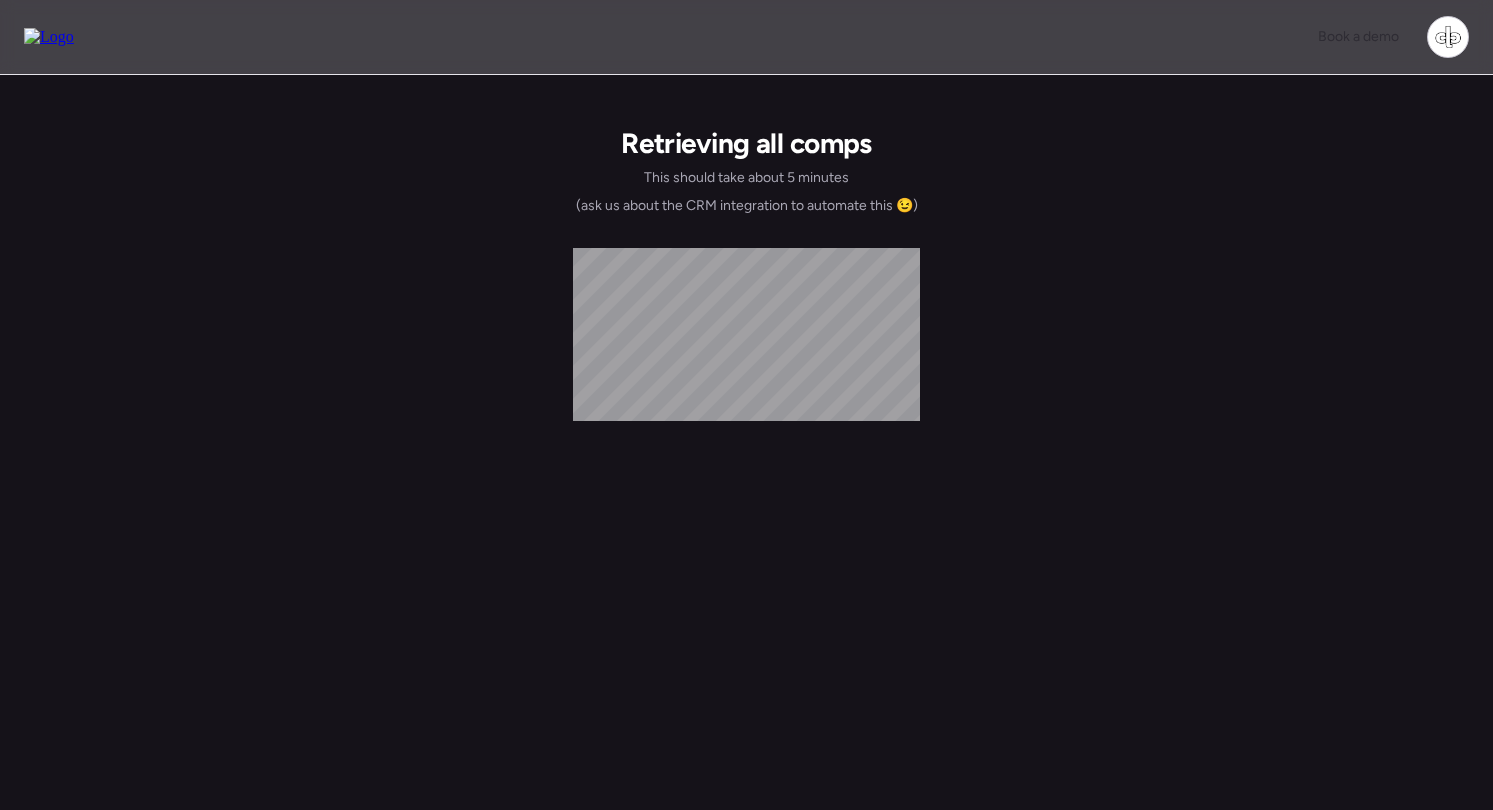 scroll, scrollTop: 0, scrollLeft: 0, axis: both 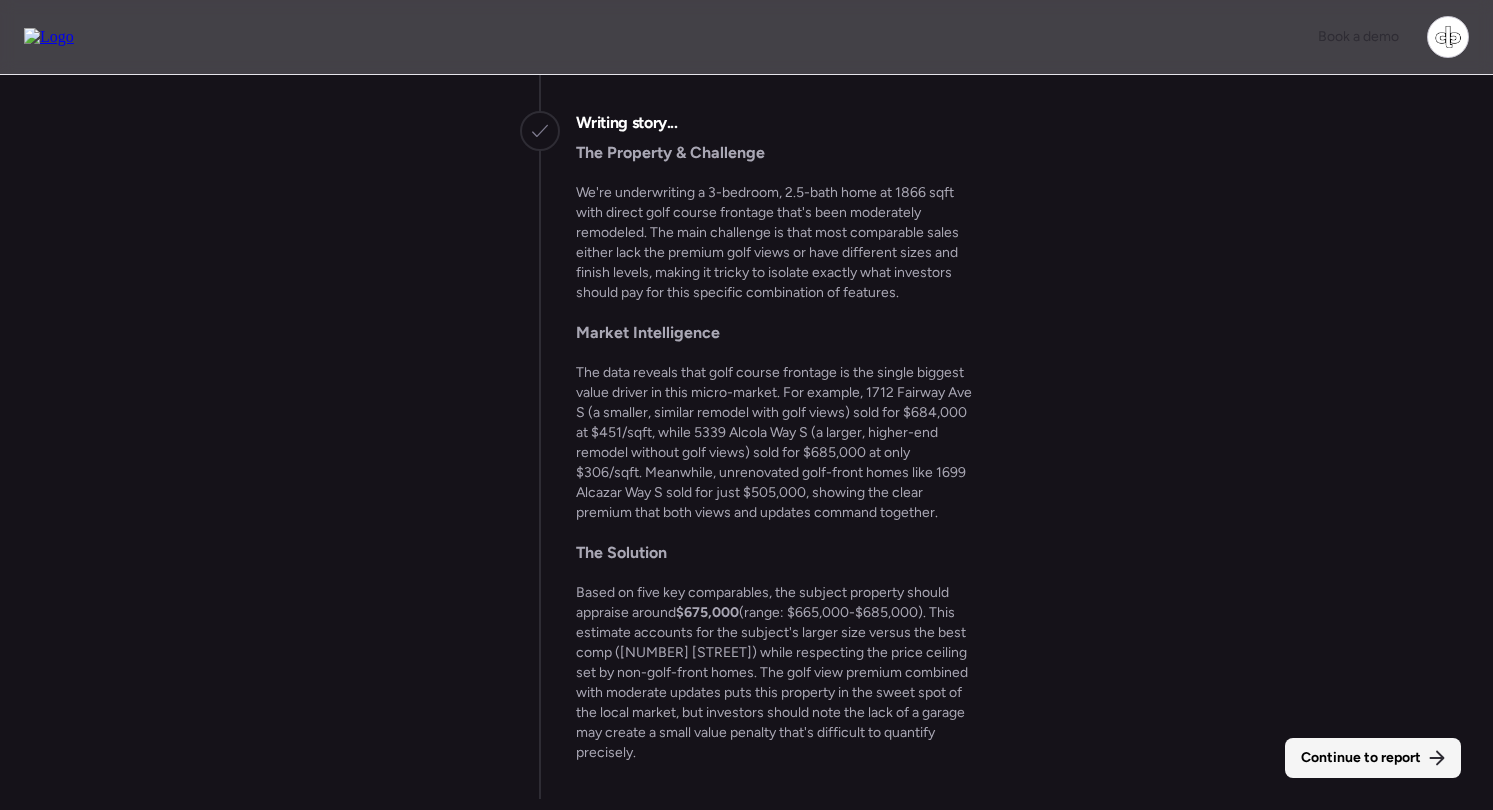 click on "Continue to report" at bounding box center [1361, 758] 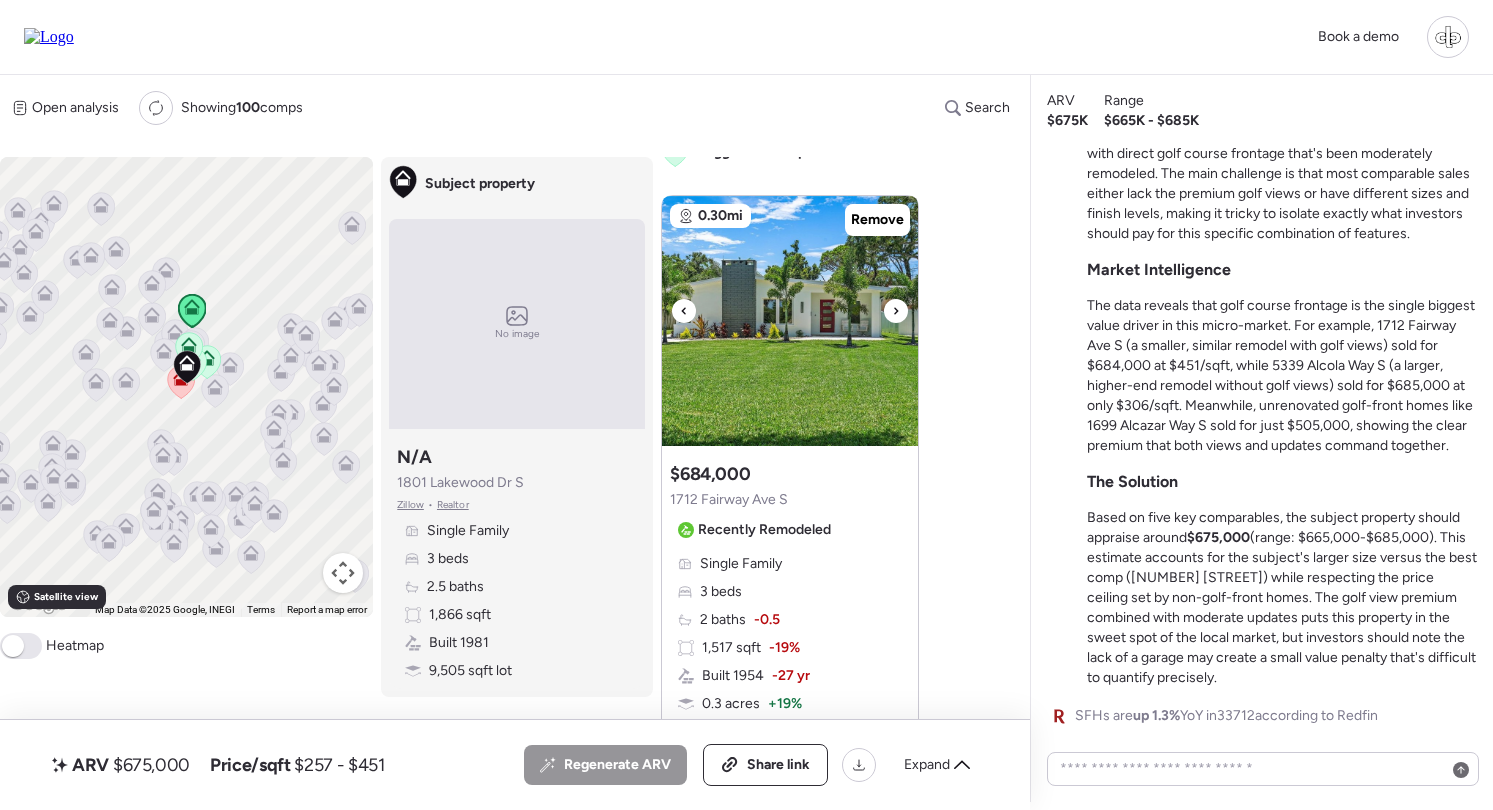 scroll, scrollTop: 6, scrollLeft: 0, axis: vertical 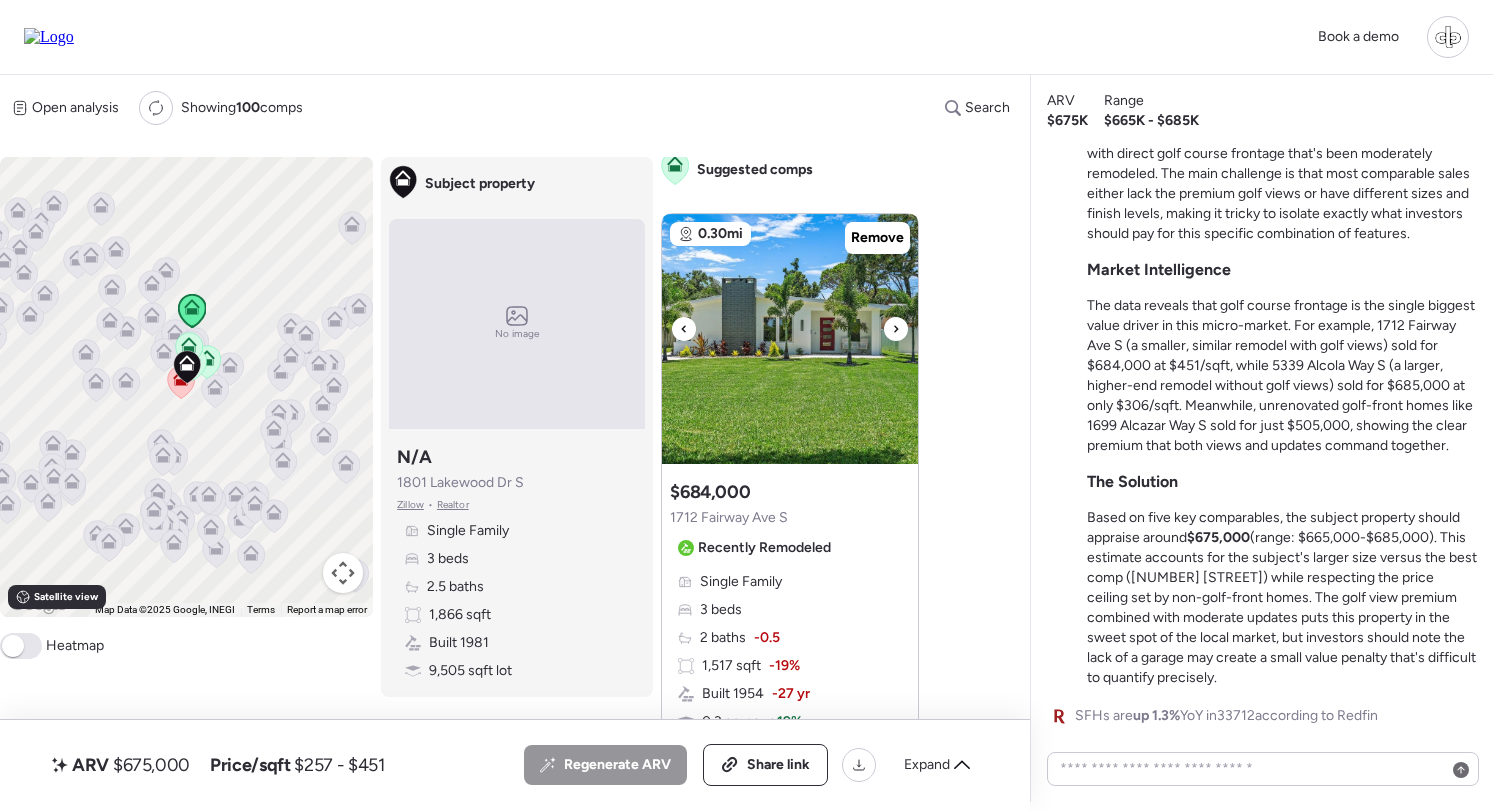 click at bounding box center (790, 339) 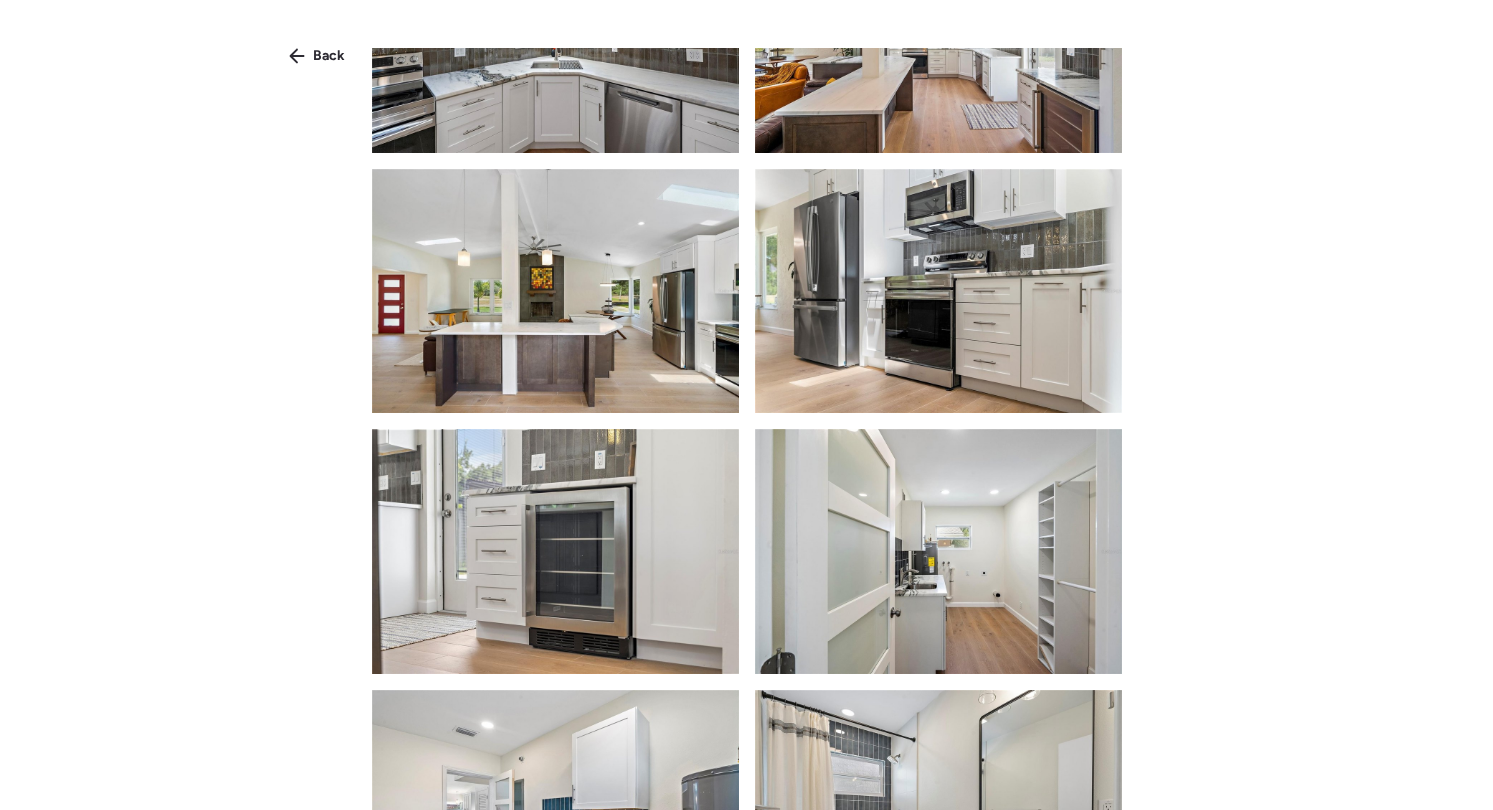 scroll, scrollTop: 1846, scrollLeft: 0, axis: vertical 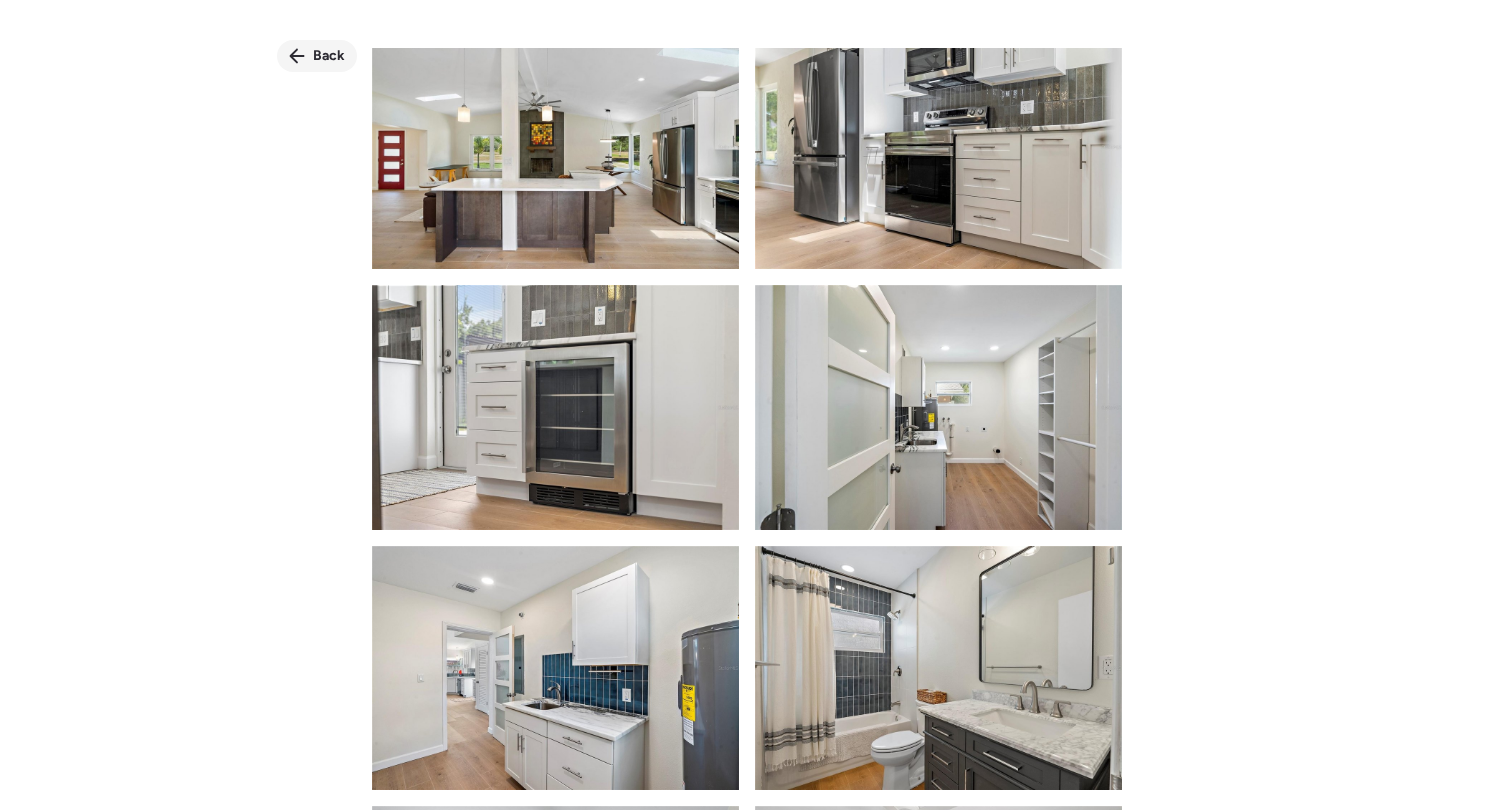 click on "Back" at bounding box center [317, 56] 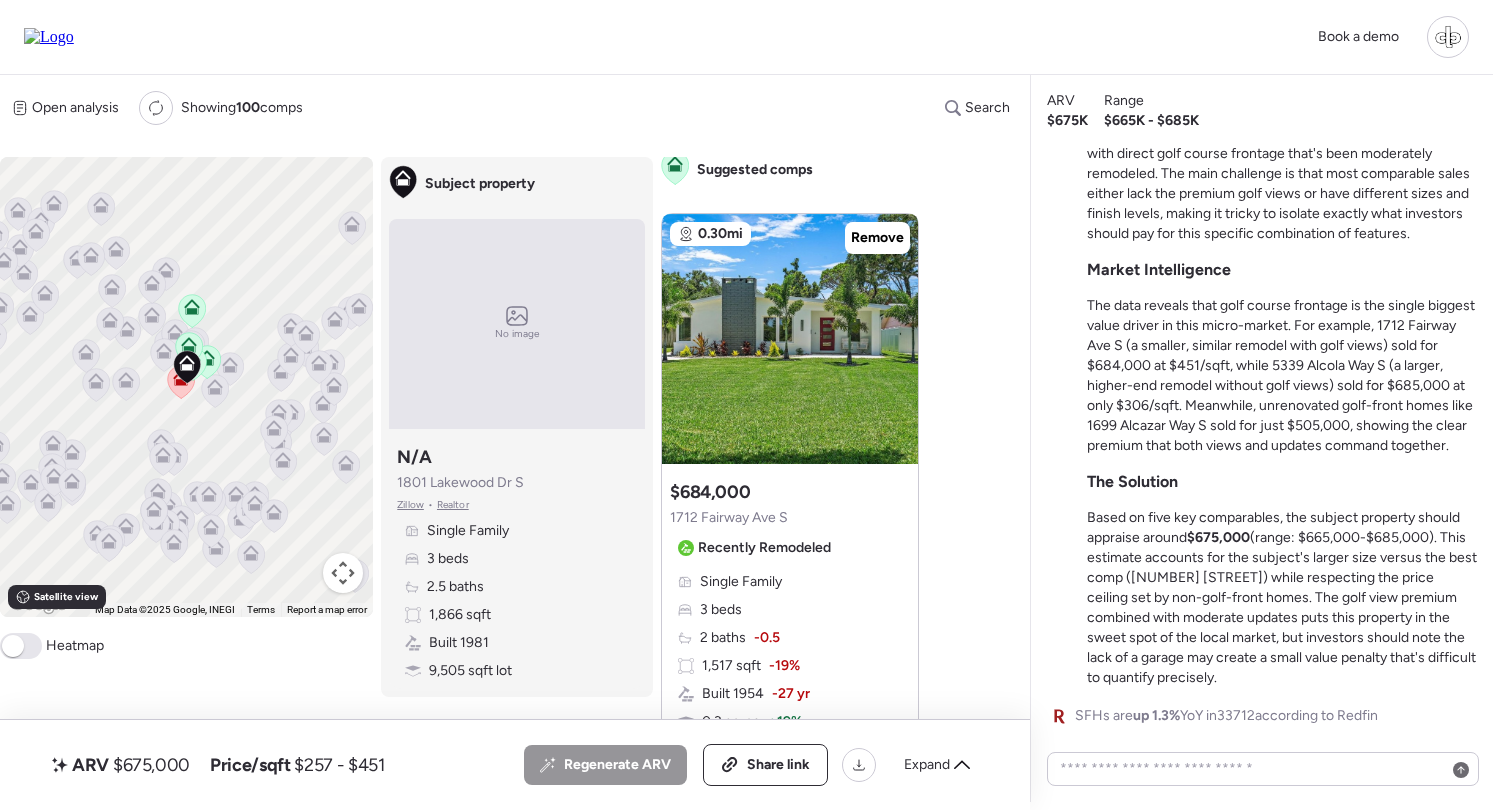 scroll, scrollTop: 0, scrollLeft: 0, axis: both 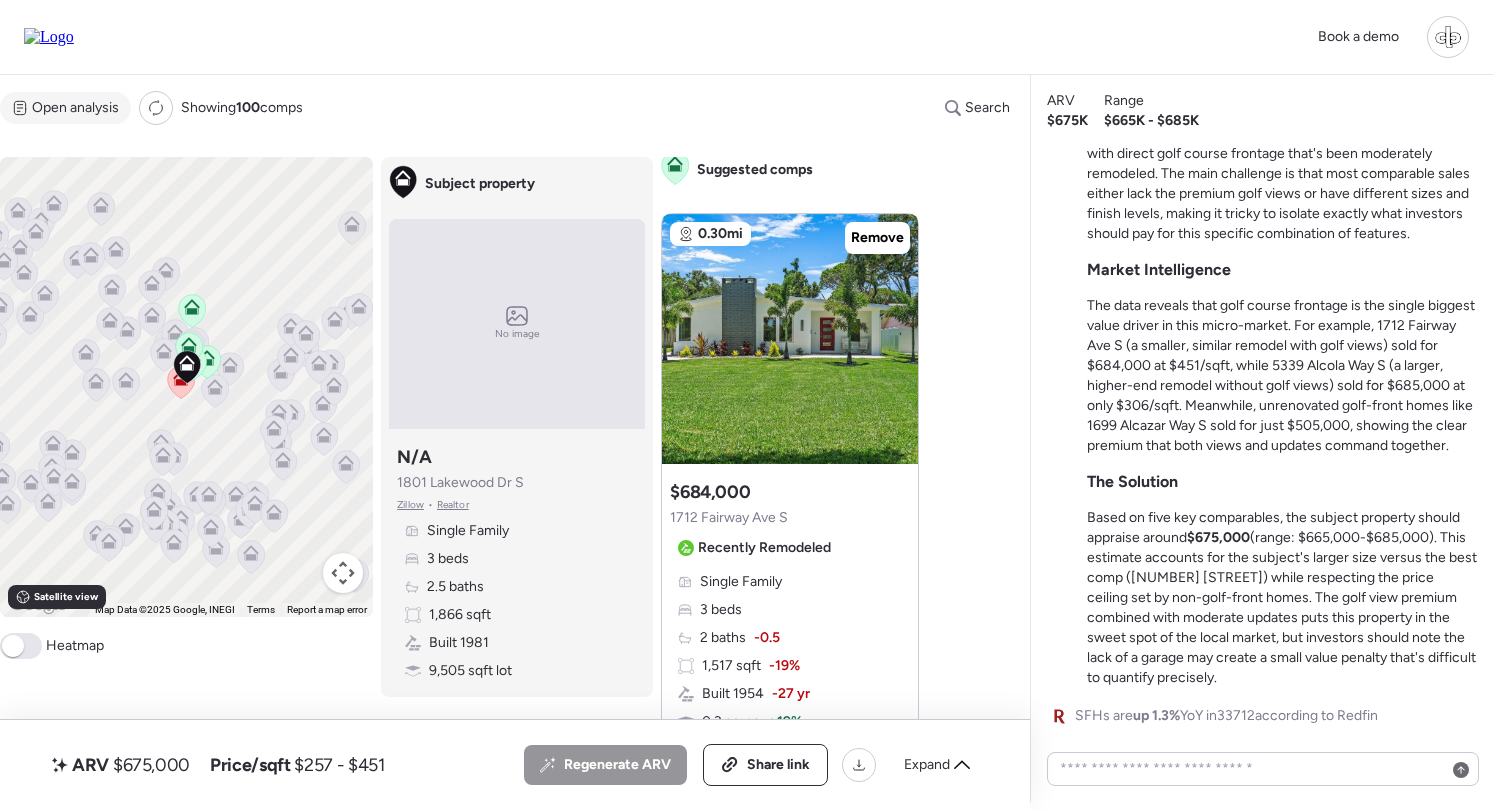click on "Open analysis" at bounding box center [75, 108] 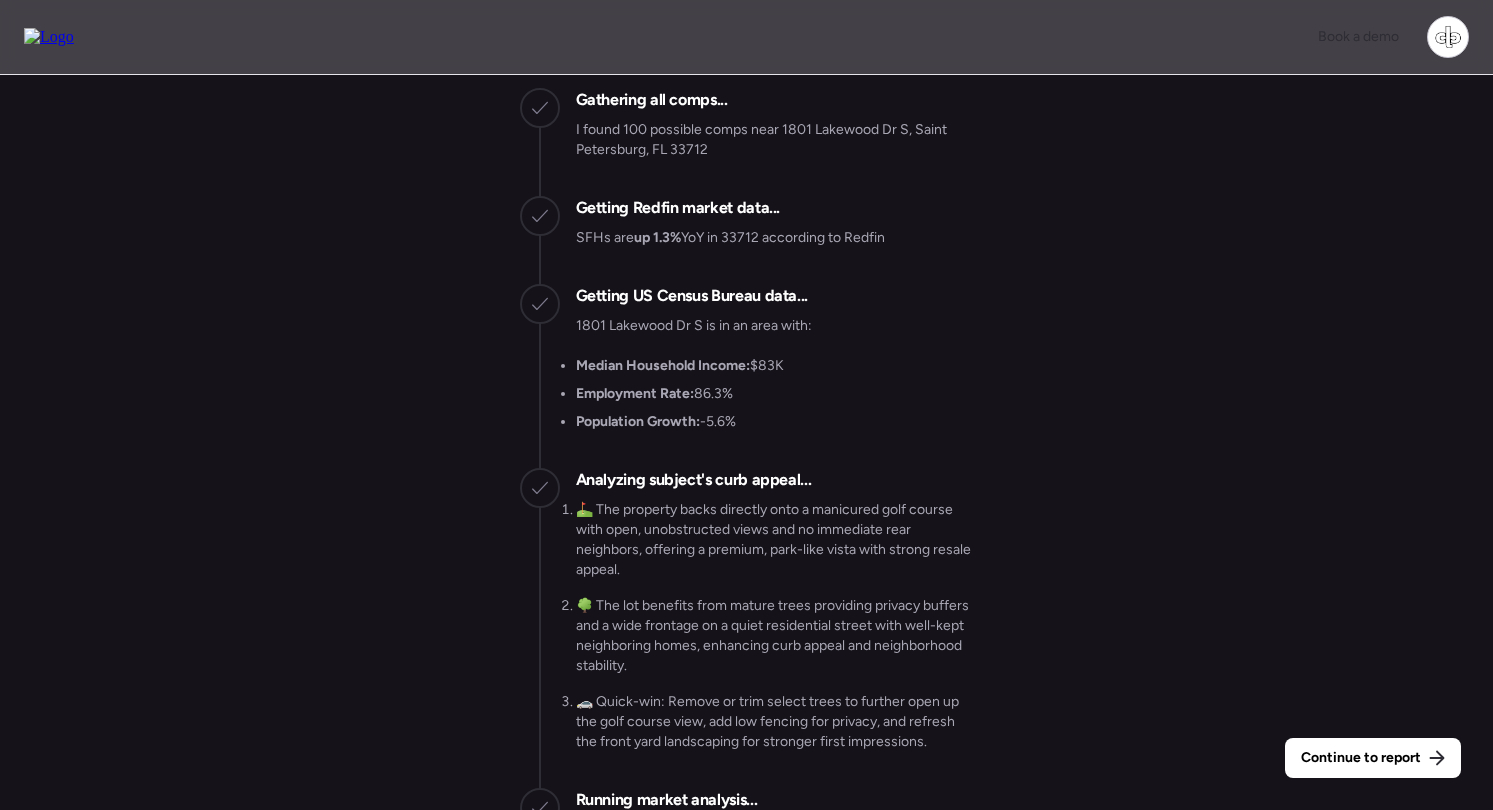 scroll, scrollTop: -1188, scrollLeft: 0, axis: vertical 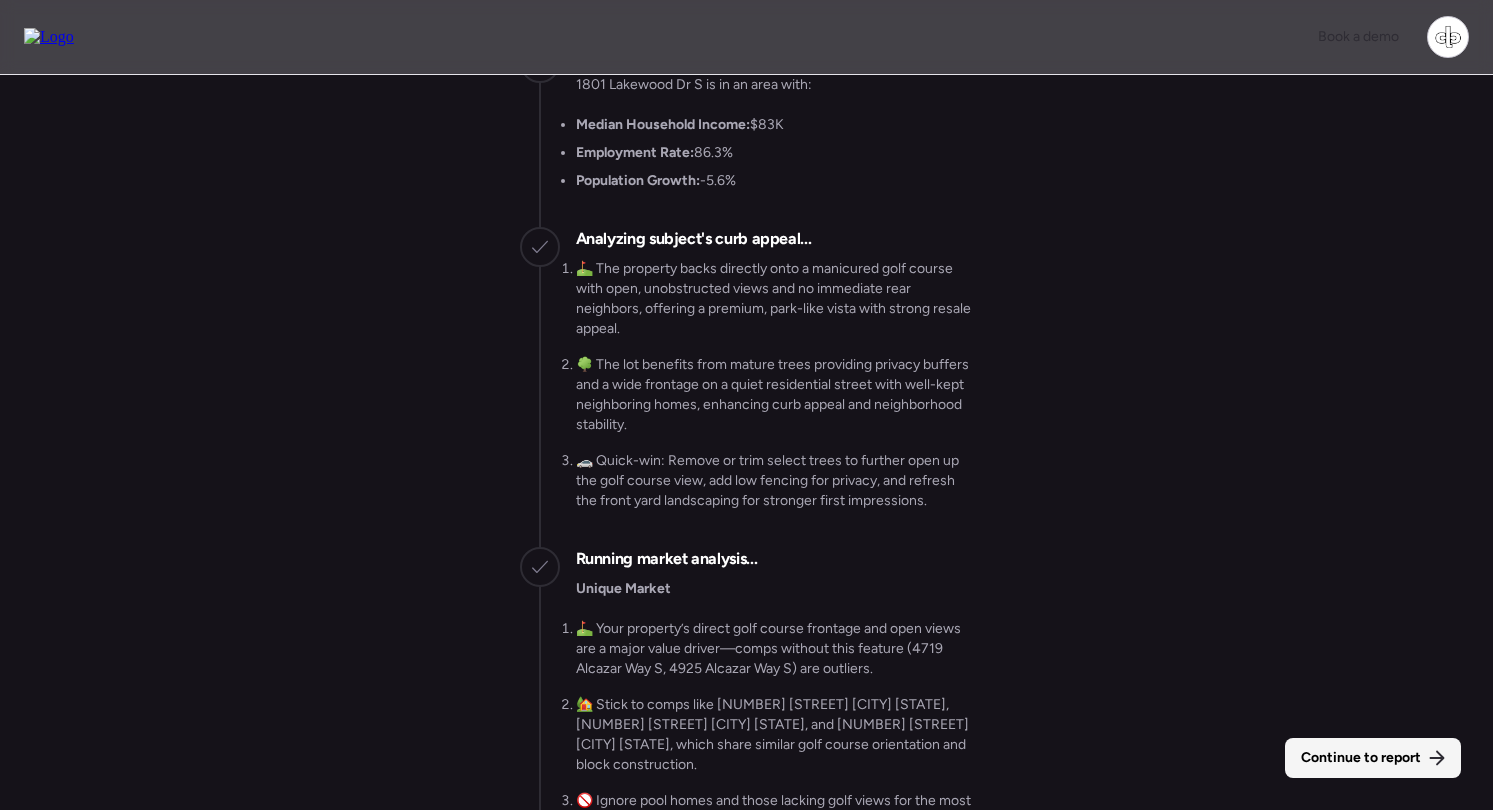 click on "Continue to report" at bounding box center [1361, 758] 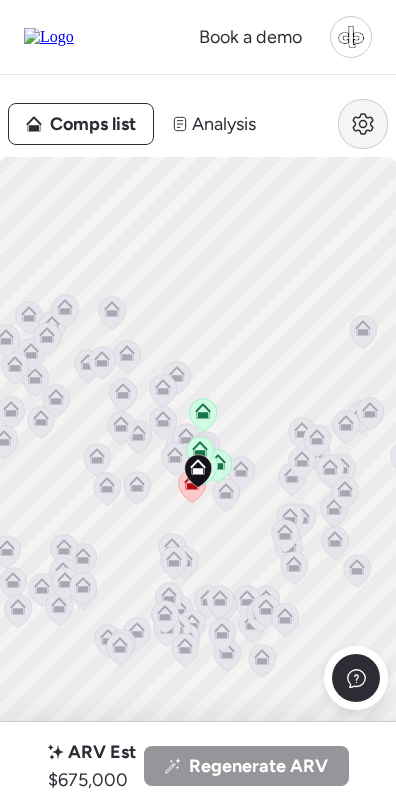 click 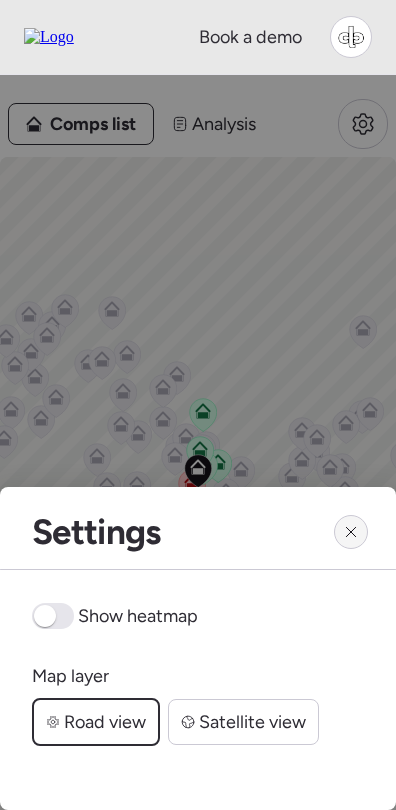 click 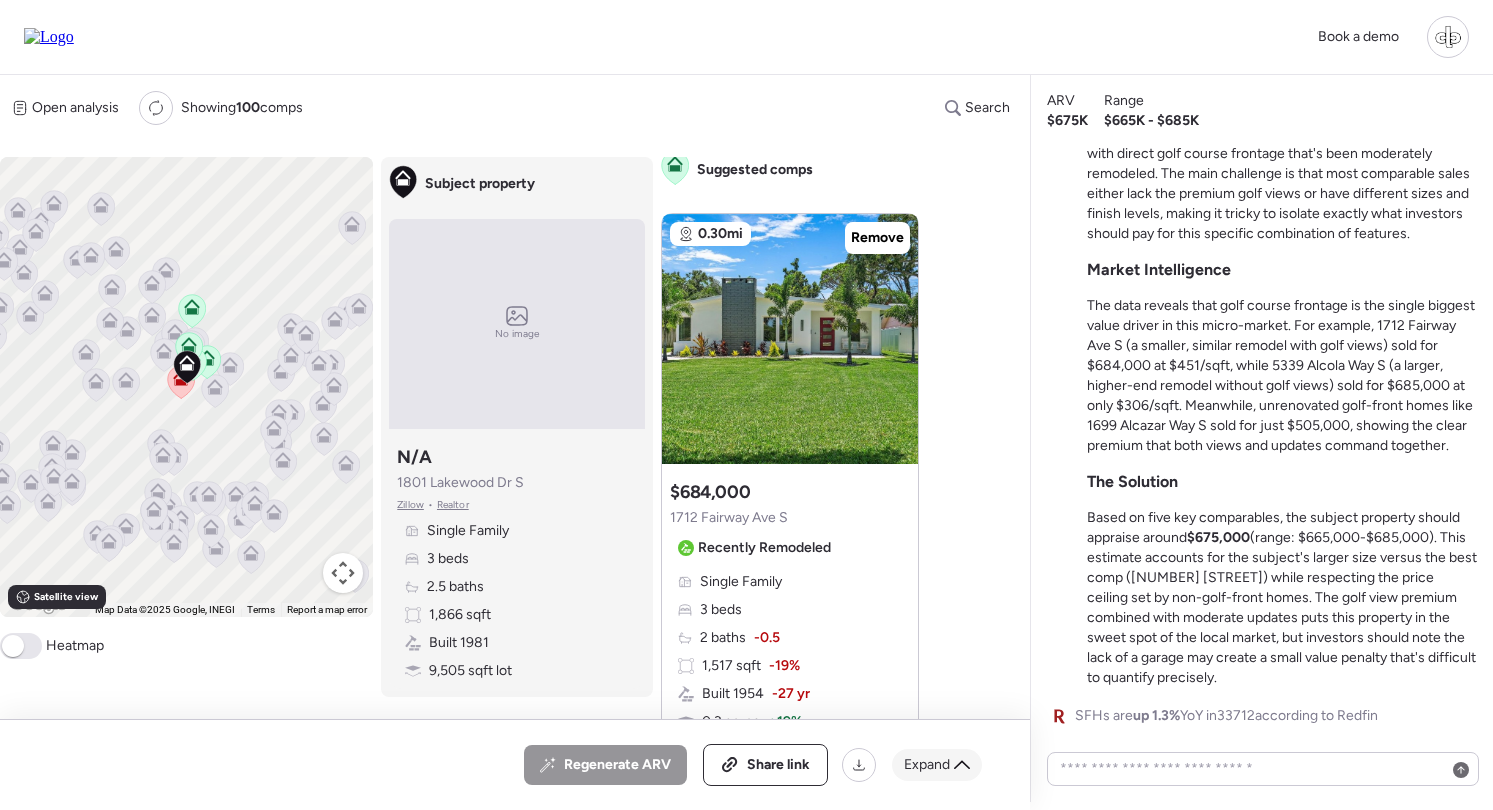 click on "Expand" at bounding box center (937, 765) 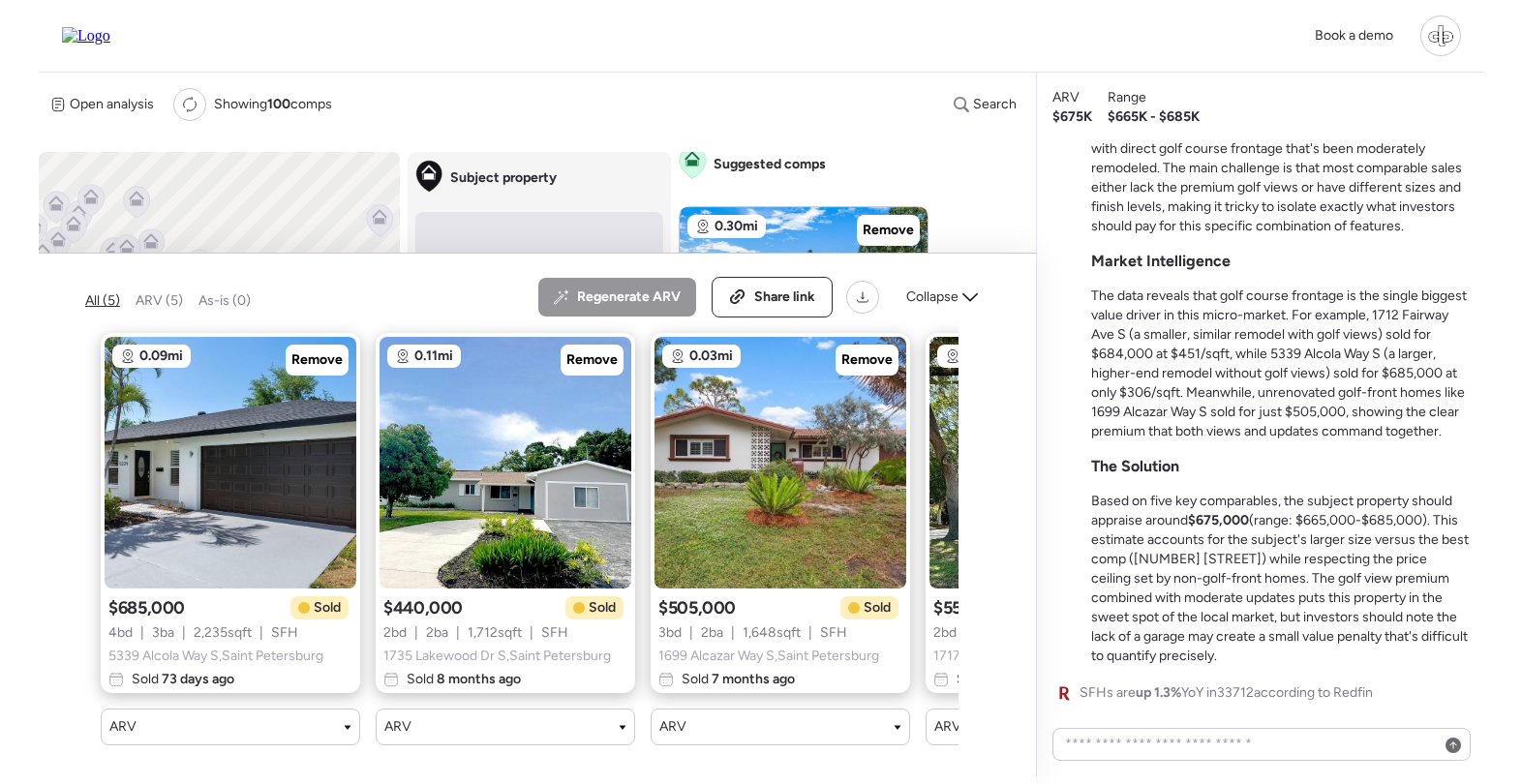 scroll, scrollTop: 0, scrollLeft: 0, axis: both 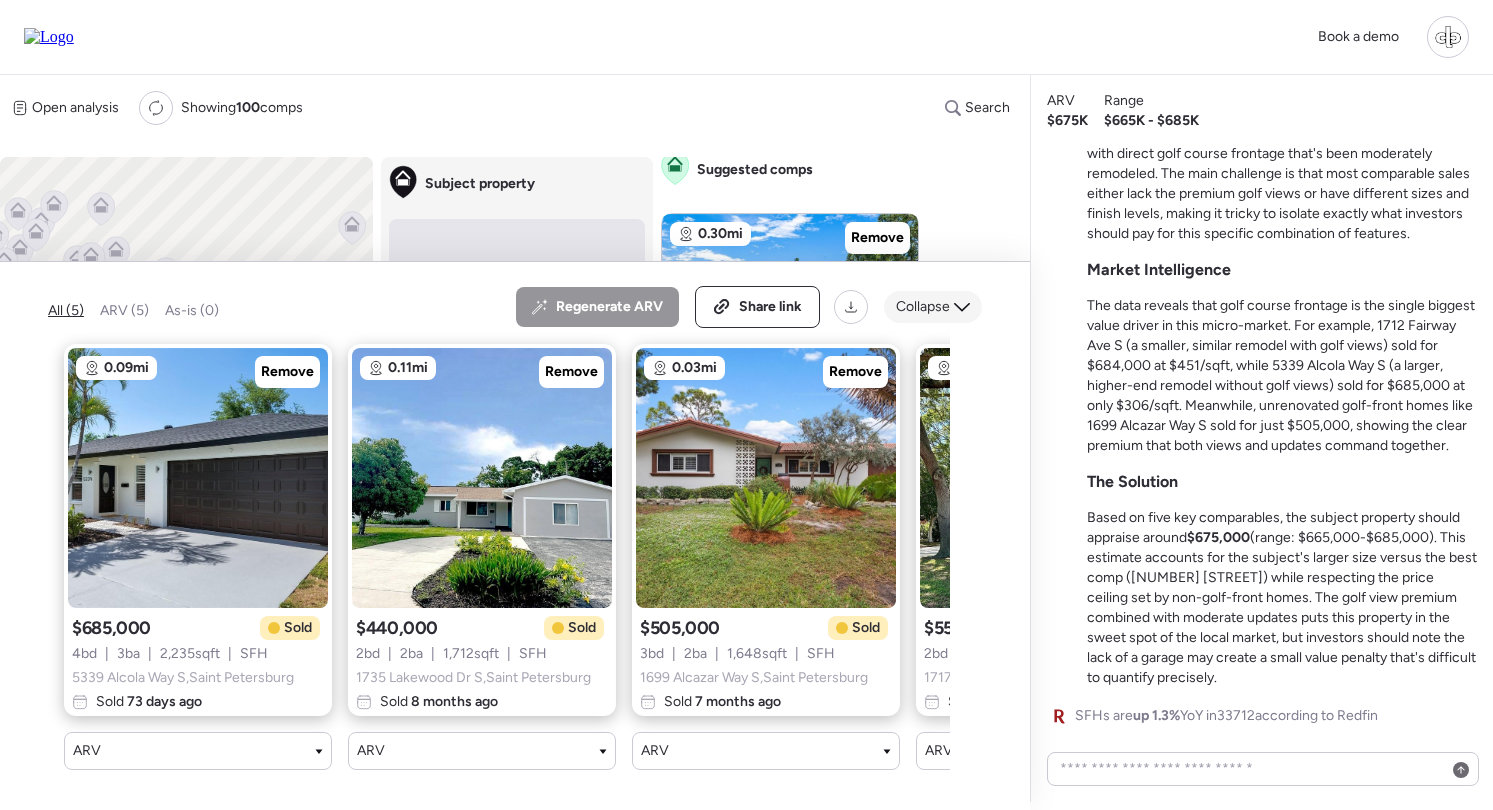 click on "Collapse" at bounding box center (923, 307) 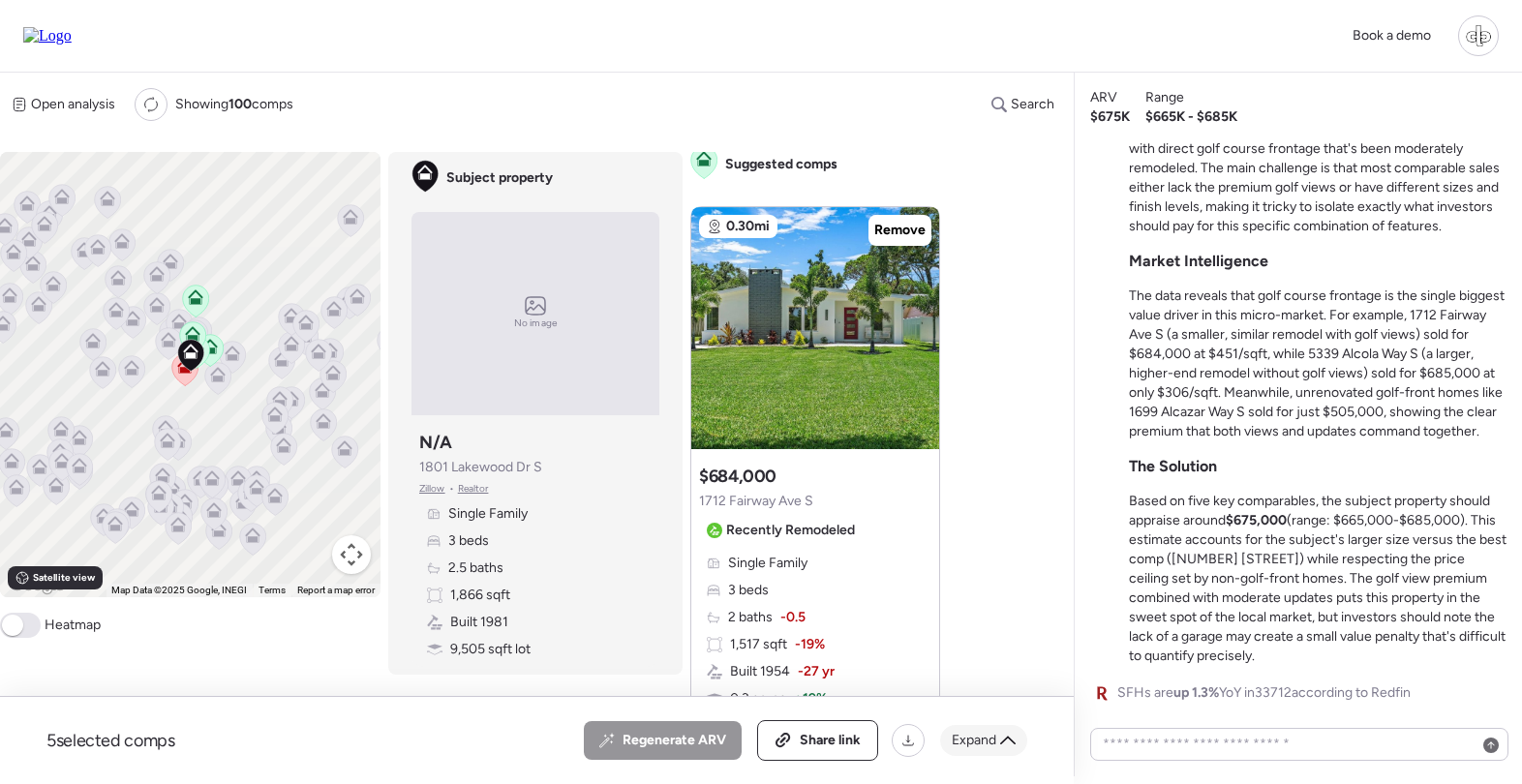 click on "Expand" at bounding box center (984, 740) 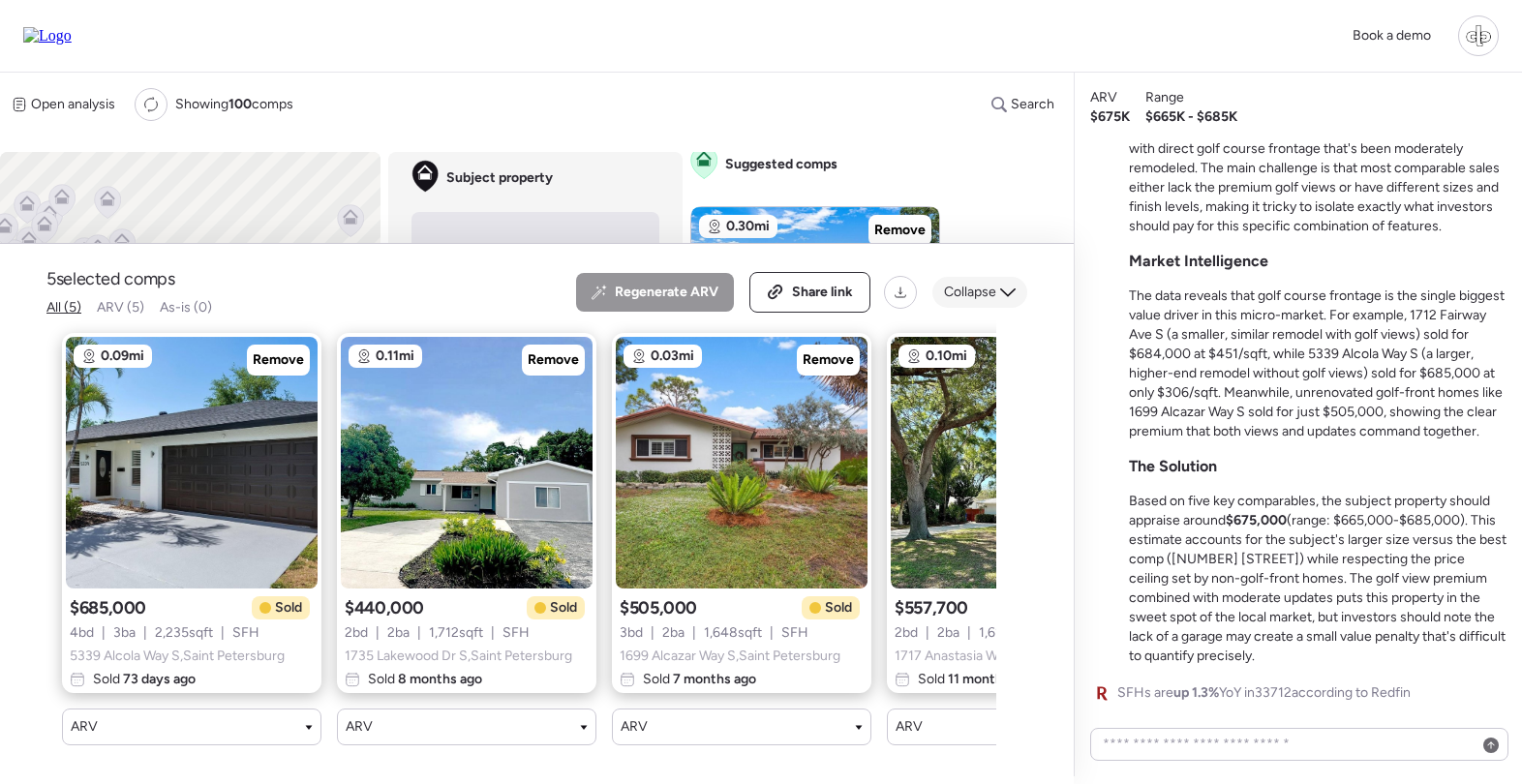 click on "Collapse" at bounding box center (970, 292) 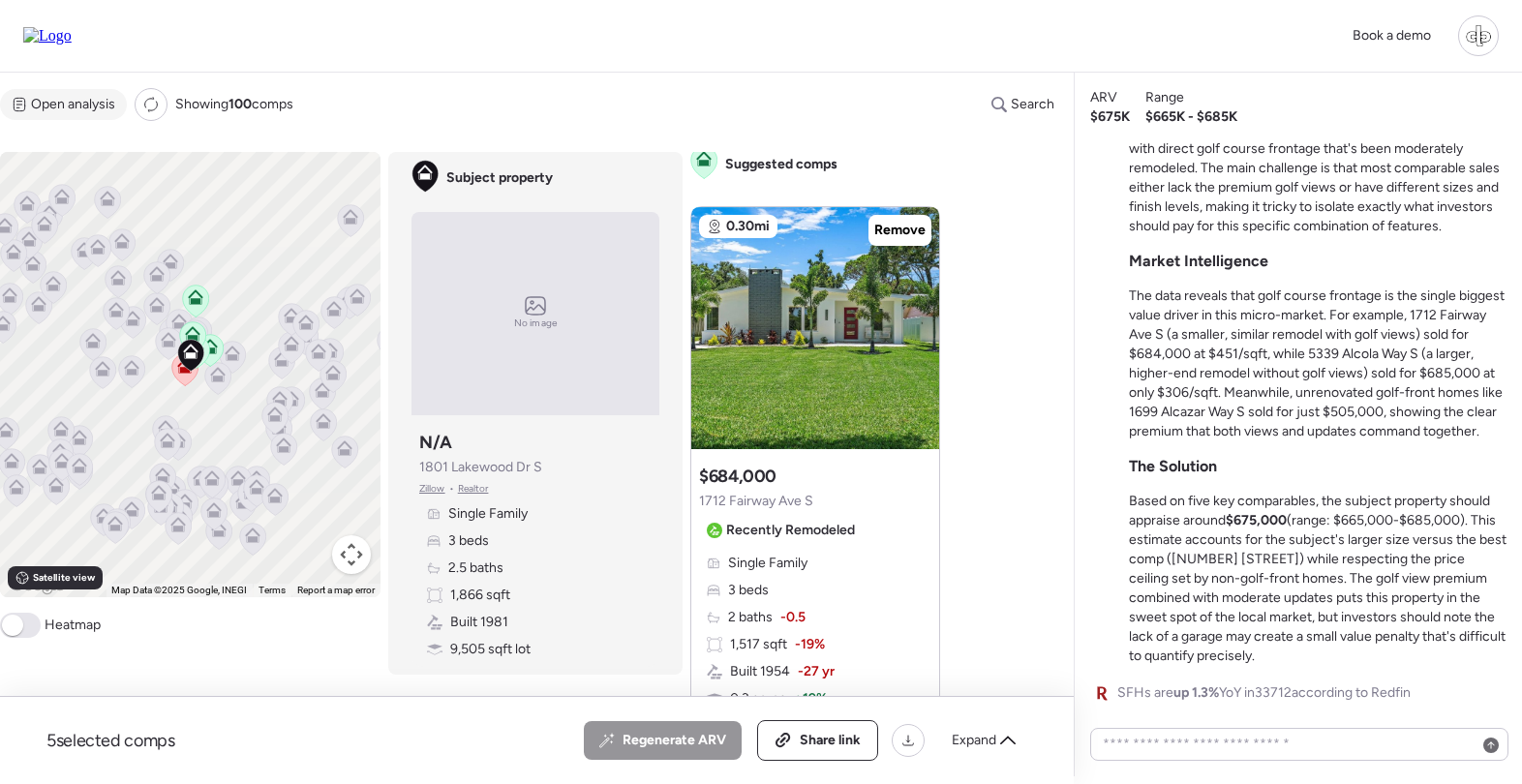 click on "Open analysis" at bounding box center [63, 105] 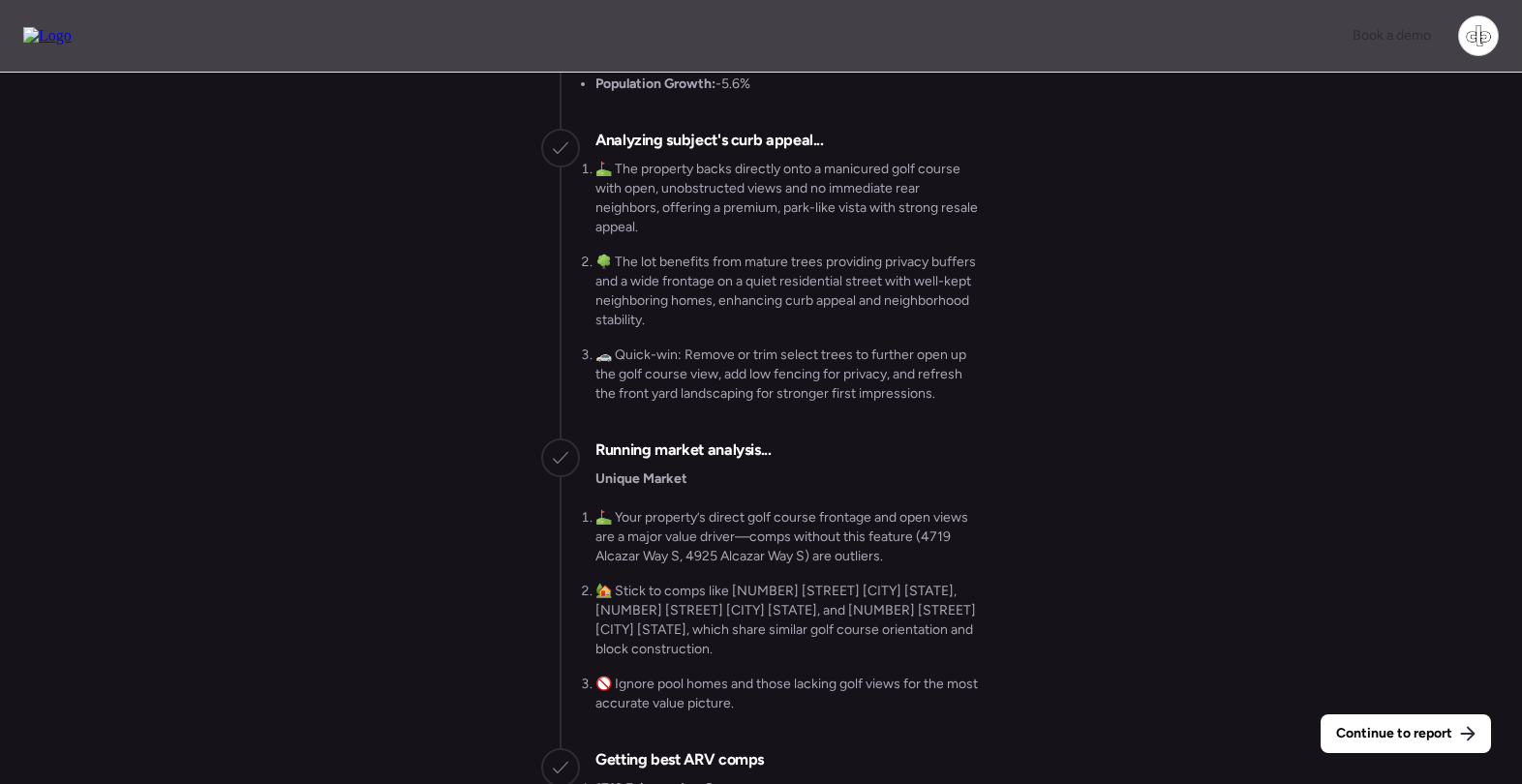 scroll, scrollTop: -1131, scrollLeft: 0, axis: vertical 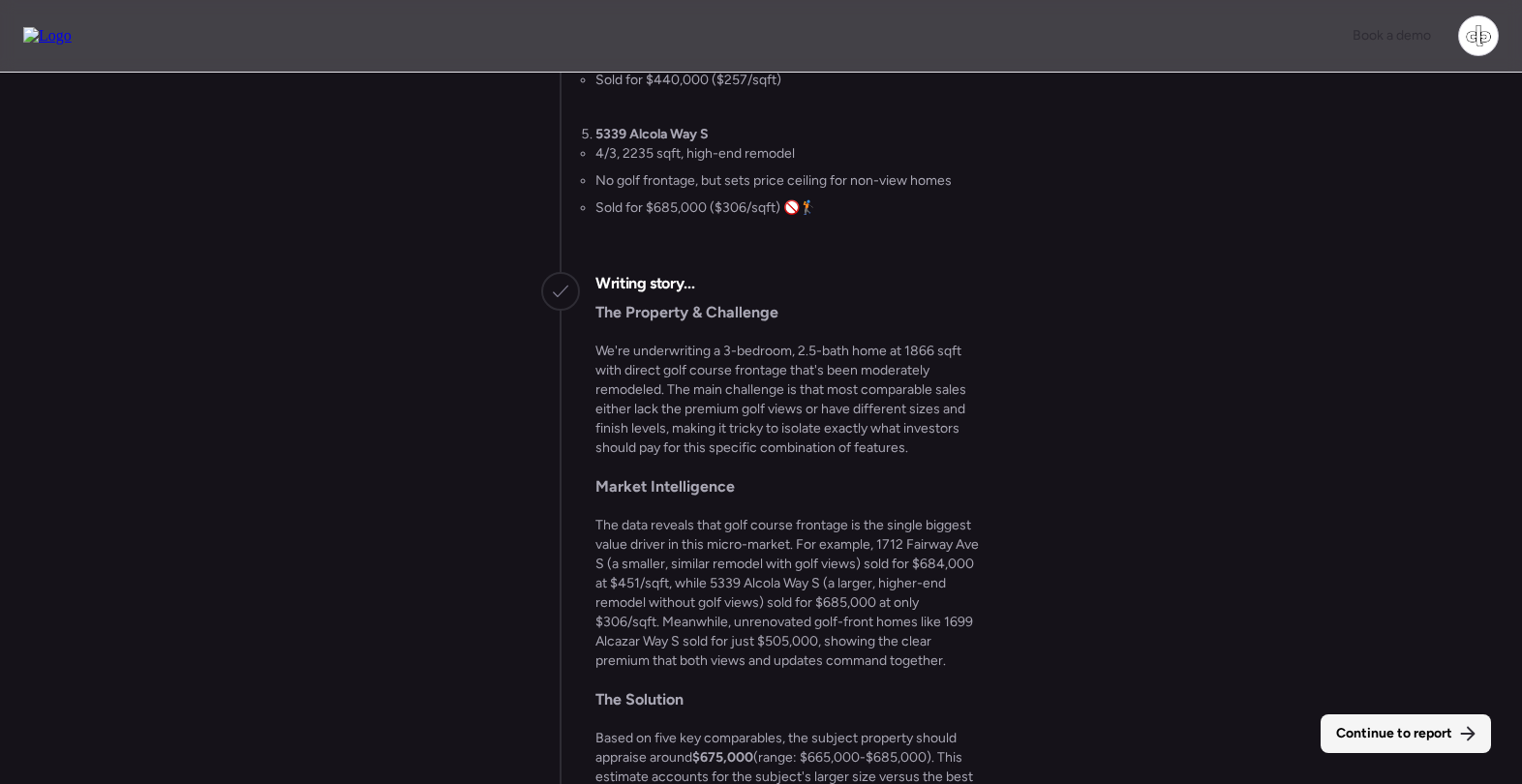 click on "Continue to report" at bounding box center (1406, 734) 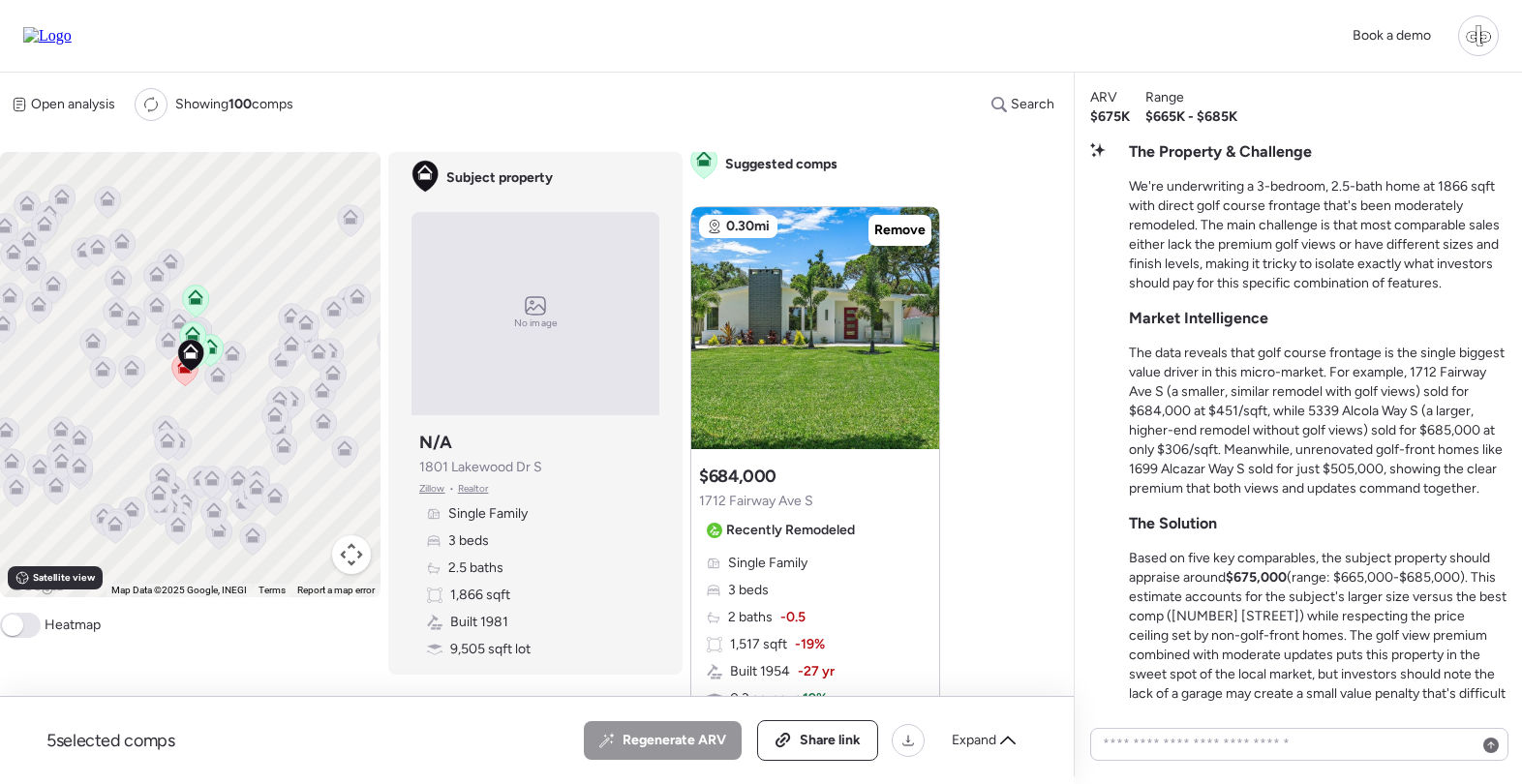 scroll, scrollTop: -57, scrollLeft: 0, axis: vertical 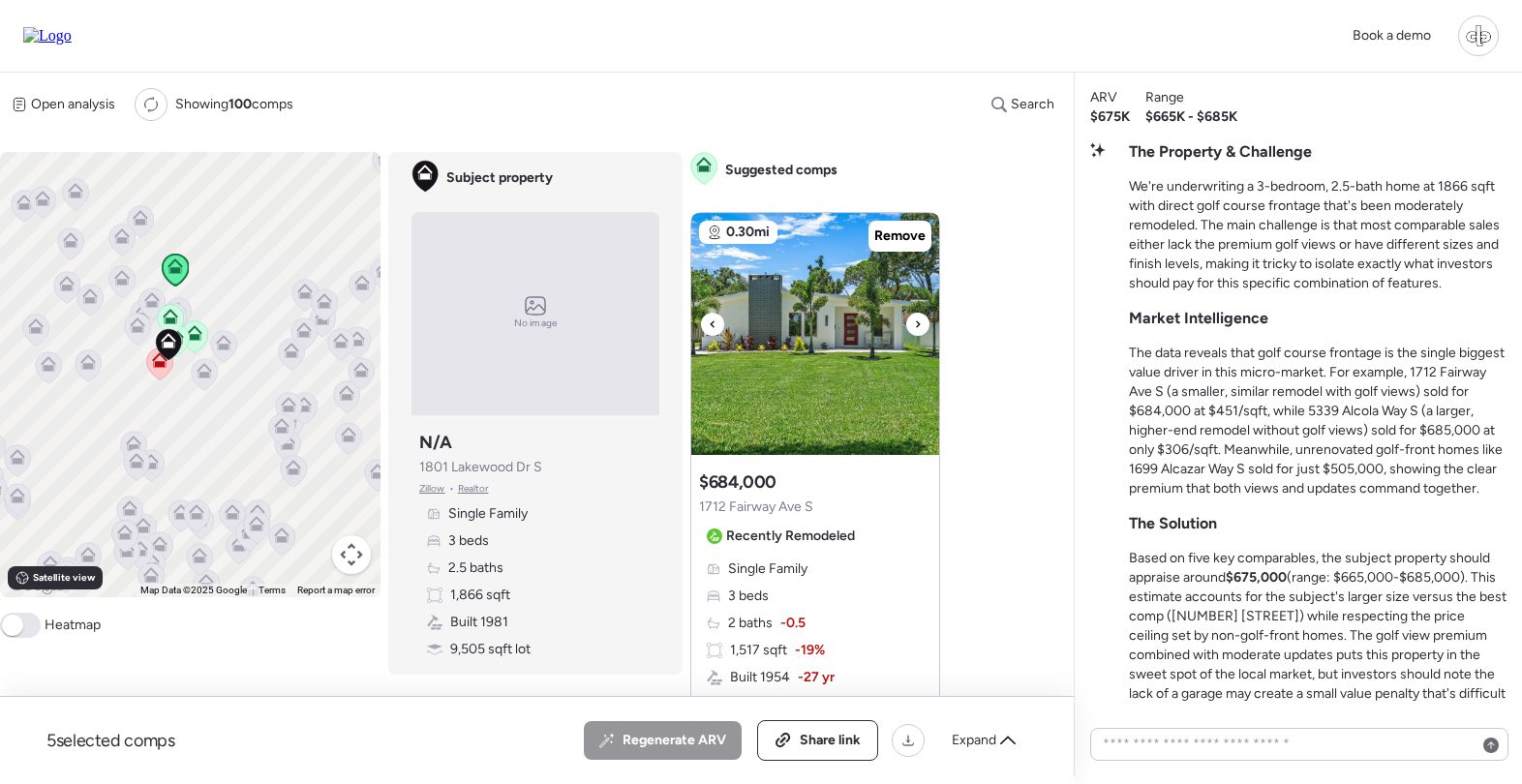 click at bounding box center [815, 334] 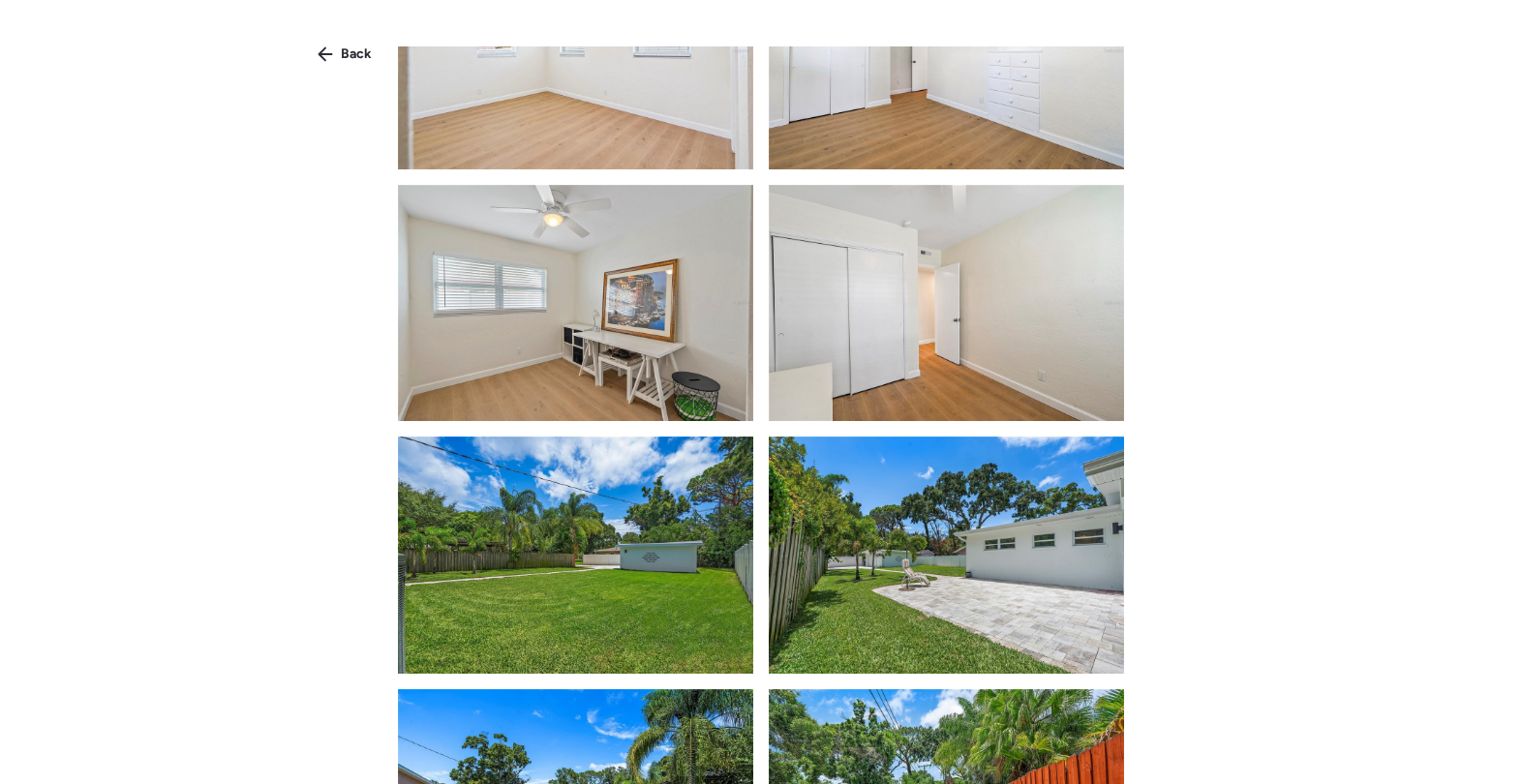 scroll, scrollTop: 3545, scrollLeft: 0, axis: vertical 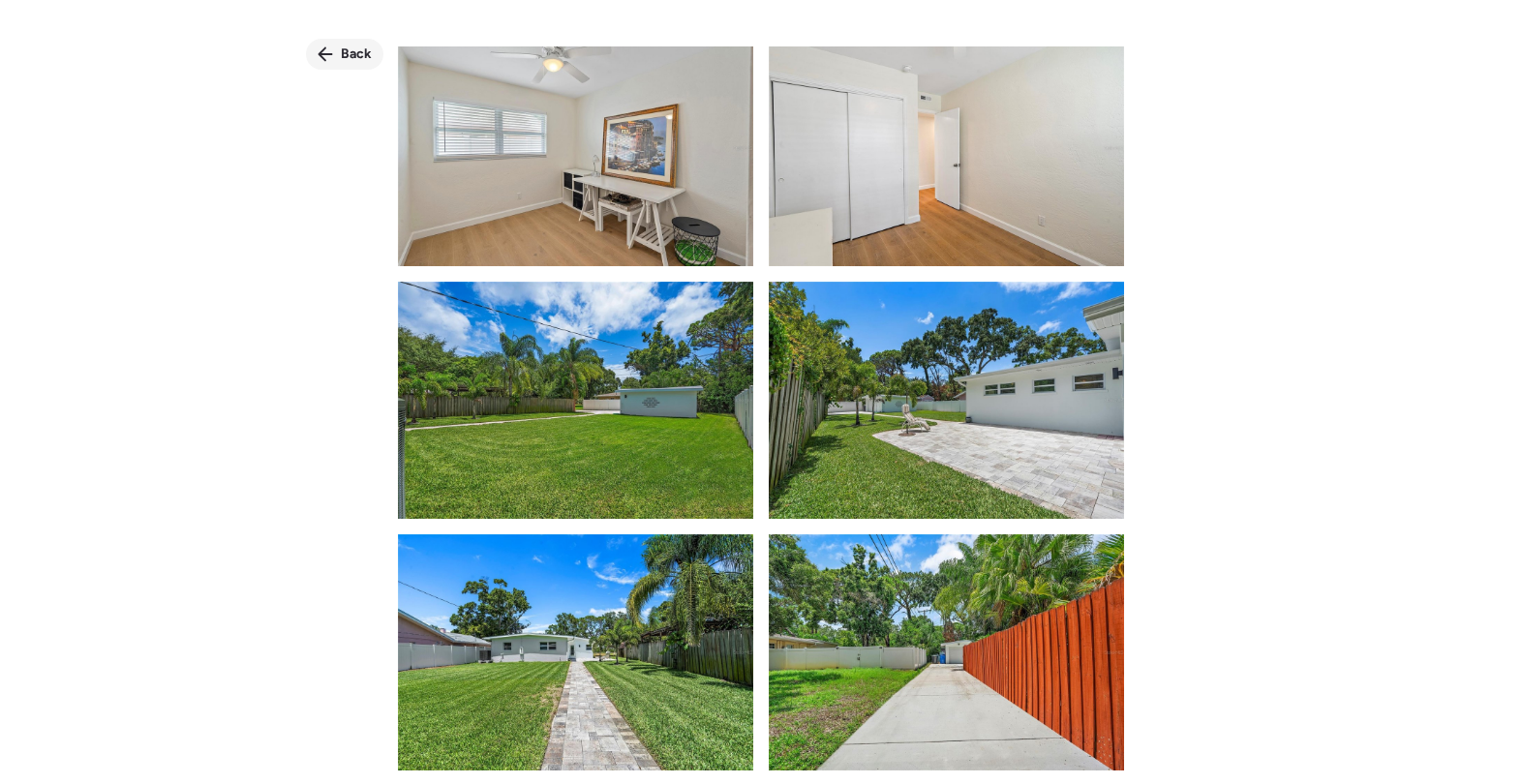 click 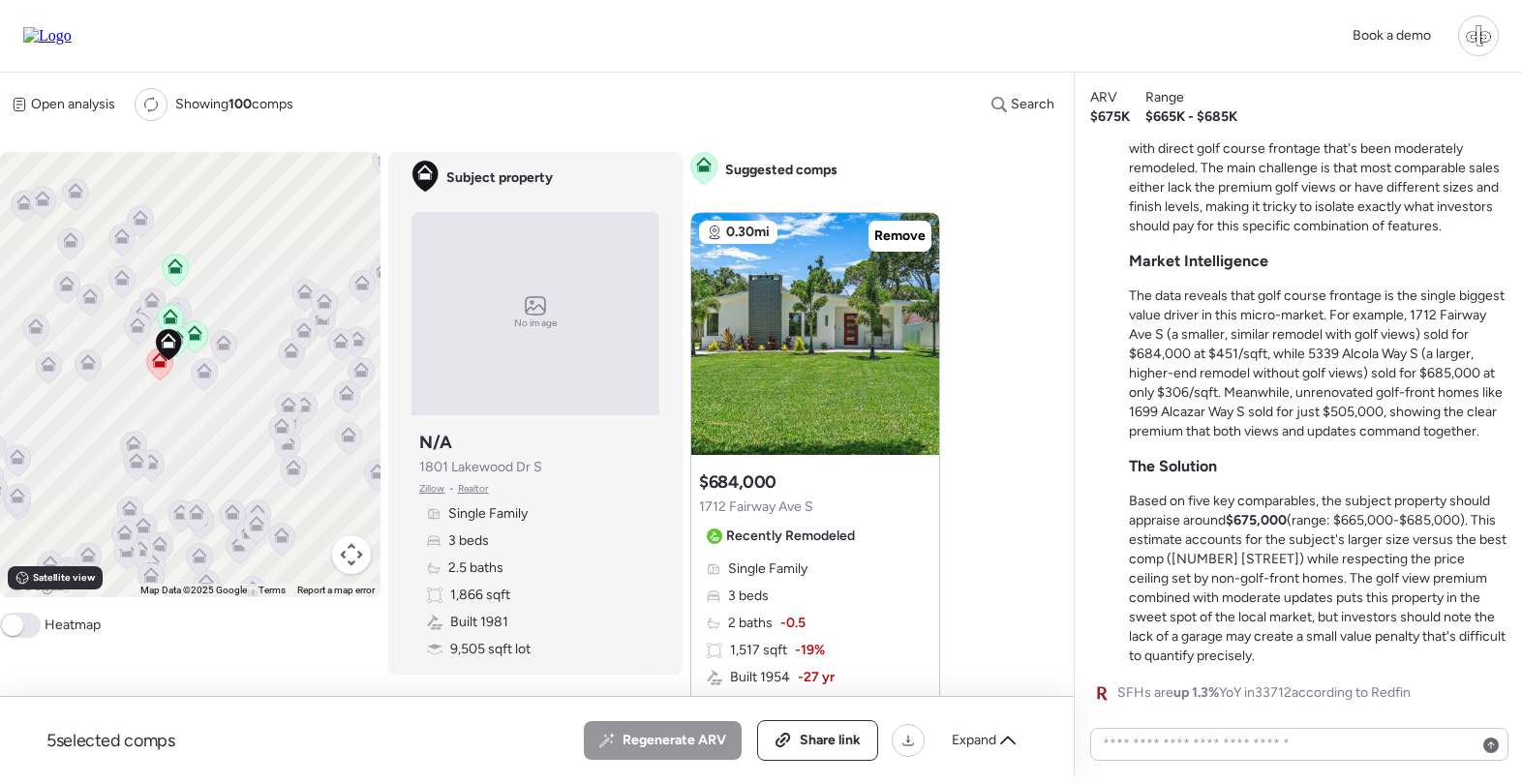 scroll, scrollTop: 0, scrollLeft: 0, axis: both 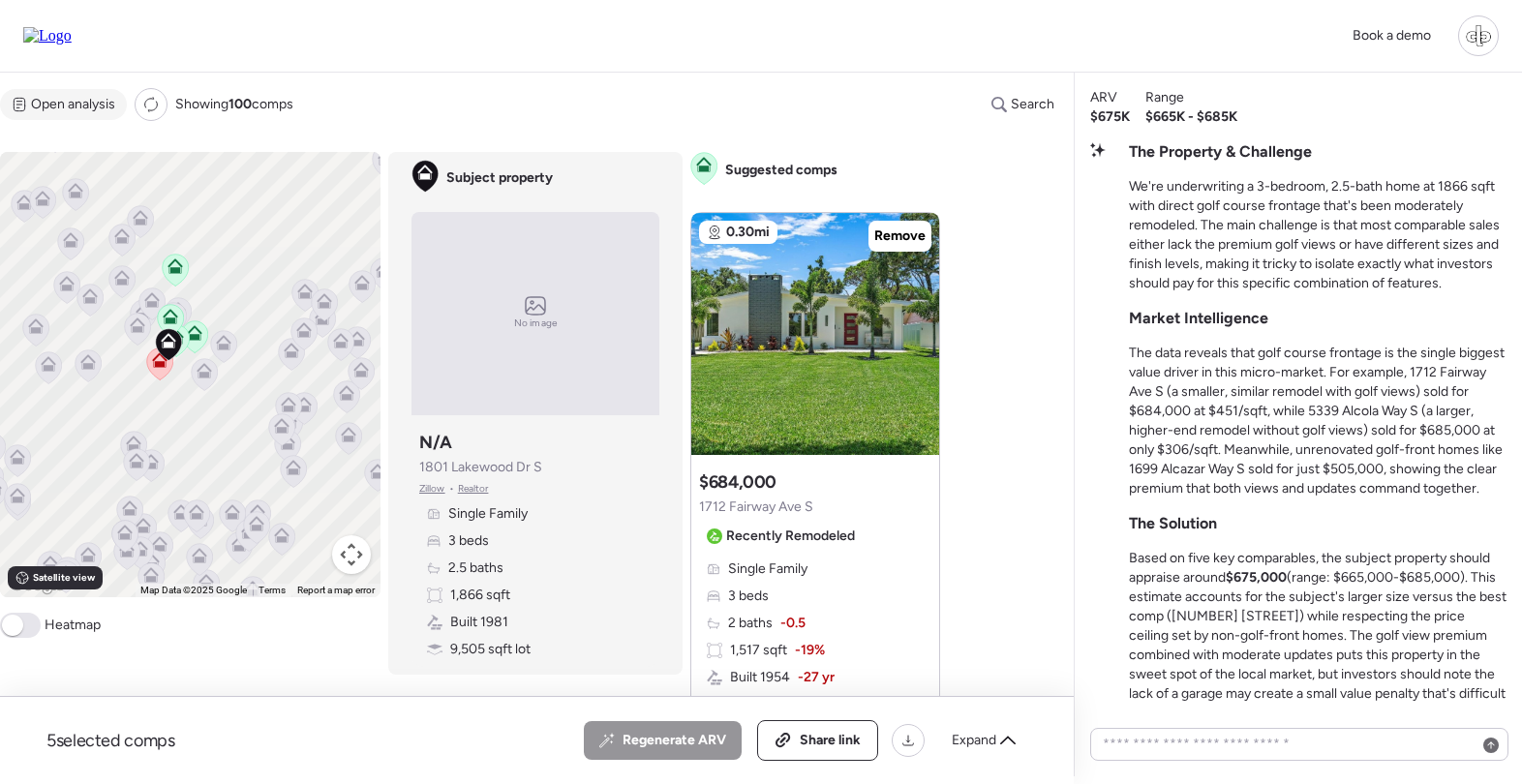 click on "Open analysis" at bounding box center [73, 105] 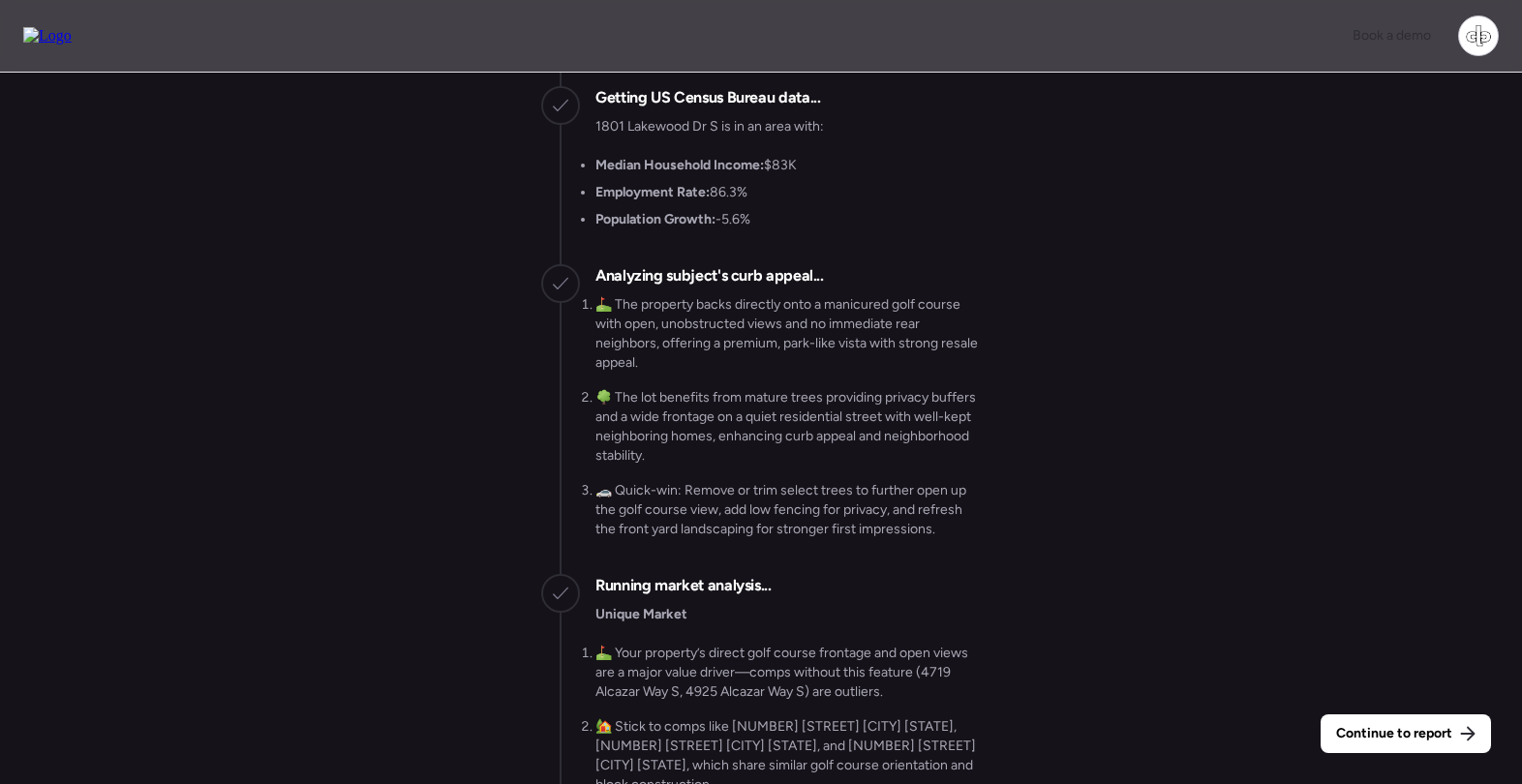 scroll, scrollTop: -960, scrollLeft: 0, axis: vertical 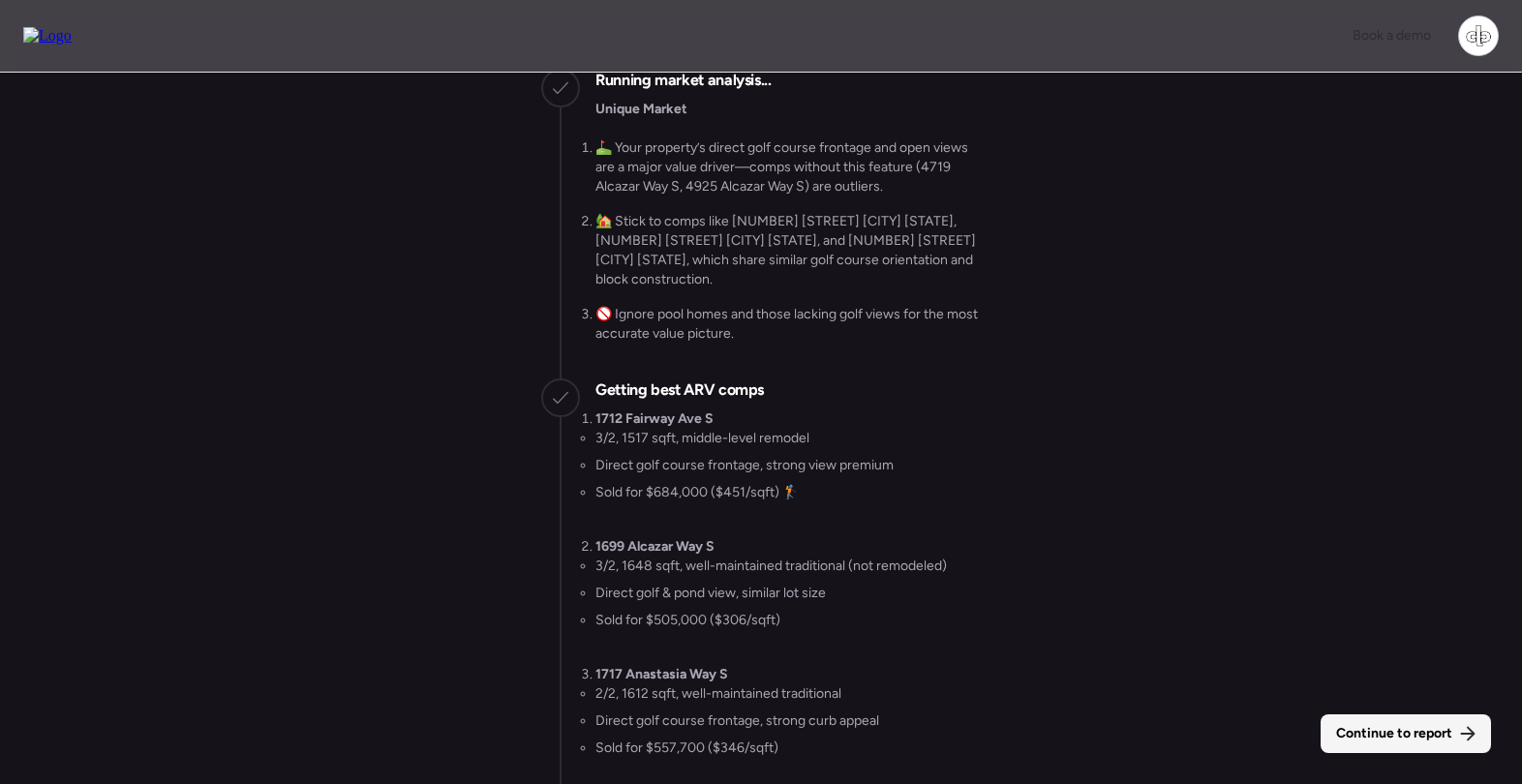 click on "Continue to report" at bounding box center [1394, 734] 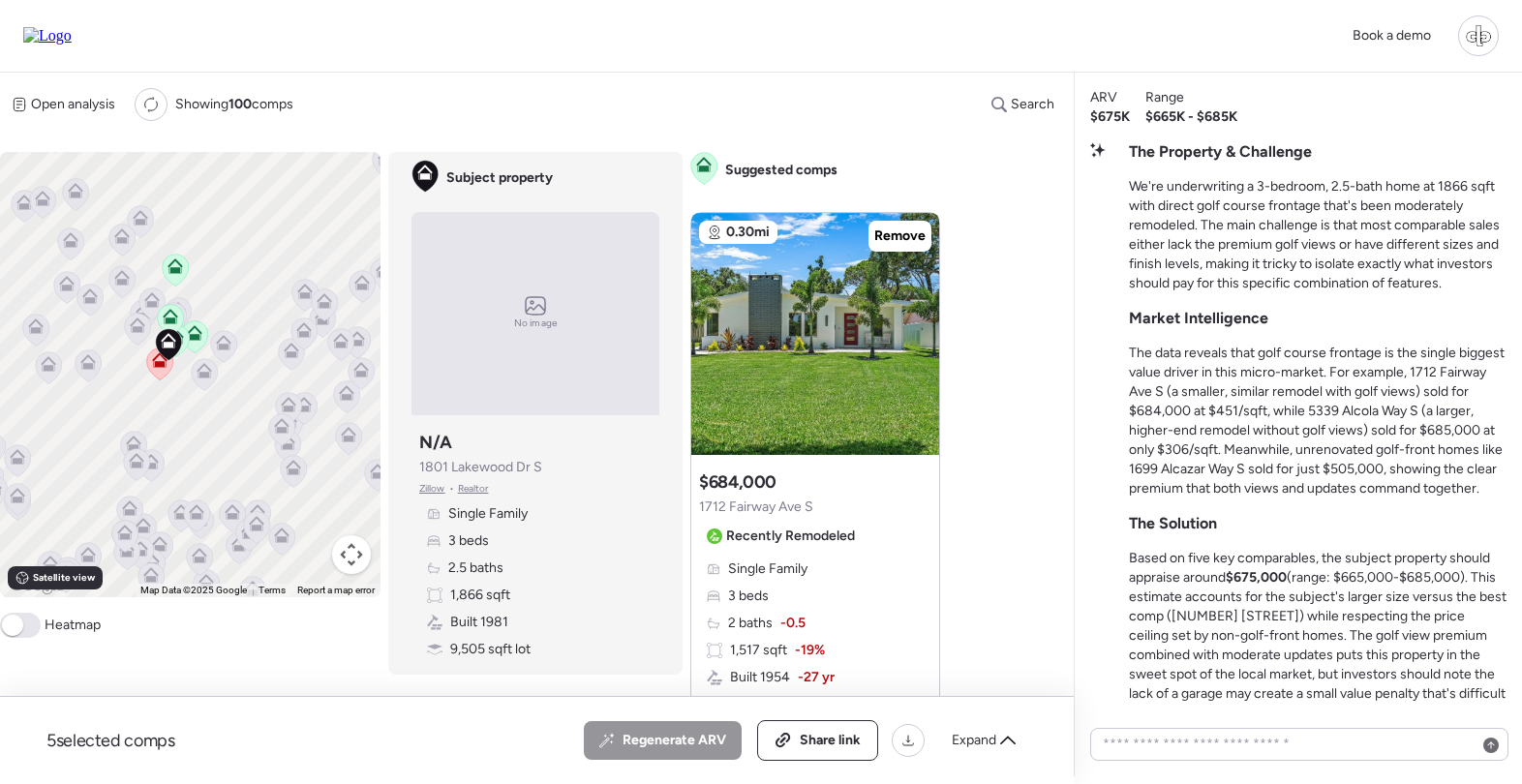 scroll, scrollTop: 0, scrollLeft: 0, axis: both 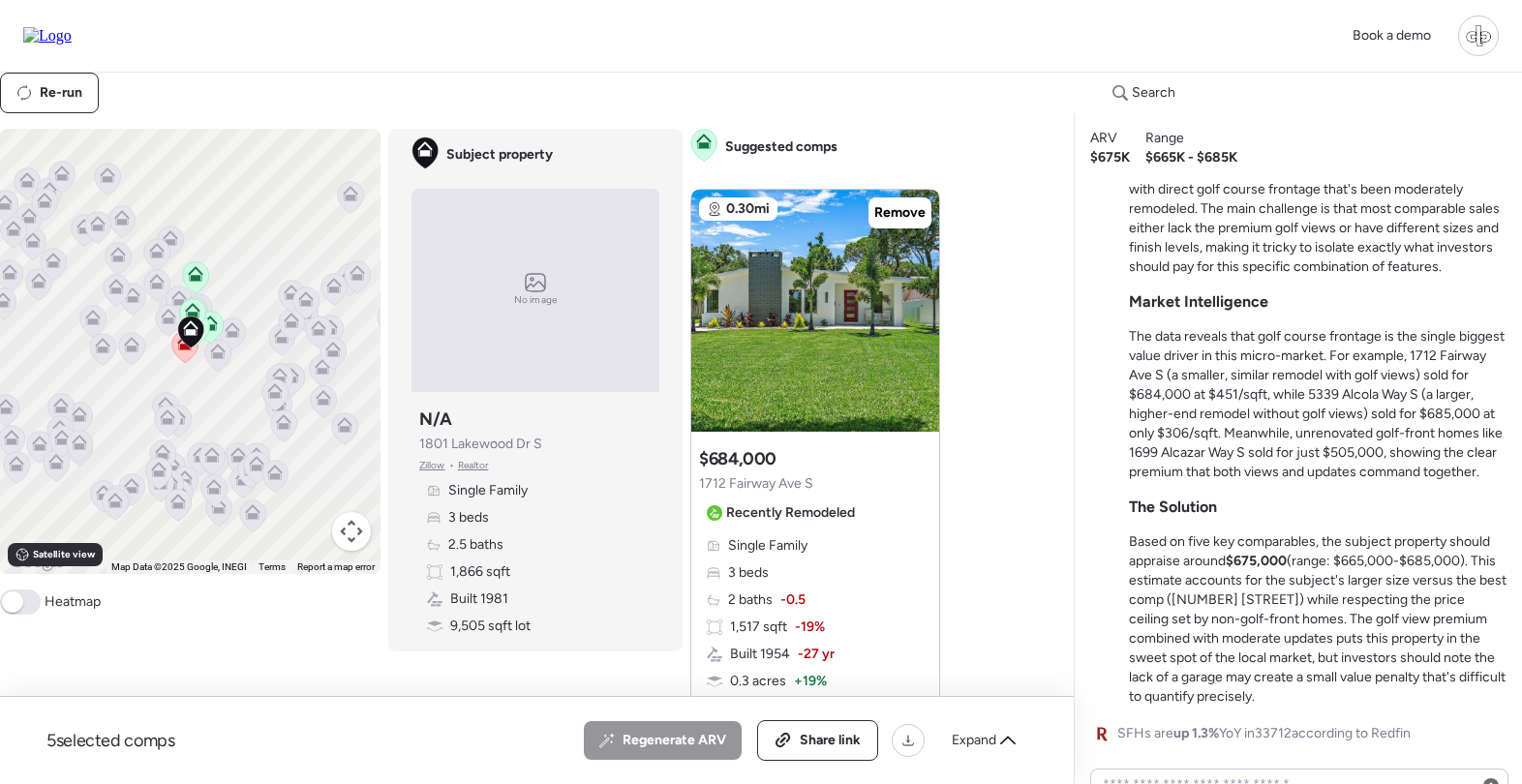 click on "Comps list Analysis To activate drag with keyboard, press Alt + Enter. Once in keyboard drag state, use the arrow keys to move the marker. To complete the drag, press the Enter key. To cancel, press Escape. Keyboard shortcuts Map Data Map Data ©2025 Google, INEGI Map data ©2025 Google, INEGI 500 m  Click to toggle between metric and imperial units Terms Report a map error Satellite view A B+ B B- C+ C C- D Heatmap Subject property No image Subject property N/A [NUMBER] [STREET] [CITY], [STATE] Zillow • Realtor Single Family 3 beds 2.5 baths 1,866 sqft Built 1981 9,505 sqft lot Suggested comps 0.30mi Remove Suggested comp $684,000 [NUMBER] [STREET] Recently Remodeled Single Family 3 beds 2 baths -0.5 1,517 sqft -19% Built 1954 -27 yr 0.3 acres + 19% Garage Sold   10 months ago Sold Non-flip Non-flip Excellent condition comp, but not remodeled specifically for re-sale. 16 days until pending Jul 01, [YEAR] Listed $699,000 16 days until pending 16 total days on market Jul 17, [YEAR] Pending $699,000 Sep 06, [YEAR] Sold $684,000" at bounding box center [533, 434] 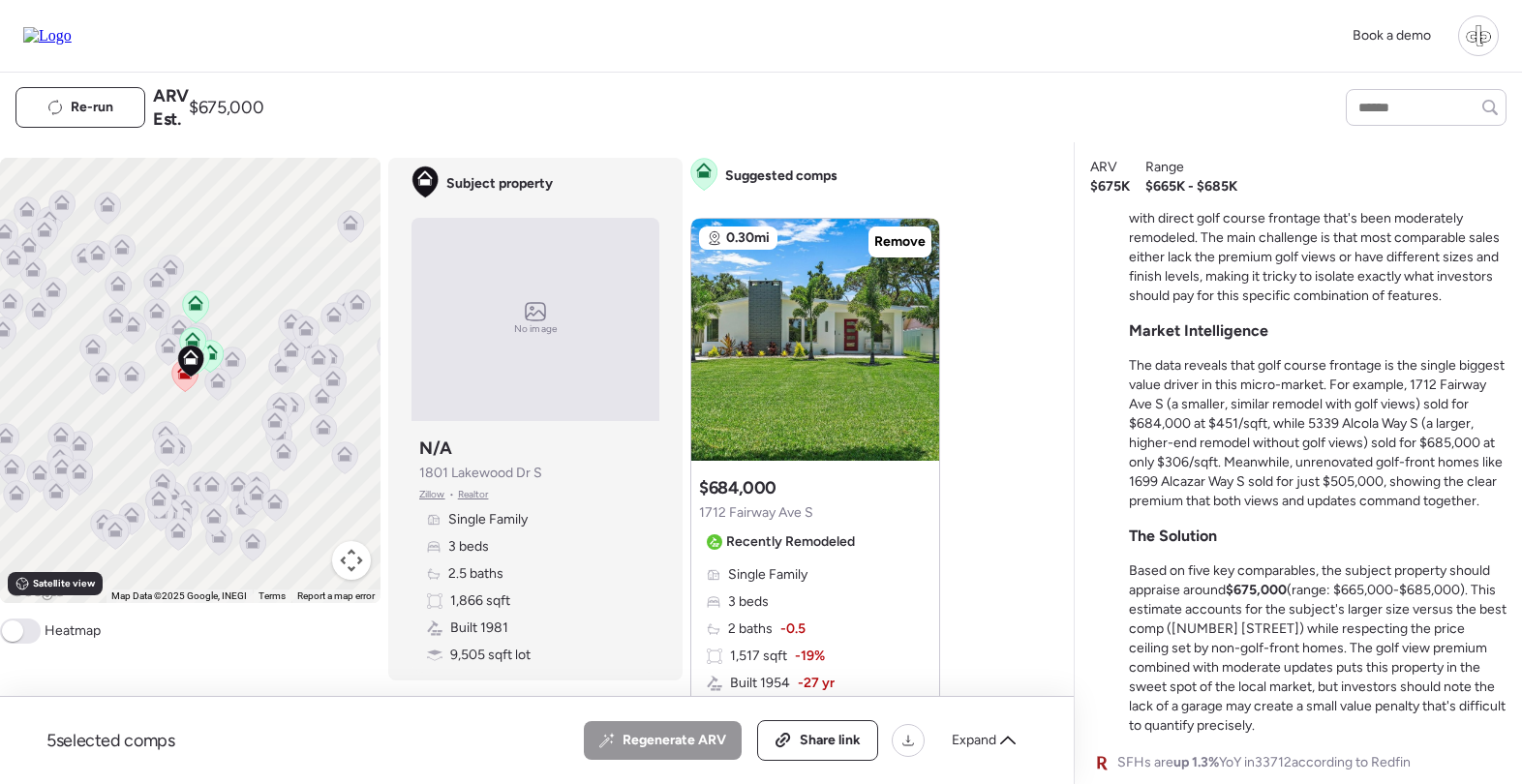 click on "Re-run ARV Est. $675,000" at bounding box center (761, 107) 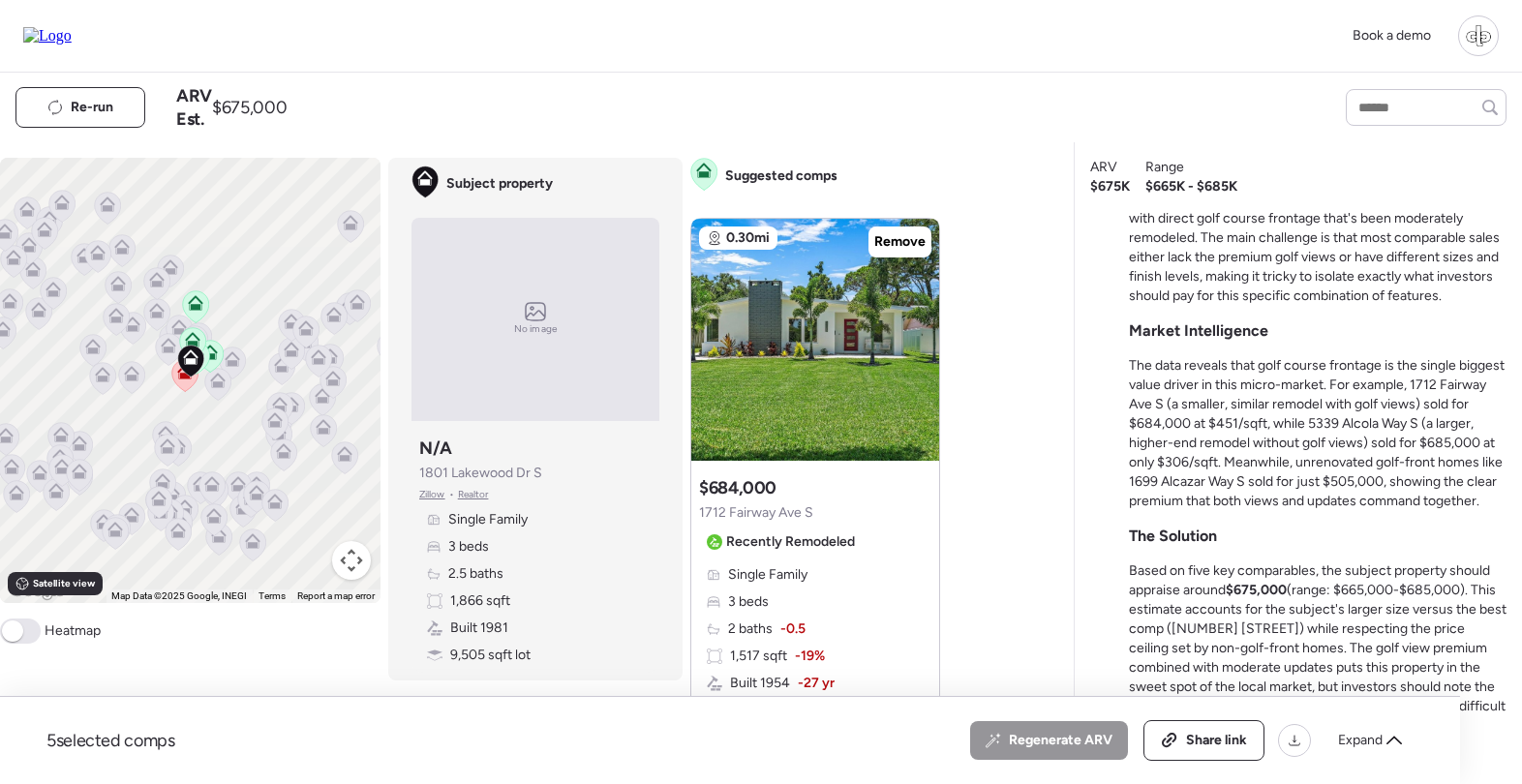 click on "Re-run ARV Est. $675,000" at bounding box center [761, 107] 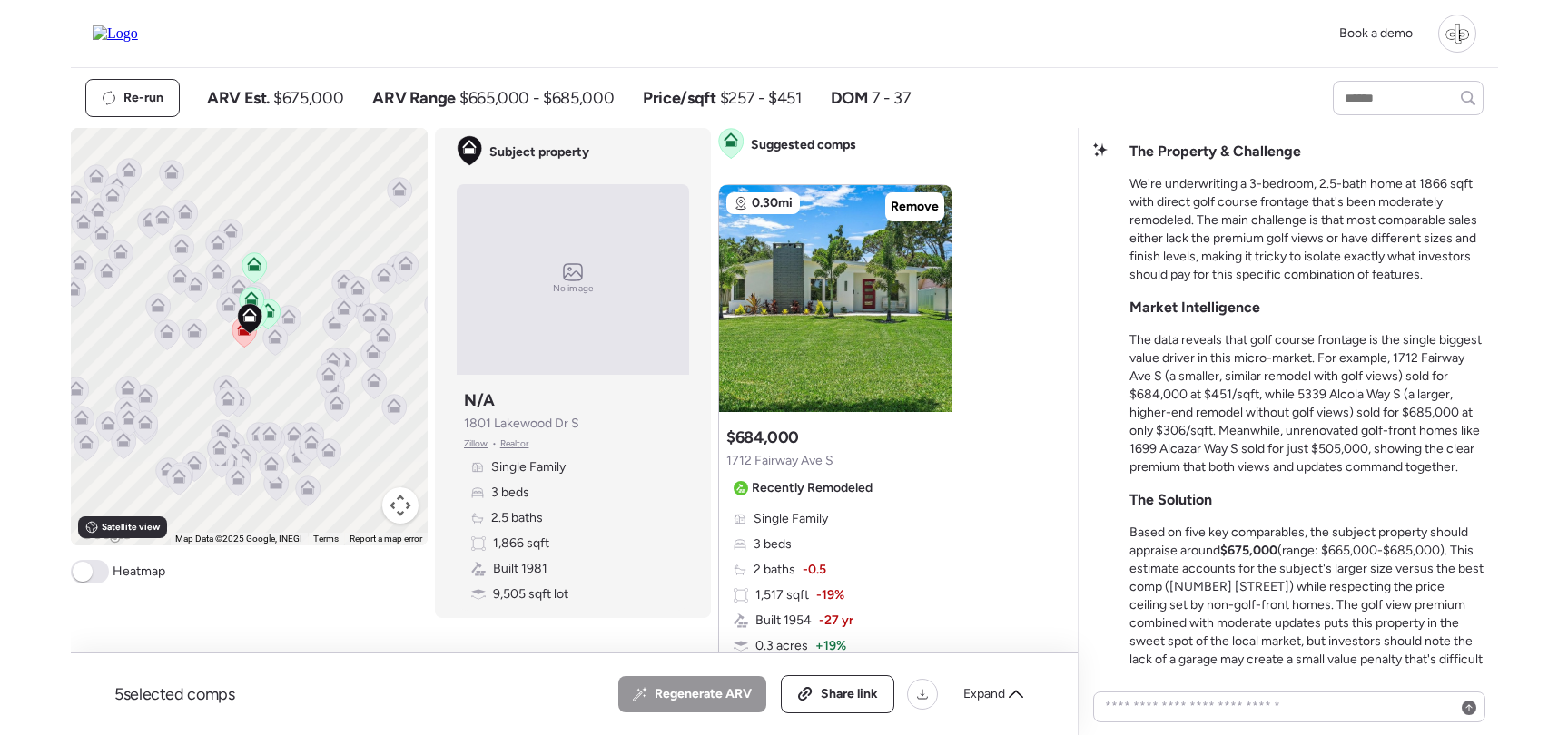 scroll, scrollTop: -54, scrollLeft: 0, axis: vertical 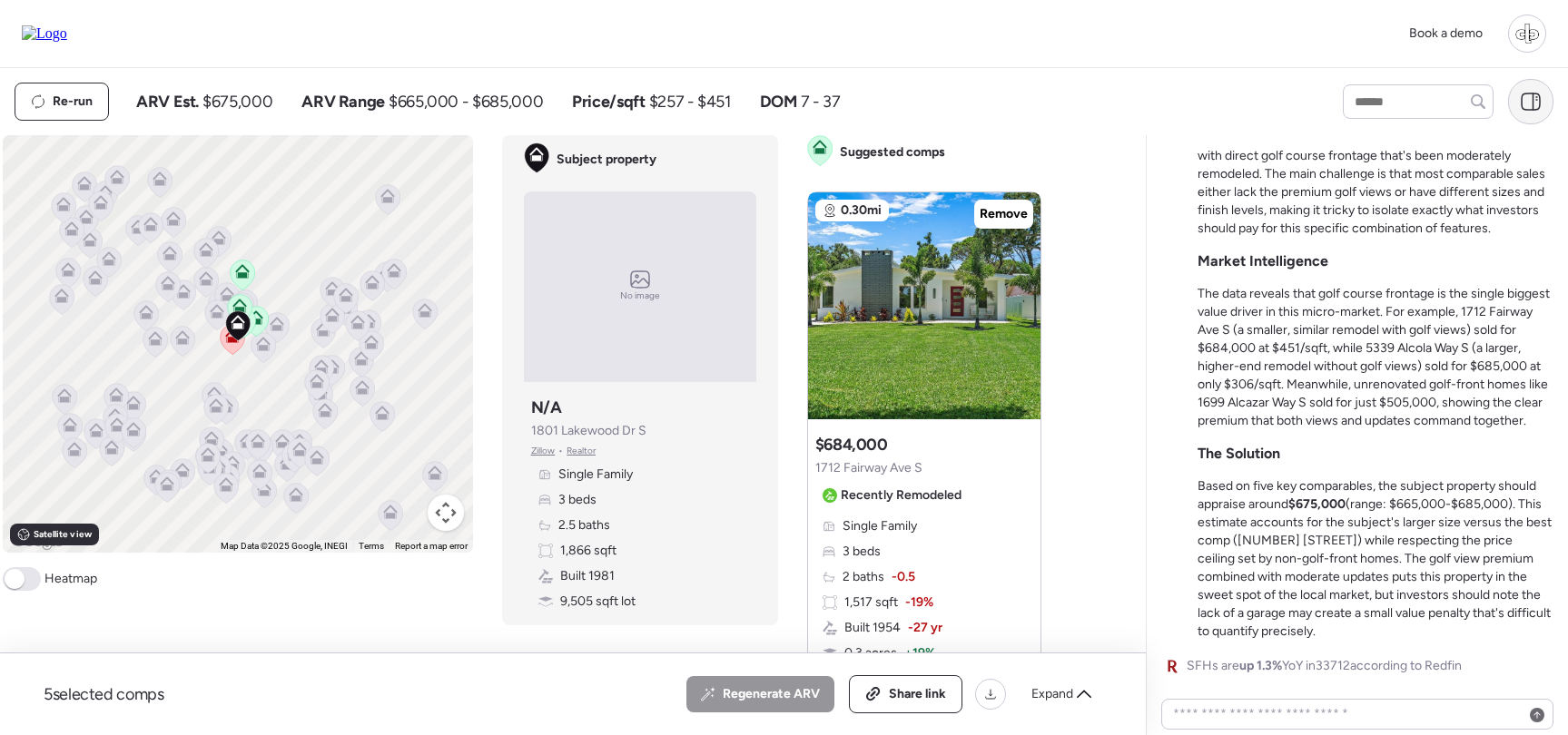 click 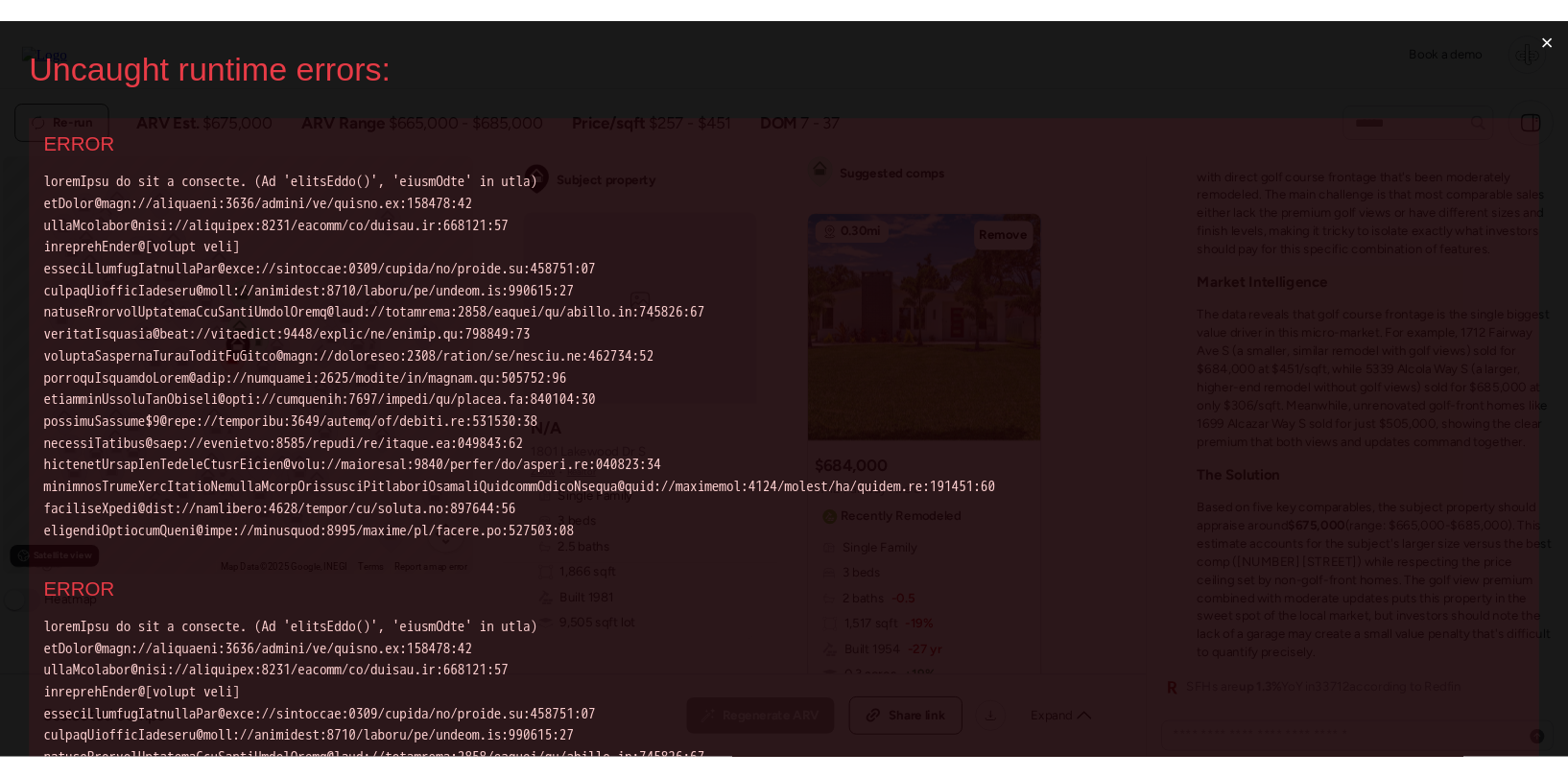 scroll, scrollTop: 0, scrollLeft: 0, axis: both 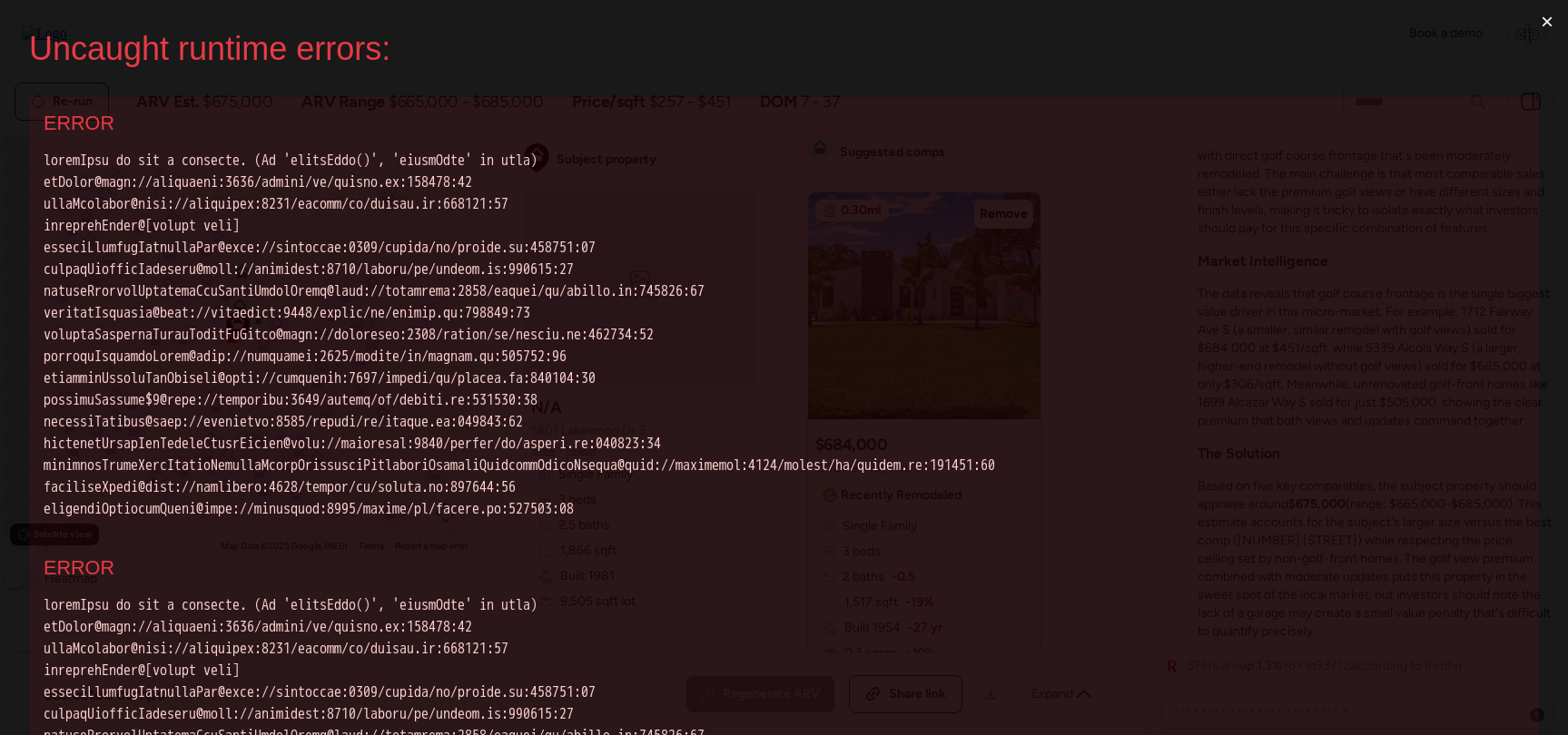 click on "×" at bounding box center [1547, 22] 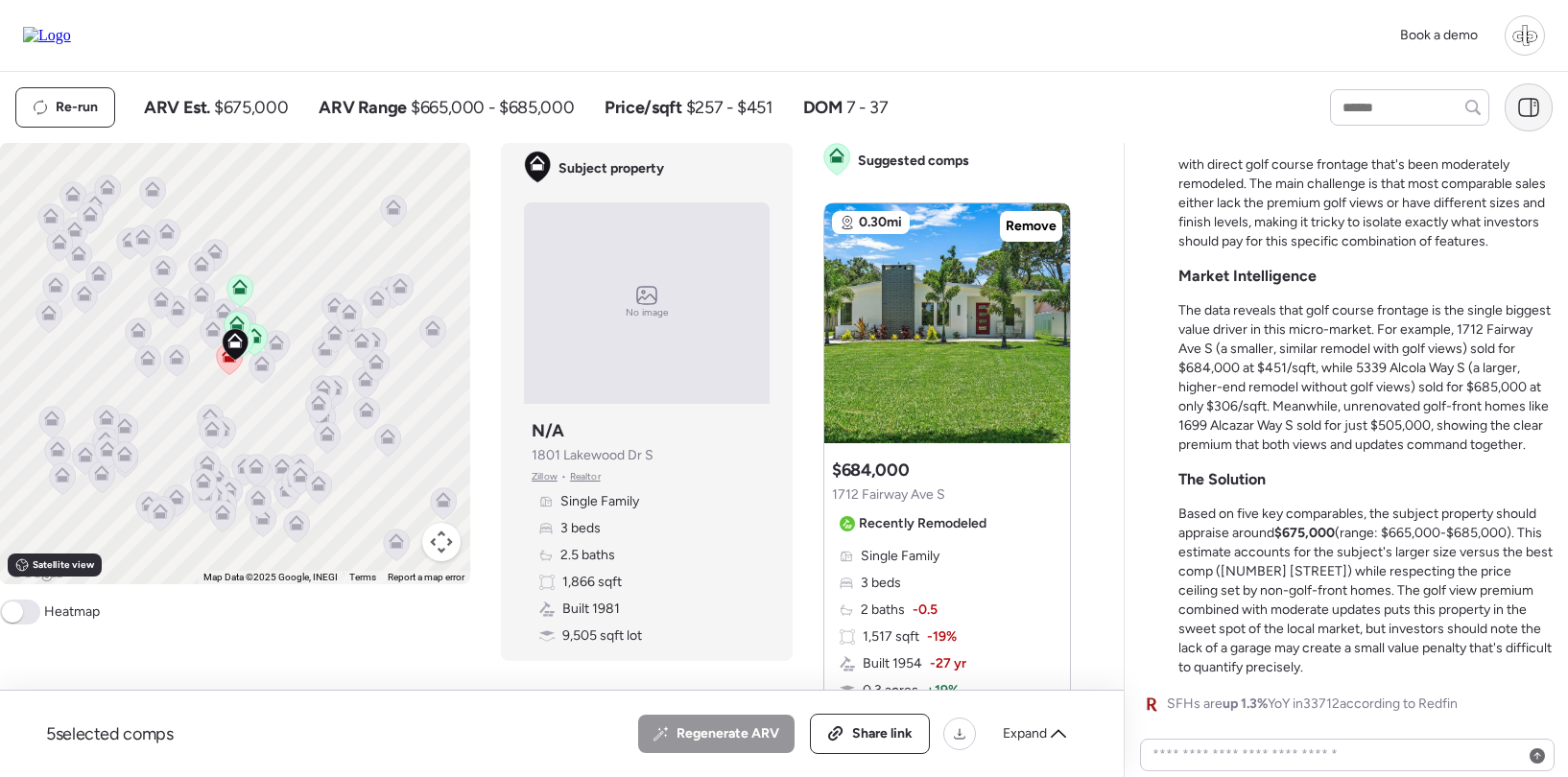click 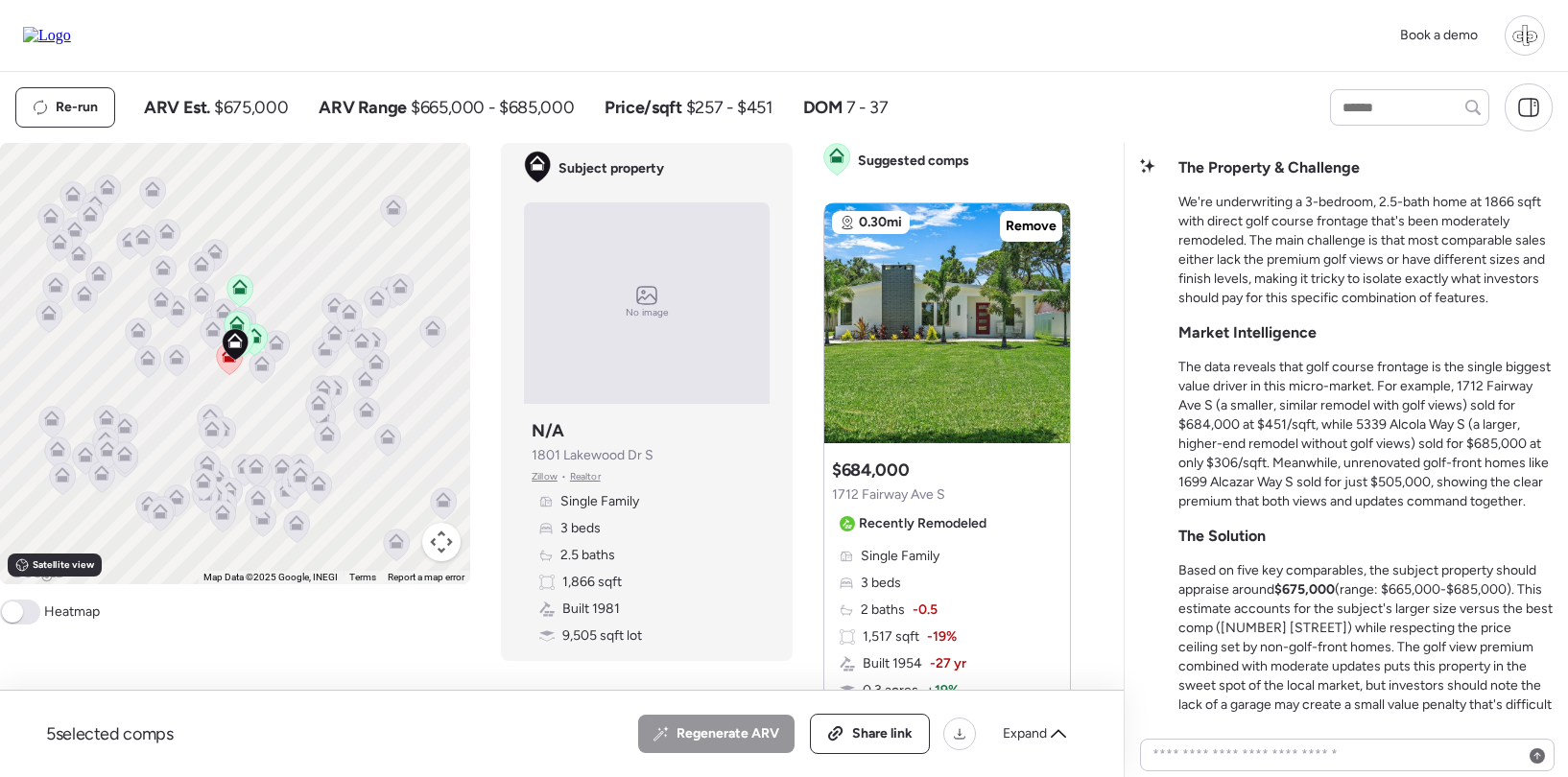 scroll, scrollTop: 0, scrollLeft: 0, axis: both 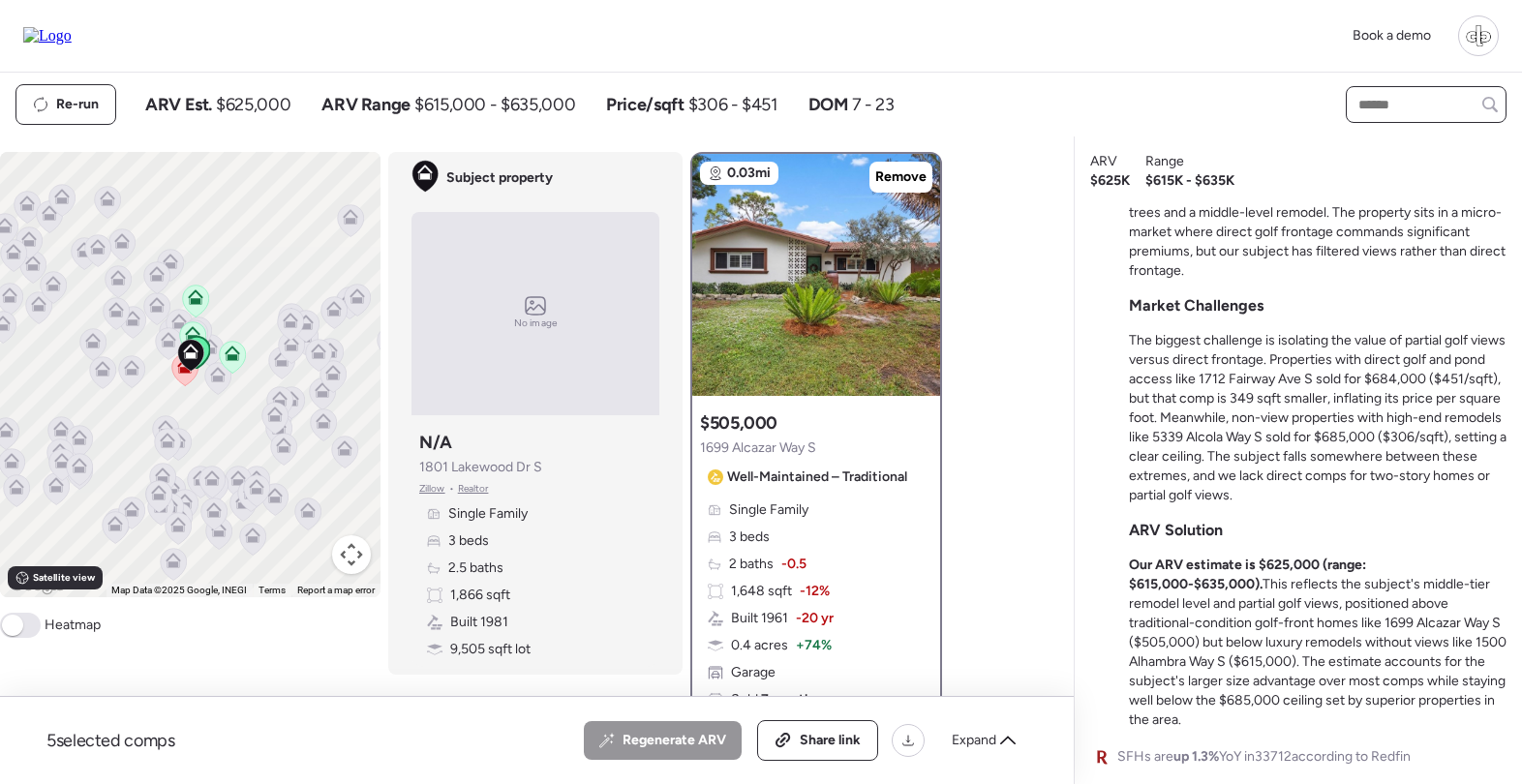click at bounding box center [1426, 105] 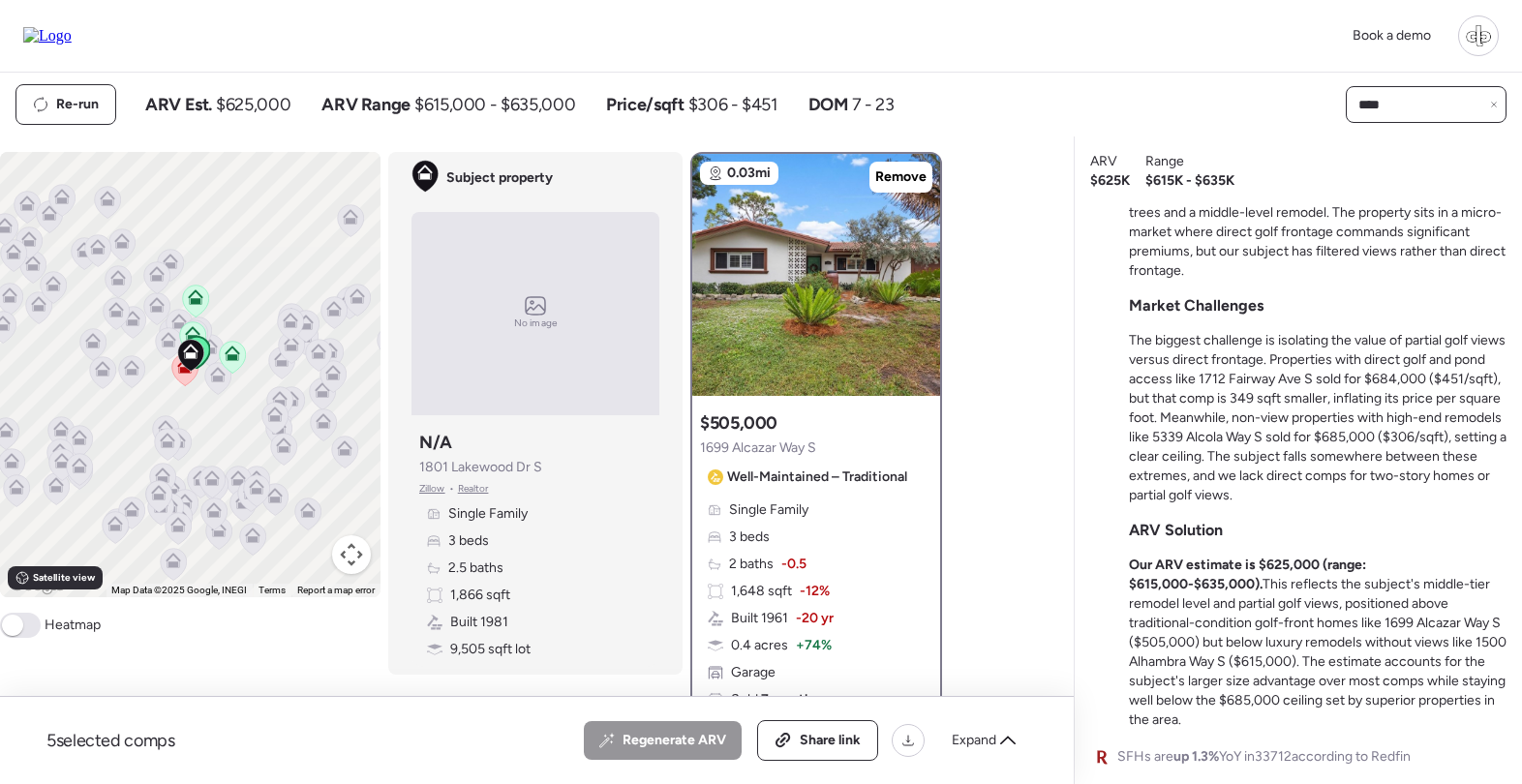 type on "***" 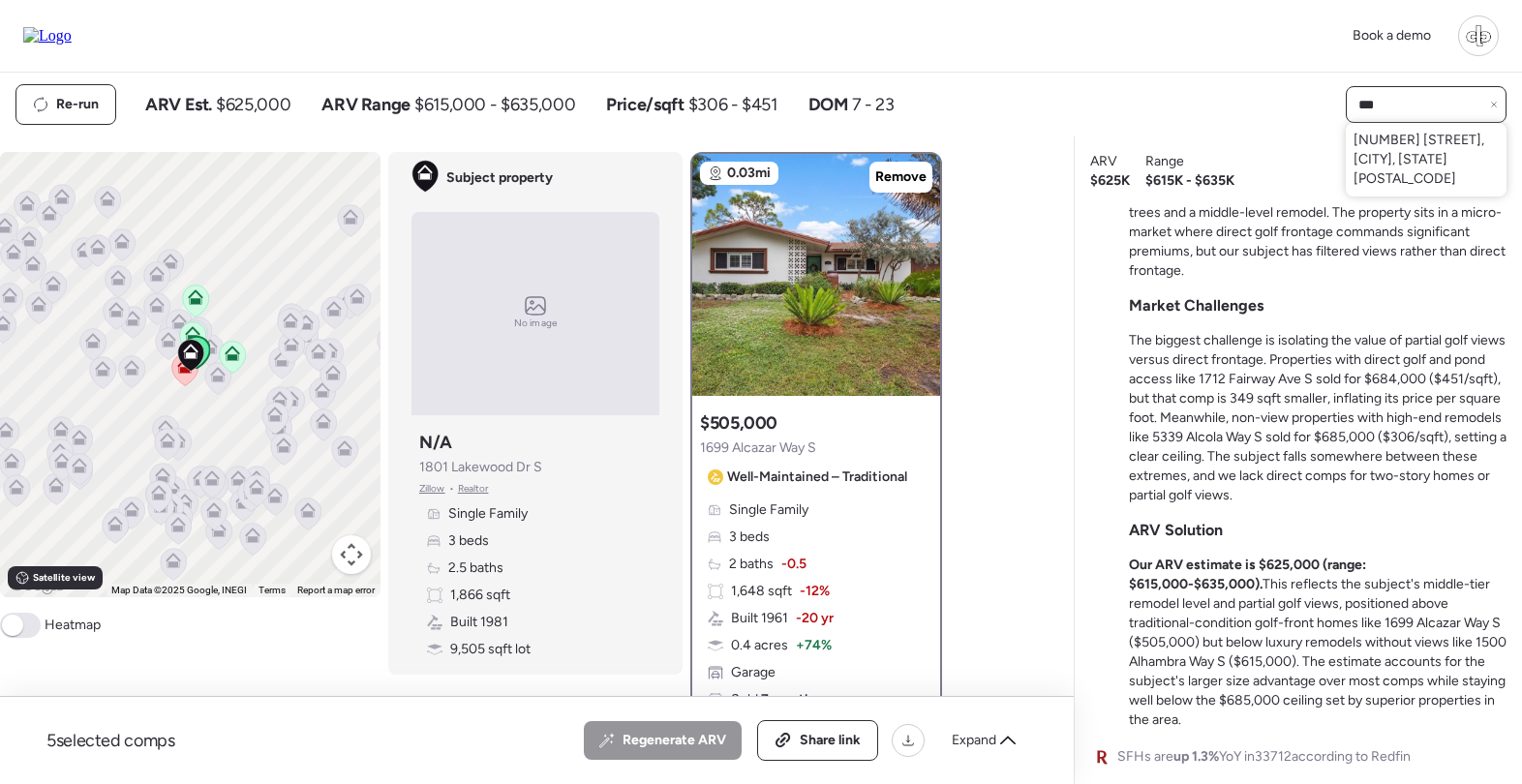 type 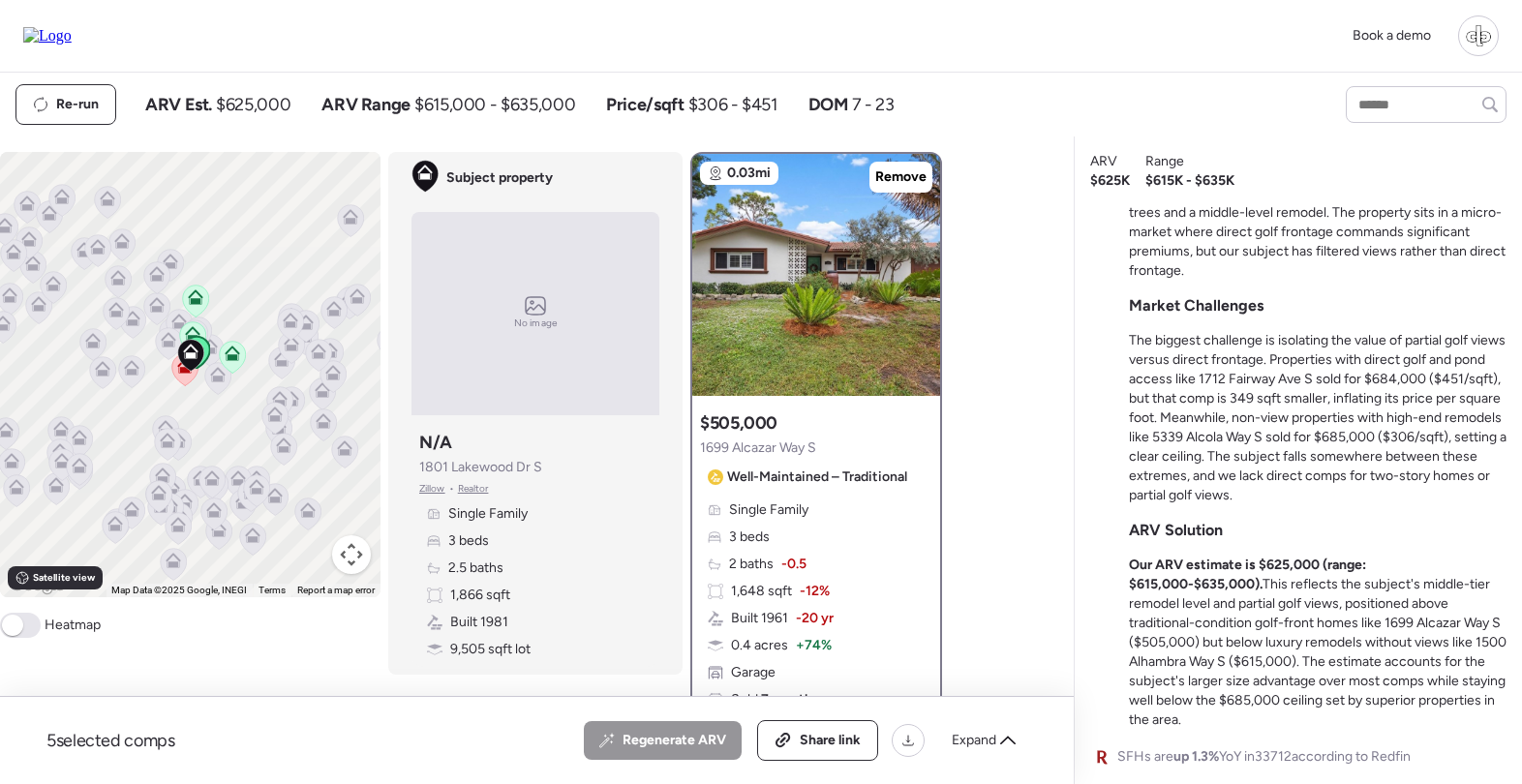 click on "ARV $625K Range $615K - $635K" at bounding box center [1298, 171] 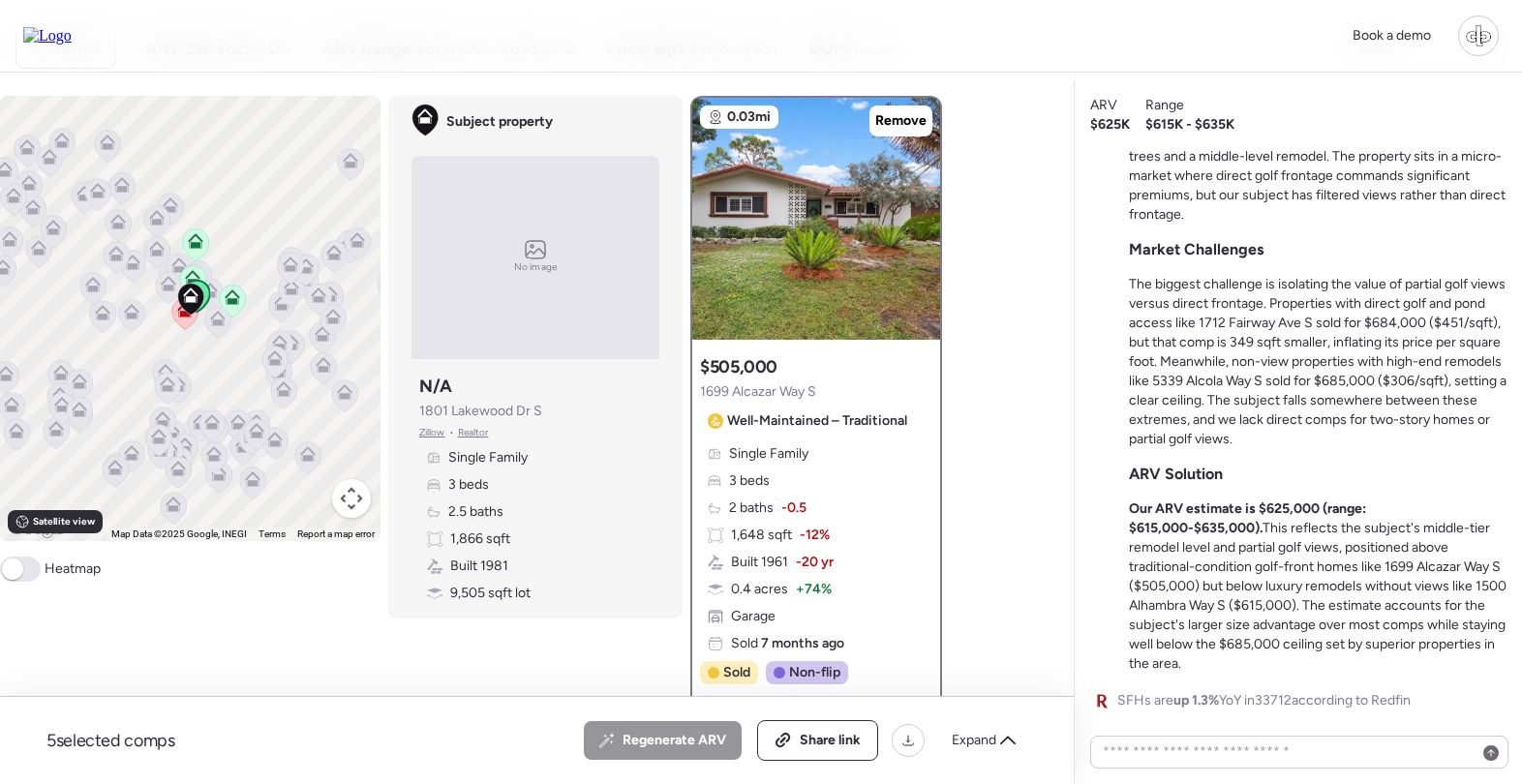 scroll, scrollTop: 58, scrollLeft: 0, axis: vertical 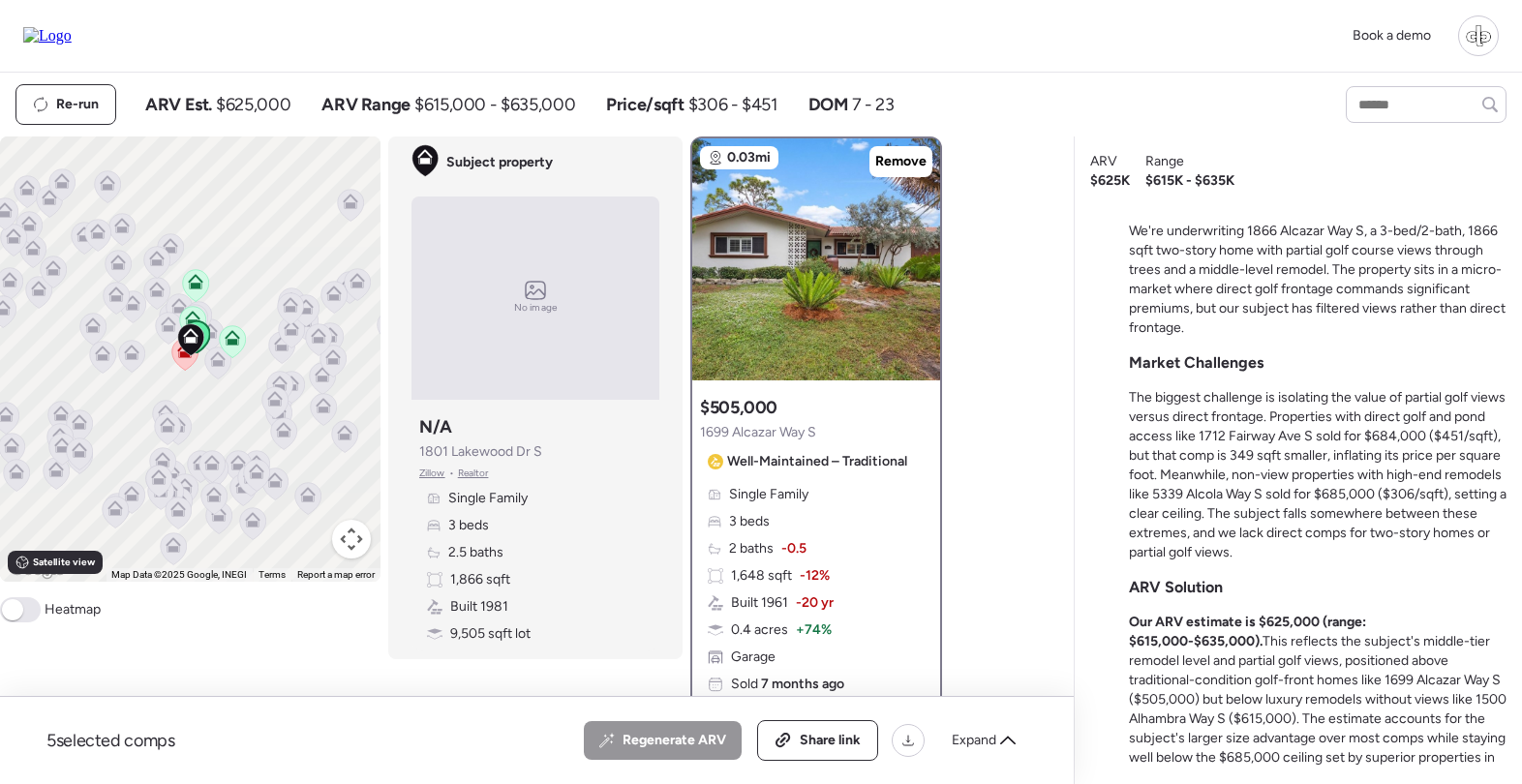 click on "Re-run ARV Est. $625,000 ARV Range $615,000 - $635,000 Price/sqft $306 - $451 DOM 7 - 23" at bounding box center (639, 105) 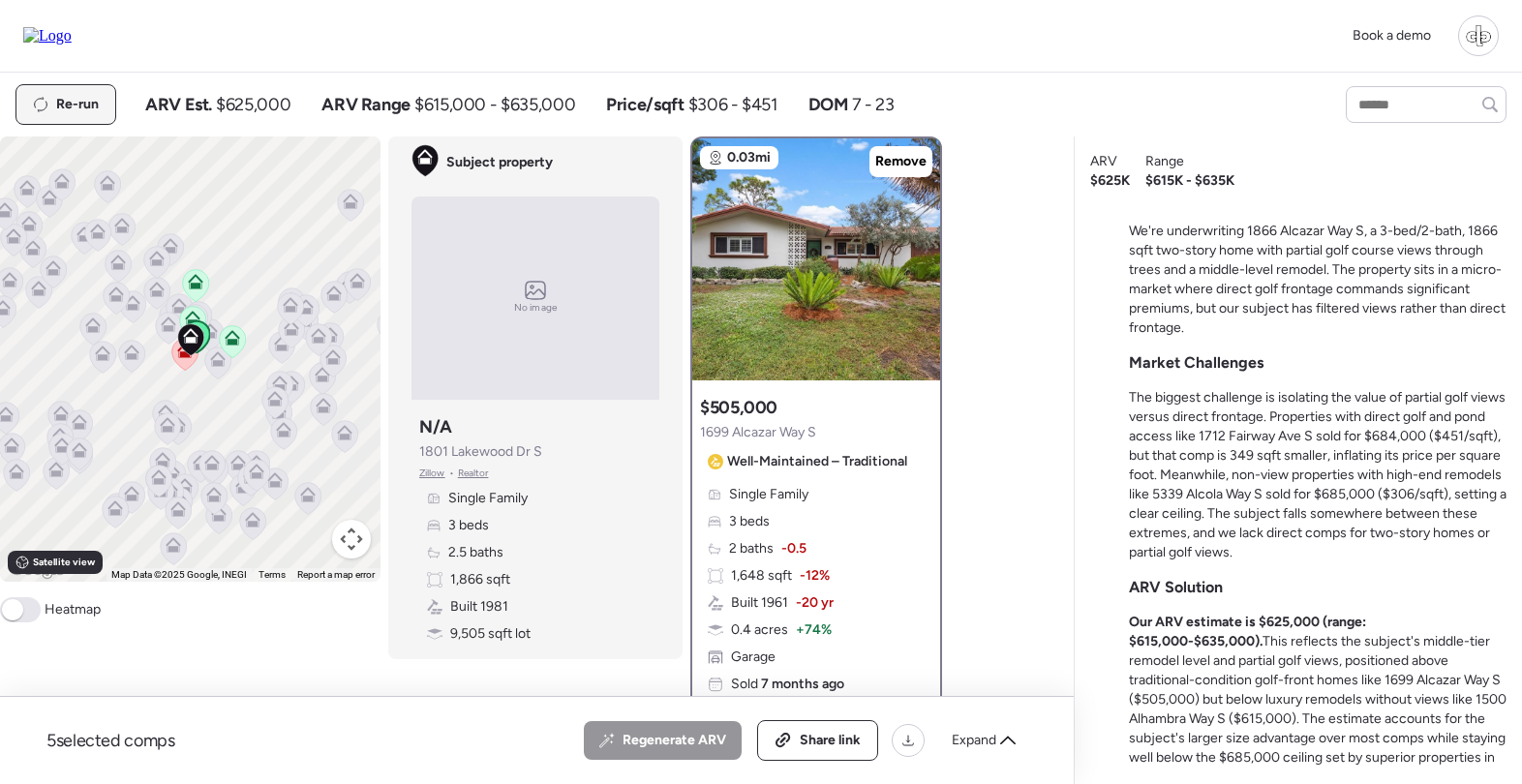 click on "Re-run" at bounding box center (77, 105) 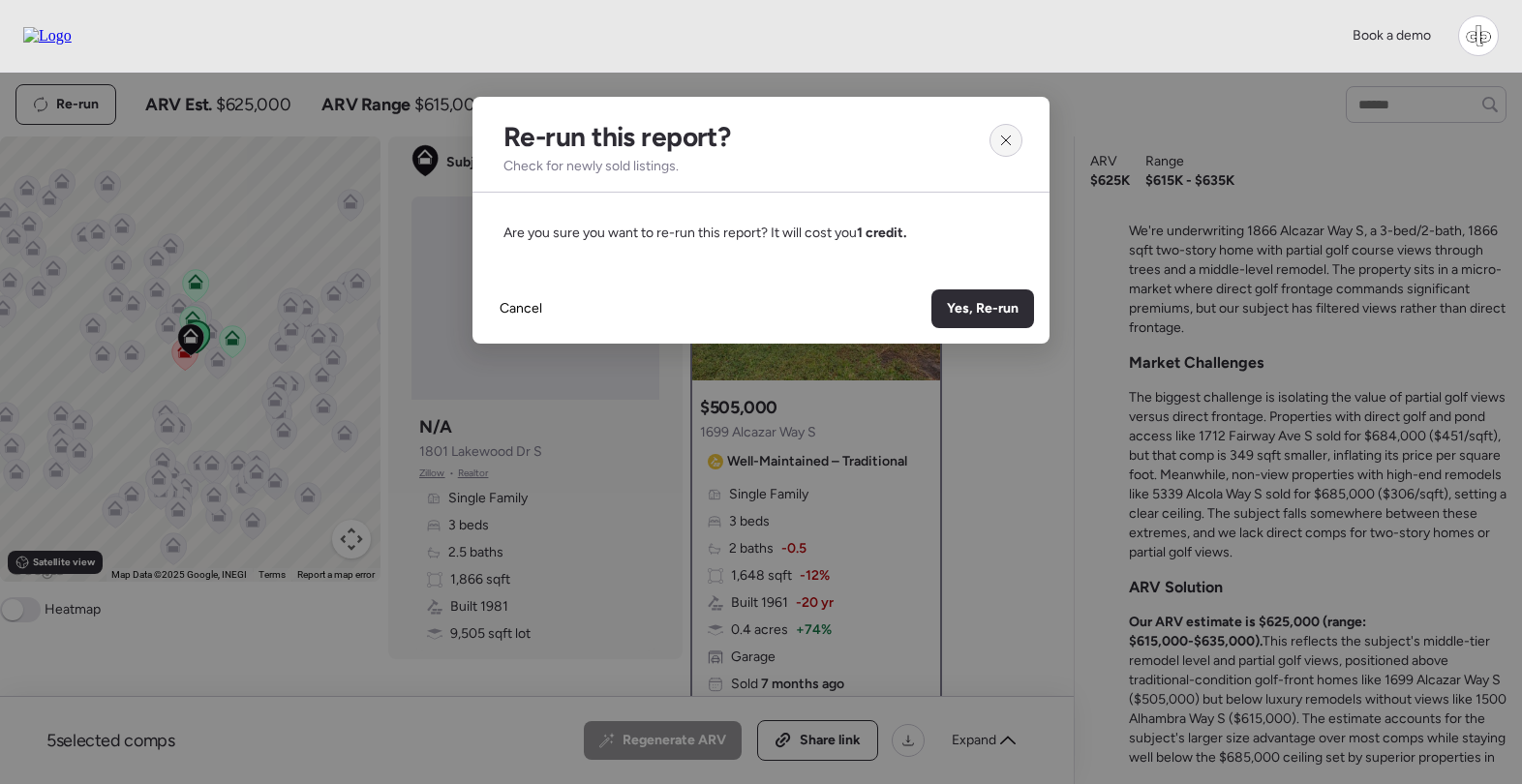 click 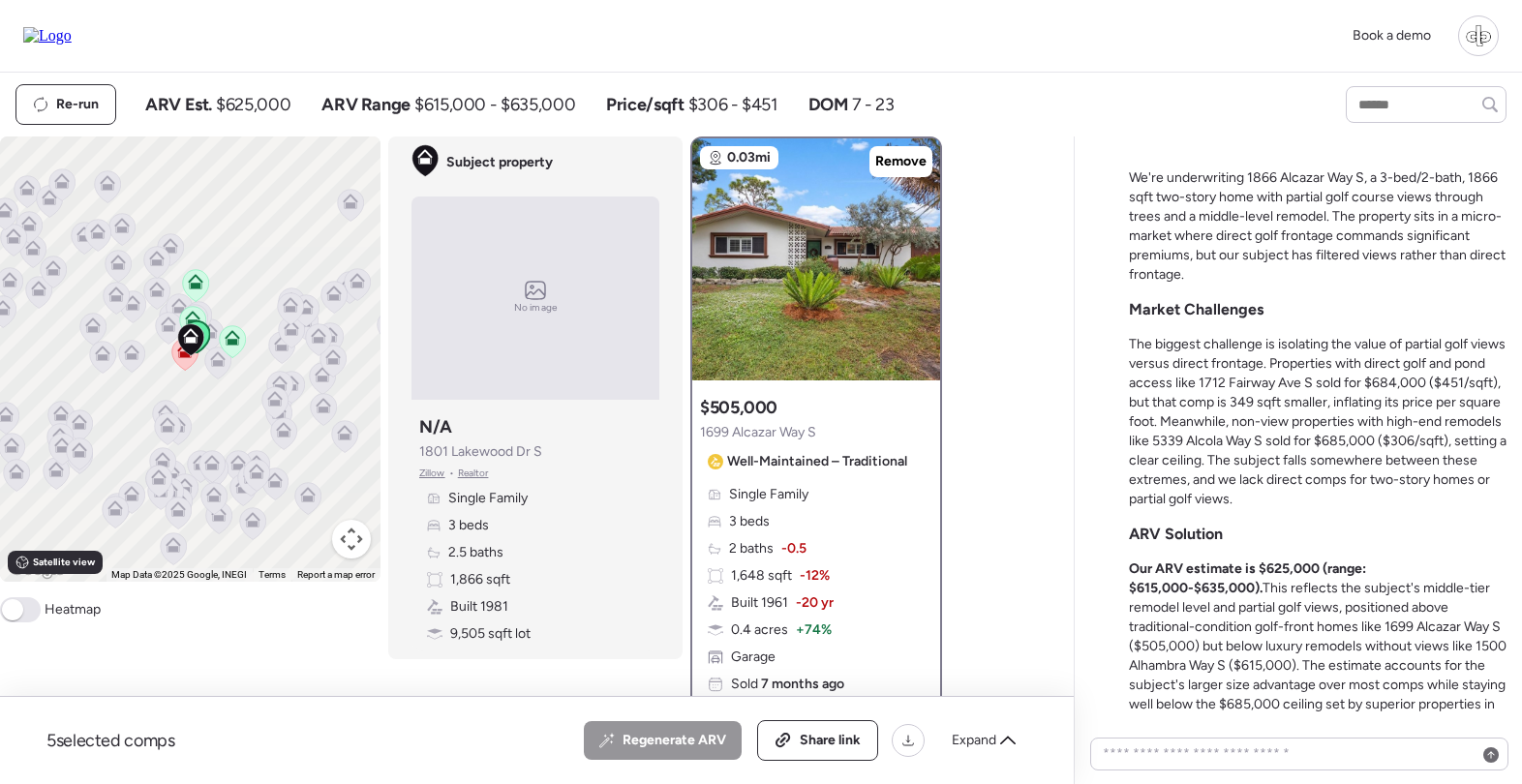 scroll, scrollTop: -57, scrollLeft: 0, axis: vertical 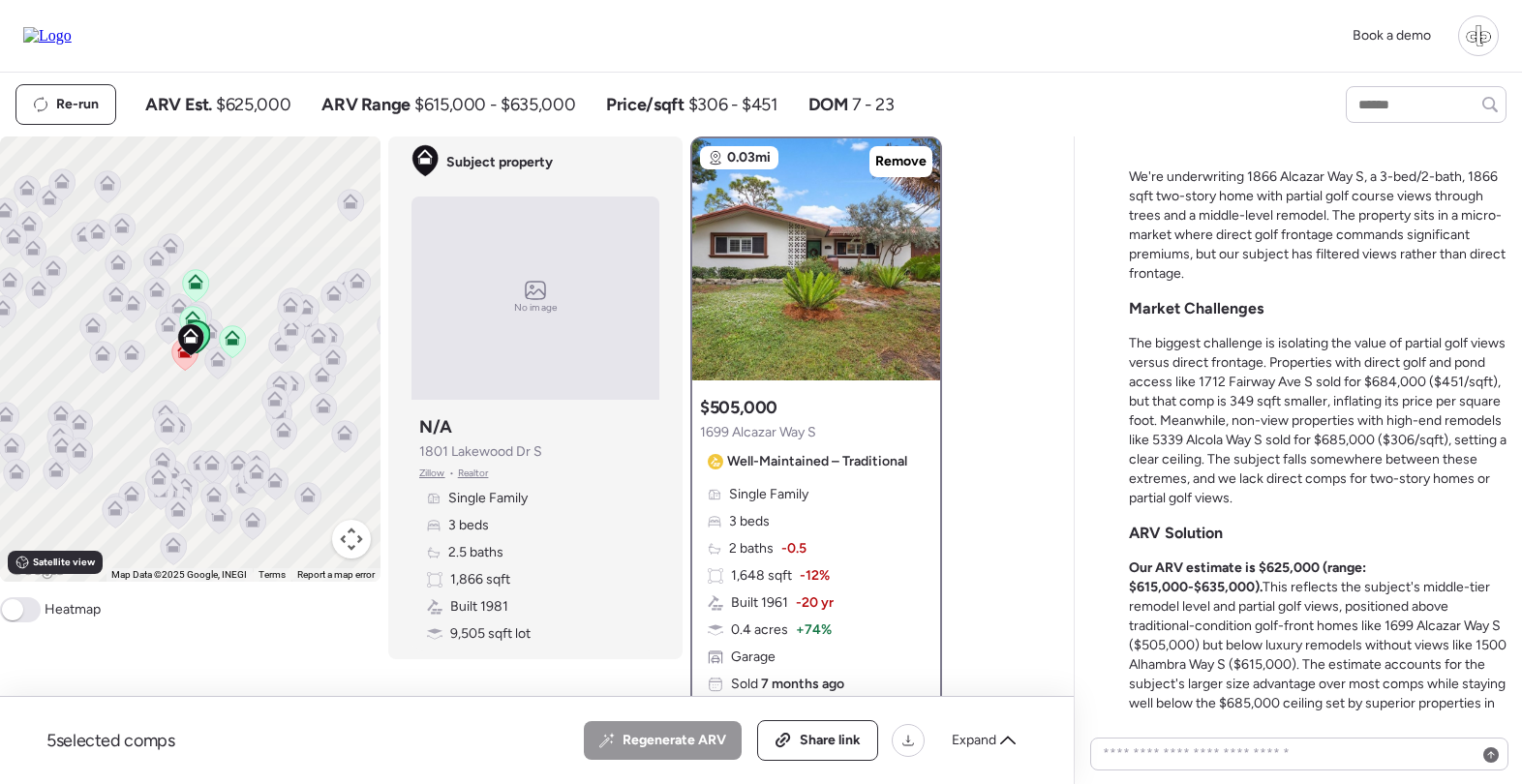 click on "Comps list Analysis To activate drag with keyboard, press Alt + Enter. Once in keyboard drag state, use the arrow keys to move the marker. To complete the drag, press the Enter key. To cancel, press Escape. Keyboard shortcuts Map Data Map Data ©2025 Google, INEGI Map data ©2025 Google, INEGI 500 m  Click to toggle between metric and imperial units Terms Report a map error Satellite view A B+ B B- C+ C C- D Heatmap Subject property No image Subject property N/A 1801 Lakewood Dr S Zillow • Realtor Single Family 3 beds 2.5 baths 1,866 sqft Built 1981 9,505 sqft lot 0.03mi Remove Suggested comp $505,000 1699 Alcazar Way S Well-Maintained – Traditional Single Family 3 beds 2 baths -0.5 1,648 sqft -12% Built 1961 -20 yr 0.4 acres + 74% Garage Sold   7 months ago Sold Non-flip Non-flip Excellent condition comp, but not remodeled specifically for re-sale. 20 days until pending Nov 14, 2024 Listed $499,900 20 days until pending 20 total days on market Dec 04, 2024 Pending $499,900 Dec 30, 2024 Sold $505,000 +" at bounding box center [533, 449] 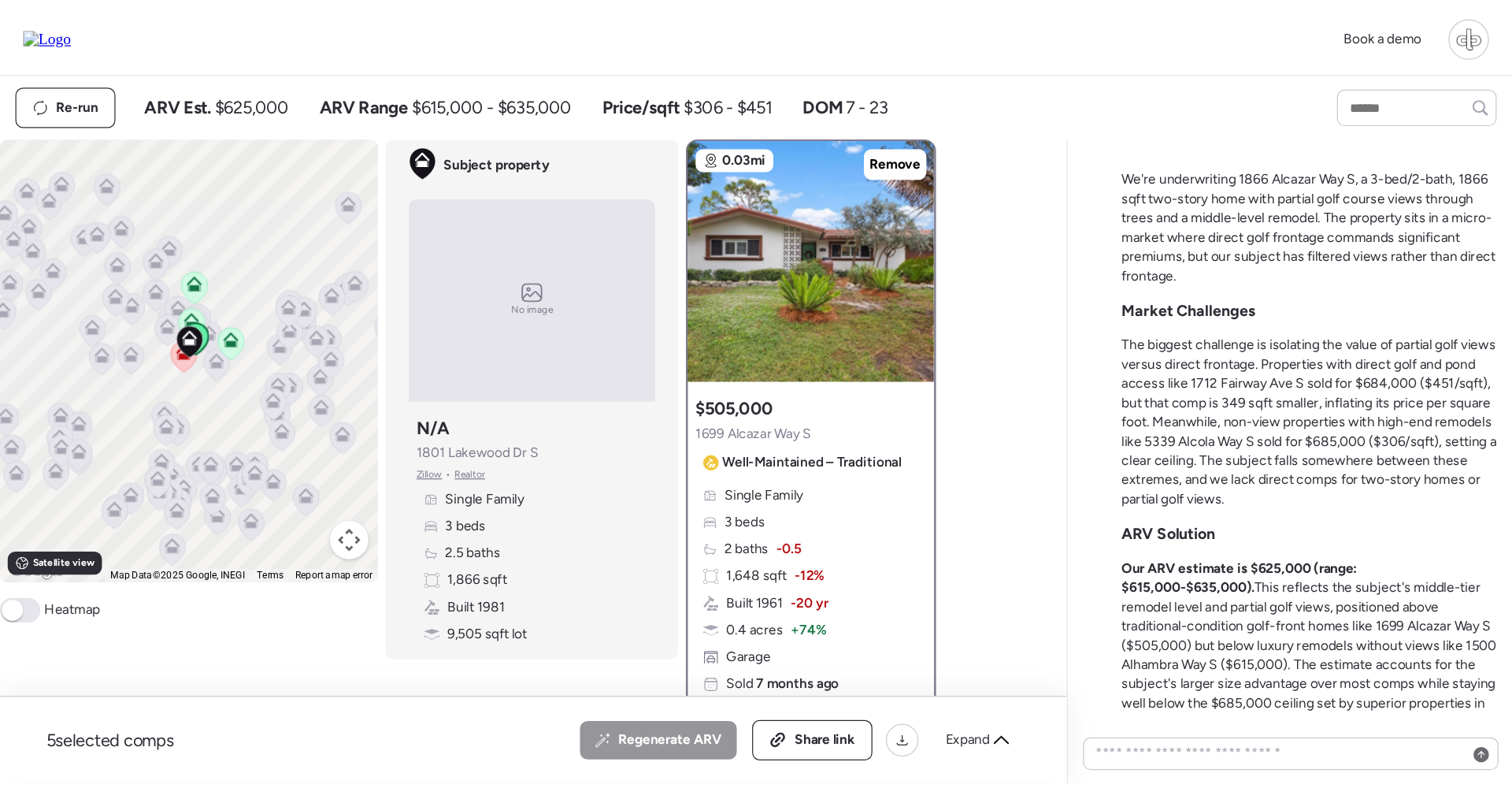 scroll, scrollTop: 0, scrollLeft: 0, axis: both 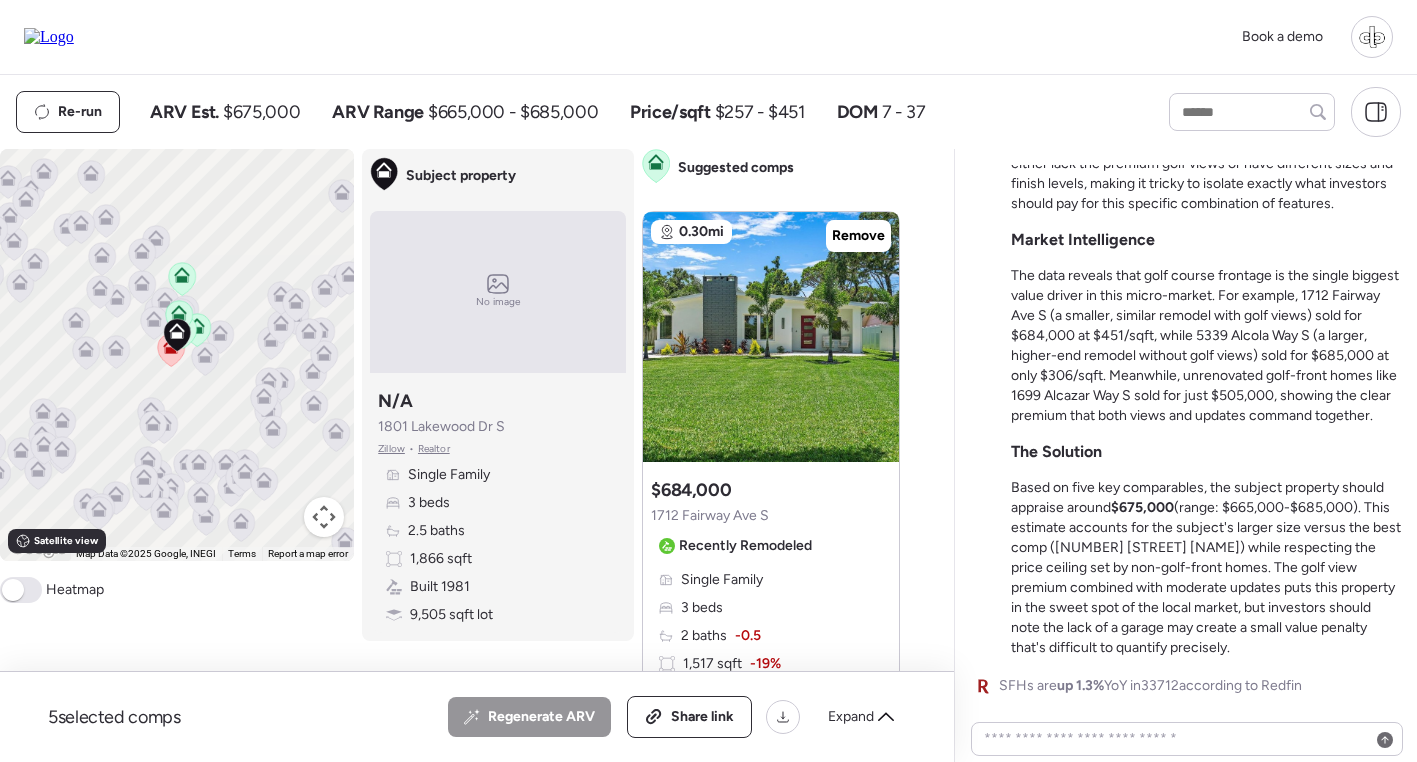 click on "Book a demo" at bounding box center [708, 37] 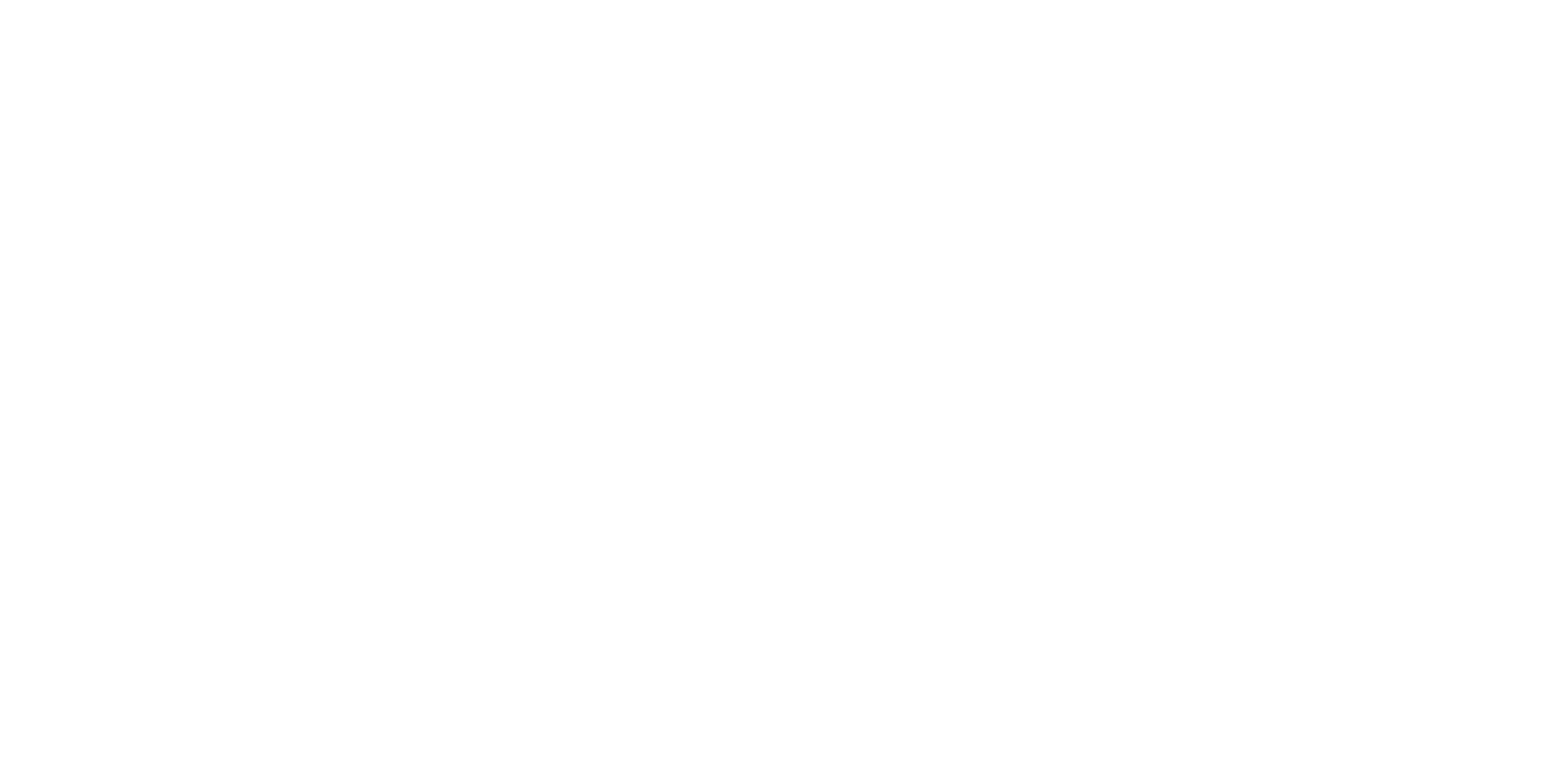 scroll, scrollTop: 0, scrollLeft: 0, axis: both 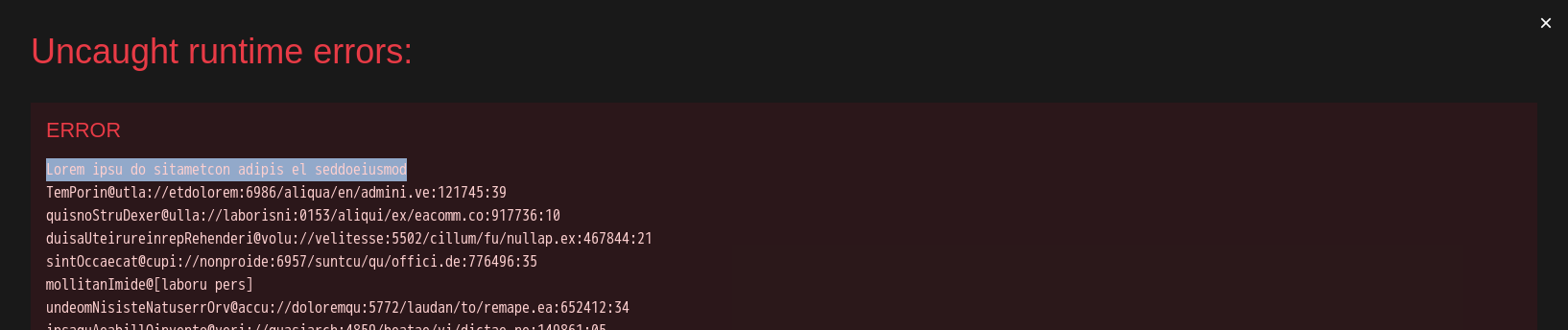 drag, startPoint x: 46, startPoint y: 167, endPoint x: 556, endPoint y: 177, distance: 510.098 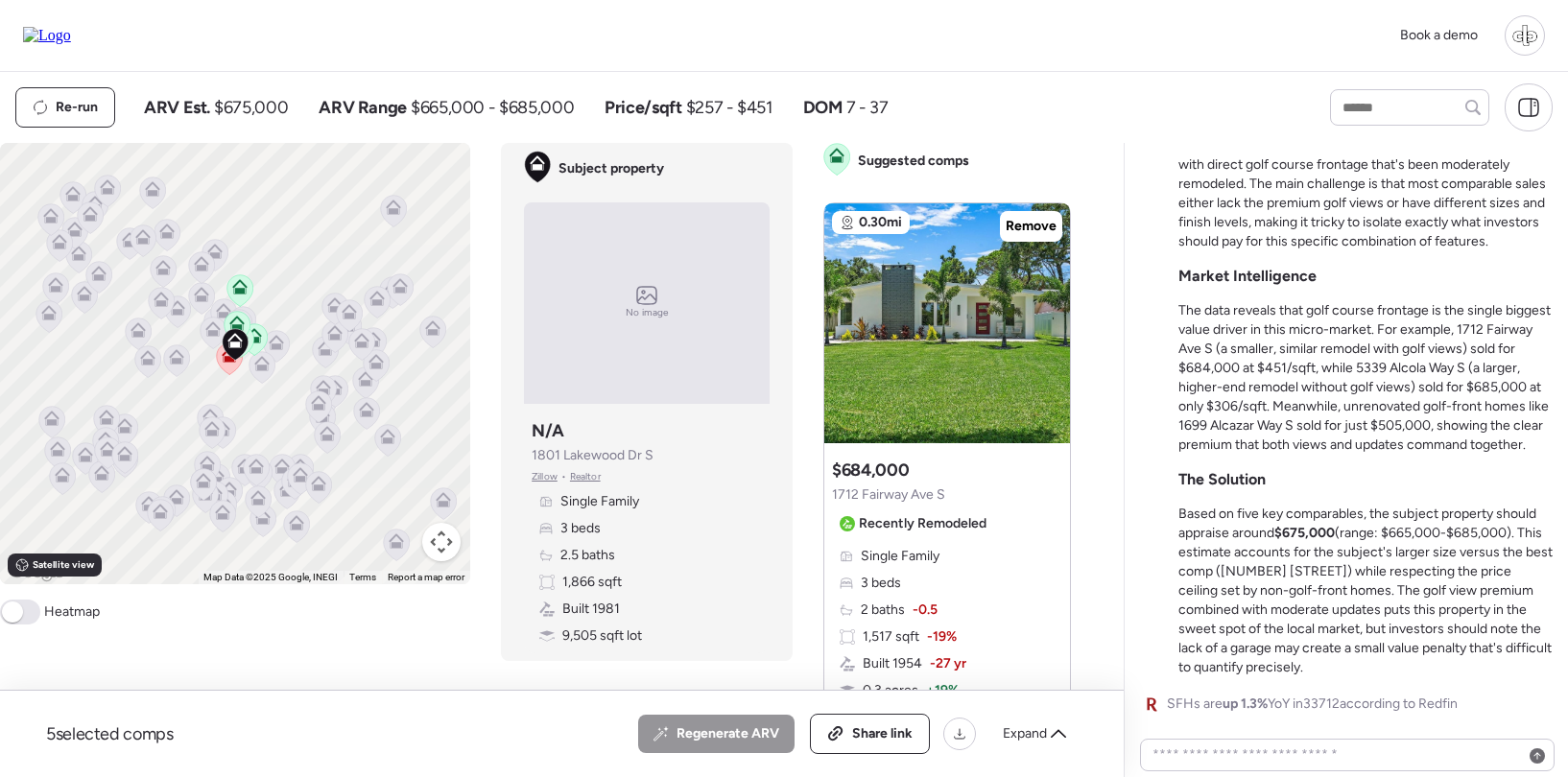 click on "The Property & Challenge
We're underwriting a 3-bedroom, 2.5-bath home at 1866 sqft with direct golf course frontage that's been moderately remodeled. The main challenge is that most comparable sales either lack the premium golf views or have different sizes and finish levels, making it tricky to isolate exactly what investors should pay for this specific combination of features.
Market Intelligence
The data reveals that golf course frontage is the single biggest value driver in this micro-market. For example, [NUMBER] [STREET] (a smaller, similar remodel with golf views) sold for $684,000 at $451/sqft, while [NUMBER] [STREET] (a larger, higher-end remodel without golf views) sold for $685,000 at only $306/sqft. Meanwhile, unrenovated golf-front homes like [NUMBER] [STREET] sold for just $505,000, showing the clear premium that both views and updates command together.
The Solution
Based on five key comparables, the subject property should appraise around  $675,000
SFHs are  up   1.3%  YoY in" at bounding box center (1345, 464) 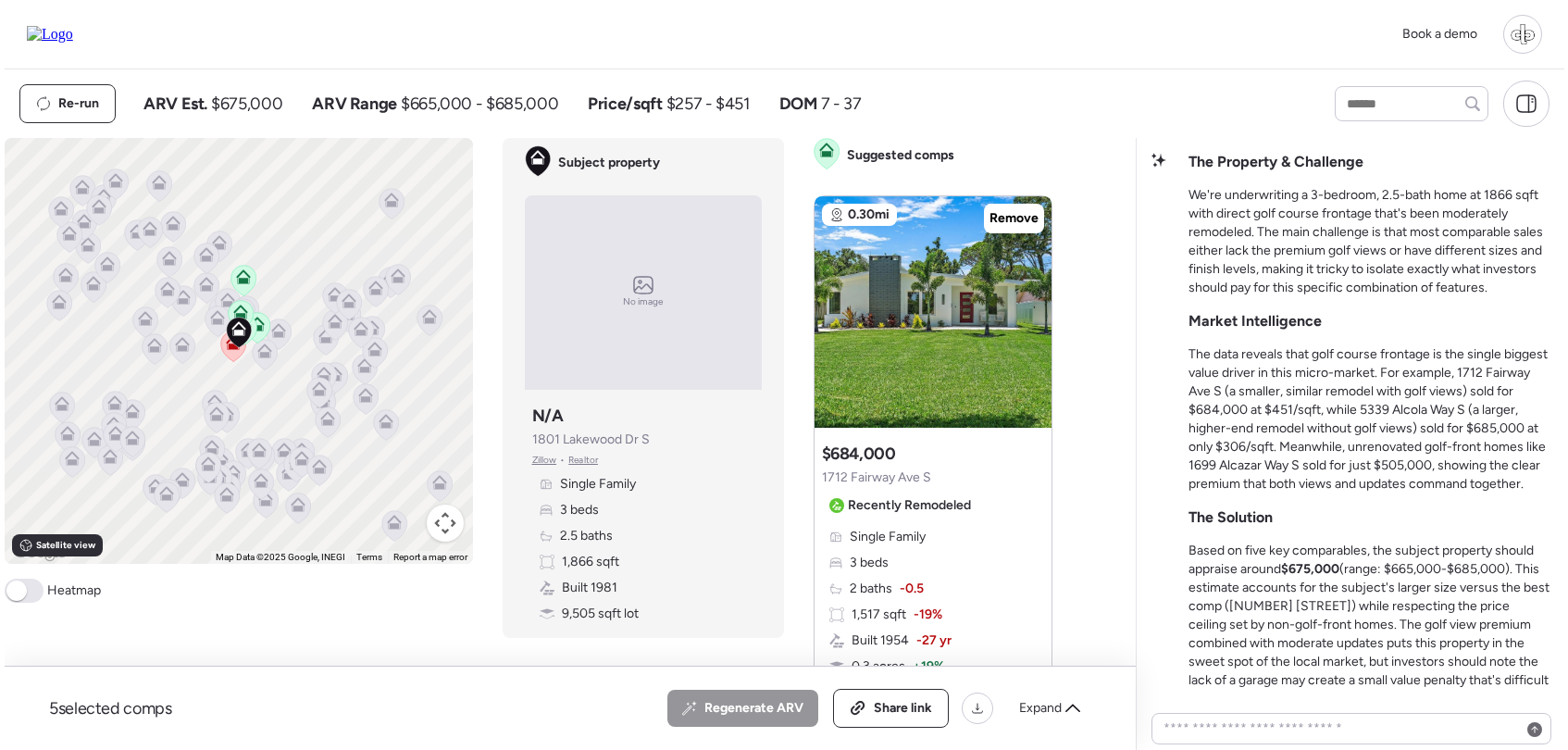 scroll, scrollTop: -55, scrollLeft: 0, axis: vertical 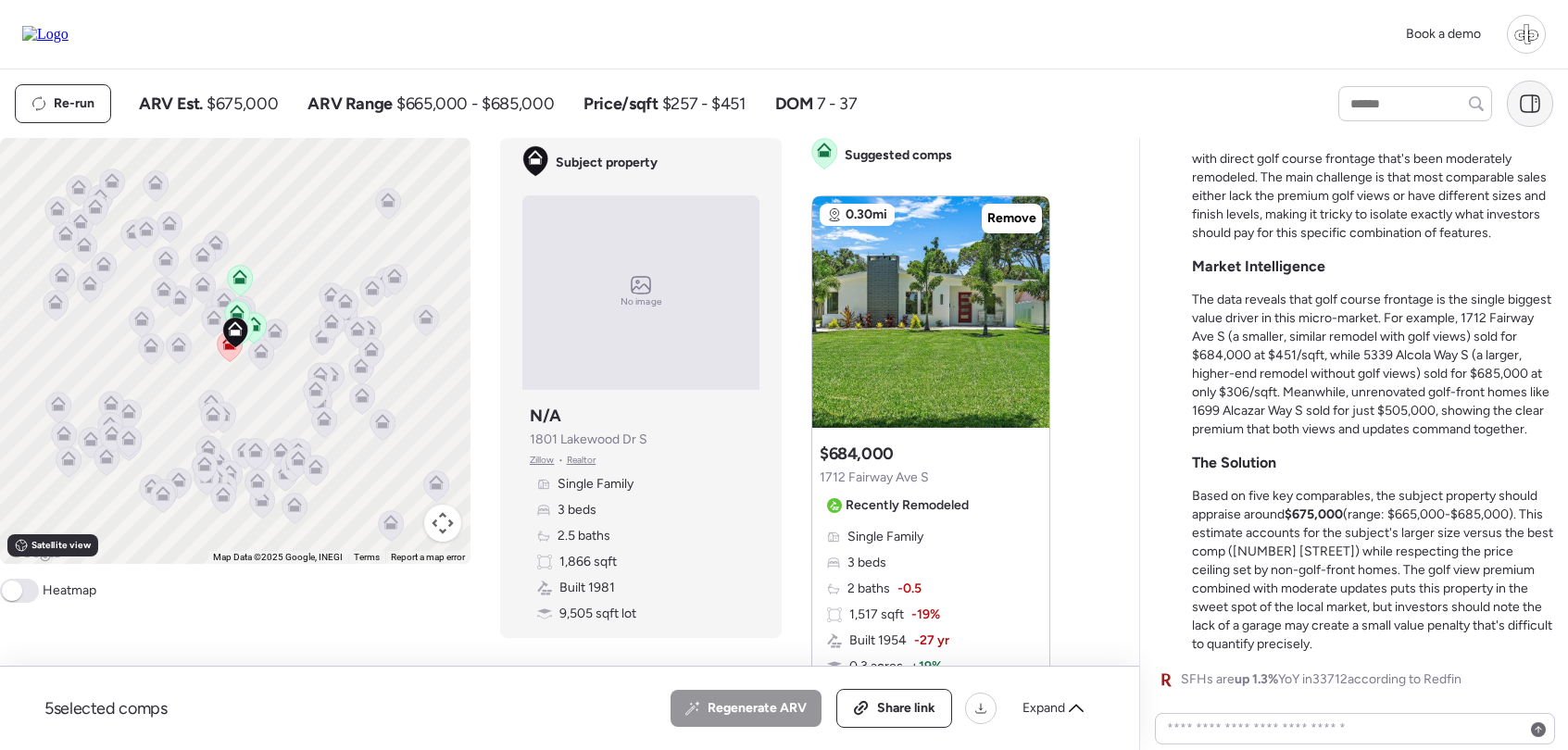 click 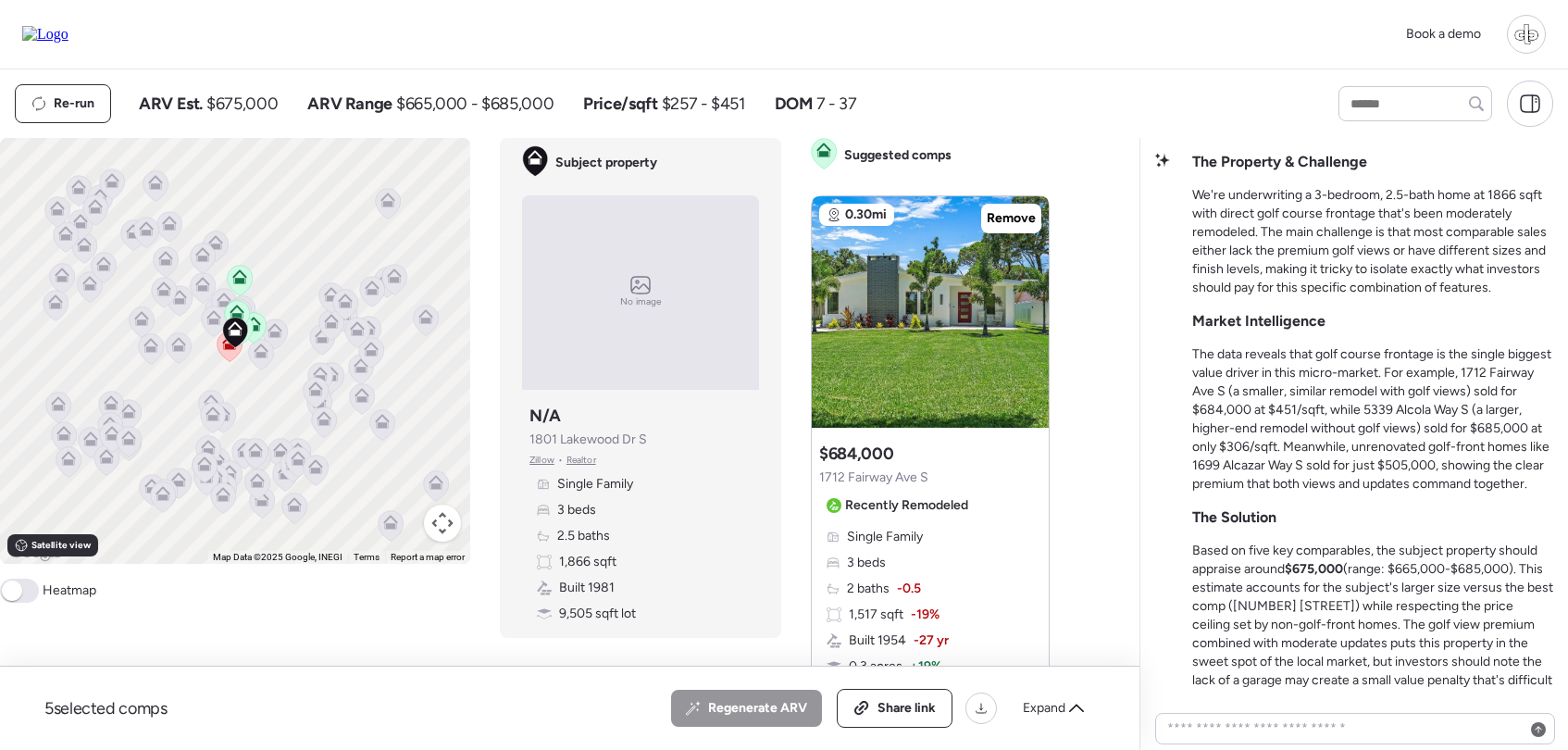 scroll, scrollTop: -55, scrollLeft: 0, axis: vertical 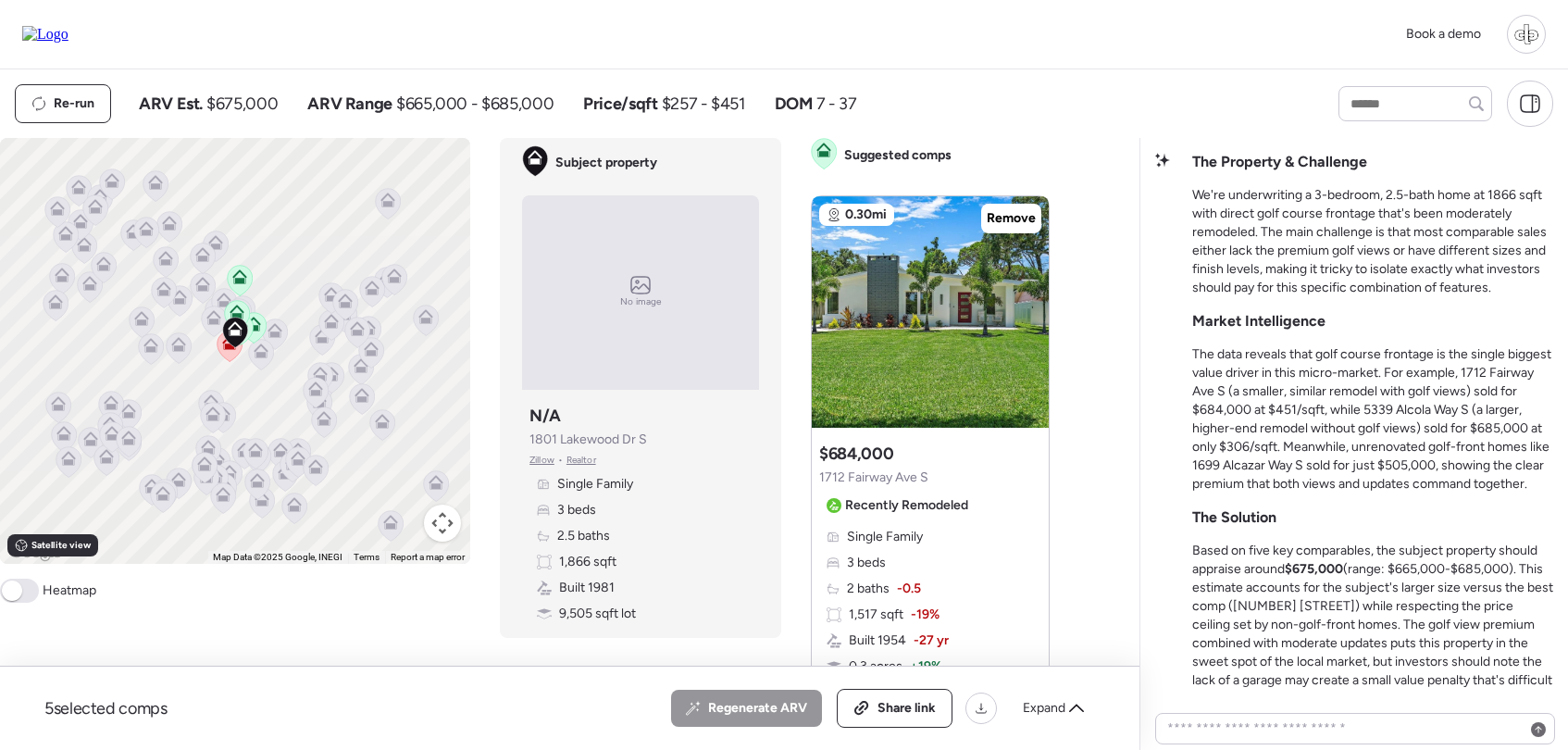 click on "We're underwriting a 3-bedroom, 2.5-bath home at 1866 sqft with direct golf course frontage that's been moderately remodeled. The main challenge is that most comparable sales either lack the premium golf views or have different sizes and finish levels, making it tricky to isolate exactly what investors should pay for this specific combination of features." at bounding box center [1373, 242] 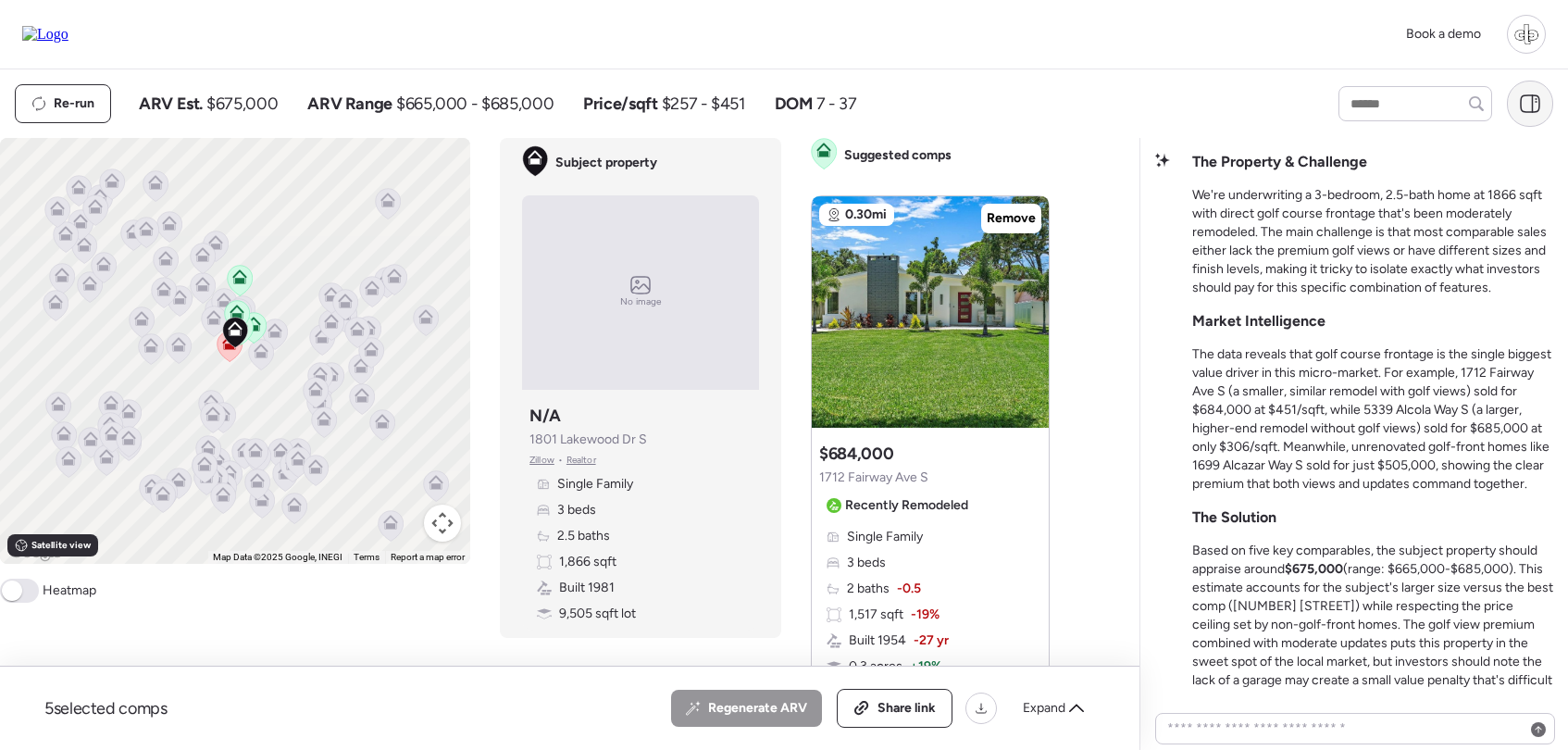 click 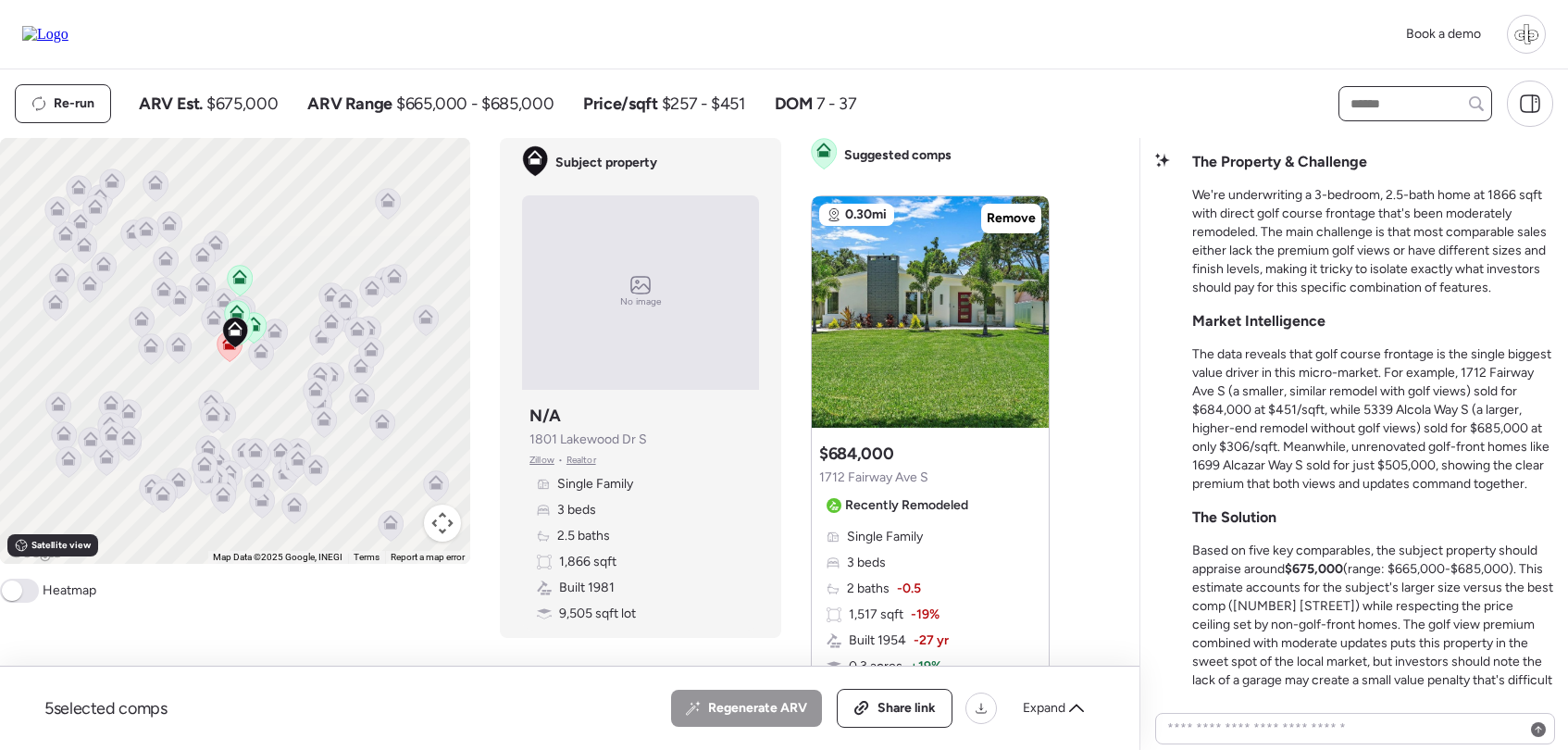 click at bounding box center [1415, 104] 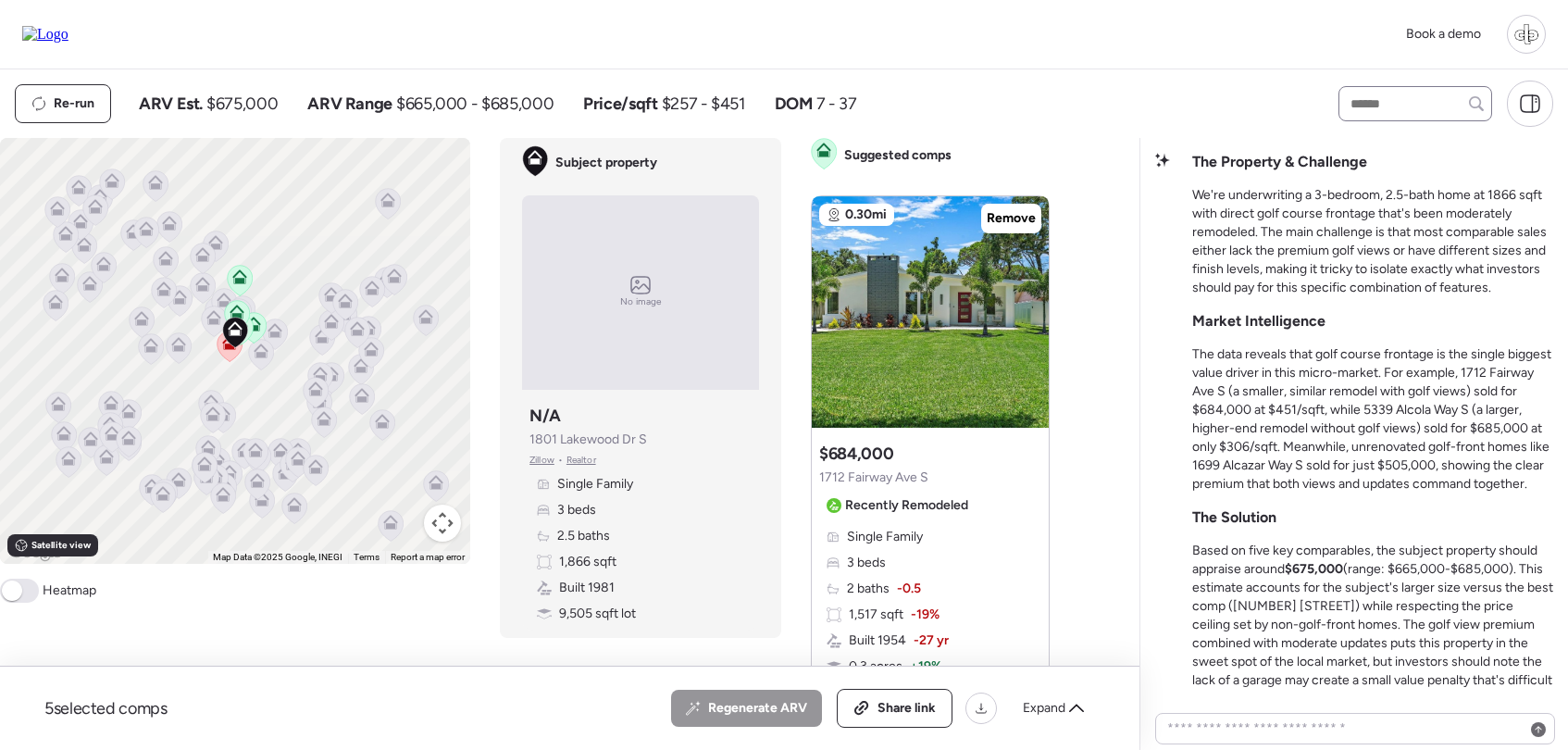 click 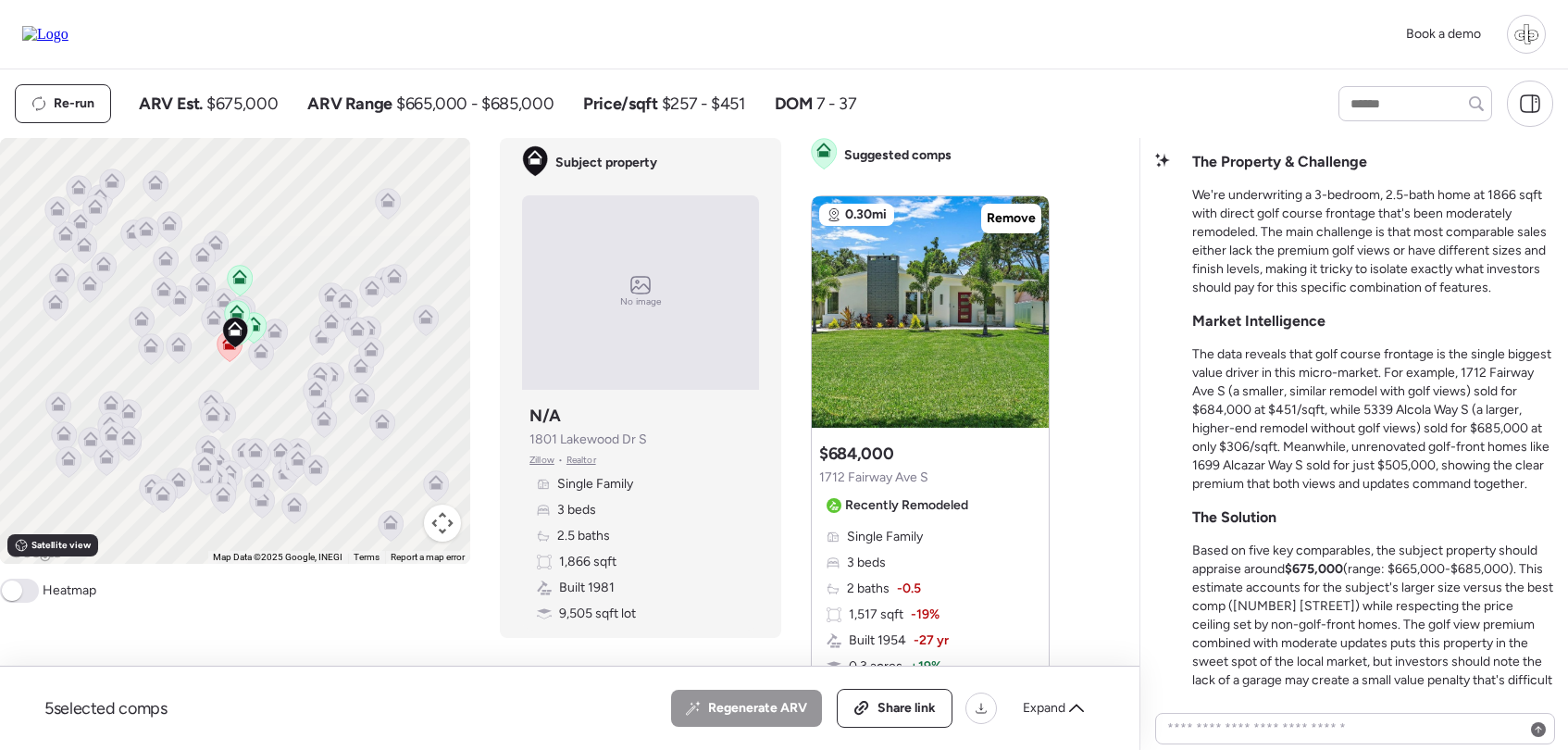 click on "Comps list Analysis To activate drag with keyboard, press Alt + Enter. Once in keyboard drag state, use the arrow keys to move the marker. To complete the drag, press the Enter key. To cancel, press Escape. Keyboard shortcuts Map Data Map Data ©2025 Google, INEGI Map data ©2025 Google, INEGI 500 m  Click to toggle between metric and imperial units Terms Report a map error Satellite view A B+ B B- C+ C C- D Heatmap Subject property No image Subject property N/A [NUMBER] [STREET] [CITY], [STATE] Zillow • Realtor Single Family 3 beds 2.5 baths 1,866 sqft Built 1981 9,505 sqft lot Suggested comps 0.30mi Remove Suggested comp $684,000 [NUMBER] [STREET] Recently Remodeled Single Family 3 beds 2 baths -0.5 1,517 sqft -19% Built 1954 -27 yr 0.3 acres + 19% Garage Sold   10 months ago Sold Non-flip Non-flip Excellent condition comp, but not remodeled specifically for re-sale. 16 days until pending Jul 01, [YEAR] Listed $699,000 16 days until pending 16 total days on market Jul 17, [YEAR] Pending $699,000 Sep 06, [YEAR] Sold $684,000" at bounding box center [558, 437] 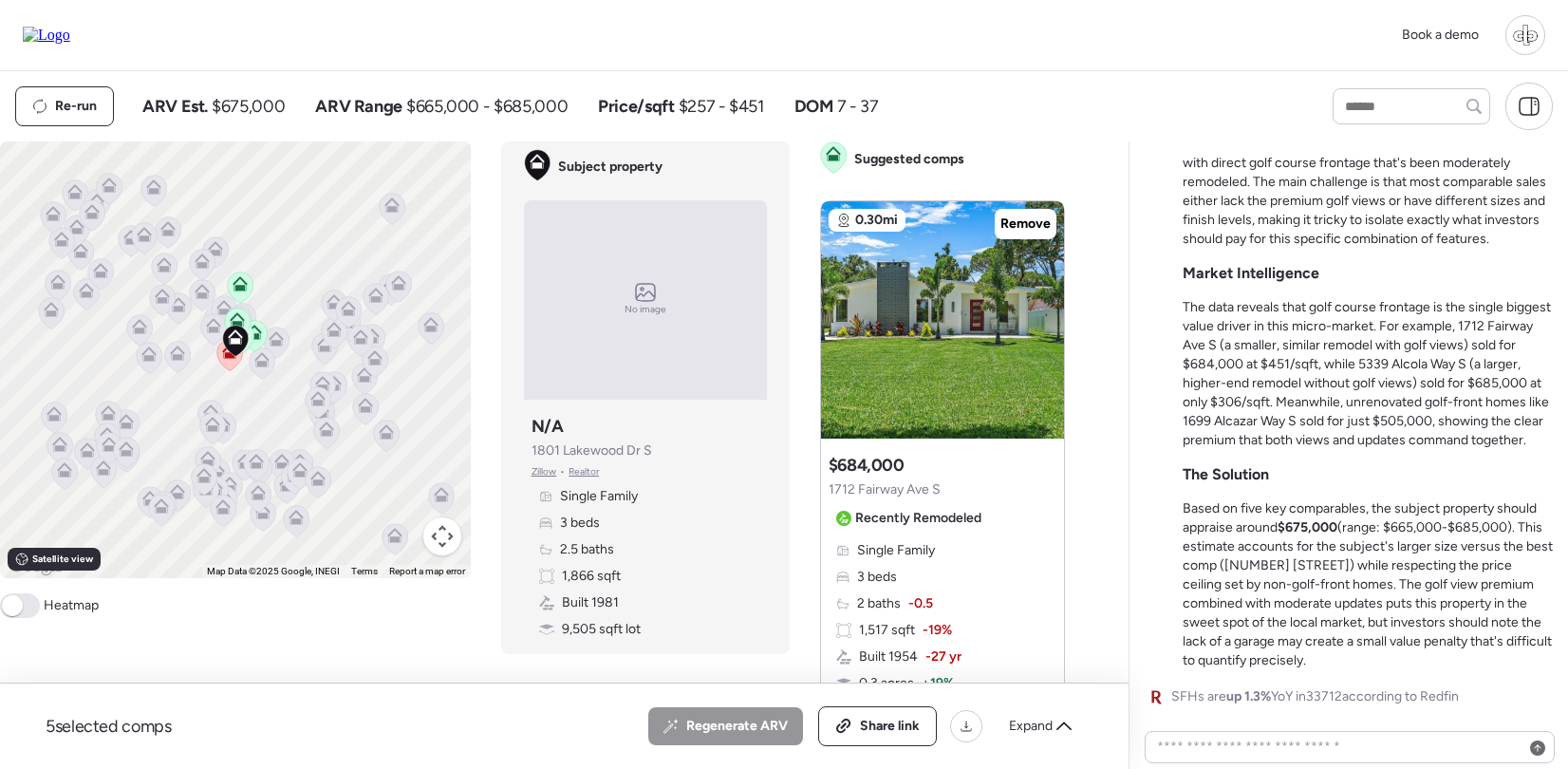 click on "Re-run ARV Est. $675,000 ARV Range $665,000 - $685,000 Price/sqft $257 - $451 DOM 7 - 37" at bounding box center (784, 106) 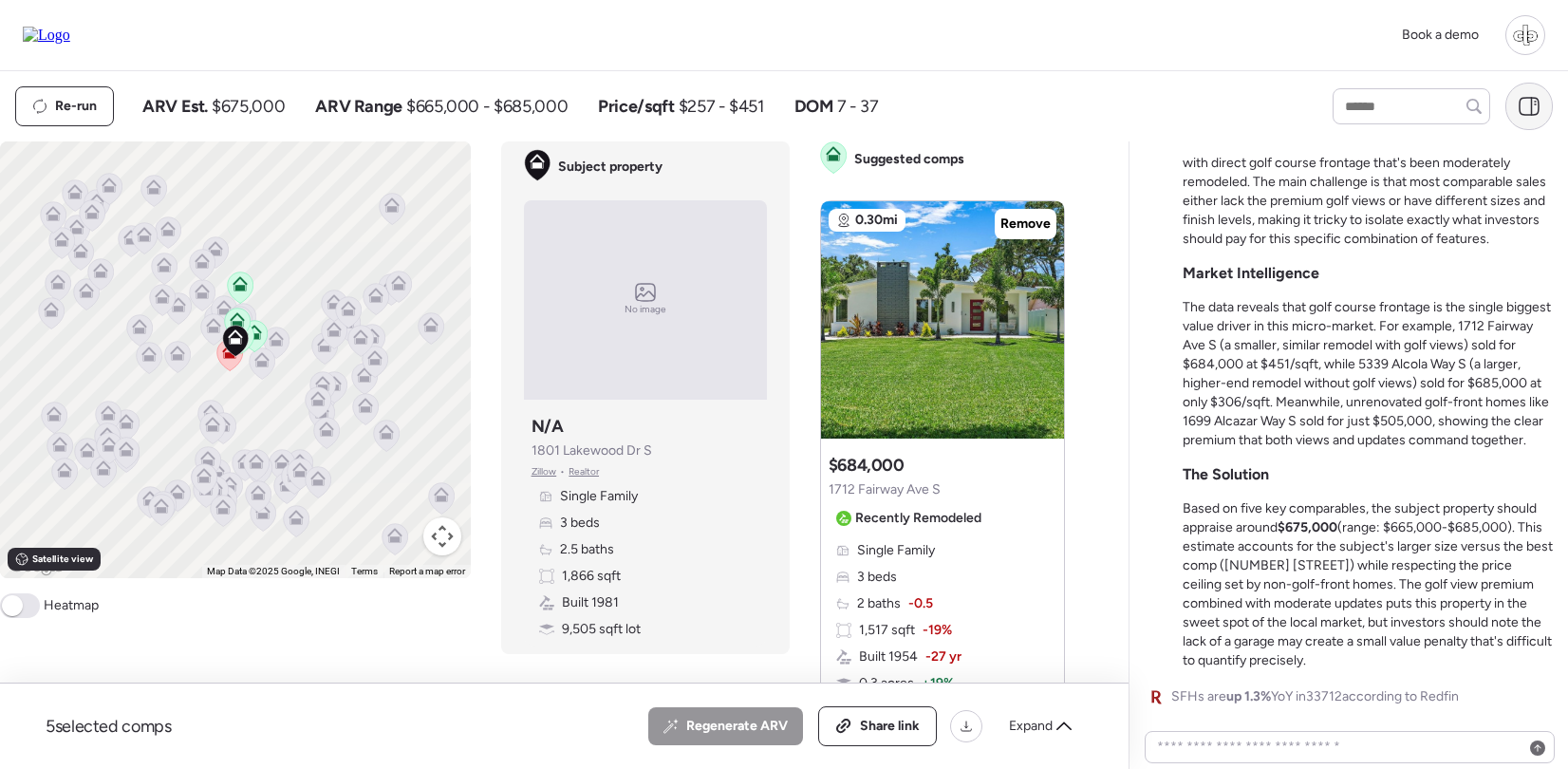 click at bounding box center [1529, 106] 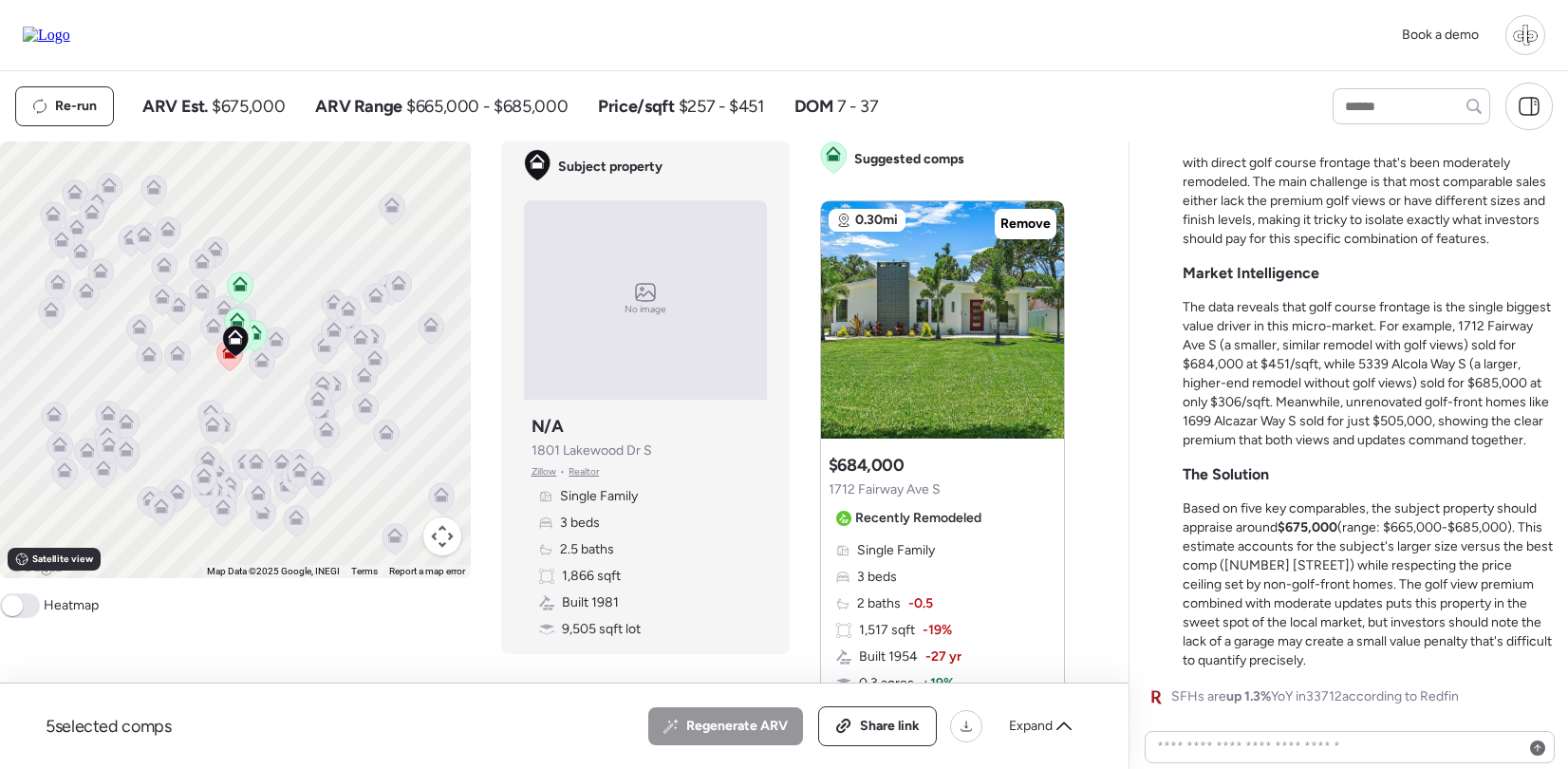 scroll, scrollTop: 0, scrollLeft: 0, axis: both 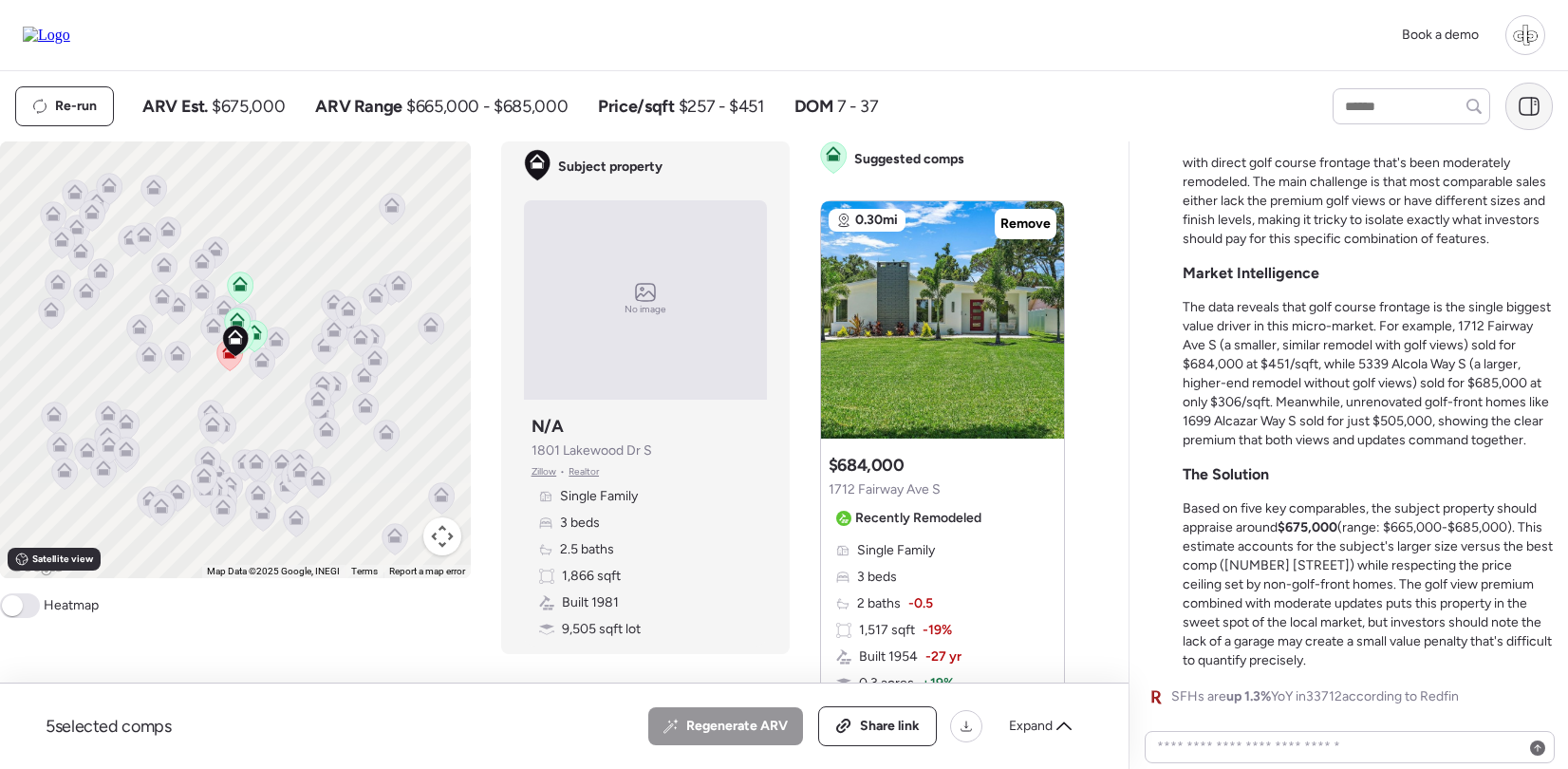 click 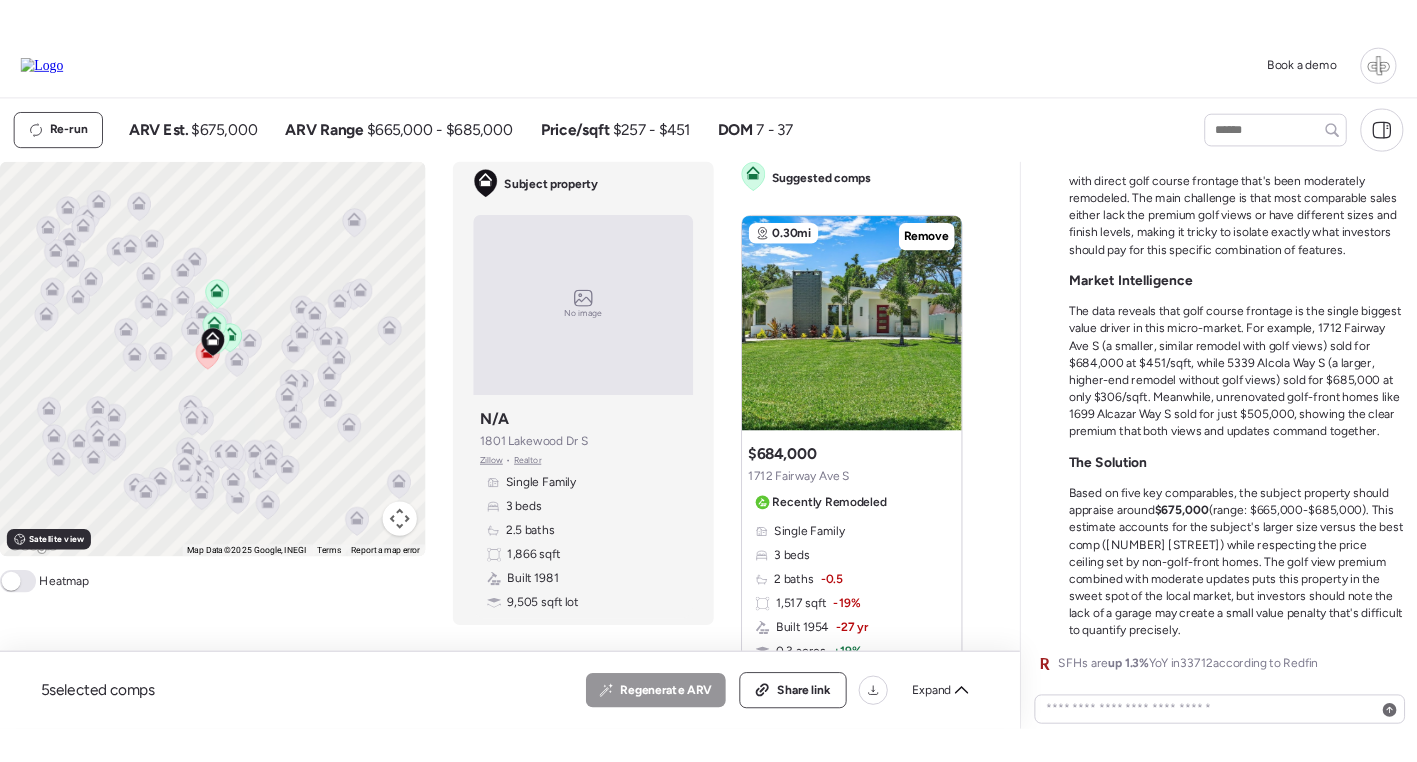 scroll, scrollTop: 0, scrollLeft: 0, axis: both 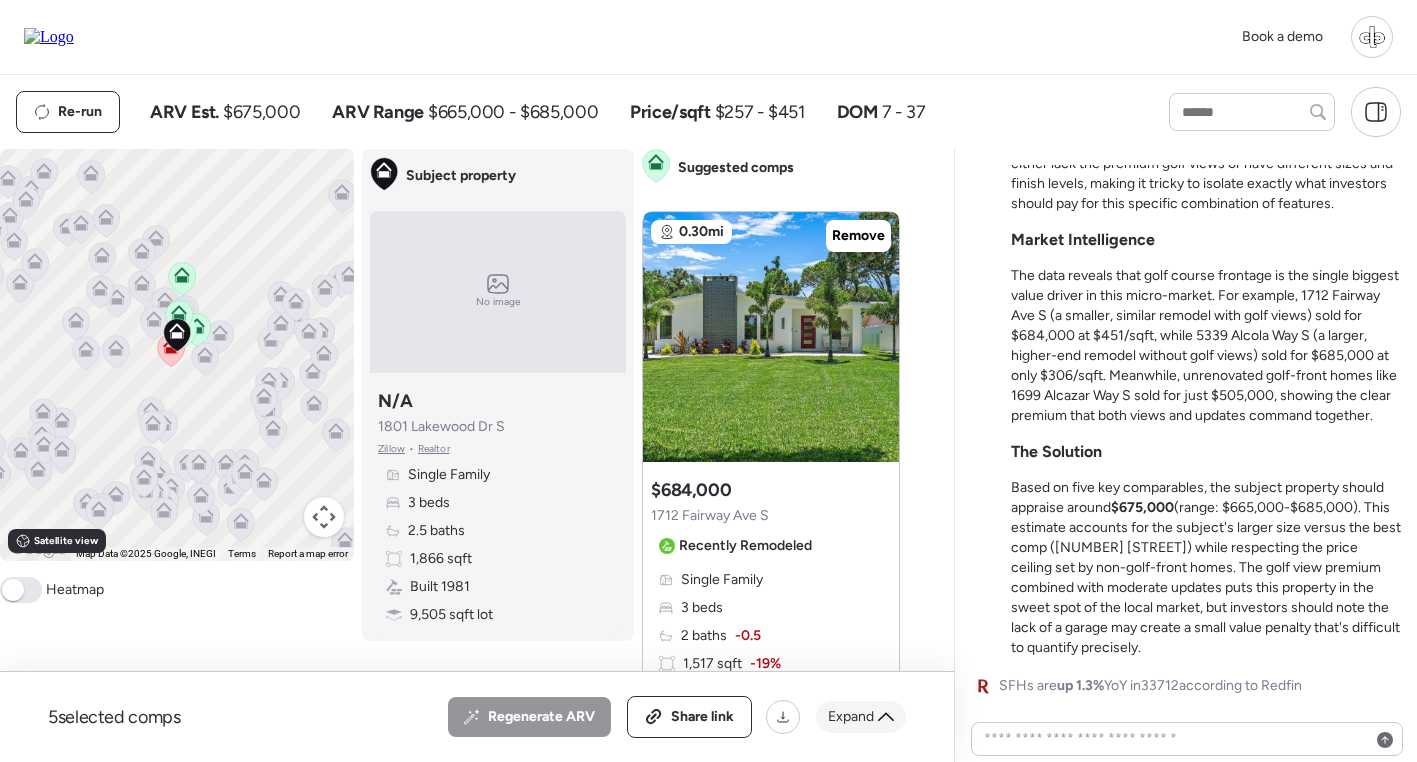 click on "Expand" at bounding box center (851, 717) 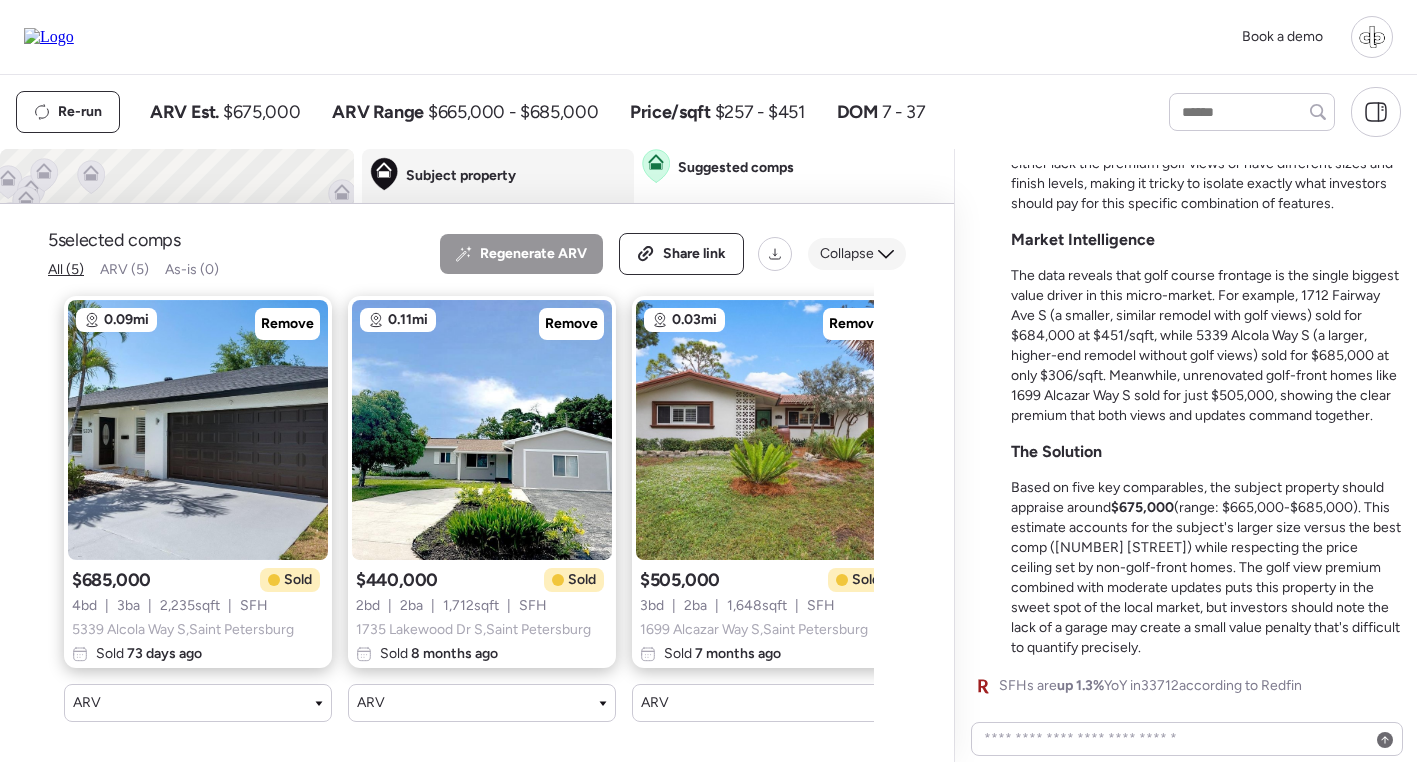 click on "Collapse" at bounding box center [847, 254] 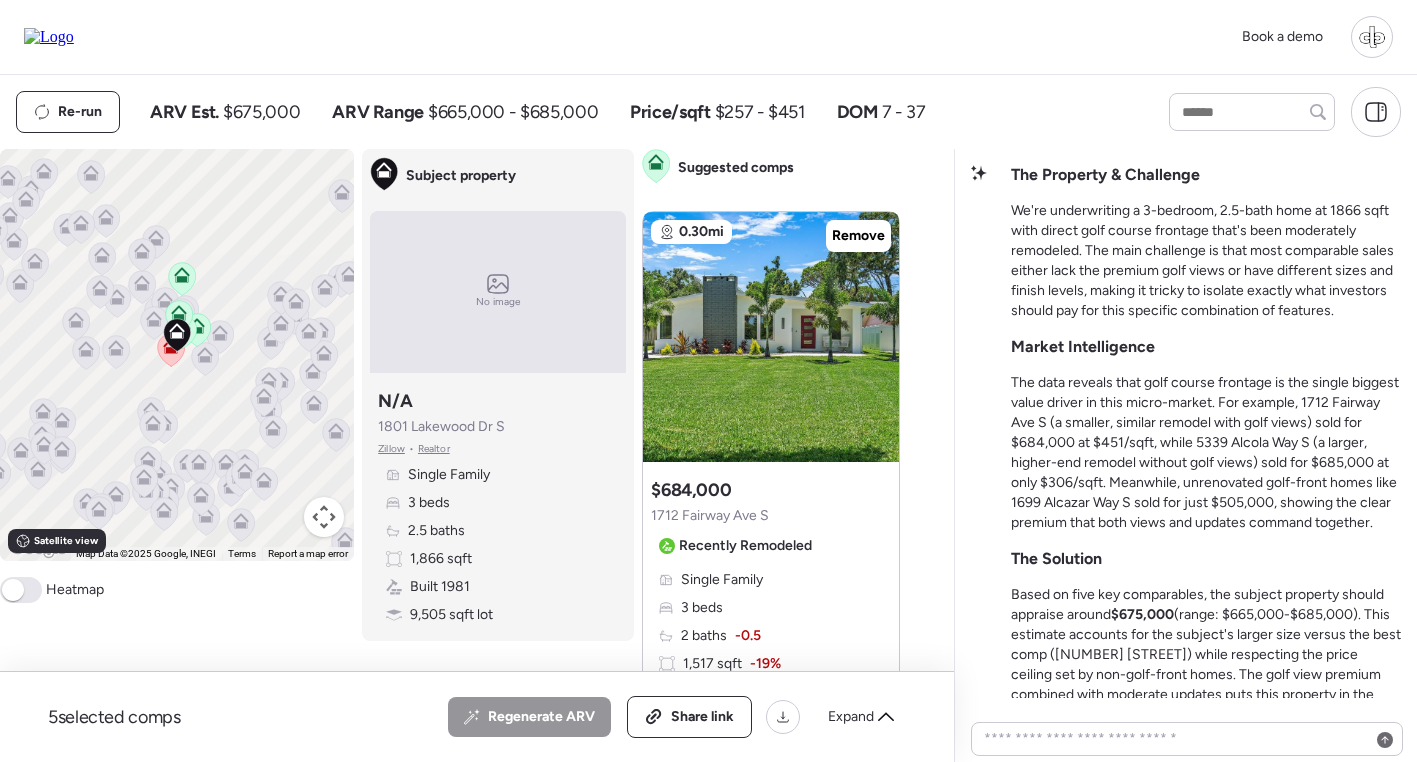 scroll, scrollTop: -107, scrollLeft: 0, axis: vertical 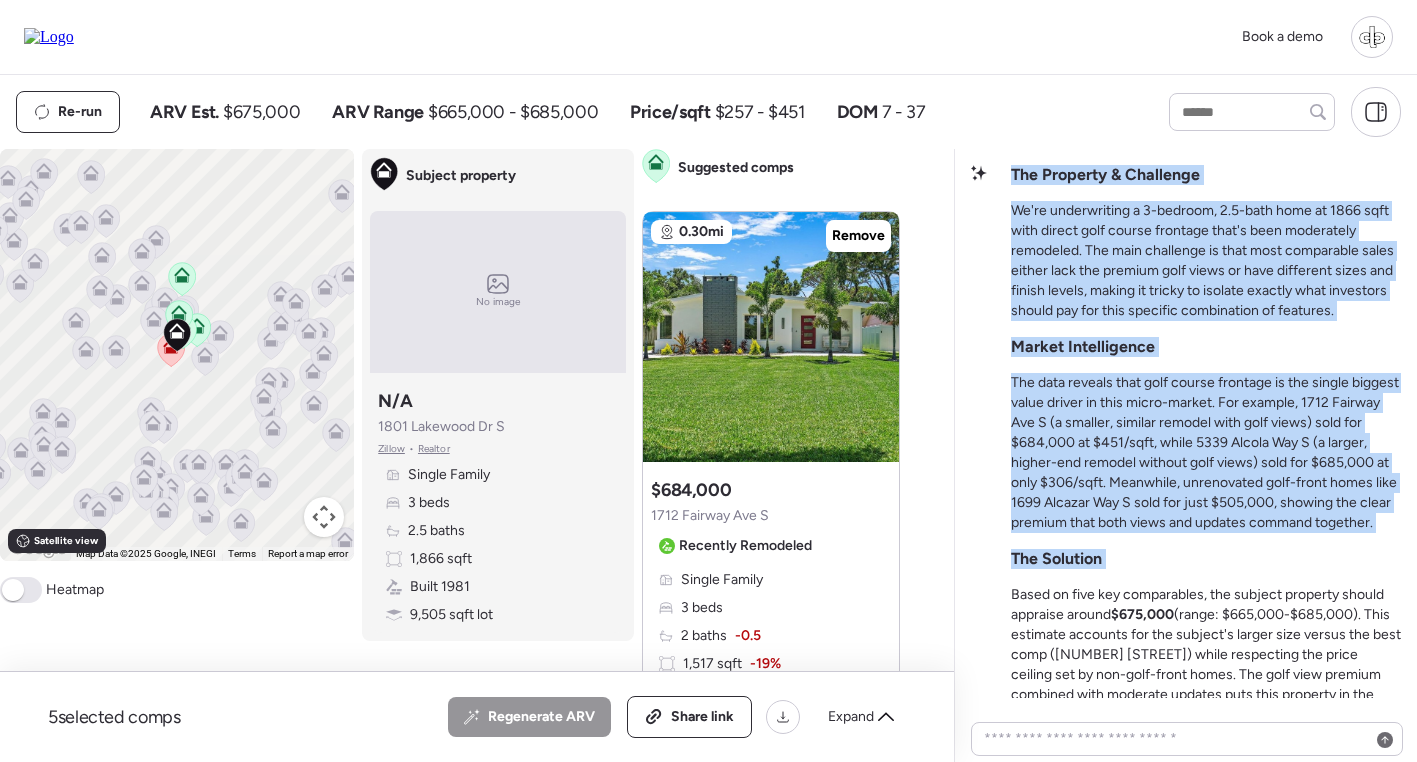 drag, startPoint x: 1000, startPoint y: 180, endPoint x: 1316, endPoint y: 583, distance: 512.11816 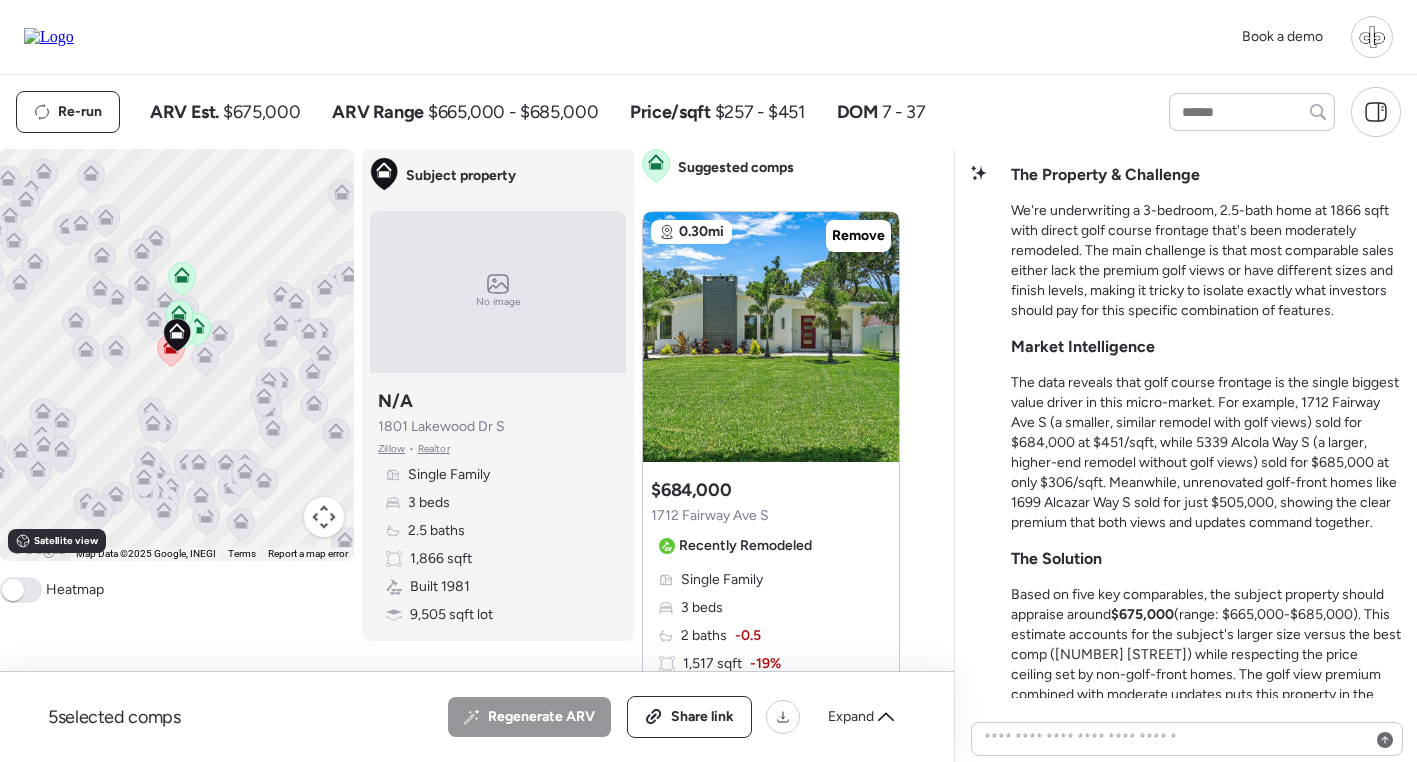 click on "The Property & Challenge
We're underwriting a 3-bedroom, 2.5-bath home at 1866 sqft with direct golf course frontage that's been moderately remodeled. The main challenge is that most comparable sales either lack the premium golf views or have different sizes and finish levels, making it tricky to isolate exactly what investors should pay for this specific combination of features.
Market Intelligence
The data reveals that golf course frontage is the single biggest value driver in this micro-market. For example, 1712 Fairway Ave S (a smaller, similar remodel with golf views) sold for $684,000 at $451/sqft, while 5339 Alcola Way S (a larger, higher-end remodel without golf views) sold for $685,000 at only $306/sqft. Meanwhile, unrenovated golf-front homes like 1699 Alcazar Way S sold for just $505,000, showing the clear premium that both views and updates command together.
The Solution
Based on five key comparables, the subject property should appraise around  $675,000" at bounding box center [1206, 465] 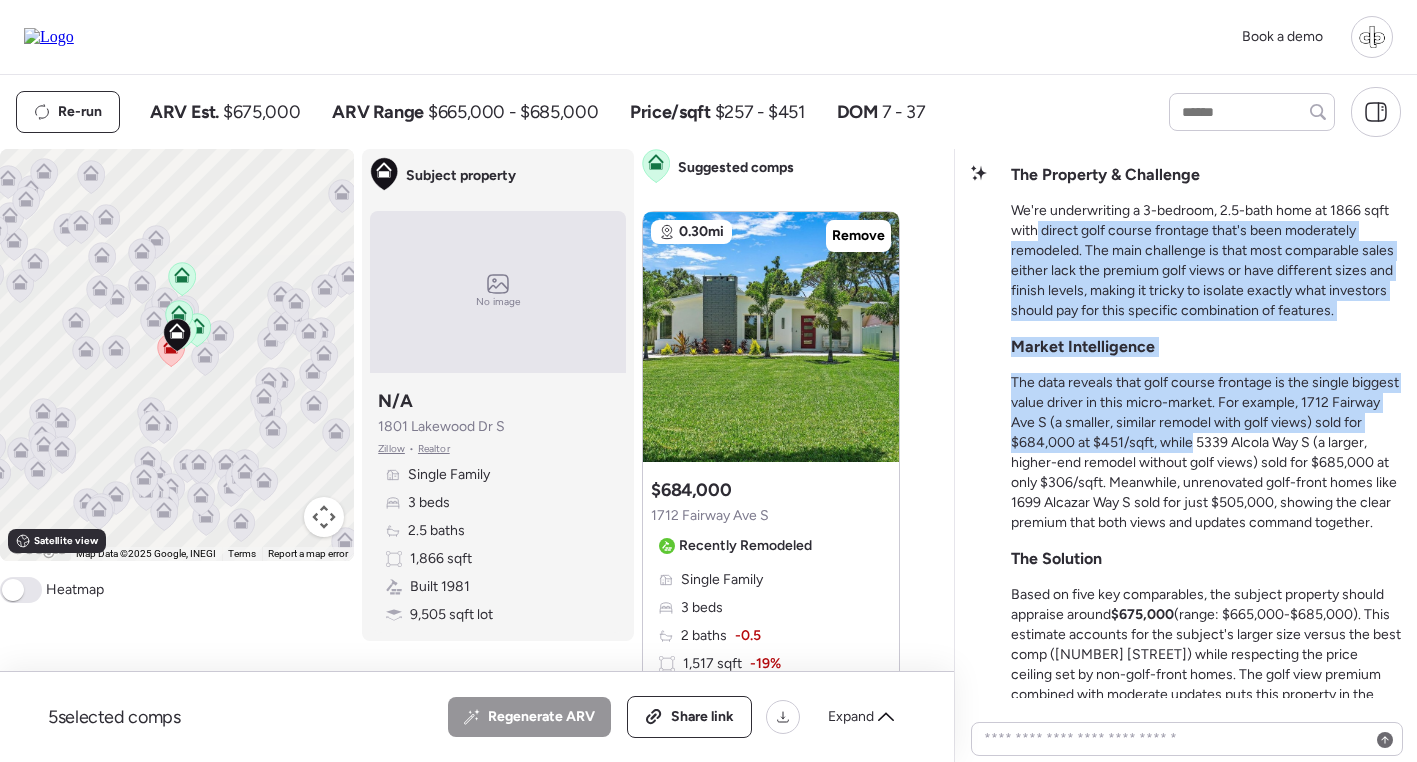 drag, startPoint x: 1035, startPoint y: 223, endPoint x: 1212, endPoint y: 465, distance: 299.82162 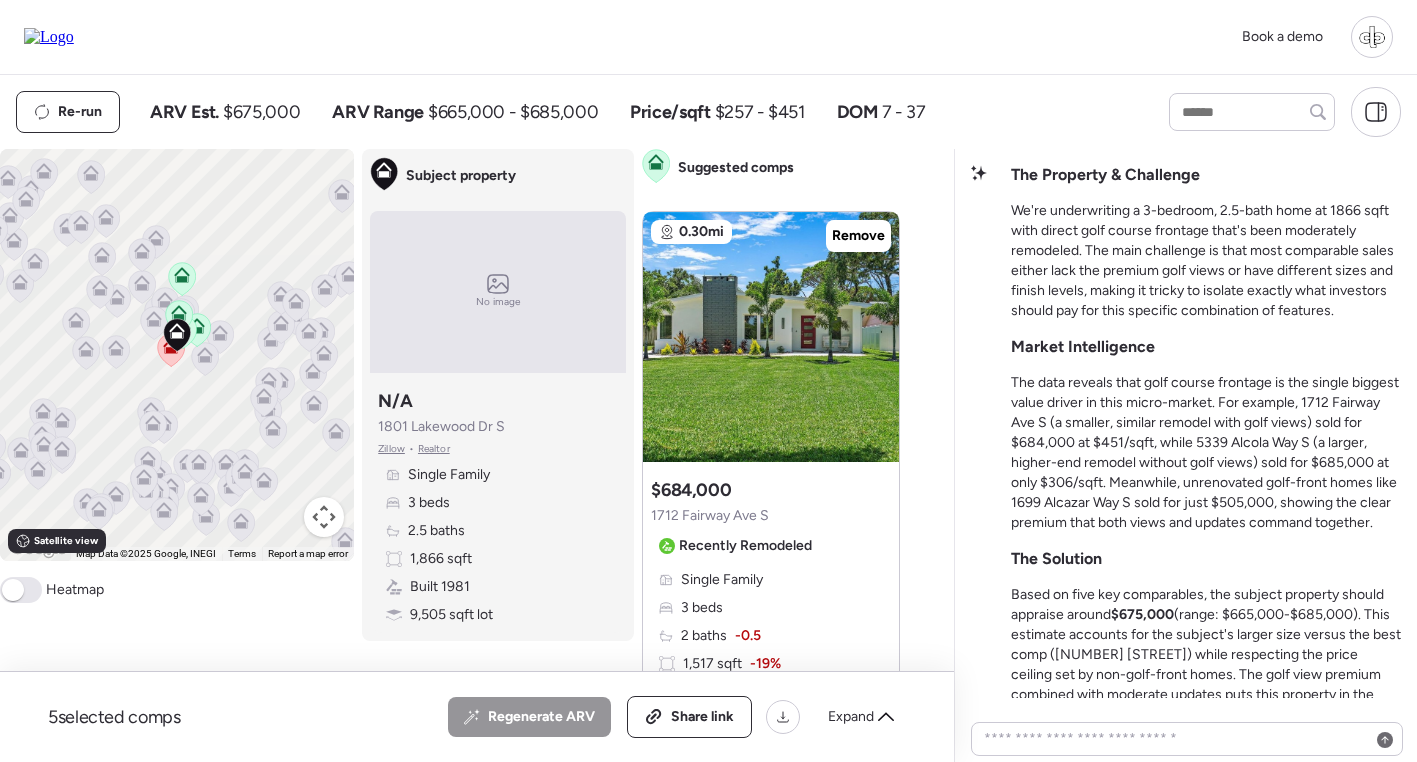 click on "The data reveals that golf course frontage is the single biggest value driver in this micro-market. For example, 1712 Fairway Ave S (a smaller, similar remodel with golf views) sold for $684,000 at $451/sqft, while 5339 Alcola Way S (a larger, higher-end remodel without golf views) sold for $685,000 at only $306/sqft. Meanwhile, unrenovated golf-front homes like 1699 Alcazar Way S sold for just $505,000, showing the clear premium that both views and updates command together." at bounding box center [1206, 453] 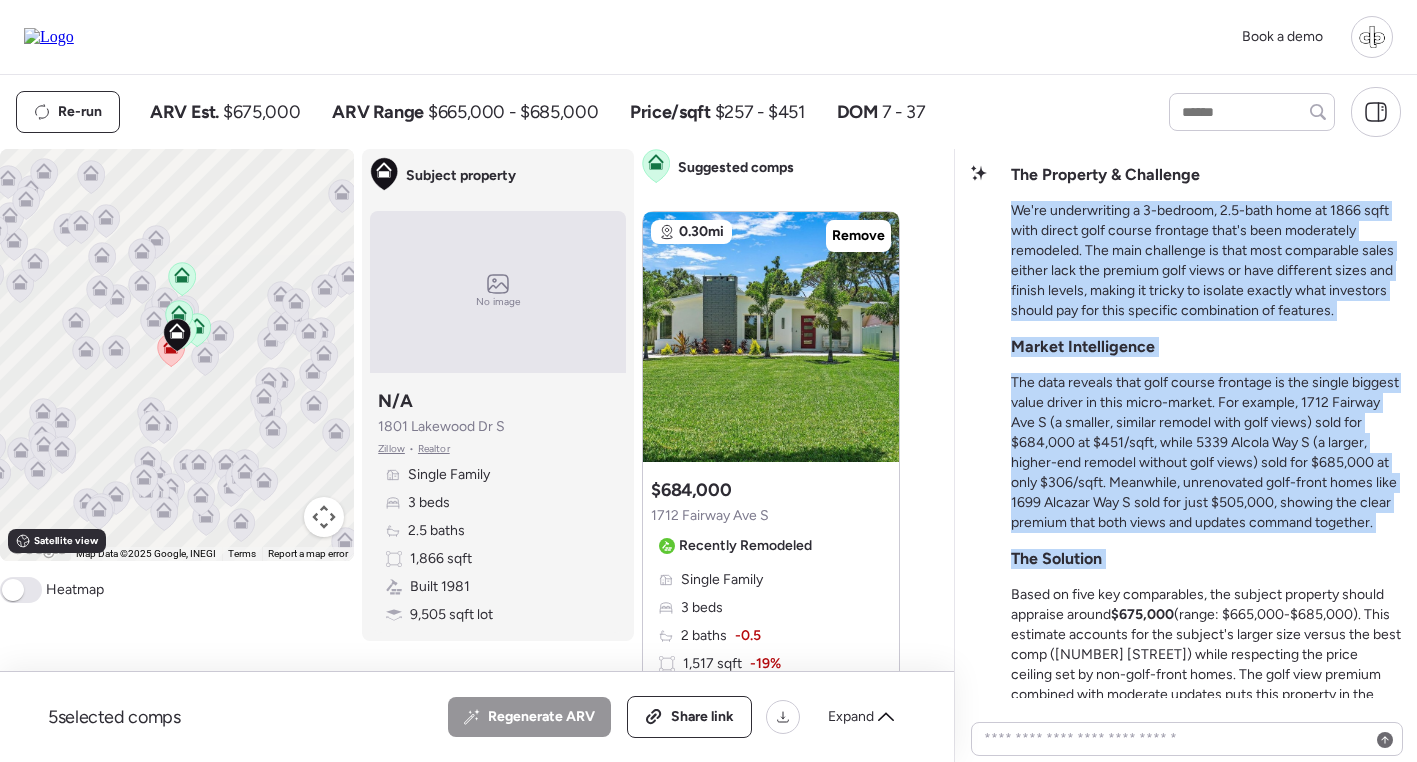 drag, startPoint x: 1016, startPoint y: 212, endPoint x: 1189, endPoint y: 569, distance: 396.70895 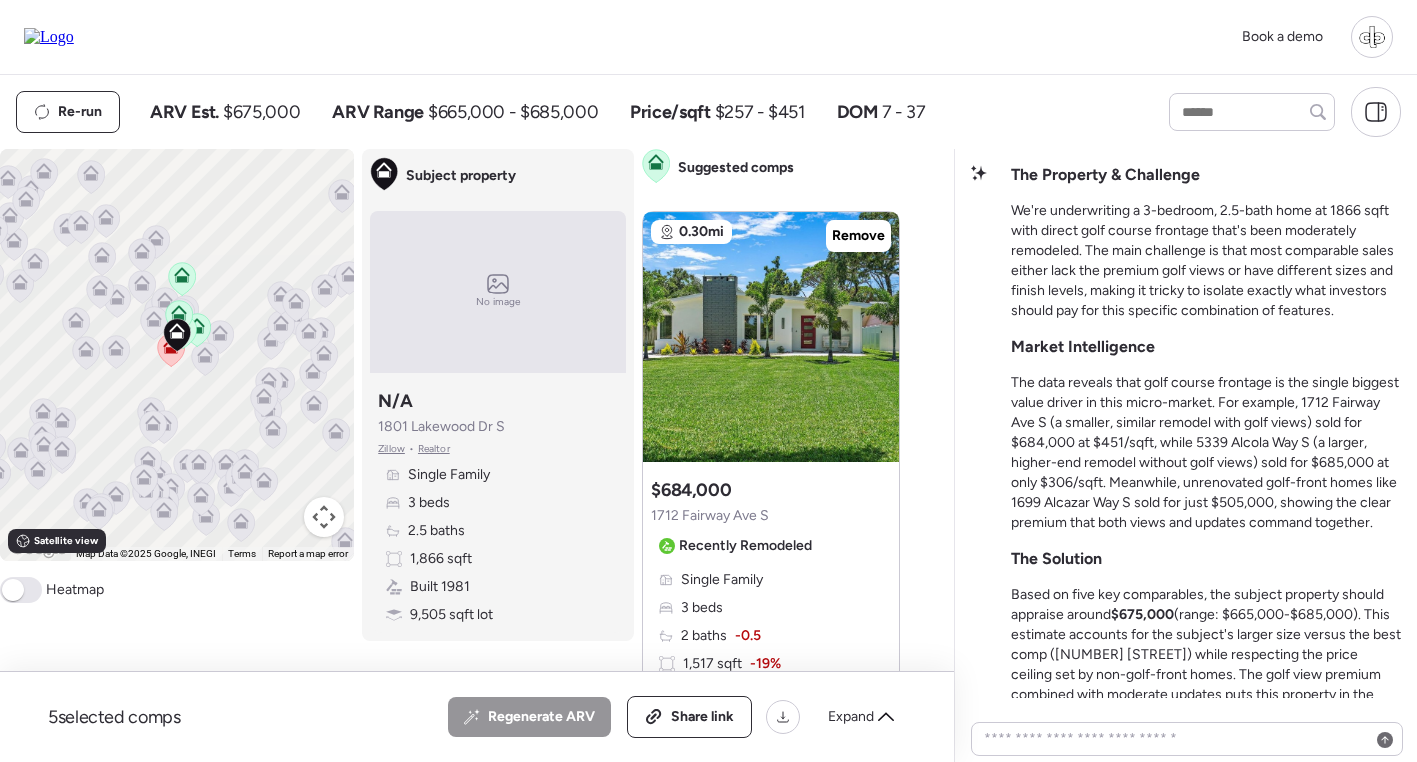 click on "The Property & Challenge
We're underwriting a 3-bedroom, 2.5-bath home at 1866 sqft with direct golf course frontage that's been moderately remodeled. The main challenge is that most comparable sales either lack the premium golf views or have different sizes and finish levels, making it tricky to isolate exactly what investors should pay for this specific combination of features.
Market Intelligence
The data reveals that golf course frontage is the single biggest value driver in this micro-market. For example, 1712 Fairway Ave S (a smaller, similar remodel with golf views) sold for $684,000 at $451/sqft, while 5339 Alcola Way S (a larger, higher-end remodel without golf views) sold for $685,000 at only $306/sqft. Meanwhile, unrenovated golf-front homes like 1699 Alcazar Way S sold for just $505,000, showing the clear premium that both views and updates command together.
The Solution
Based on five key comparables, the subject property should appraise around  $675,000" at bounding box center (1206, 465) 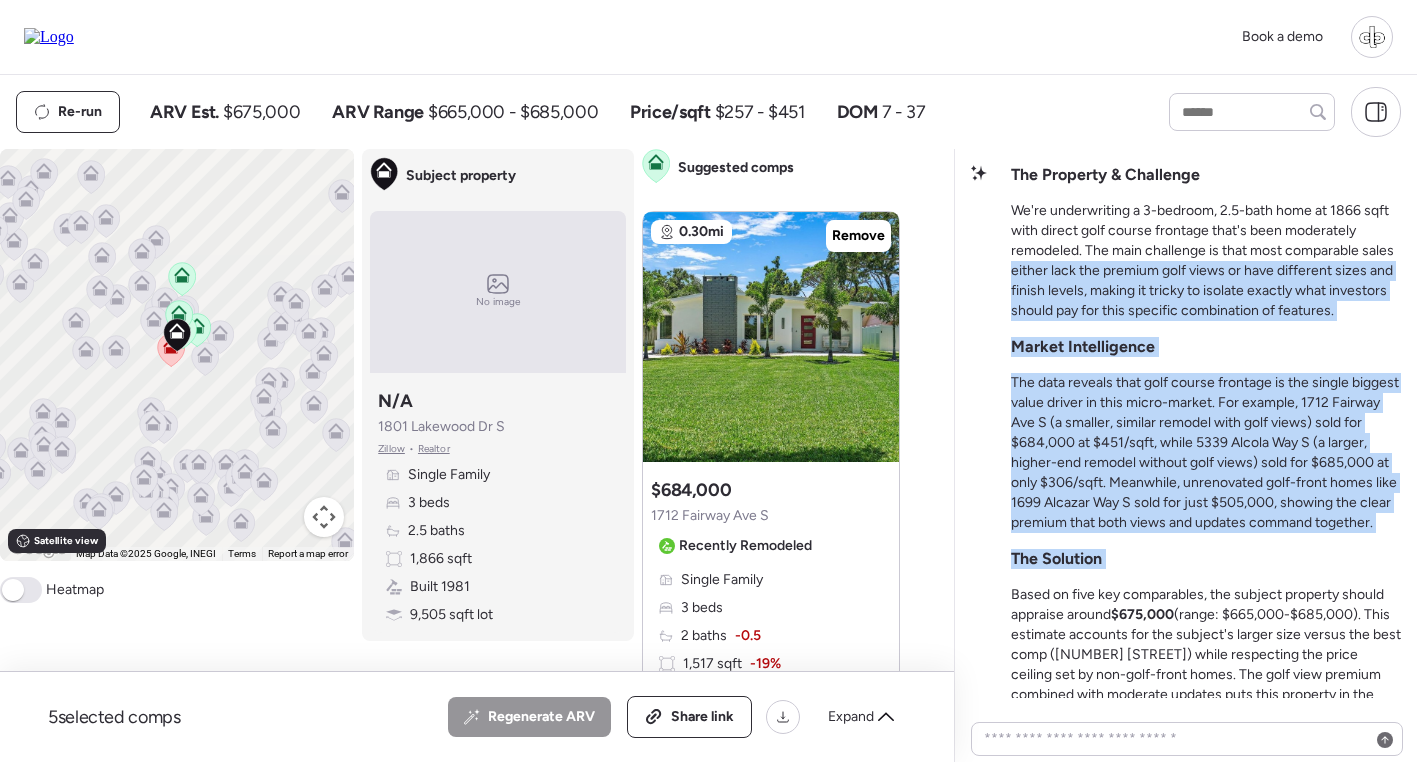 drag, startPoint x: 1007, startPoint y: 160, endPoint x: 1317, endPoint y: 571, distance: 514.8019 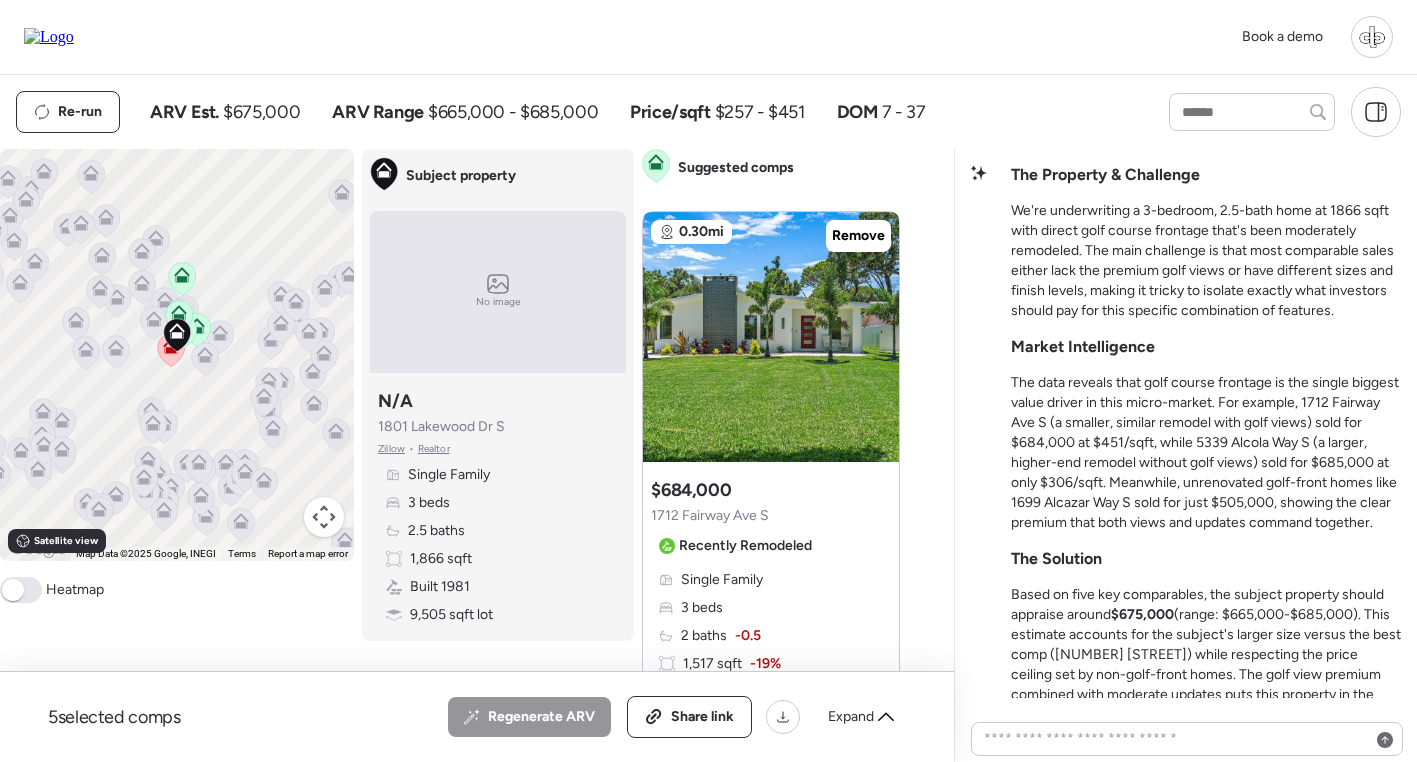 click on "The Property & Challenge
We're underwriting a 3-bedroom, 2.5-bath home at 1866 sqft with direct golf course frontage that's been moderately remodeled. The main challenge is that most comparable sales either lack the premium golf views or have different sizes and finish levels, making it tricky to isolate exactly what investors should pay for this specific combination of features.
Market Intelligence
The data reveals that golf course frontage is the single biggest value driver in this micro-market. For example, 1712 Fairway Ave S (a smaller, similar remodel with golf views) sold for $684,000 at $451/sqft, while 5339 Alcola Way S (a larger, higher-end remodel without golf views) sold for $685,000 at only $306/sqft. Meanwhile, unrenovated golf-front homes like 1699 Alcazar Way S sold for just $505,000, showing the clear premium that both views and updates command together.
The Solution
Based on five key comparables, the subject property should appraise around  $675,000" at bounding box center (1206, 465) 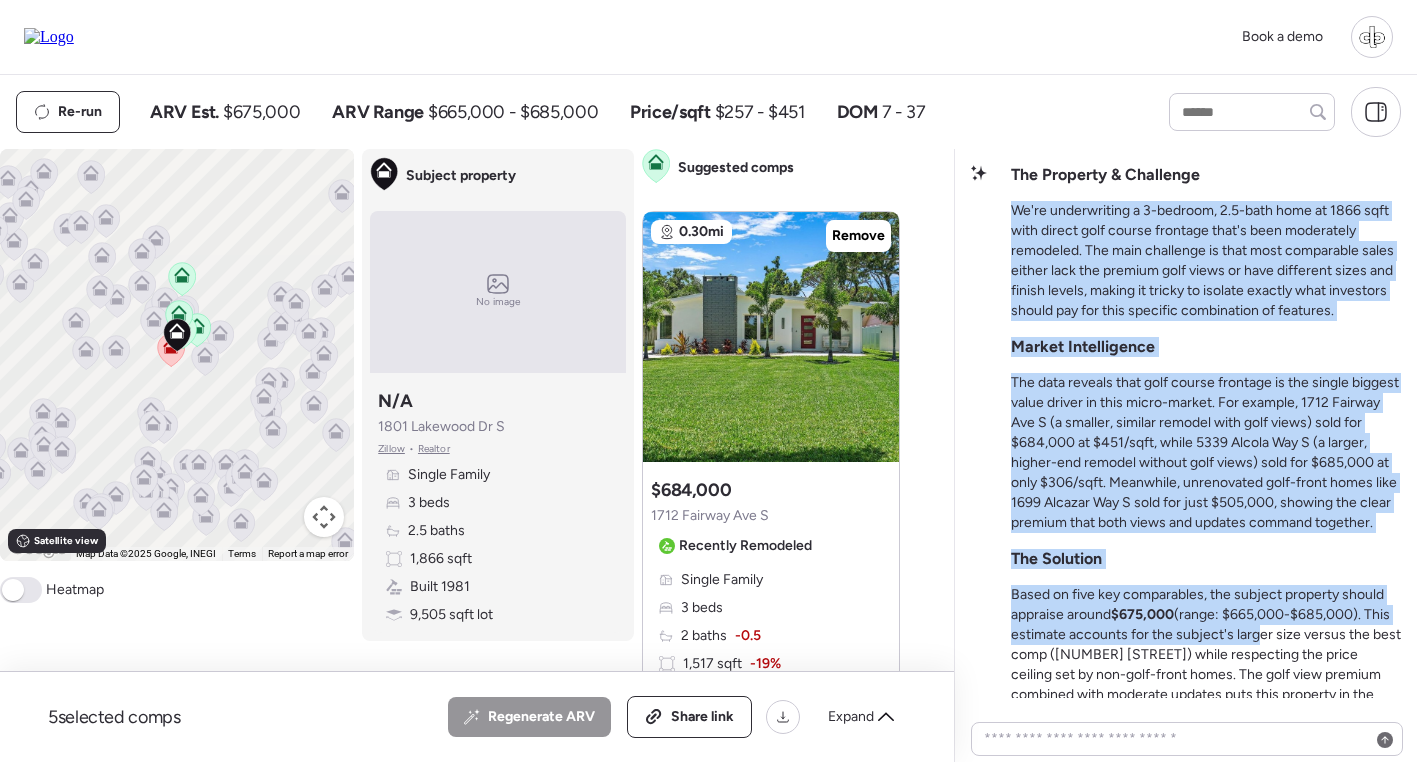 drag, startPoint x: 1000, startPoint y: 207, endPoint x: 1253, endPoint y: 634, distance: 496.3245 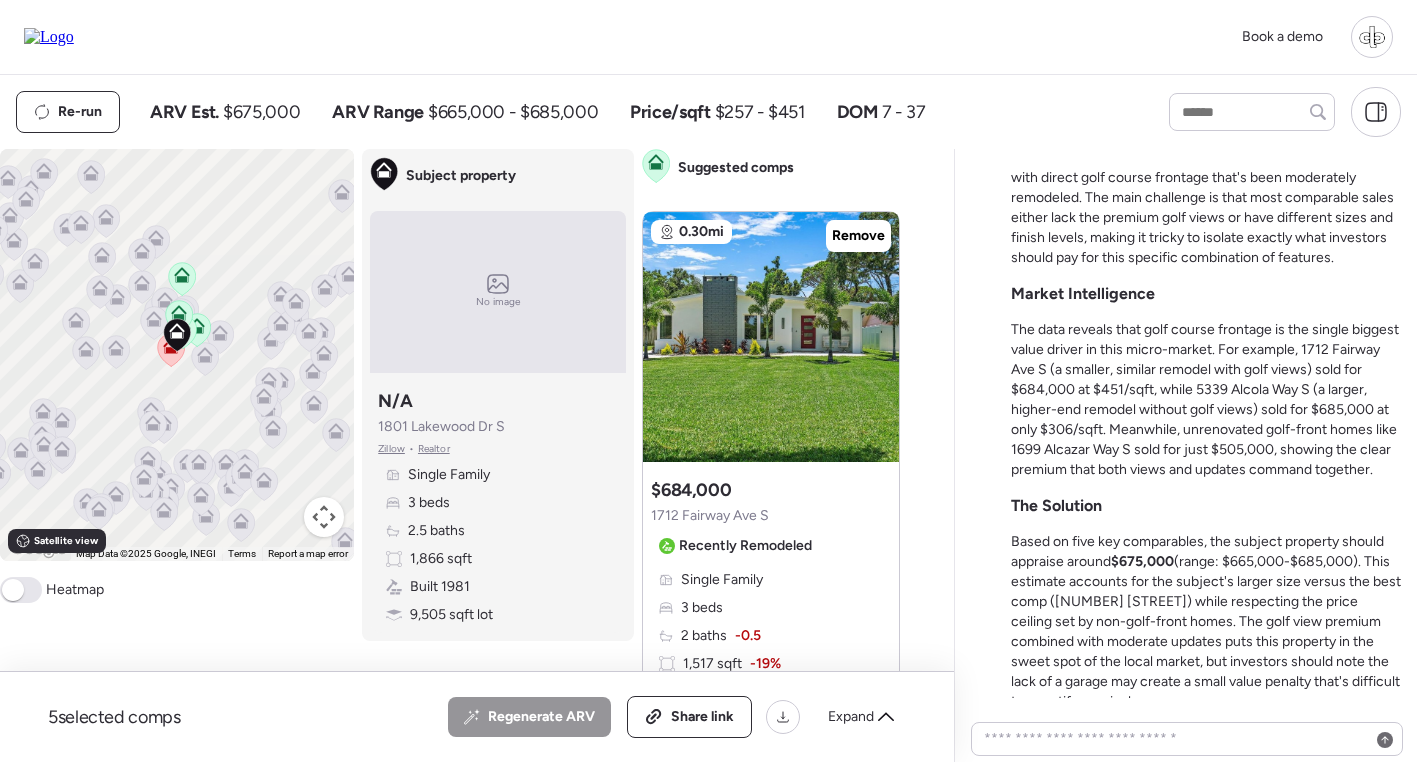 scroll, scrollTop: -43, scrollLeft: 0, axis: vertical 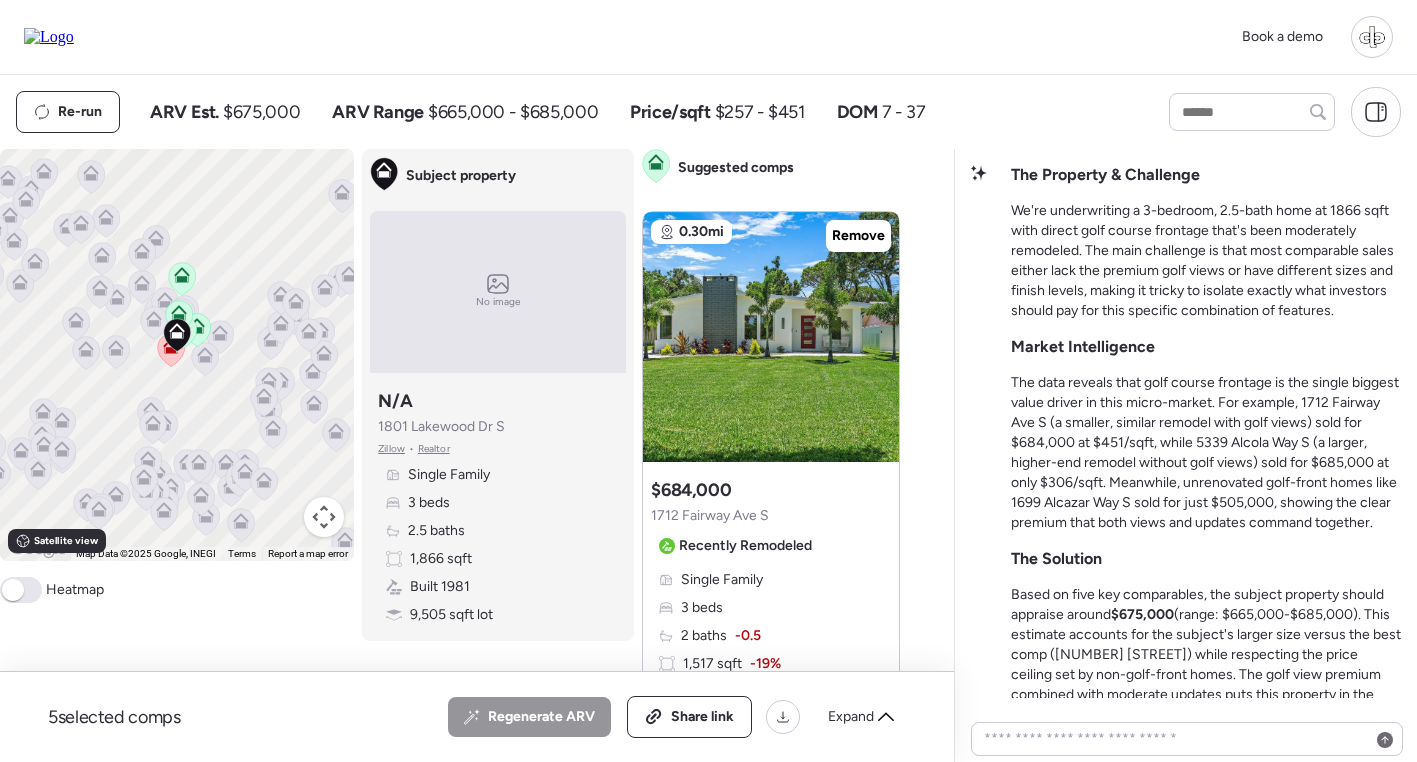 drag, startPoint x: 1201, startPoint y: 646, endPoint x: 1013, endPoint y: 175, distance: 507.1341 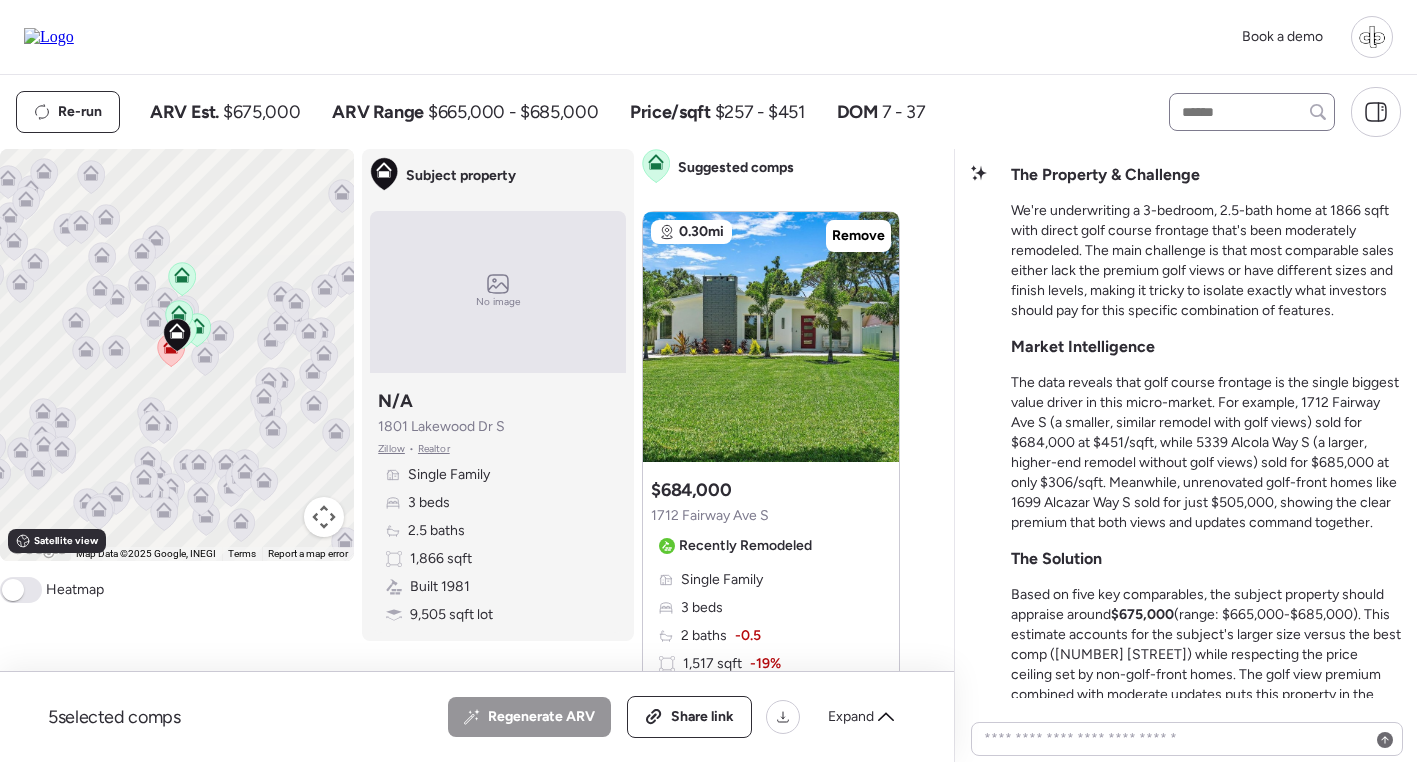 copy on "The Property & Challenge
We're underwriting a 3-bedroom, 2.5-bath home at 1866 sqft with direct golf course frontage that's been moderately remodeled. The main challenge is that most comparable sales either lack the premium golf views or have different sizes and finish levels, making it tricky to isolate exactly what investors should pay for this specific combination of features.
Market Intelligence
The data reveals that golf course frontage is the single biggest value driver in this micro-market. For example, 1712 Fairway Ave S (a smaller, similar remodel with golf views) sold for $684,000 at $451/sqft, while 5339 Alcola Way S (a larger, higher-end remodel without golf views) sold for $685,000 at only $306/sqft. Meanwhile, unrenovated golf-front homes like 1699 Alcazar Way S sold for just $505,000, showing the clear premium that both views and updates command together.
The Solution
Based on five key comparables, the subject property should appraise around  $675,000  (range: $665,000-$685,000). T..." 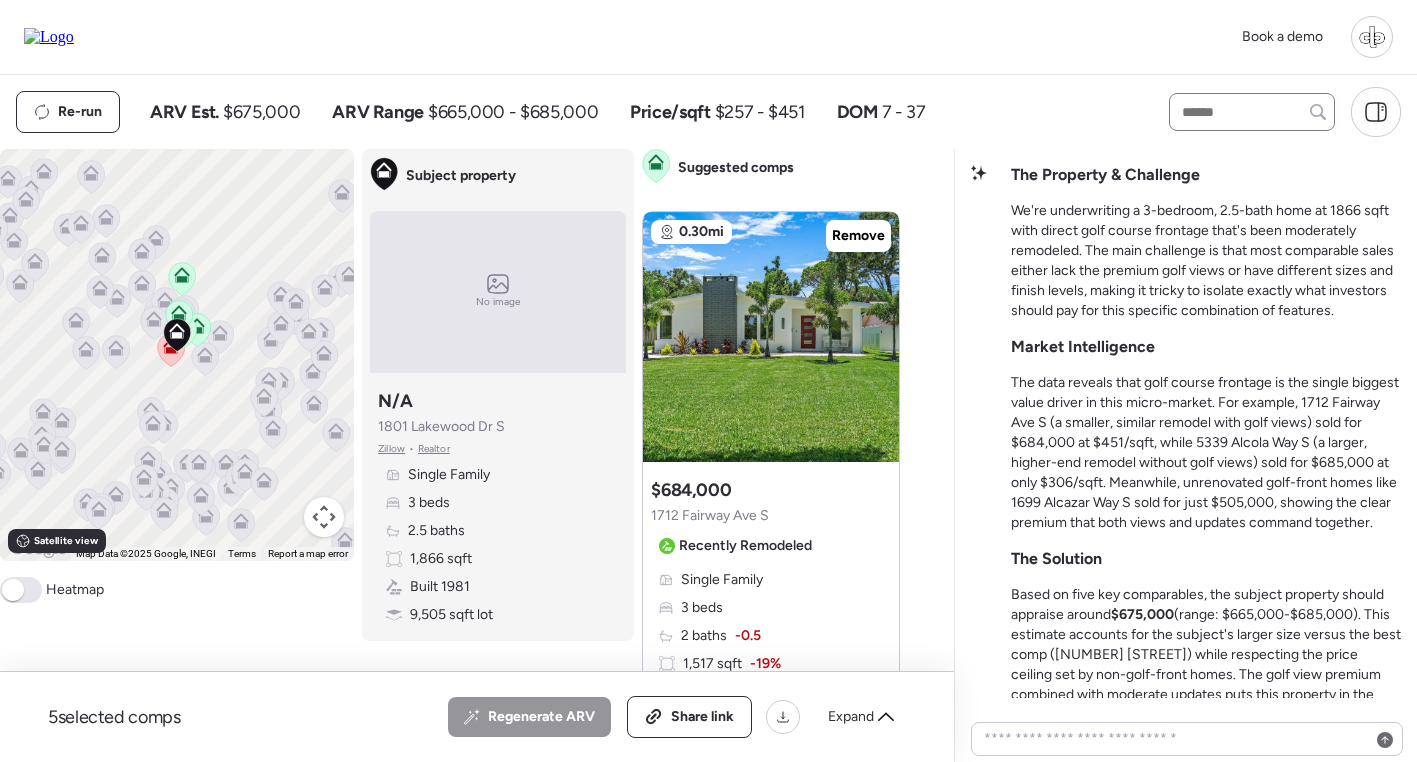 click on "The data reveals that golf course frontage is the single biggest value driver in this micro-market. For example, 1712 Fairway Ave S (a smaller, similar remodel with golf views) sold for $684,000 at $451/sqft, while 5339 Alcola Way S (a larger, higher-end remodel without golf views) sold for $685,000 at only $306/sqft. Meanwhile, unrenovated golf-front homes like 1699 Alcazar Way S sold for just $505,000, showing the clear premium that both views and updates command together." at bounding box center (1206, 453) 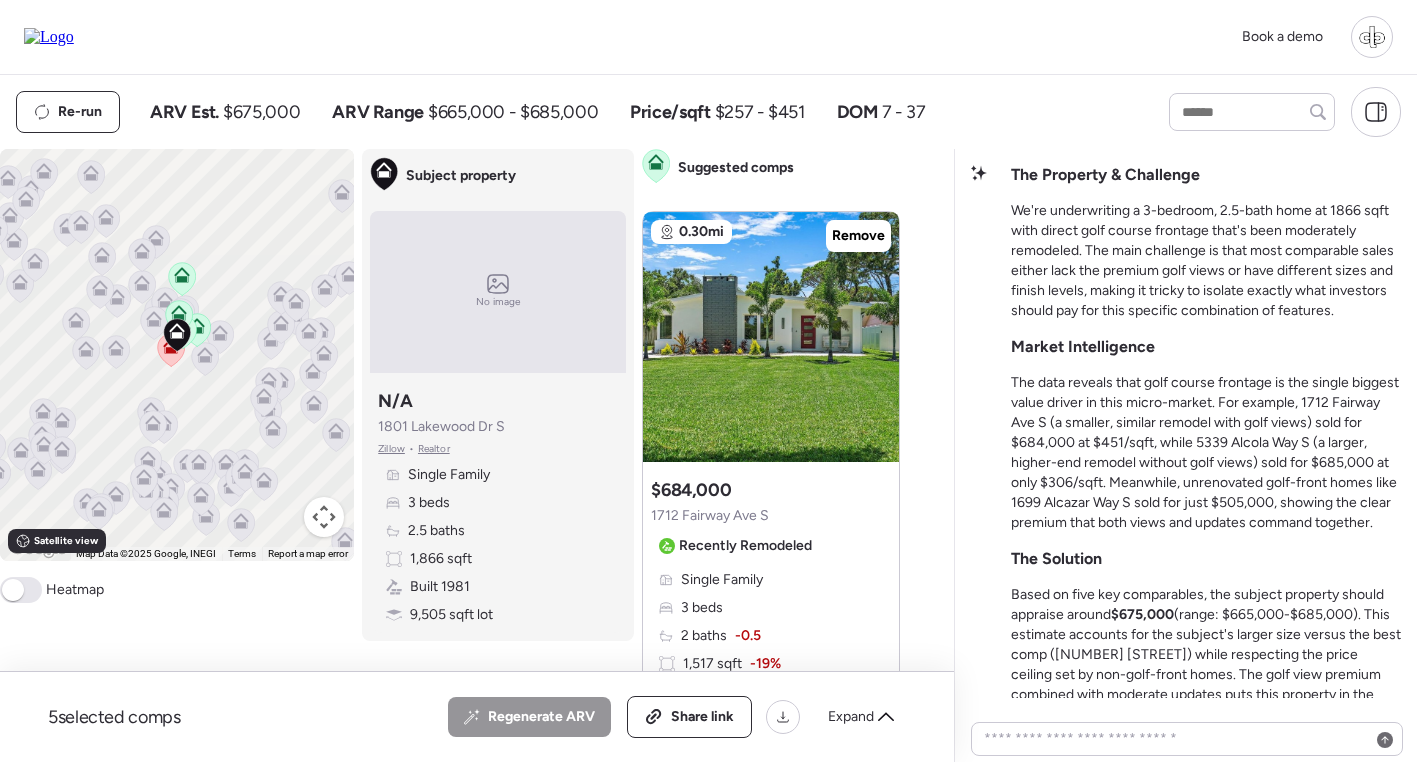 click on "We're underwriting a 3-bedroom, 2.5-bath home at 1866 sqft with direct golf course frontage that's been moderately remodeled. The main challenge is that most comparable sales either lack the premium golf views or have different sizes and finish levels, making it tricky to isolate exactly what investors should pay for this specific combination of features." at bounding box center (1206, 261) 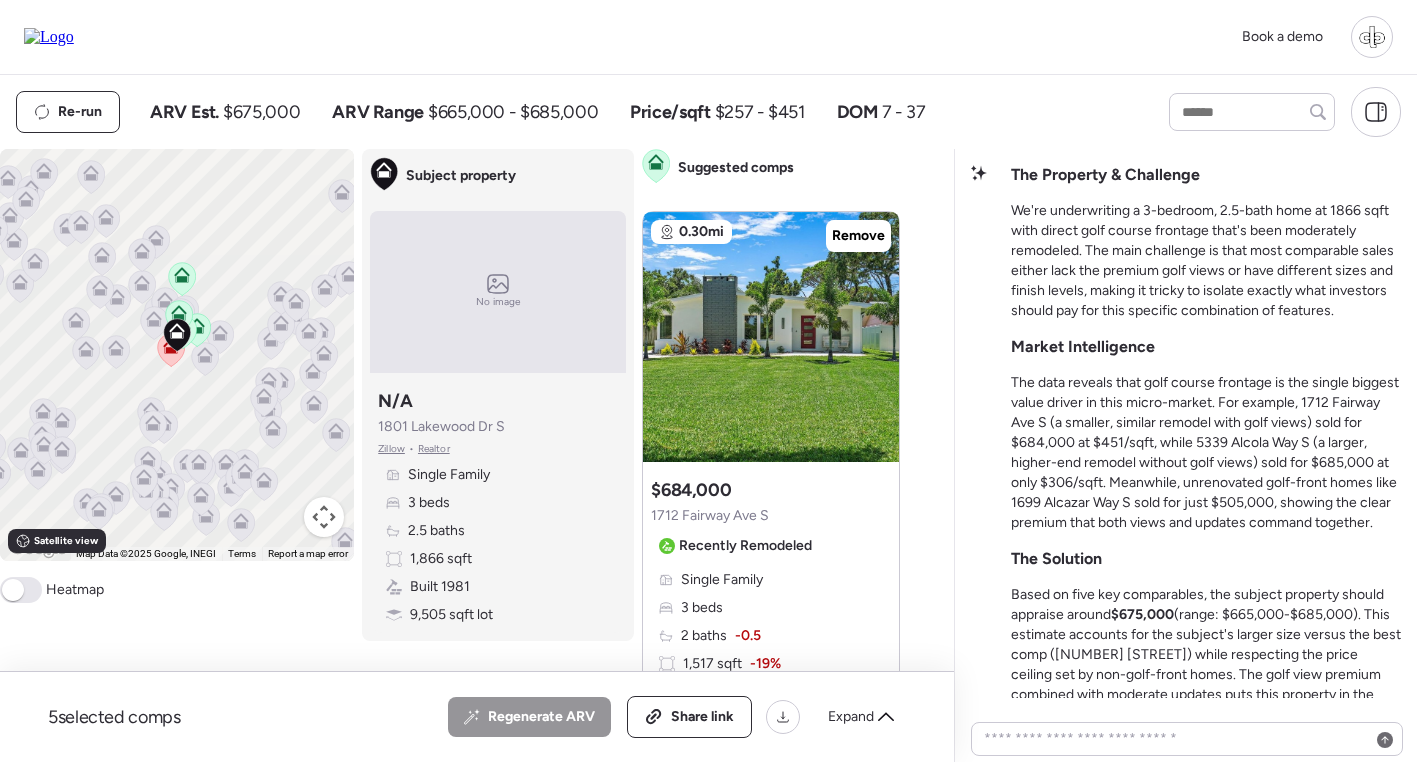 click on "The Property & Challenge
We're underwriting a 3-bedroom, 2.5-bath home at 1866 sqft with direct golf course frontage that's been moderately remodeled. The main challenge is that most comparable sales either lack the premium golf views or have different sizes and finish levels, making it tricky to isolate exactly what investors should pay for this specific combination of features.
Market Intelligence
The data reveals that golf course frontage is the single biggest value driver in this micro-market. For example, 1712 Fairway Ave S (a smaller, similar remodel with golf views) sold for $684,000 at $451/sqft, while 5339 Alcola Way S (a larger, higher-end remodel without golf views) sold for $685,000 at only $306/sqft. Meanwhile, unrenovated golf-front homes like 1699 Alcazar Way S sold for just $505,000, showing the clear premium that both views and updates command together.
The Solution
Based on five key comparables, the subject property should appraise around  $675,000" at bounding box center [1206, 465] 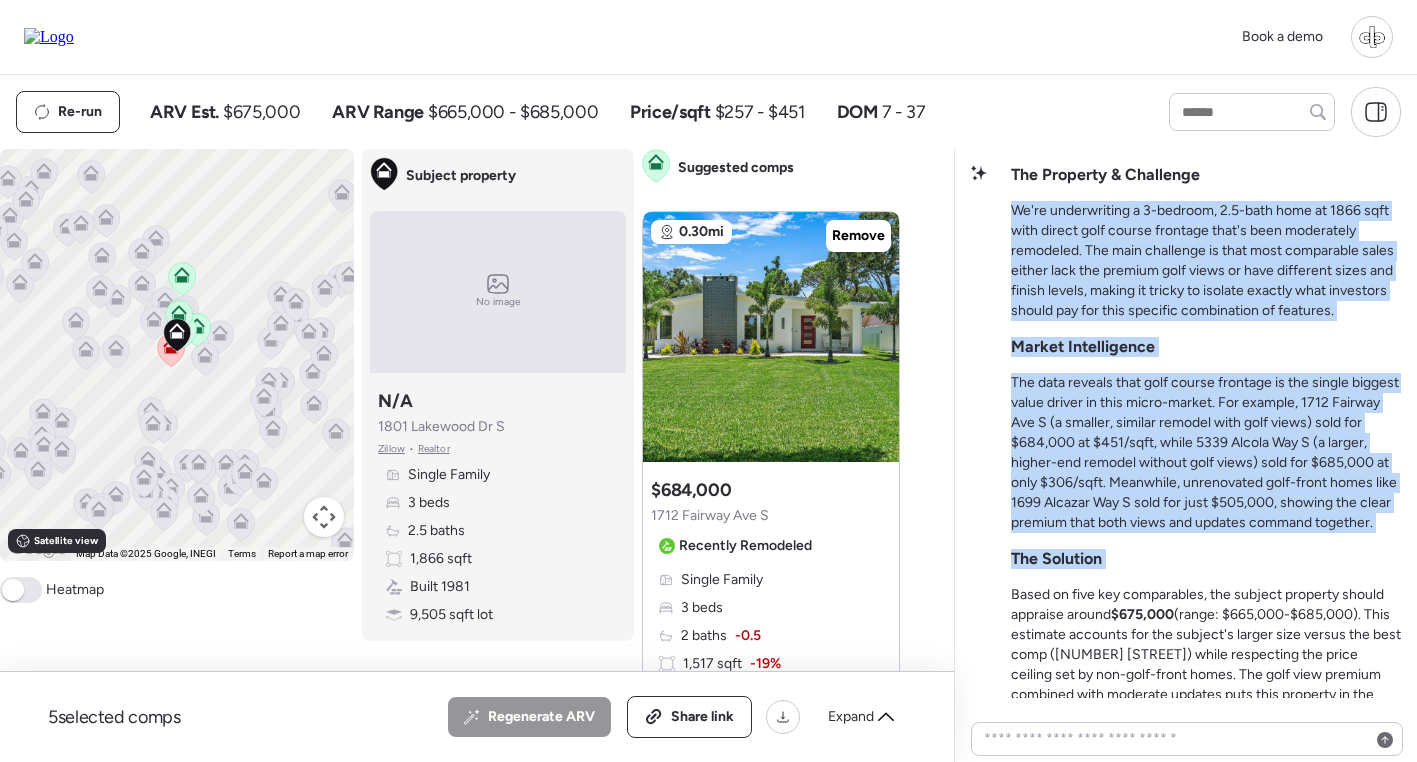 drag, startPoint x: 1024, startPoint y: 197, endPoint x: 1284, endPoint y: 575, distance: 458.78534 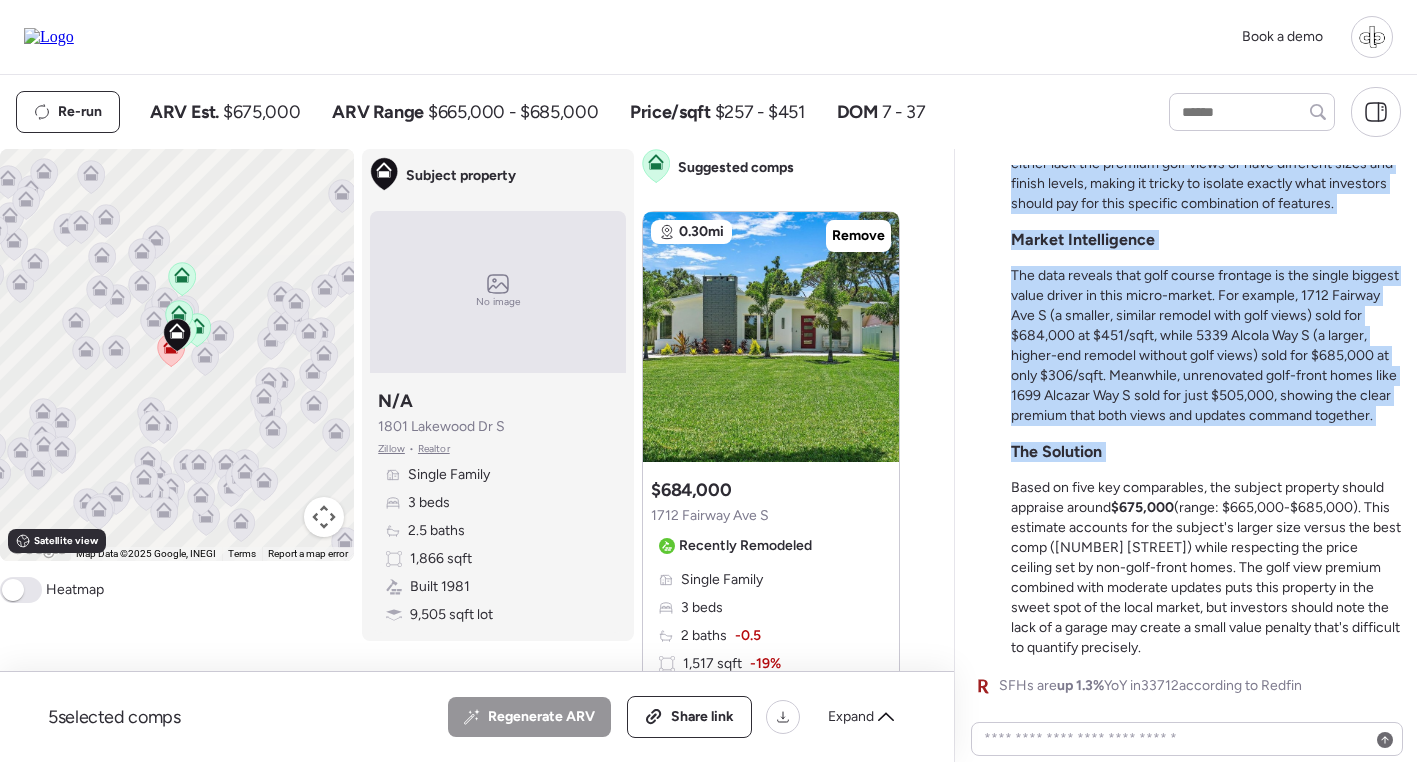 scroll, scrollTop: 1, scrollLeft: 0, axis: vertical 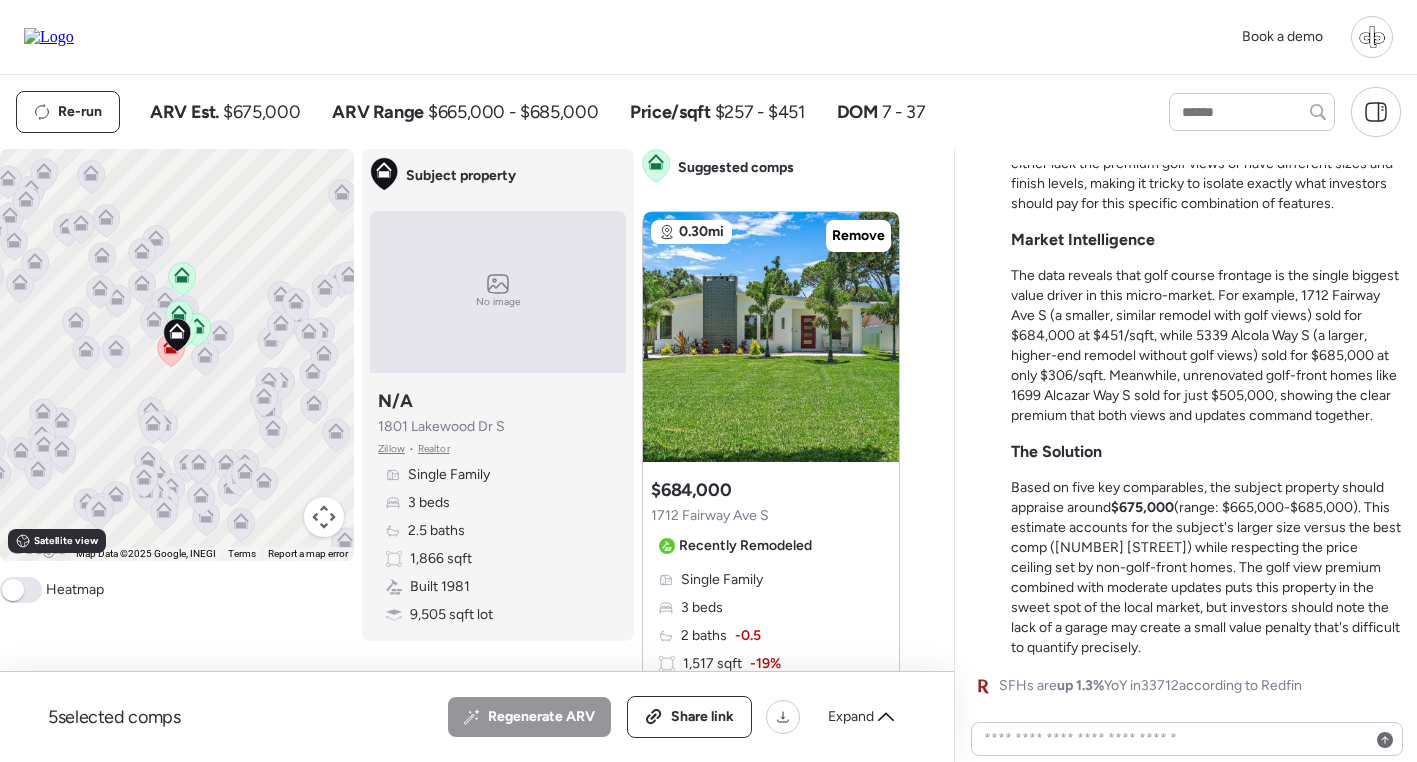 click on "Based on five key comparables, the subject property should appraise around  $675,000  (range: $665,000-$685,000). This estimate accounts for the subject's larger size versus the best comp (1712 Fairway Ave S) while respecting the price ceiling set by non-golf-front homes. The golf view premium combined with moderate updates puts this property in the sweet spot of the local market, but investors should note the lack of a garage may create a small value penalty that's difficult to quantify precisely." at bounding box center [1206, 568] 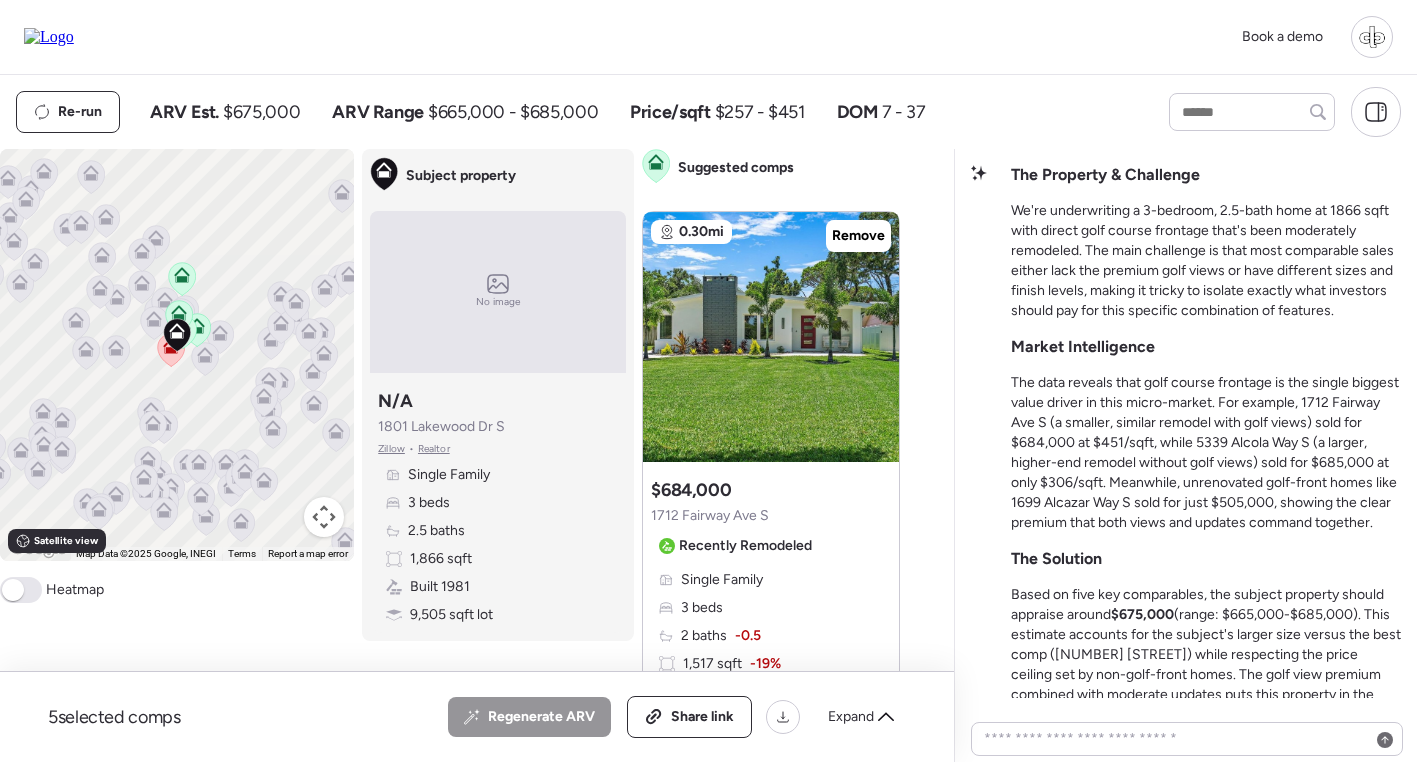 scroll, scrollTop: -107, scrollLeft: 0, axis: vertical 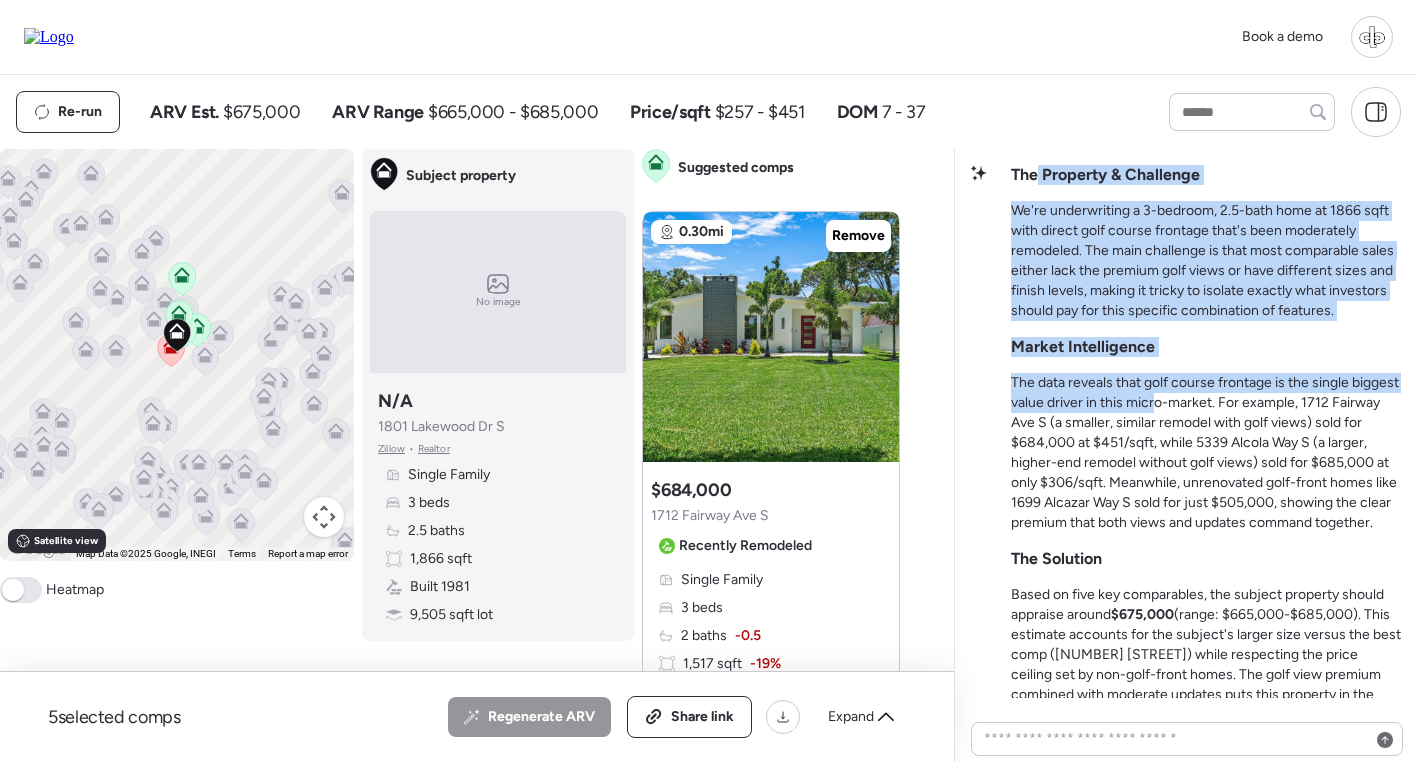 drag, startPoint x: 1040, startPoint y: 175, endPoint x: 1205, endPoint y: 408, distance: 285.50656 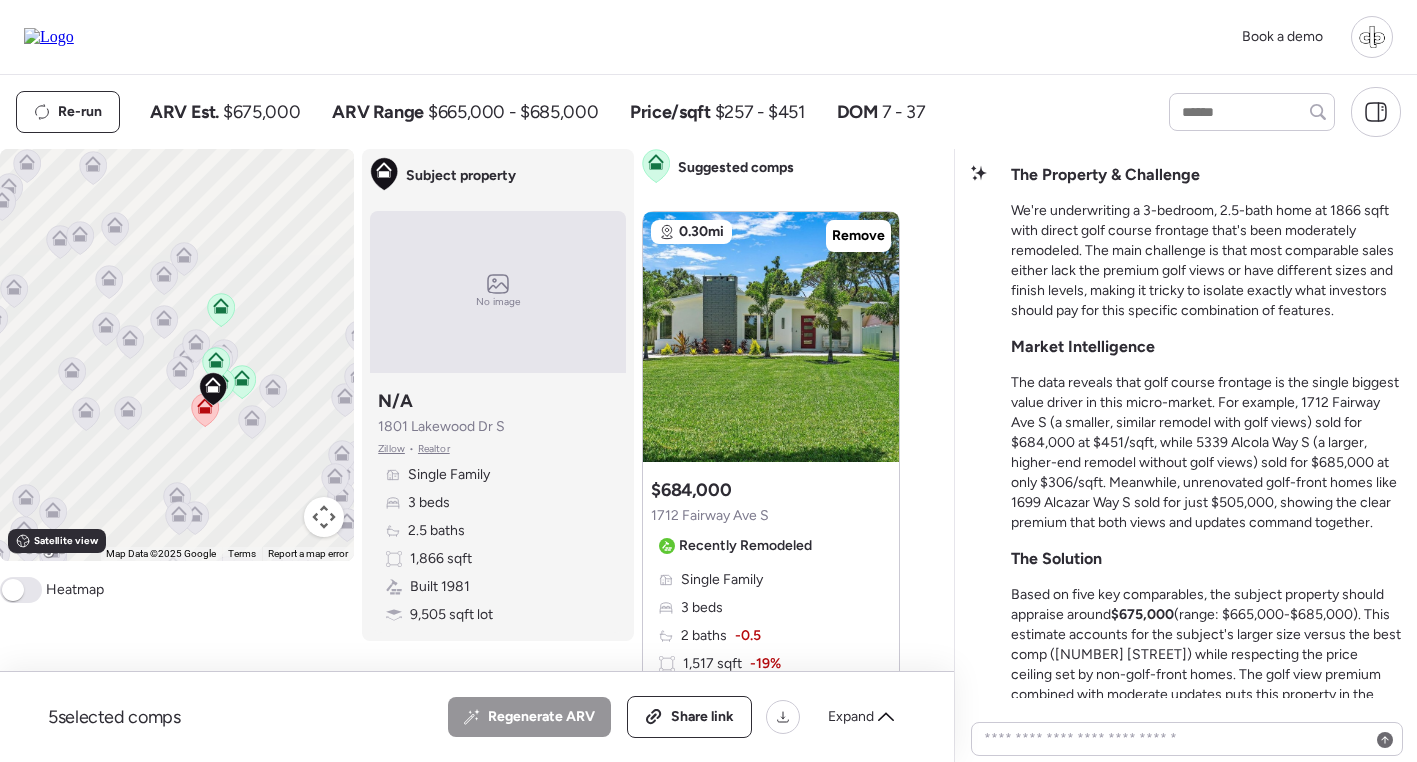 drag, startPoint x: 274, startPoint y: 431, endPoint x: 216, endPoint y: 406, distance: 63.15853 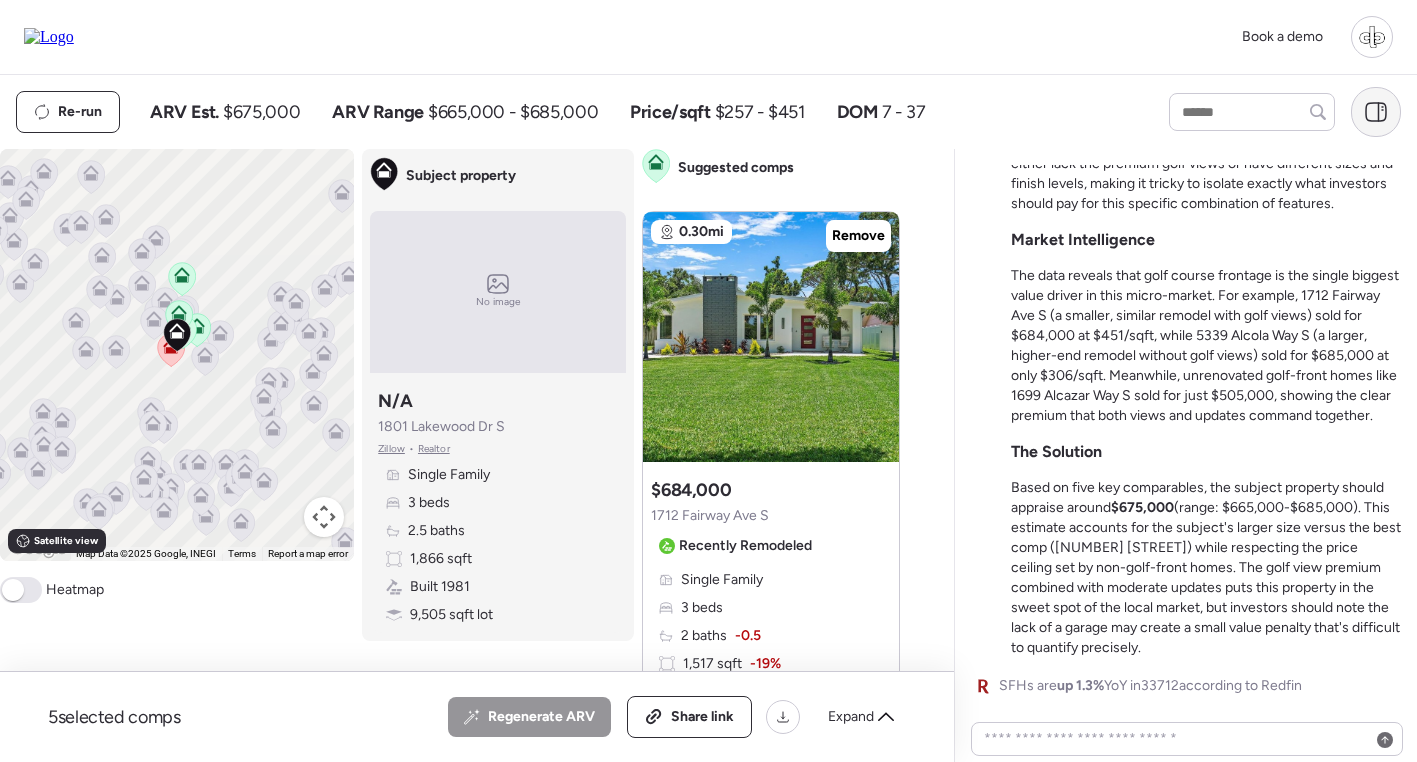 click 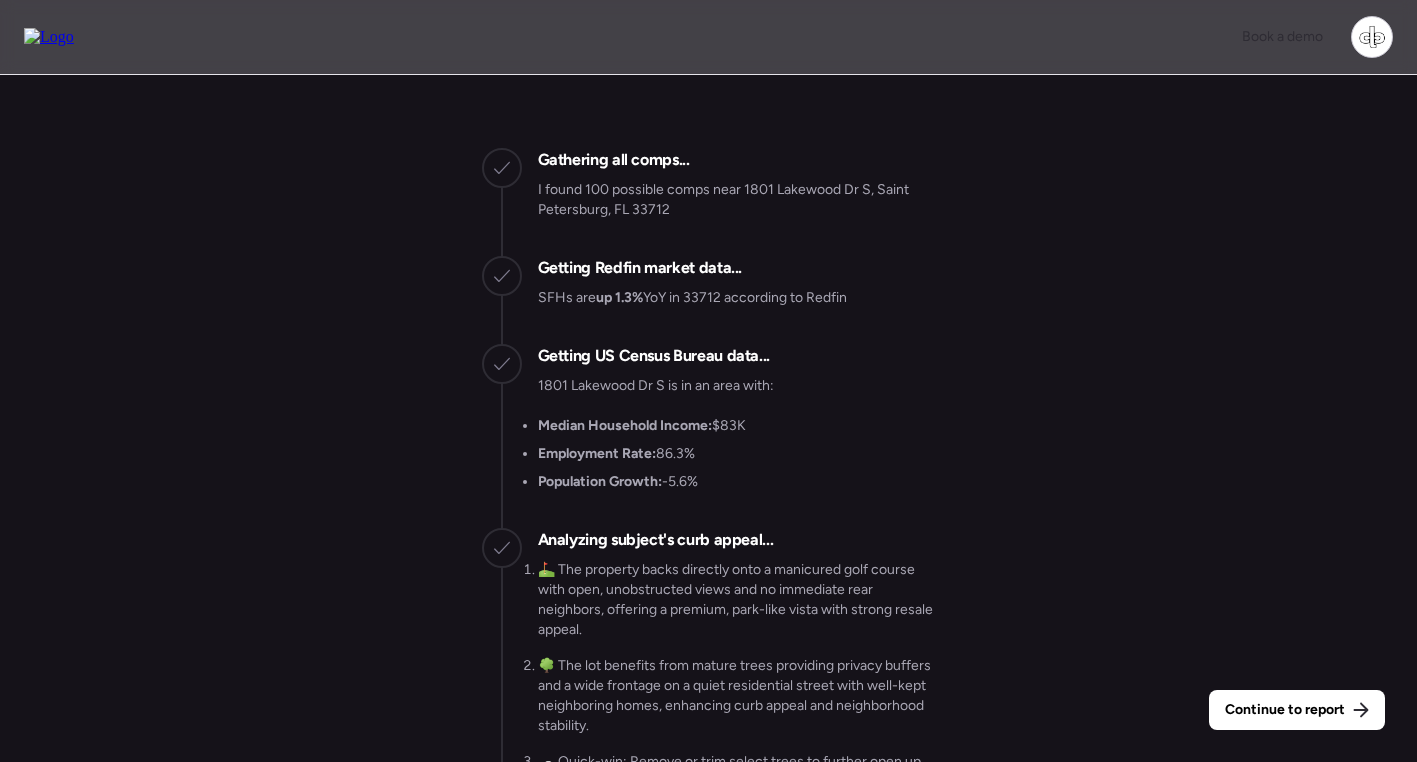 scroll, scrollTop: -1216, scrollLeft: 0, axis: vertical 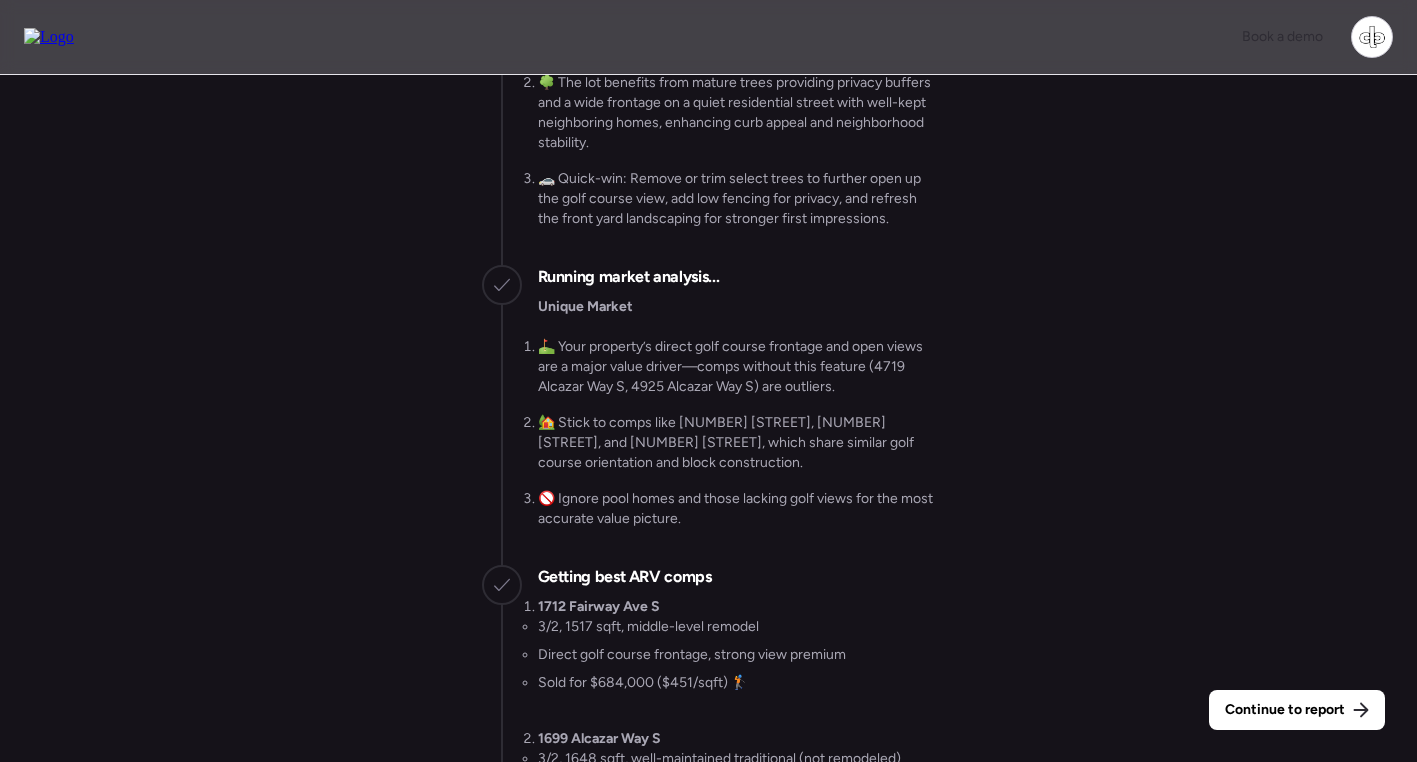 click on "Continue to report Gathering all comps... I found 100 possible comps near 1801 Lakewood Dr S, Saint Petersburg, FL 33712
Getting Redfin market data... SFHs are  up 1.3%  YoY in 33712 according to Redfin
Getting US Census Bureau data... 1801 Lakewood Dr S is in an area with:
Median Household Income:  $83K
Employment Rate:  86.3%
Population Growth:  -5.6%
Analyzing subject's curb appeal...
⛳️ The property backs directly onto a manicured golf course with open, unobstructed views and no immediate rear neighbors, offering a premium, park-like vista with strong resale appeal.
🌳 The lot benefits from mature trees providing privacy buffers and a wide frontage on a quiet residential street with well-kept neighboring homes, enhancing curb appeal and neighborhood stability.
🚗 Quick-win: Remove or trim select trees to further open up the golf course view, add low fencing for privacy, and refresh the front yard landscaping for stronger first impressions.
Running market analysis..." at bounding box center (708, 421) 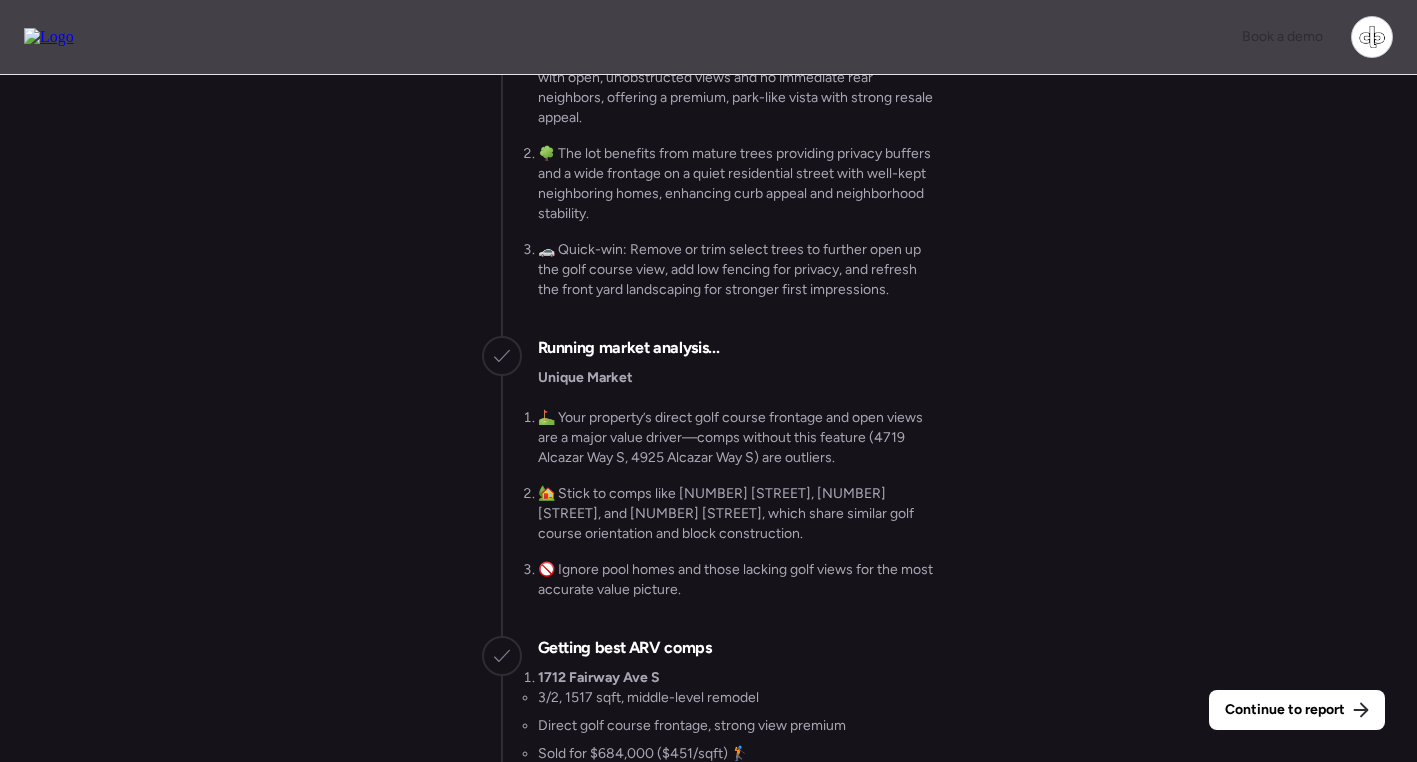 scroll, scrollTop: -1293, scrollLeft: 0, axis: vertical 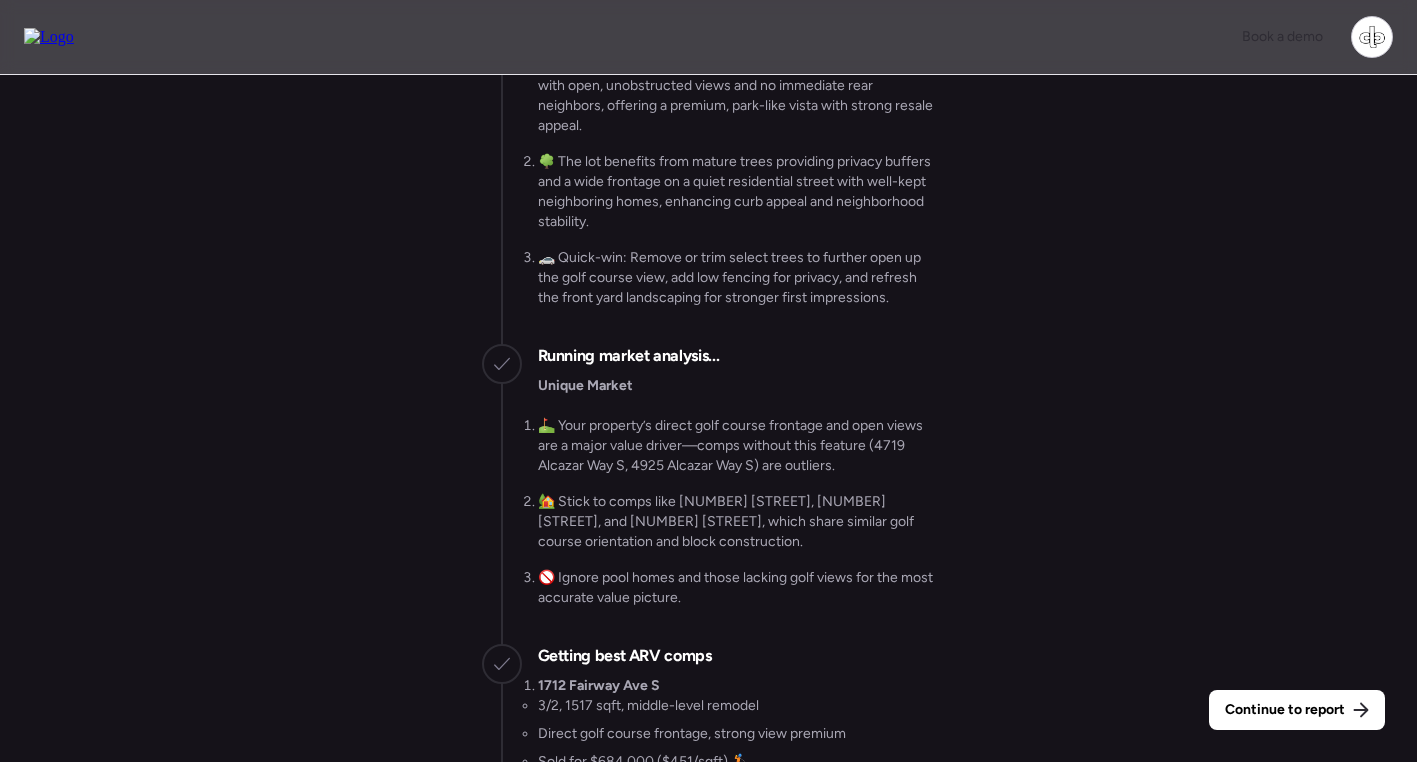 drag, startPoint x: 562, startPoint y: 501, endPoint x: 805, endPoint y: 535, distance: 245.36707 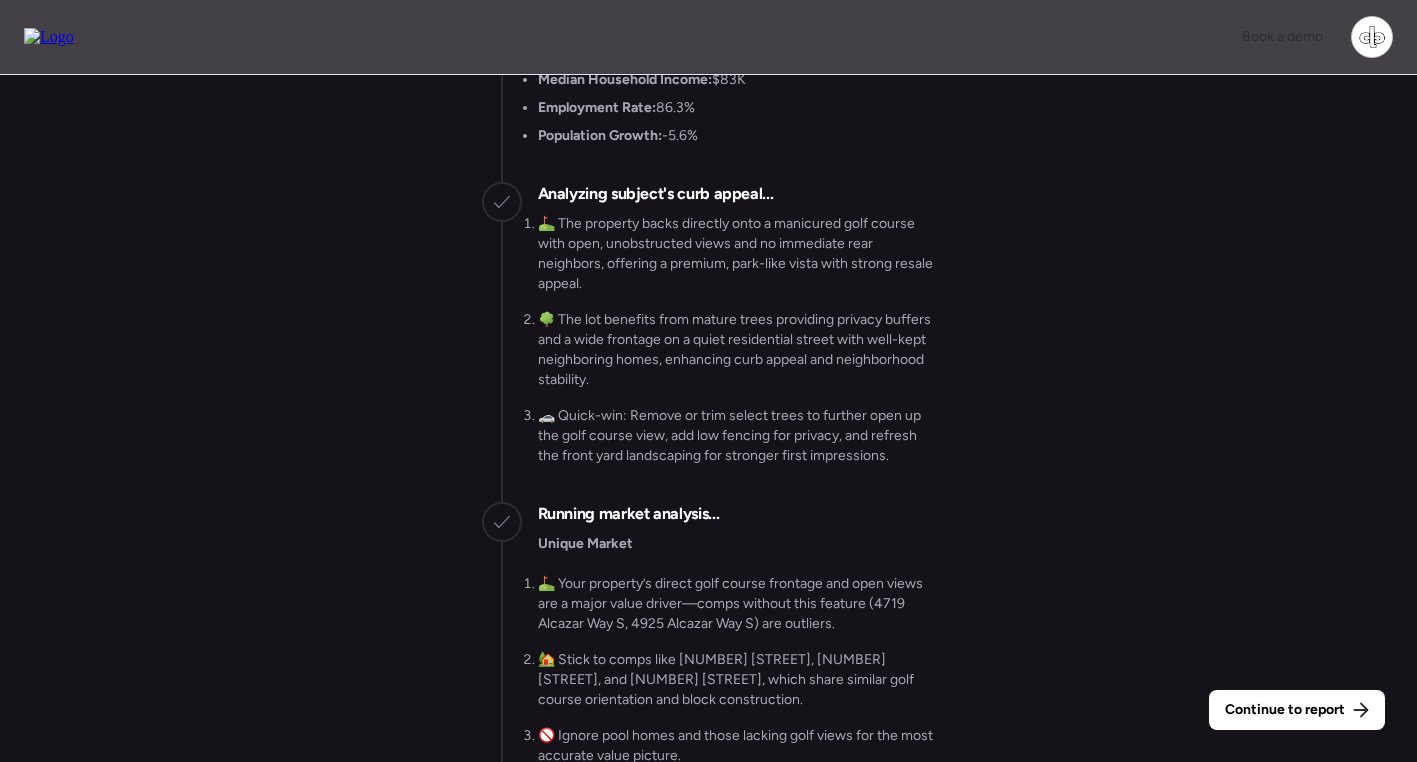 scroll, scrollTop: -1454, scrollLeft: 0, axis: vertical 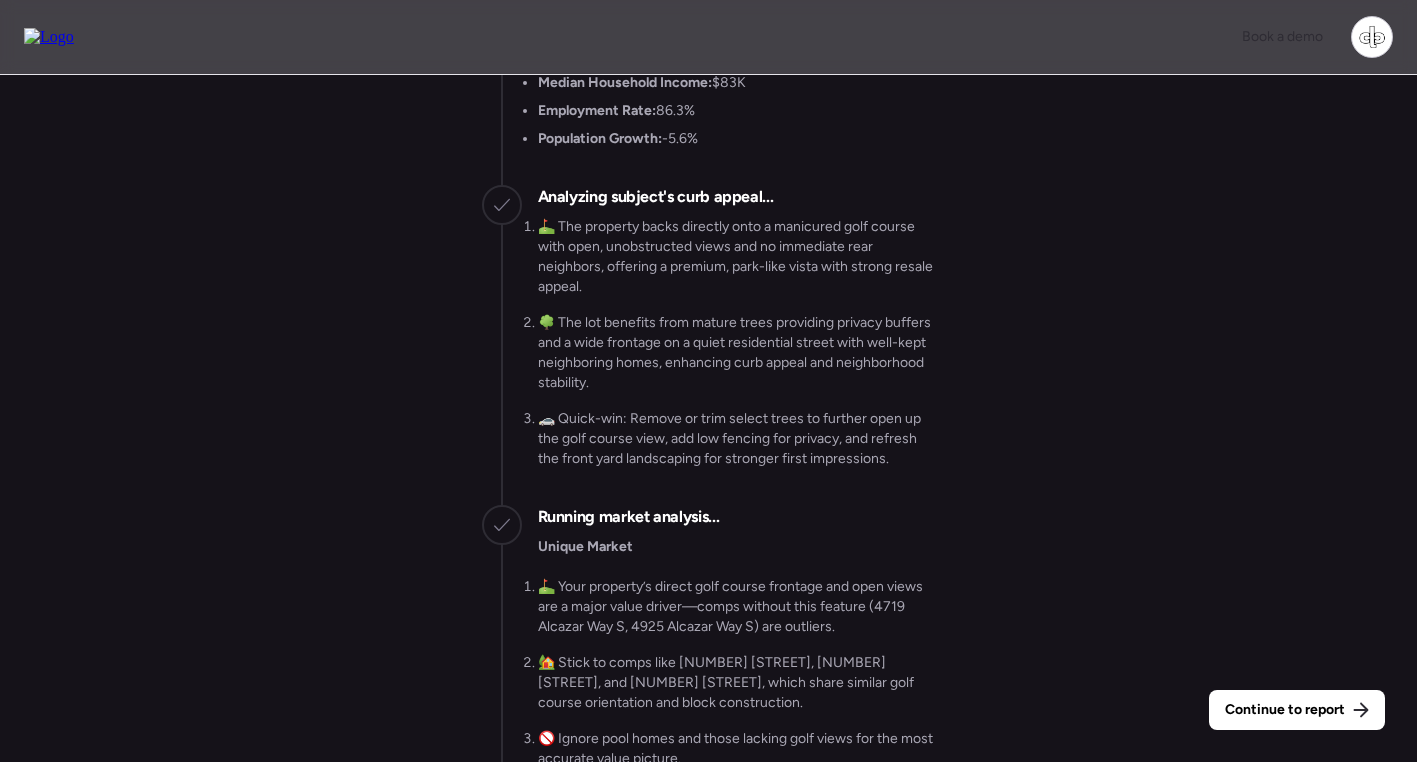 click on "⛳️ The property backs directly onto a manicured golf course with open, unobstructed views and no immediate rear neighbors, offering a premium, park-like vista with strong resale appeal." at bounding box center [737, 257] 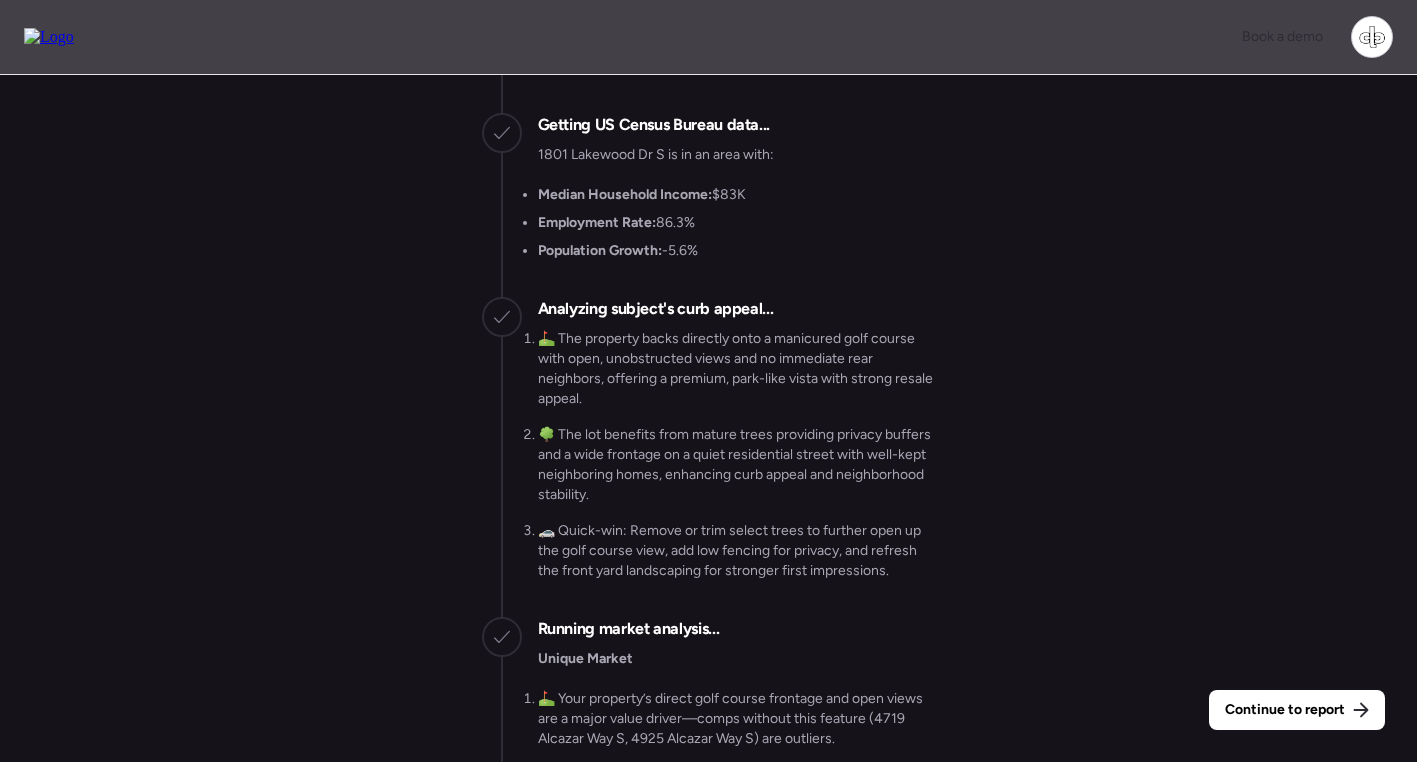 scroll, scrollTop: -1578, scrollLeft: 0, axis: vertical 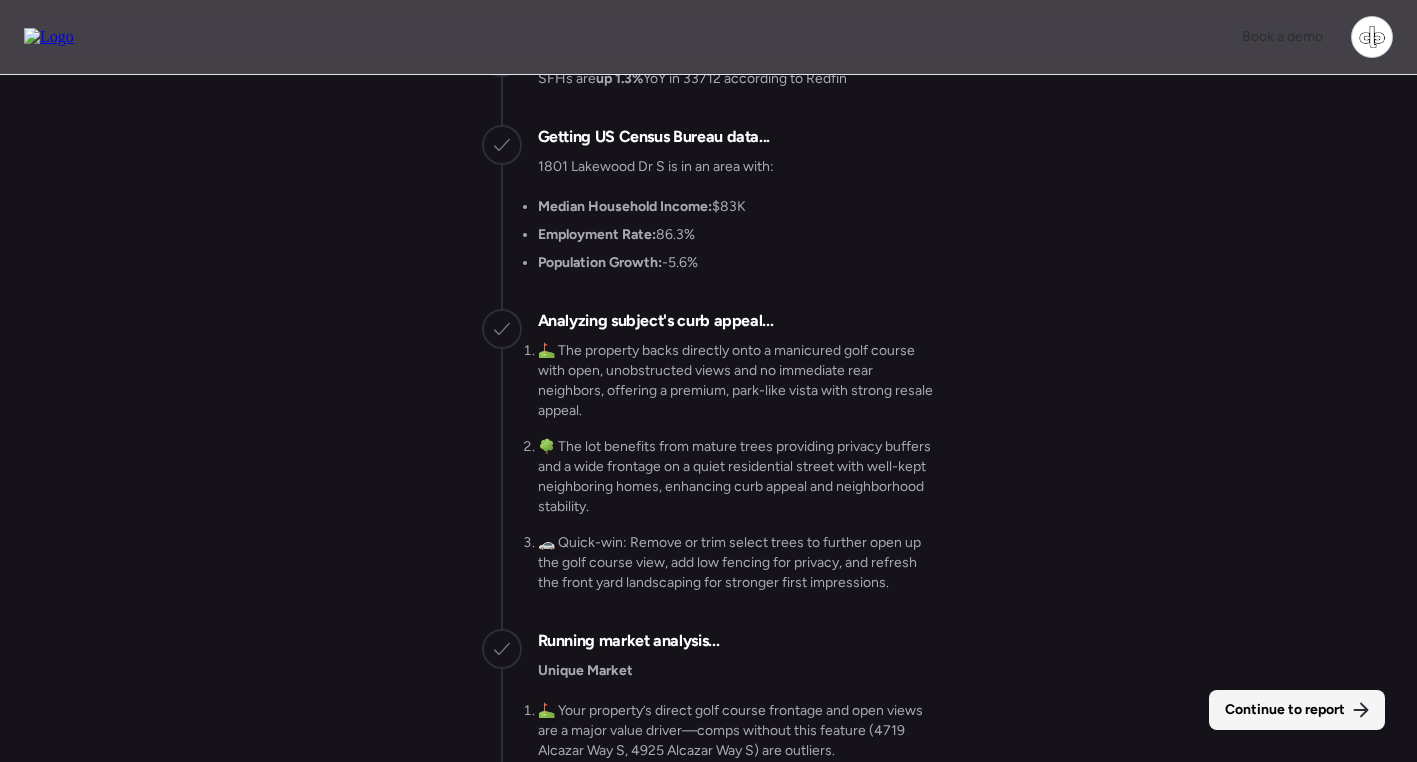 click on "Continue to report" at bounding box center (1297, 710) 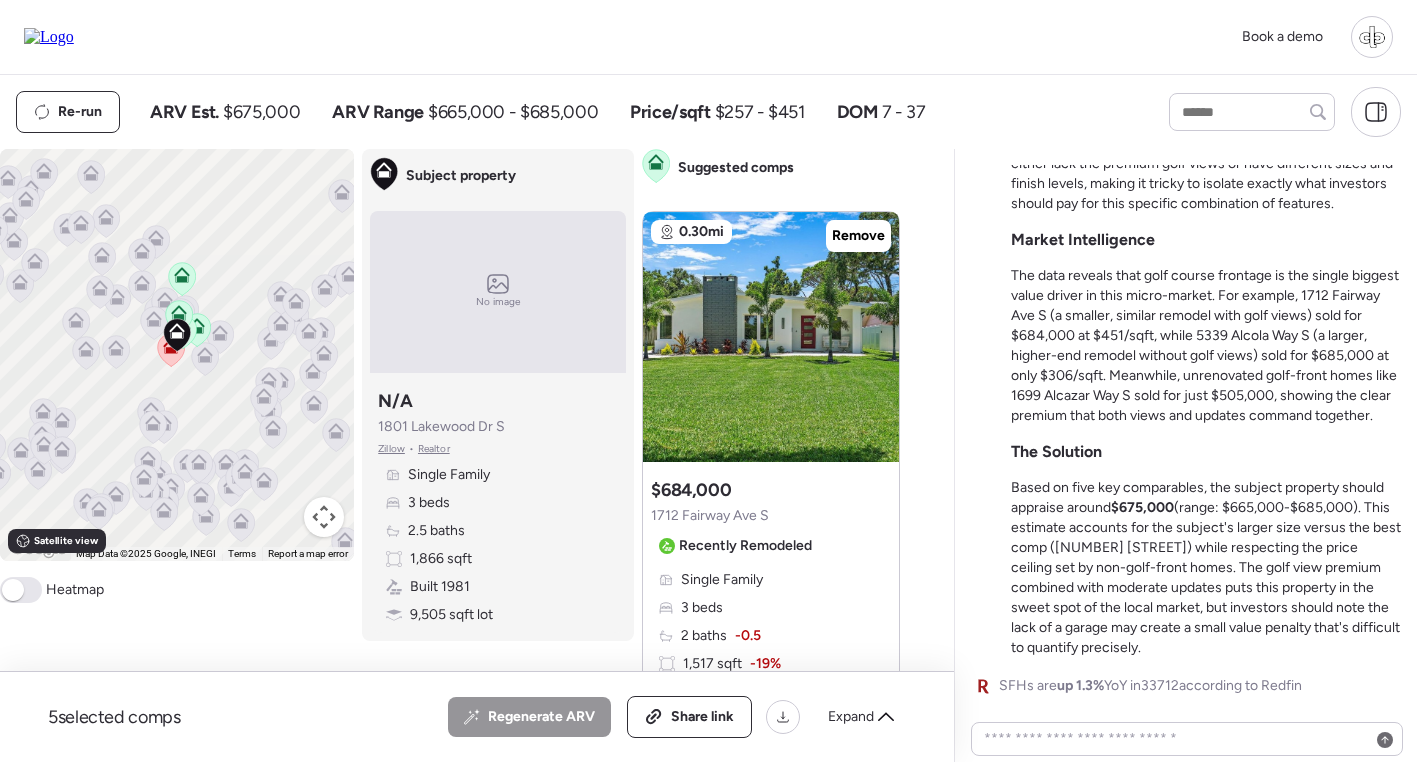 click on "The data reveals that golf course frontage is the single biggest value driver in this micro-market. For example, 1712 Fairway Ave S (a smaller, similar remodel with golf views) sold for $684,000 at $451/sqft, while 5339 Alcola Way S (a larger, higher-end remodel without golf views) sold for $685,000 at only $306/sqft. Meanwhile, unrenovated golf-front homes like 1699 Alcazar Way S sold for just $505,000, showing the clear premium that both views and updates command together." at bounding box center (1206, 346) 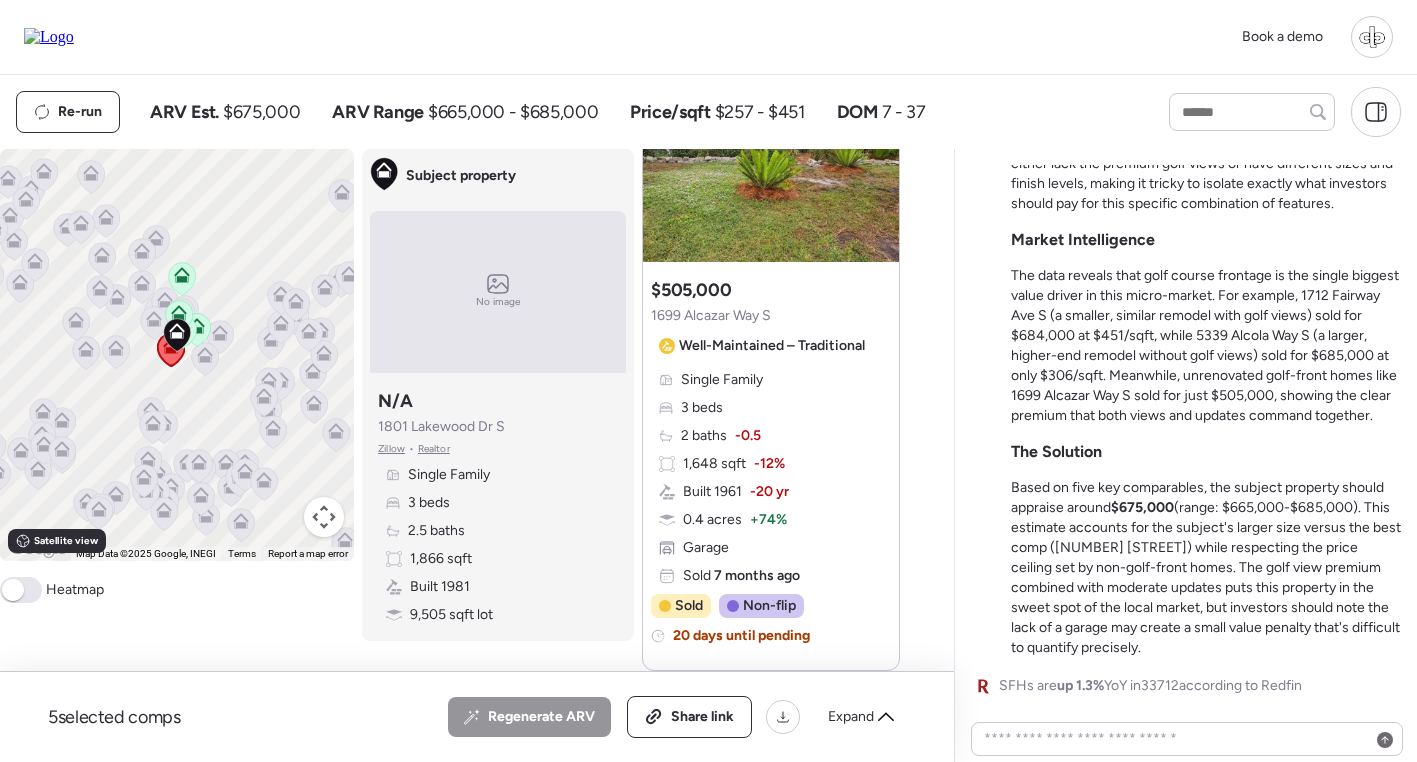 scroll, scrollTop: 793, scrollLeft: 0, axis: vertical 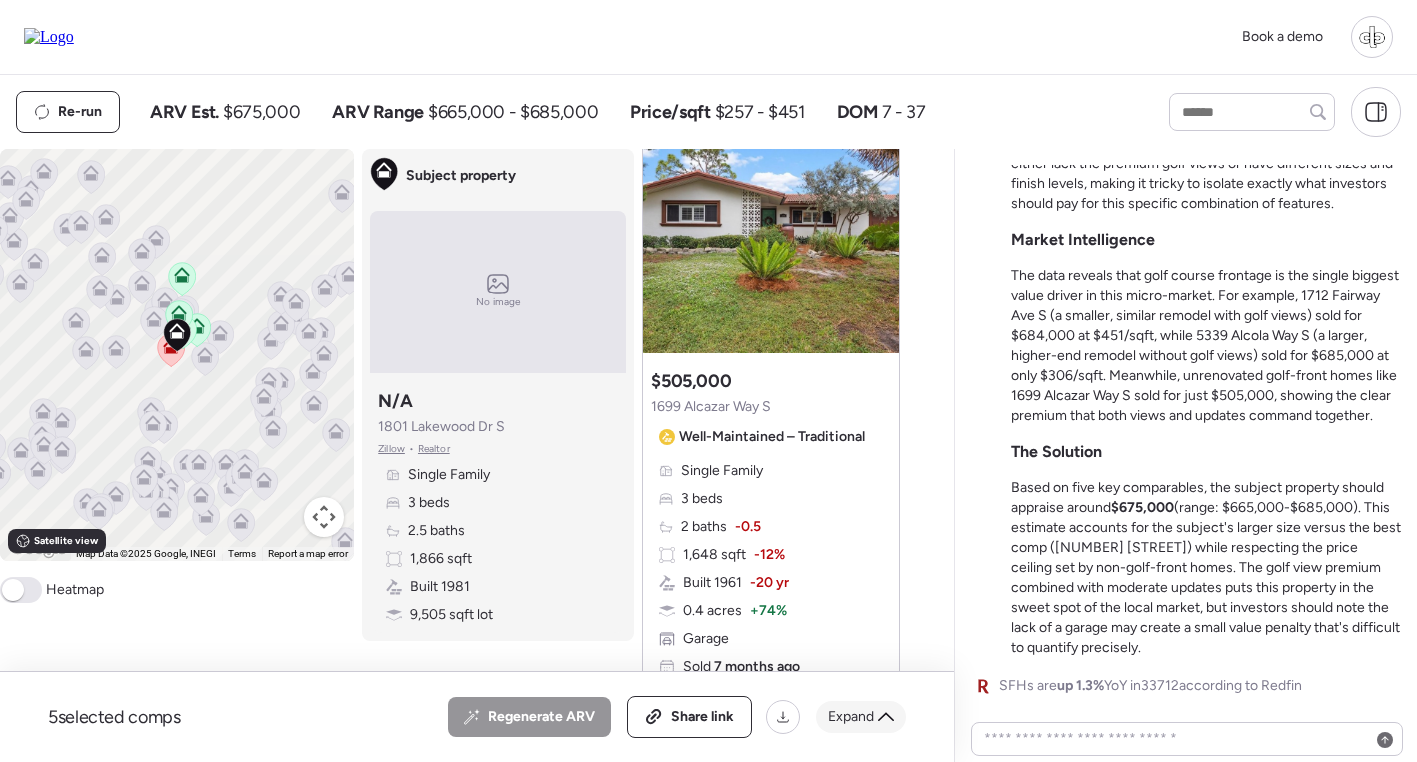 click on "Expand" at bounding box center (851, 717) 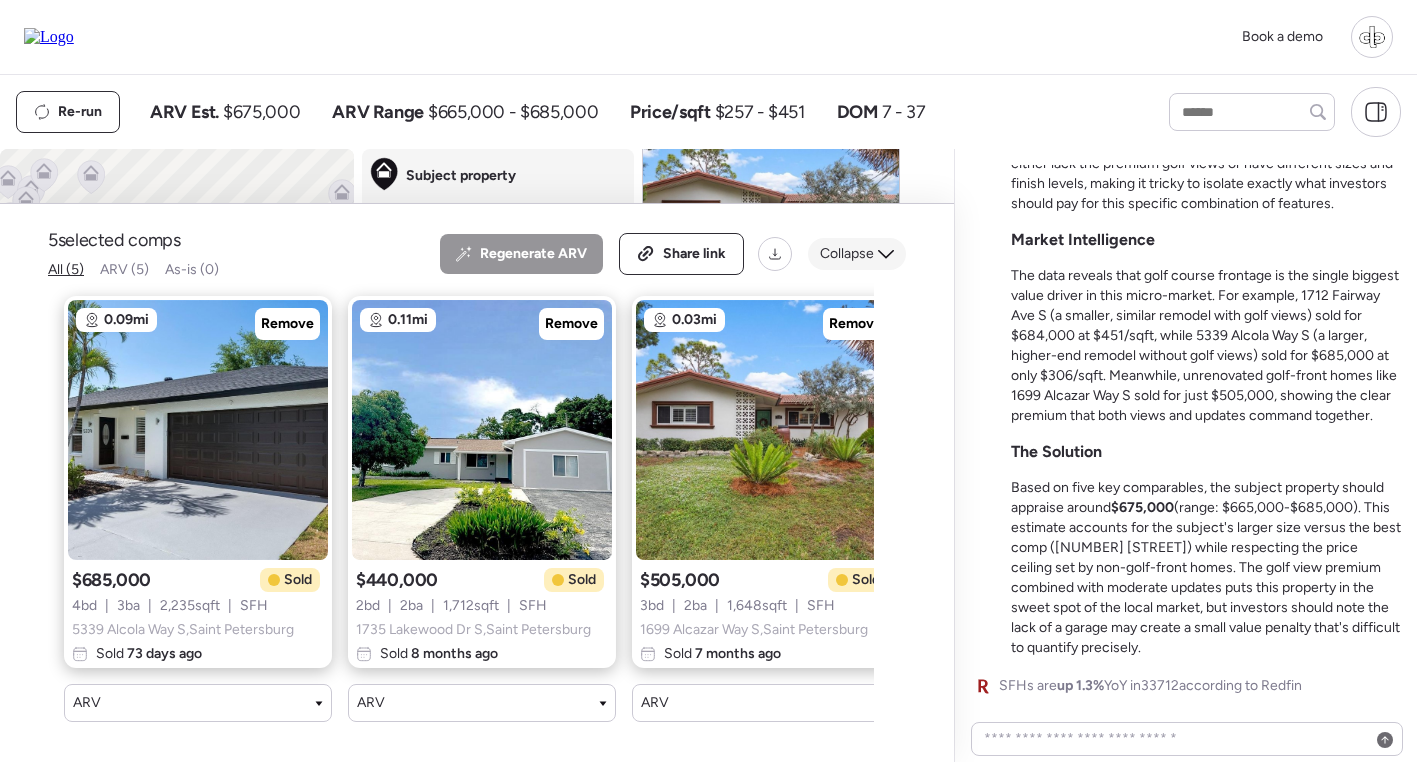 click on "Collapse" at bounding box center (847, 254) 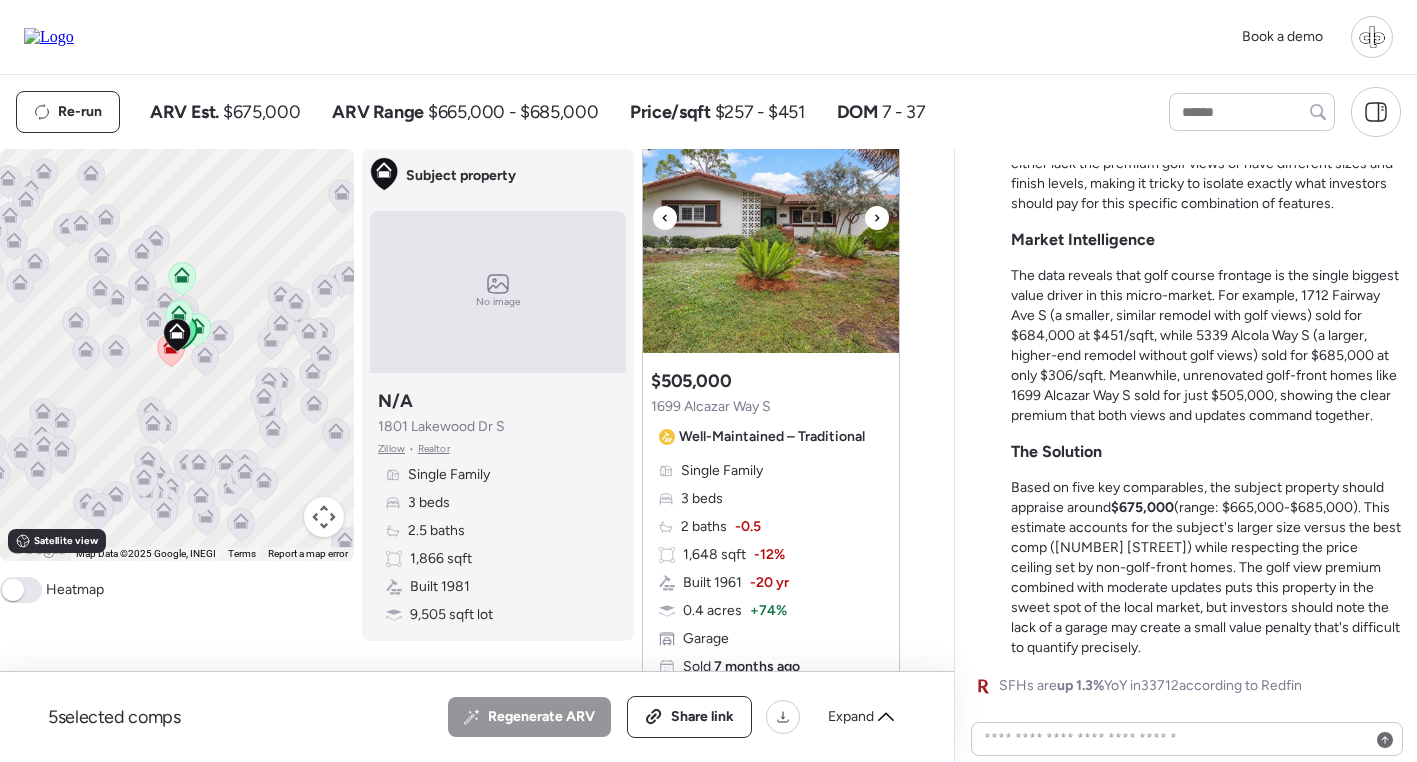 scroll, scrollTop: 10, scrollLeft: 0, axis: vertical 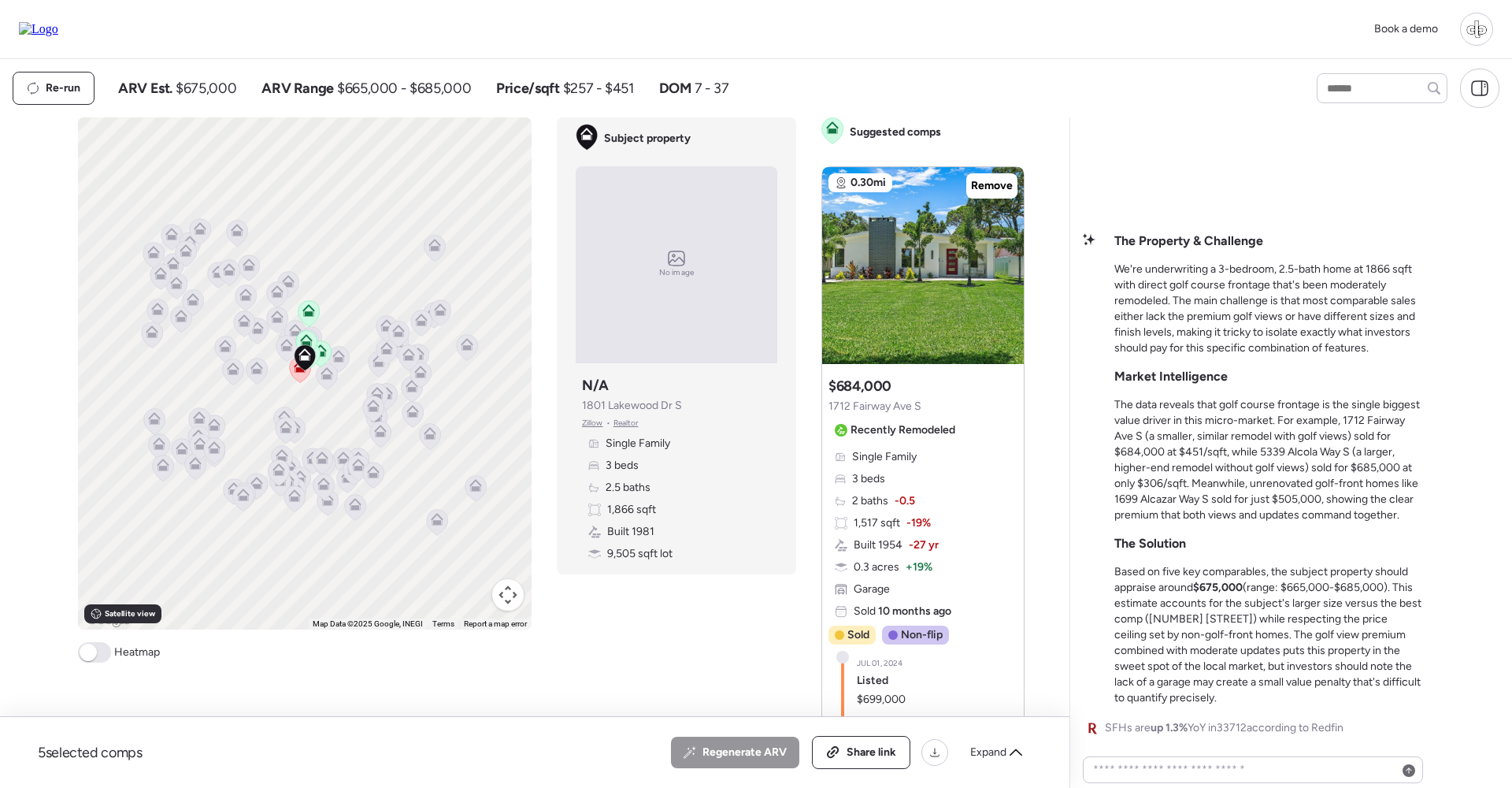 click at bounding box center [39, 29] 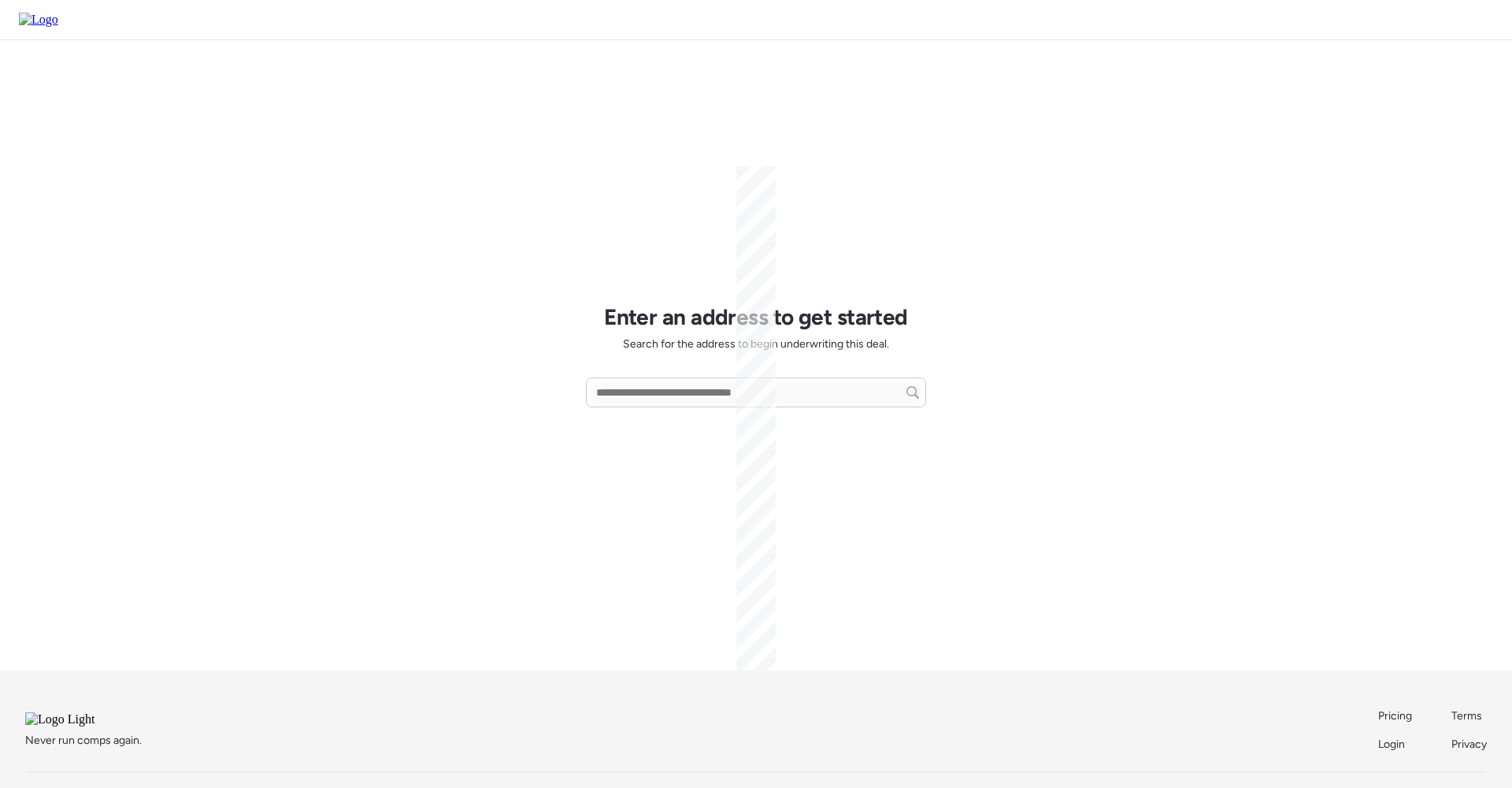 scroll, scrollTop: 0, scrollLeft: 0, axis: both 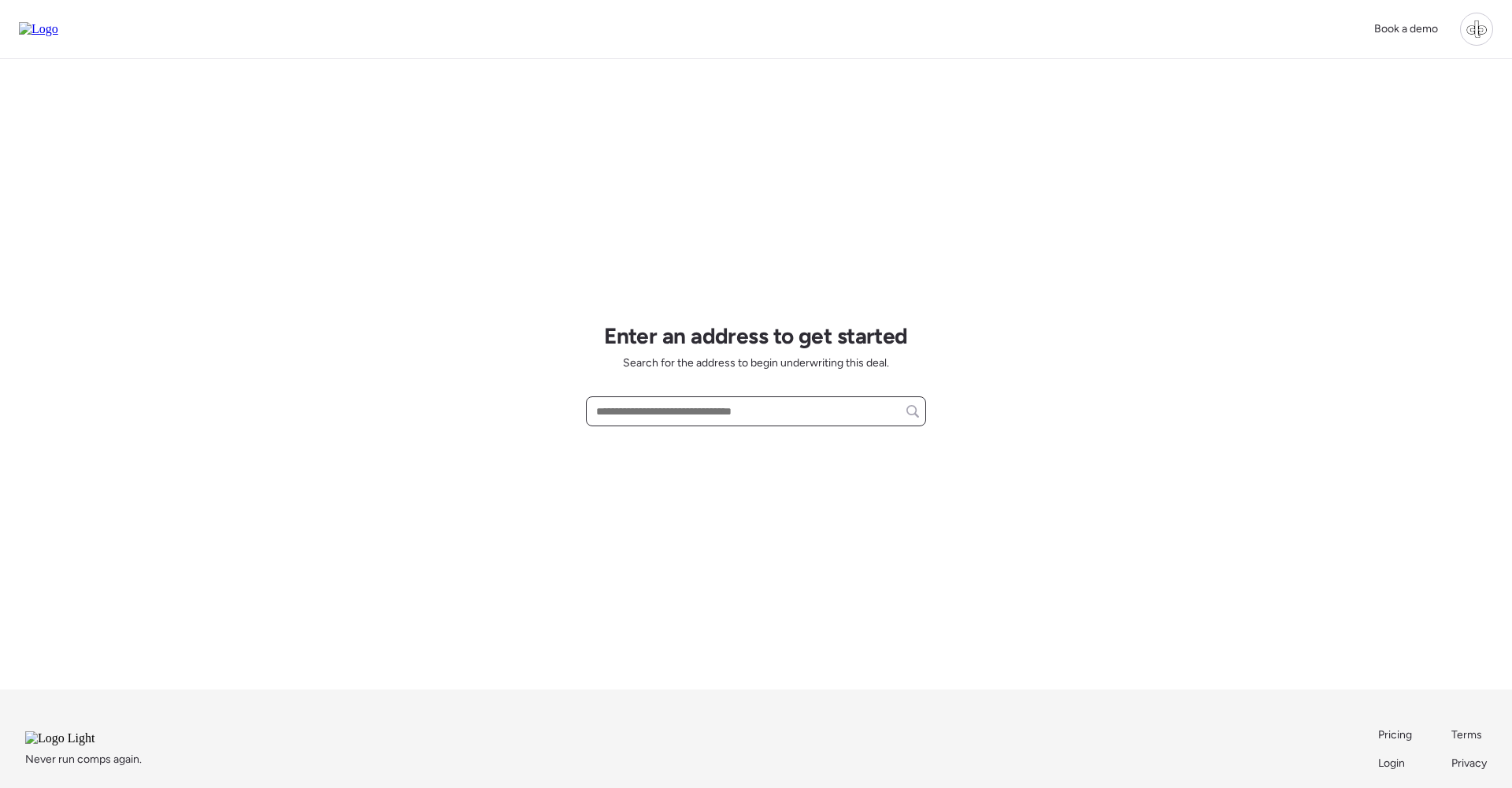 click at bounding box center (756, 411) 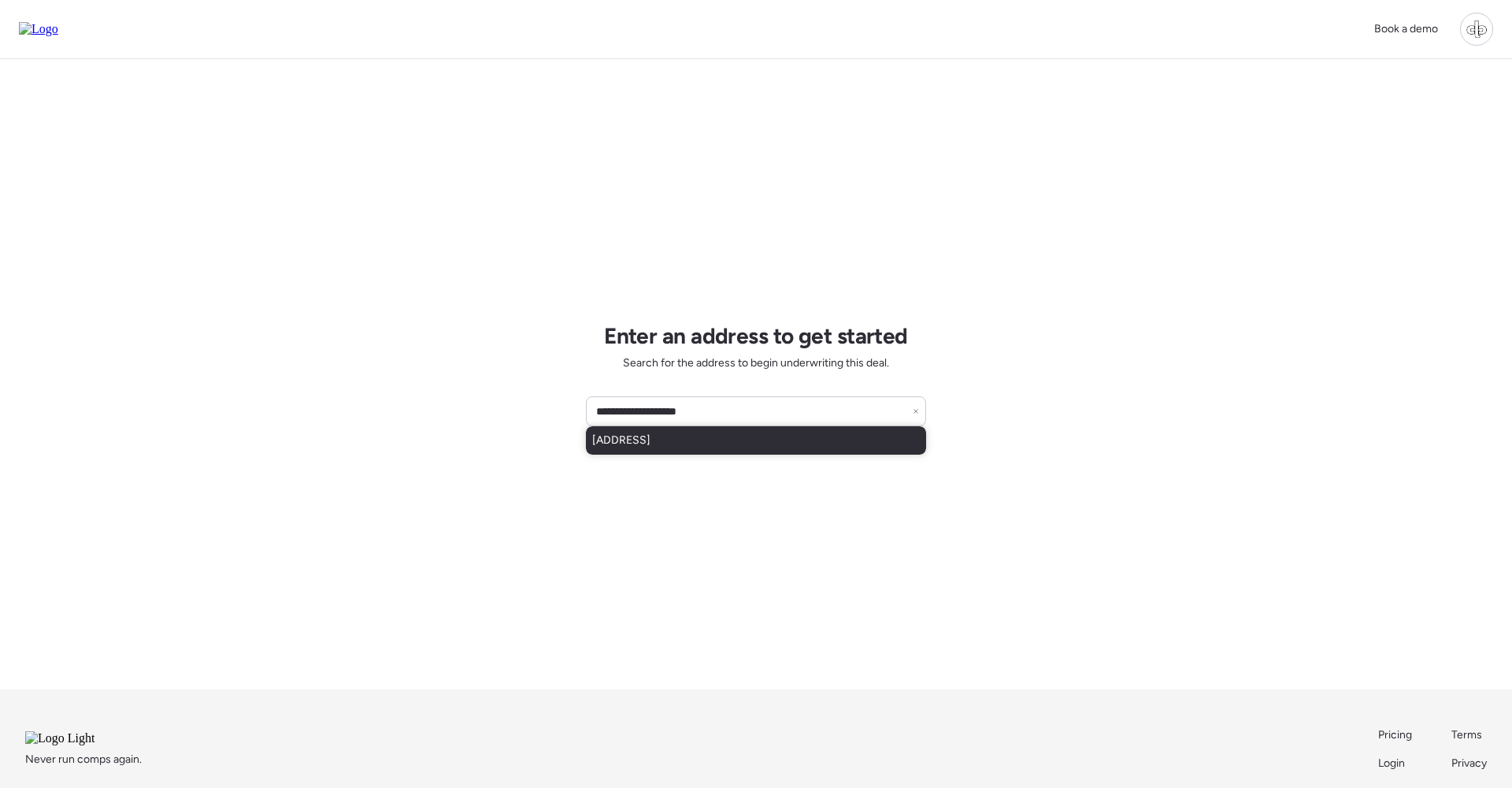 click on "[ADDRESS]" at bounding box center (621, 440) 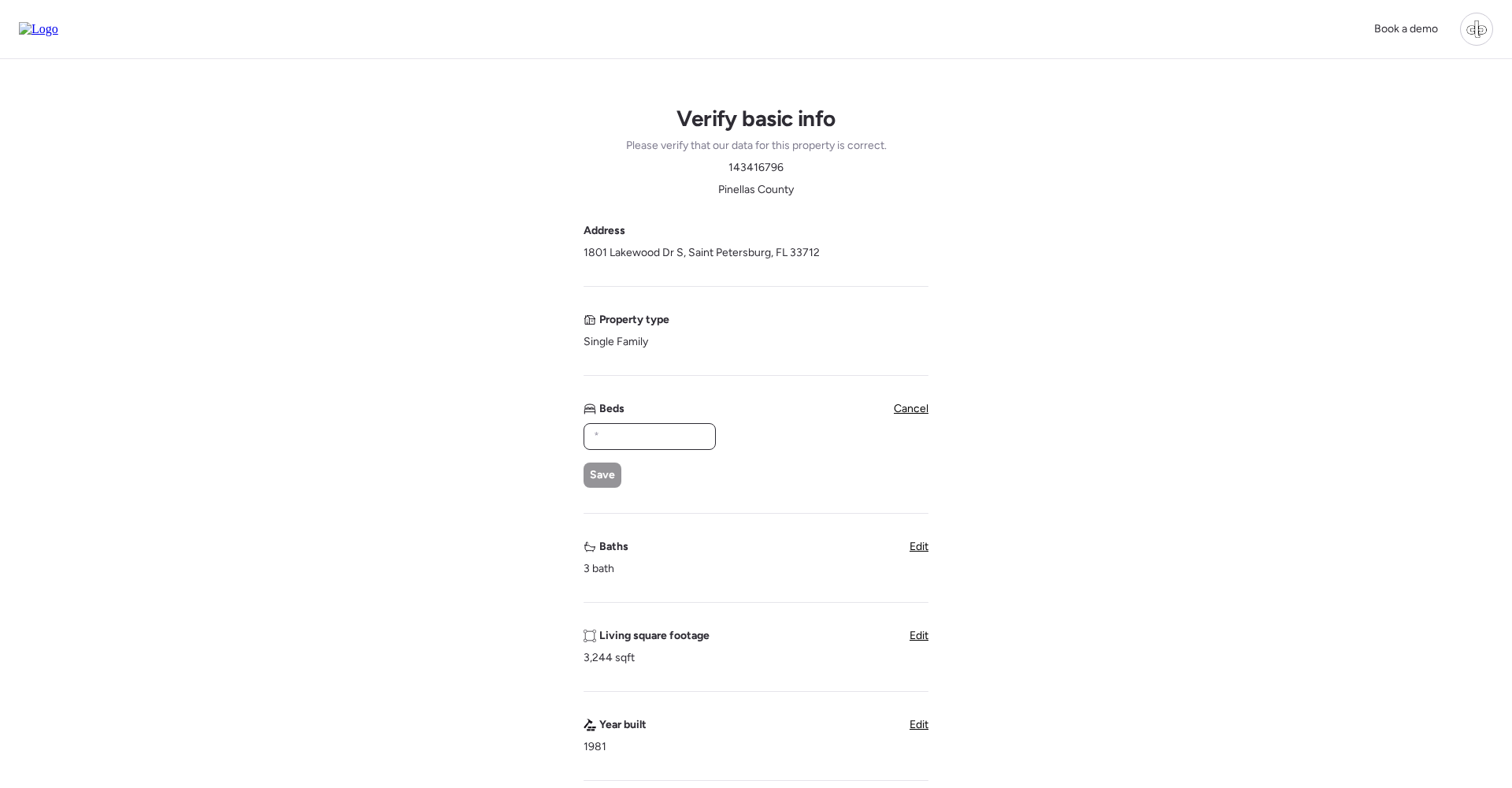 click at bounding box center (650, 437) 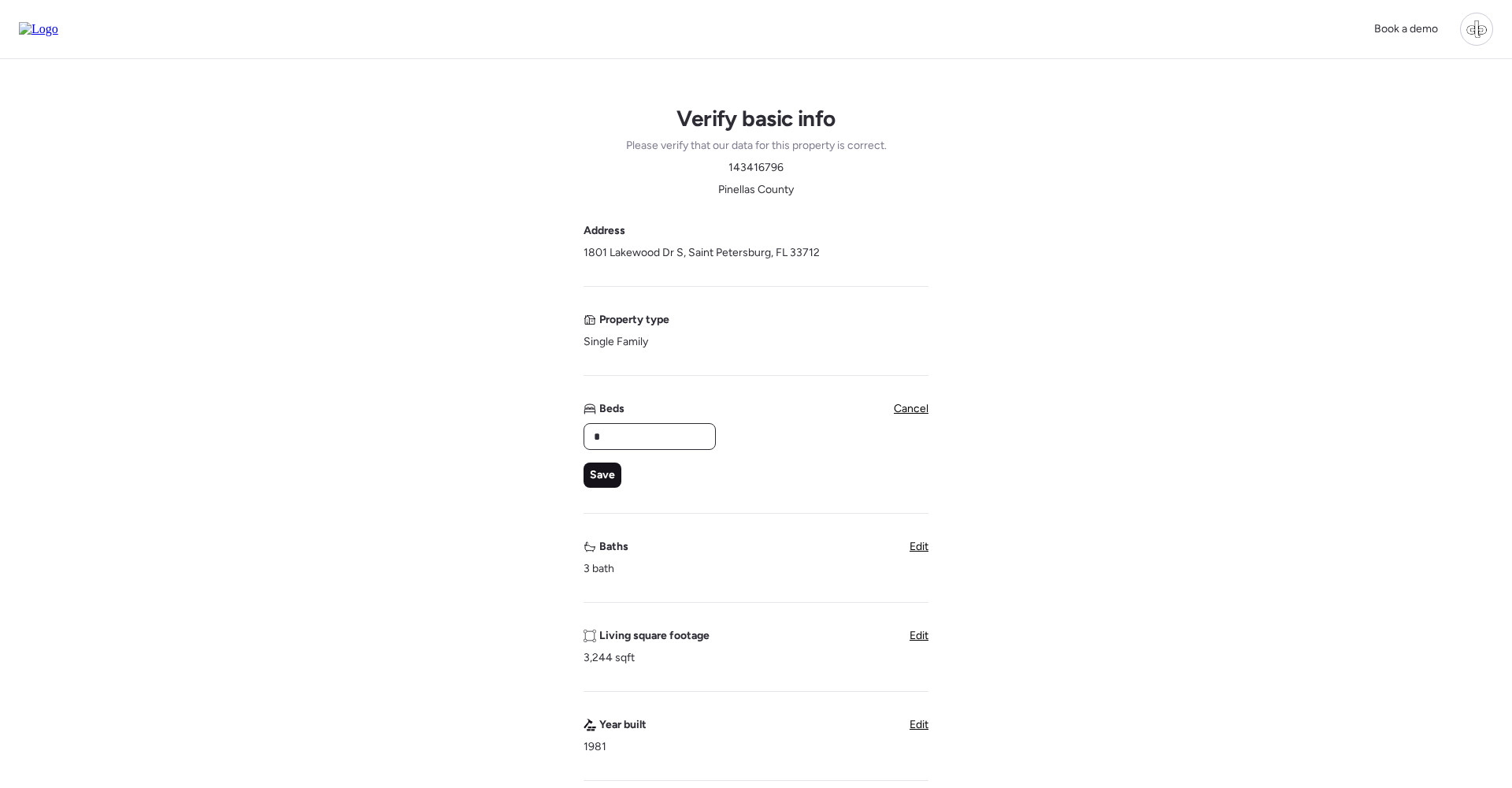 type on "*" 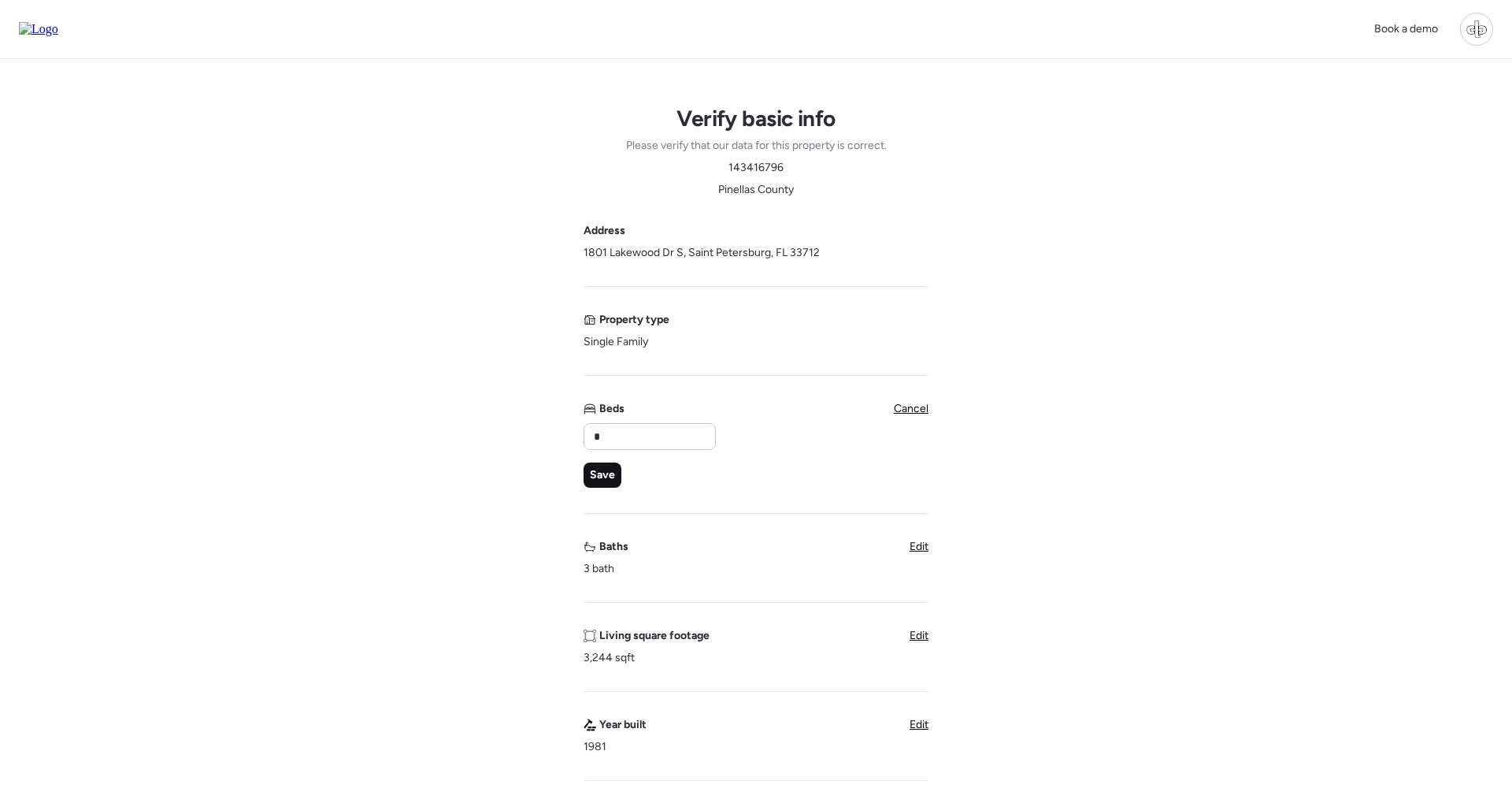 click on "Save" at bounding box center (602, 475) 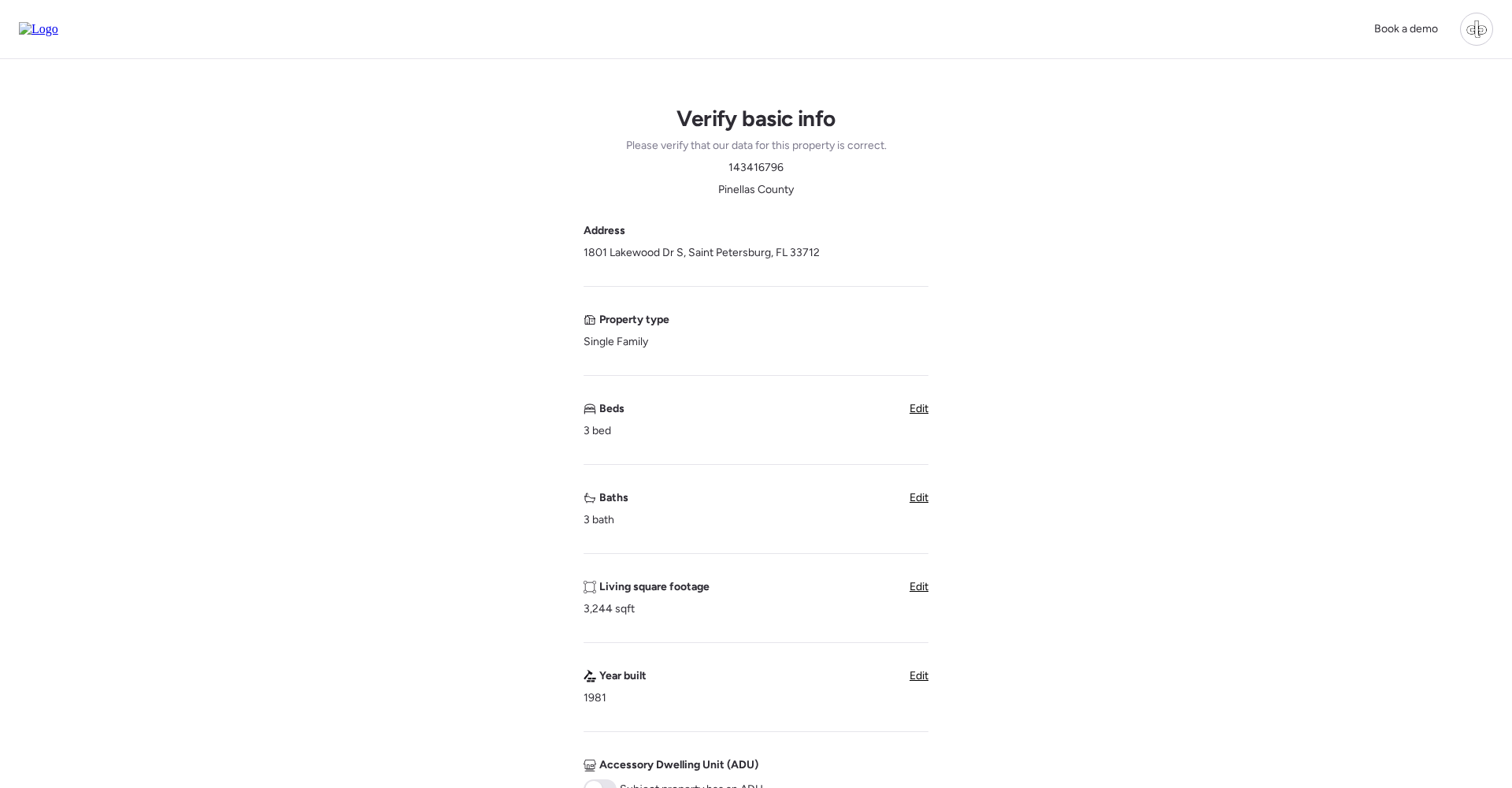 click on "Edit" at bounding box center [919, 497] 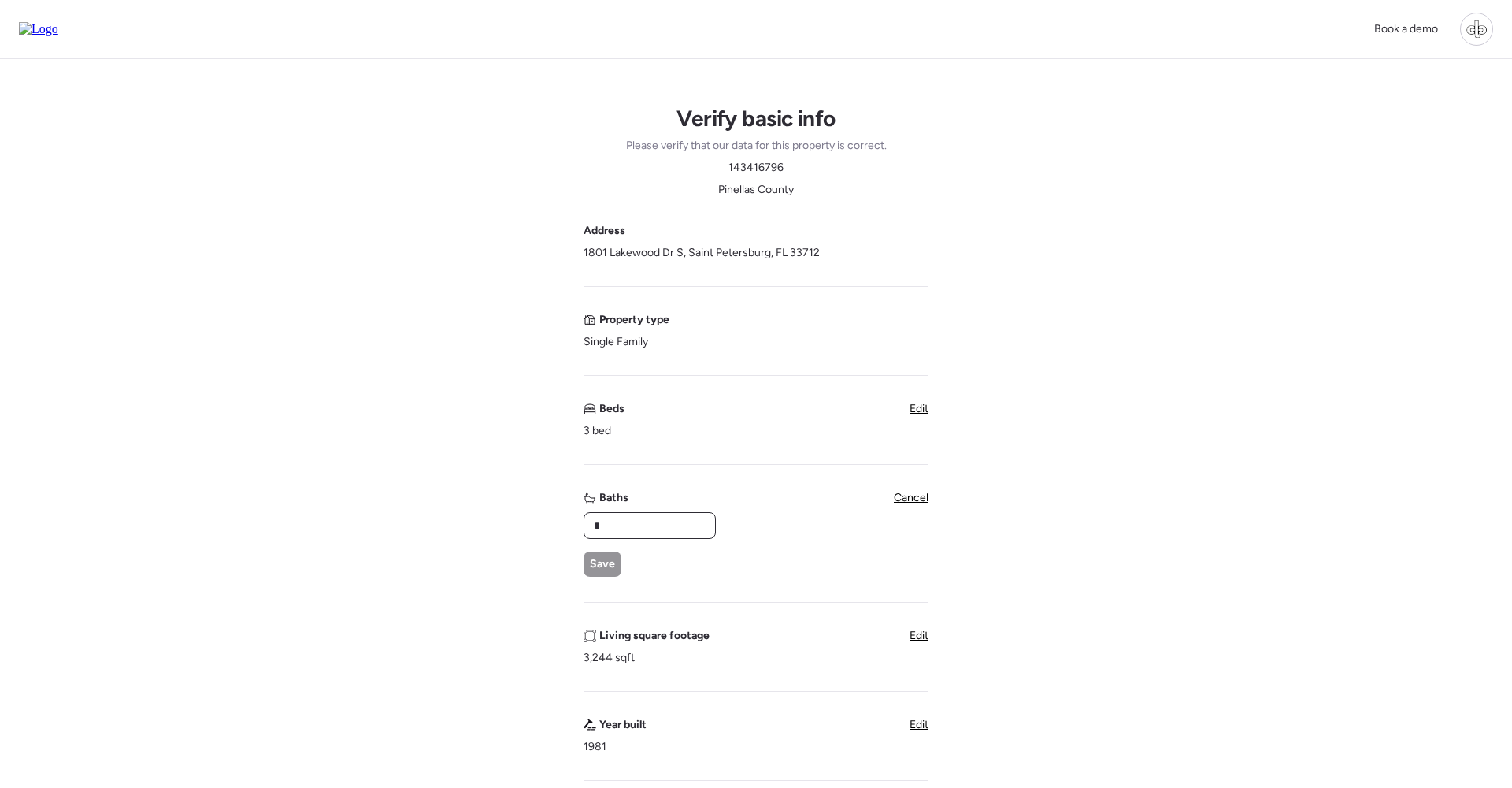 click on "*" at bounding box center [650, 526] 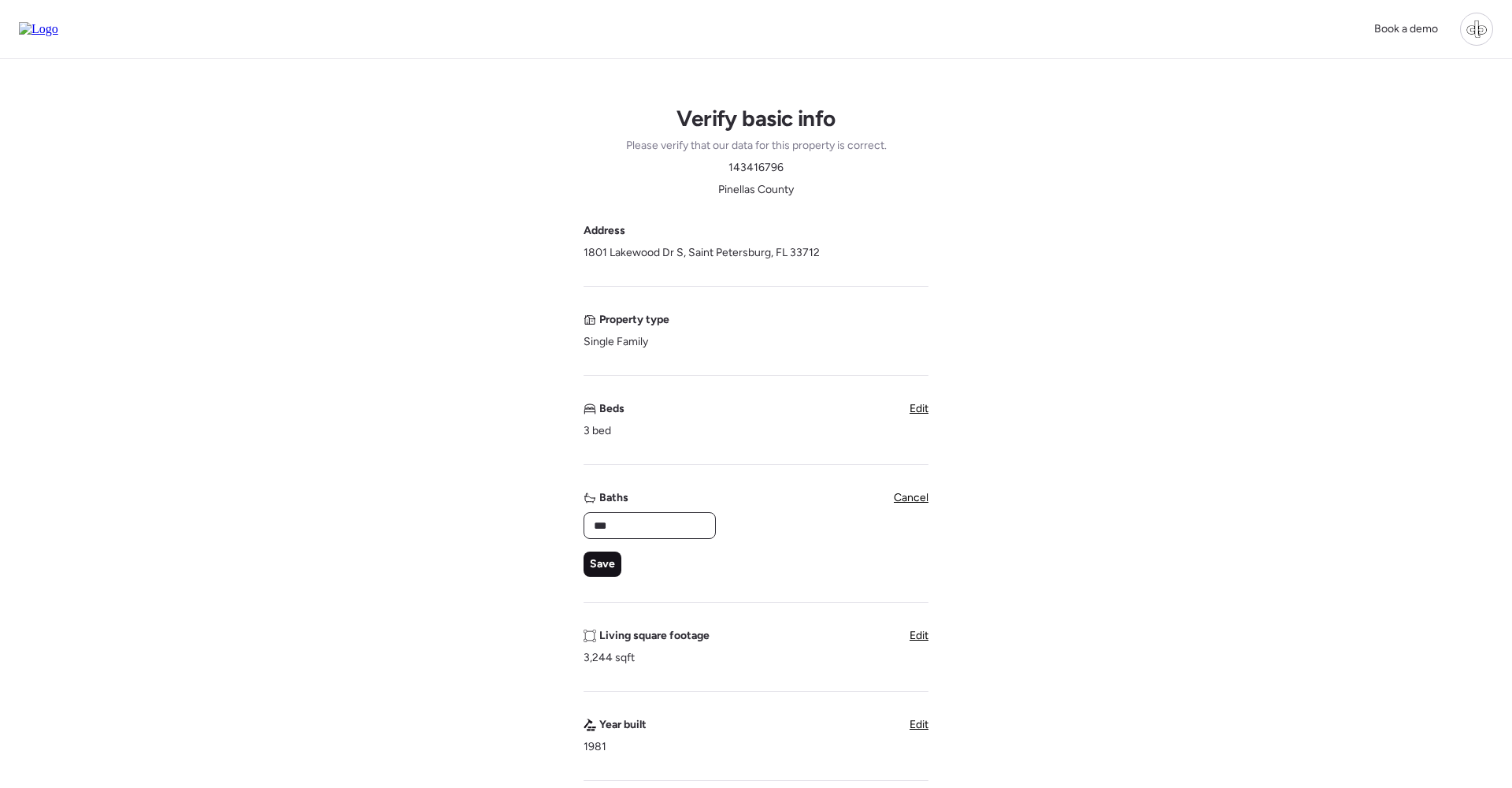 type on "***" 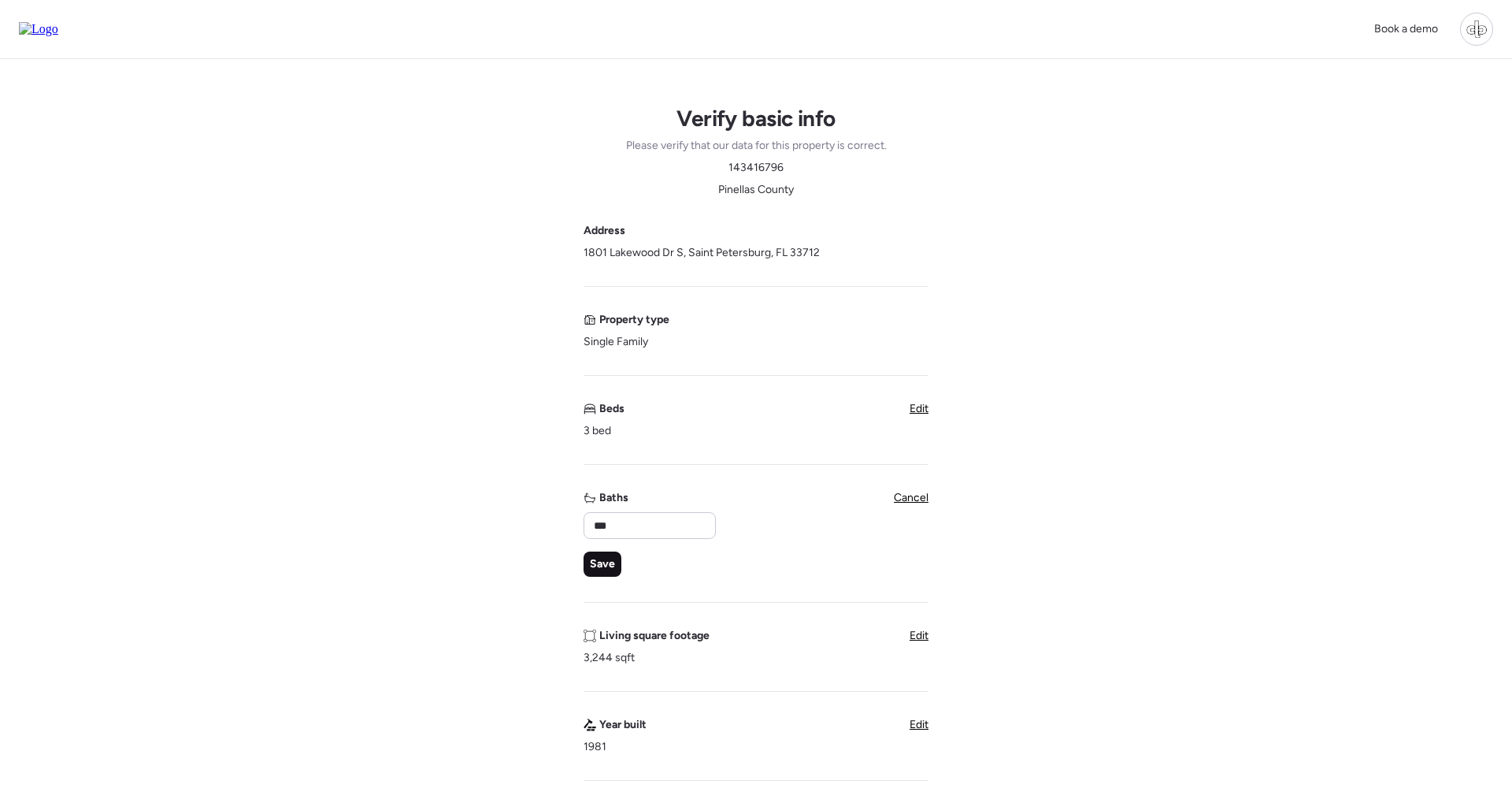 click on "Save" at bounding box center (602, 564) 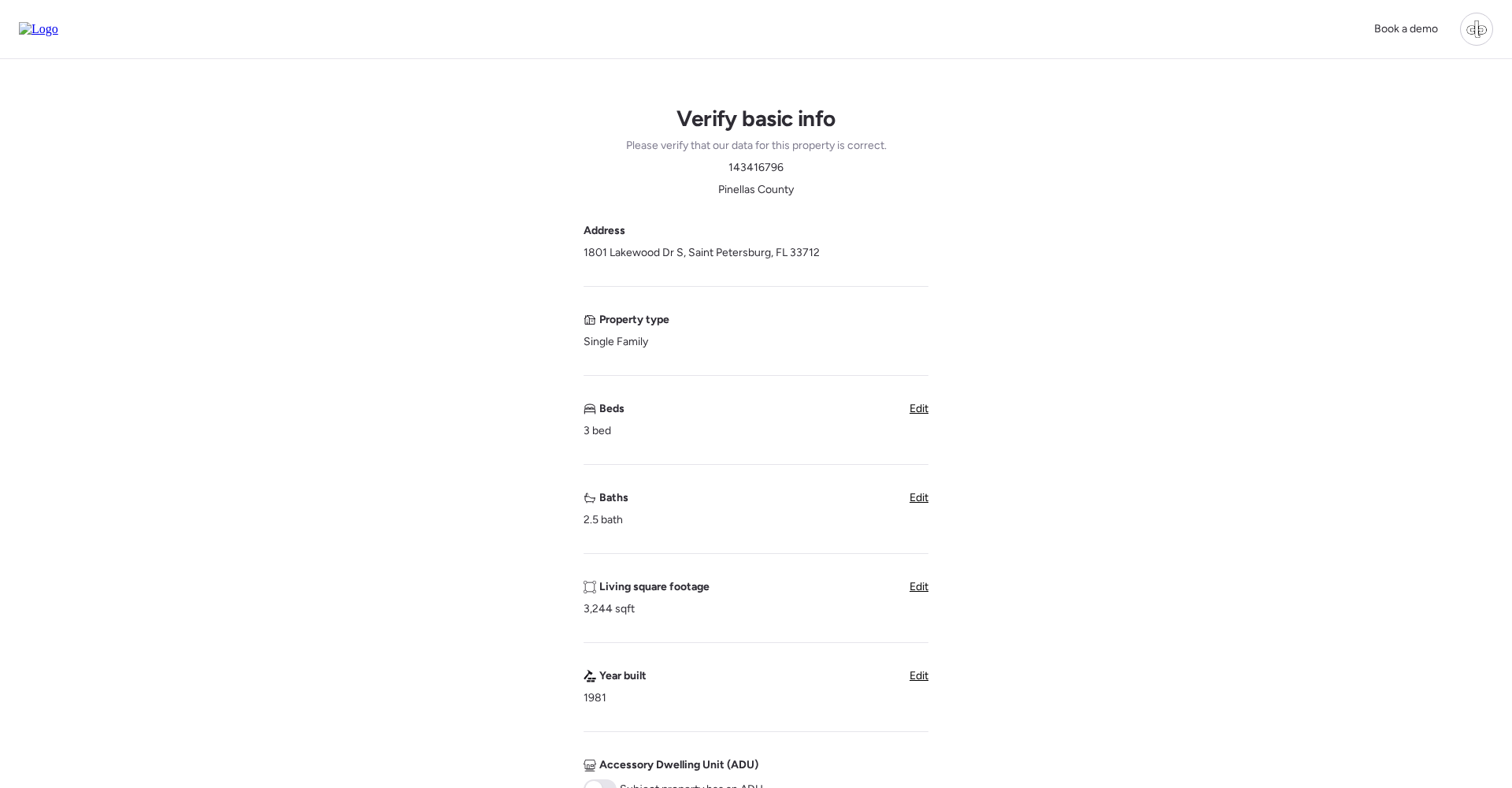 click on "Edit" at bounding box center [919, 586] 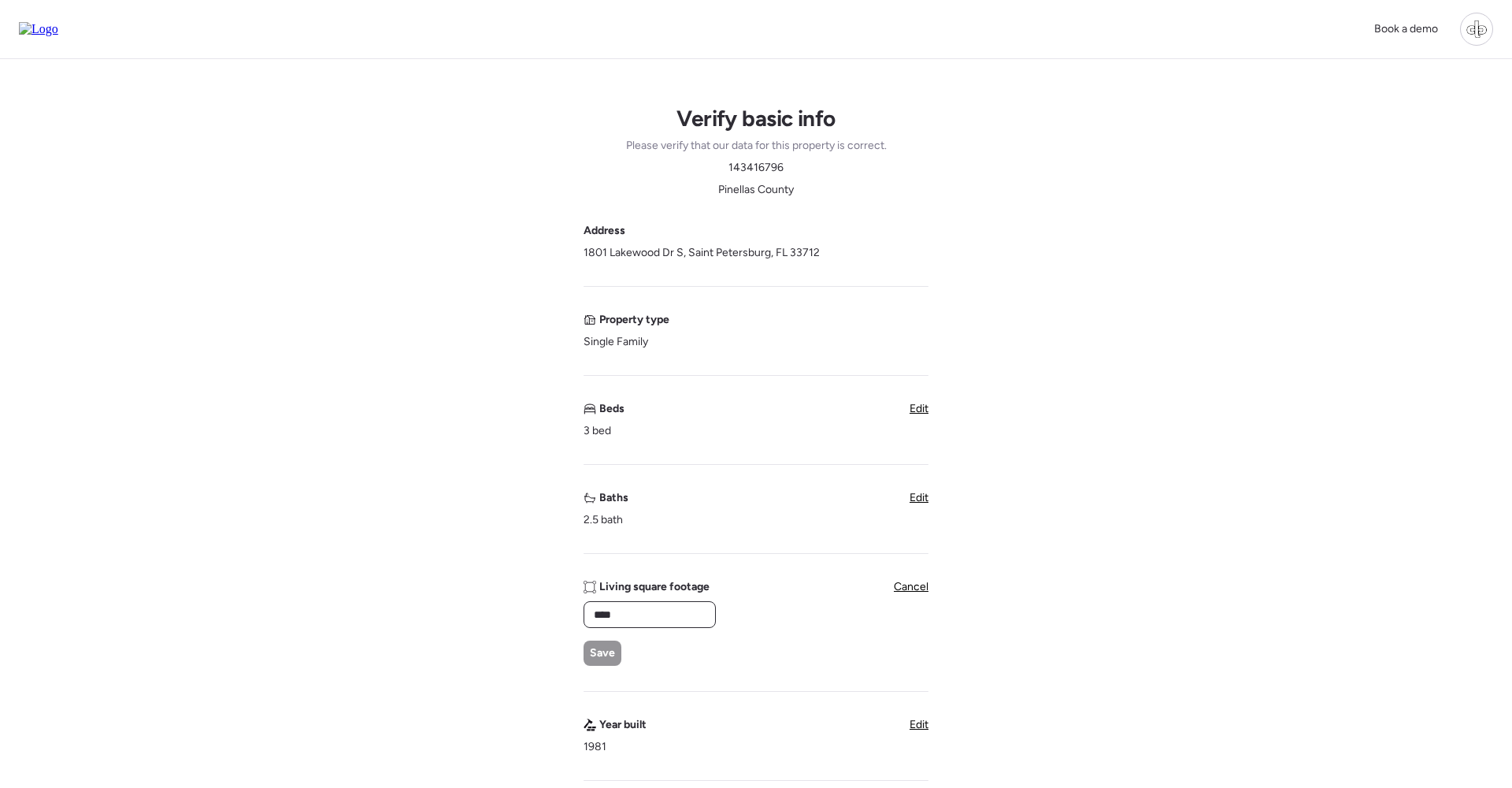 click on "****" at bounding box center [650, 615] 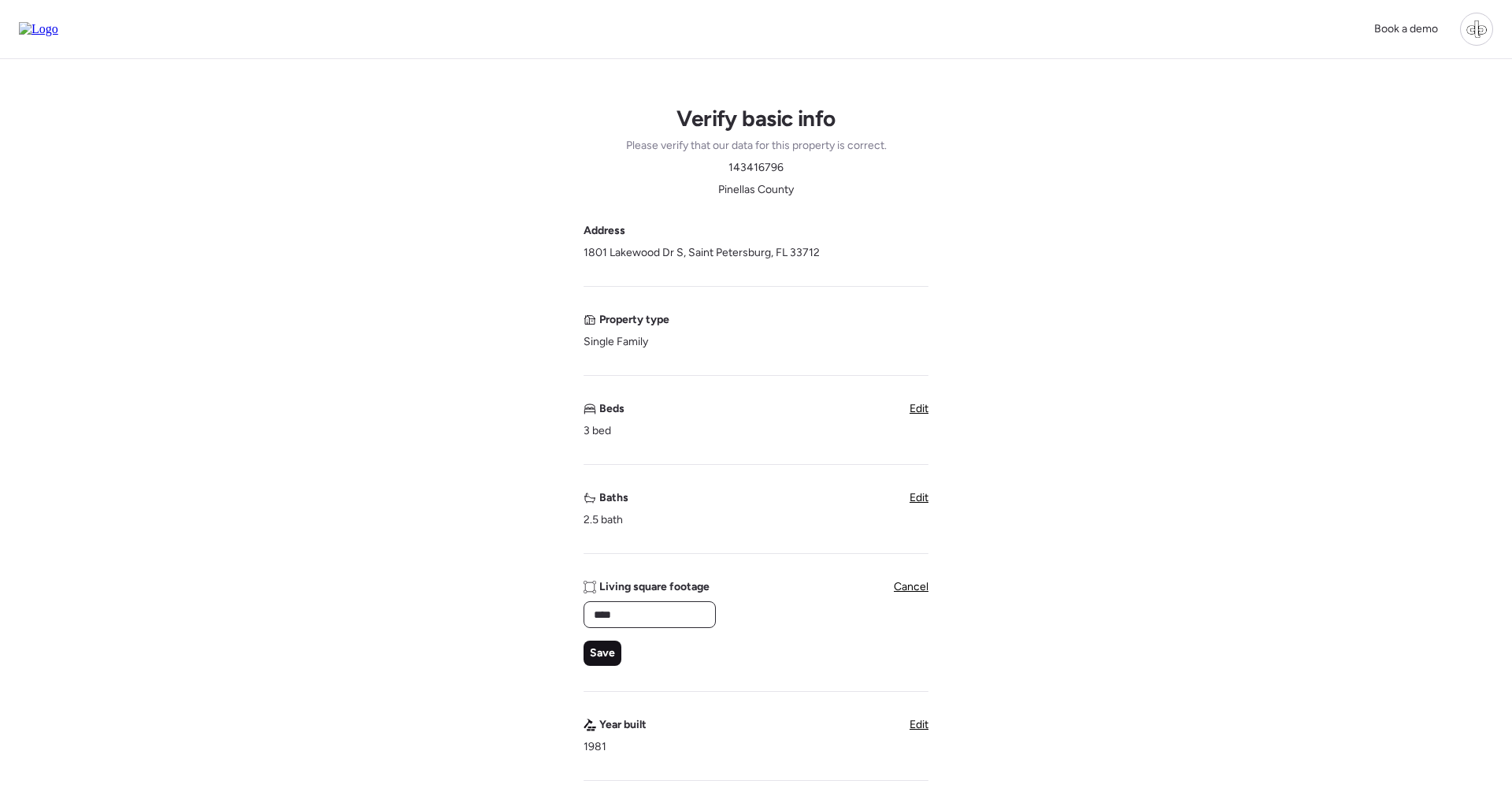 type on "****" 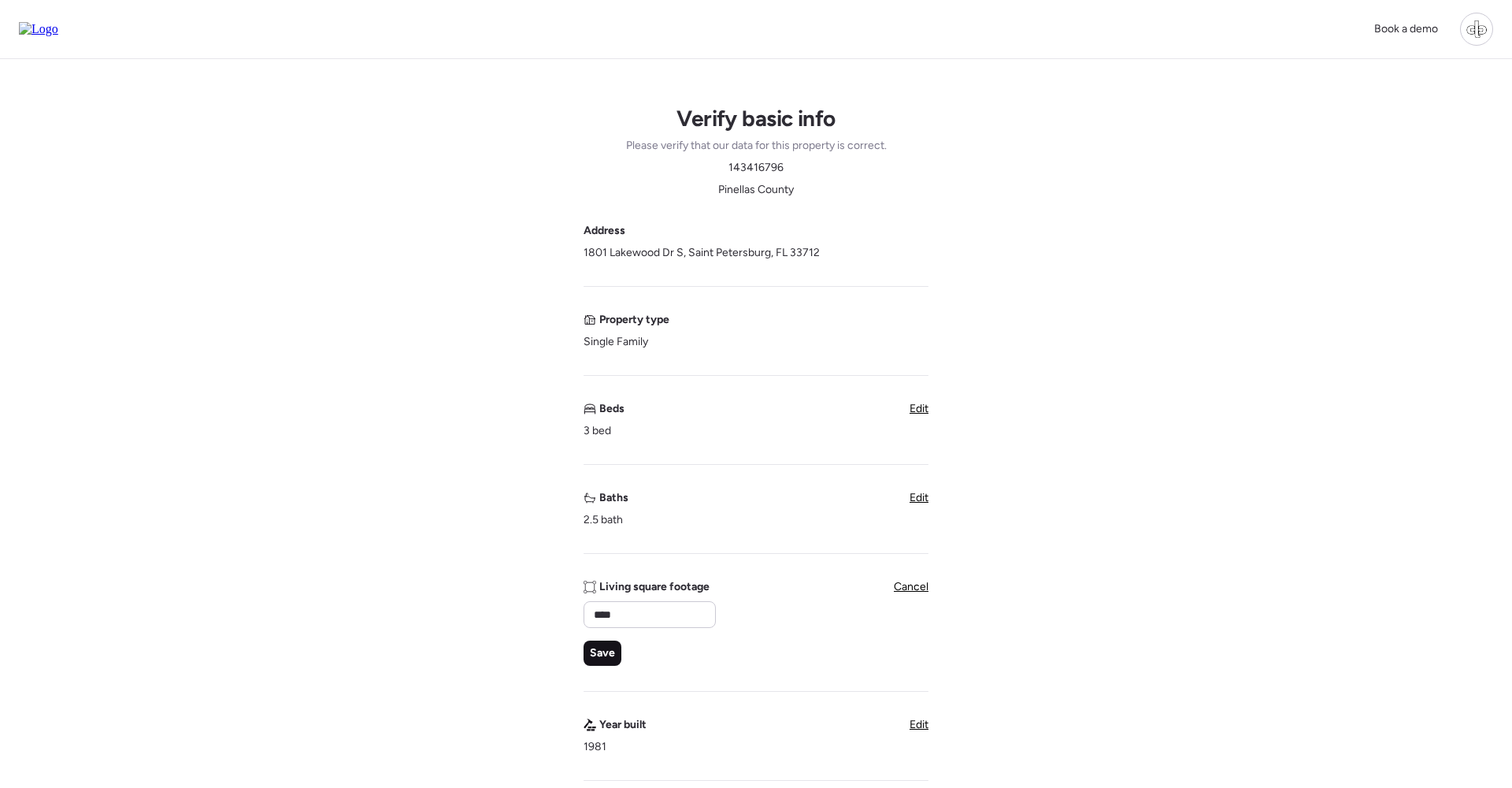 click on "Save" at bounding box center [602, 653] 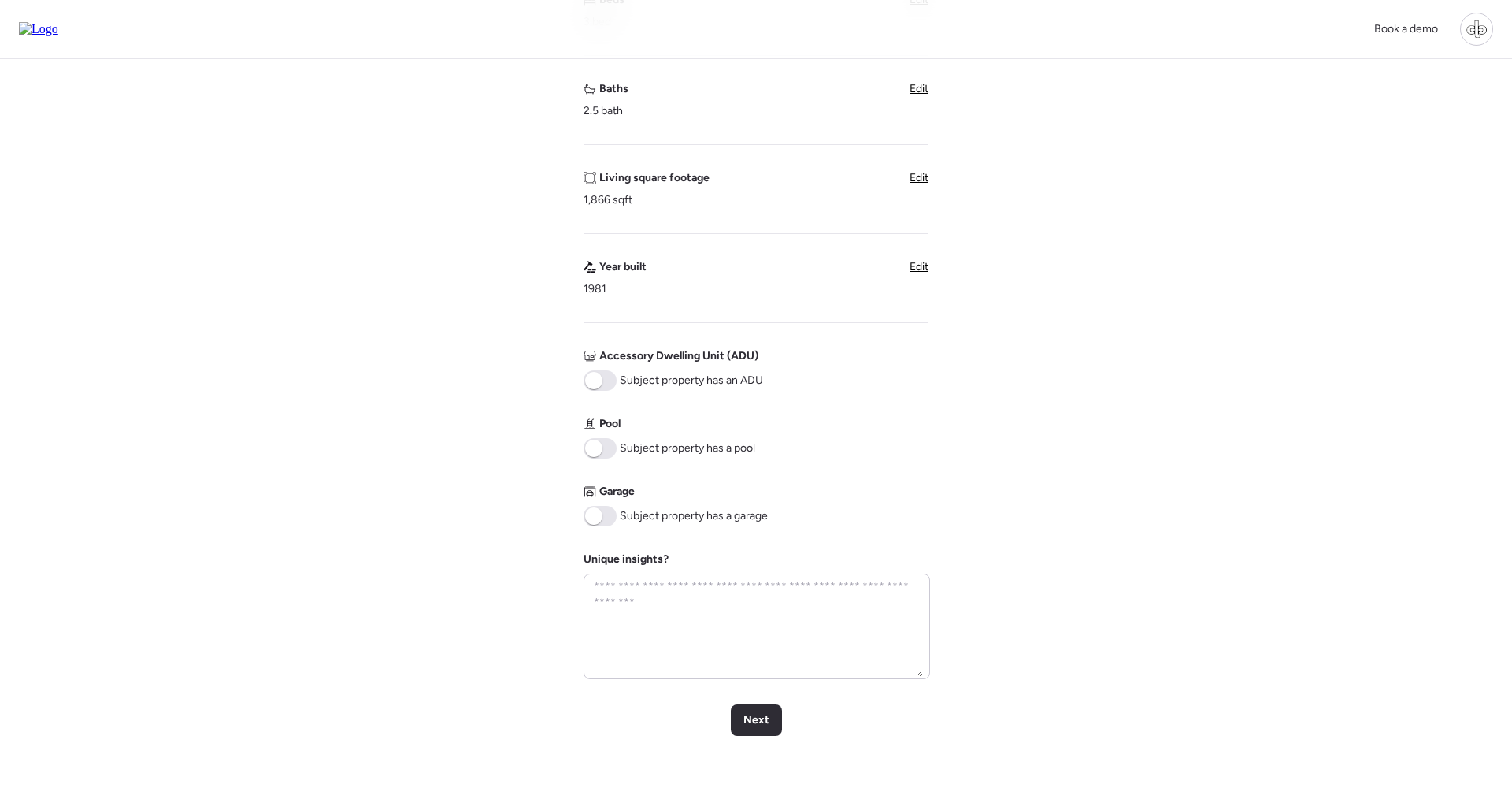 scroll, scrollTop: 435, scrollLeft: 0, axis: vertical 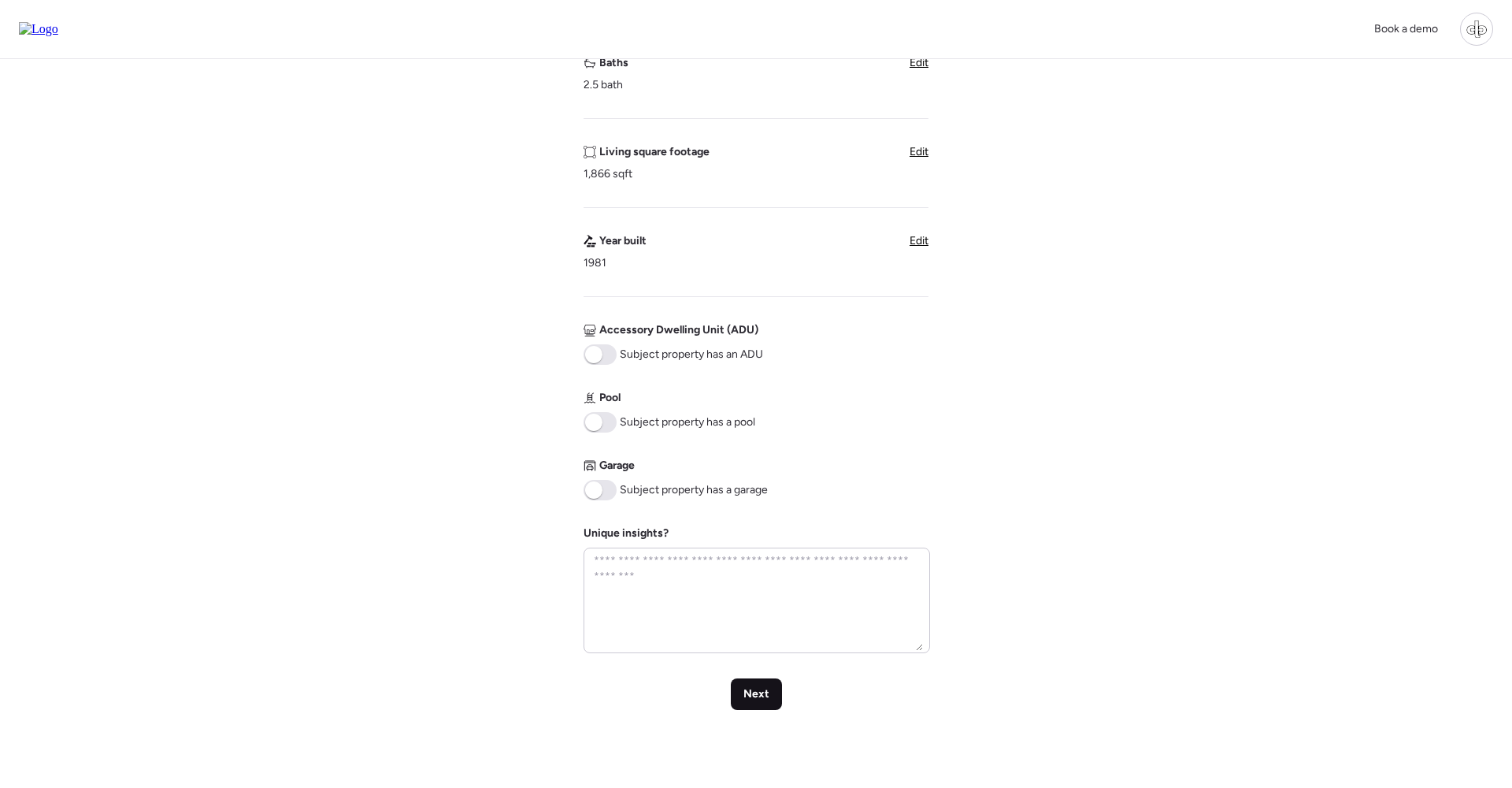 click on "Next" at bounding box center (756, 694) 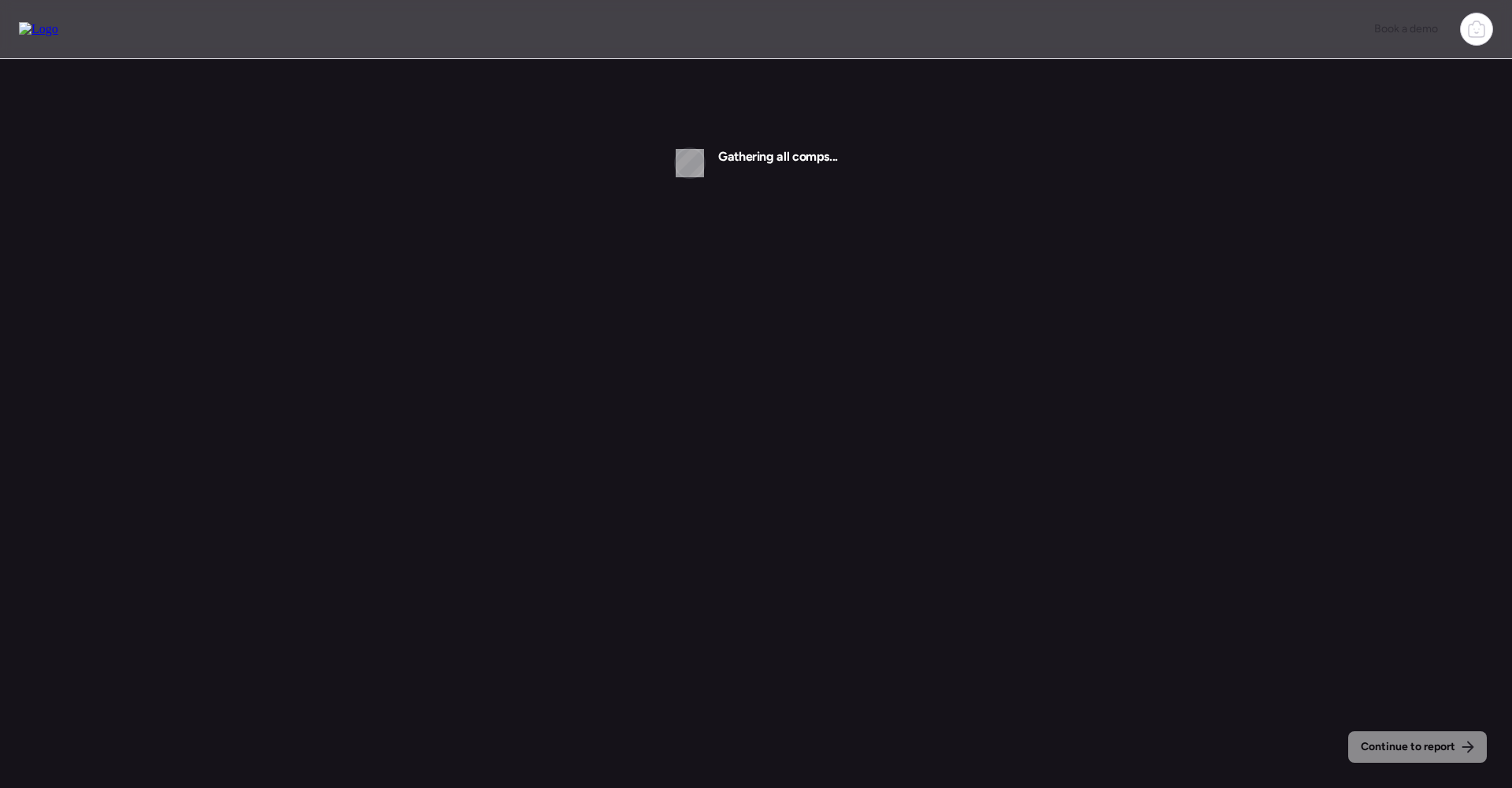 scroll, scrollTop: 0, scrollLeft: 0, axis: both 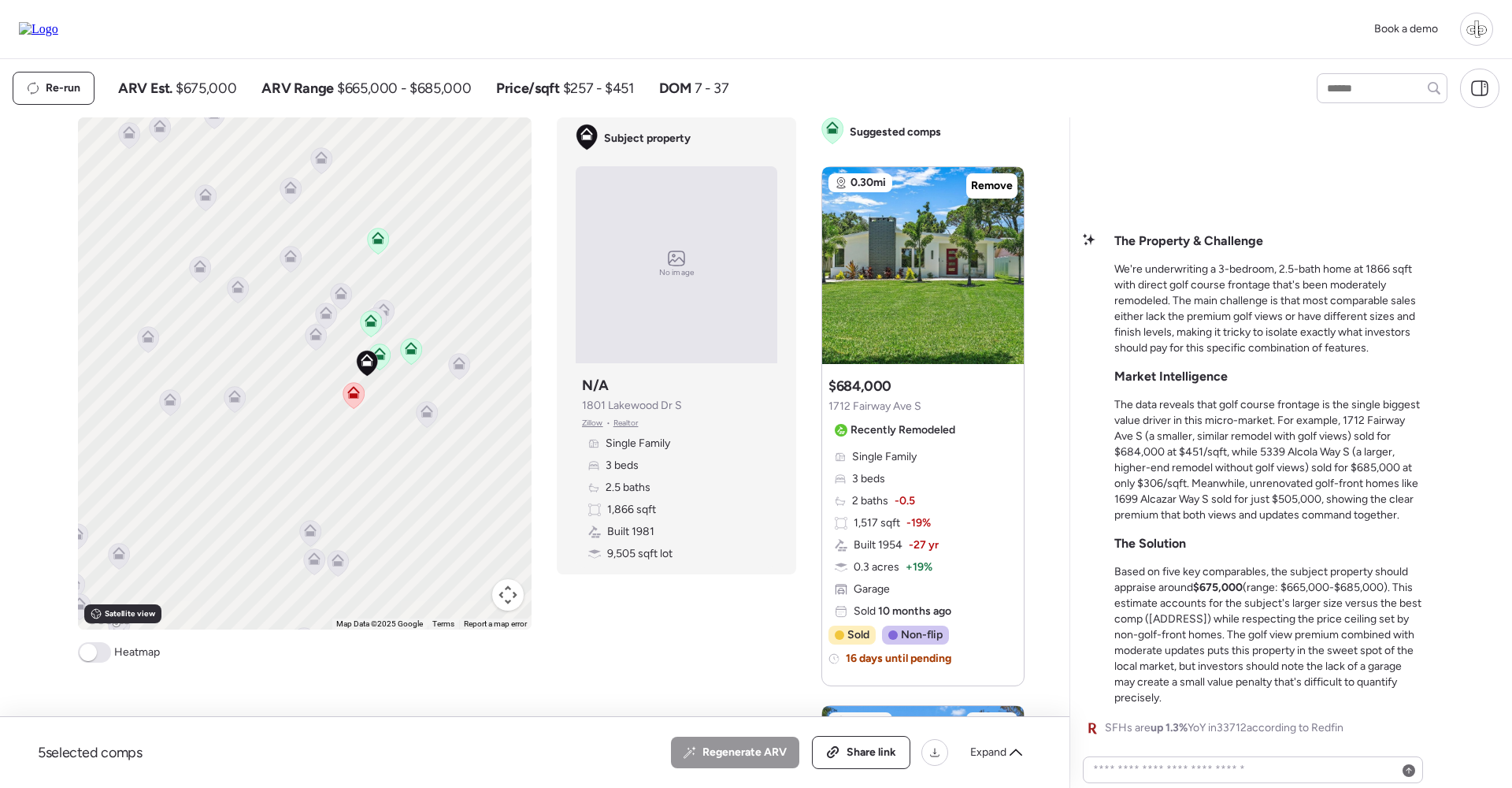 drag, startPoint x: 395, startPoint y: 396, endPoint x: 354, endPoint y: 396, distance: 41 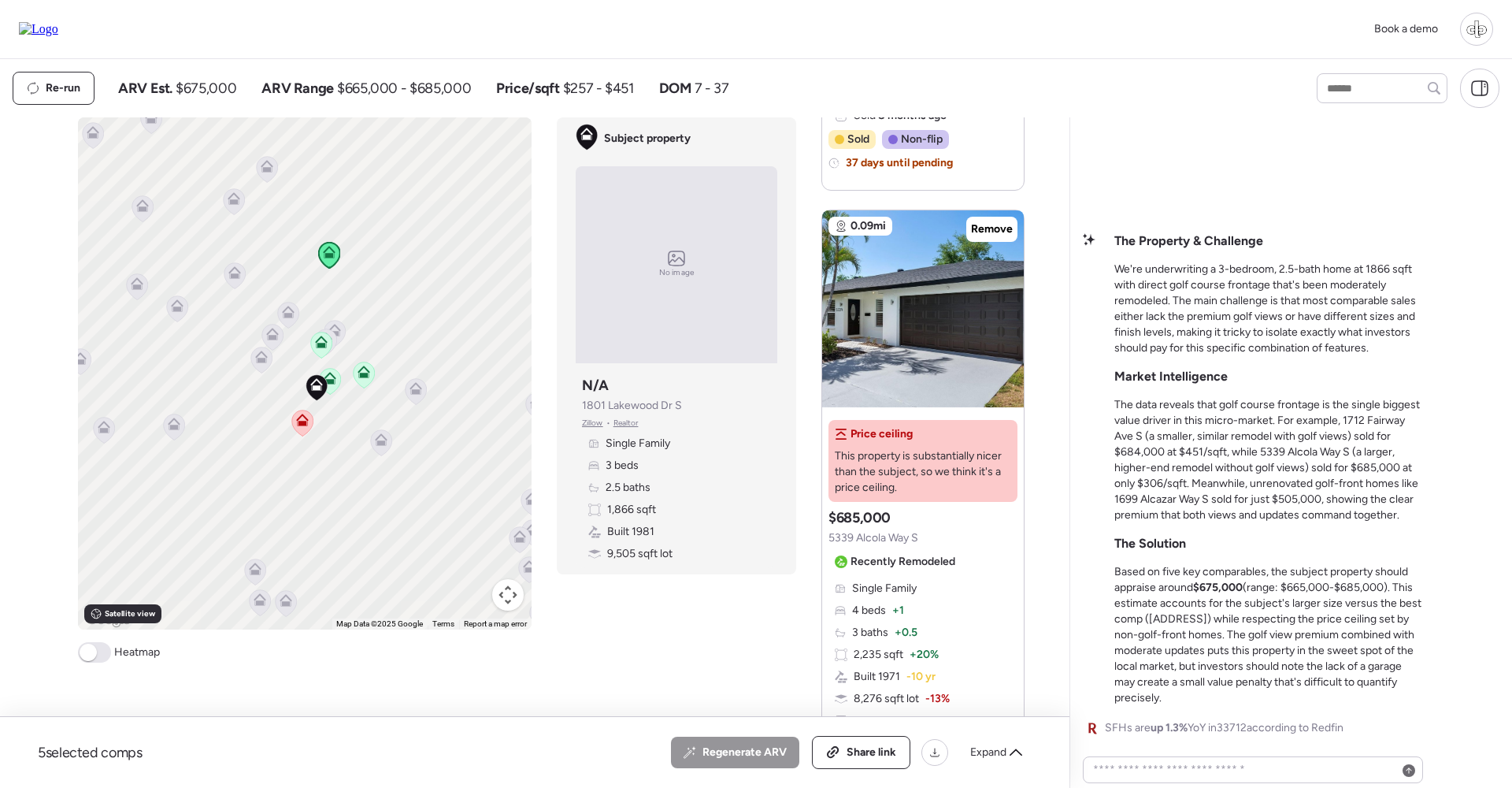 scroll, scrollTop: 2481, scrollLeft: 0, axis: vertical 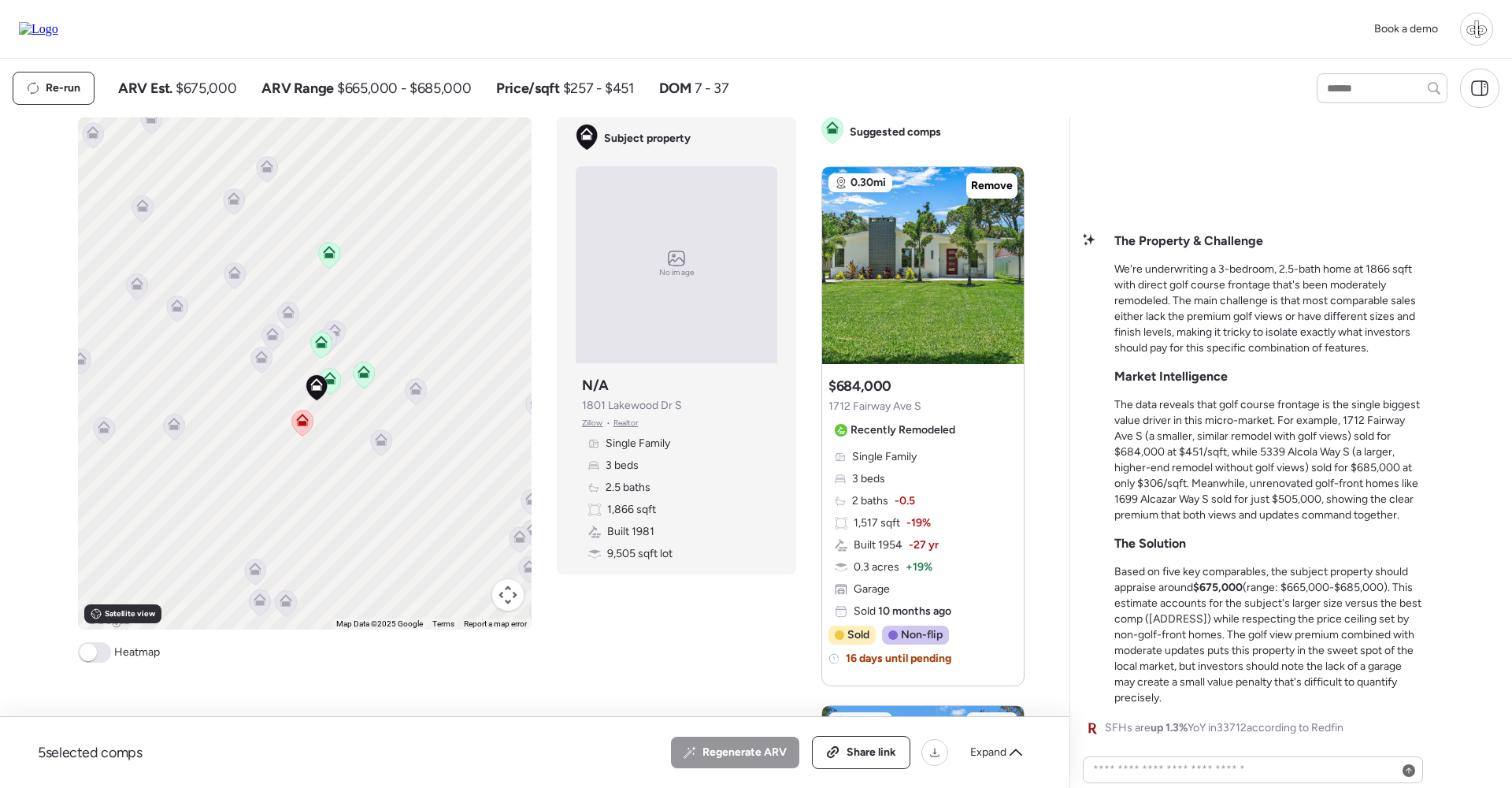 click 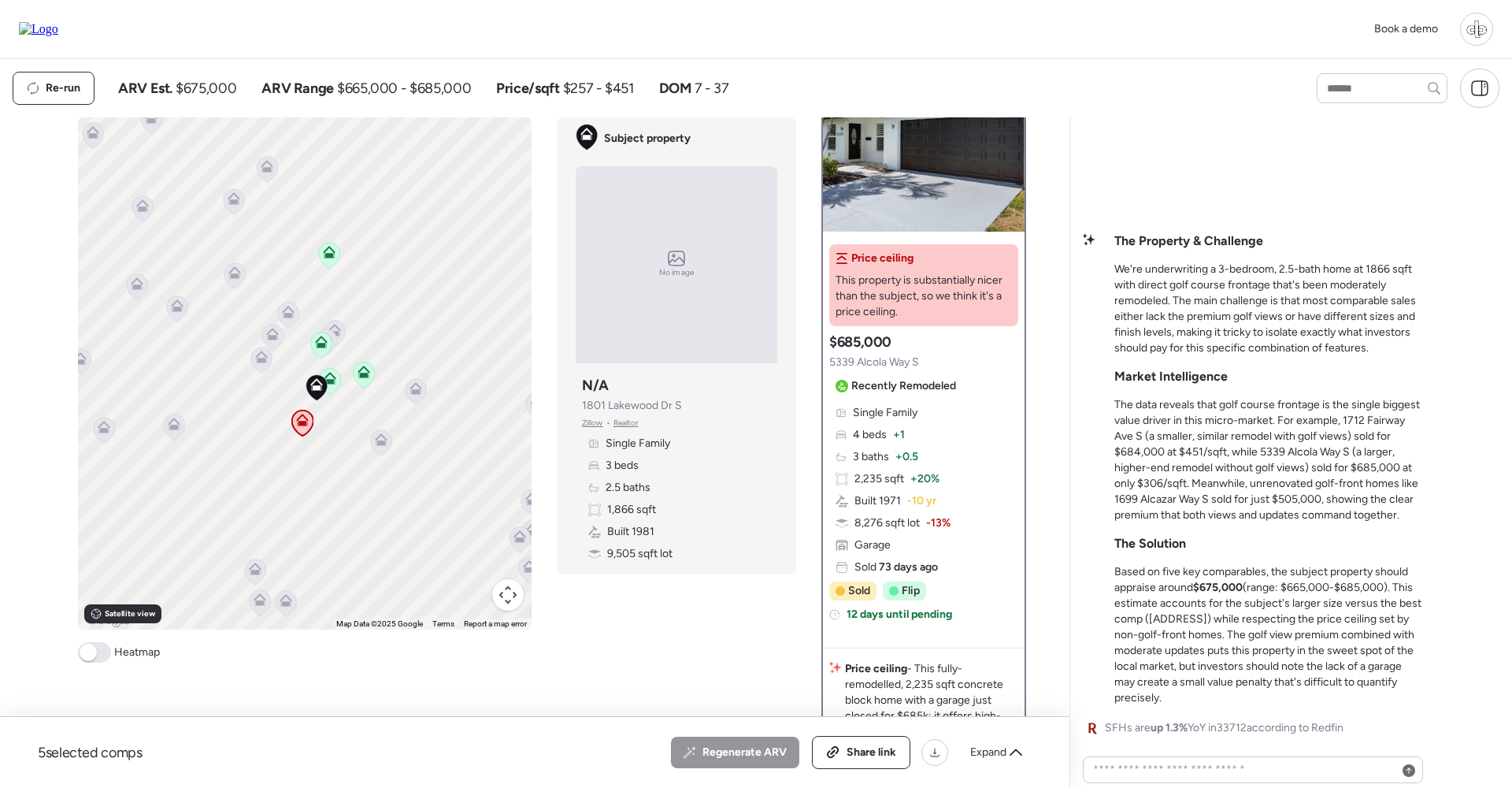 scroll, scrollTop: 32, scrollLeft: 0, axis: vertical 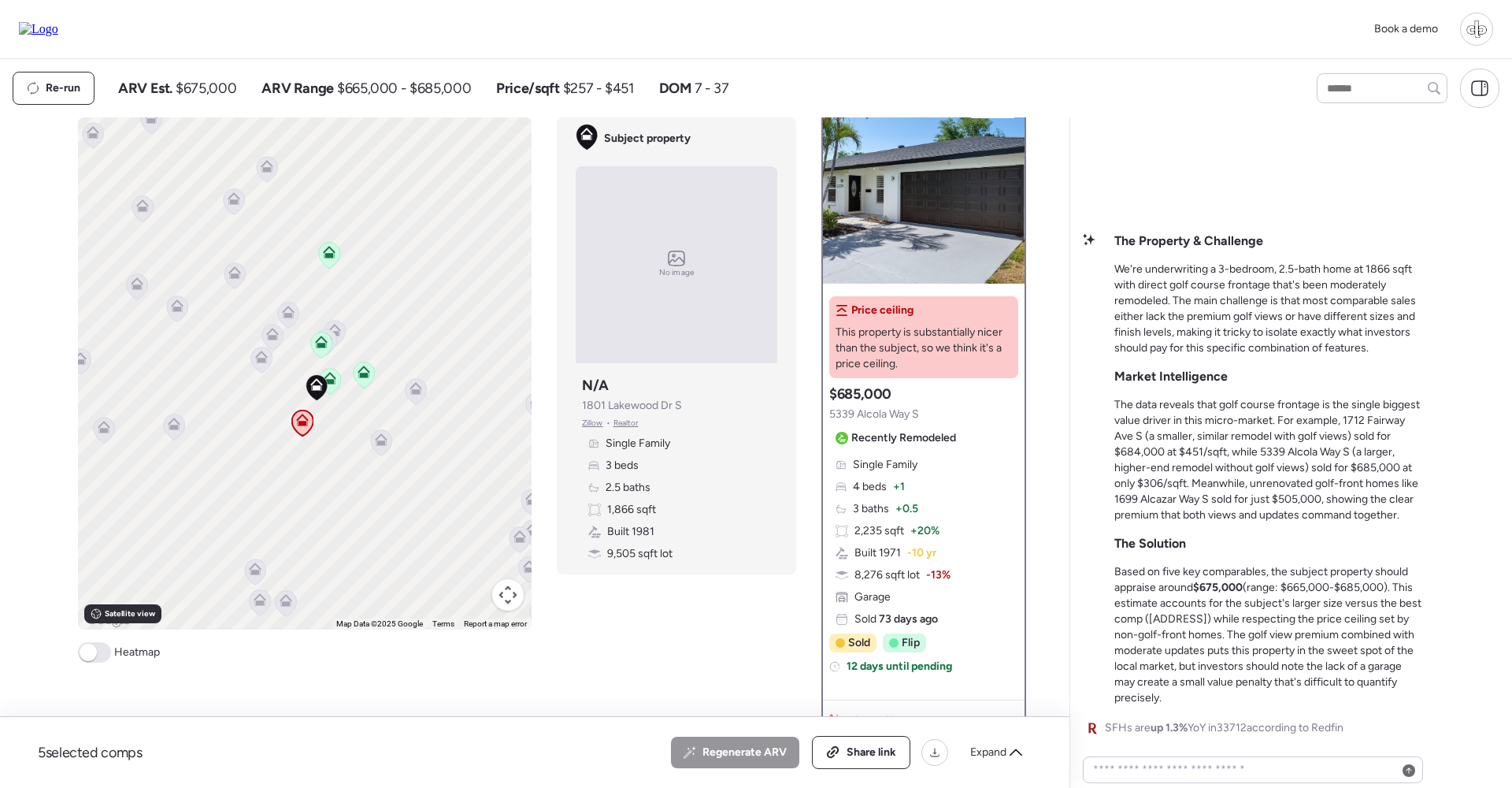 click at bounding box center [924, 185] 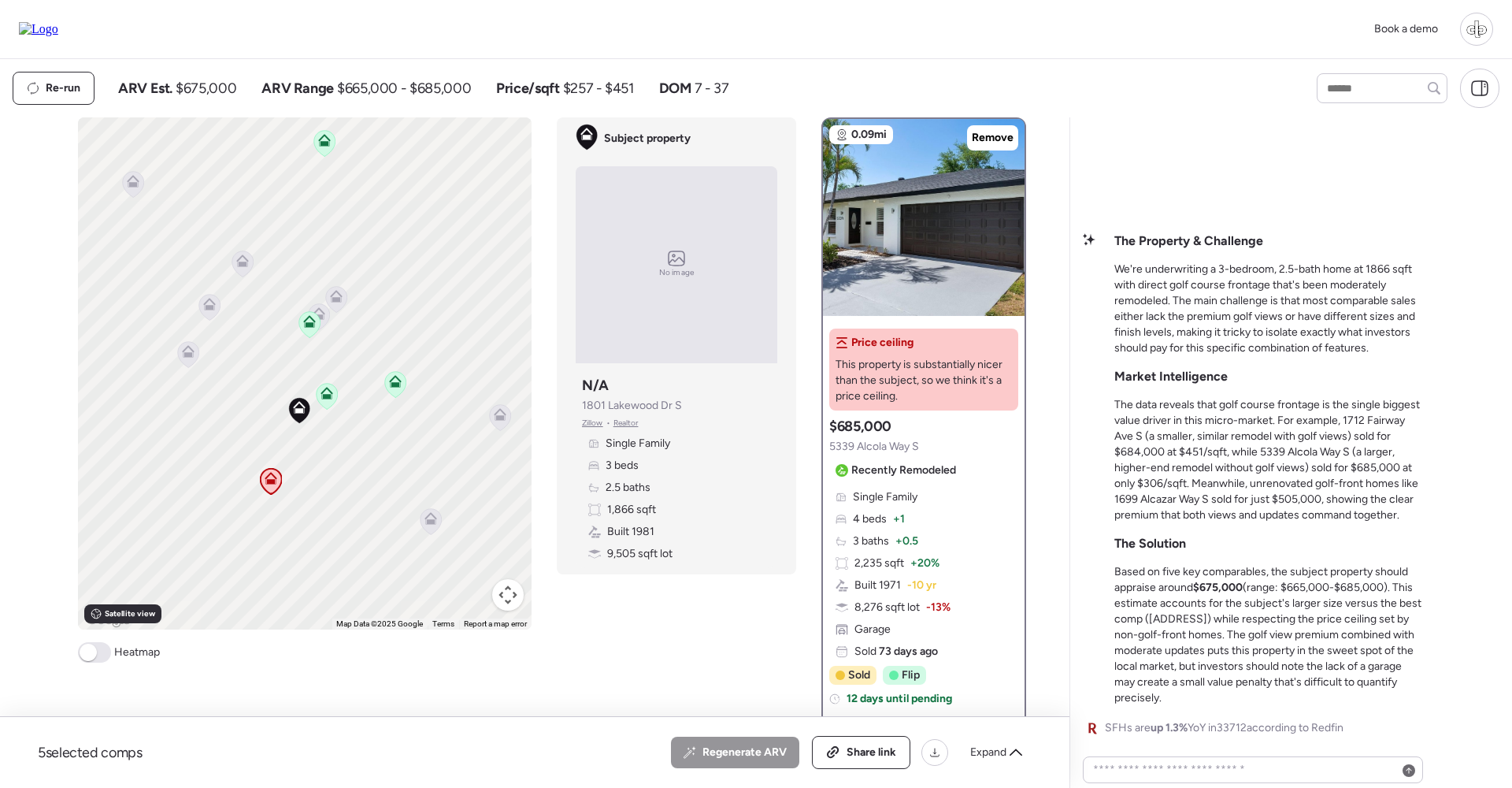 scroll, scrollTop: 0, scrollLeft: 0, axis: both 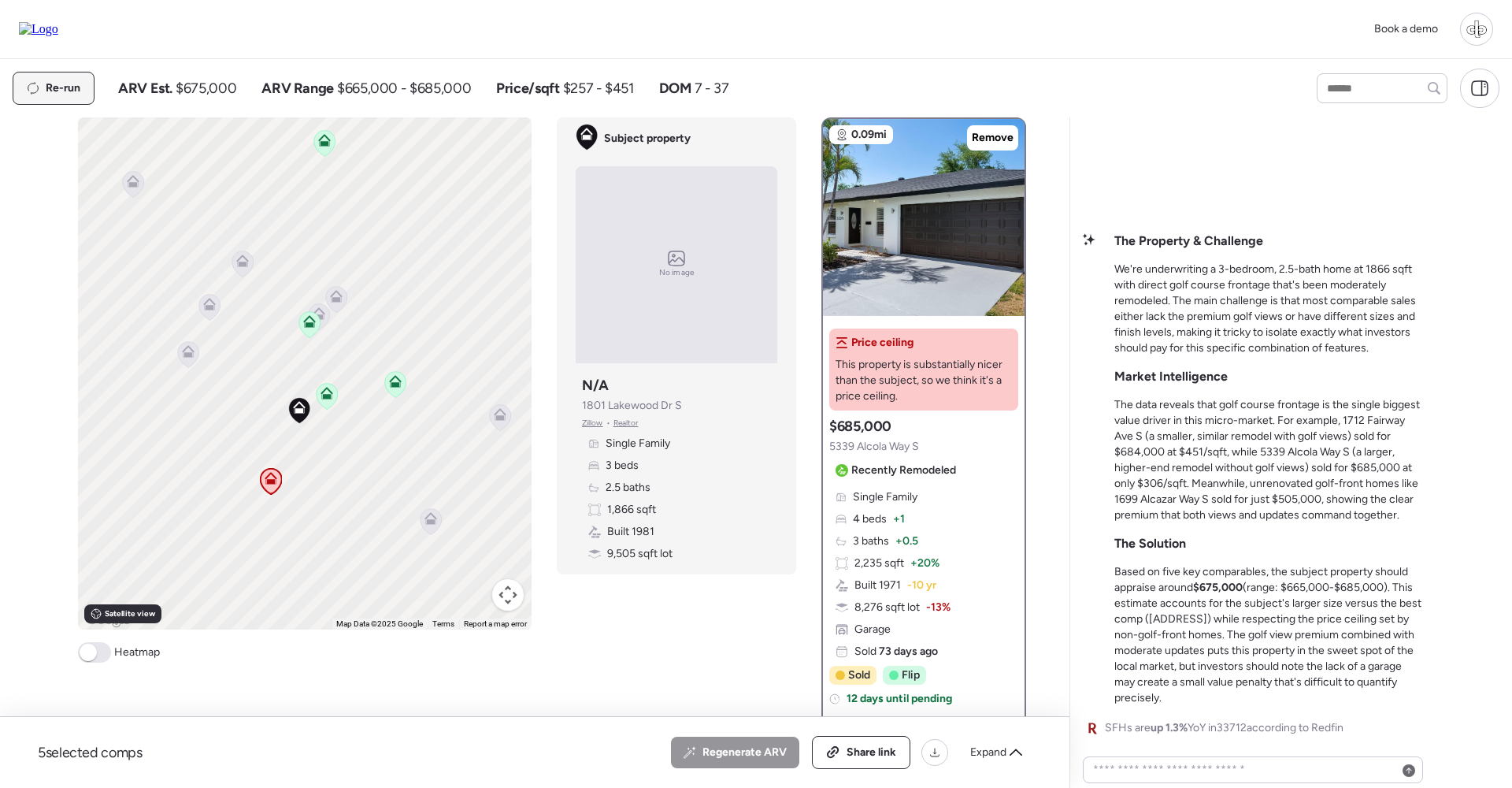 click on "Re-run" at bounding box center (63, 88) 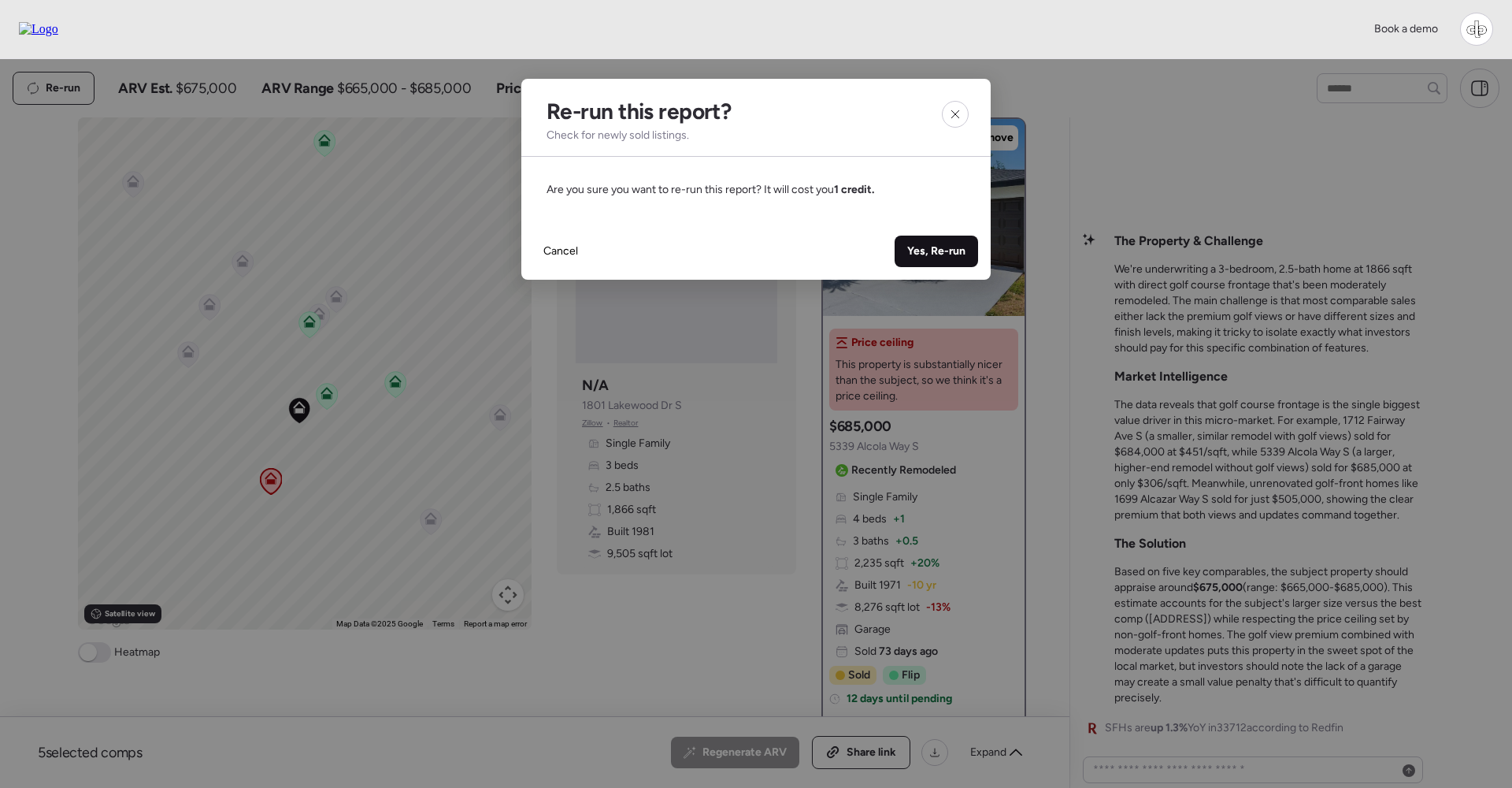 click on "Yes, Re-run" at bounding box center [936, 251] 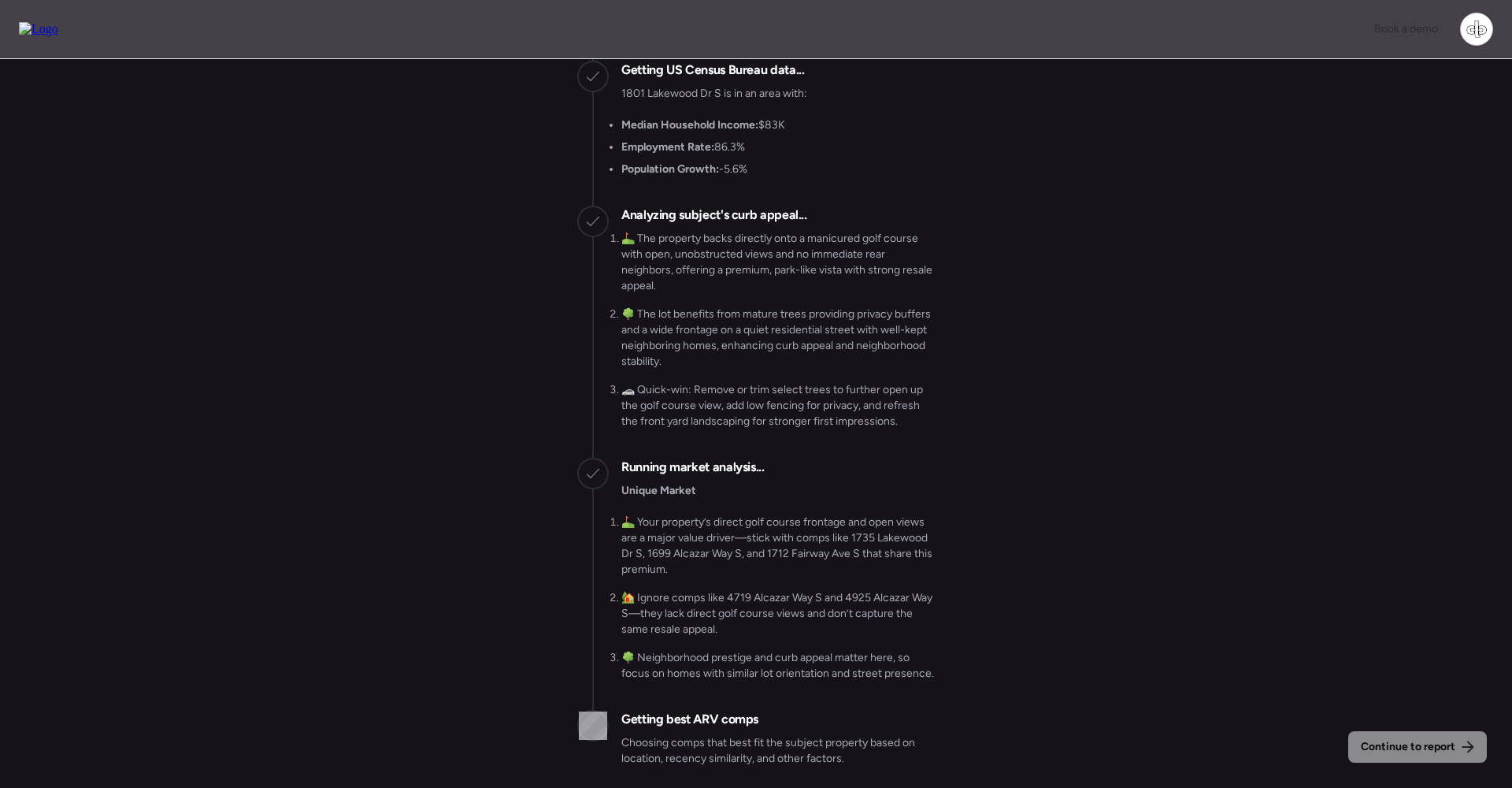 scroll, scrollTop: 8, scrollLeft: 0, axis: vertical 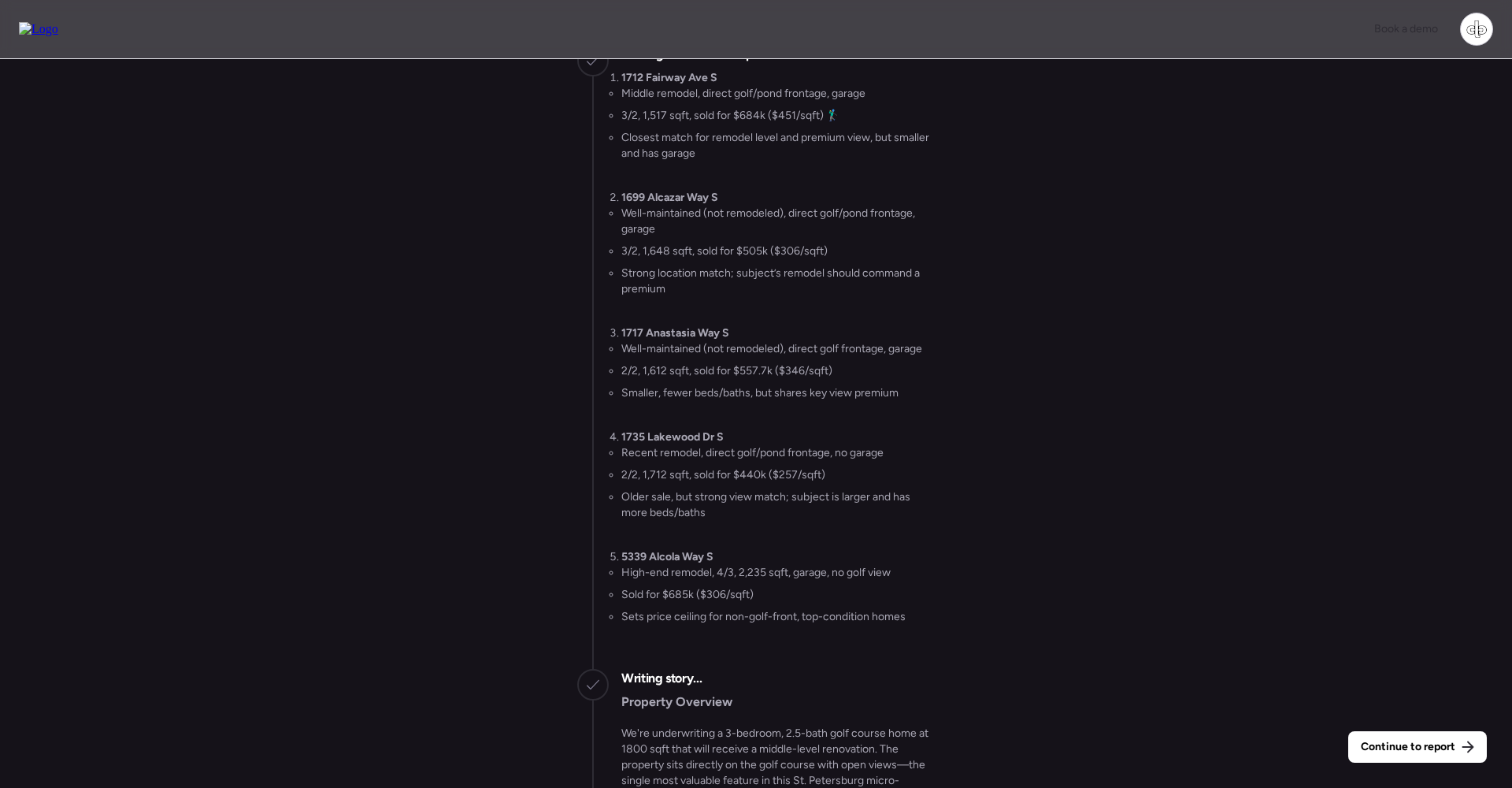 drag, startPoint x: 643, startPoint y: 93, endPoint x: 674, endPoint y: 484, distance: 392.227 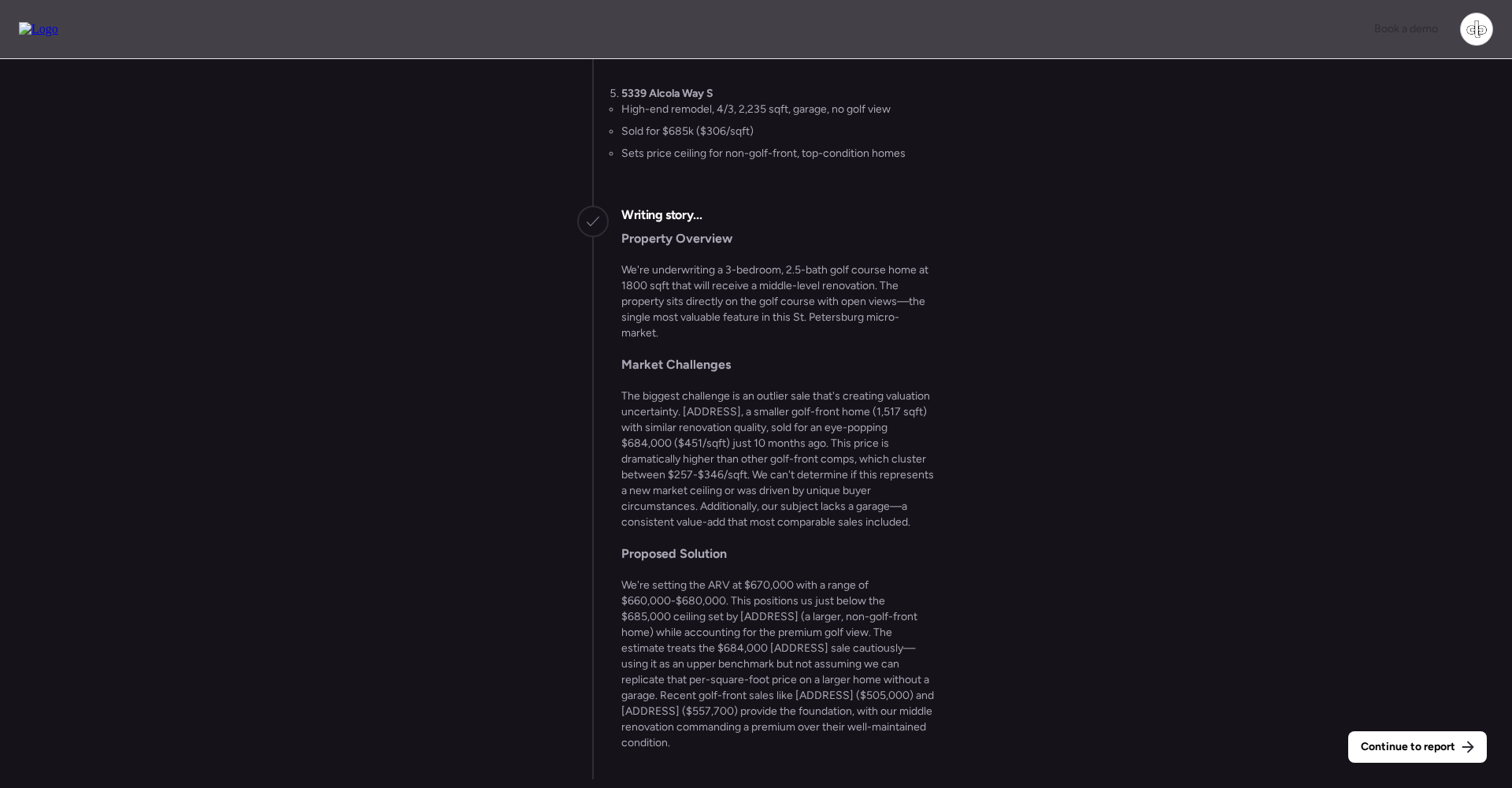 scroll, scrollTop: 0, scrollLeft: 0, axis: both 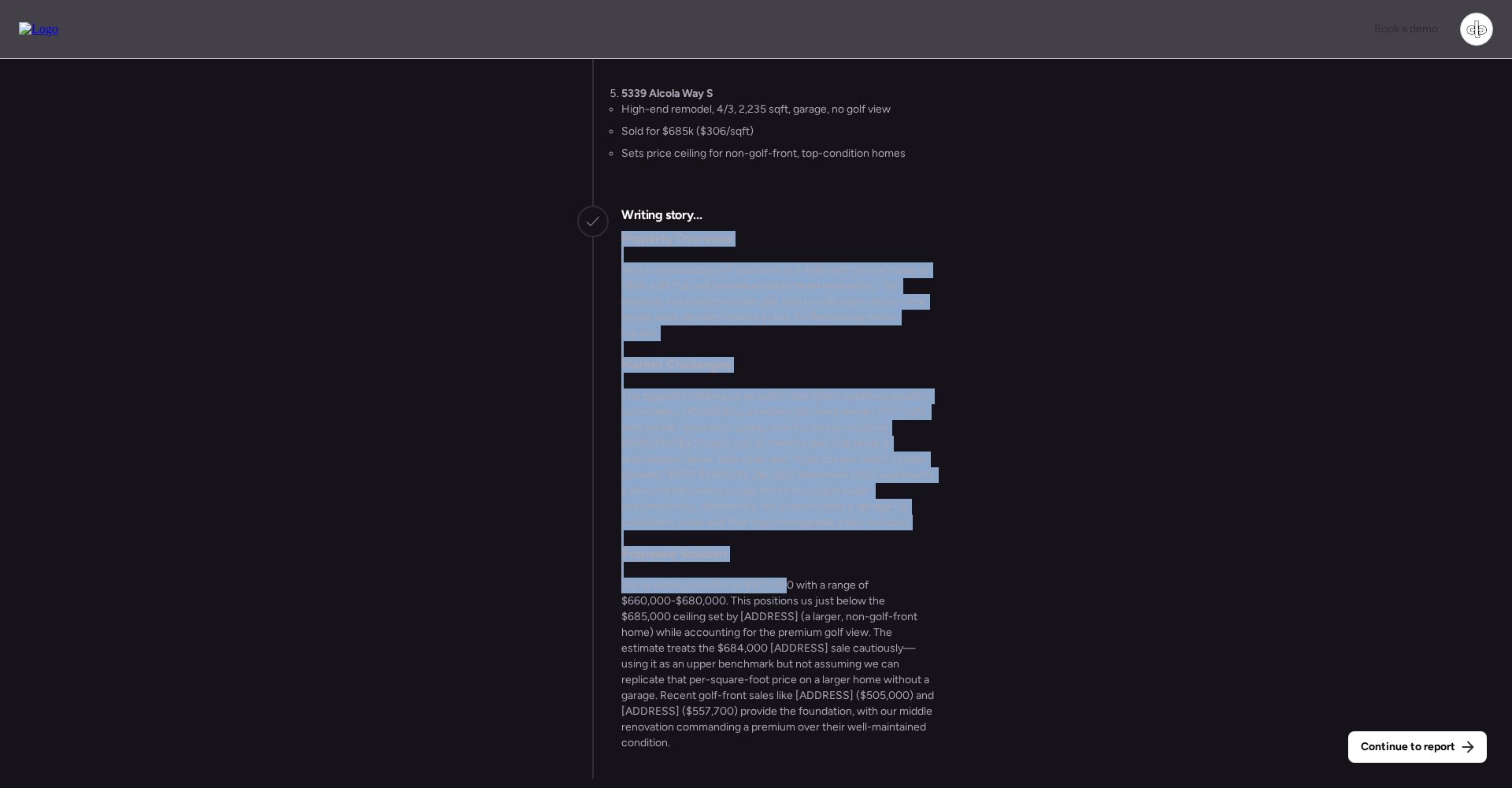 drag, startPoint x: 651, startPoint y: 227, endPoint x: 788, endPoint y: 591, distance: 388.928 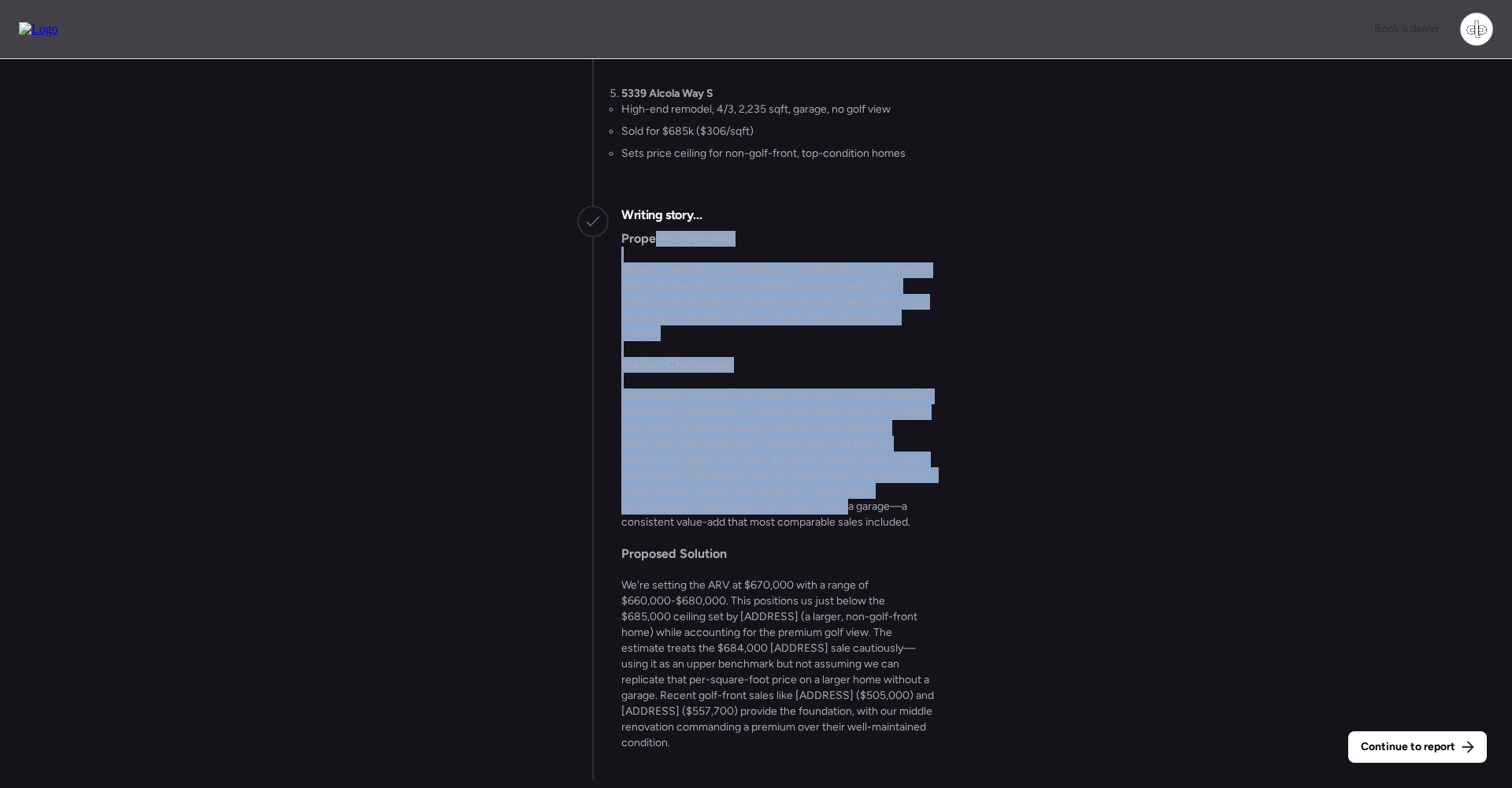 drag, startPoint x: 655, startPoint y: 240, endPoint x: 808, endPoint y: 511, distance: 311.2073 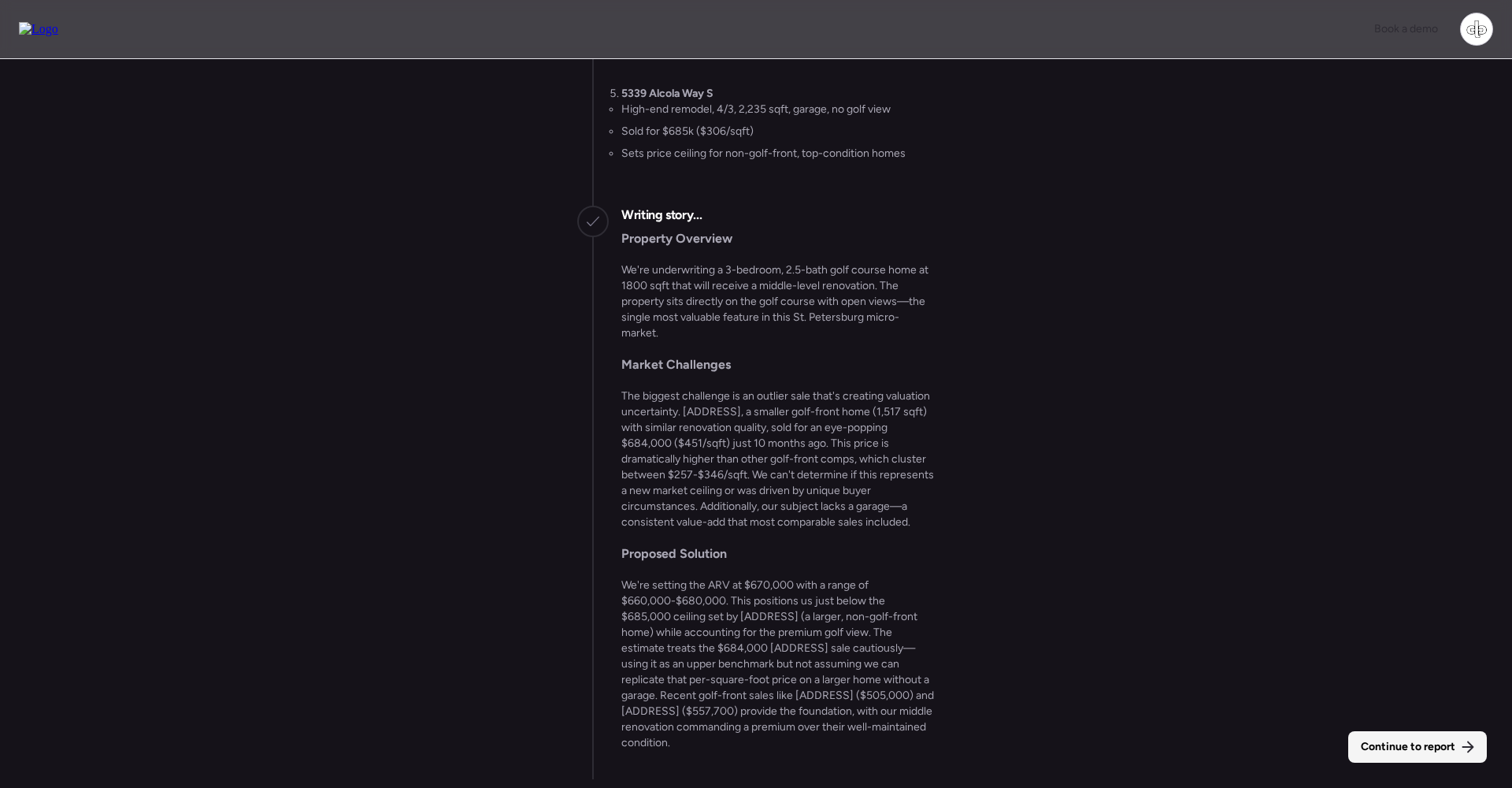 click on "Continue to report" at bounding box center (1408, 747) 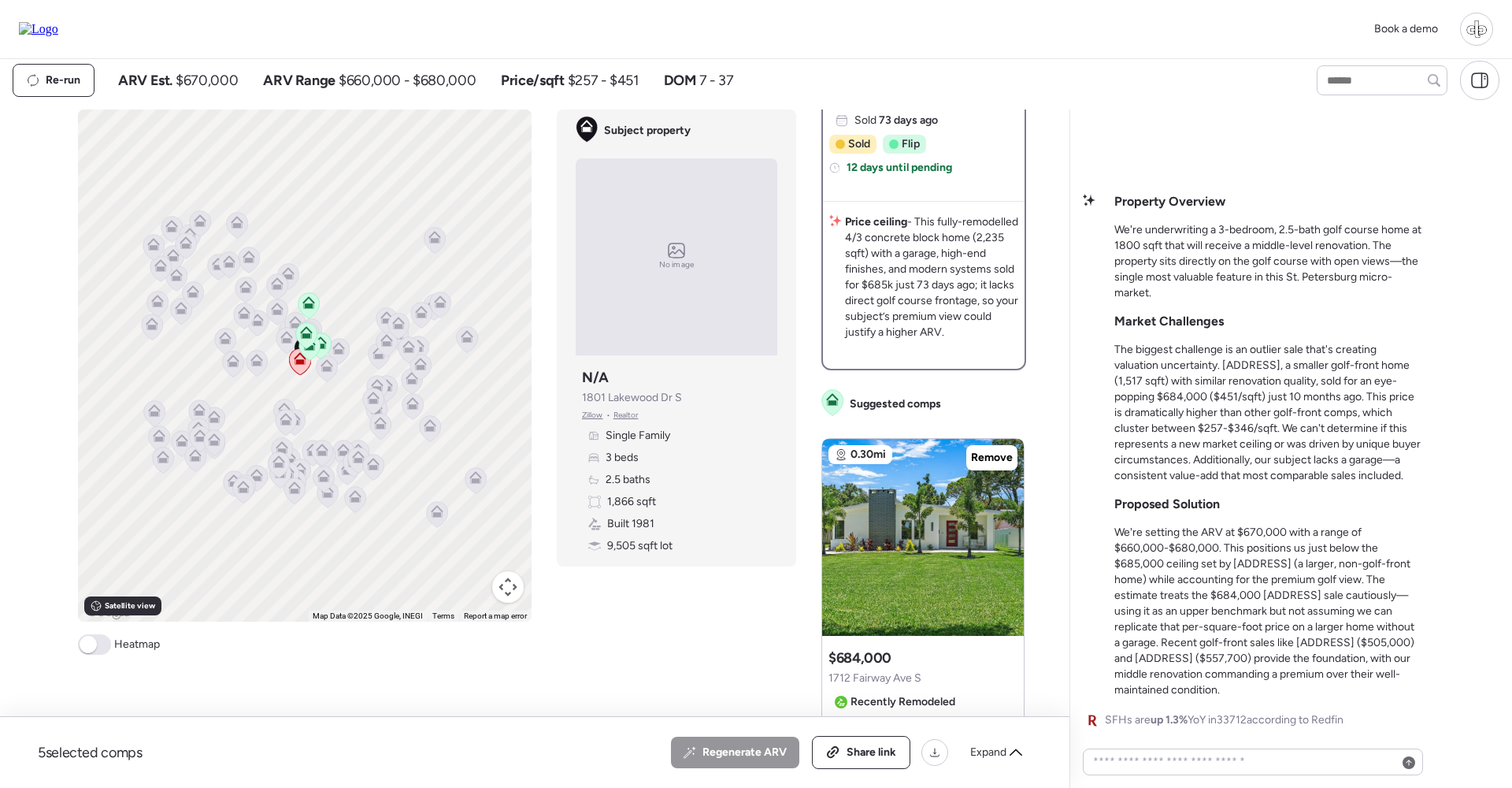 scroll, scrollTop: 692, scrollLeft: 0, axis: vertical 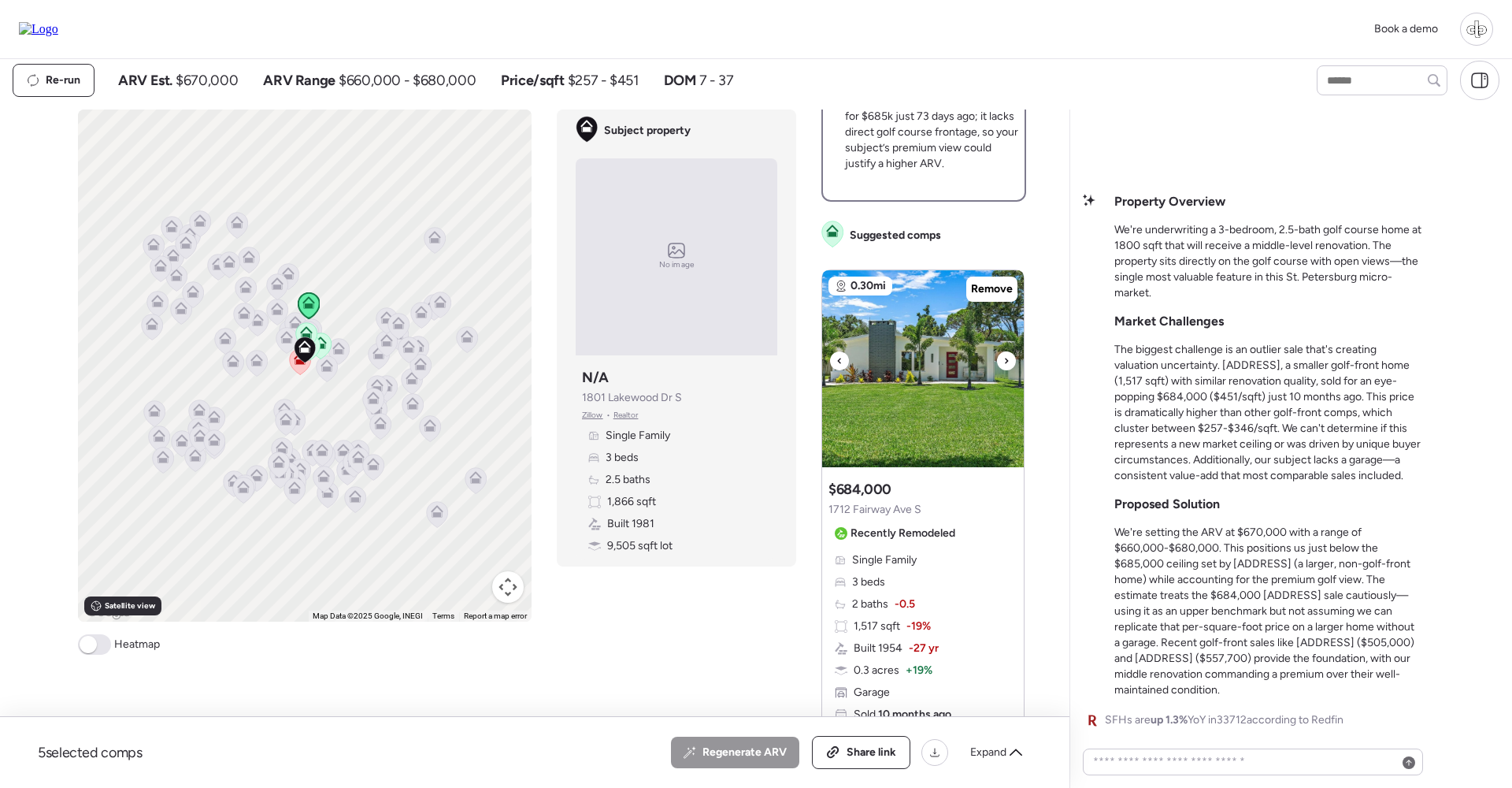 click at bounding box center [923, 369] 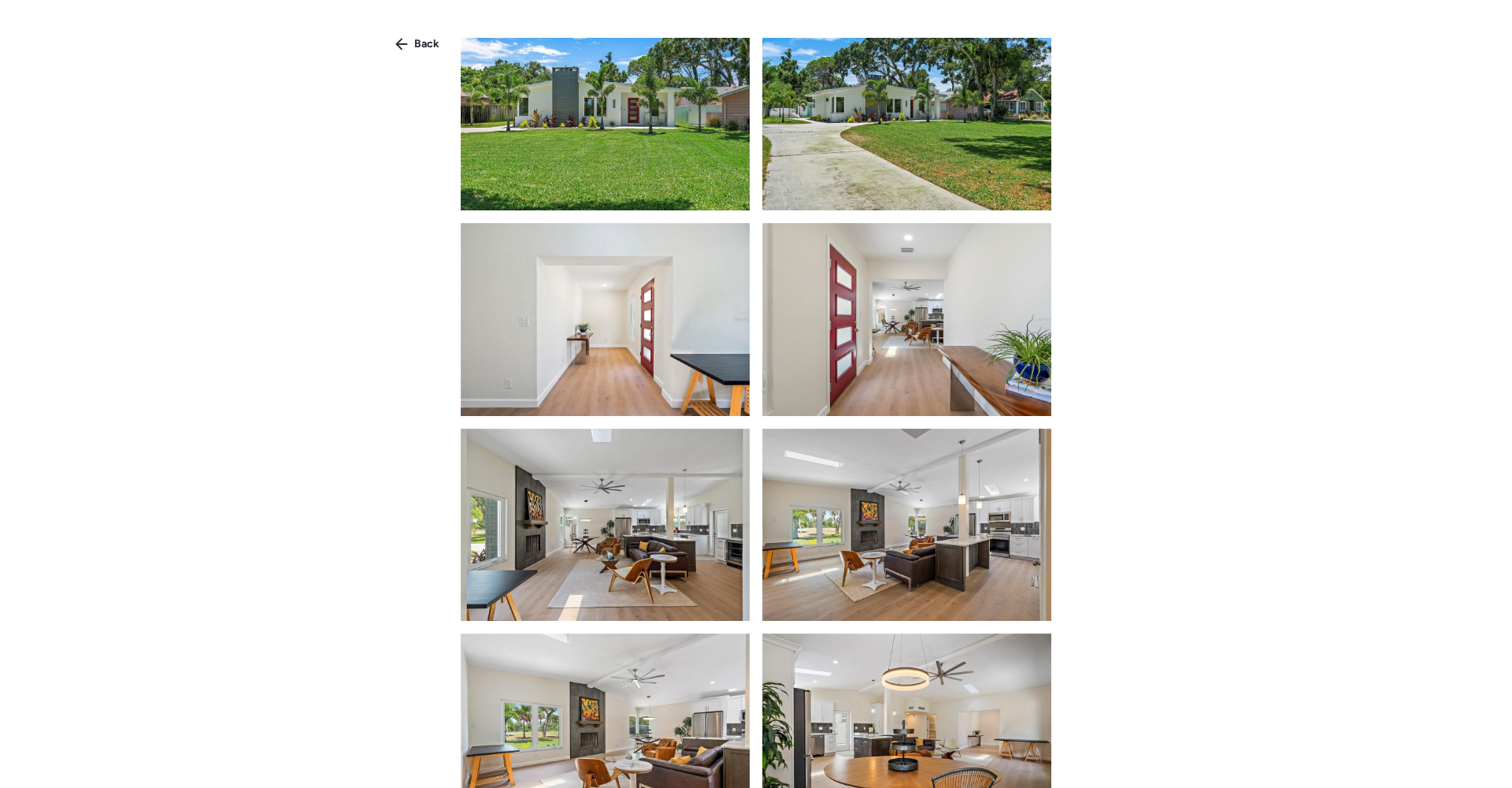 scroll, scrollTop: 0, scrollLeft: 0, axis: both 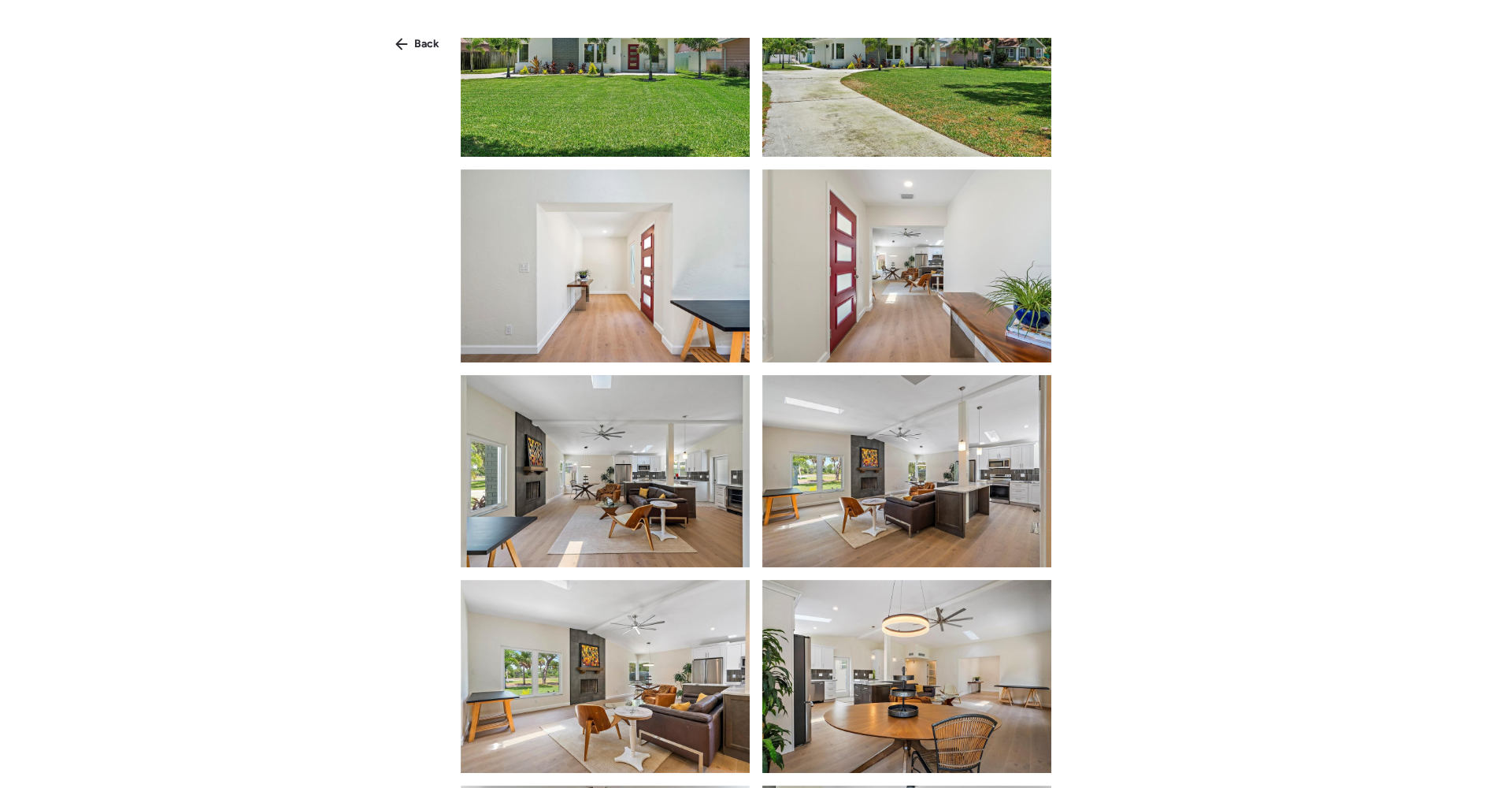 click at bounding box center (605, 266) 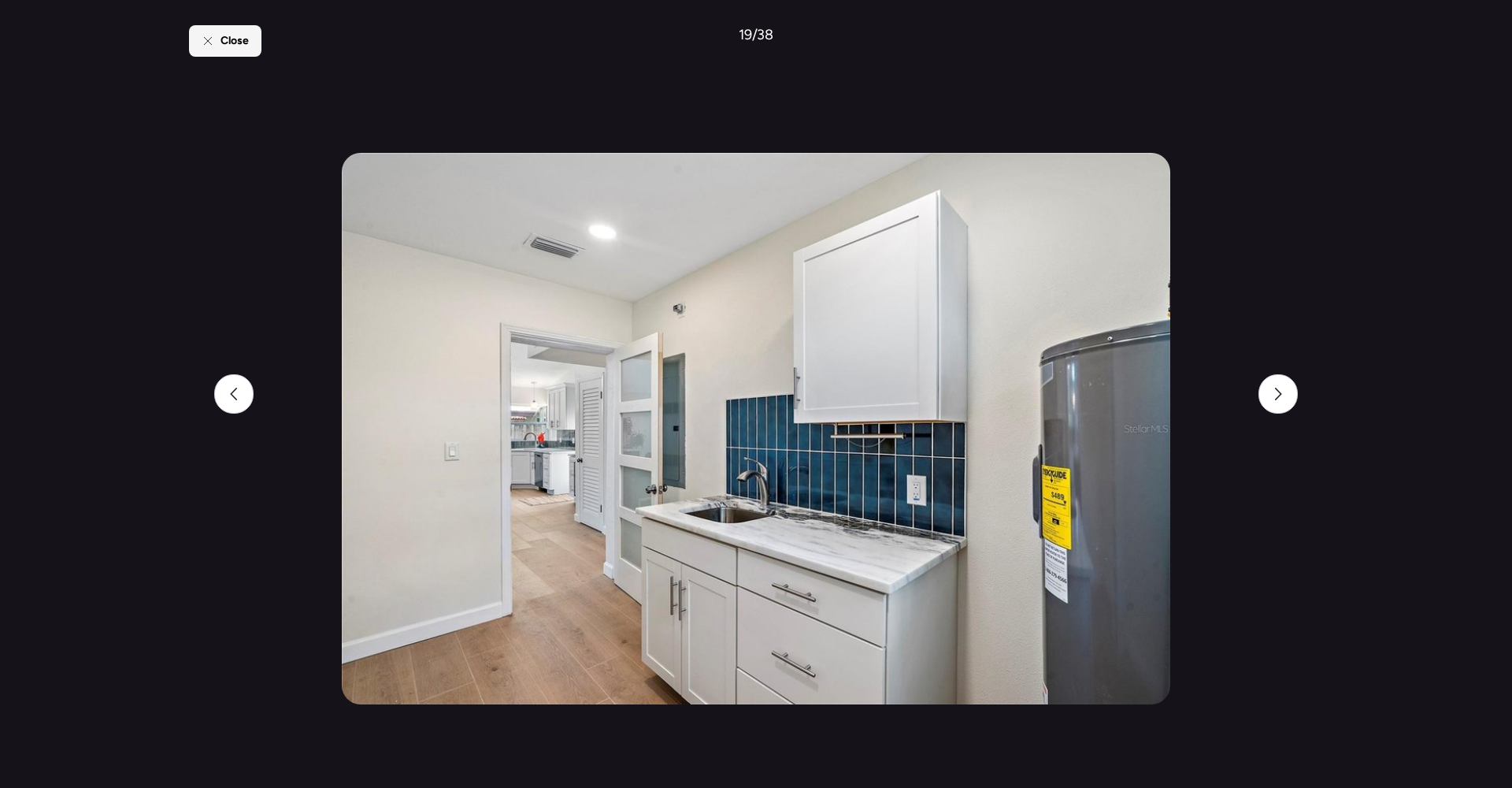 click on "Close" at bounding box center (235, 41) 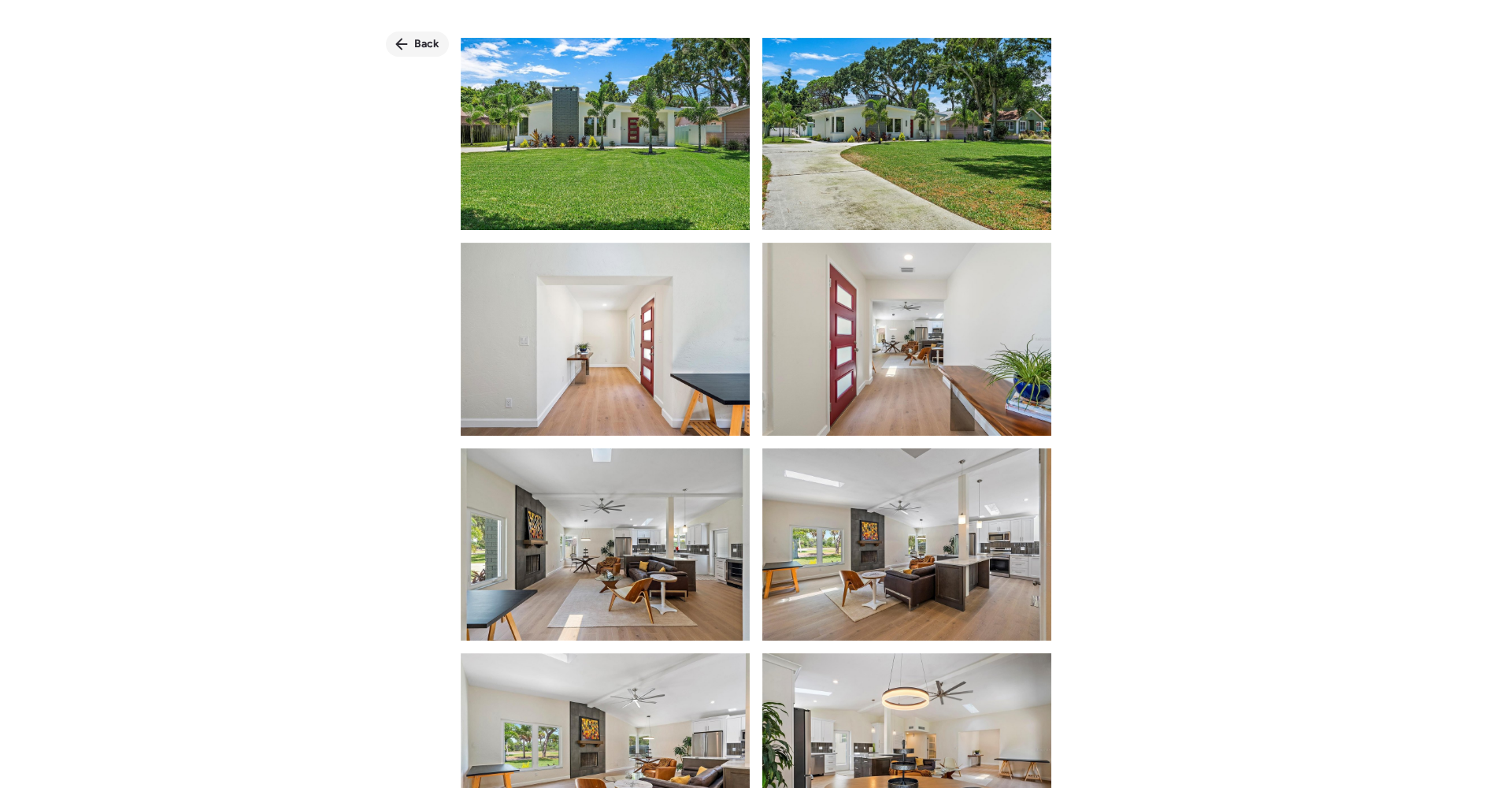 click on "Back" at bounding box center (427, 44) 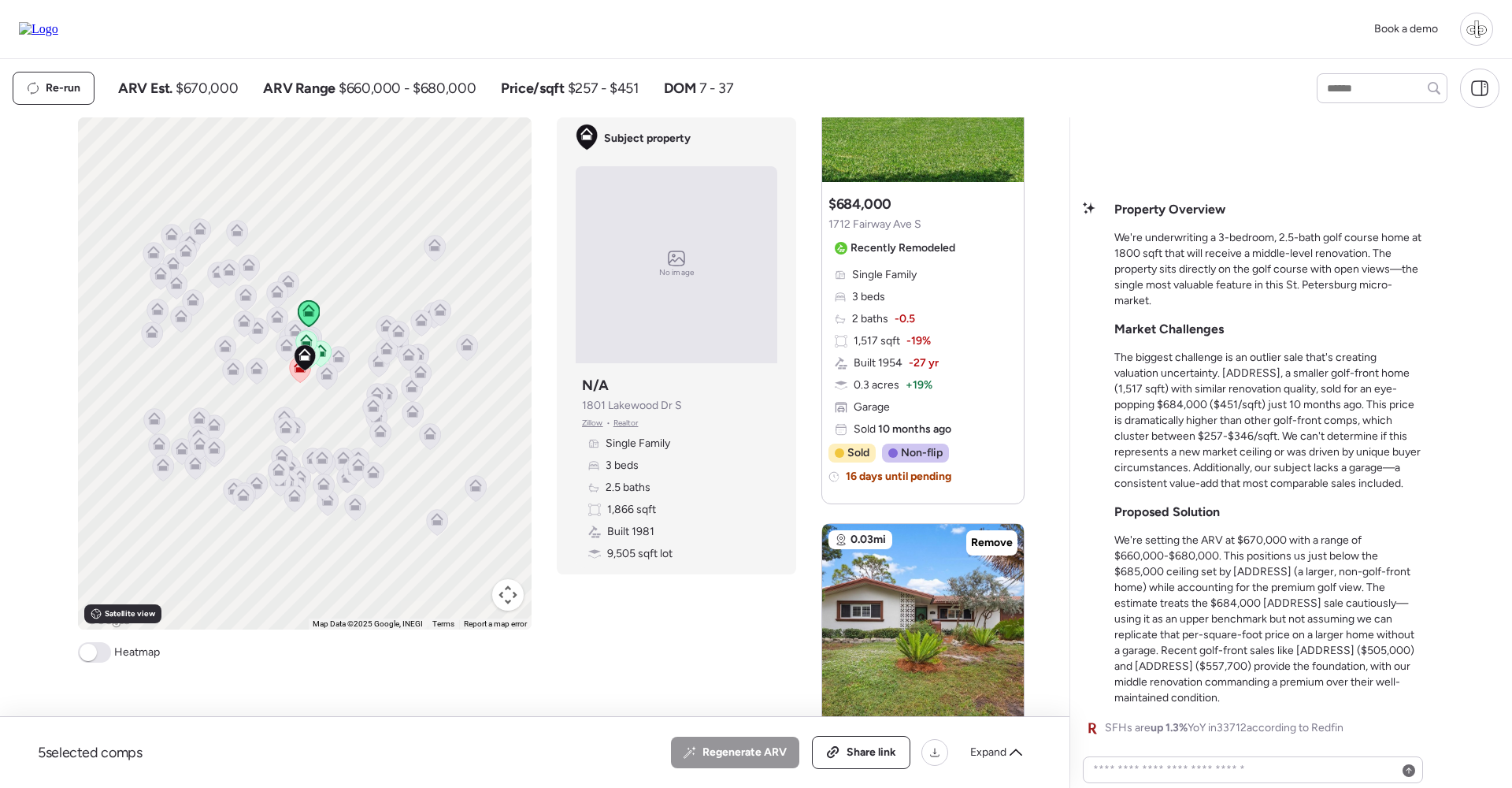 scroll, scrollTop: 984, scrollLeft: 0, axis: vertical 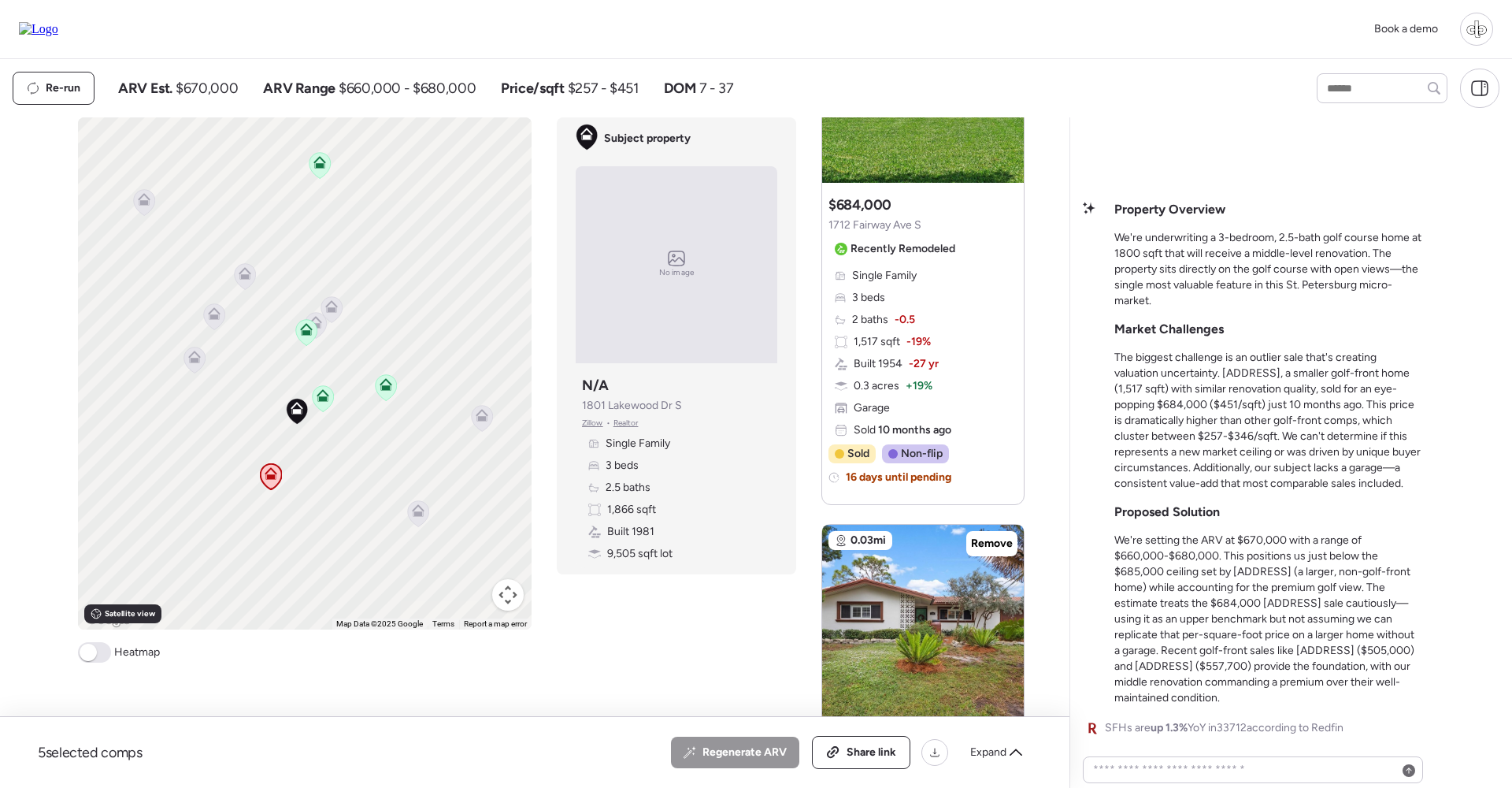 click 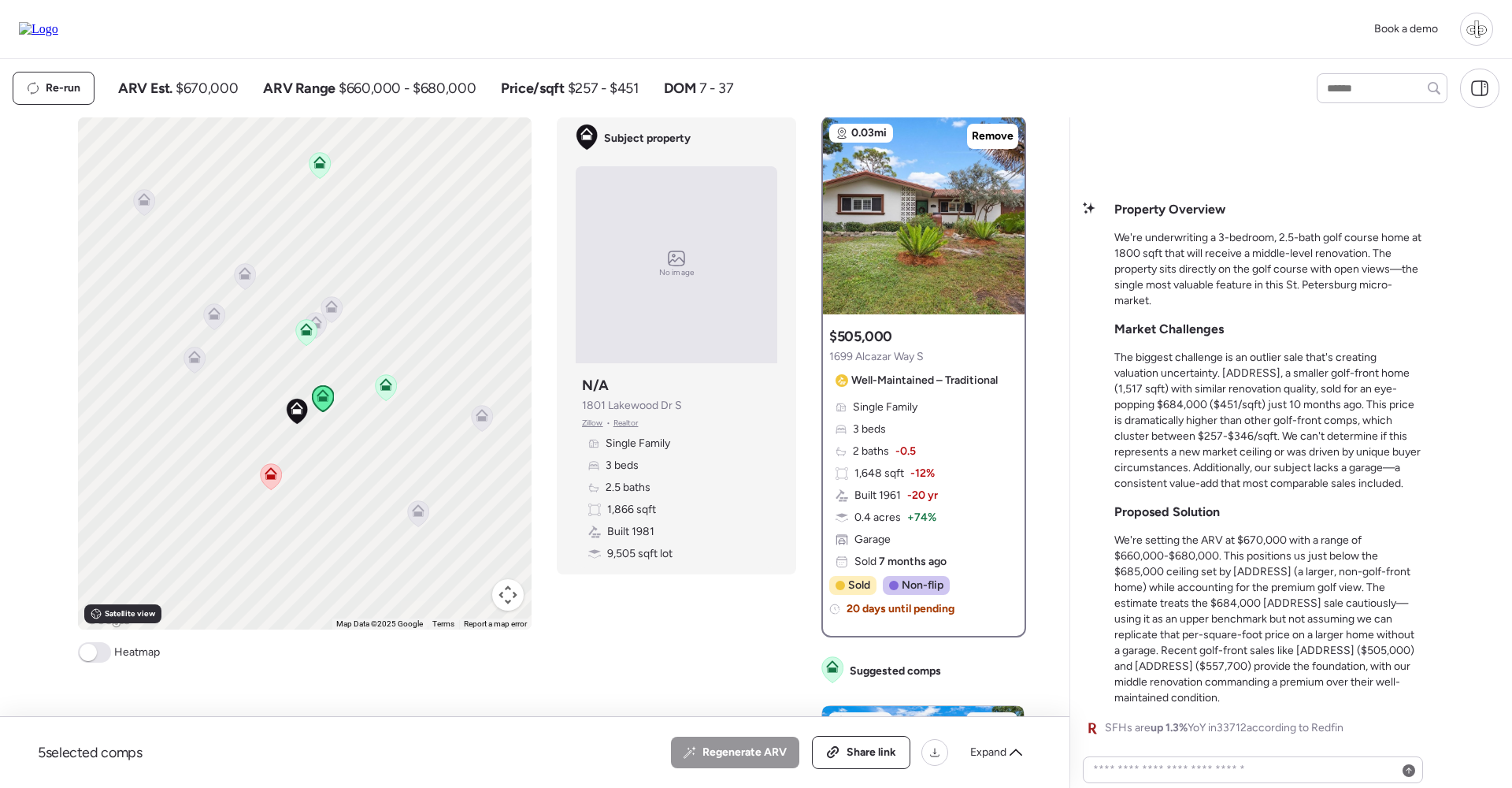 scroll, scrollTop: 0, scrollLeft: 0, axis: both 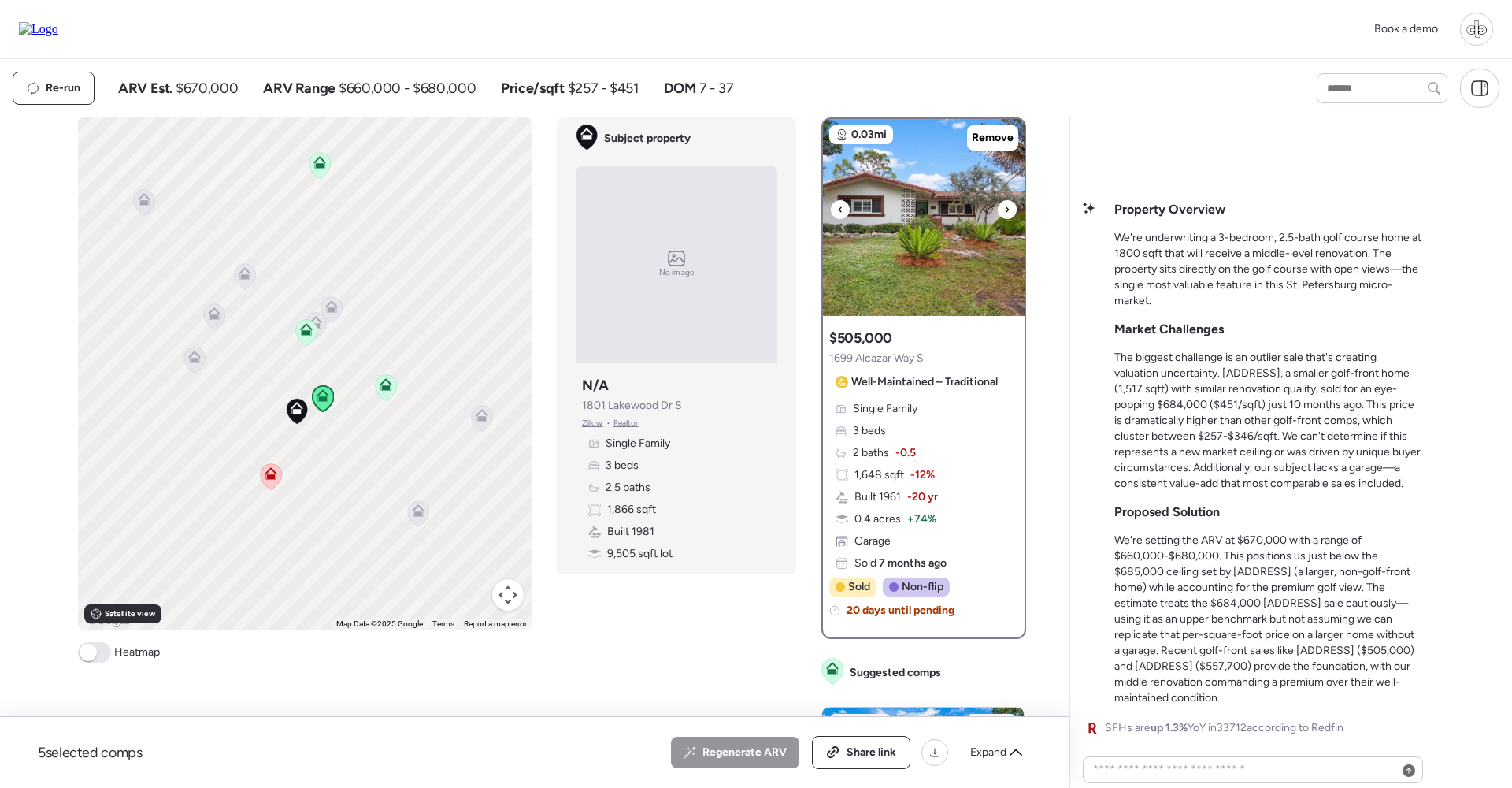 click at bounding box center [924, 217] 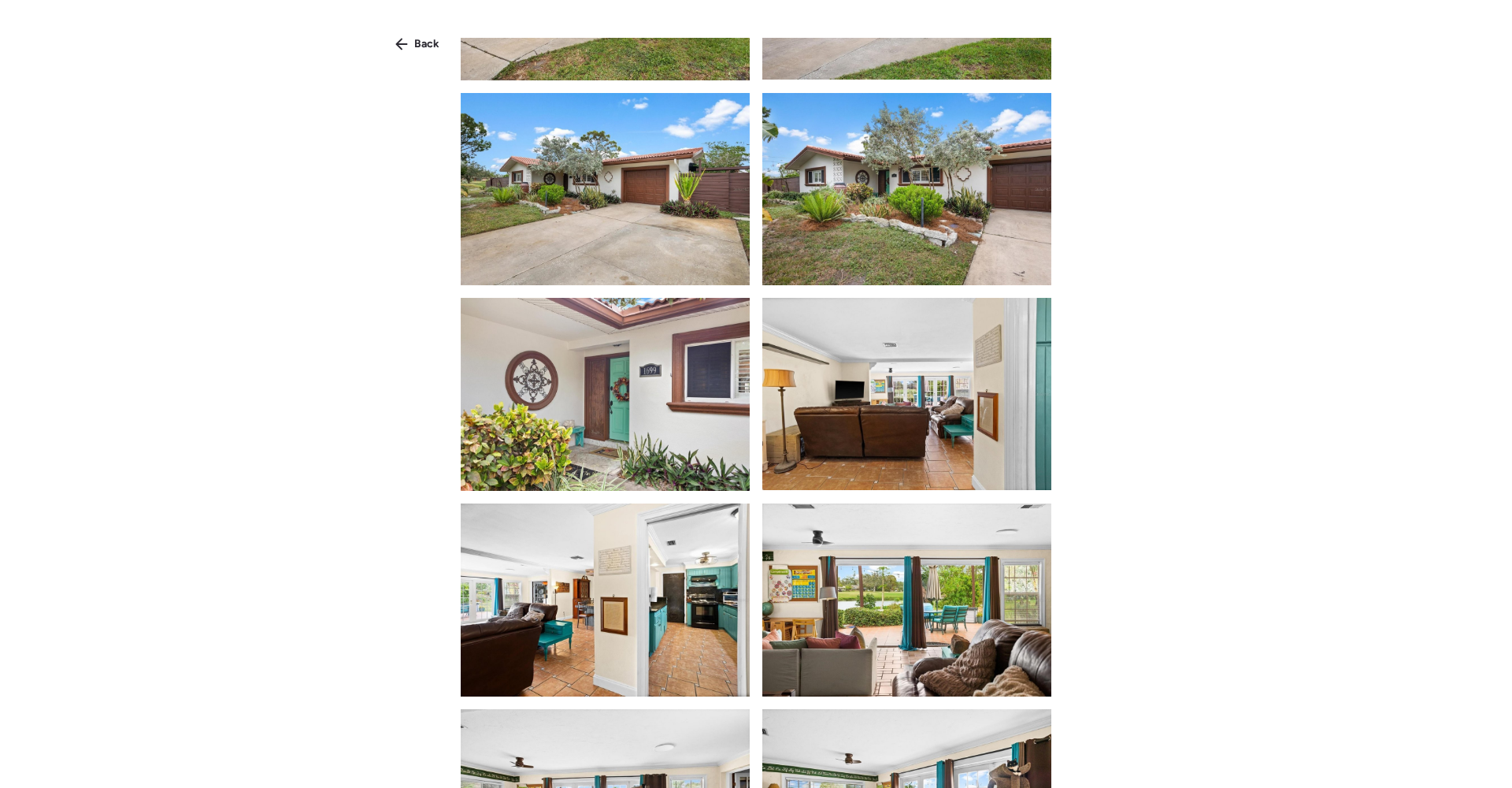 scroll, scrollTop: 363, scrollLeft: 0, axis: vertical 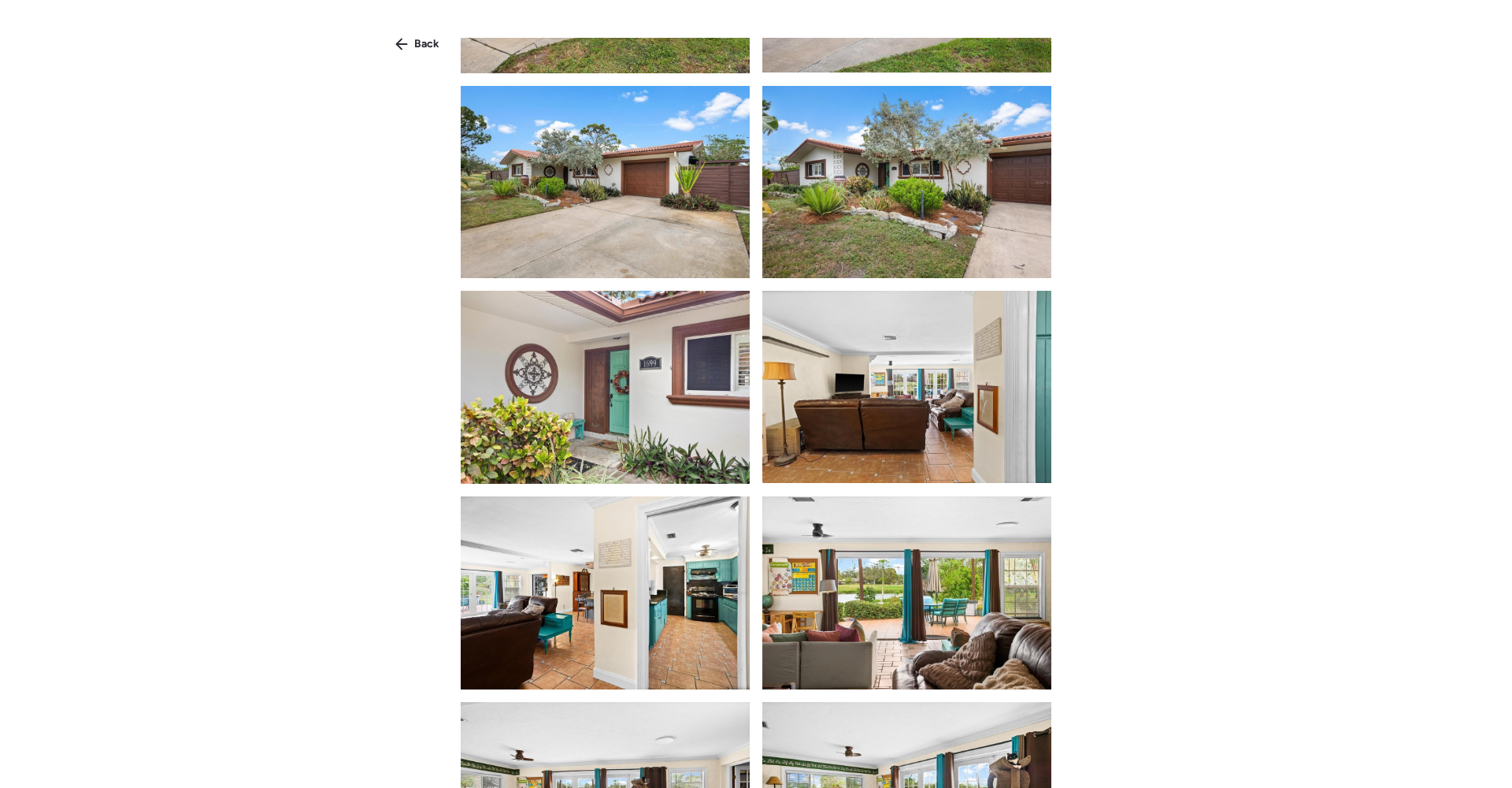 click at bounding box center (906, 387) 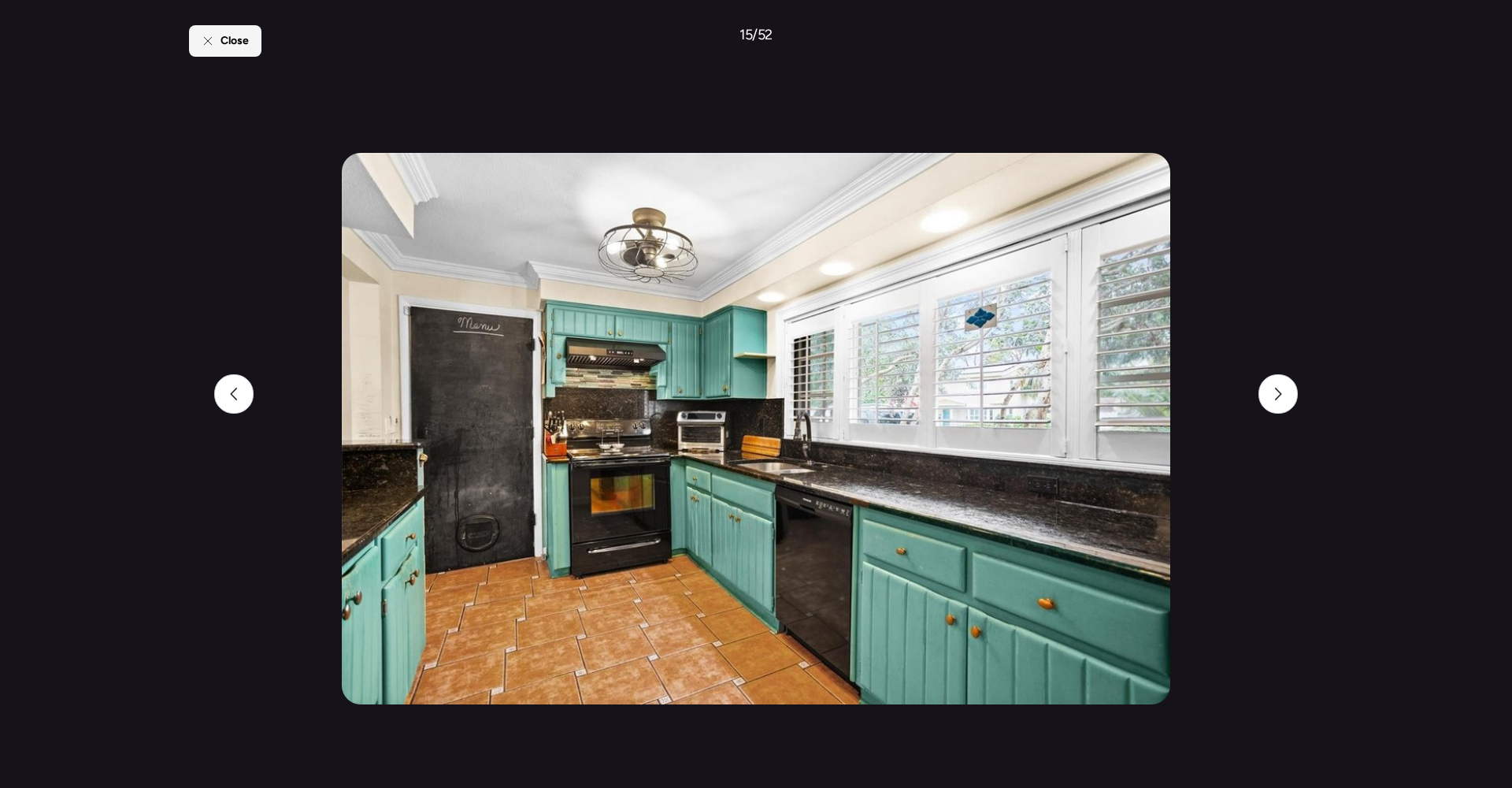 click on "Close" at bounding box center [235, 41] 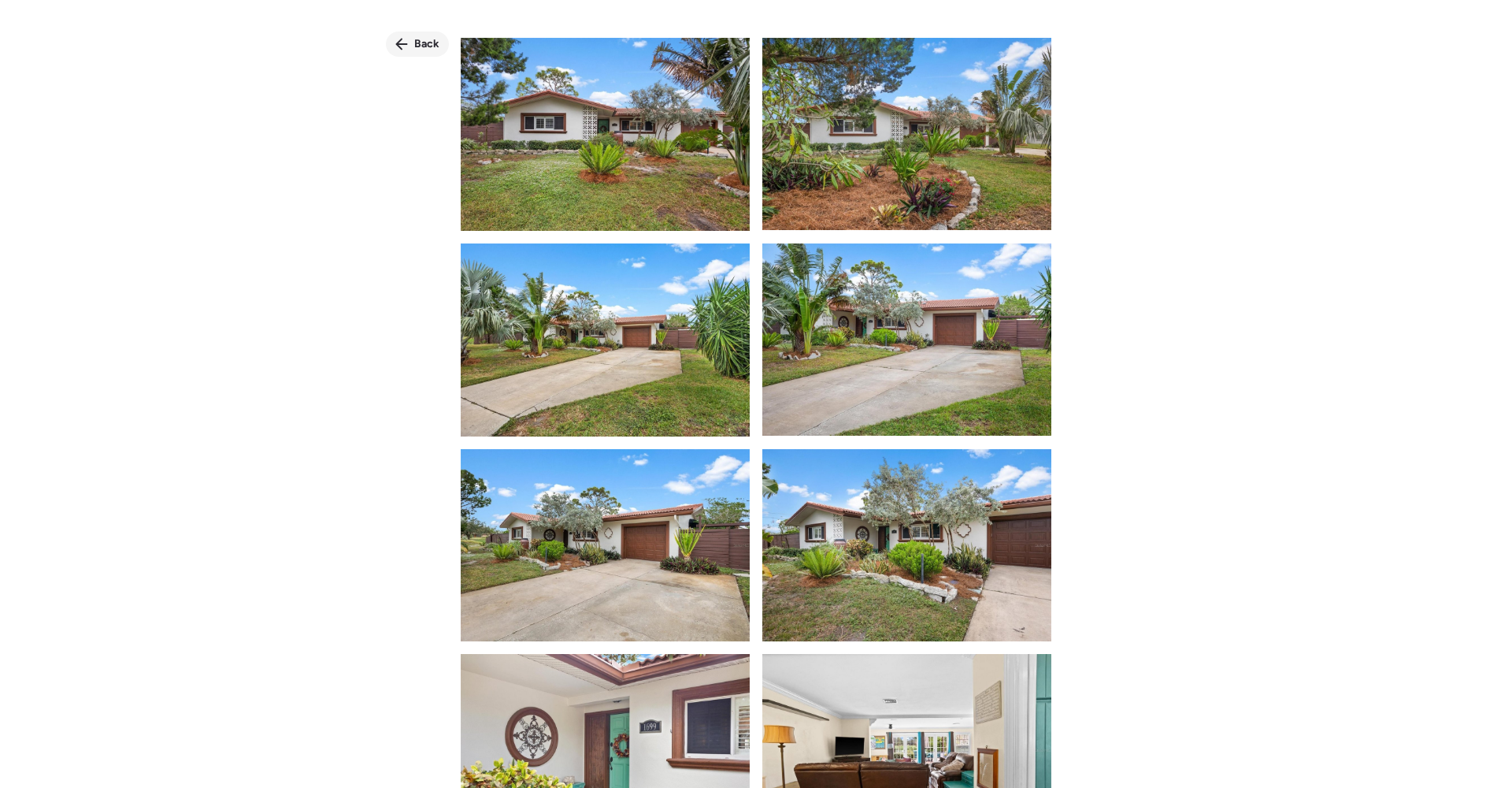 click on "Back" at bounding box center (417, 44) 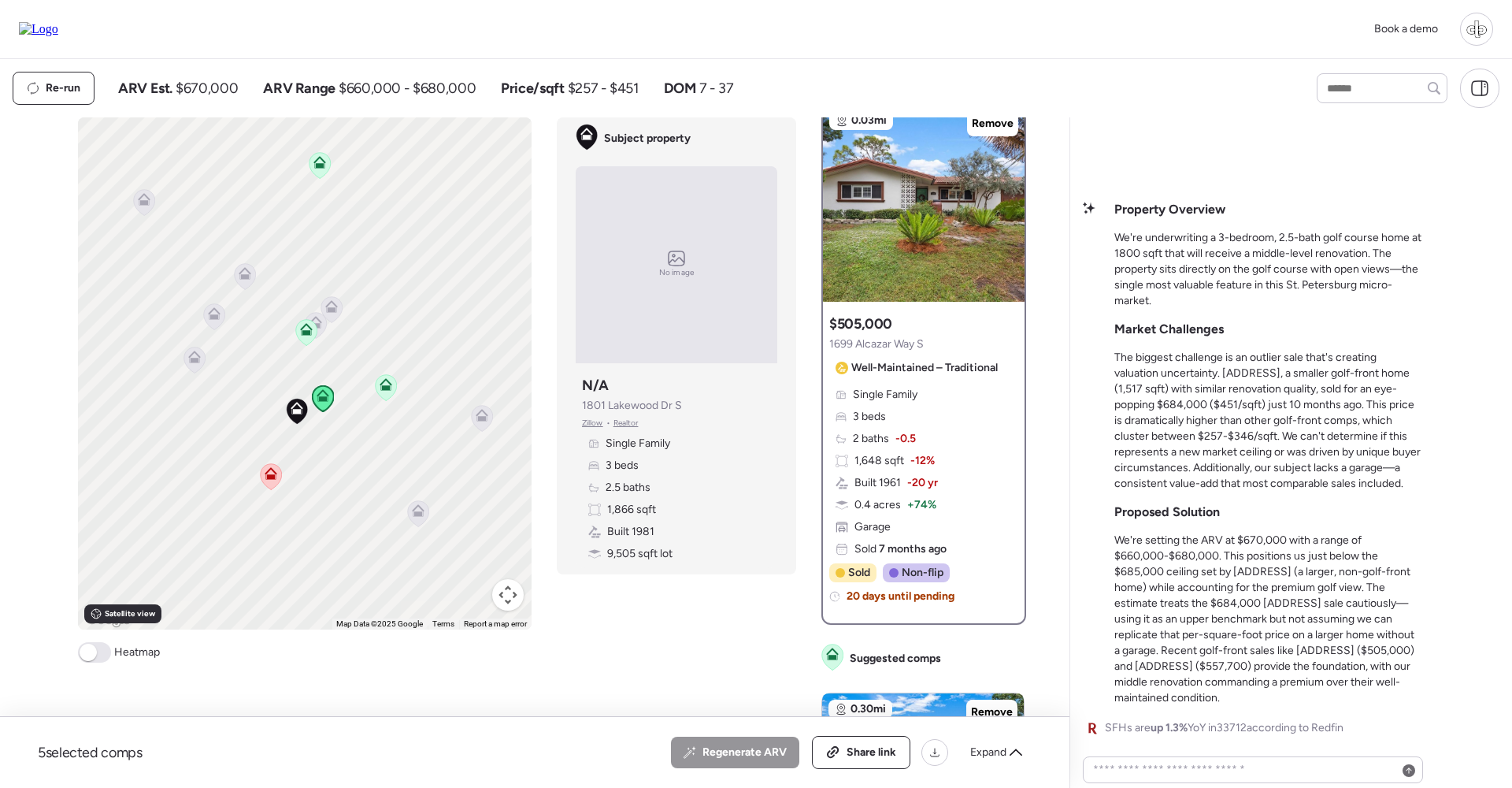 scroll, scrollTop: 0, scrollLeft: 0, axis: both 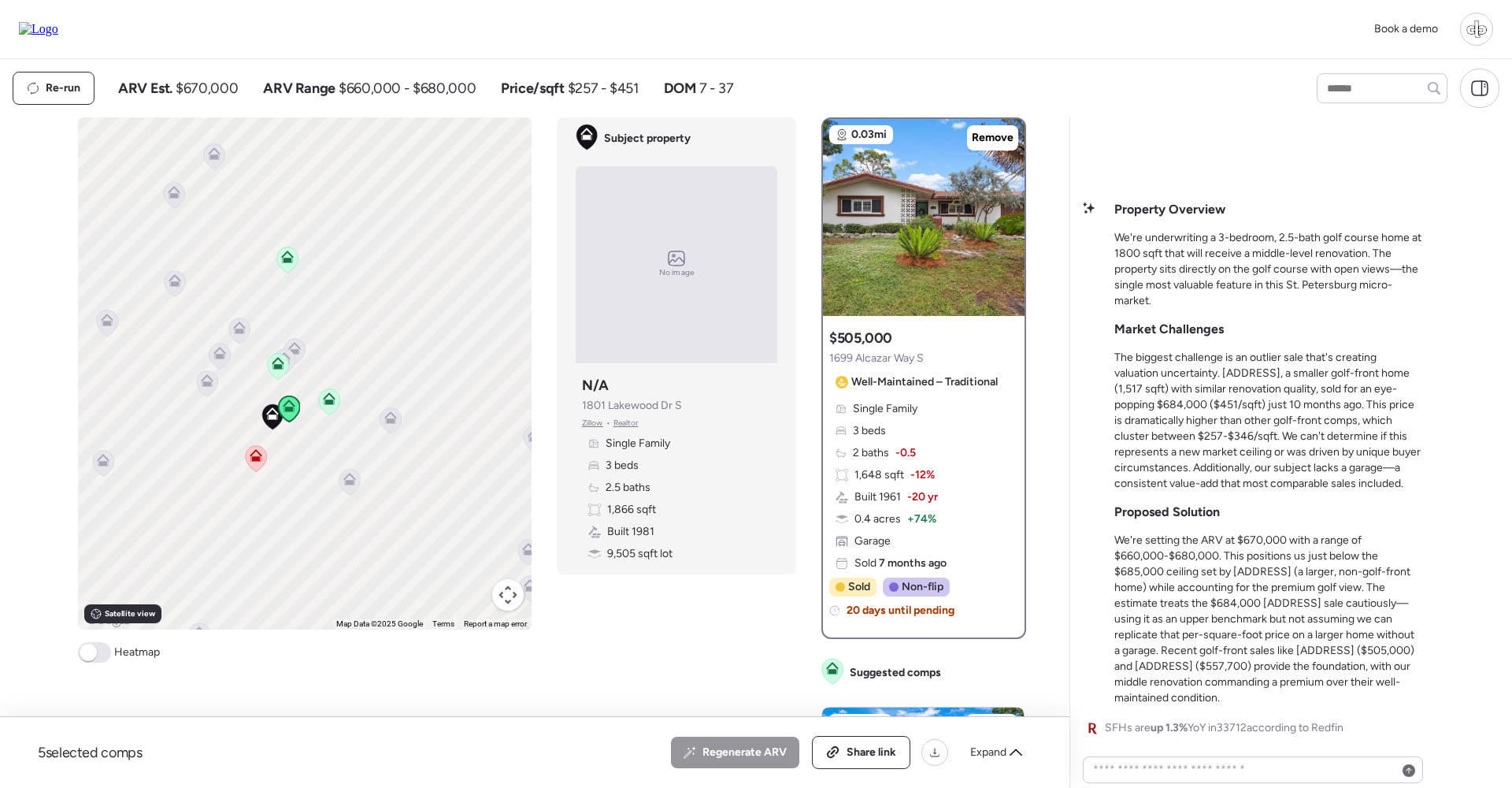 click 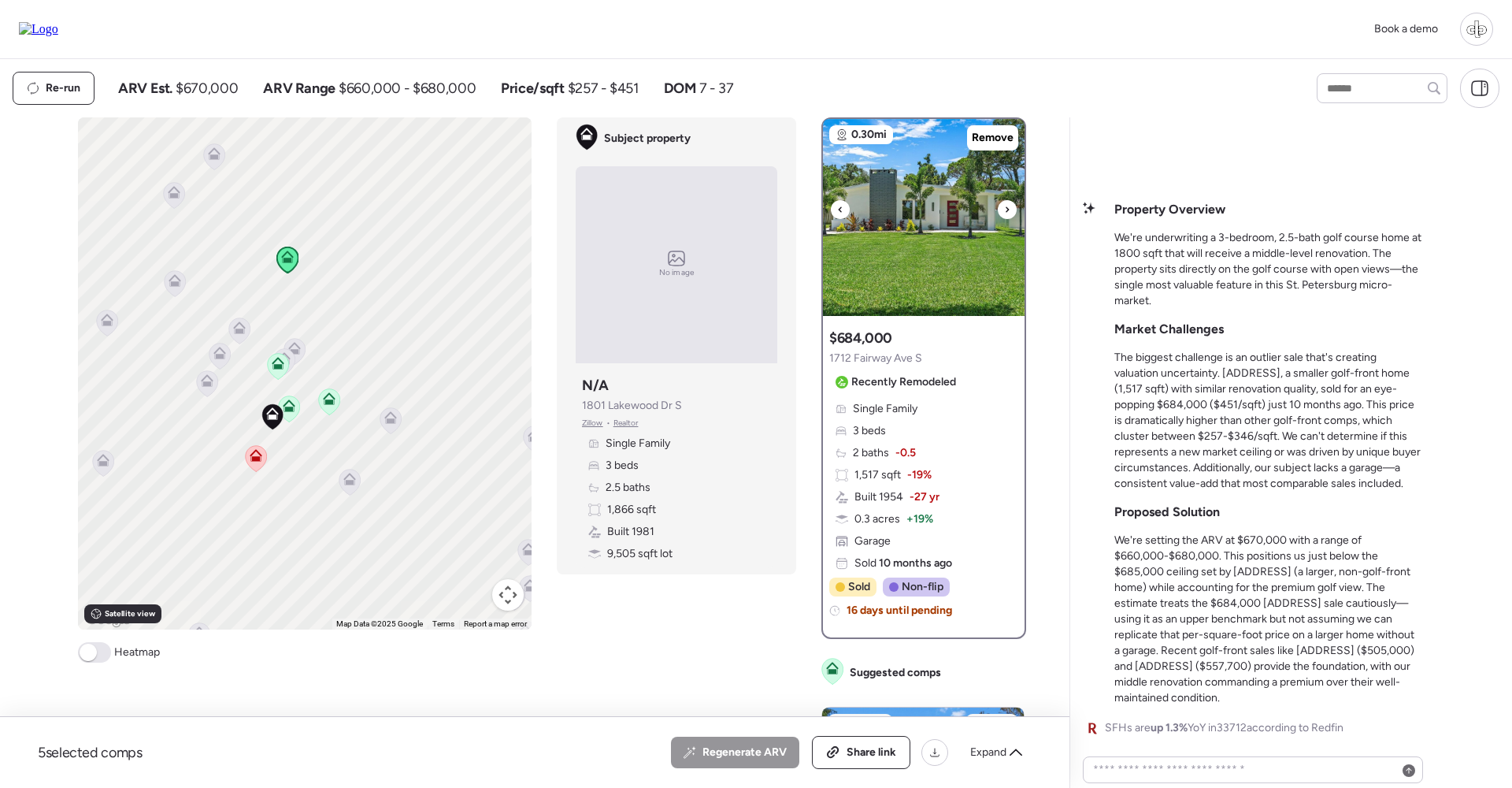 click at bounding box center (924, 217) 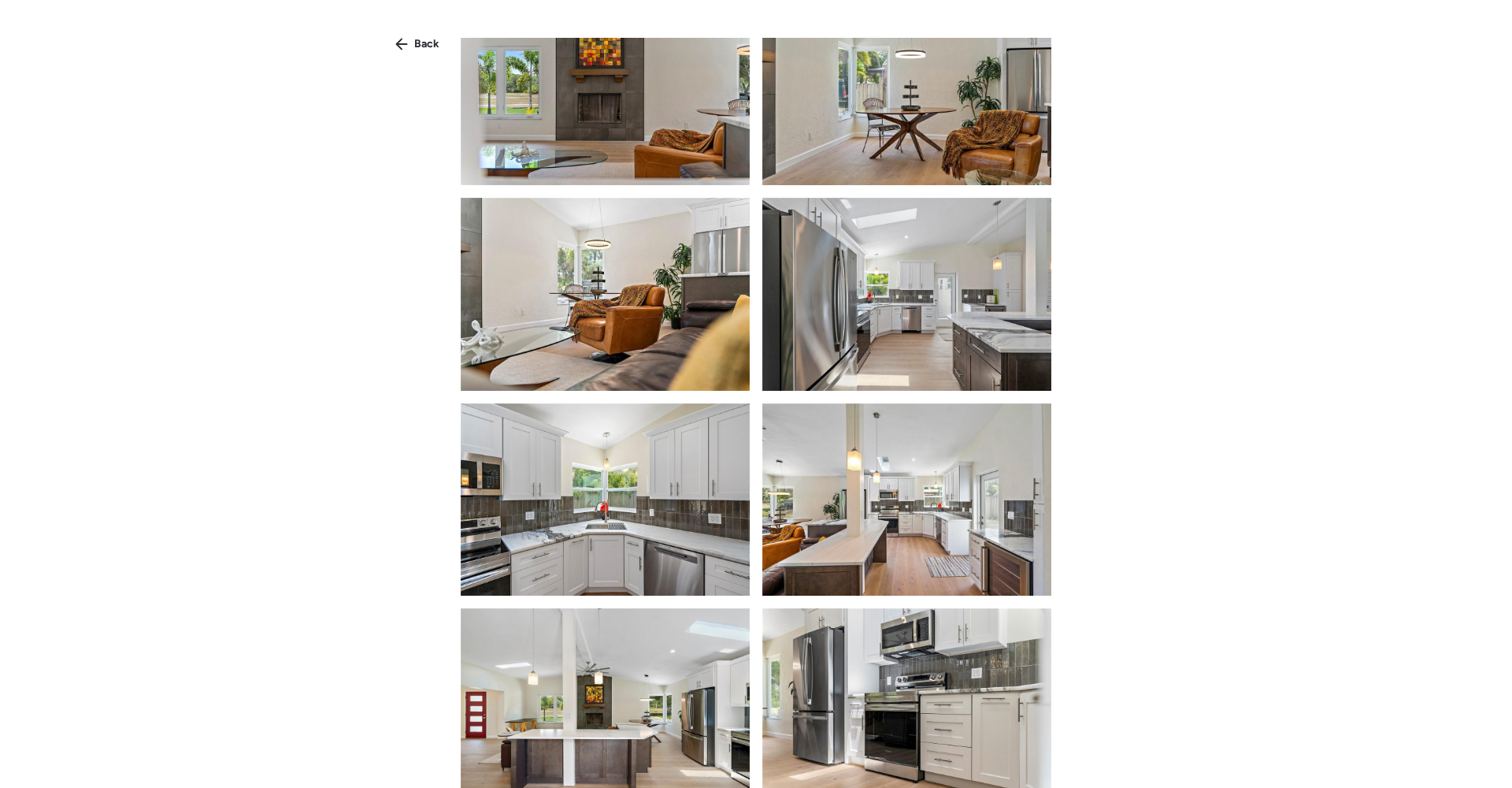 scroll, scrollTop: 924, scrollLeft: 0, axis: vertical 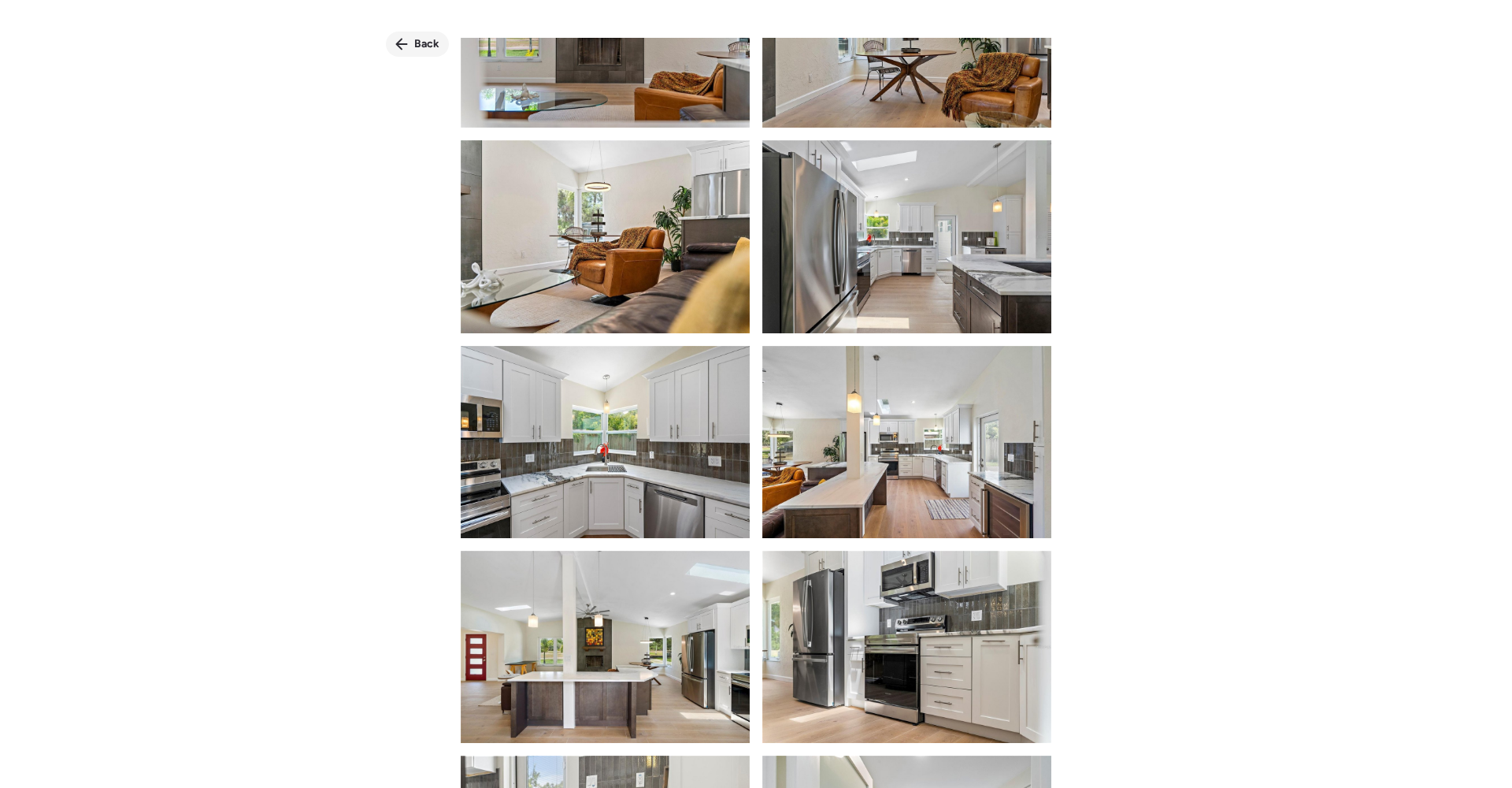 click on "Back" at bounding box center (427, 44) 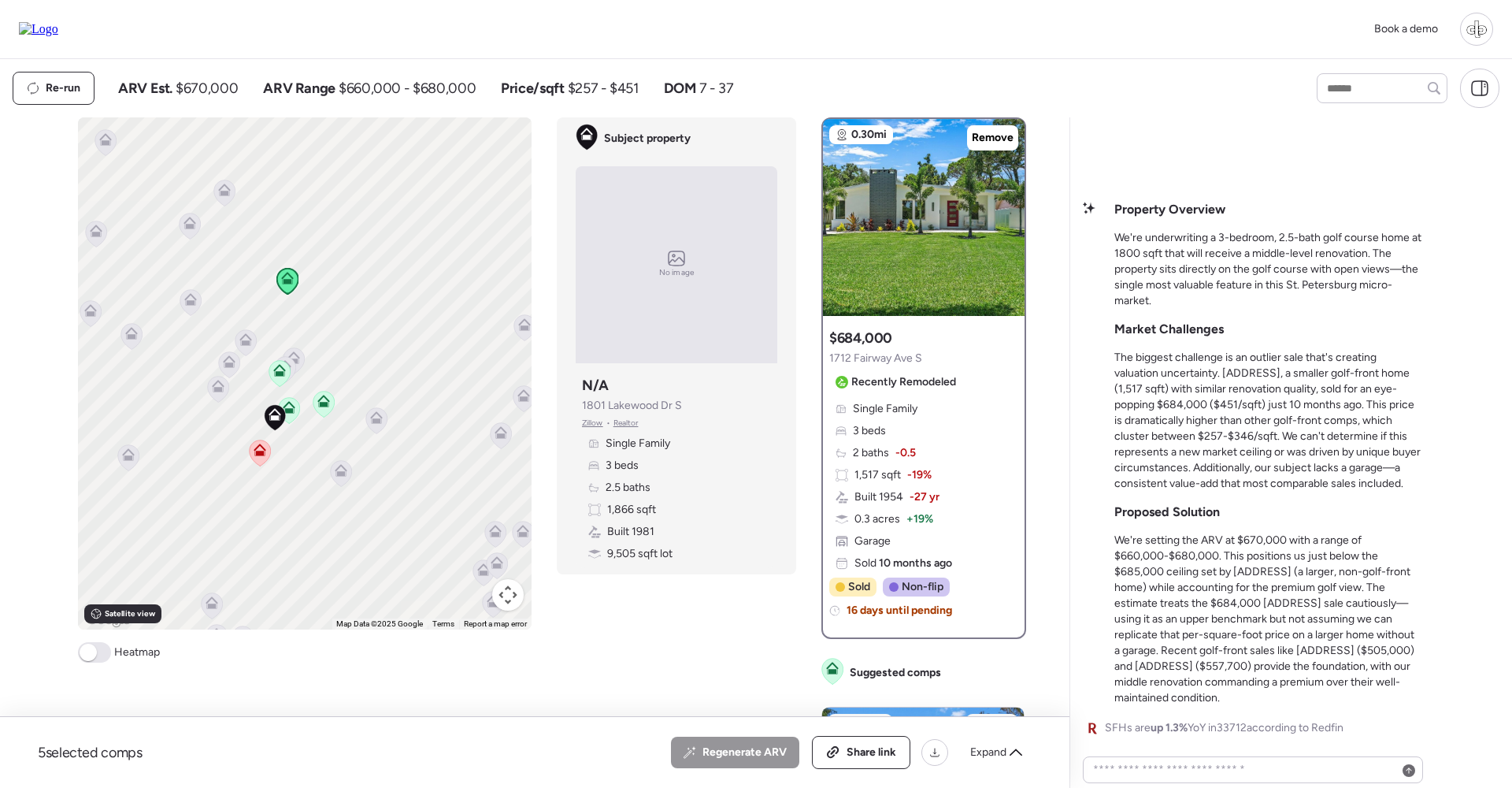 click 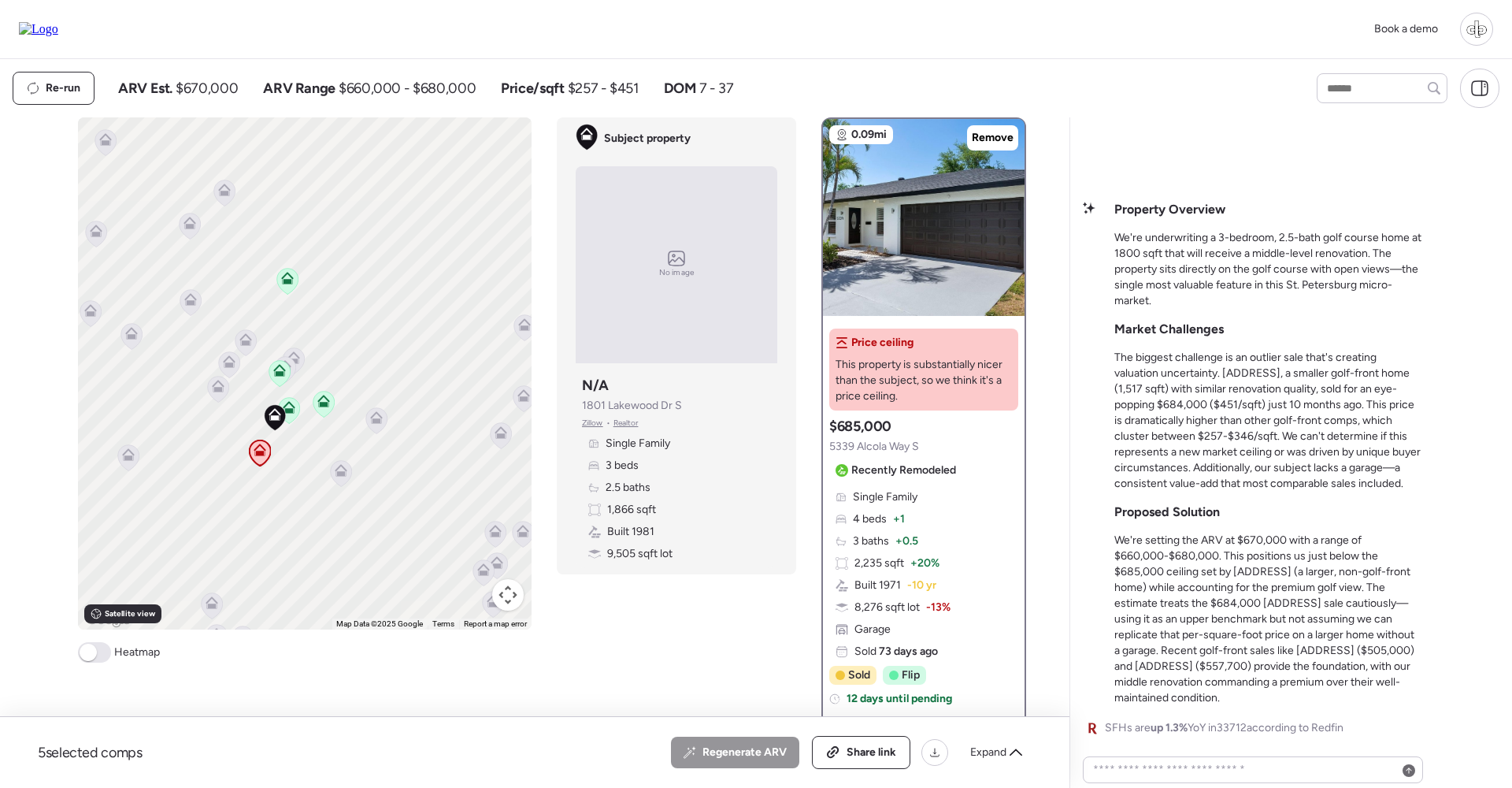 click 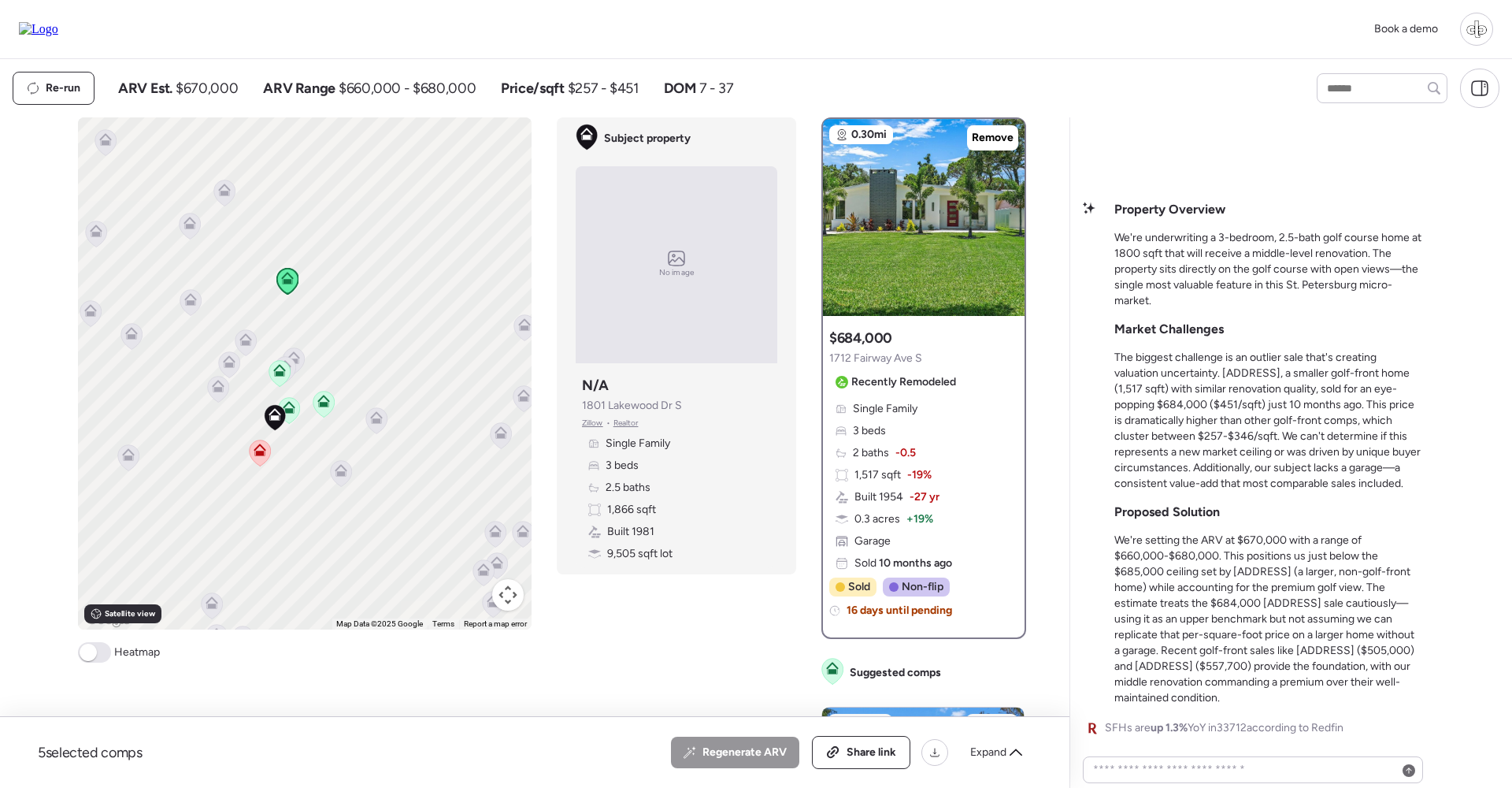 click 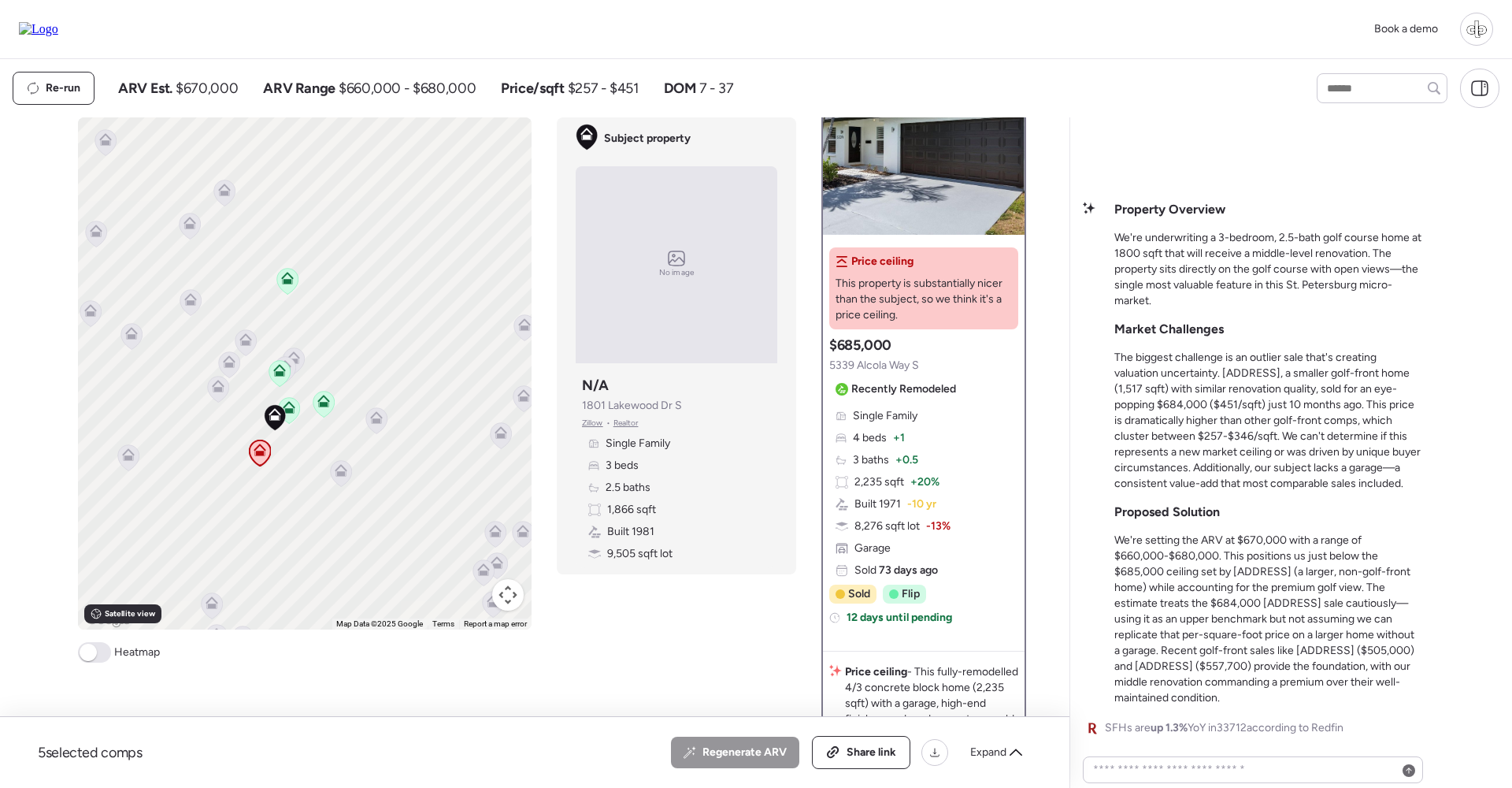 scroll, scrollTop: 100, scrollLeft: 0, axis: vertical 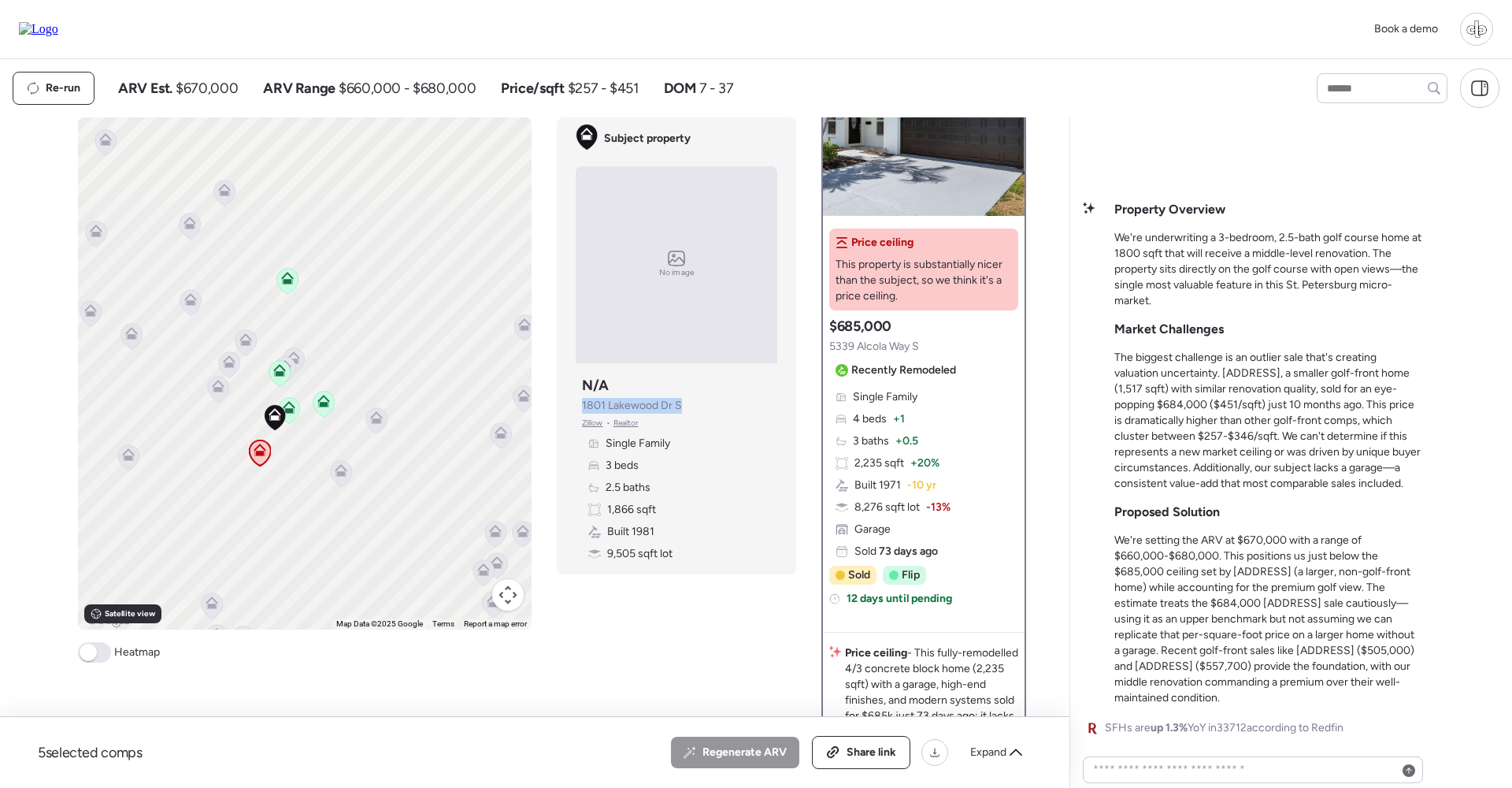 drag, startPoint x: 584, startPoint y: 400, endPoint x: 689, endPoint y: 400, distance: 105 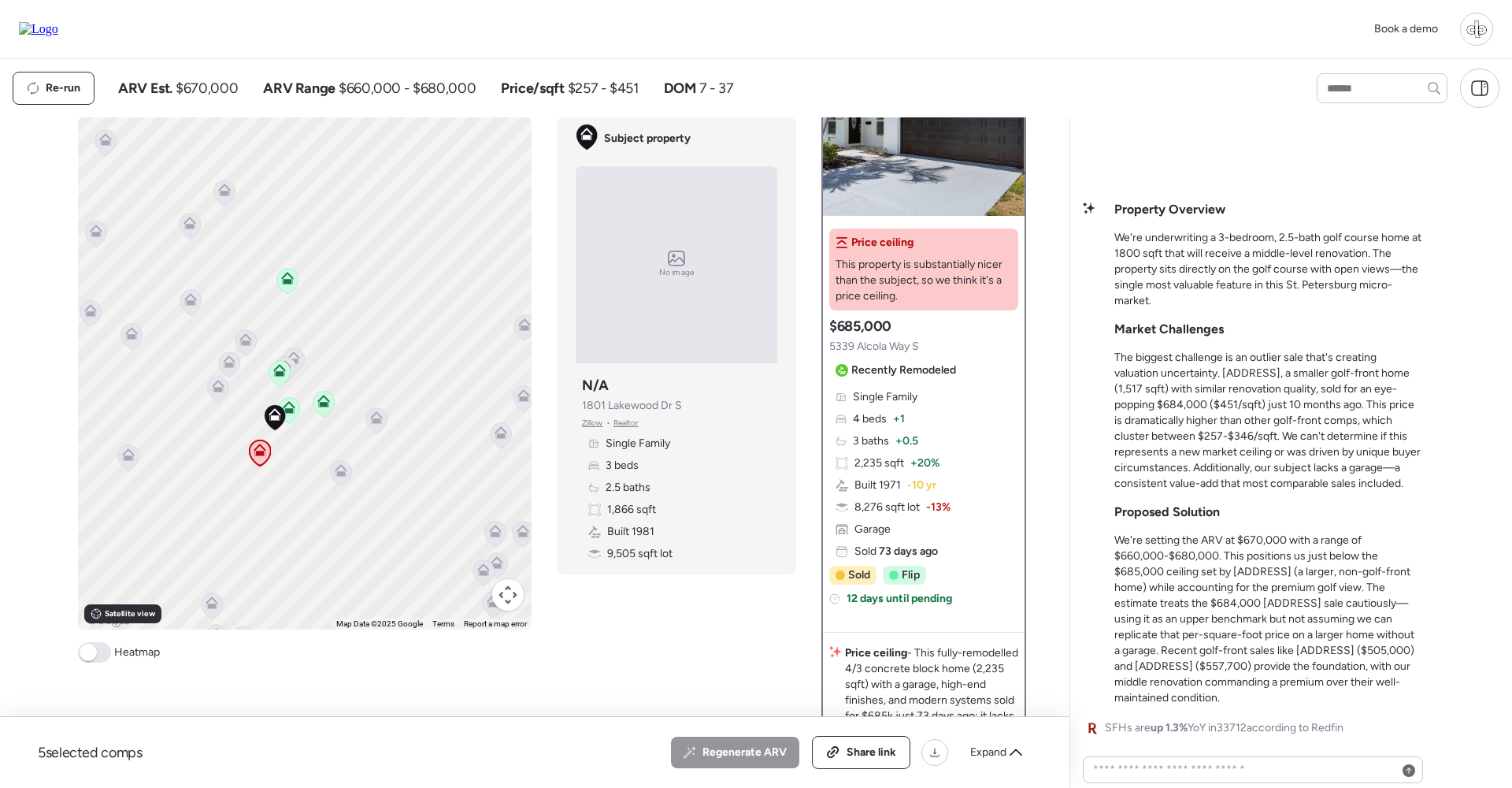 click 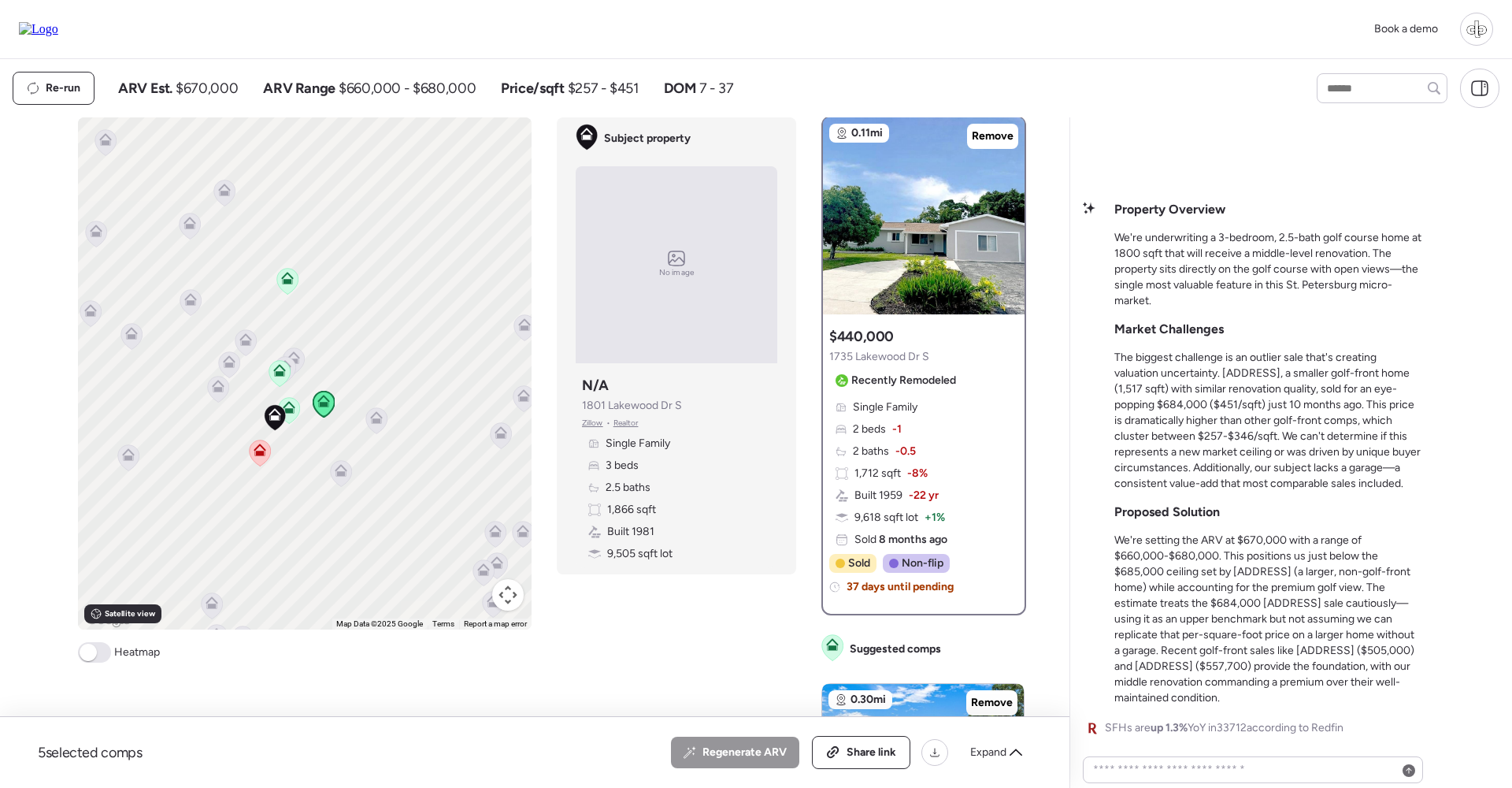scroll, scrollTop: 0, scrollLeft: 0, axis: both 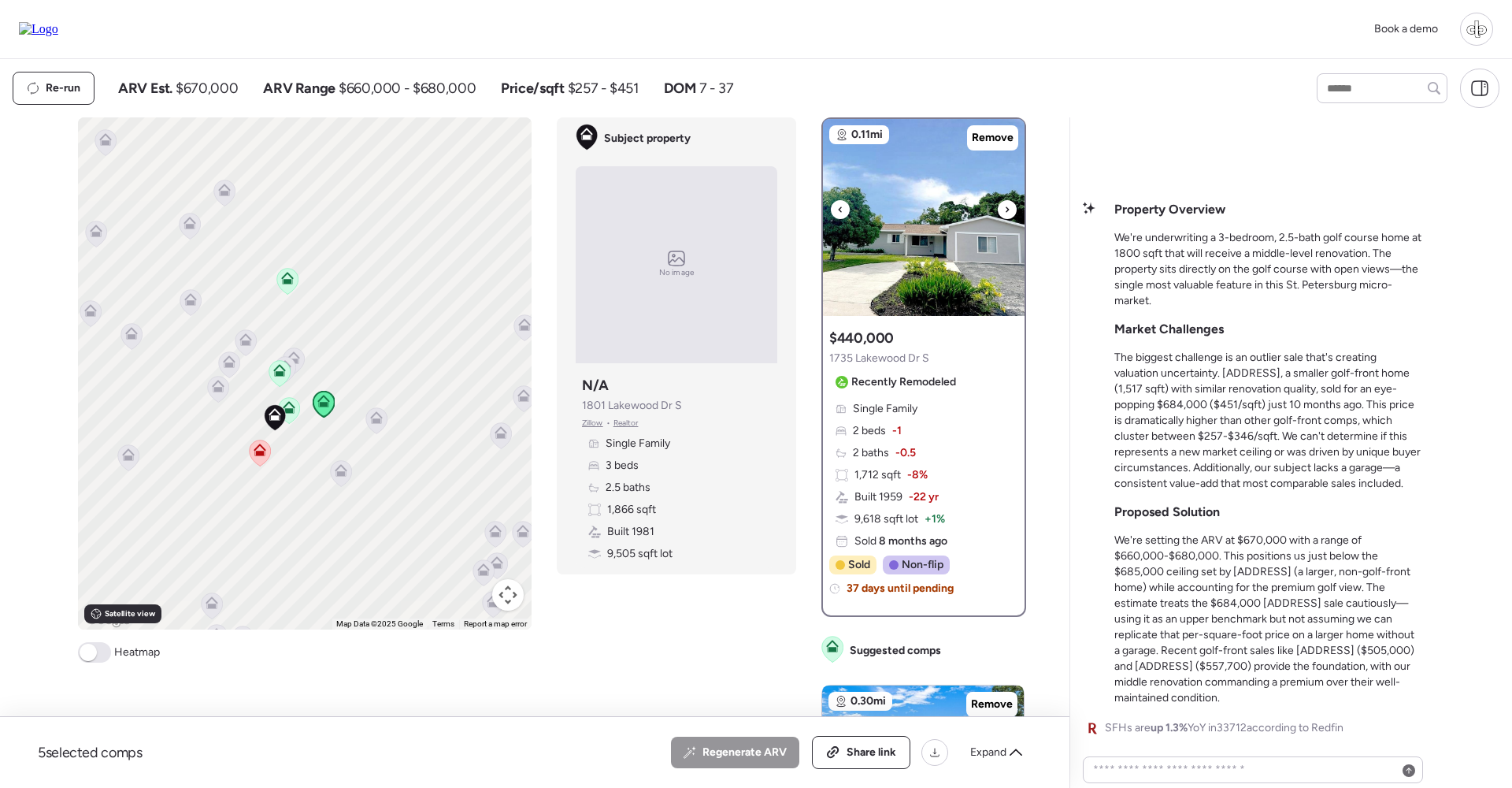 click at bounding box center (924, 217) 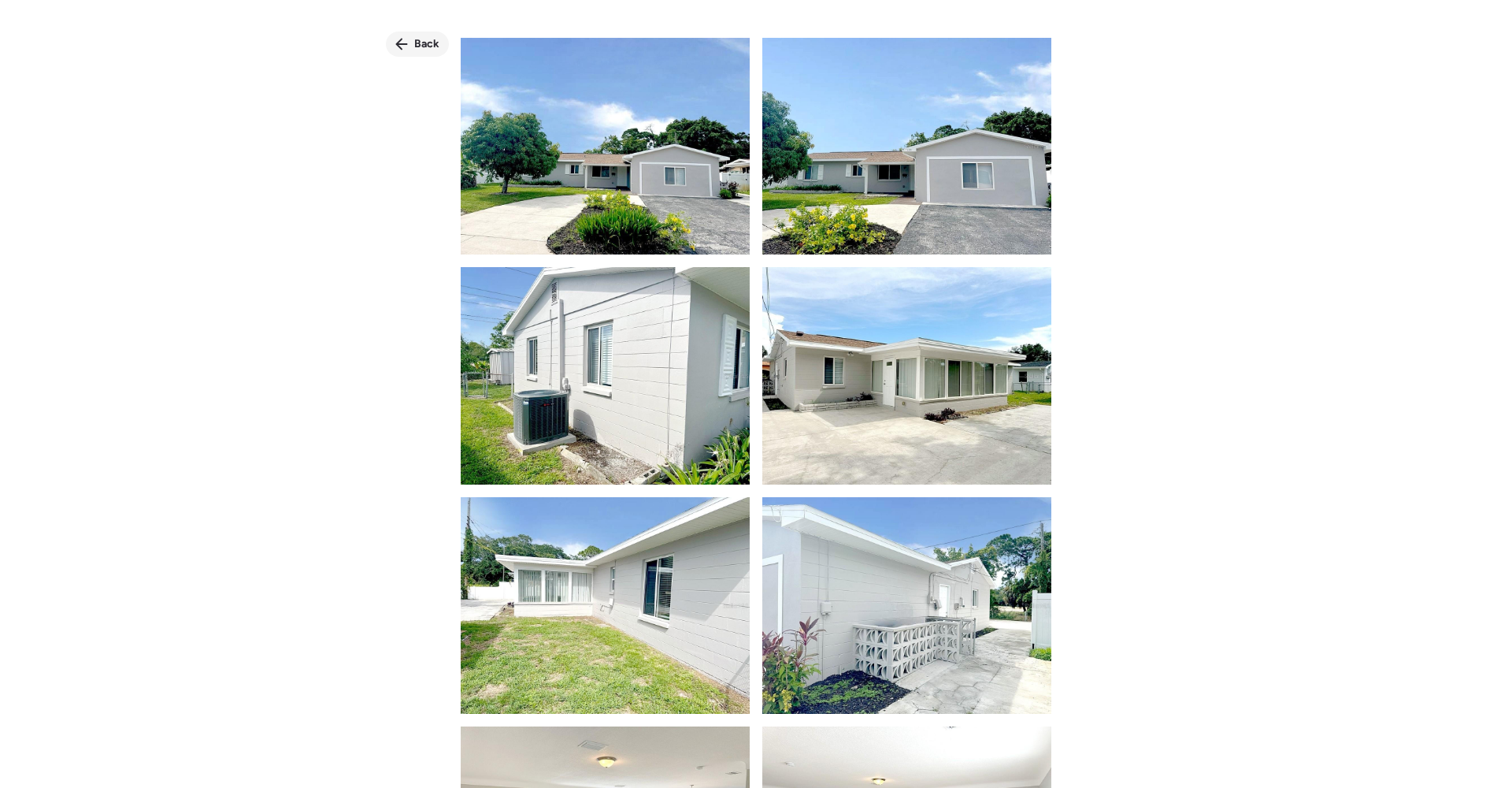 scroll, scrollTop: 0, scrollLeft: 0, axis: both 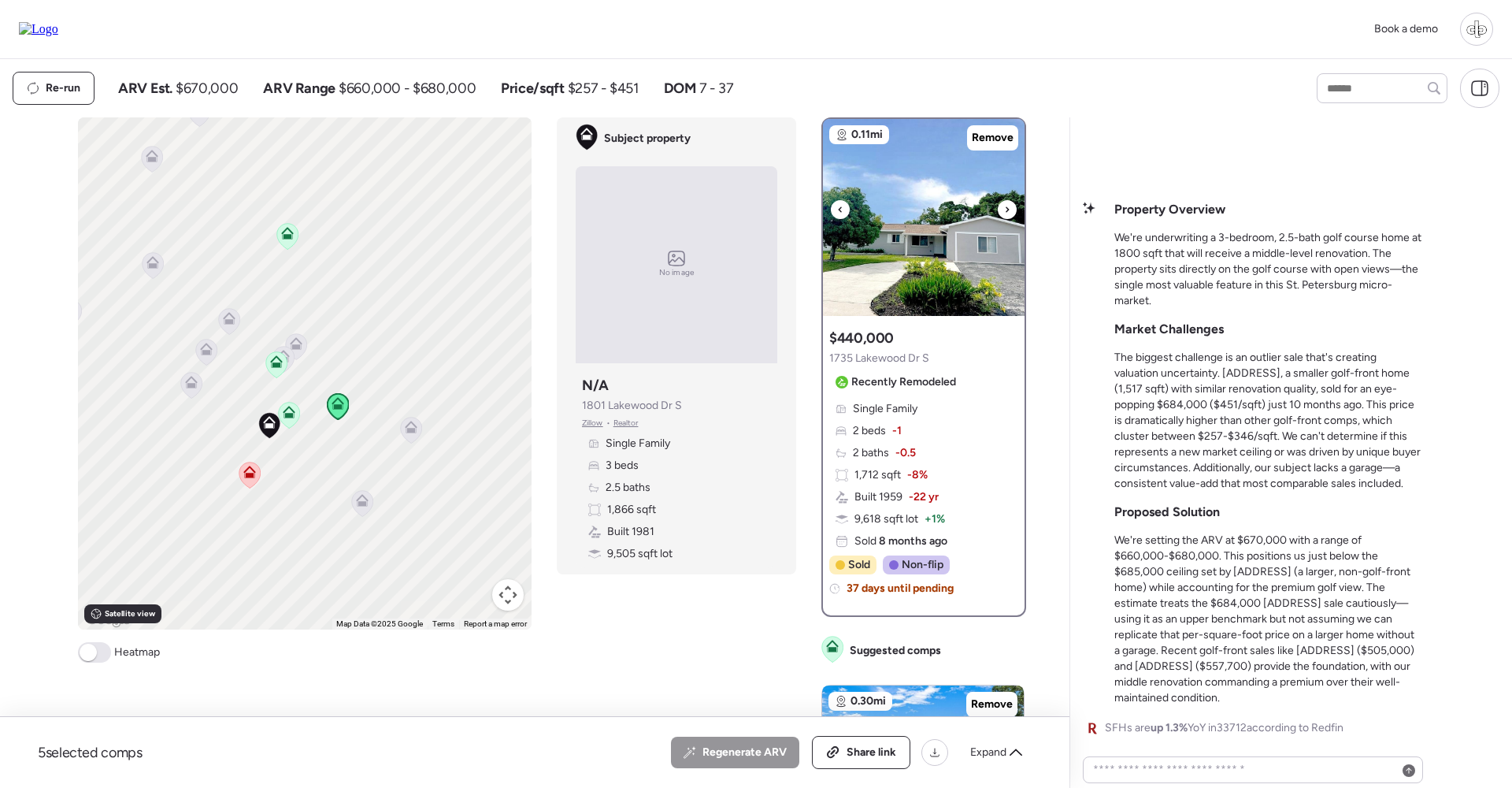 click at bounding box center [924, 217] 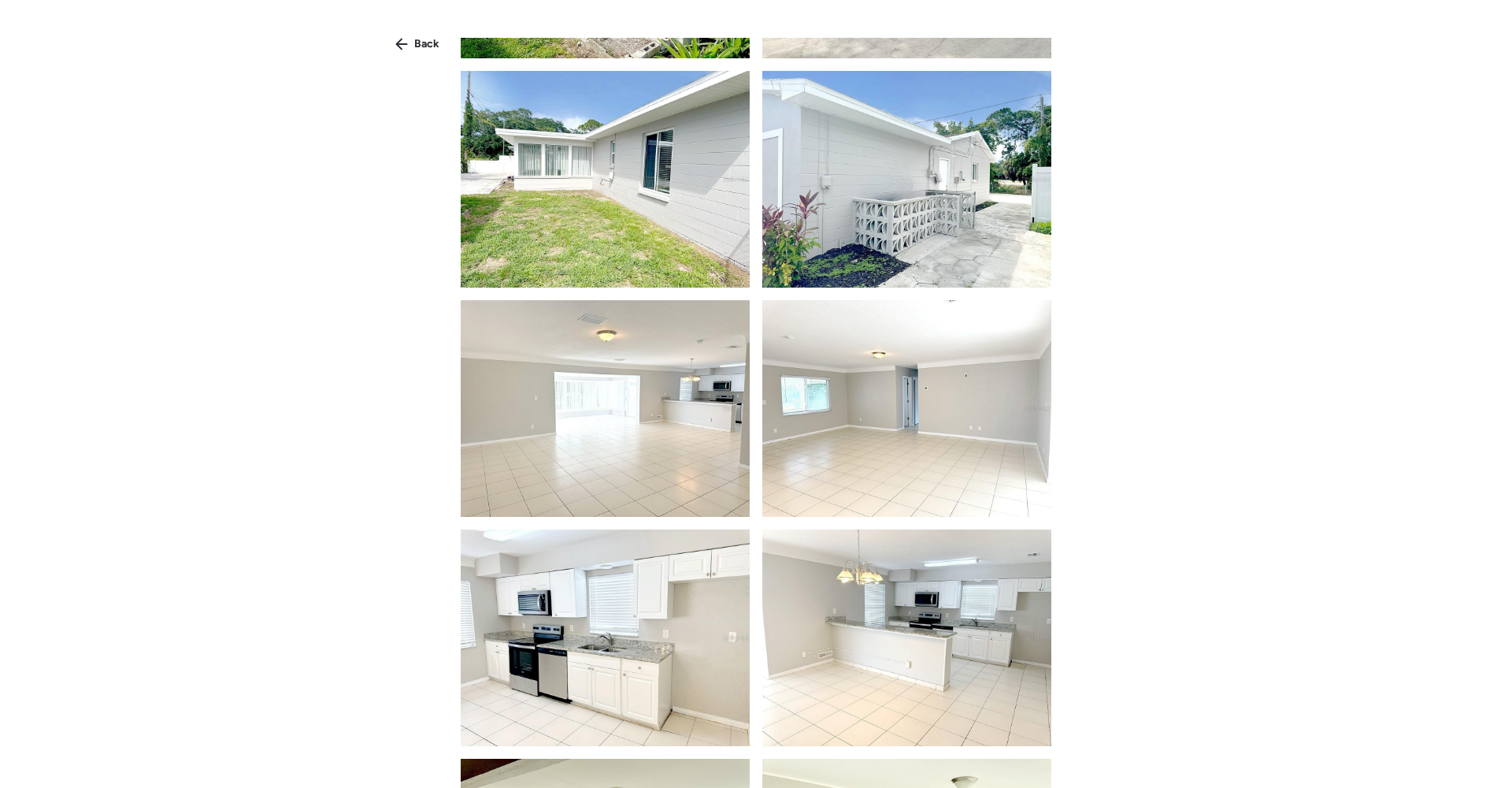 scroll, scrollTop: 440, scrollLeft: 0, axis: vertical 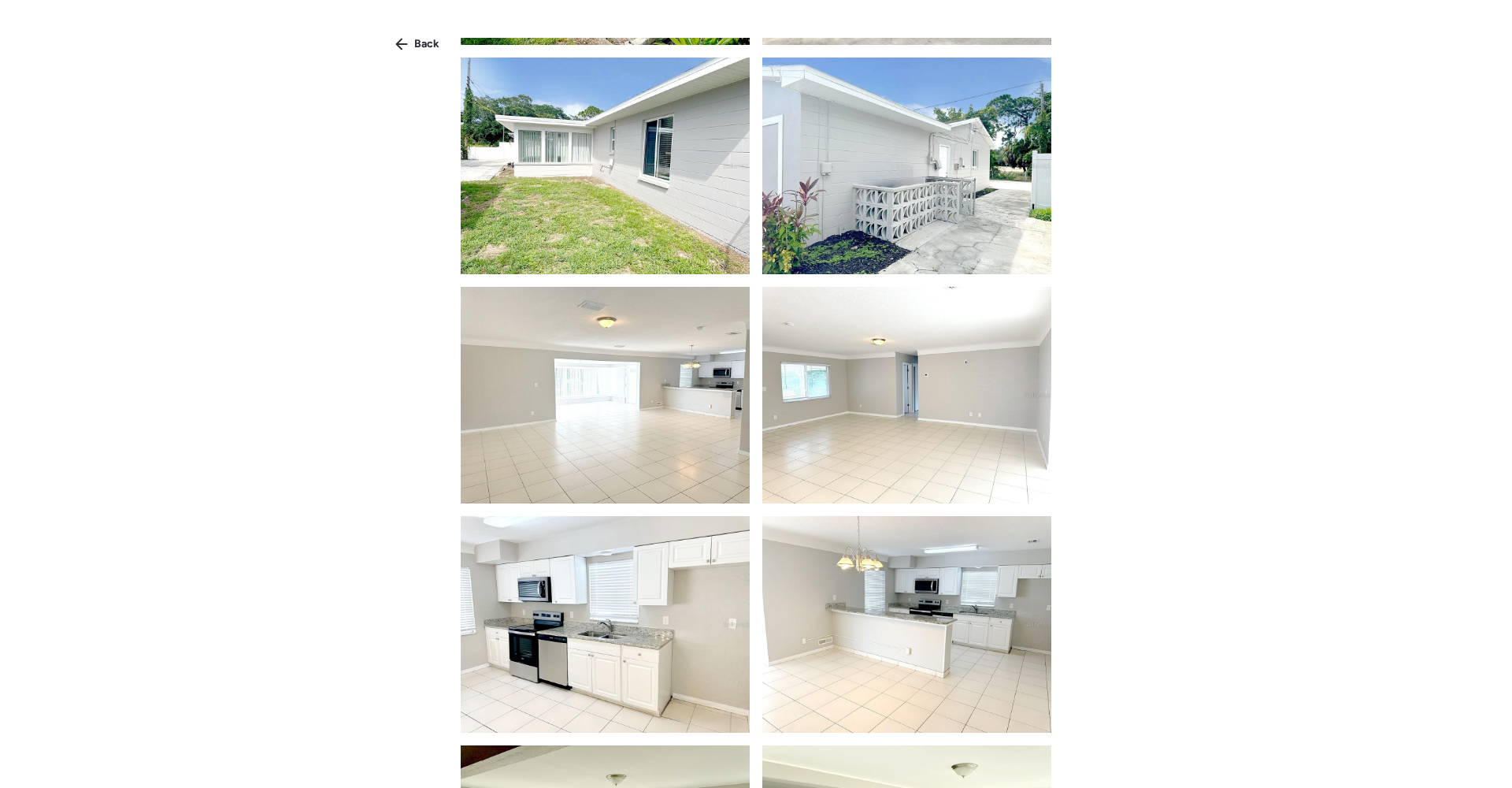 click at bounding box center [605, 395] 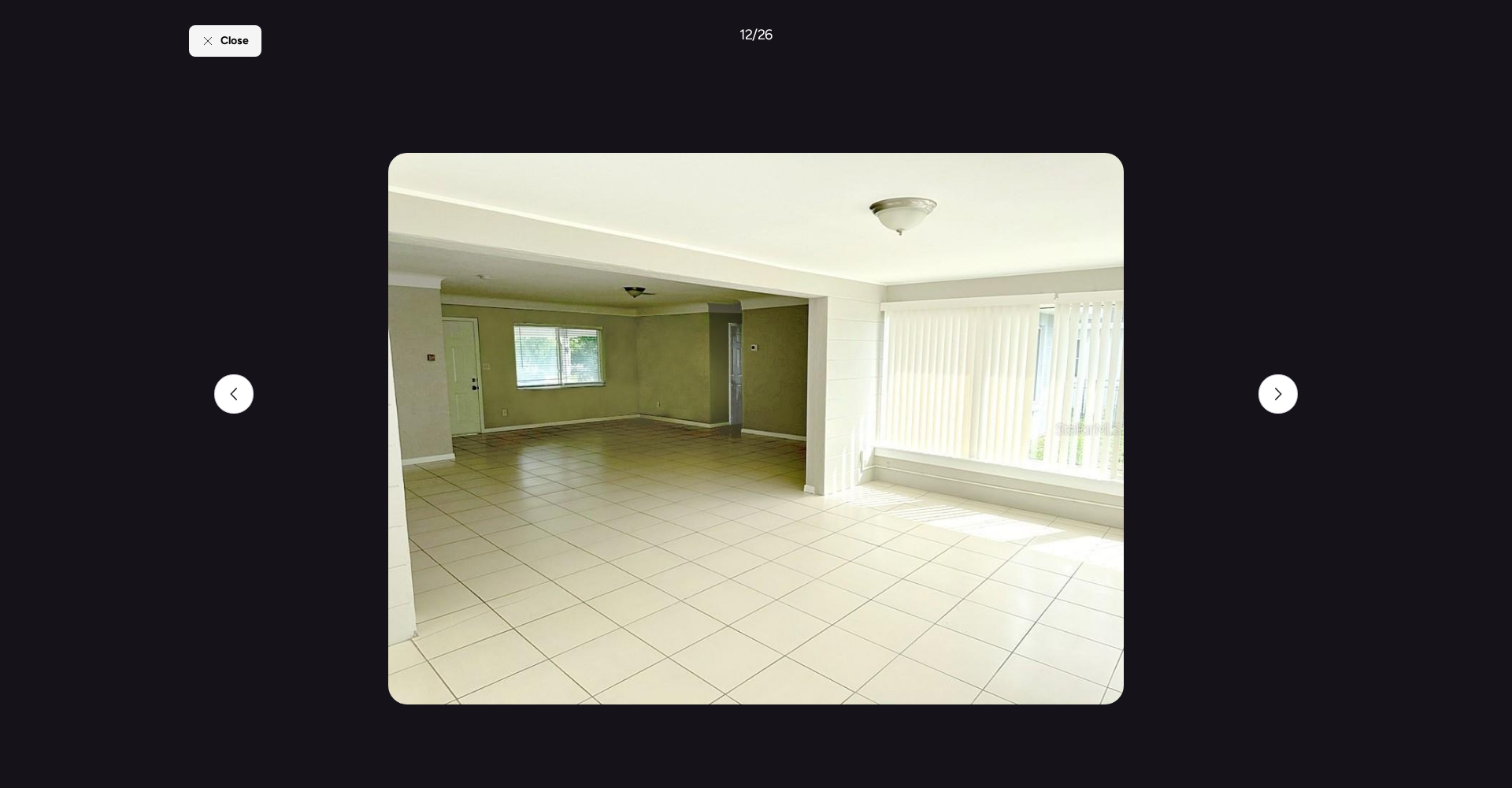 click on "Close" at bounding box center [225, 41] 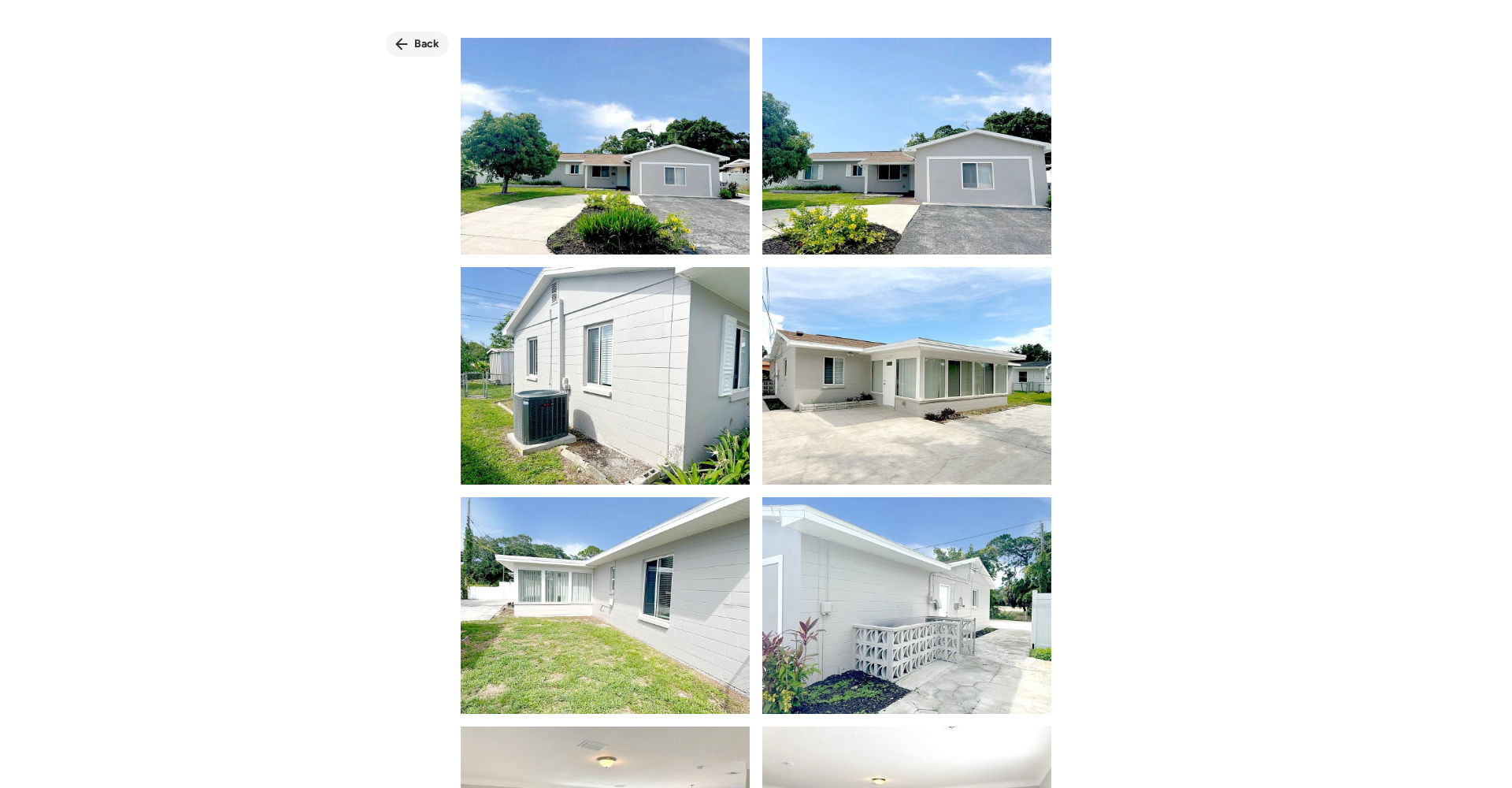 click on "Back" at bounding box center (427, 44) 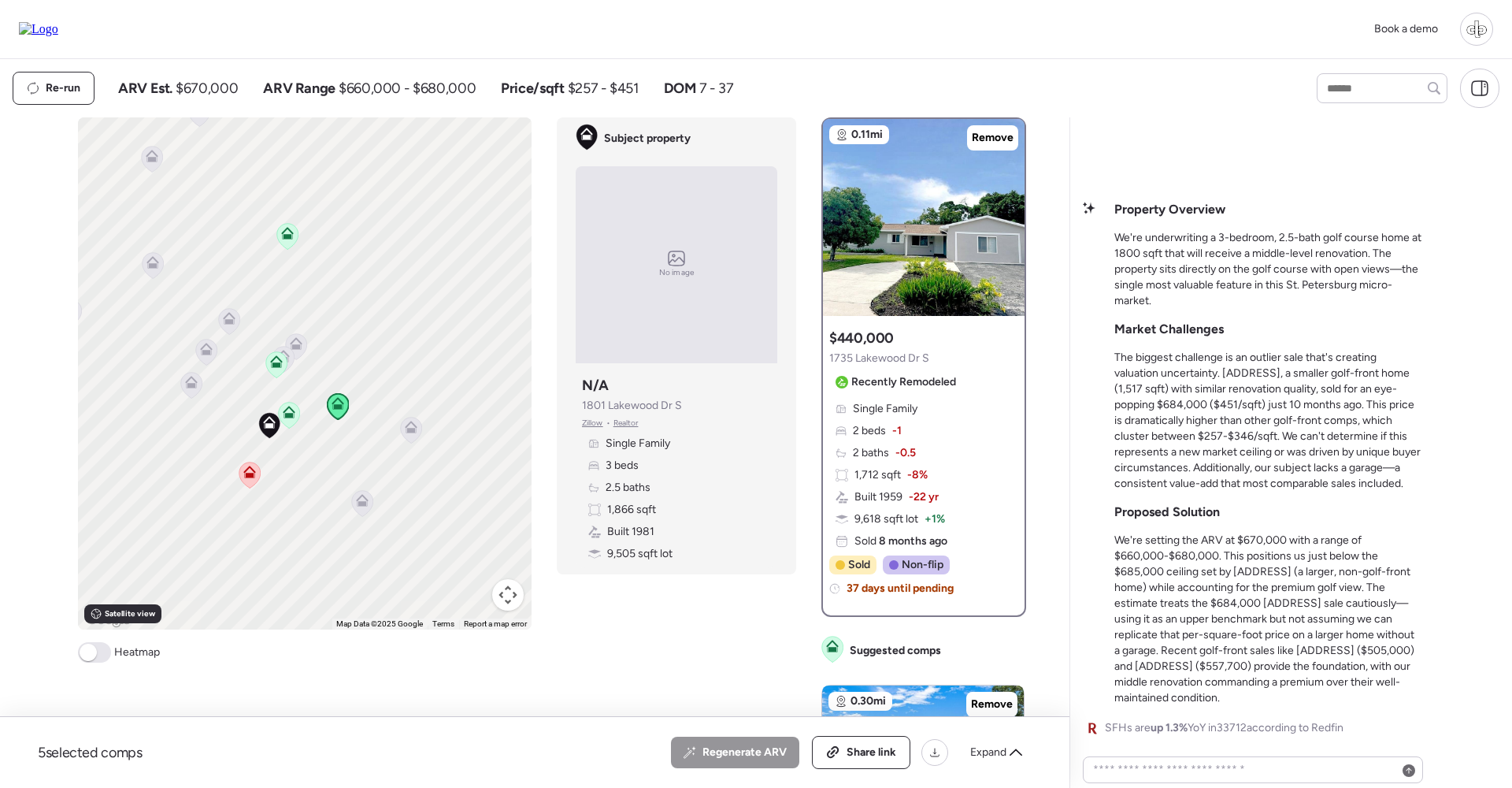 click 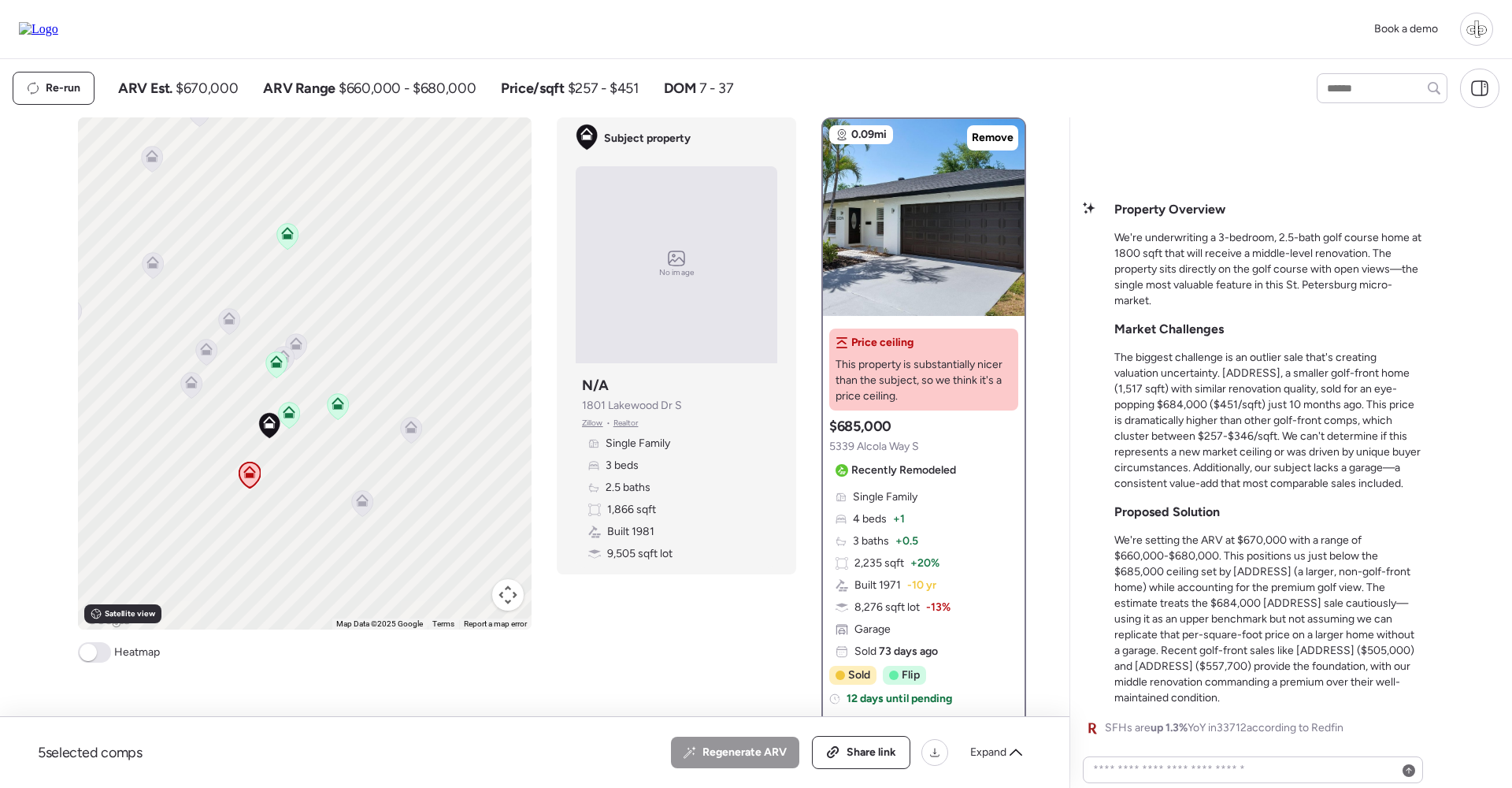 click 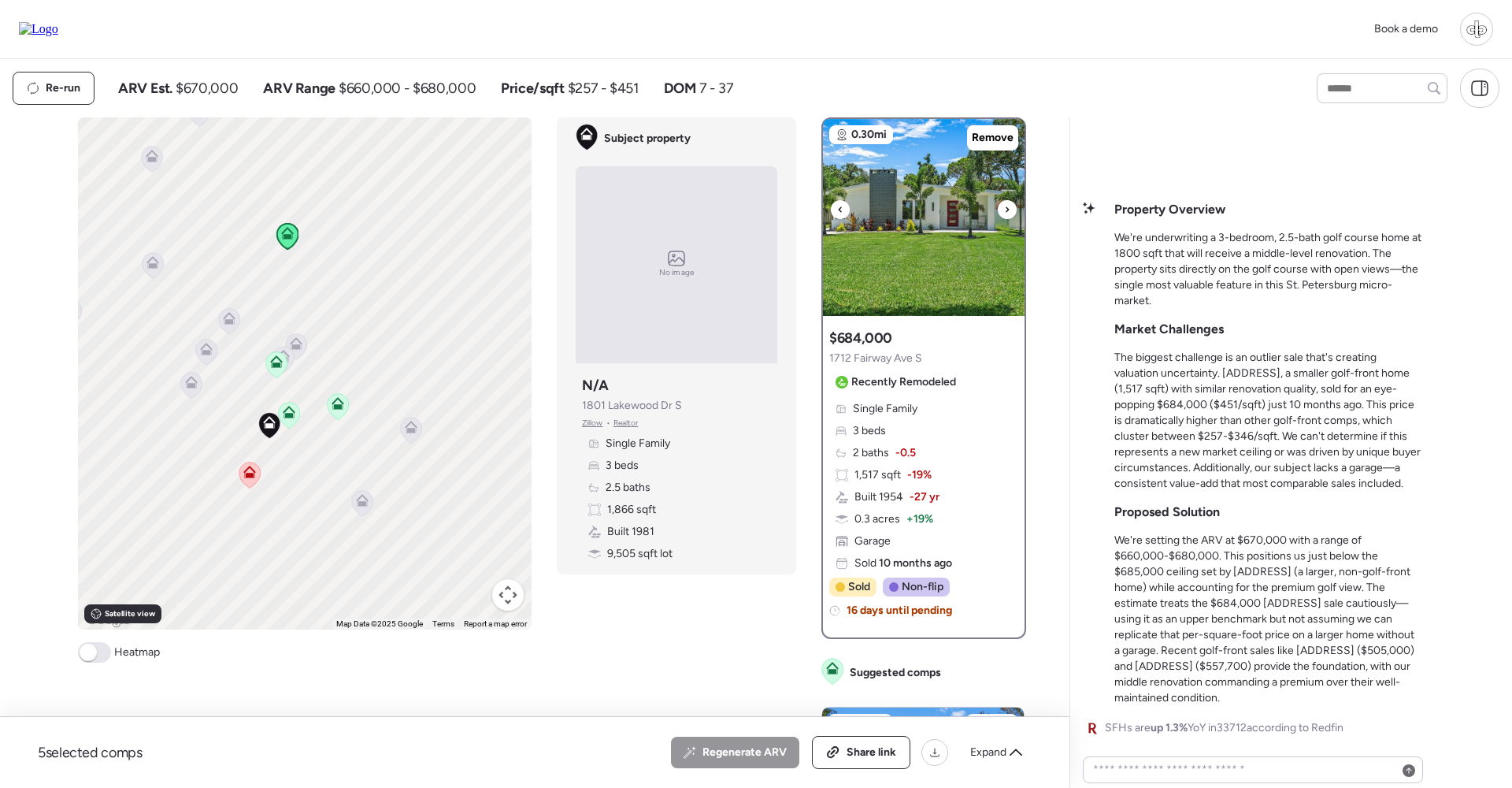 click at bounding box center (924, 217) 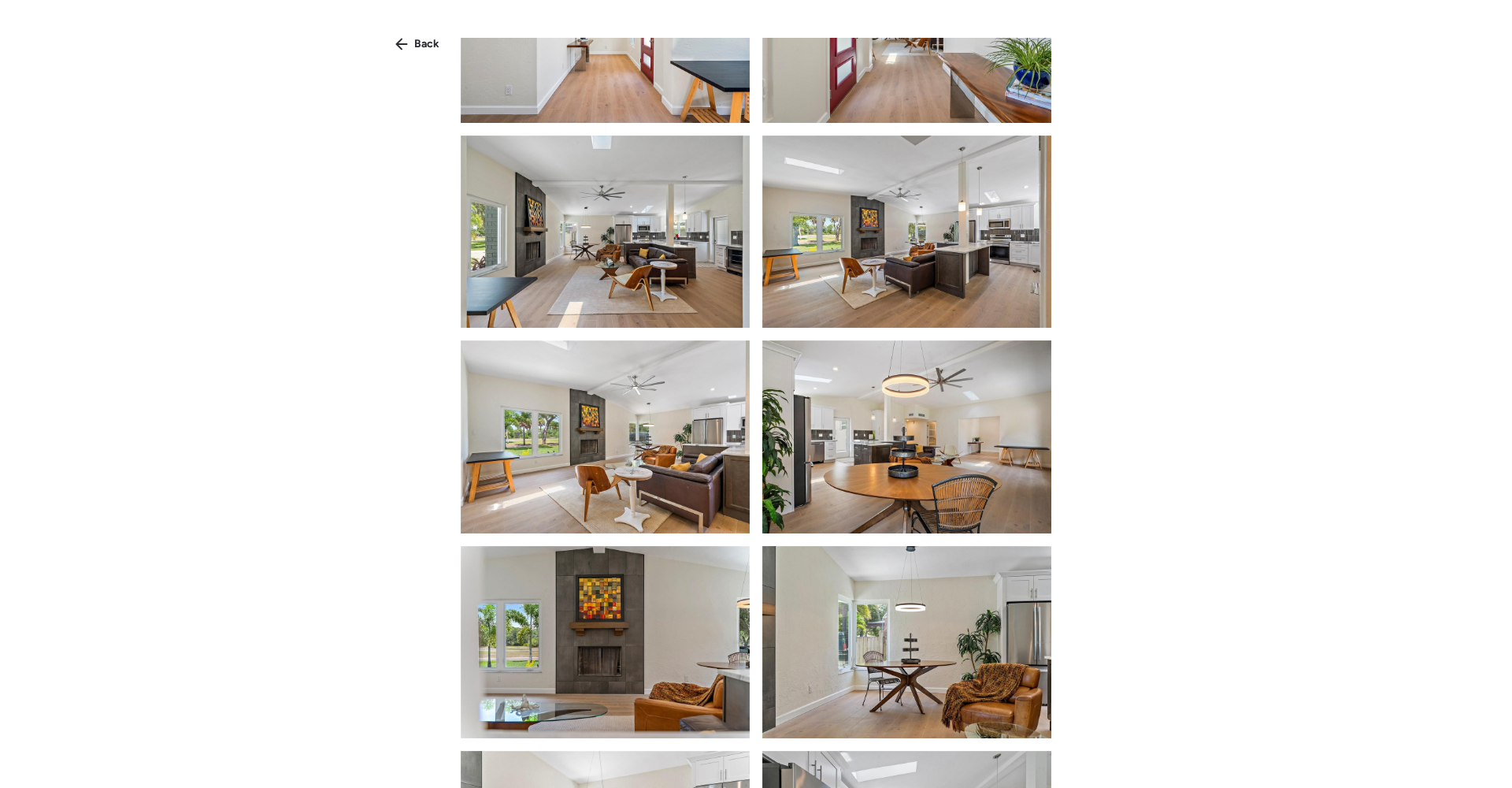 scroll, scrollTop: 224, scrollLeft: 0, axis: vertical 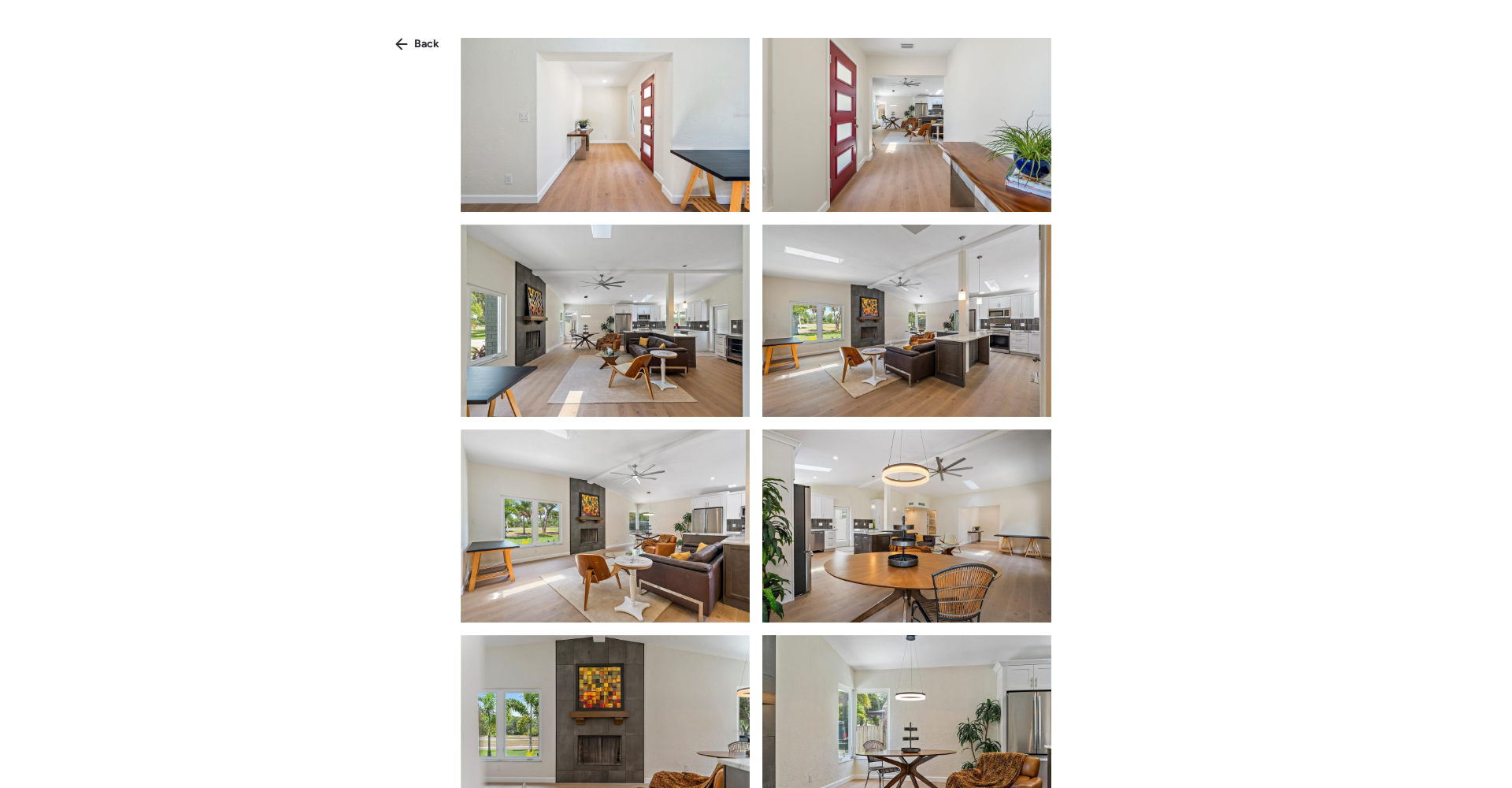 click at bounding box center (605, 321) 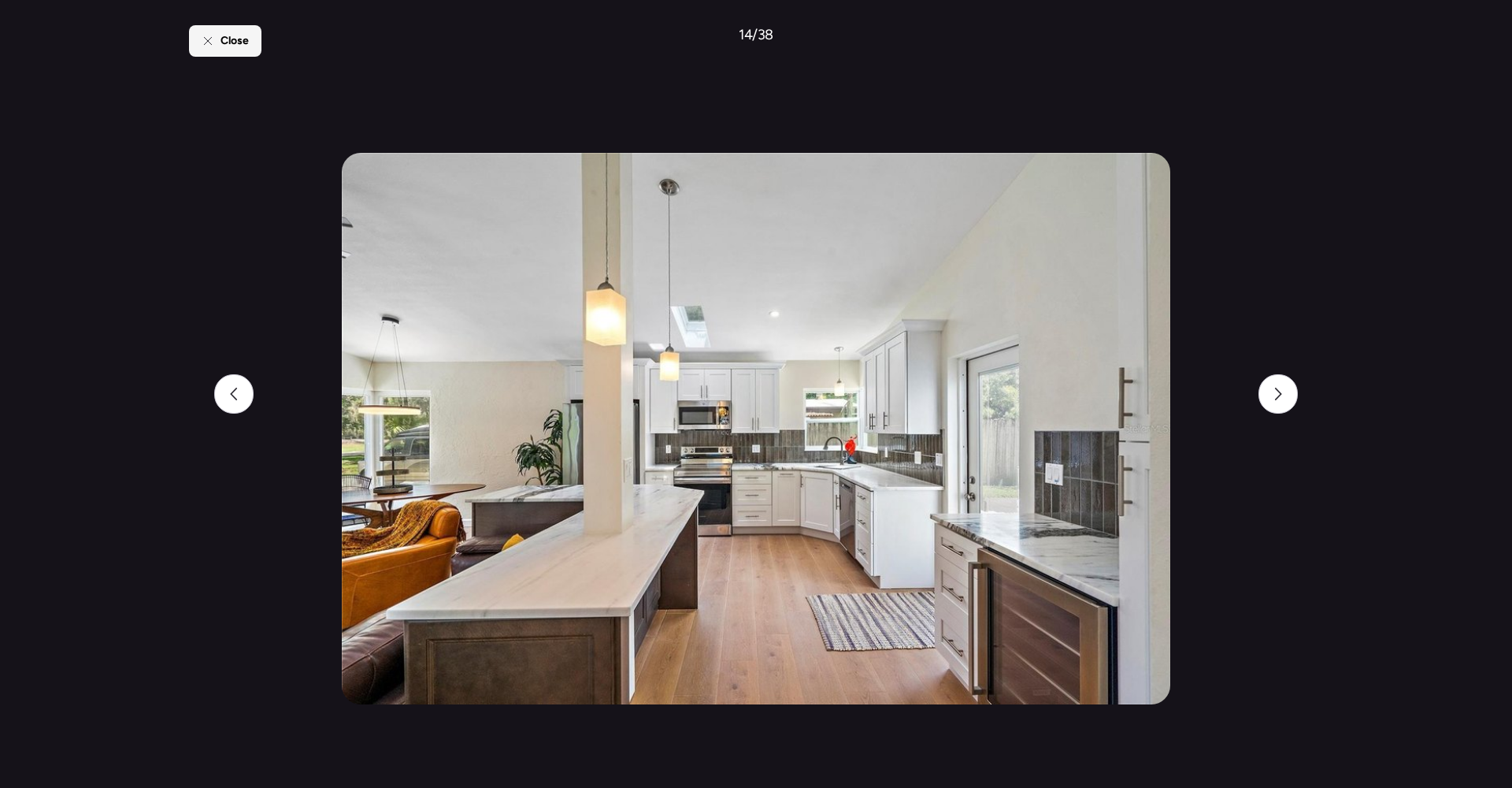 click 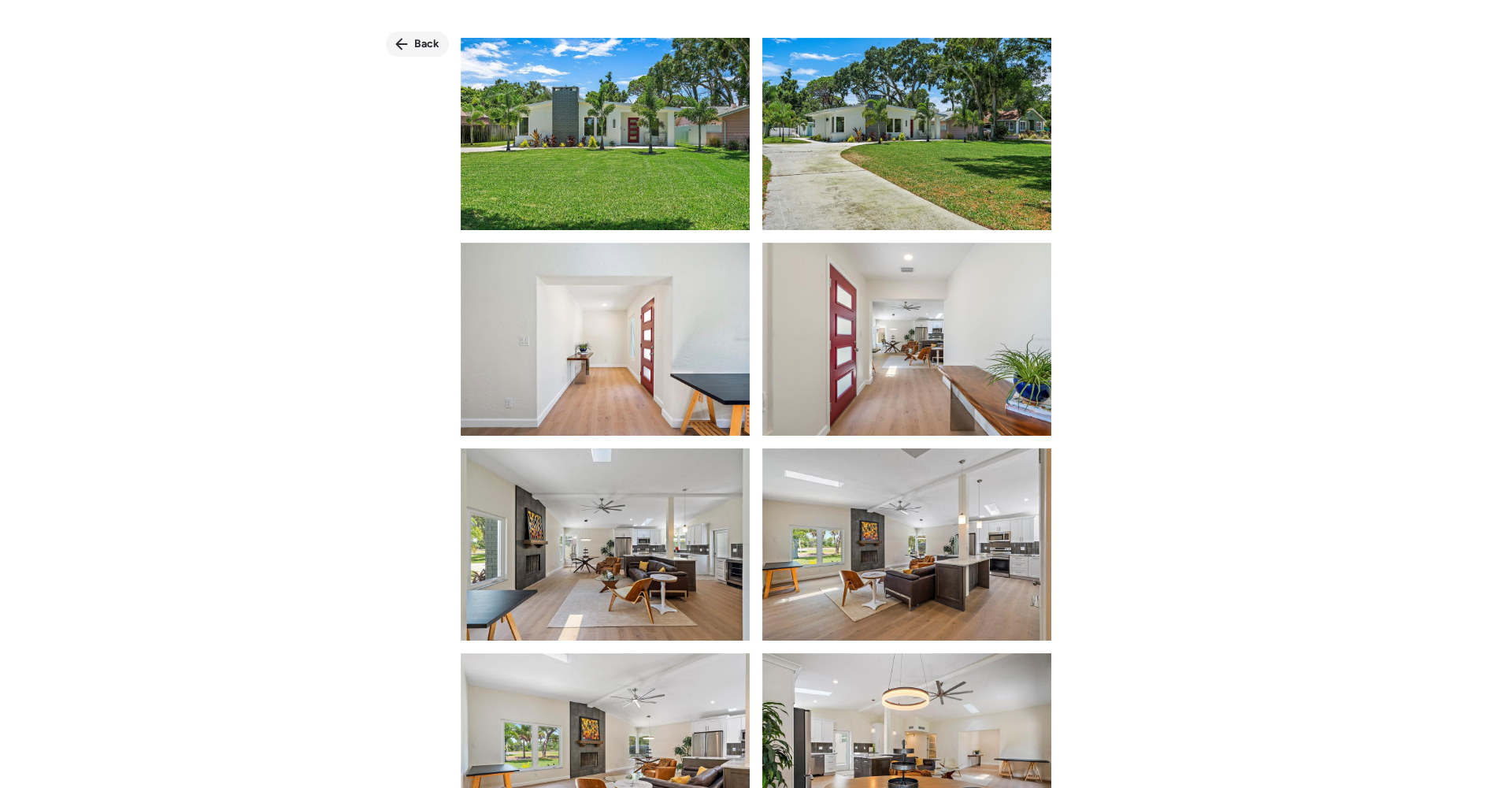 click on "Back" at bounding box center (417, 44) 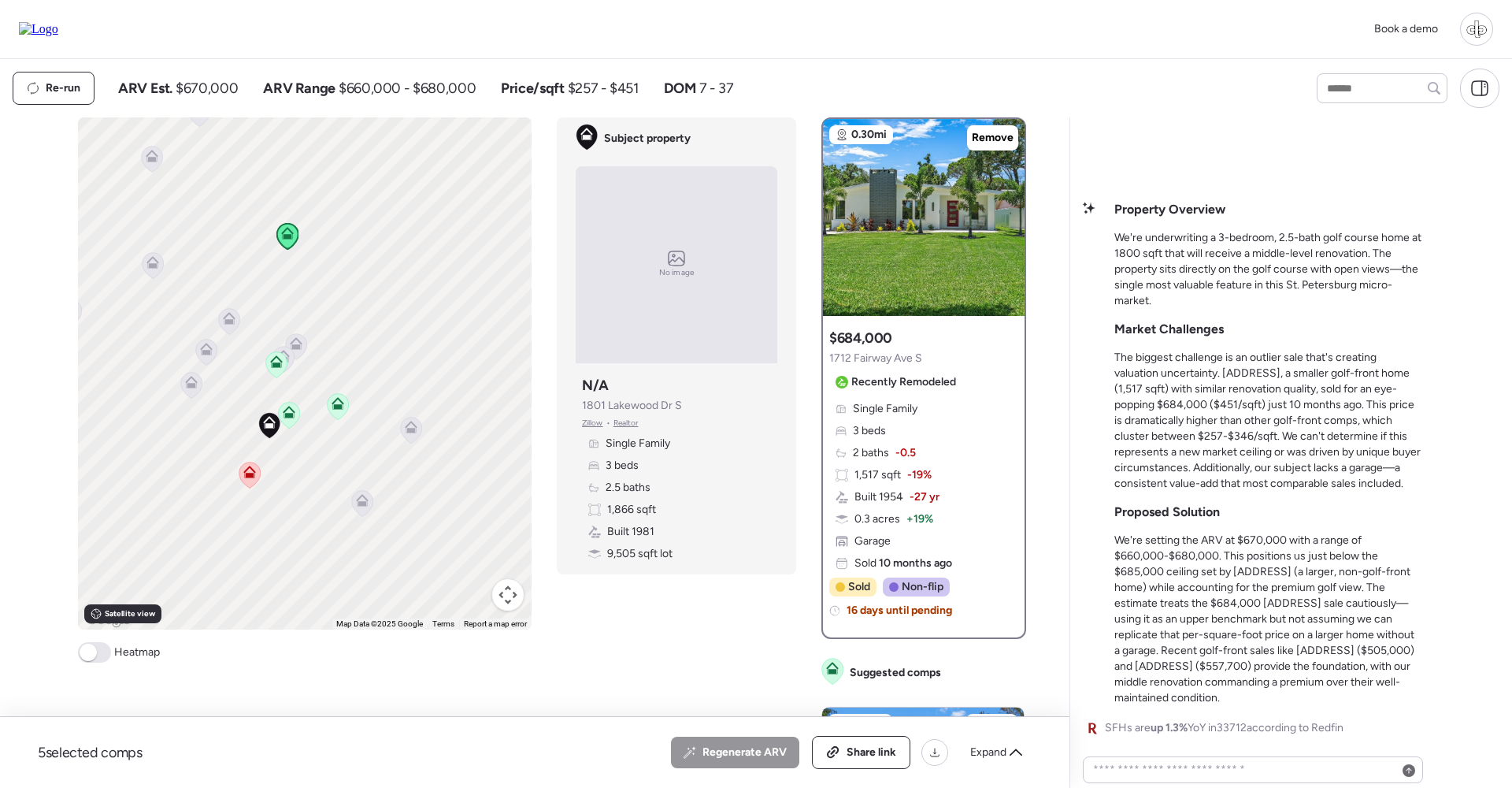 click on "Property Overview
We're underwriting a 3-bedroom, 2.5-bath golf course home at 1800 sqft that will receive a middle-level renovation. The property sits directly on the golf course with open views—the single most valuable feature in this St. Petersburg micro-market.
Market Challenges
The biggest challenge is an outlier sale that's creating valuation uncertainty. 1712 Fairway Ave S, a smaller golf-front home (1,517 sqft) with similar renovation quality, sold for an eye-popping $684,000 ($451/sqft) just 10 months ago. This price is dramatically higher than other golf-front comps, which cluster between $257-$346/sqft. We can't determine if this represents a new market ceiling or was driven by unique buyer circumstances. Additionally, our subject lacks a garage—a consistent value-add that most comparable sales included.
Proposed Solution" at bounding box center [1268, 454] 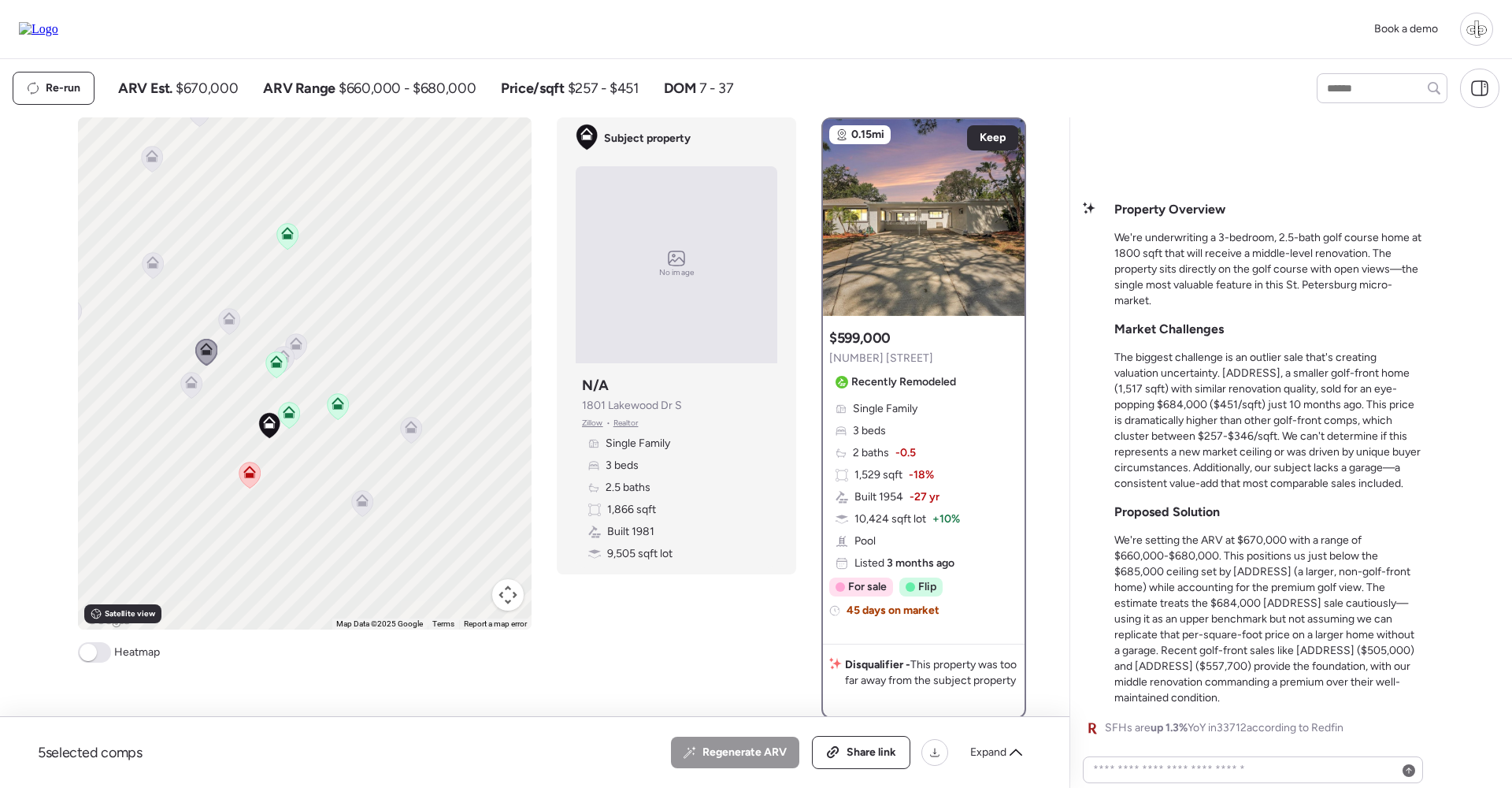 click 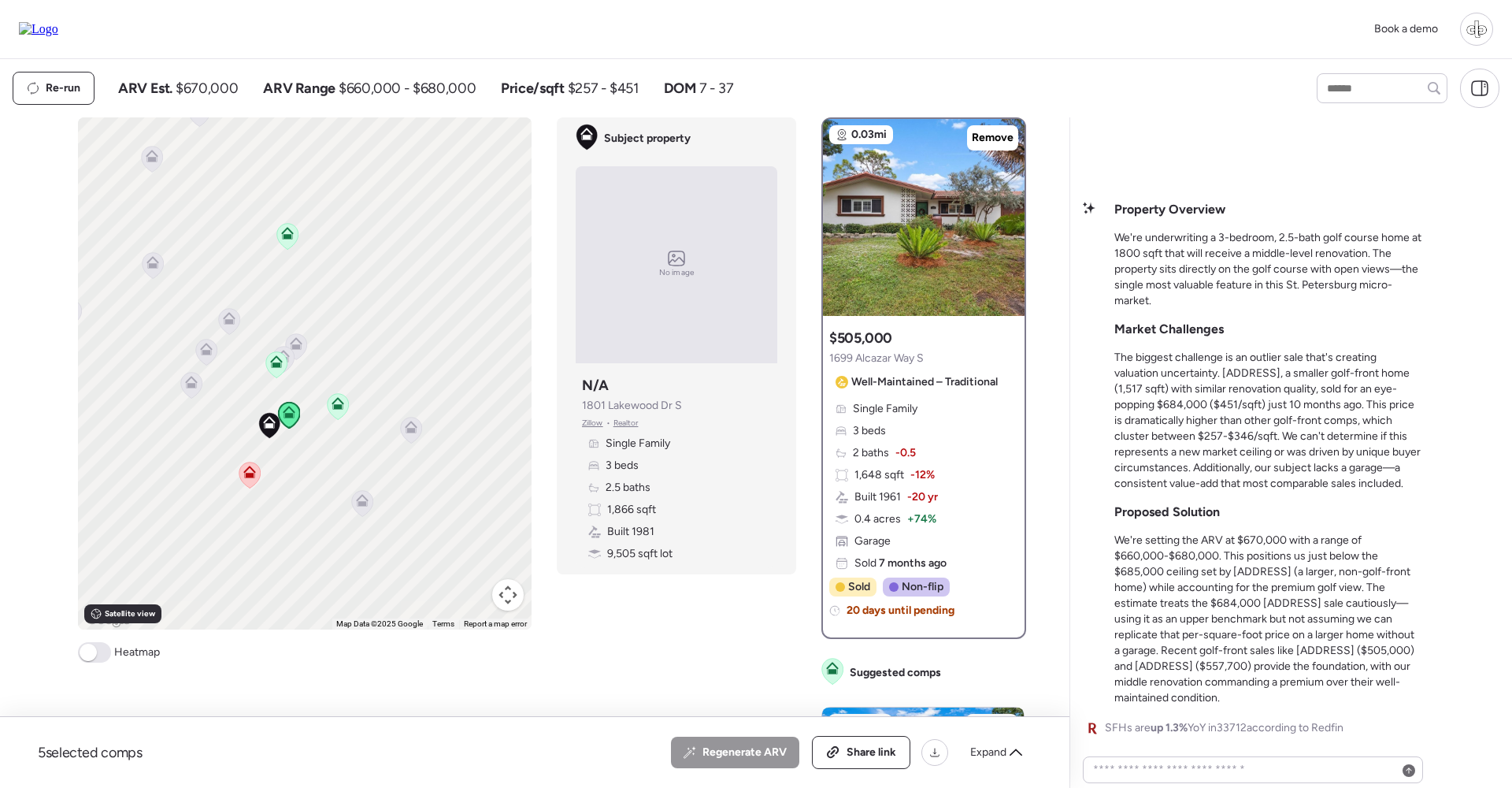 click 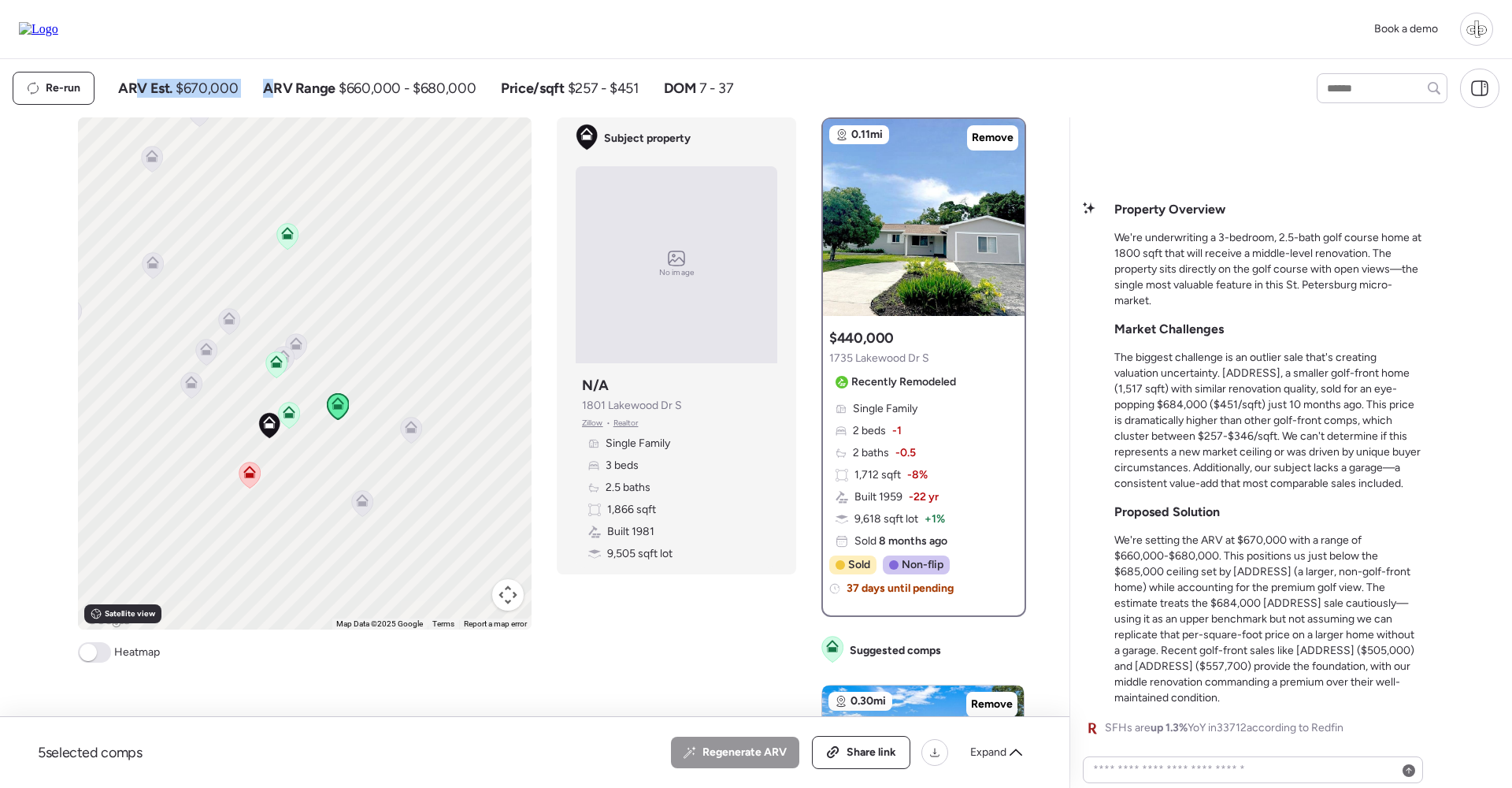 drag, startPoint x: 145, startPoint y: 88, endPoint x: 272, endPoint y: 88, distance: 127 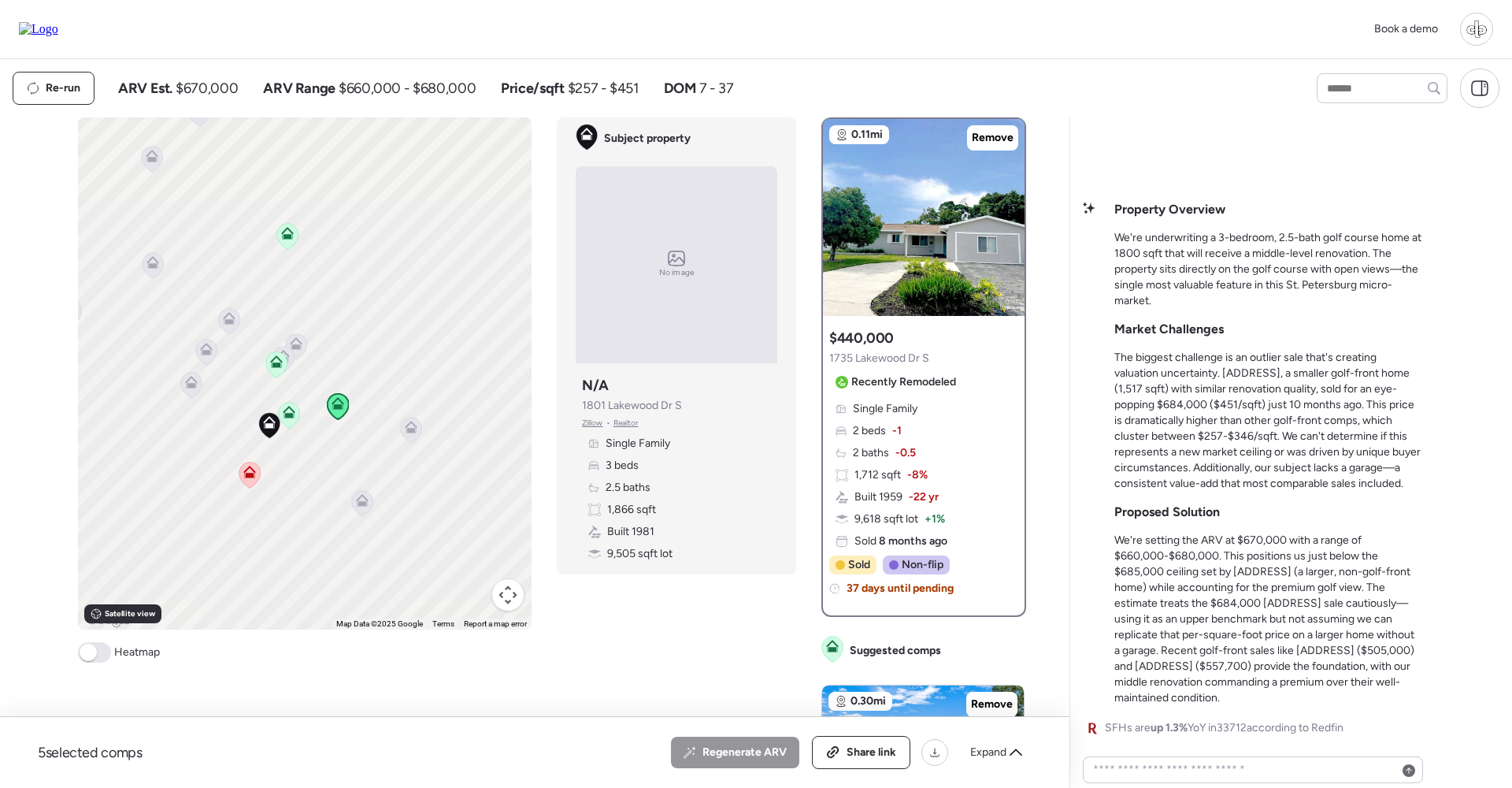click on "Comps list Analysis To navigate, press the arrow keys. To activate drag with keyboard, press Alt + Enter. Once in keyboard drag state, use the arrow keys to move the marker. To complete the drag, press the Enter key. To cancel, press Escape. Keyboard shortcuts Map Data Map Data ©2025 Google Map data ©2025 Google 100 m  Click to toggle between metric and imperial units Terms Report a map error Satellite view A B+ B B- C+ C C- D Heatmap Subject property No image Subject property N/A 1801 Lakewood Dr S Zillow • Realtor Single Family 3 beds 2.5 baths 1,866 sqft Built 1981 9,505 sqft lot 0.11mi Remove Suggested comp $440,000 1735 Lakewood Dr S Recently Remodeled Single Family 2 beds -1 2 baths -0.5 1,712 sqft -8% Built 1959 -22 yr 9,618 sqft lot + 1% Sold   8 months ago Sold Non-flip Non-flip Excellent condition comp, but not remodeled specifically for re-sale. 37 days until pending Jul 17, 2024 Listed $474,900 Sep 09, 2024 Last price change $444,900 37 days until pending 91 total days on market Oct 16, 2024" at bounding box center (756, 456) 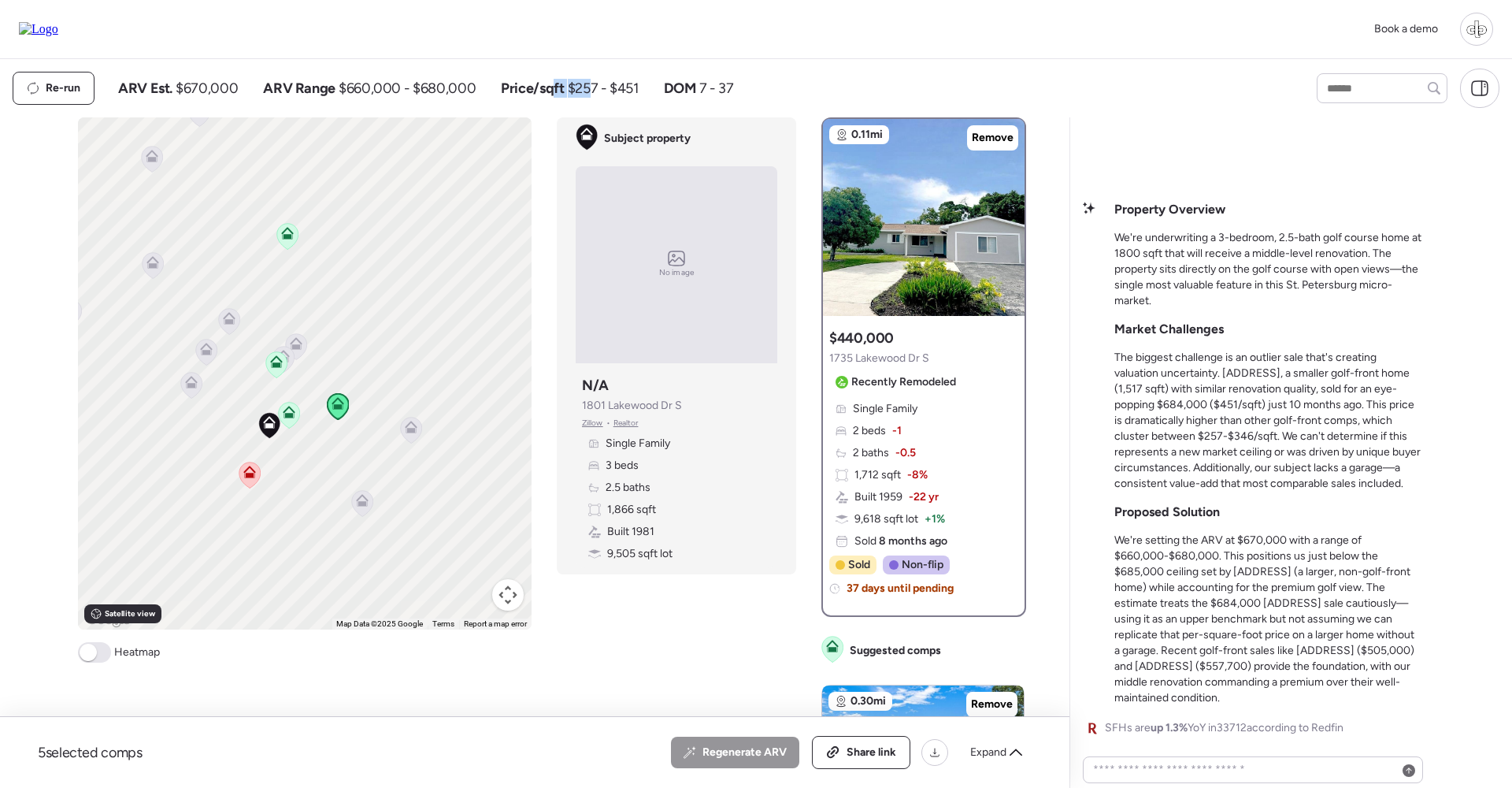 drag, startPoint x: 551, startPoint y: 95, endPoint x: 588, endPoint y: 95, distance: 37 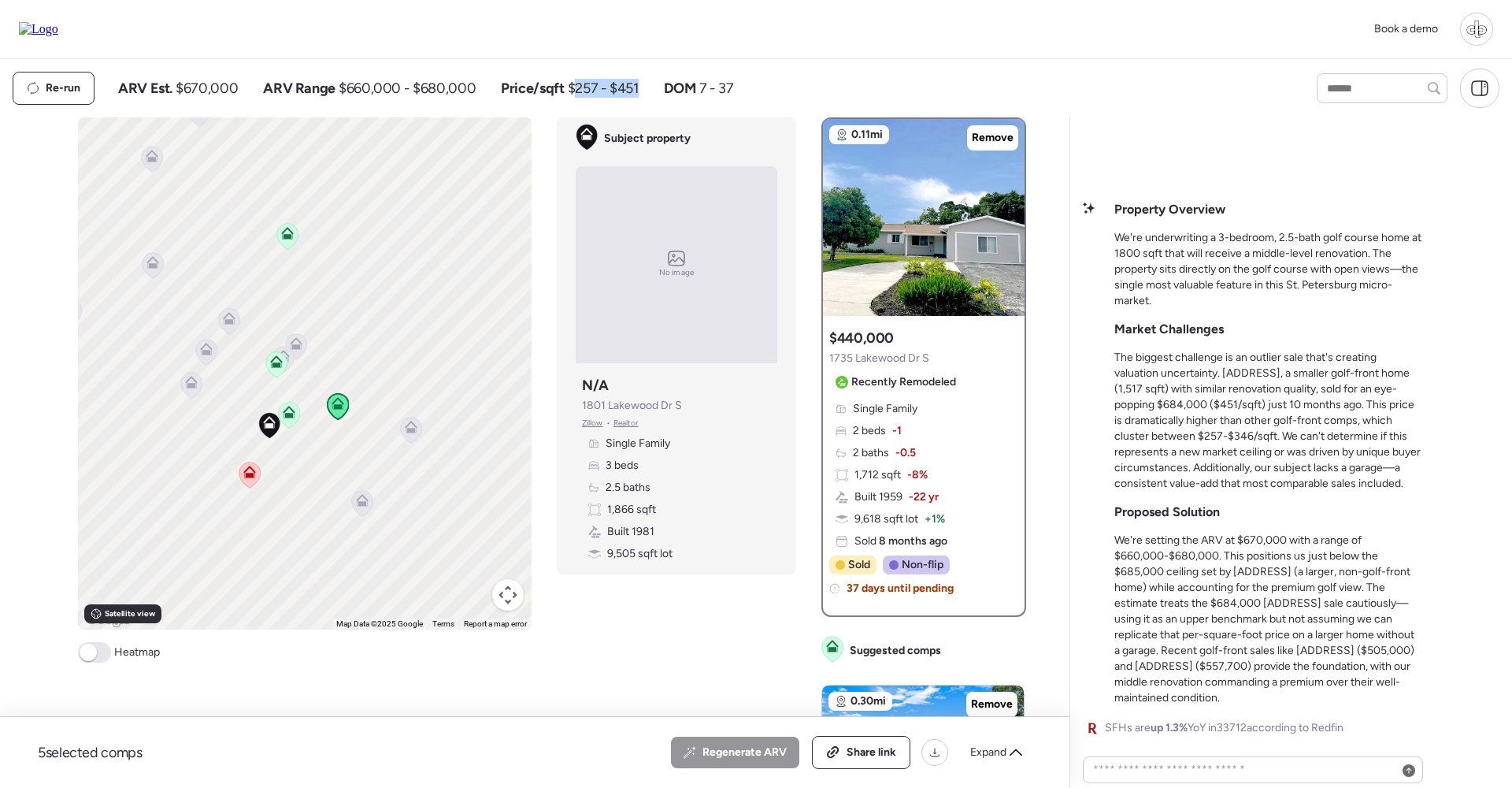drag, startPoint x: 569, startPoint y: 87, endPoint x: 636, endPoint y: 86, distance: 67.00746 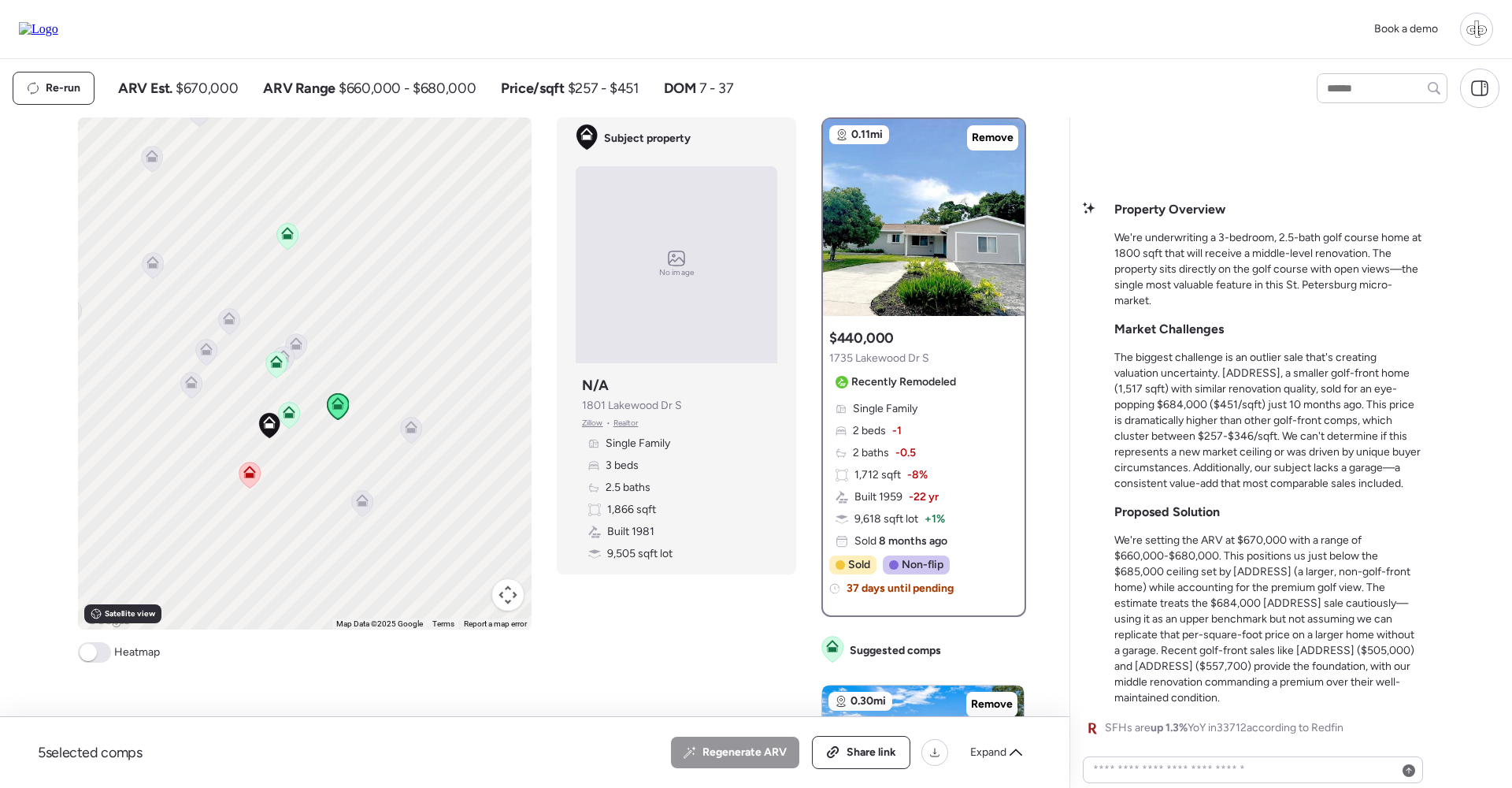 click 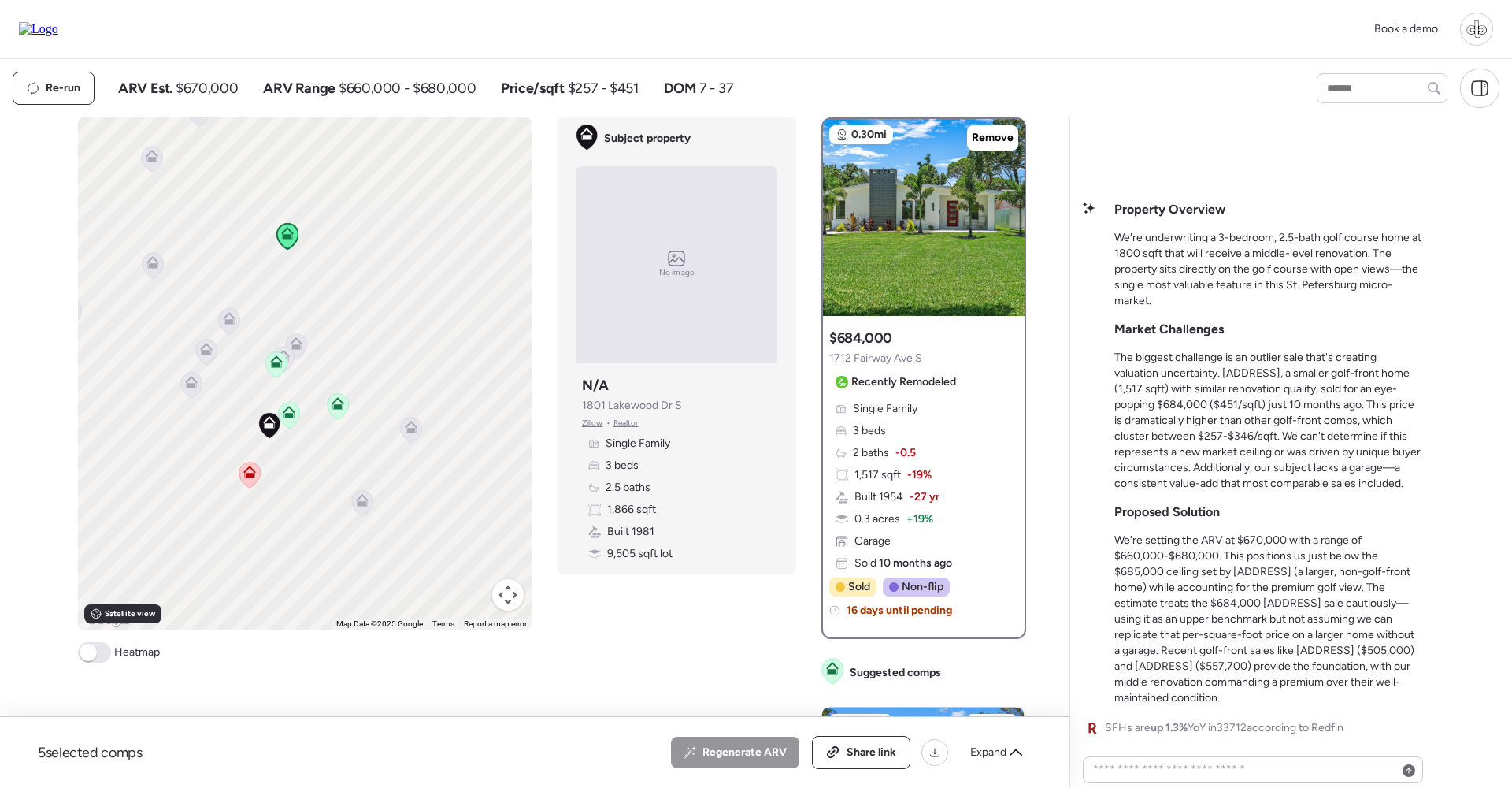 click 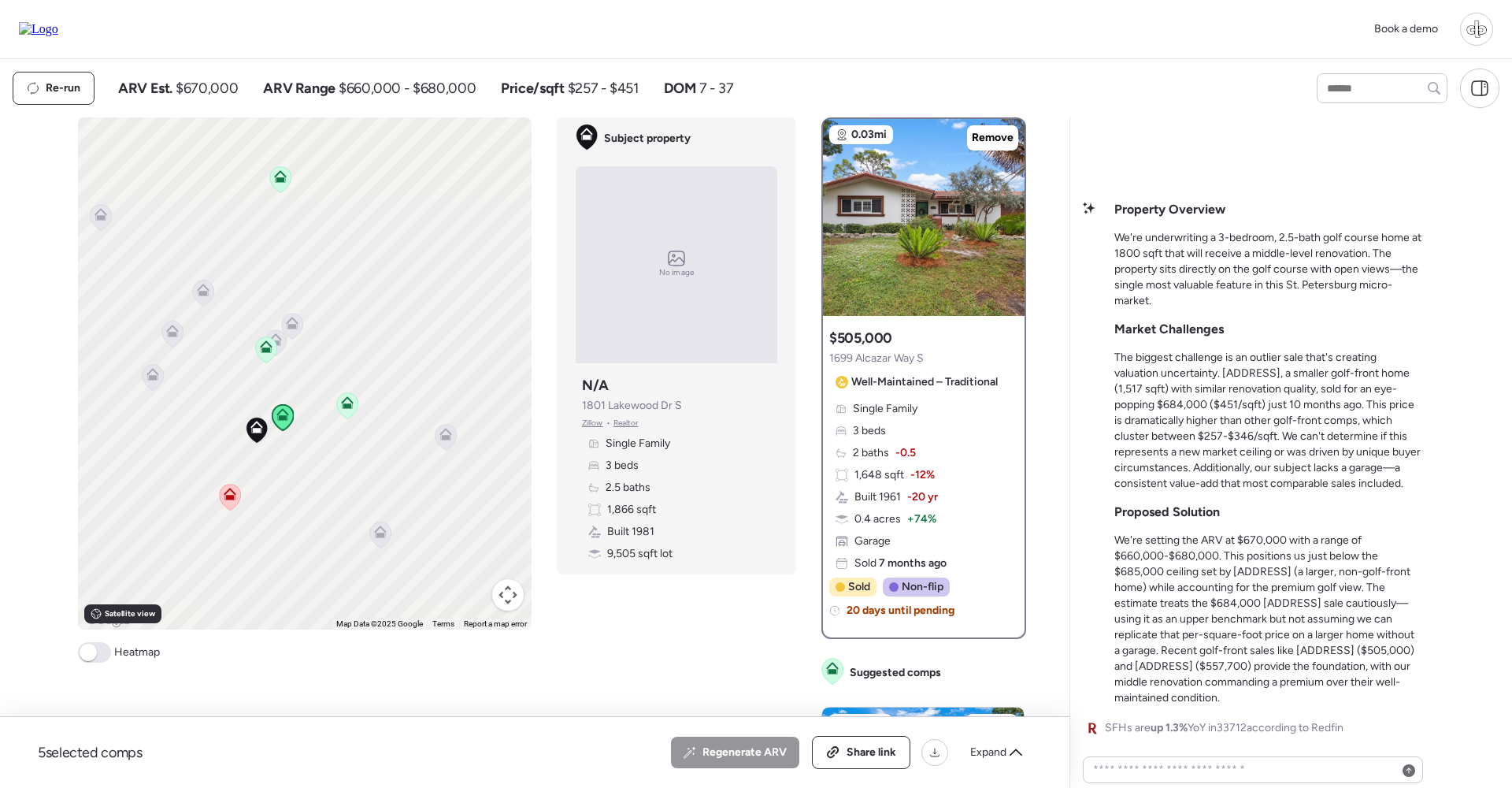 click 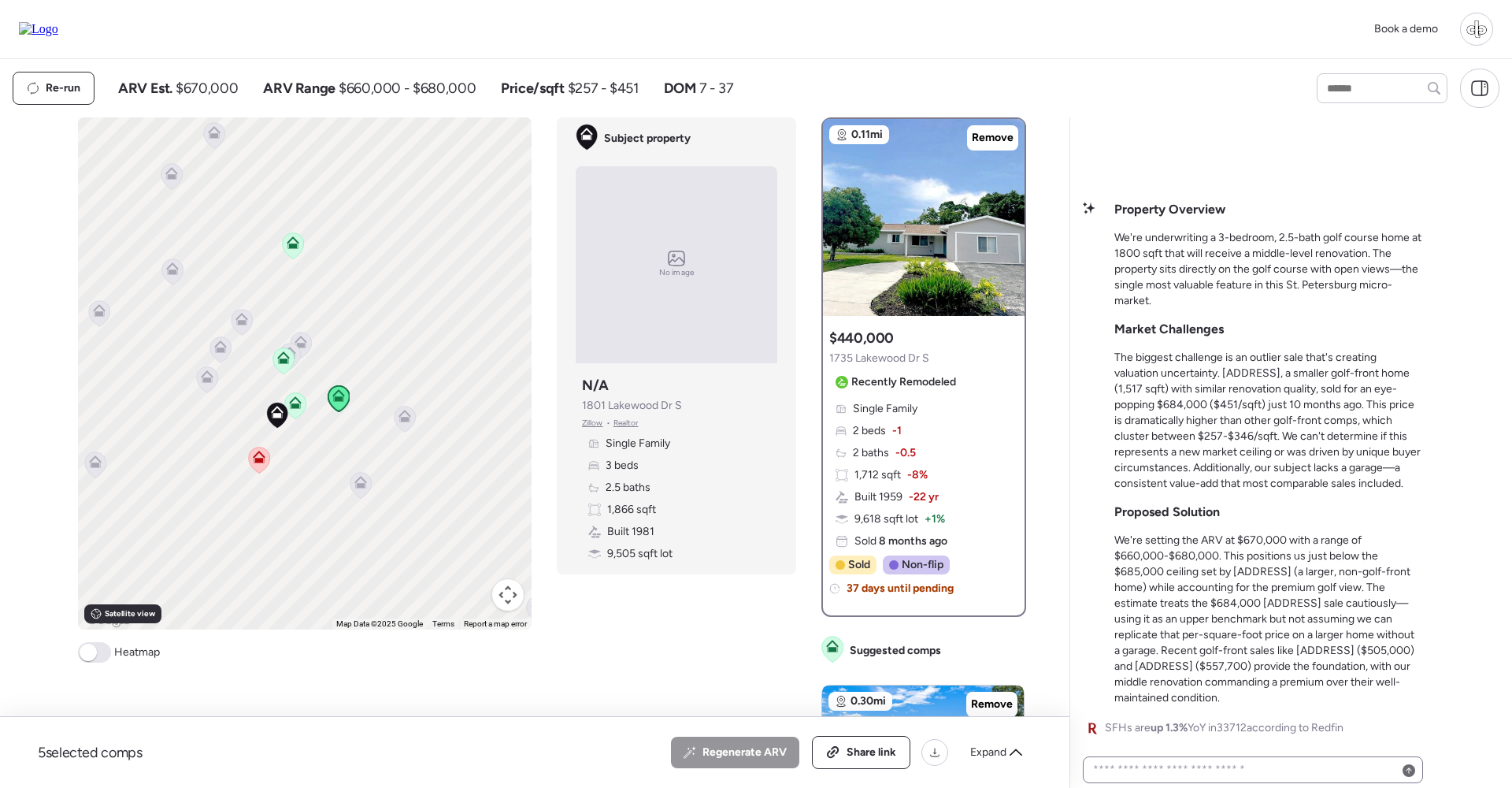 click on "Property Overview
We're underwriting a 3-bedroom, 2.5-bath golf course home at 1800 sqft that will receive a middle-level renovation. The property sits directly on the golf course with open views—the single most valuable feature in this St. Petersburg micro-market.
Market Challenges
The biggest challenge is an outlier sale that's creating valuation uncertainty. 1712 Fairway Ave S, a smaller golf-front home (1,517 sqft) with similar renovation quality, sold for an eye-popping $684,000 ($451/sqft) just 10 months ago. This price is dramatically higher than other golf-front comps, which cluster between $257-$346/sqft. We can't determine if this represents a new market ceiling or was driven by unique buyer circumstances. Additionally, our subject lacks a garage—a consistent value-add that most comparable sales included.
Proposed Solution
SFHs are  up   1.3%  YoY in  33712  according to Redfin" at bounding box center (1251, 456) 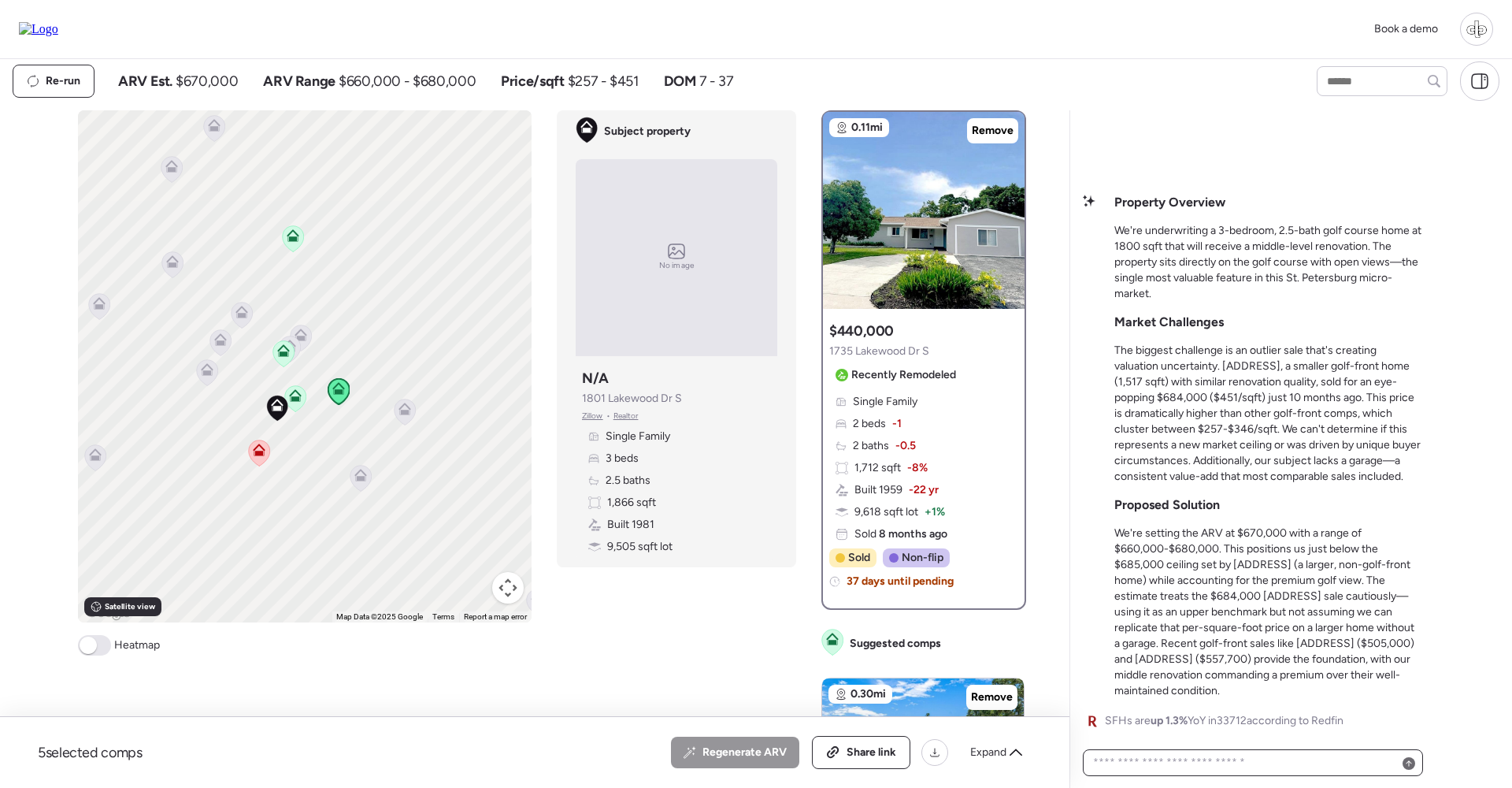 click at bounding box center [1253, 763] 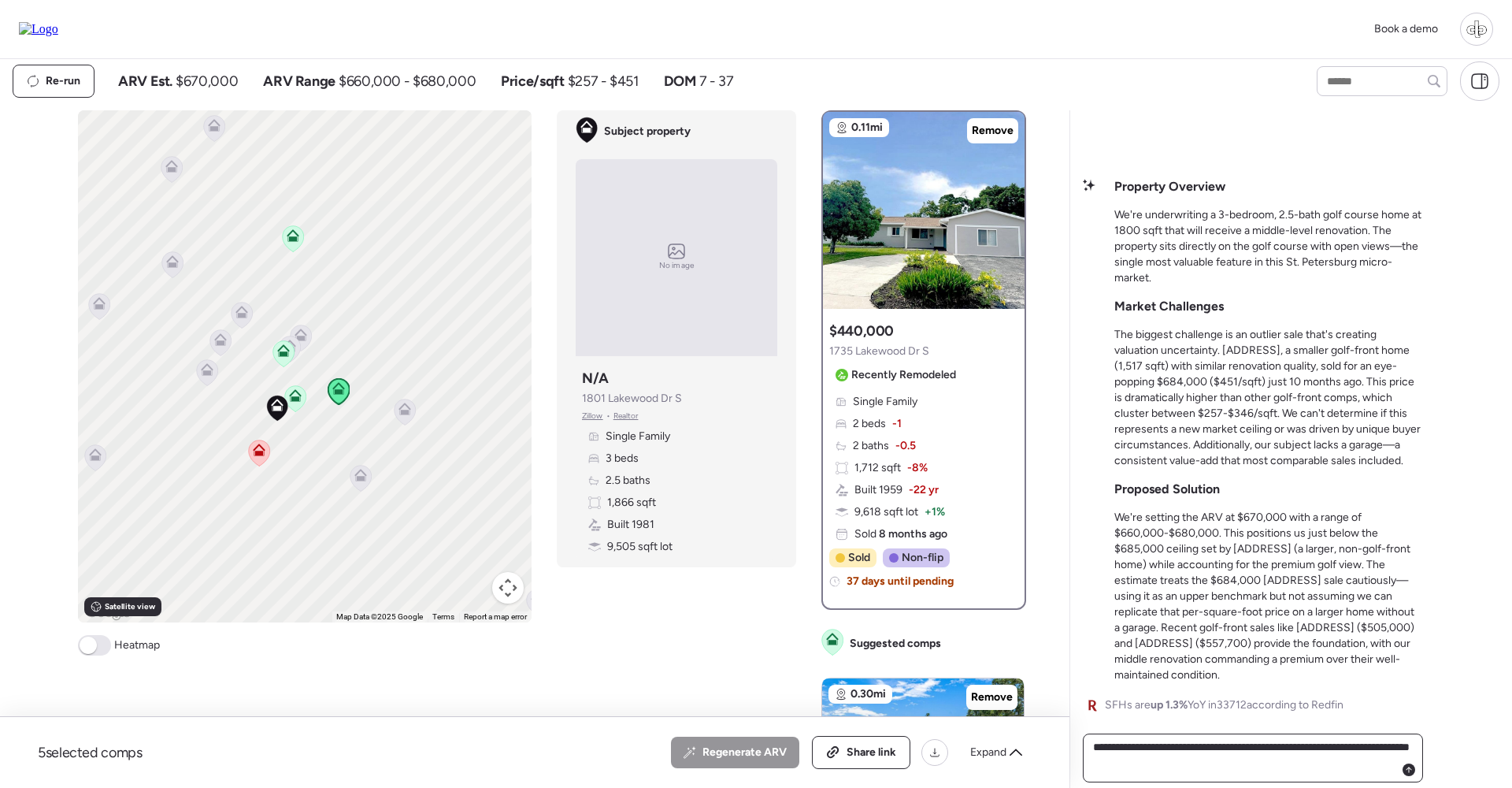 type on "**********" 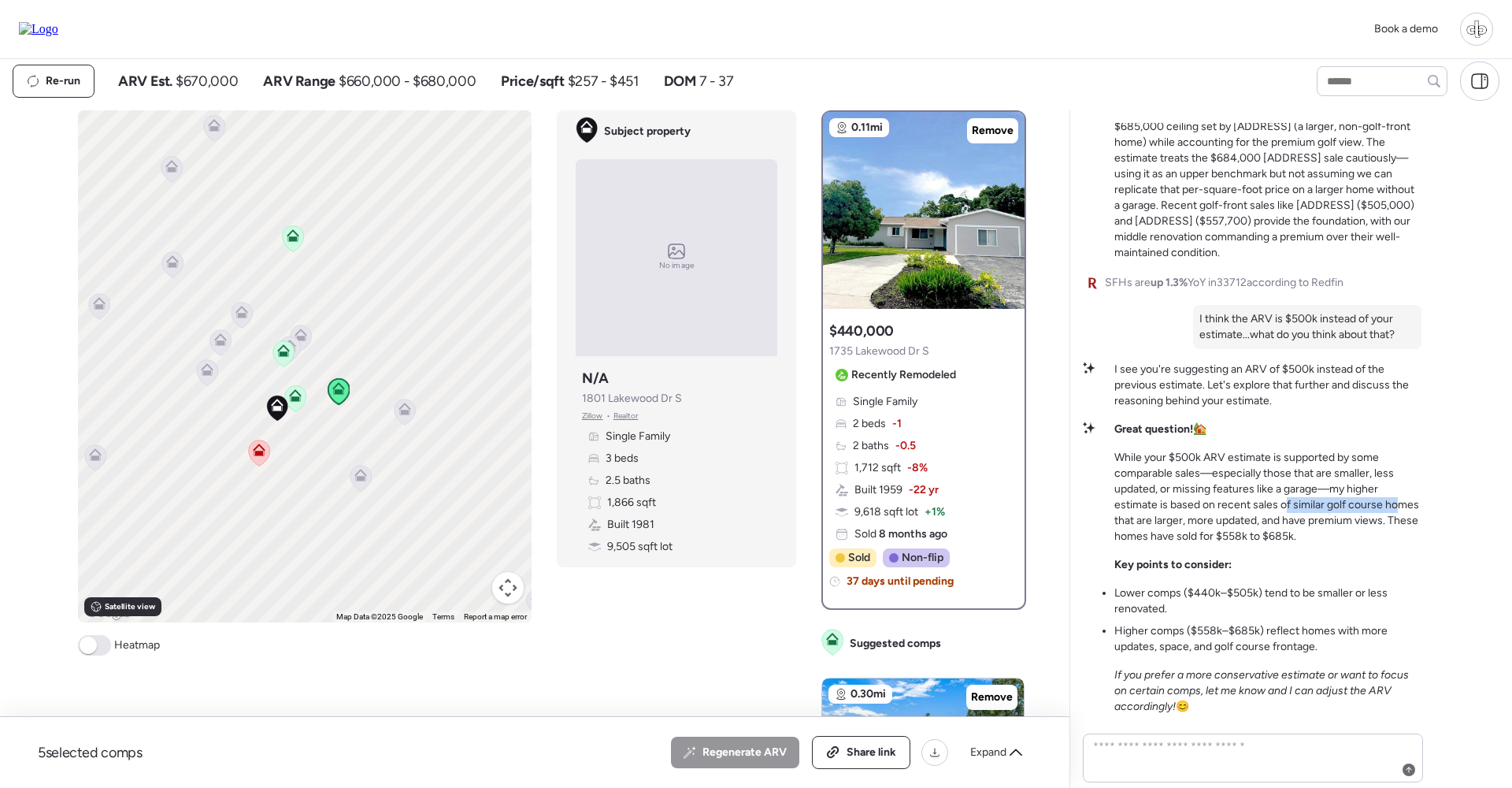 drag, startPoint x: 1285, startPoint y: 505, endPoint x: 1395, endPoint y: 507, distance: 110.01818 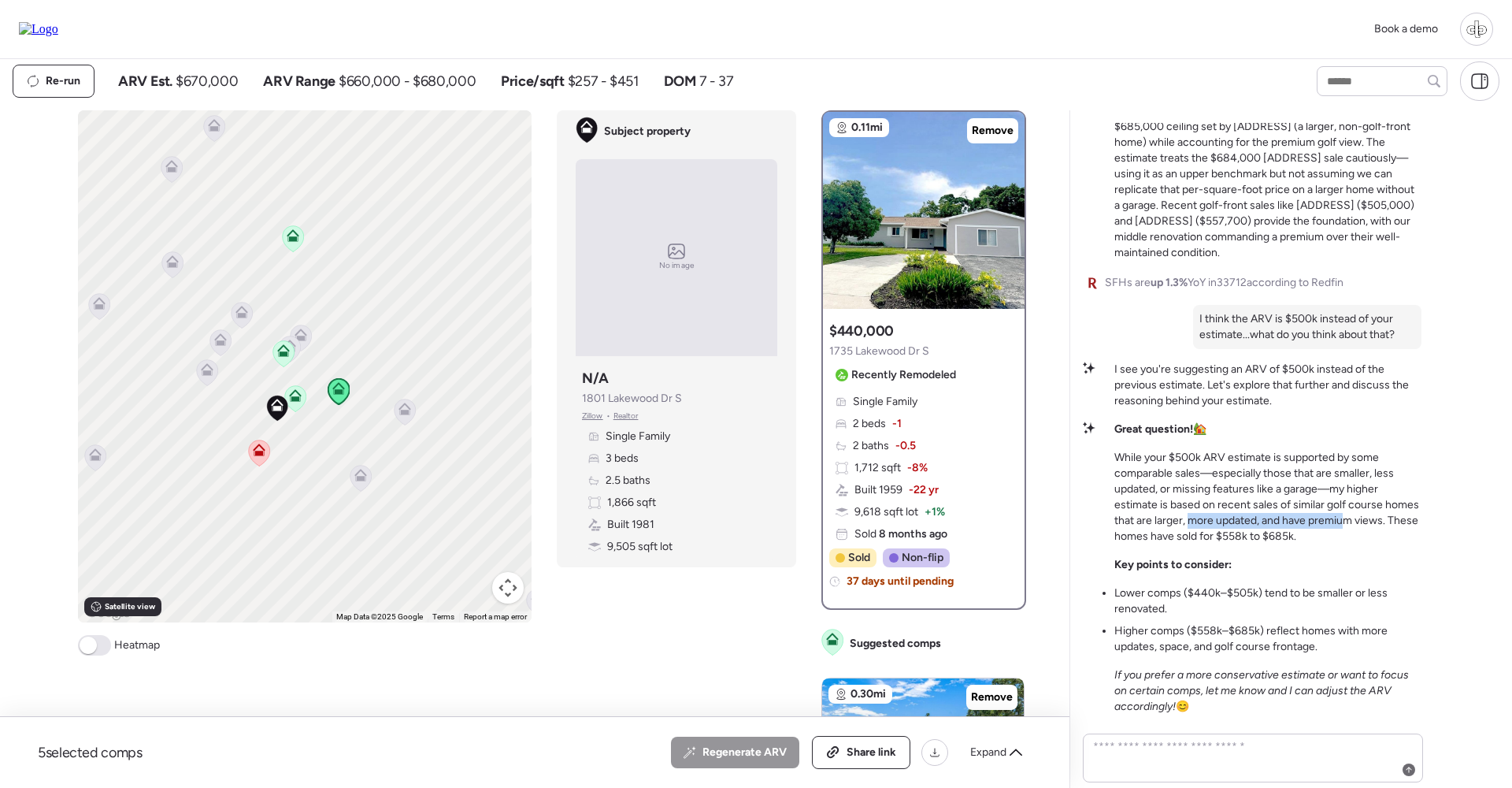 drag, startPoint x: 1189, startPoint y: 521, endPoint x: 1343, endPoint y: 520, distance: 154.00325 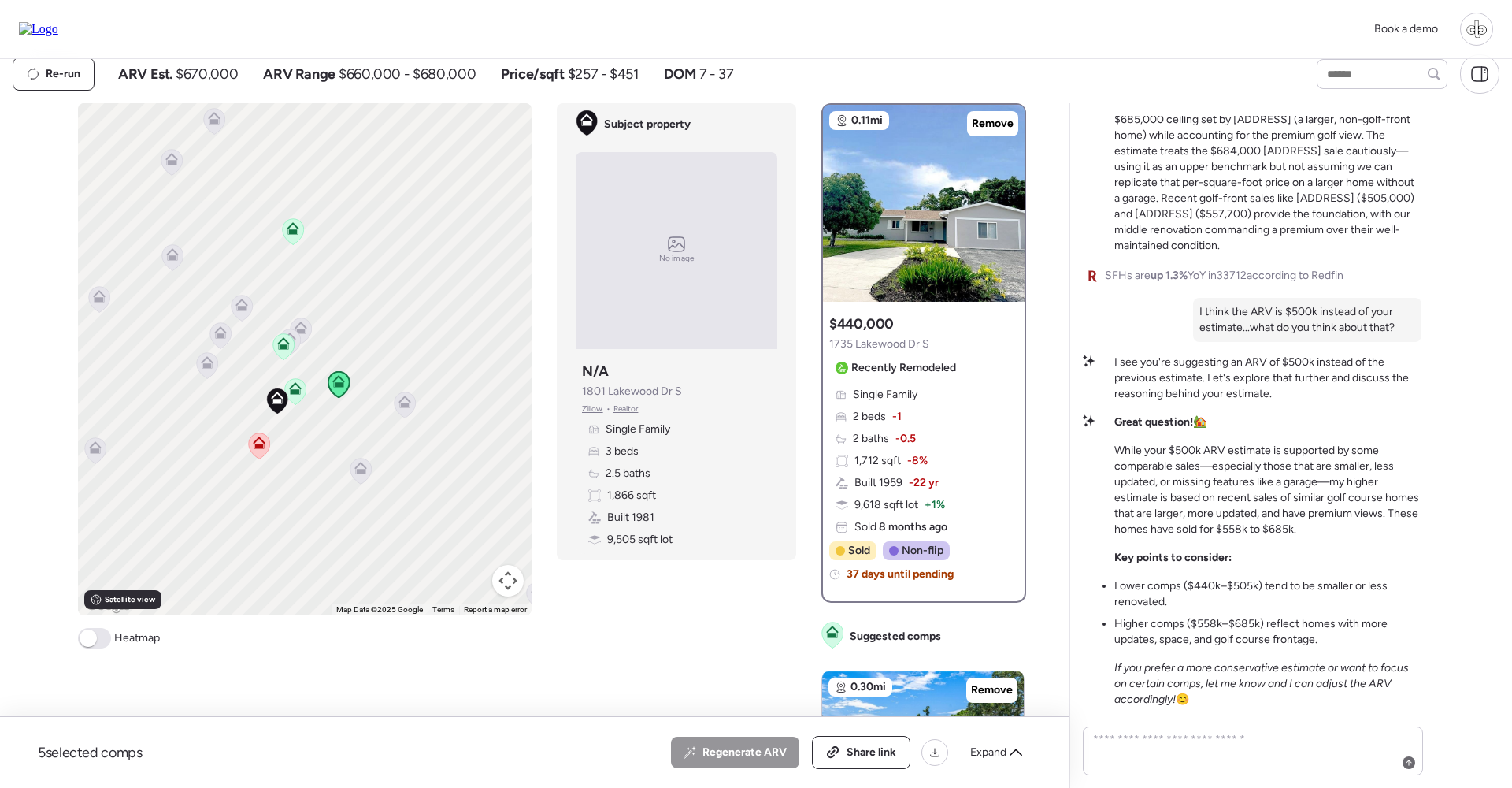 scroll, scrollTop: 14, scrollLeft: 0, axis: vertical 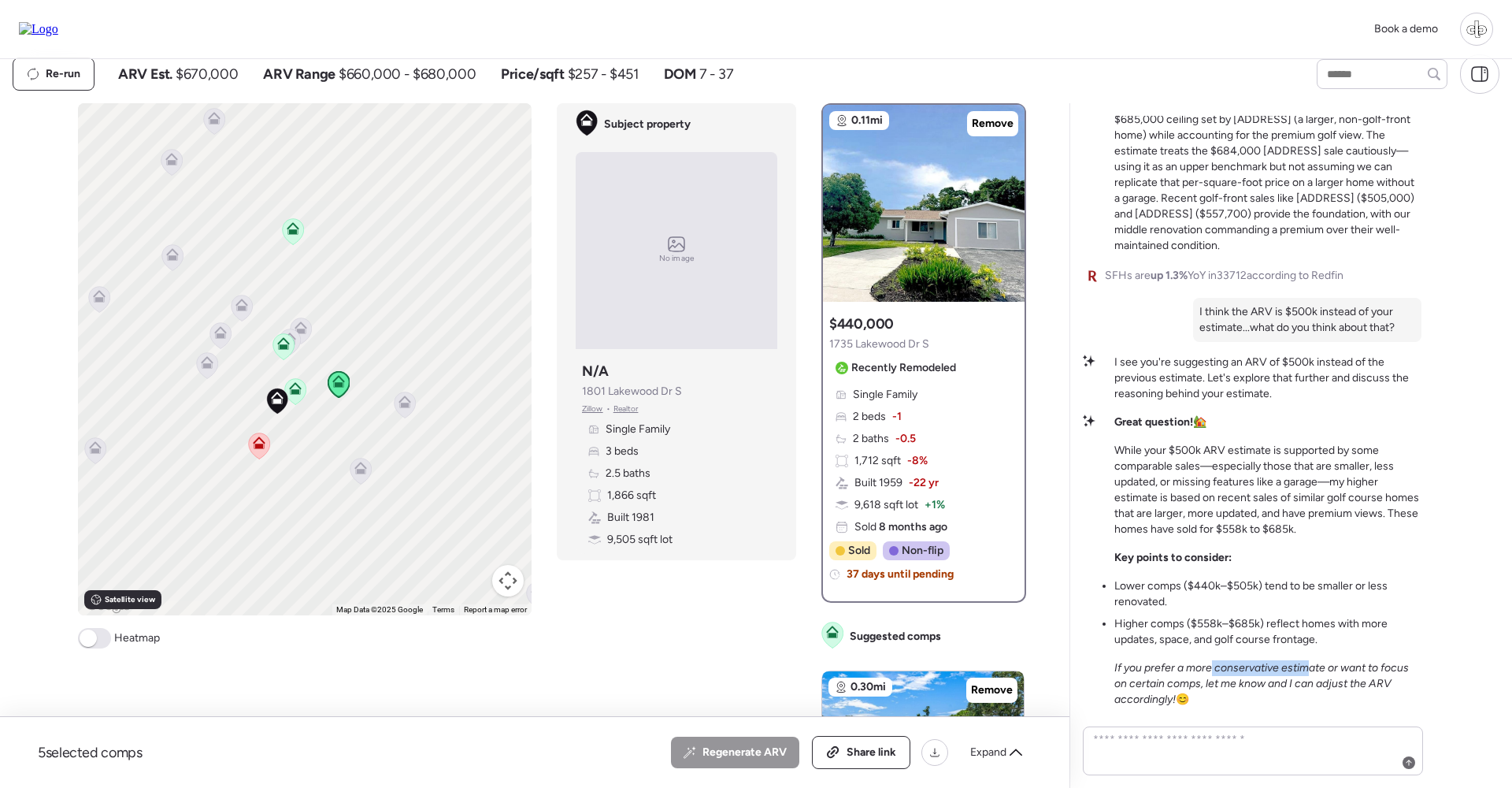 drag, startPoint x: 1214, startPoint y: 674, endPoint x: 1305, endPoint y: 674, distance: 91 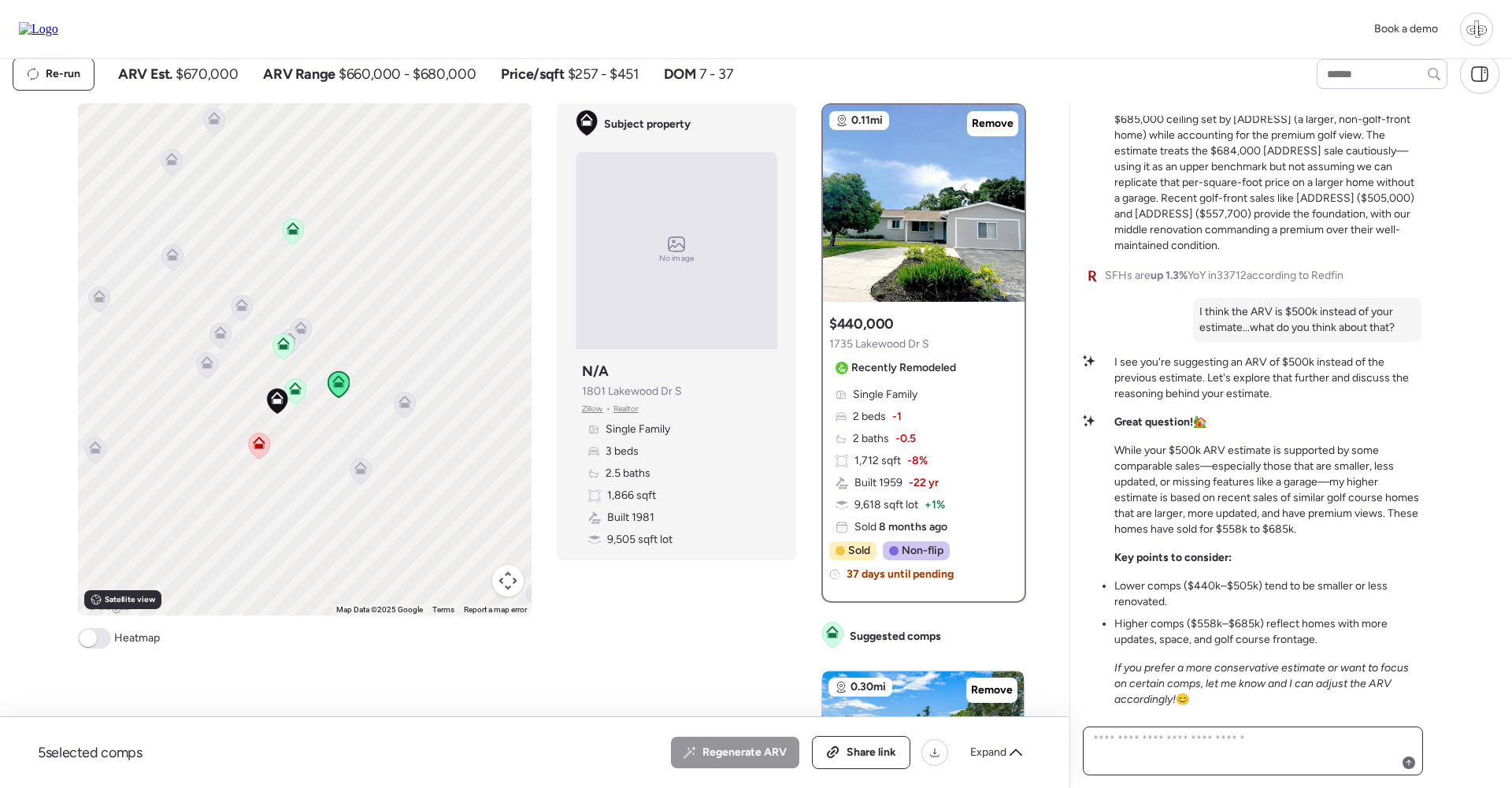 click at bounding box center (1253, 751) 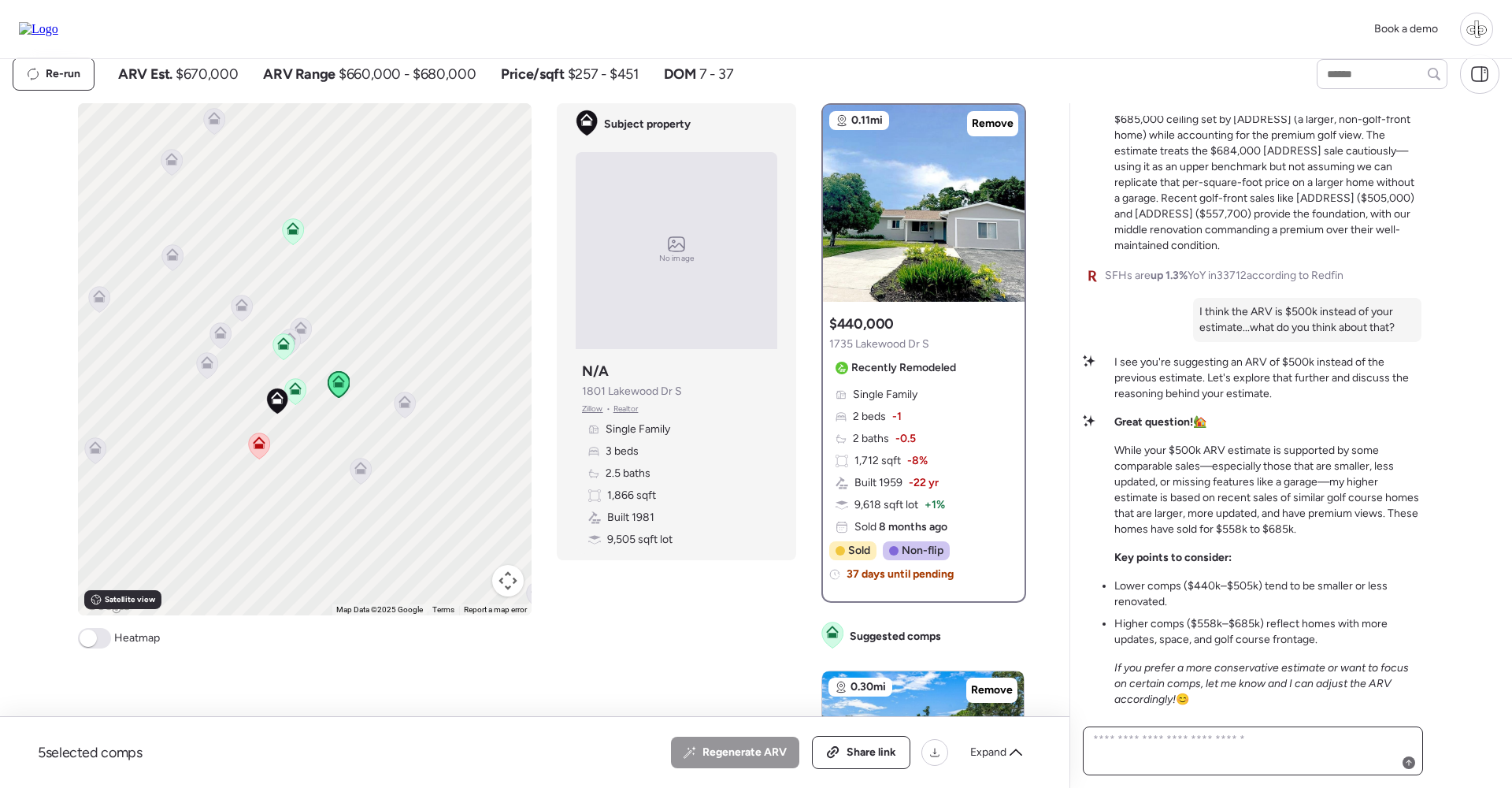 scroll, scrollTop: 0, scrollLeft: 0, axis: both 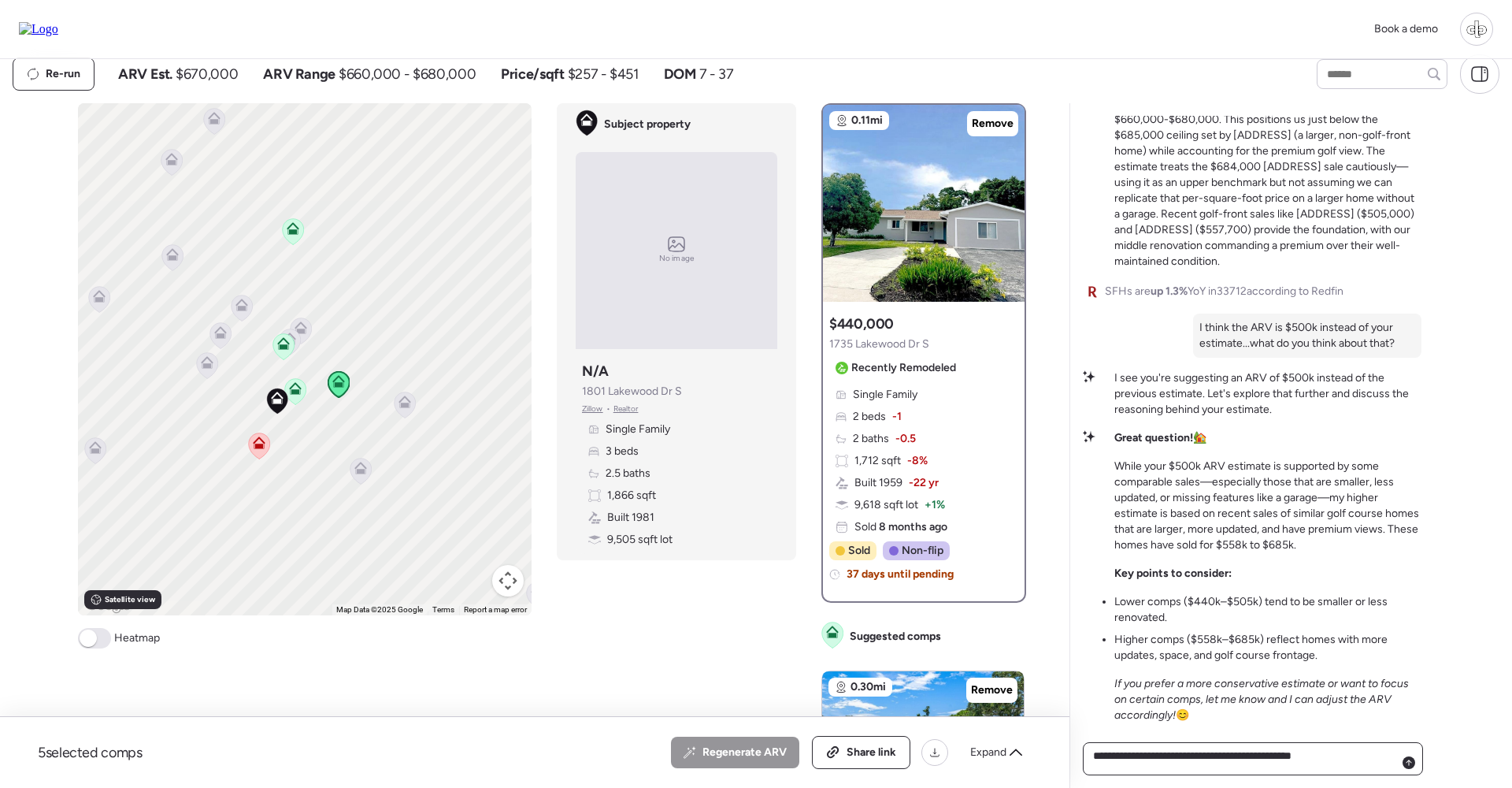 type on "**********" 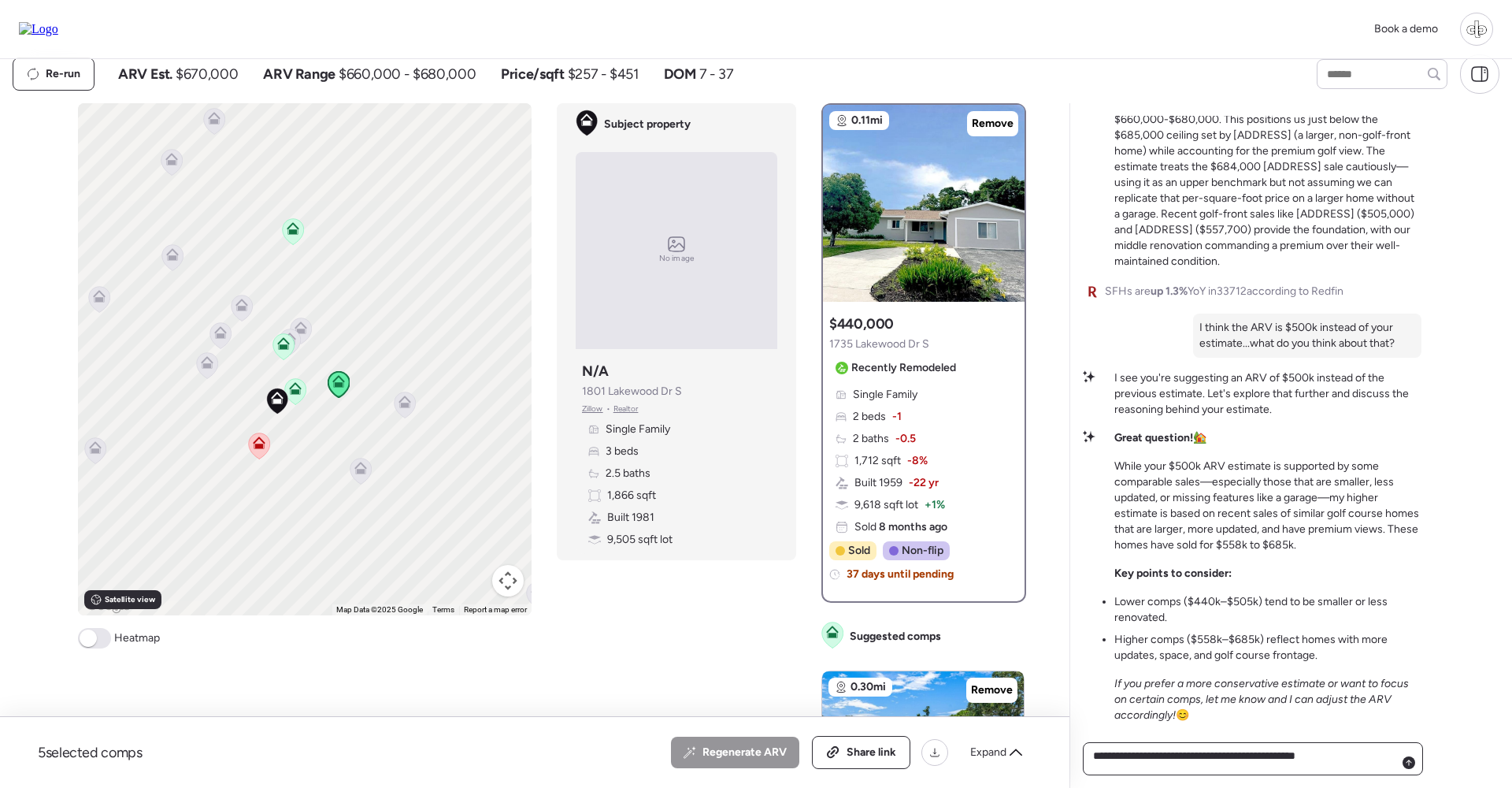 type 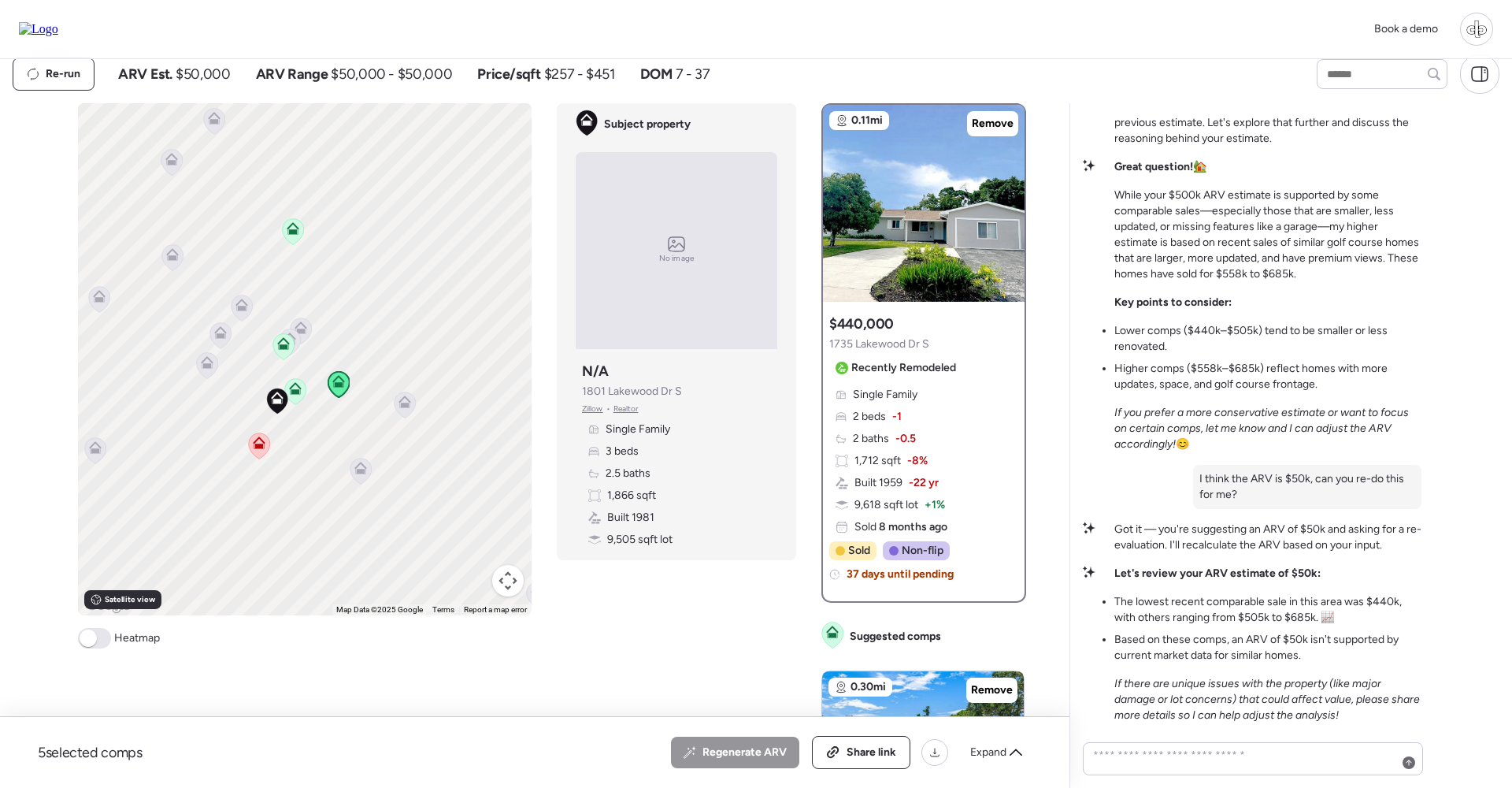 scroll, scrollTop: 0, scrollLeft: 0, axis: both 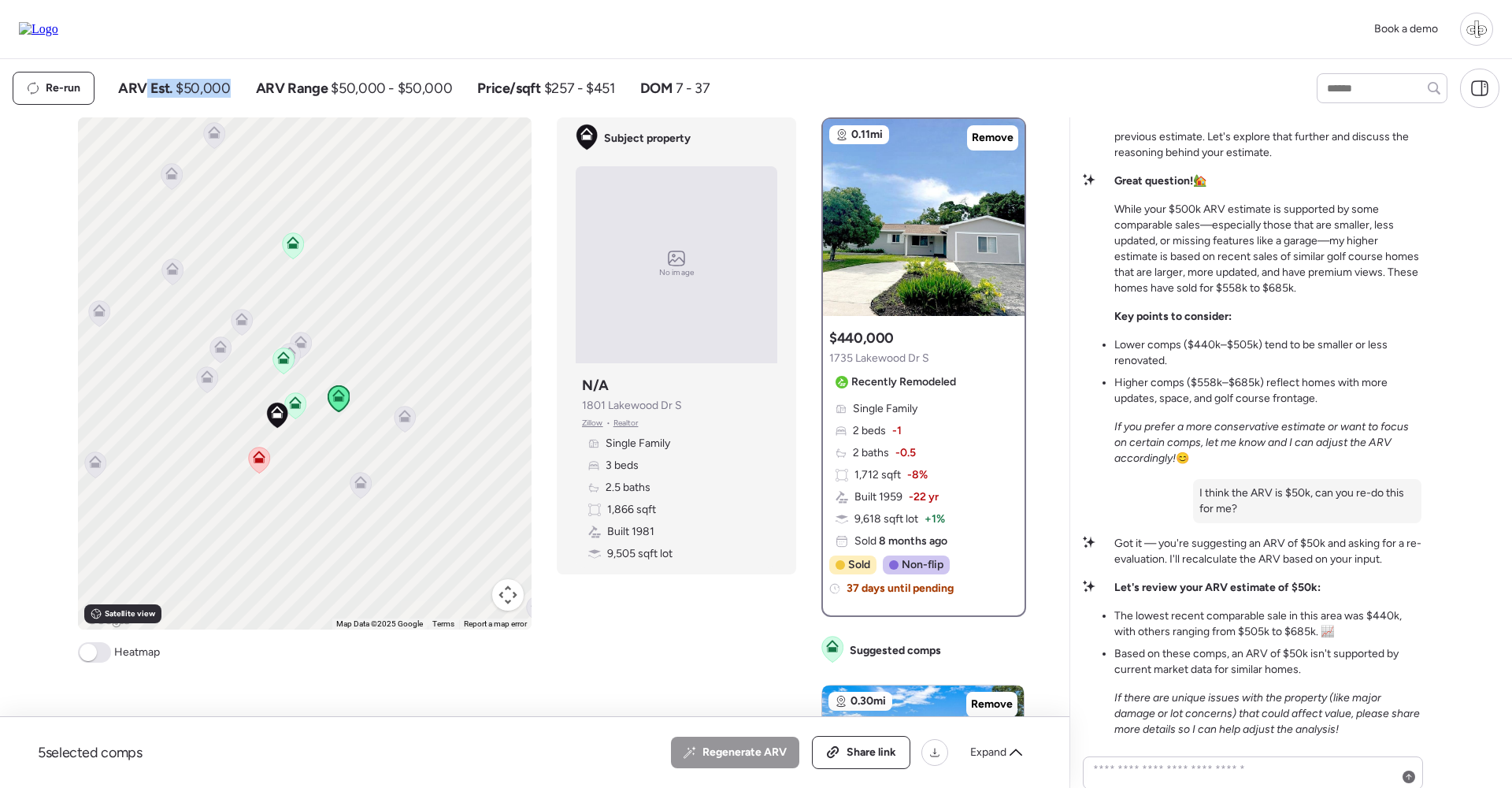 drag, startPoint x: 146, startPoint y: 81, endPoint x: 232, endPoint y: 84, distance: 86.0523 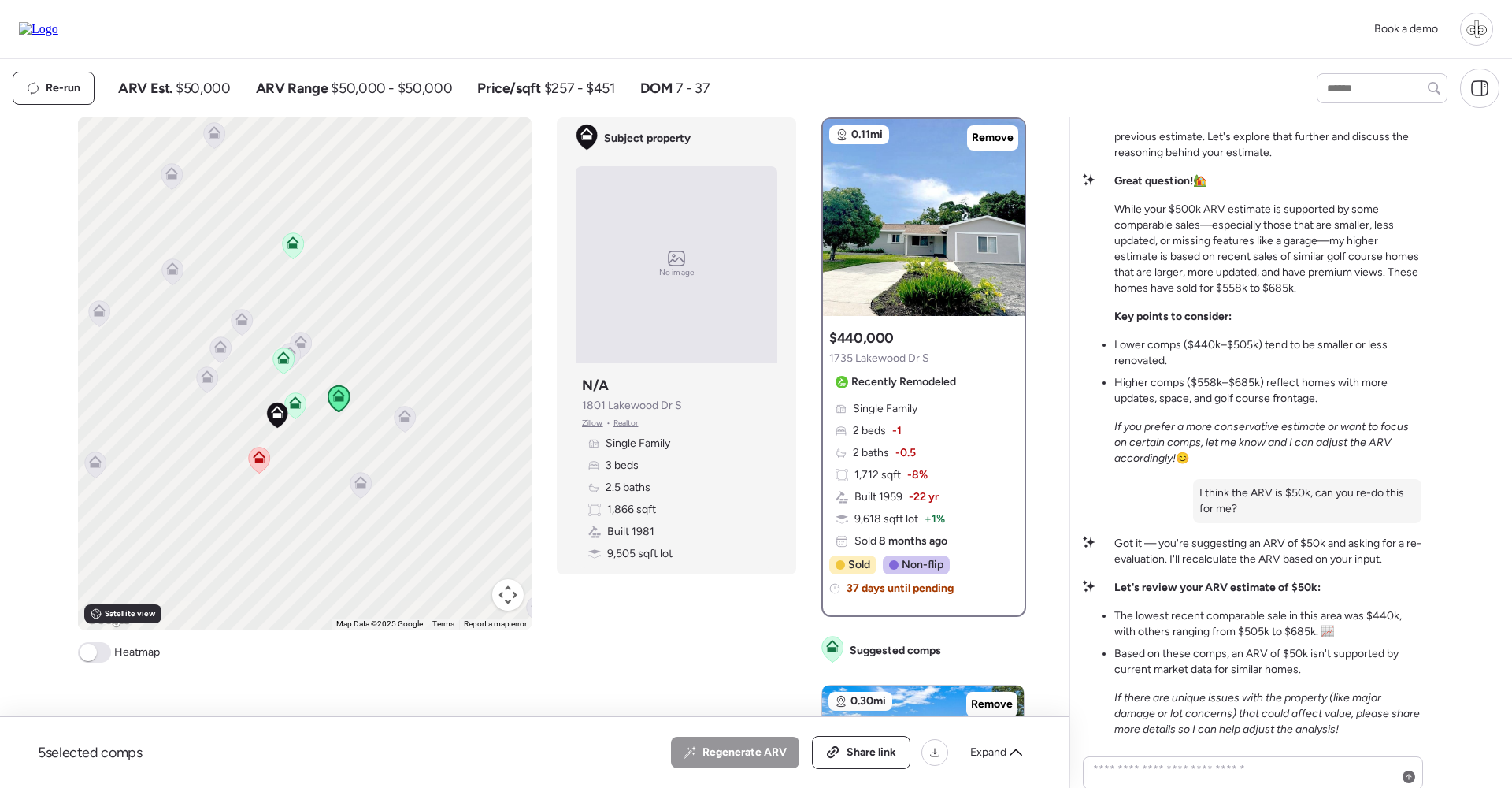 scroll, scrollTop: 0, scrollLeft: 0, axis: both 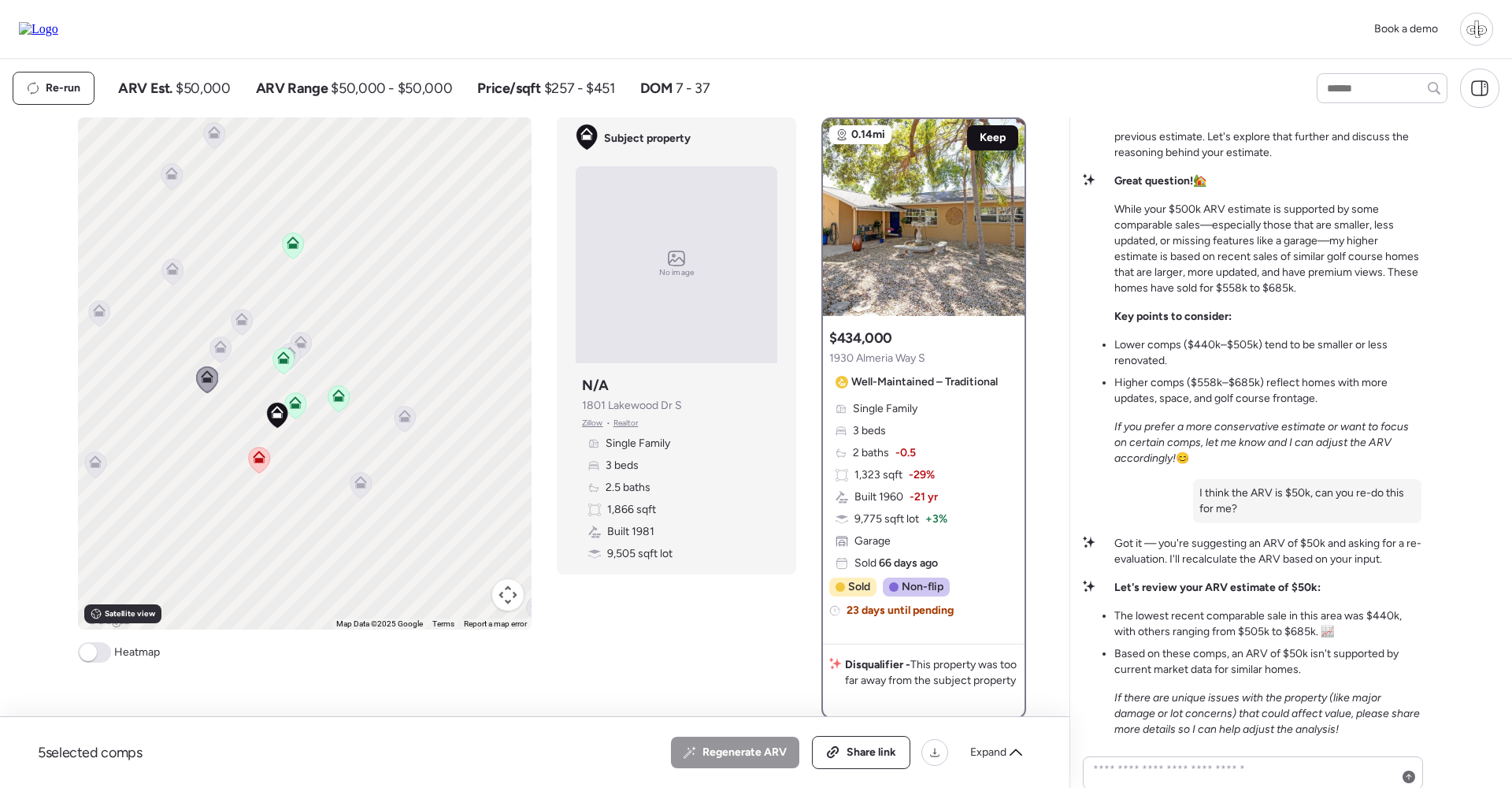 click on "Keep" at bounding box center [992, 138] 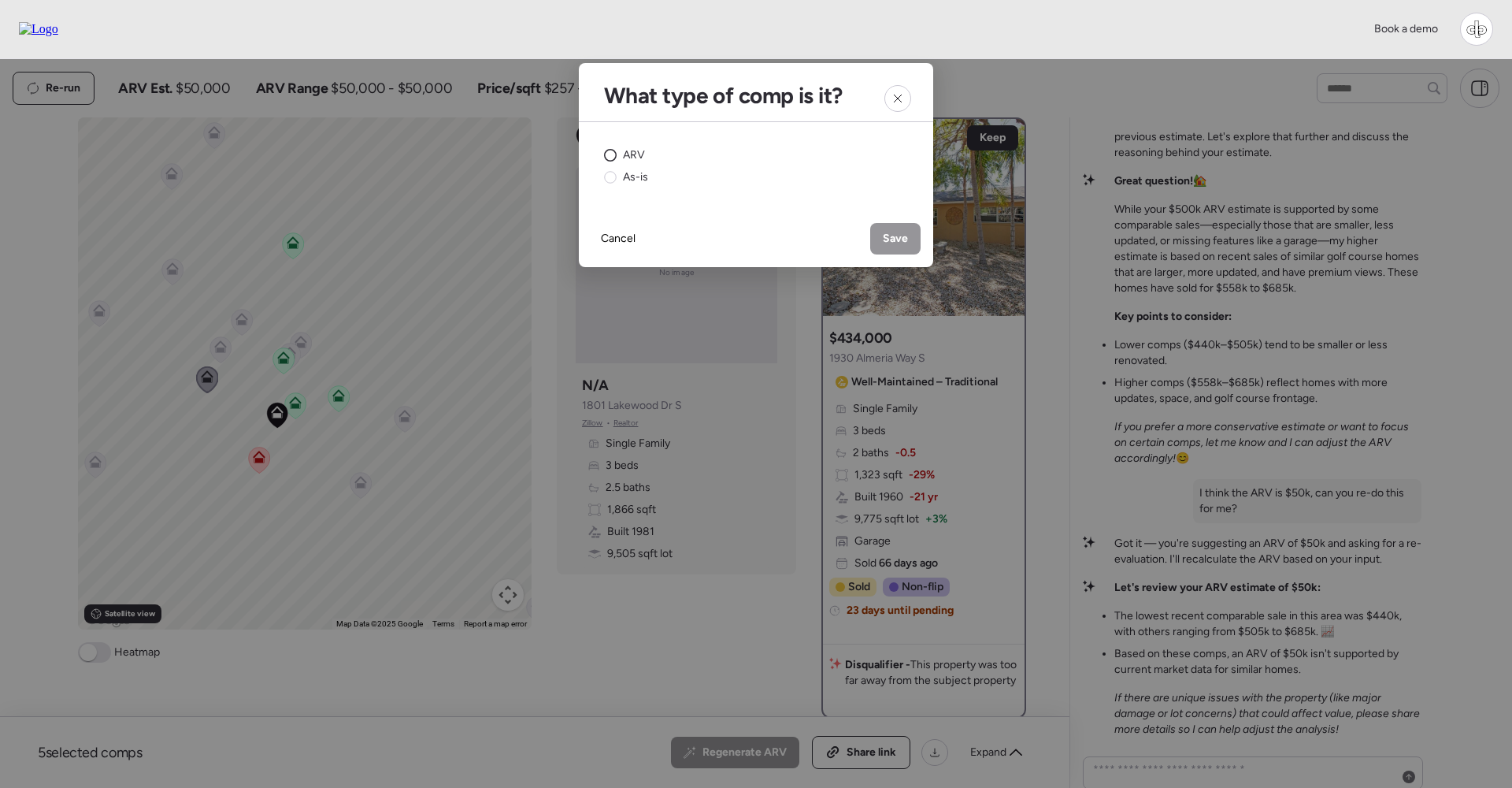 click 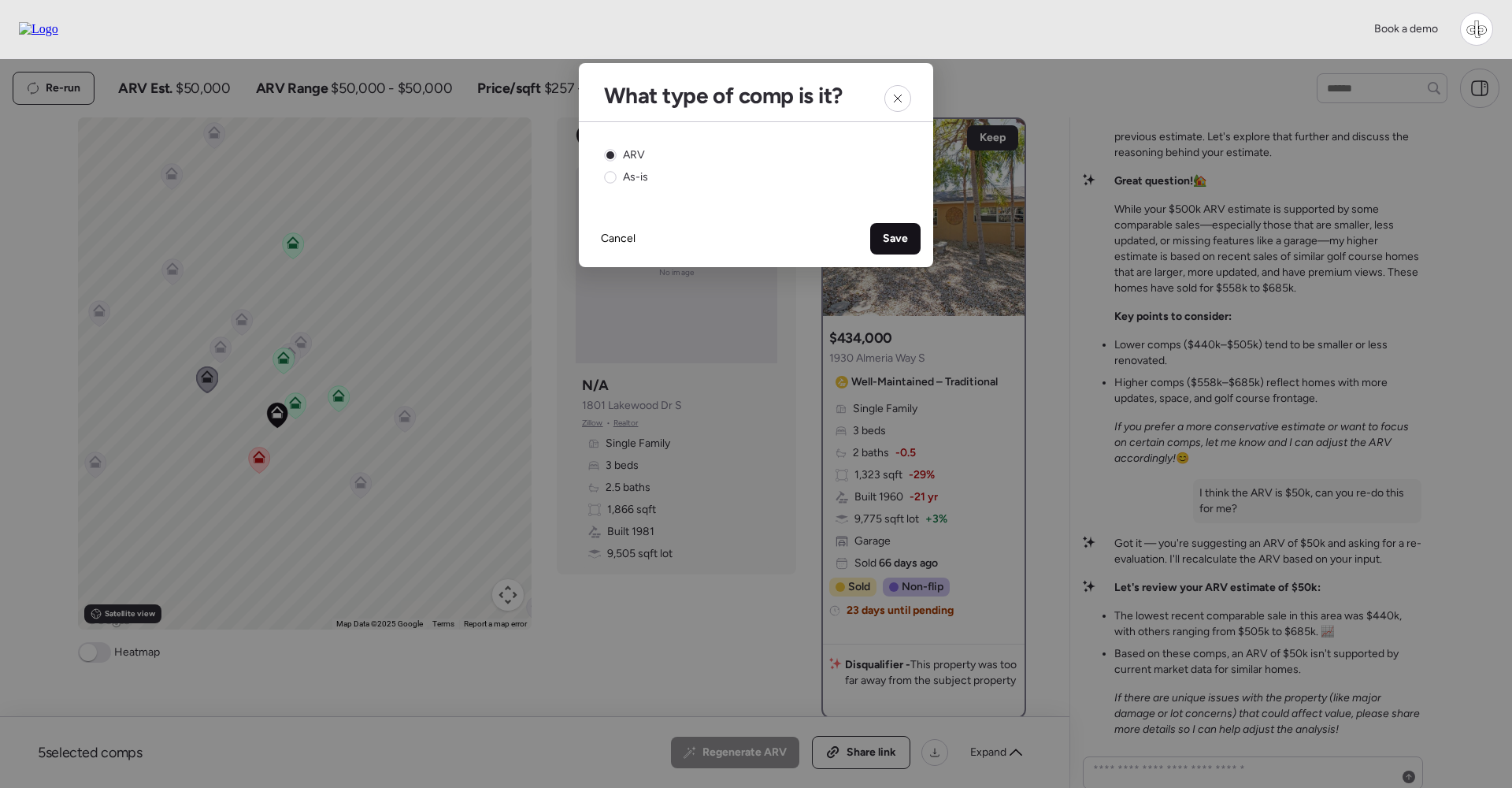 click on "Save" at bounding box center [895, 239] 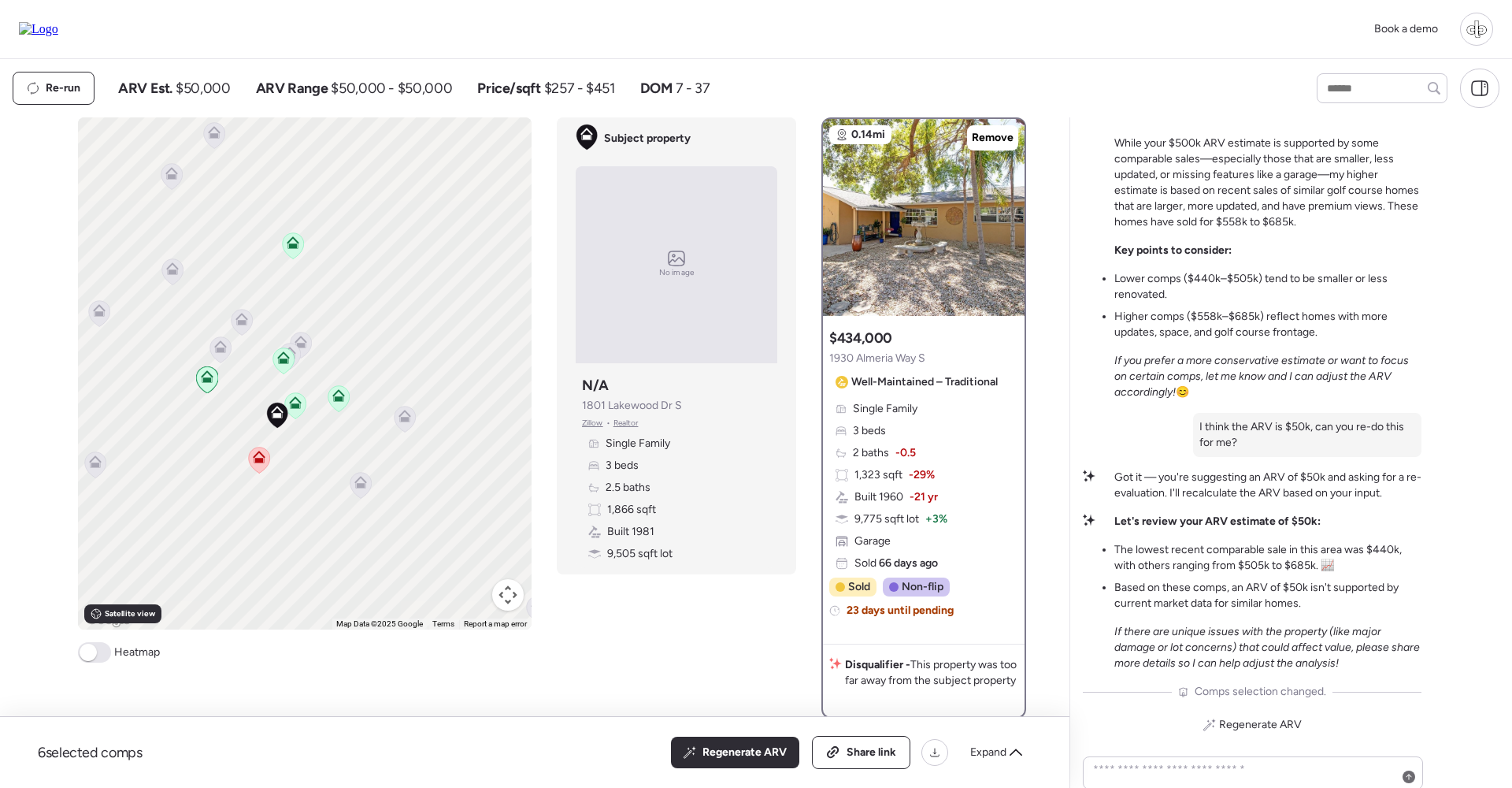 click 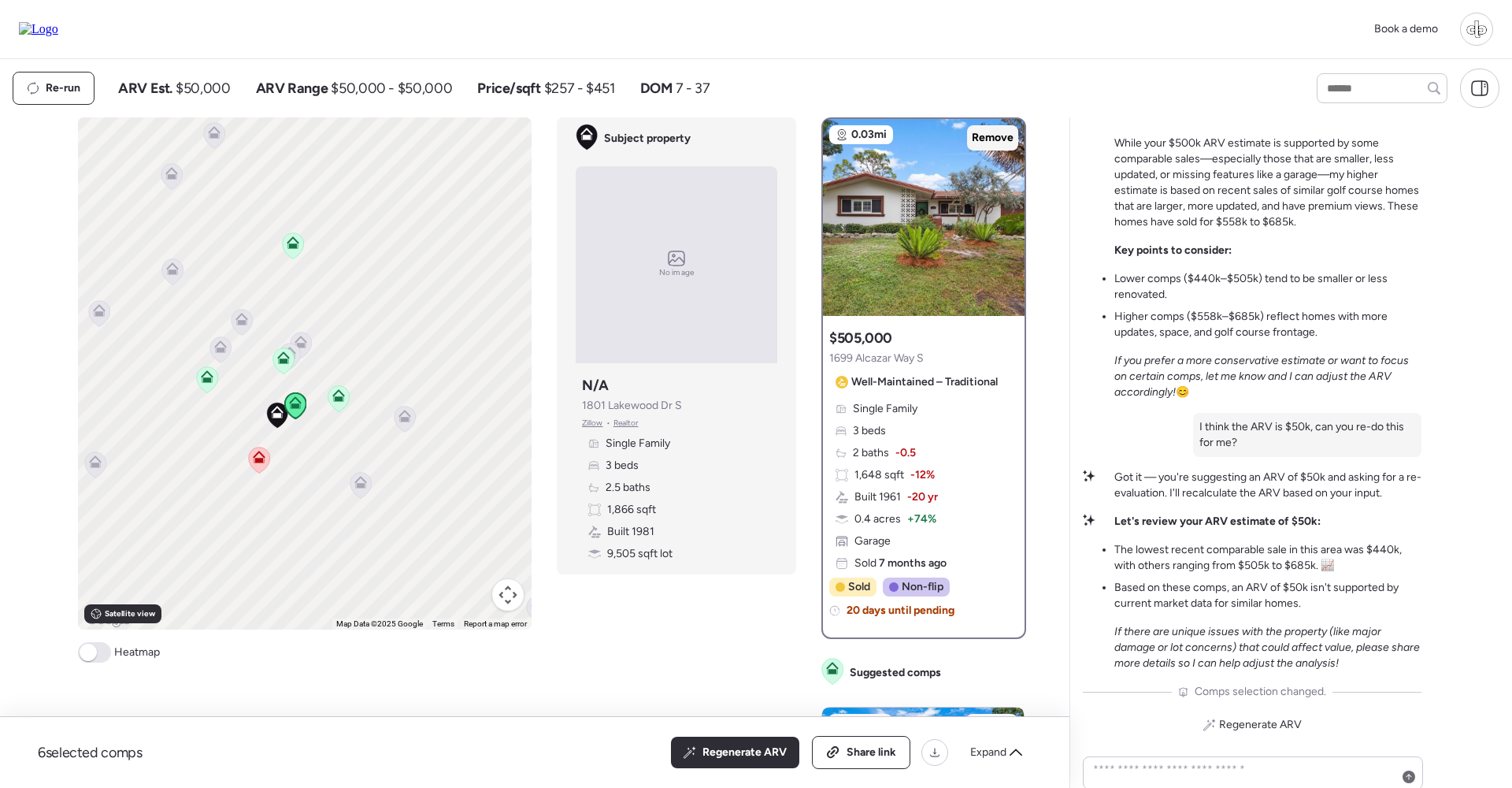 click on "Remove" at bounding box center (992, 138) 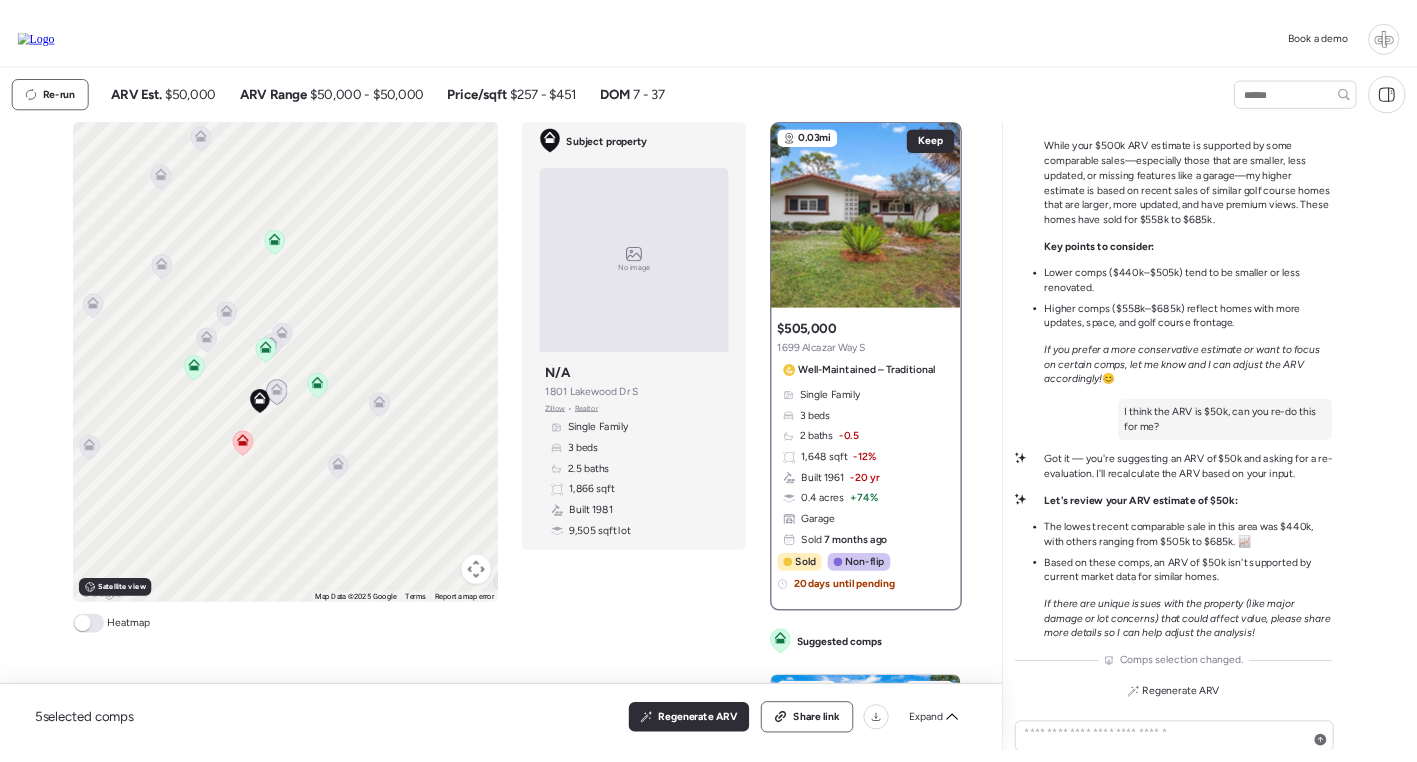 scroll, scrollTop: 0, scrollLeft: 0, axis: both 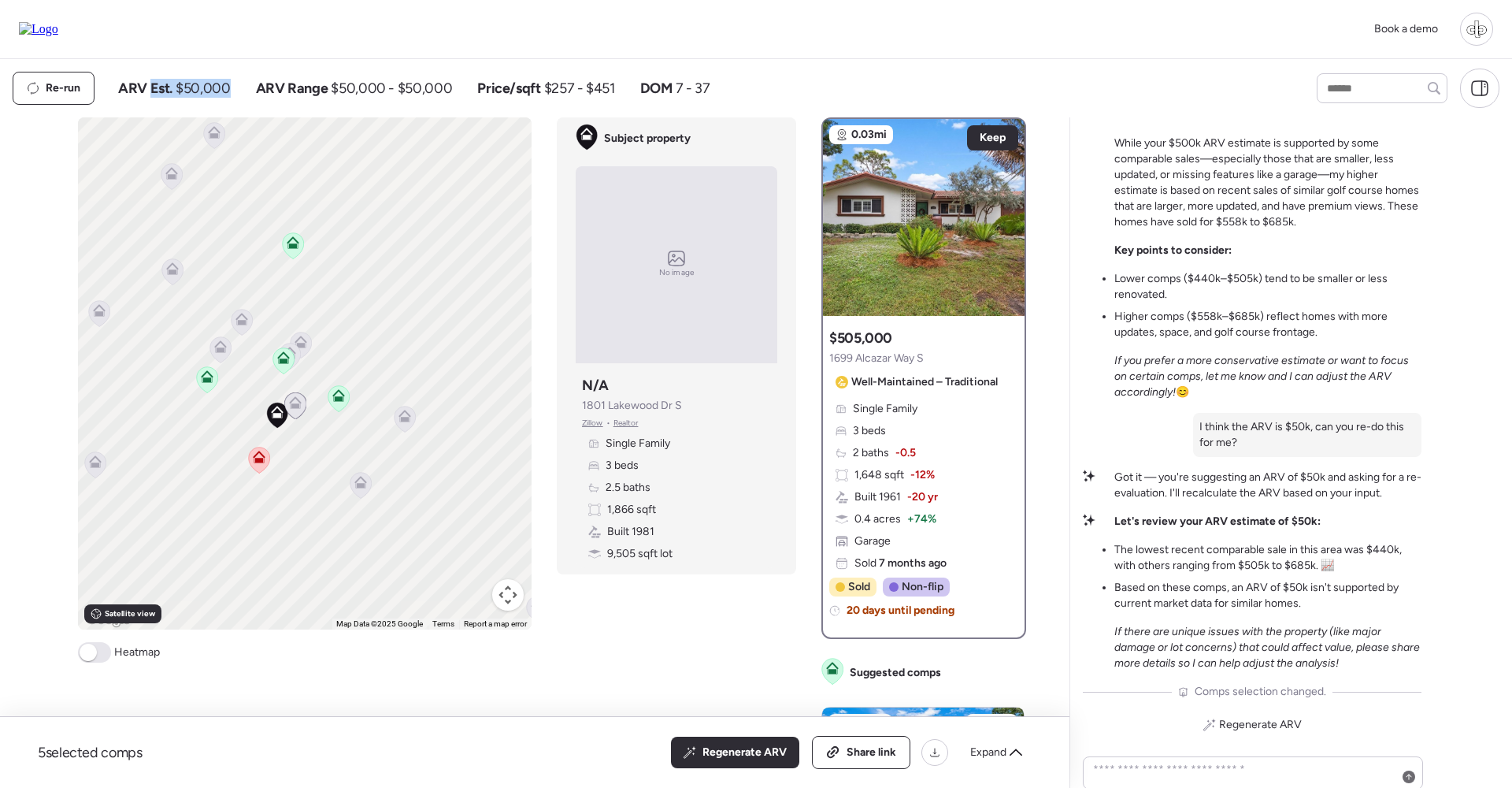 drag, startPoint x: 149, startPoint y: 92, endPoint x: 241, endPoint y: 91, distance: 92.00543 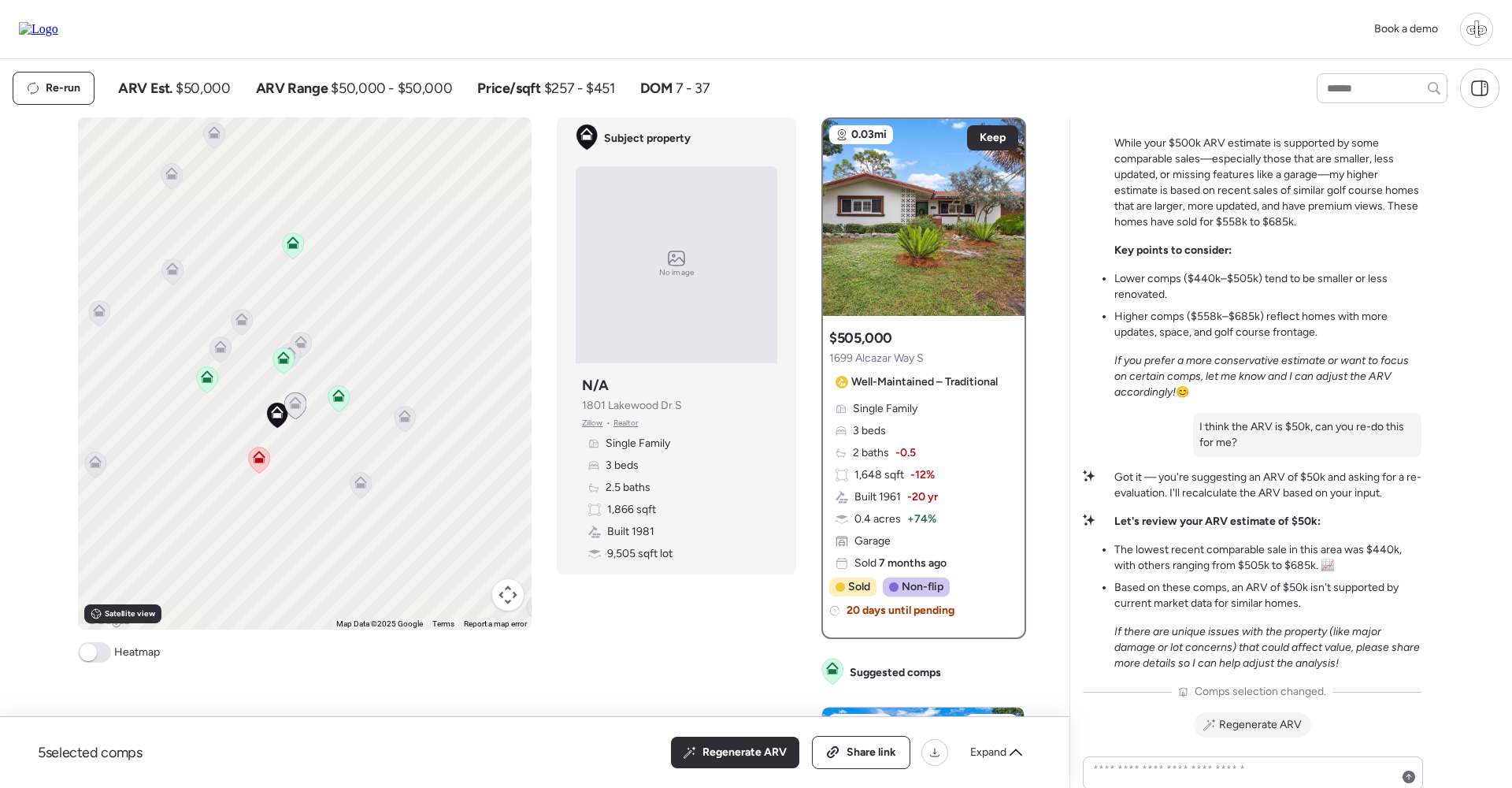 click on "Regenerate ARV" at bounding box center [1260, 725] 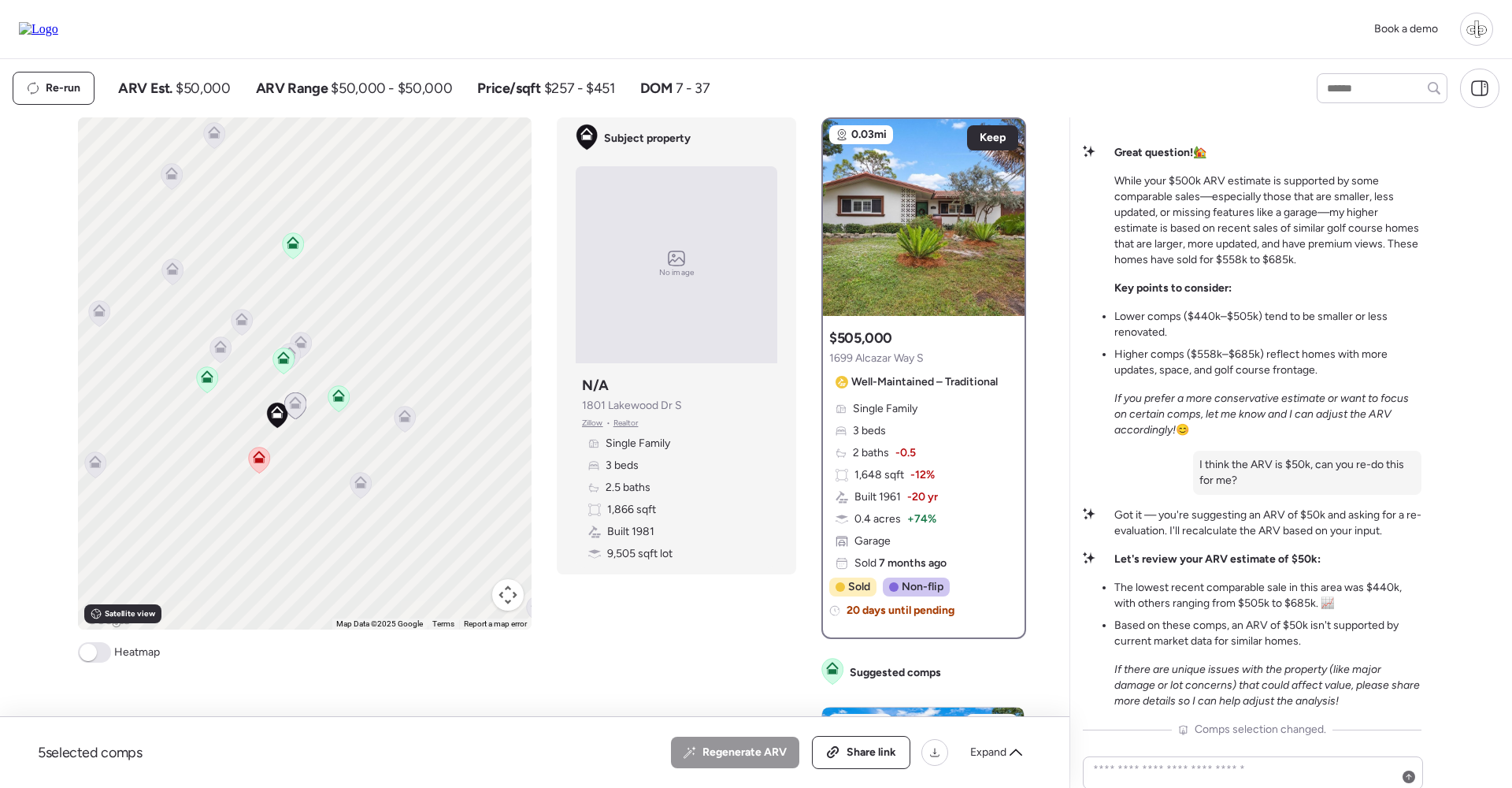 click 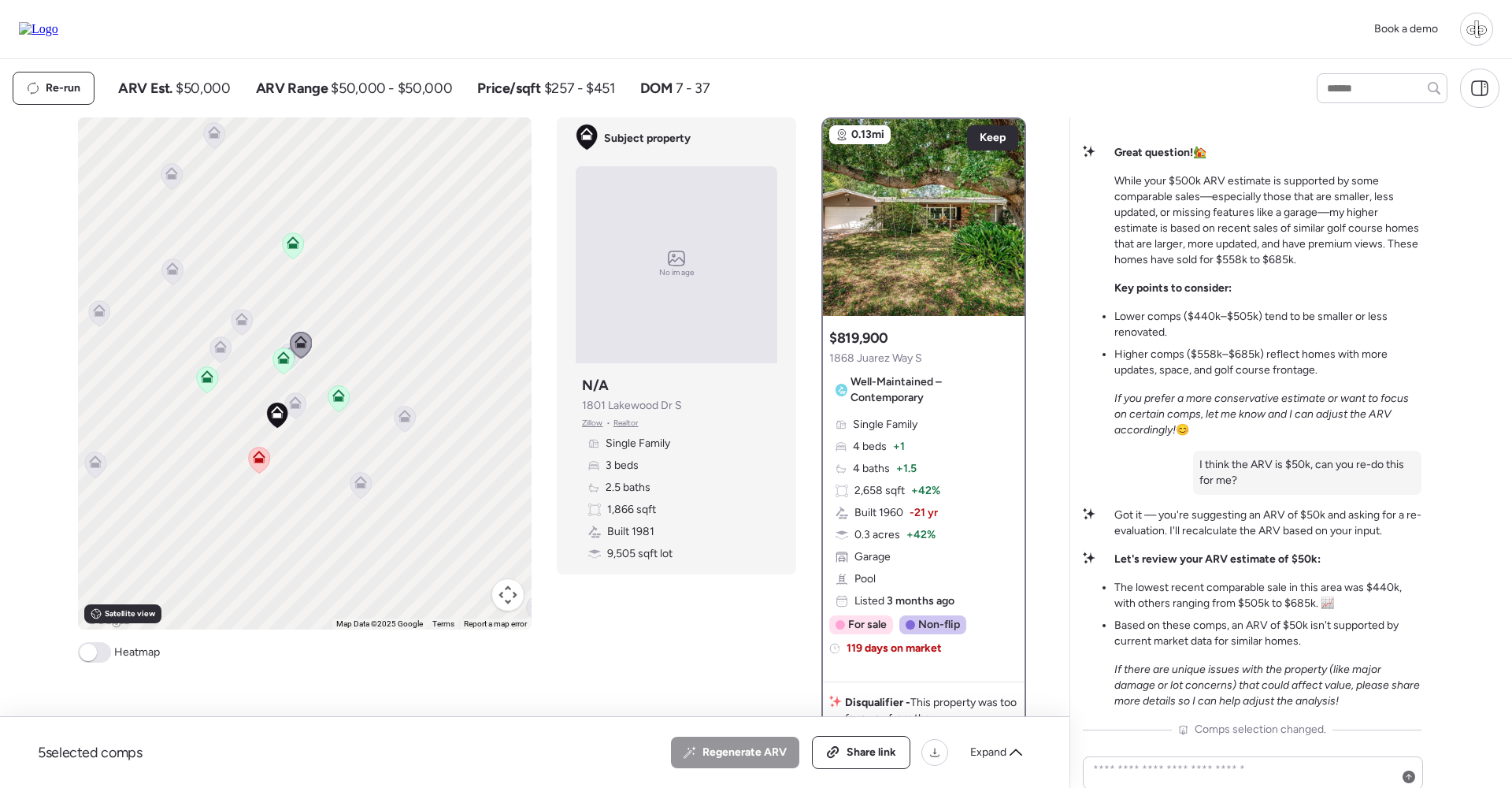 click 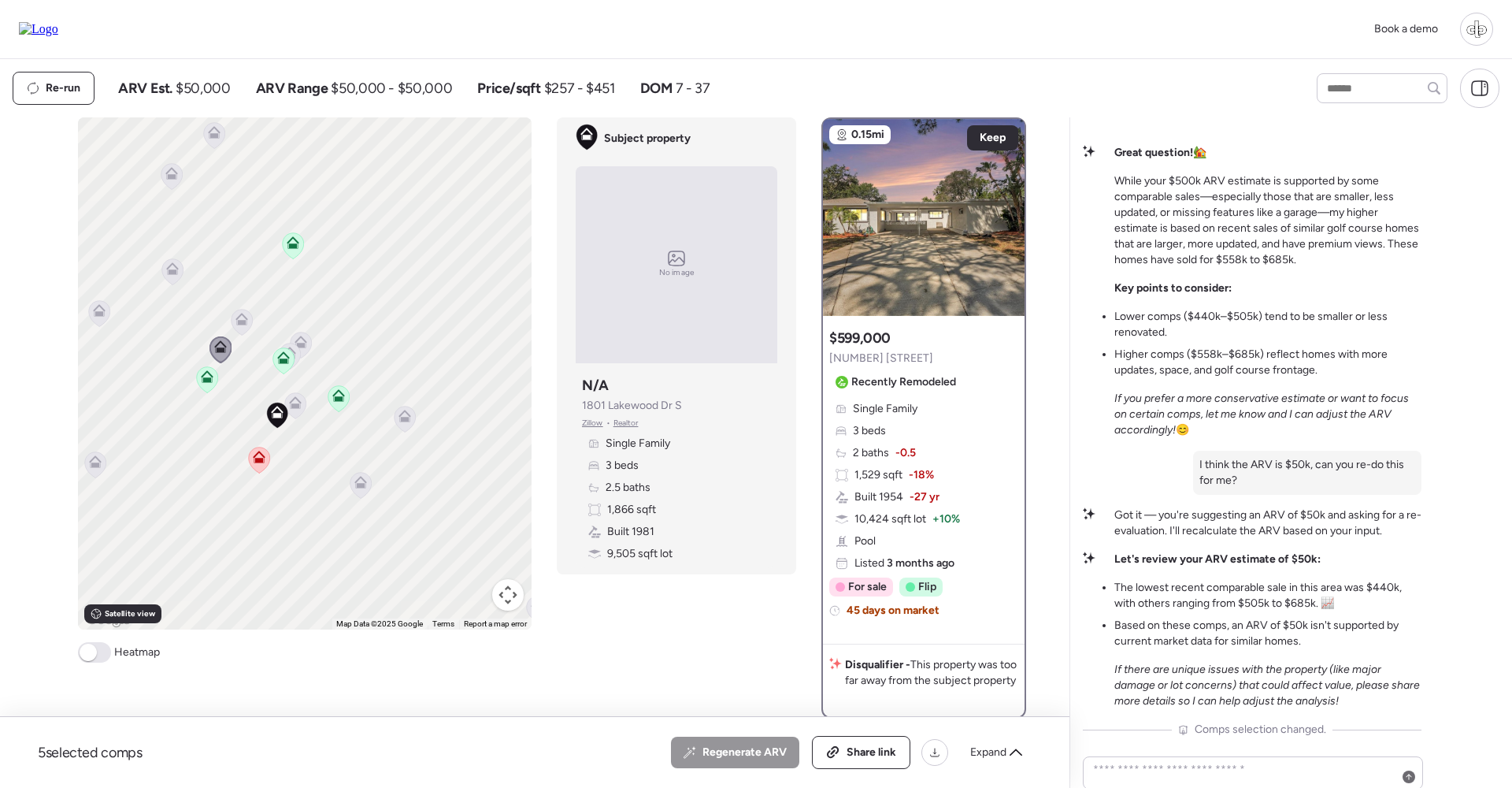 click 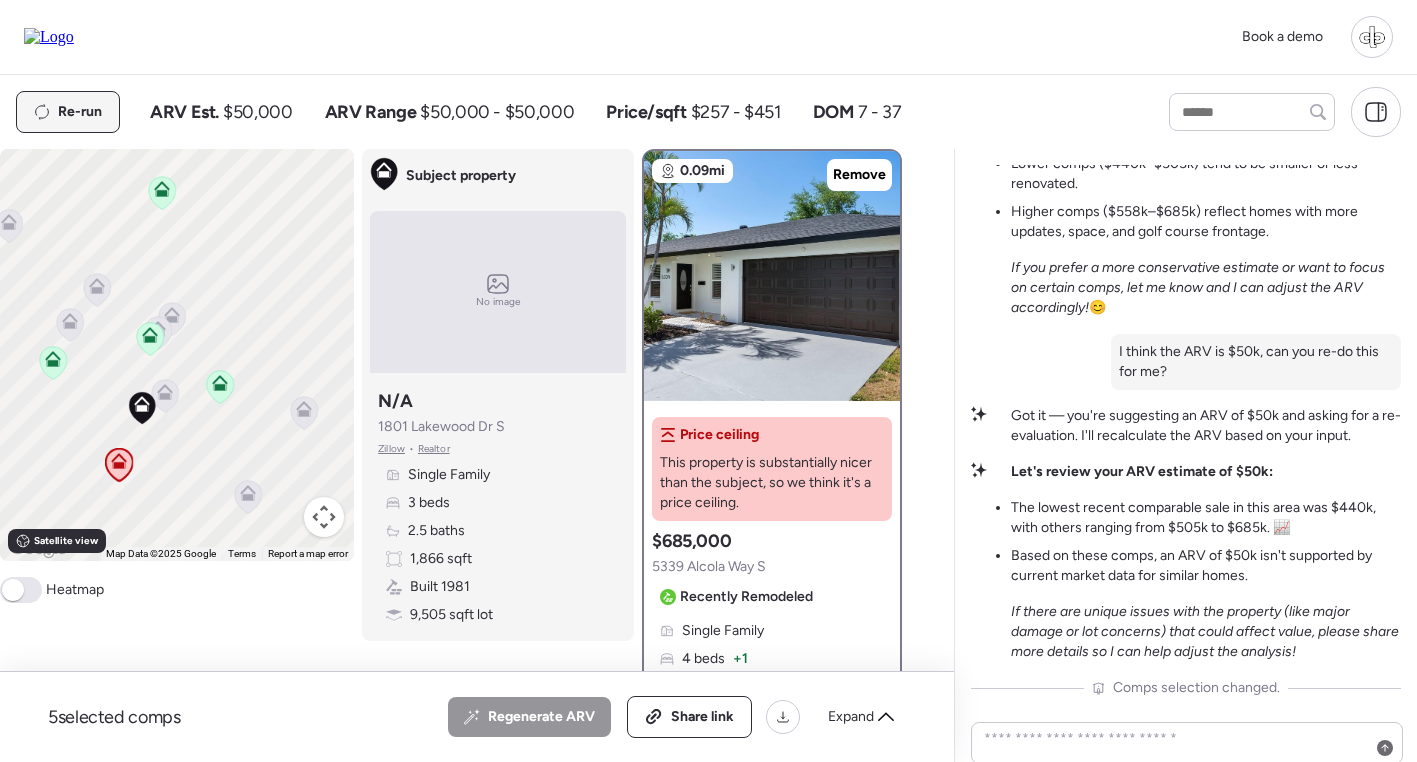 click on "Re-run" at bounding box center (80, 112) 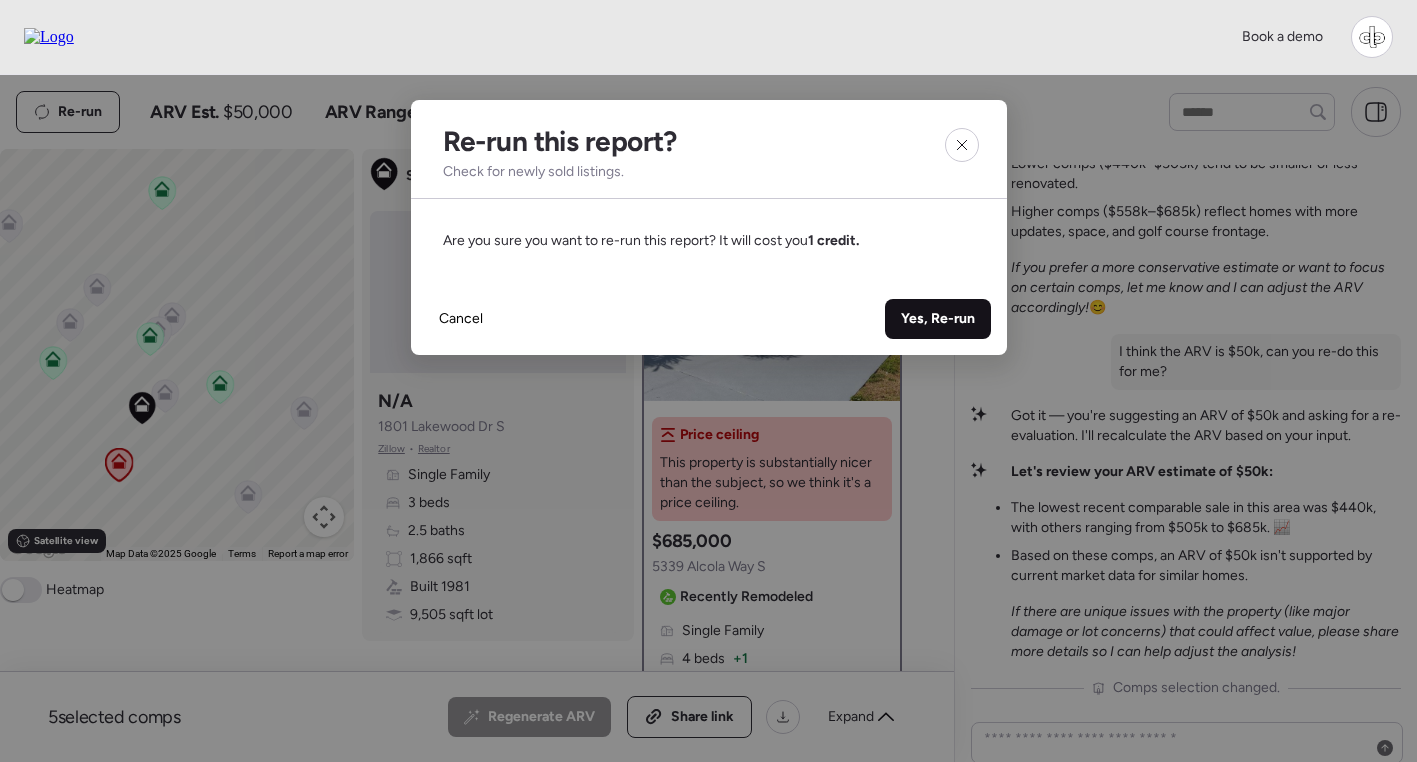 click on "Yes, Re-run" at bounding box center [938, 319] 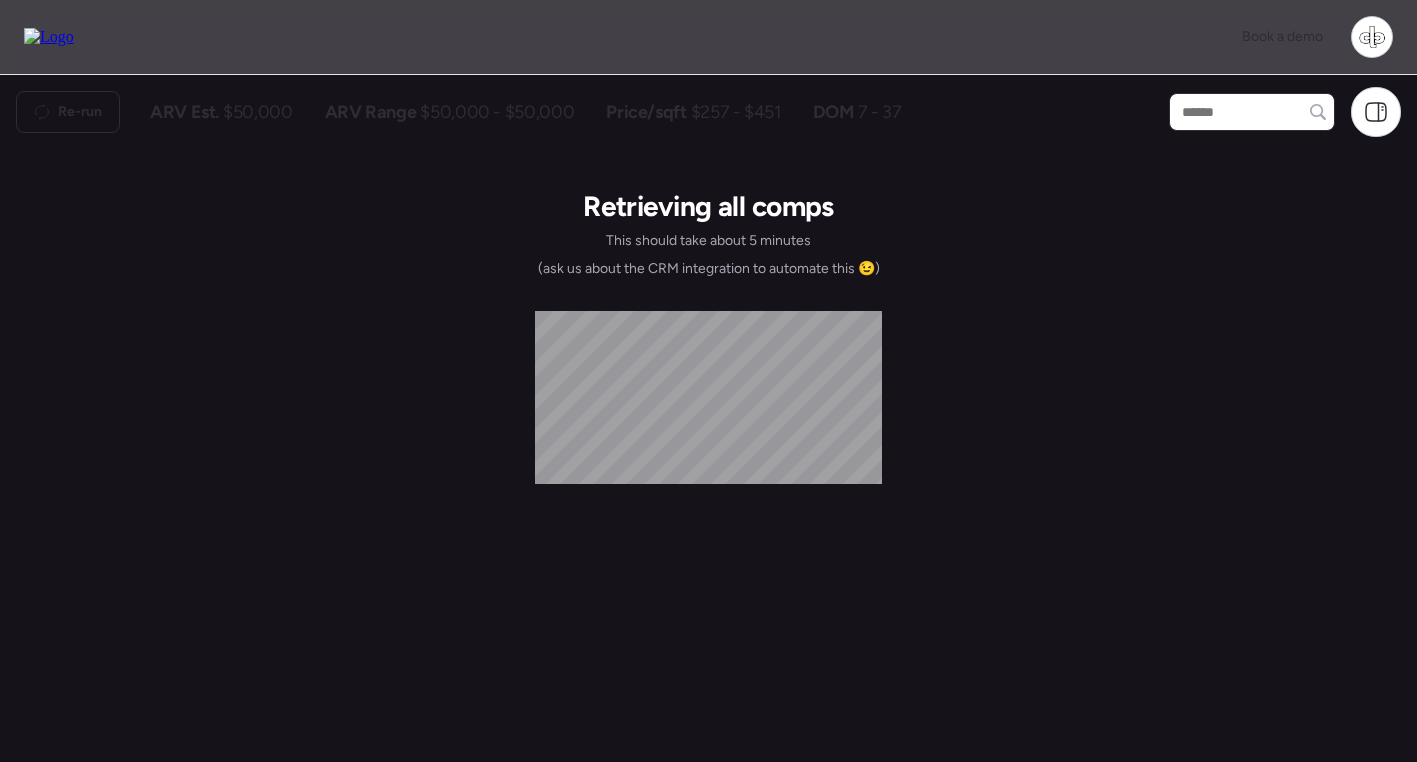 click at bounding box center [1252, 112] 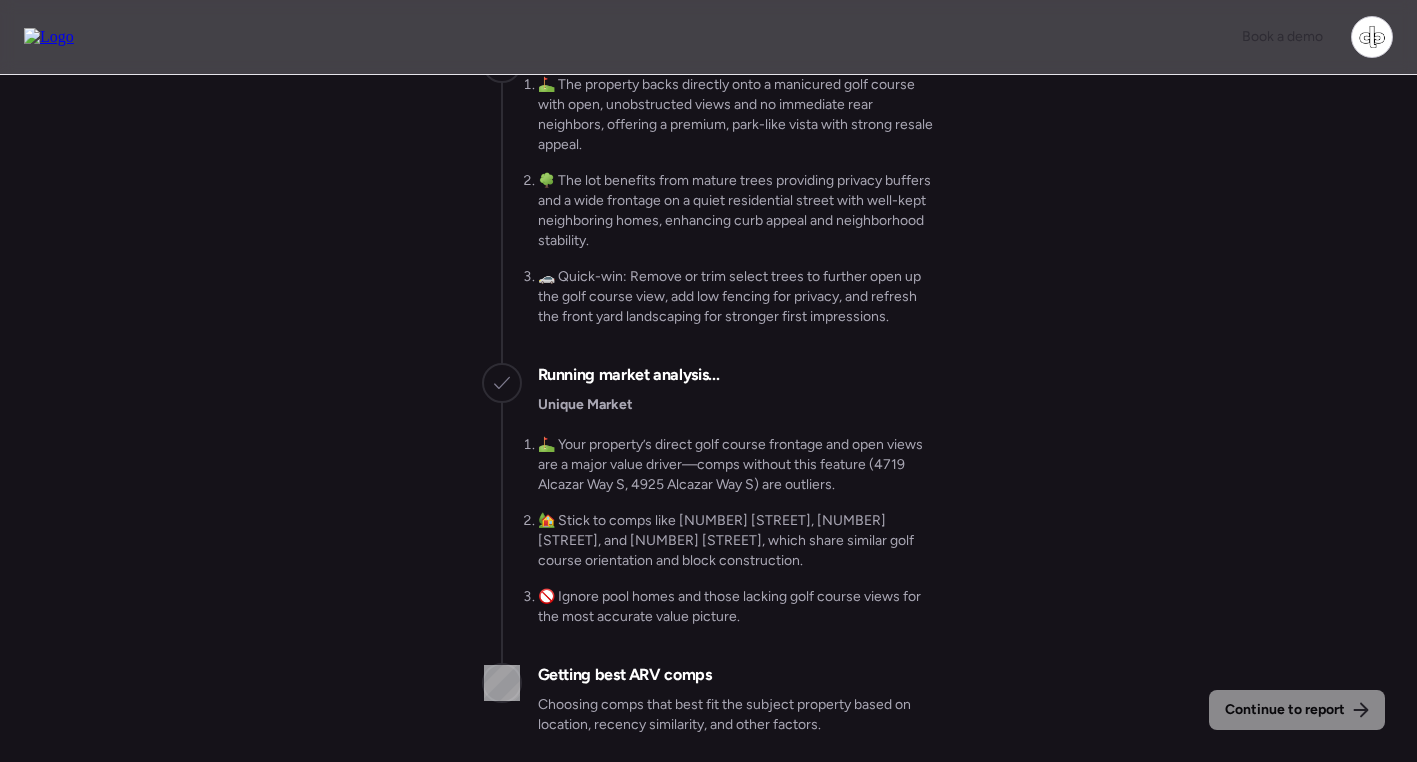 scroll, scrollTop: -83, scrollLeft: 0, axis: vertical 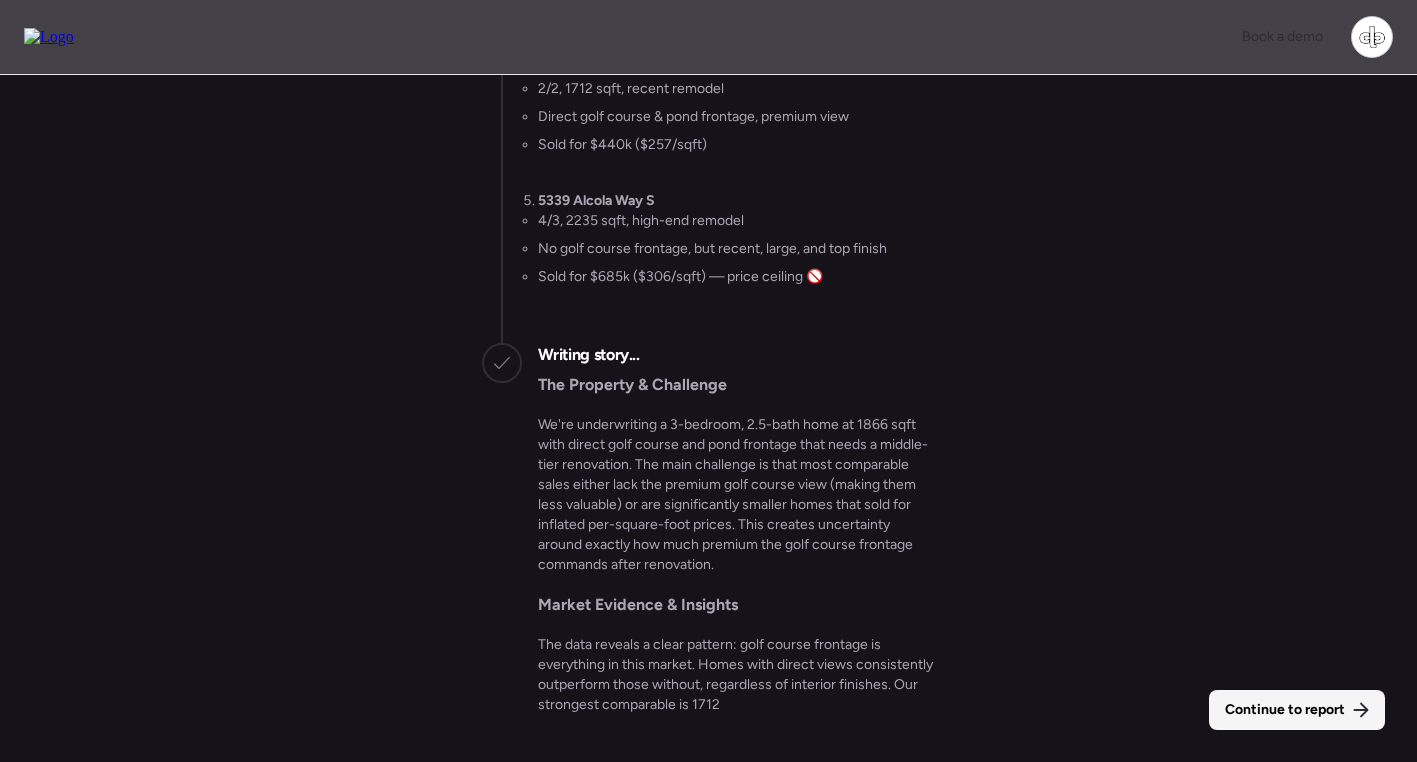 click on "Continue to report" at bounding box center [1285, 710] 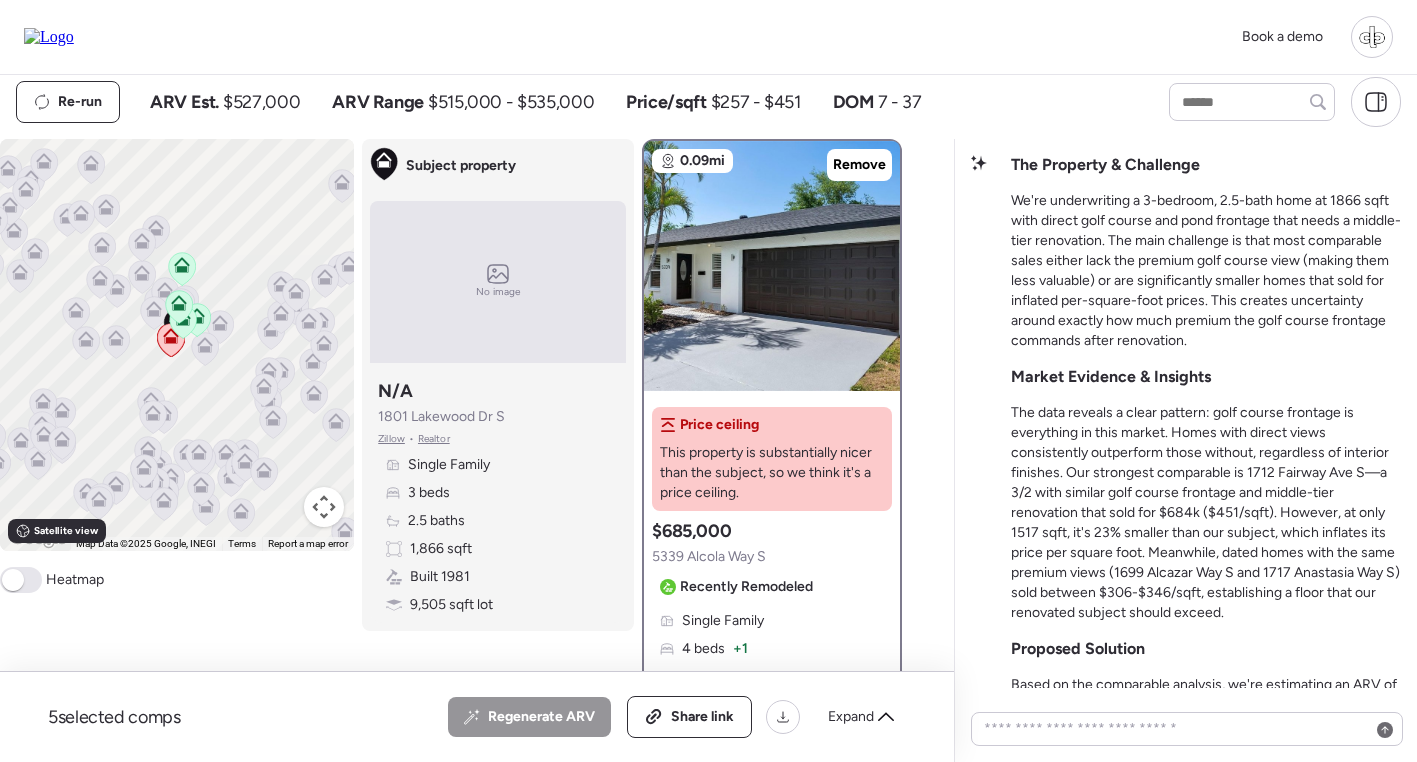 scroll, scrollTop: -227, scrollLeft: 0, axis: vertical 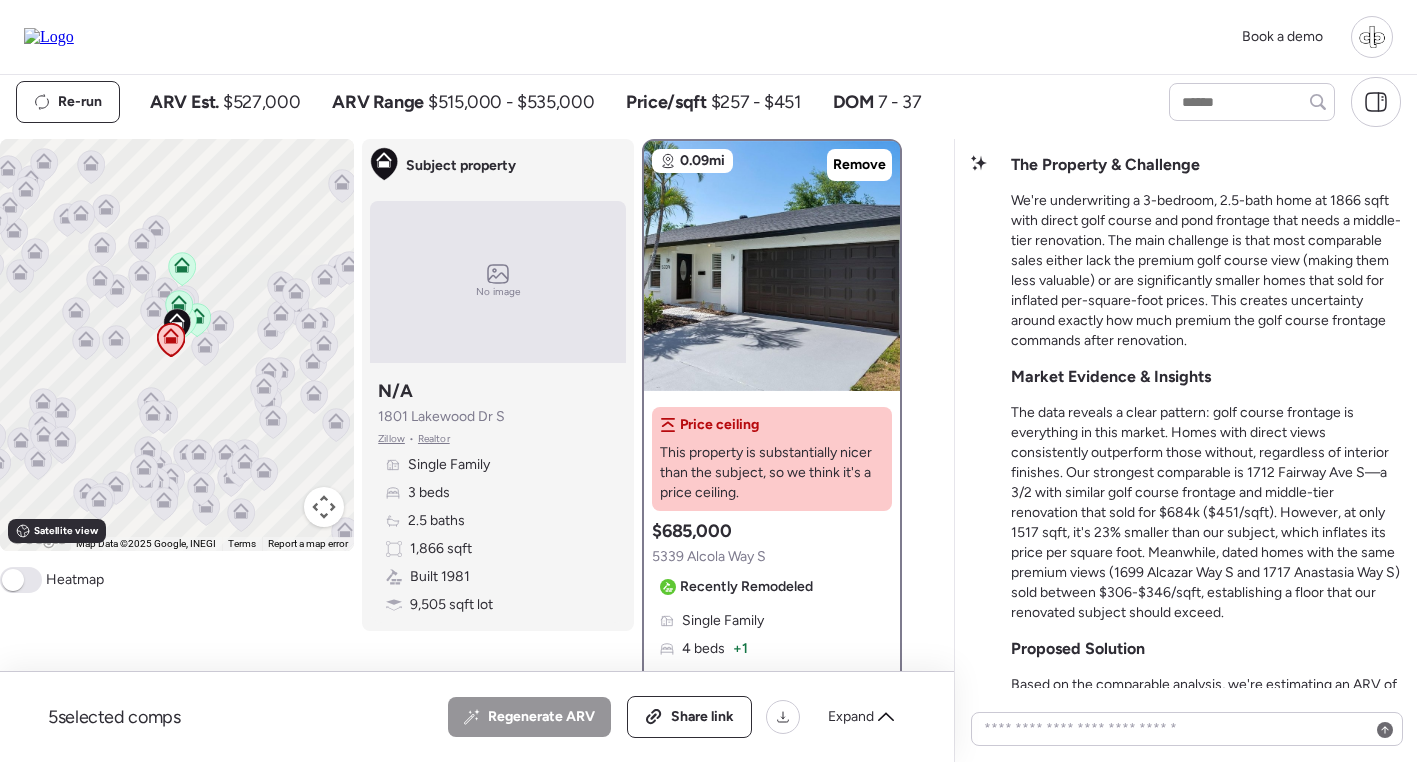 click at bounding box center (772, 266) 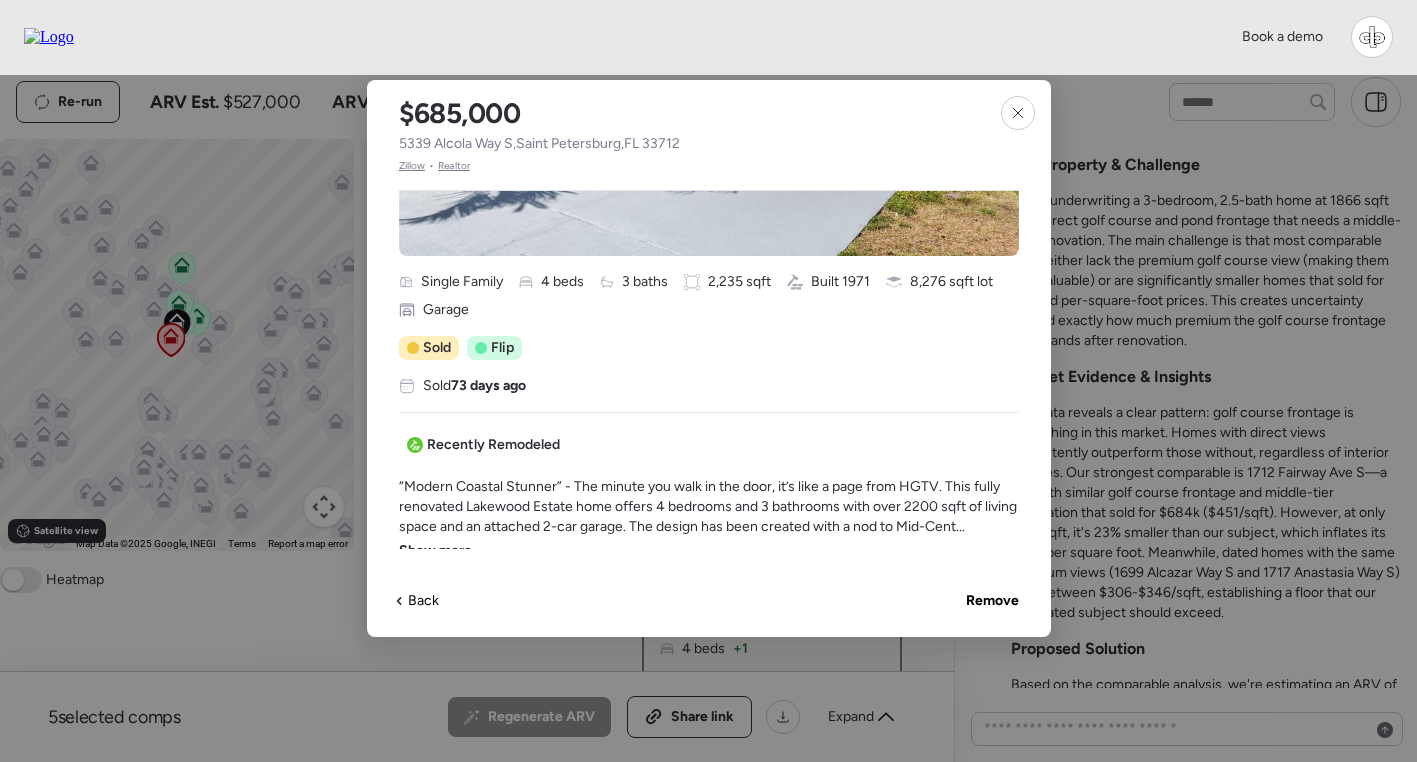 scroll, scrollTop: 442, scrollLeft: 0, axis: vertical 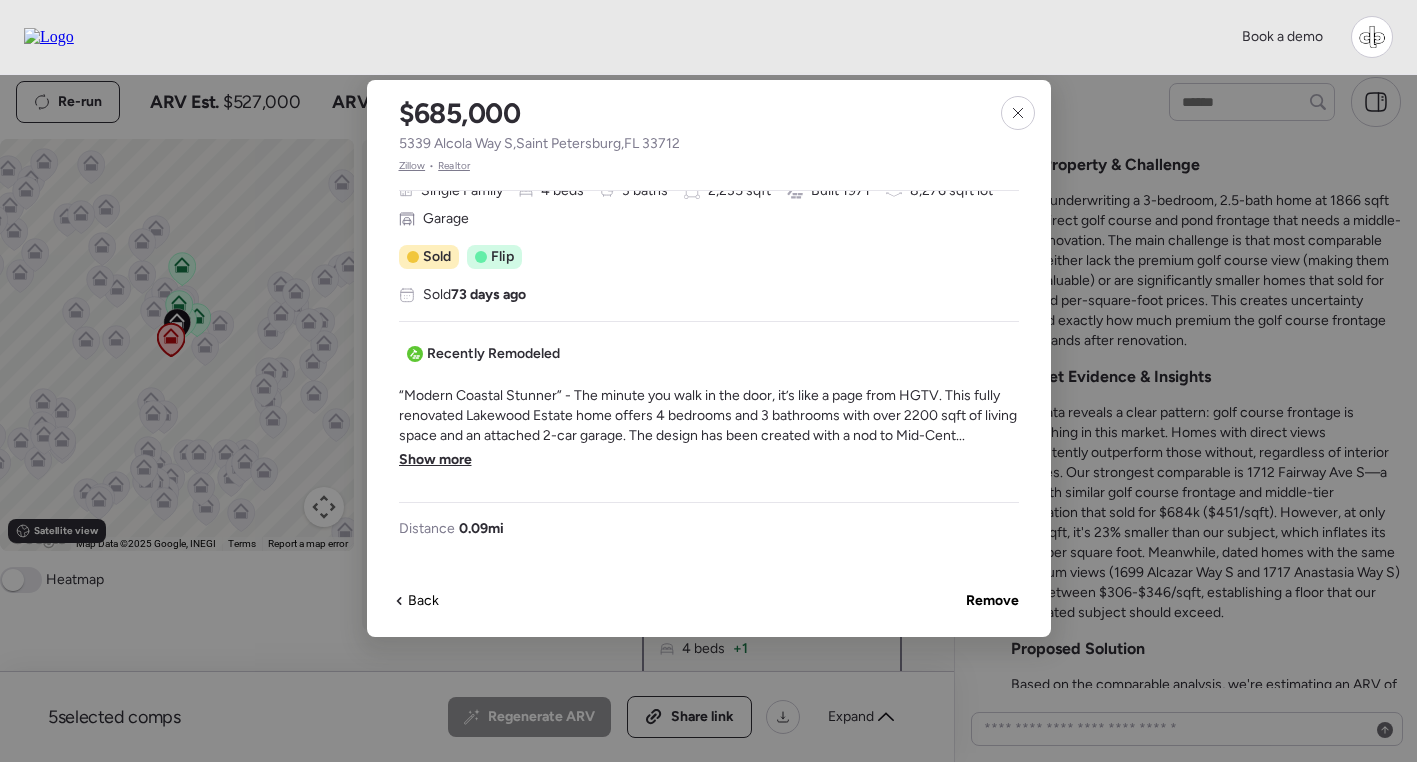 click on "Show more" at bounding box center [435, 460] 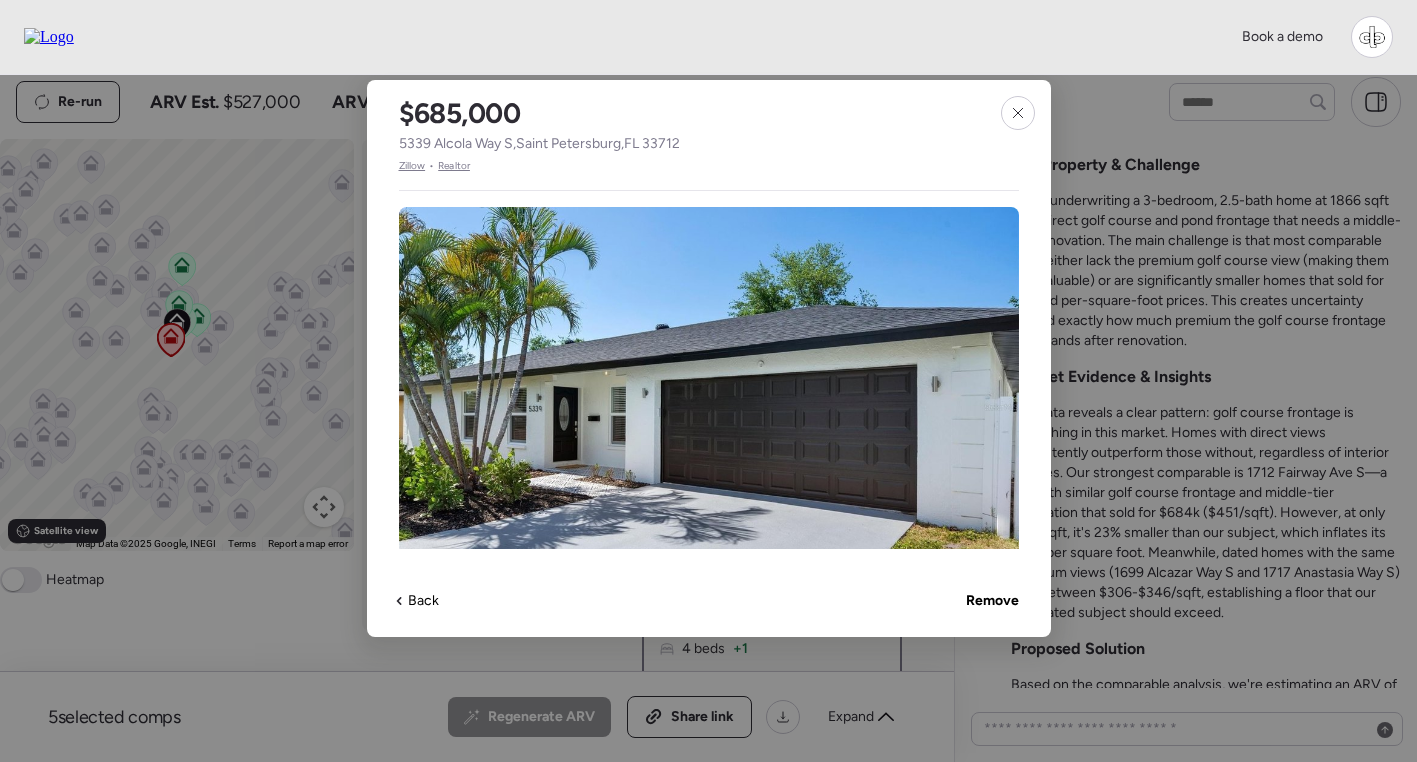 scroll, scrollTop: 0, scrollLeft: 0, axis: both 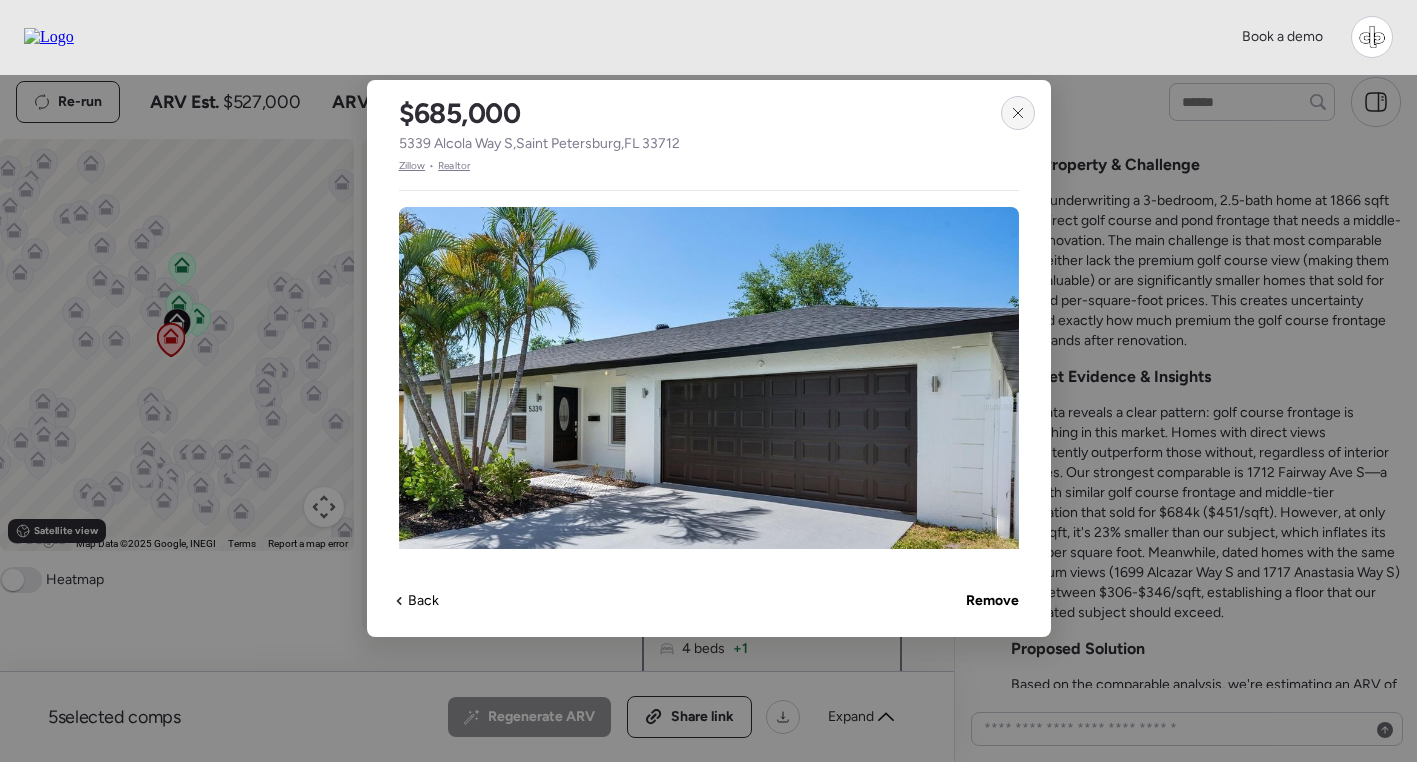 click 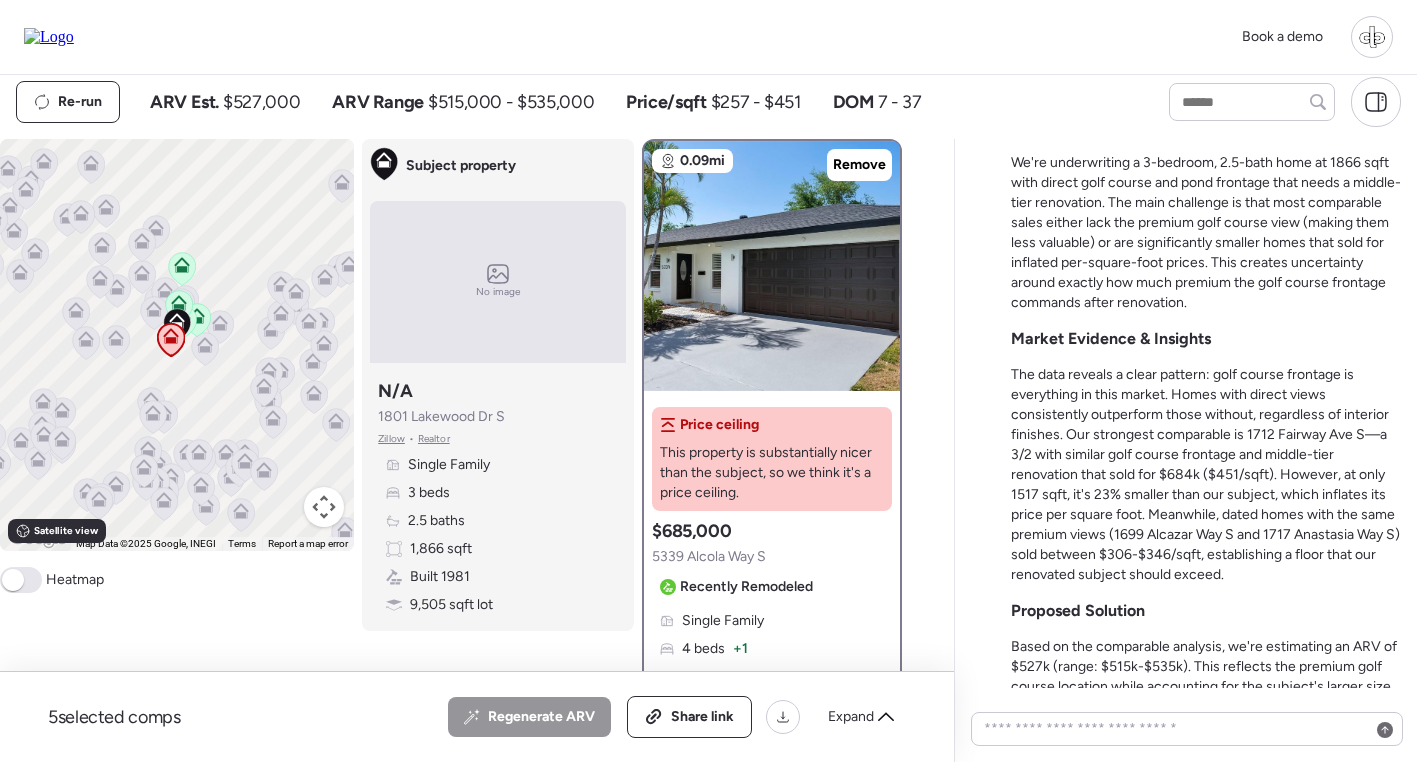 scroll, scrollTop: -188, scrollLeft: 0, axis: vertical 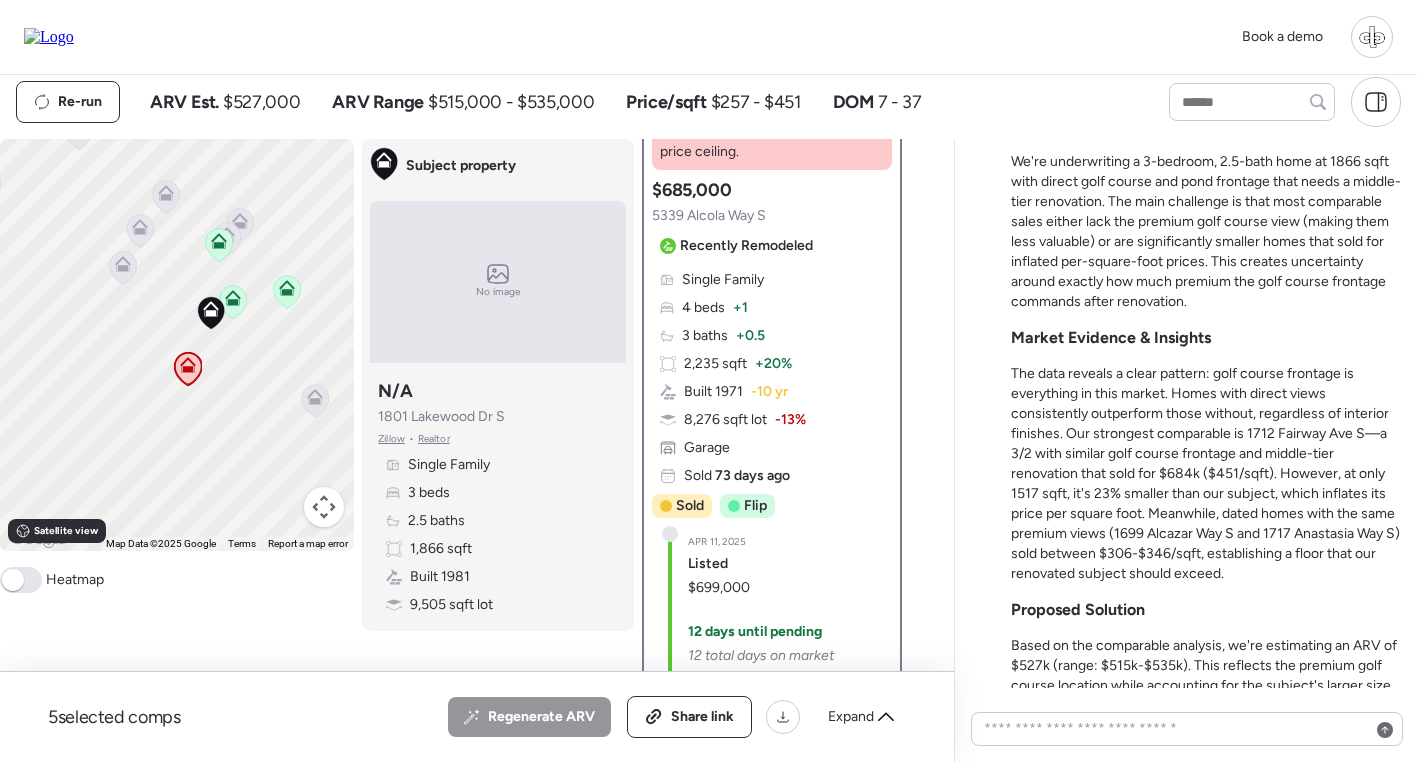 click 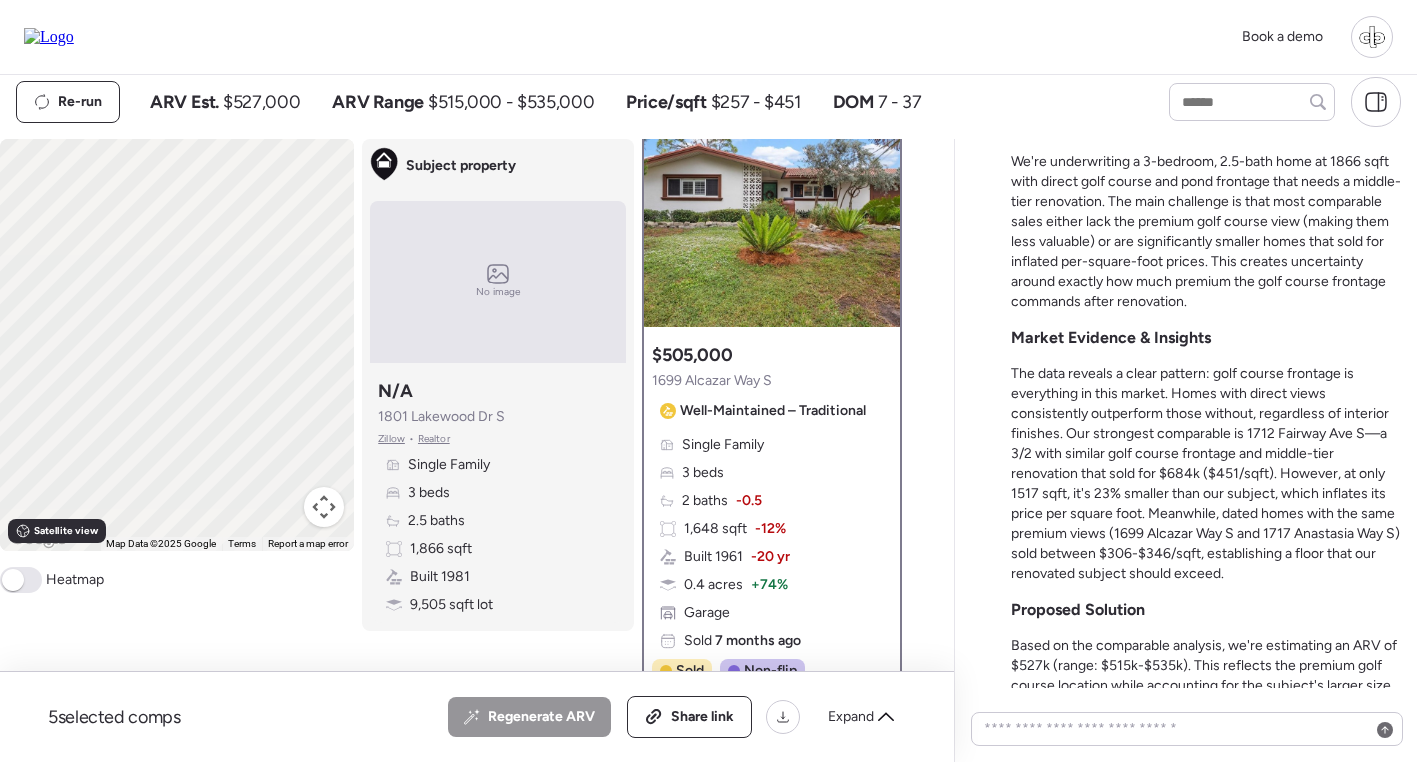 scroll, scrollTop: 0, scrollLeft: 0, axis: both 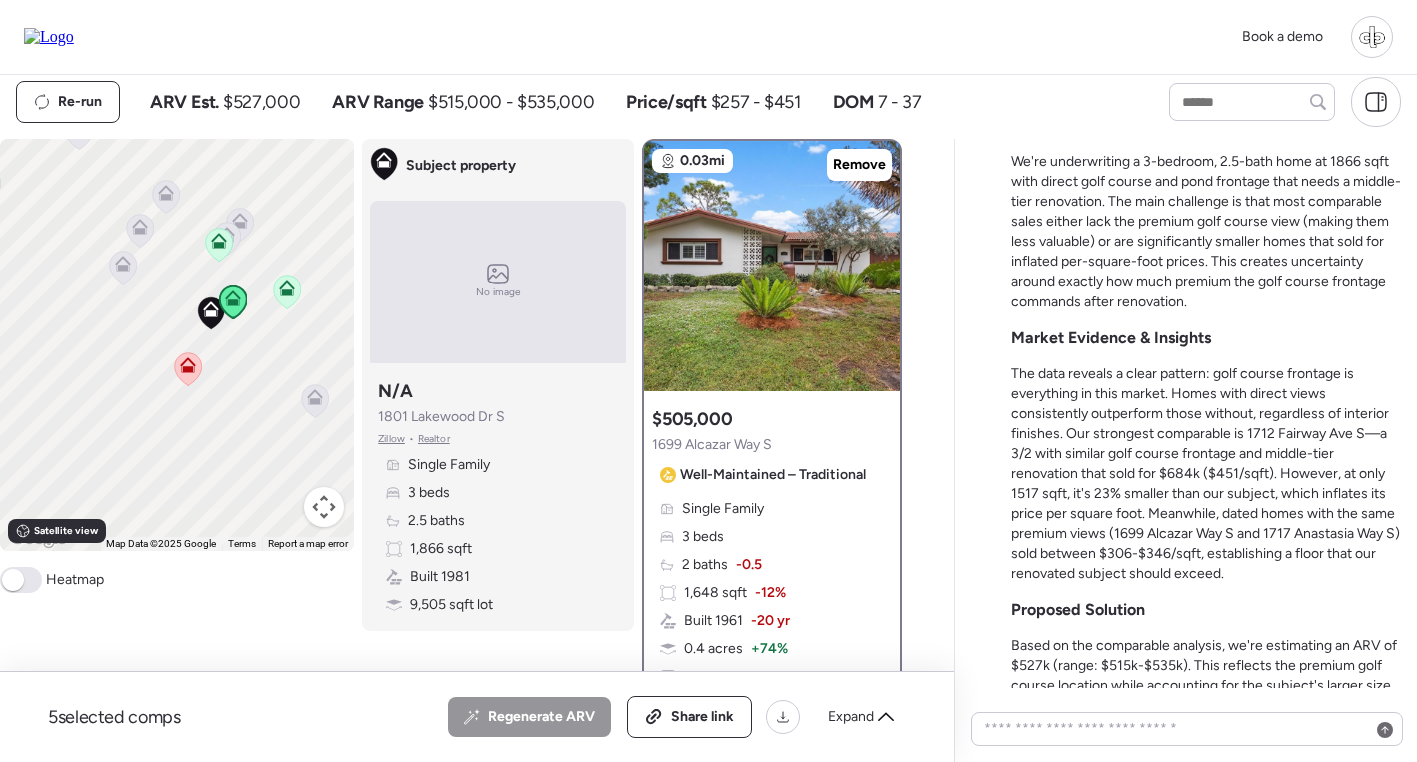 click on "To navigate, press the arrow keys. To activate drag with keyboard, press Alt + Enter. Once in keyboard drag state, use the arrow keys to move the marker. To complete the drag, press the Enter key. To cancel, press Escape." at bounding box center (177, 345) 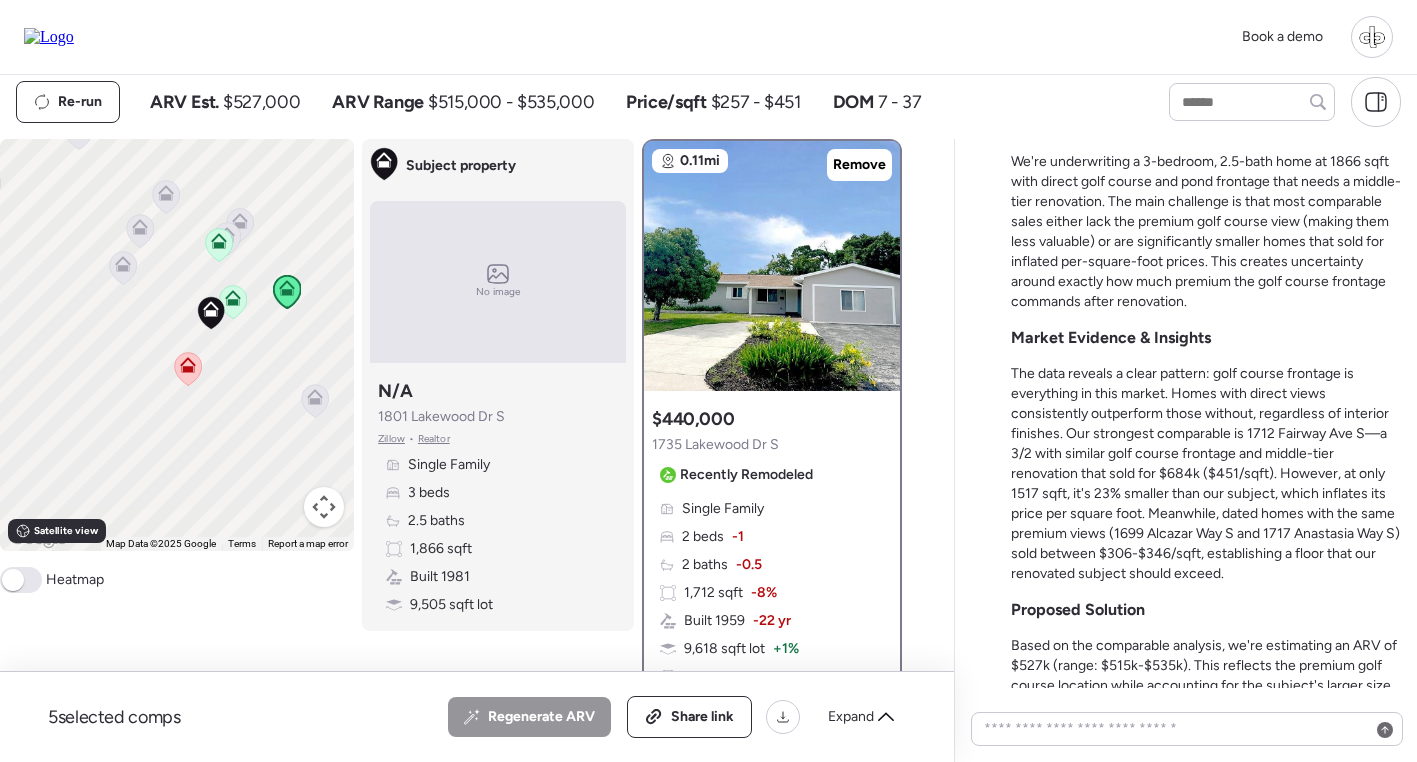 click 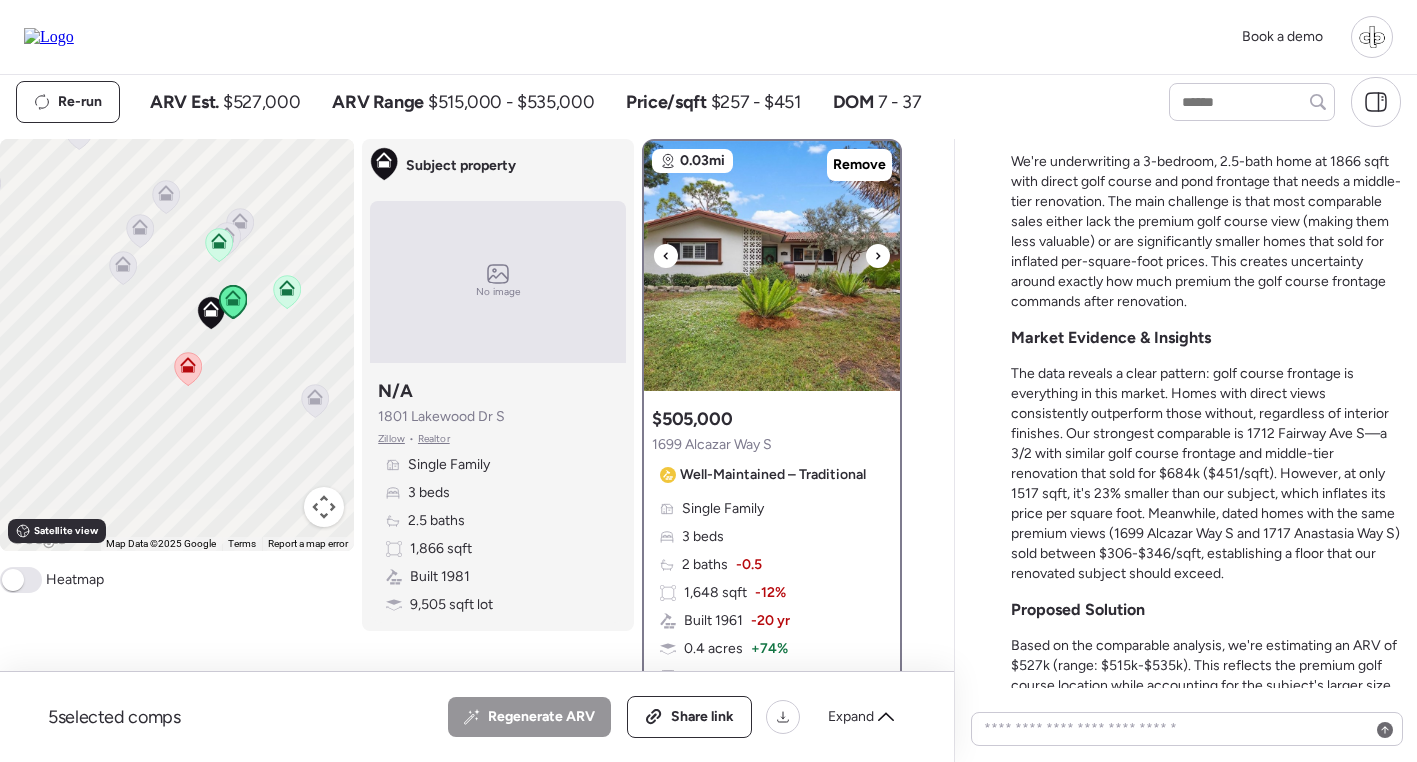 scroll, scrollTop: 80, scrollLeft: 0, axis: vertical 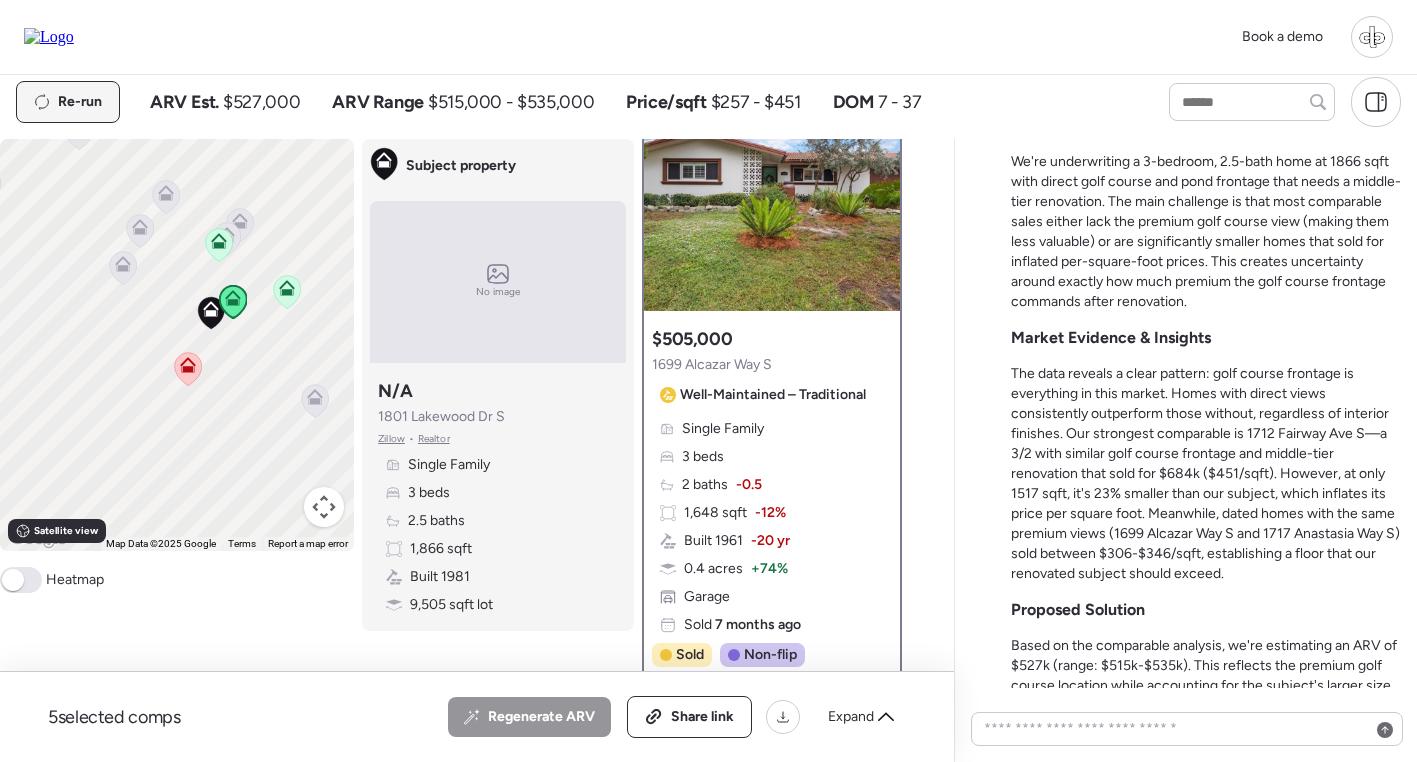click on "Re-run" at bounding box center [80, 102] 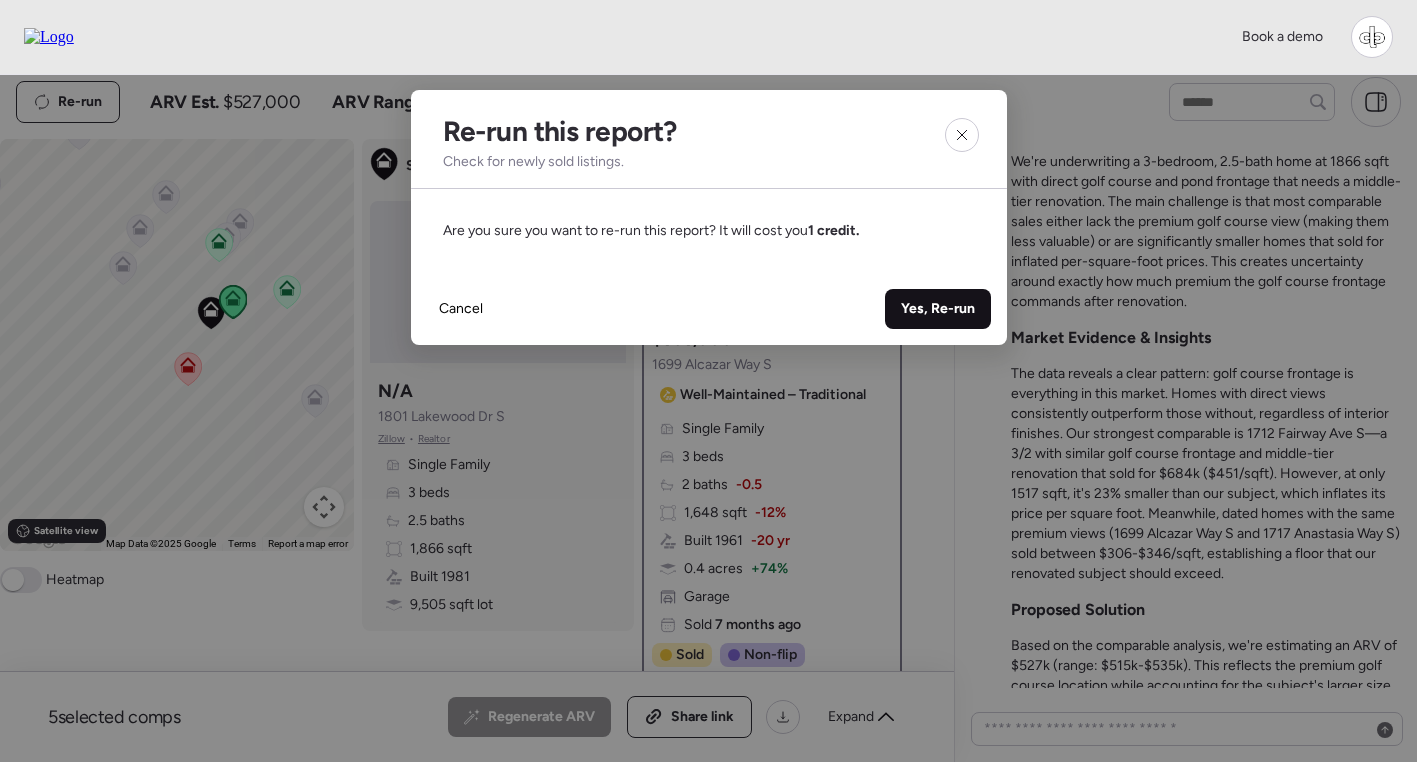 click on "Yes, Re-run" at bounding box center [938, 309] 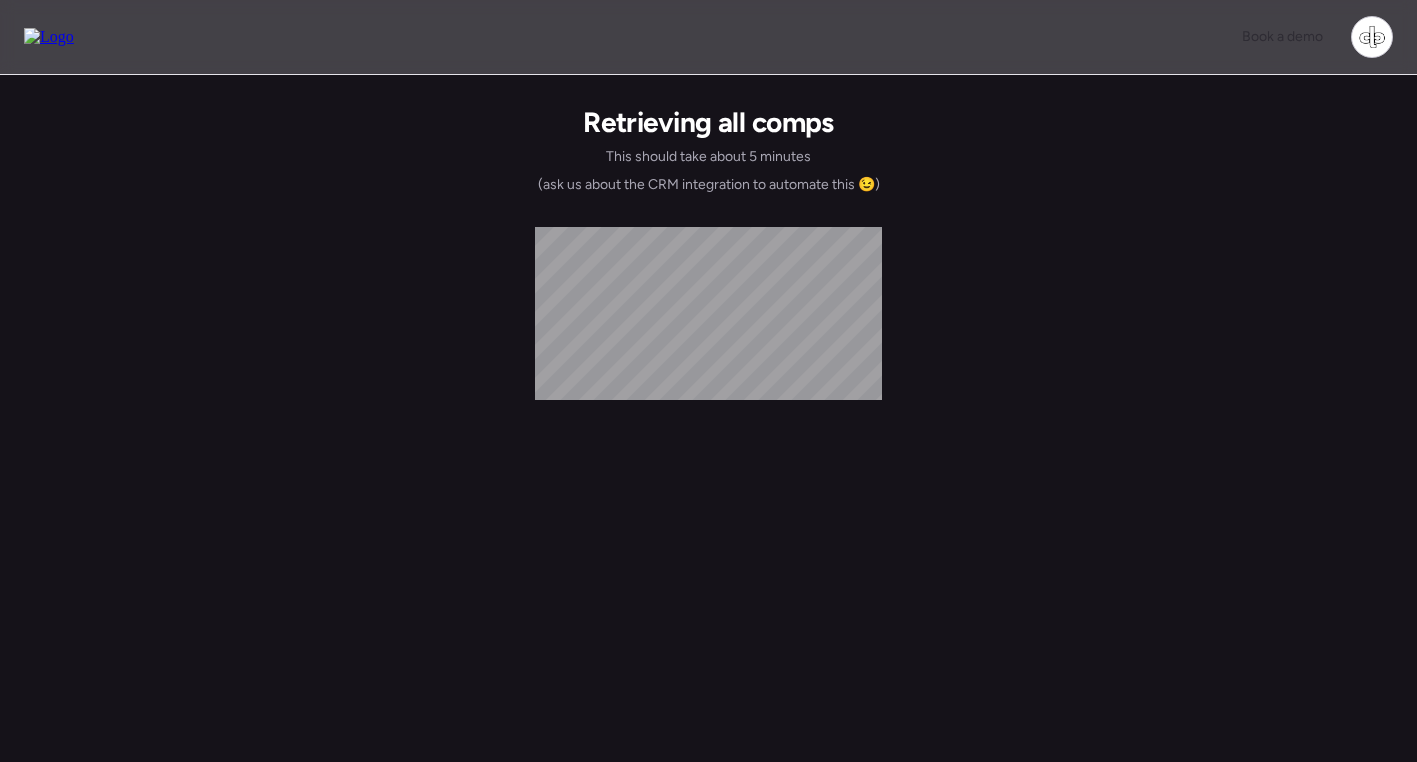 scroll, scrollTop: 0, scrollLeft: 0, axis: both 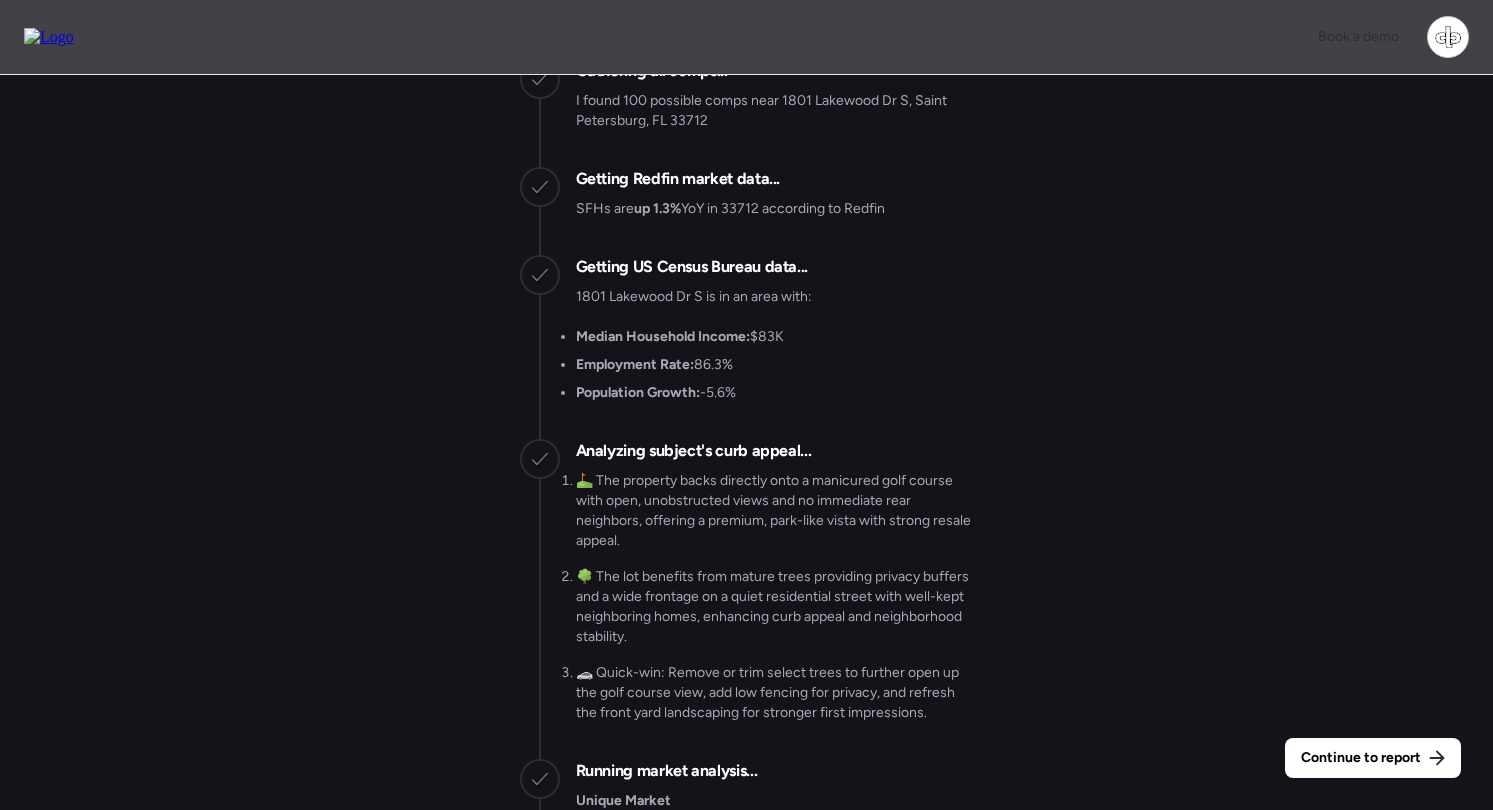 click on "Continue to report Gathering all comps... I found 100 possible comps near 1801 Lakewood Dr S, Saint Petersburg, FL 33712
Getting Redfin market data... SFHs are  up 1.3%  YoY in 33712 according to Redfin
Getting US Census Bureau data... 1801 Lakewood Dr S is in an area with:
Median Household Income:  $83K
Employment Rate:  86.3%
Population Growth:  -5.6%
Analyzing subject's curb appeal...
⛳️ The property backs directly onto a manicured golf course with open, unobstructed views and no immediate rear neighbors, offering a premium, park-like vista with strong resale appeal.
🌳 The lot benefits from mature trees providing privacy buffers and a wide frontage on a quiet residential street with well-kept neighboring homes, enhancing curb appeal and neighborhood stability.
🚗 Quick-win: Remove or trim select trees to further open up the golf course view, add low fencing for privacy, and refresh the front yard landscaping for stronger first impressions.
Running market analysis..." at bounding box center (746, 445) 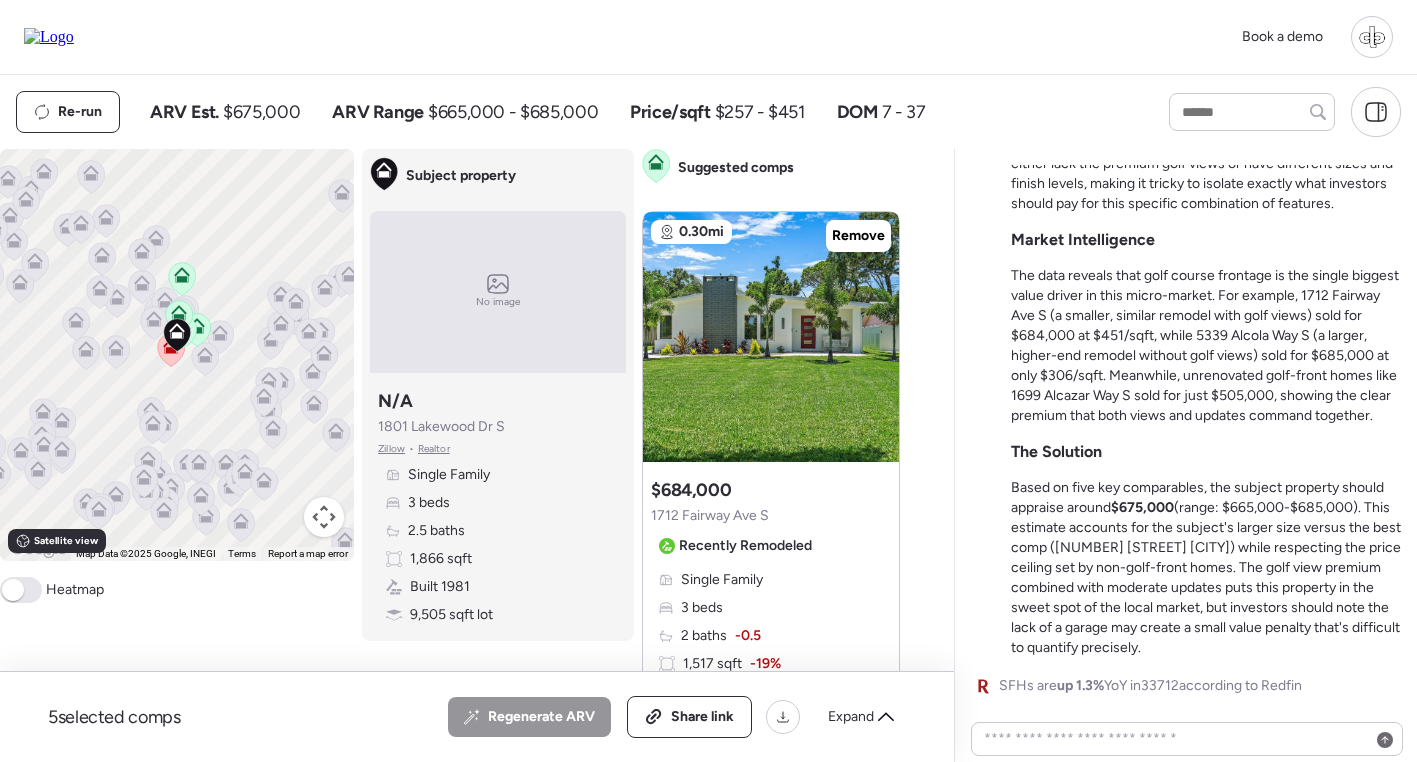 scroll, scrollTop: 0, scrollLeft: 0, axis: both 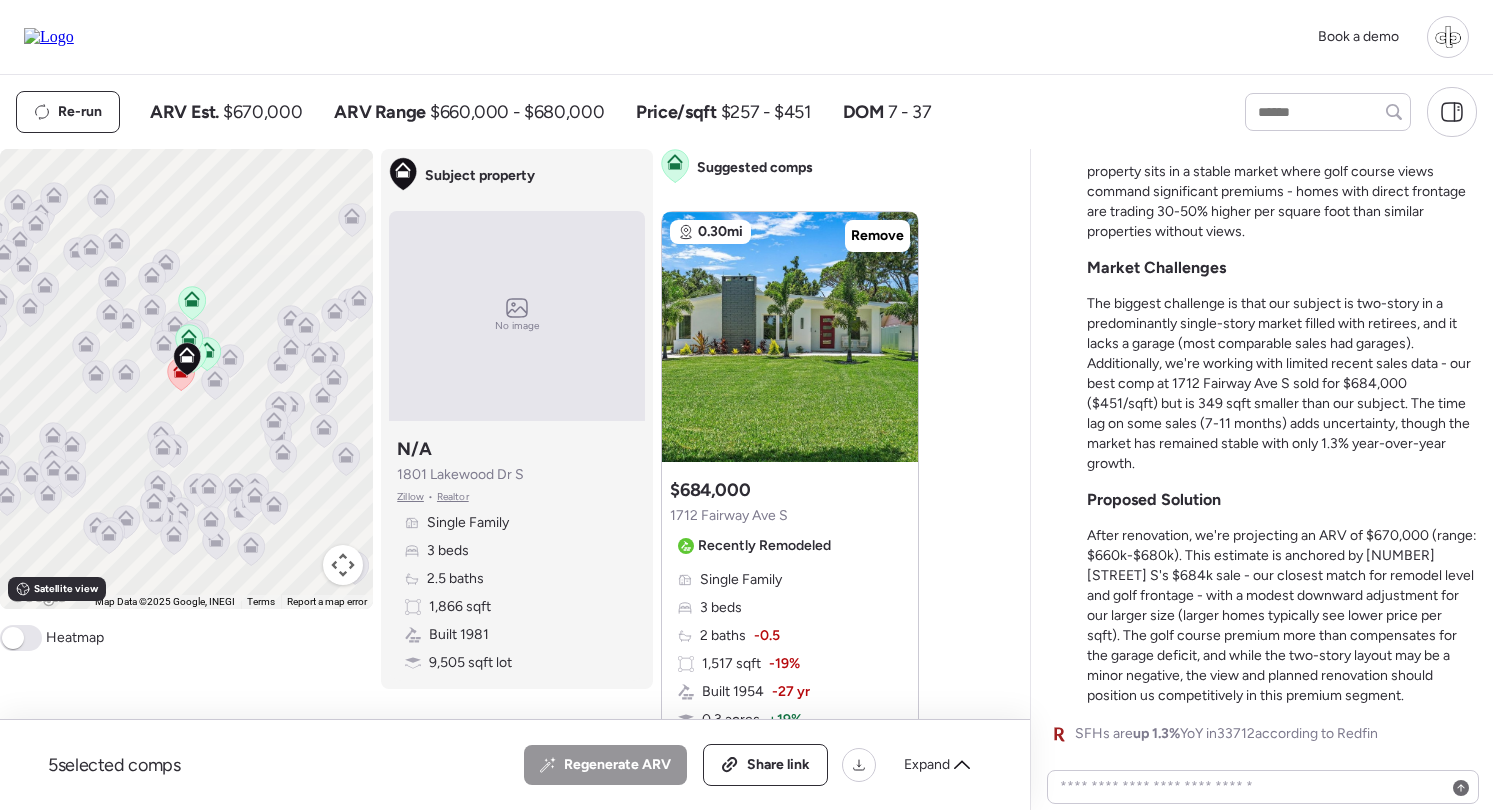 click on "The biggest challenge is that our subject is two-story in a predominantly single-story market filled with retirees, and it lacks a garage (most comparable sales had garages). Additionally, we're working with limited recent sales data - our best comp at 1712 Fairway Ave S sold for $684,000 ($451/sqft) but is 349 sqft smaller than our subject. The time lag on some sales (7-11 months) adds uncertainty, though the market has remained stable with only 1.3% year-over-year growth." at bounding box center [1282, 384] 